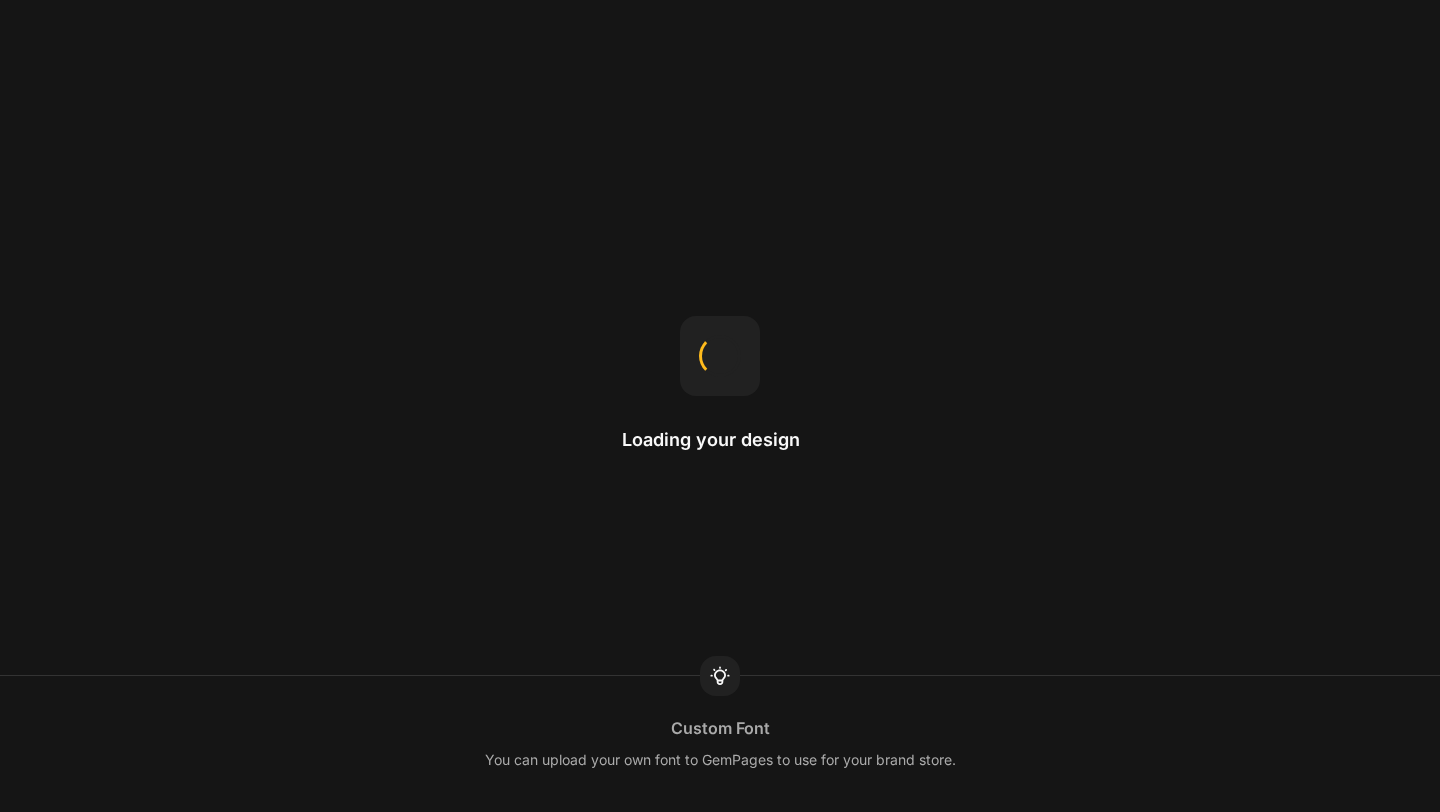 scroll, scrollTop: 0, scrollLeft: 0, axis: both 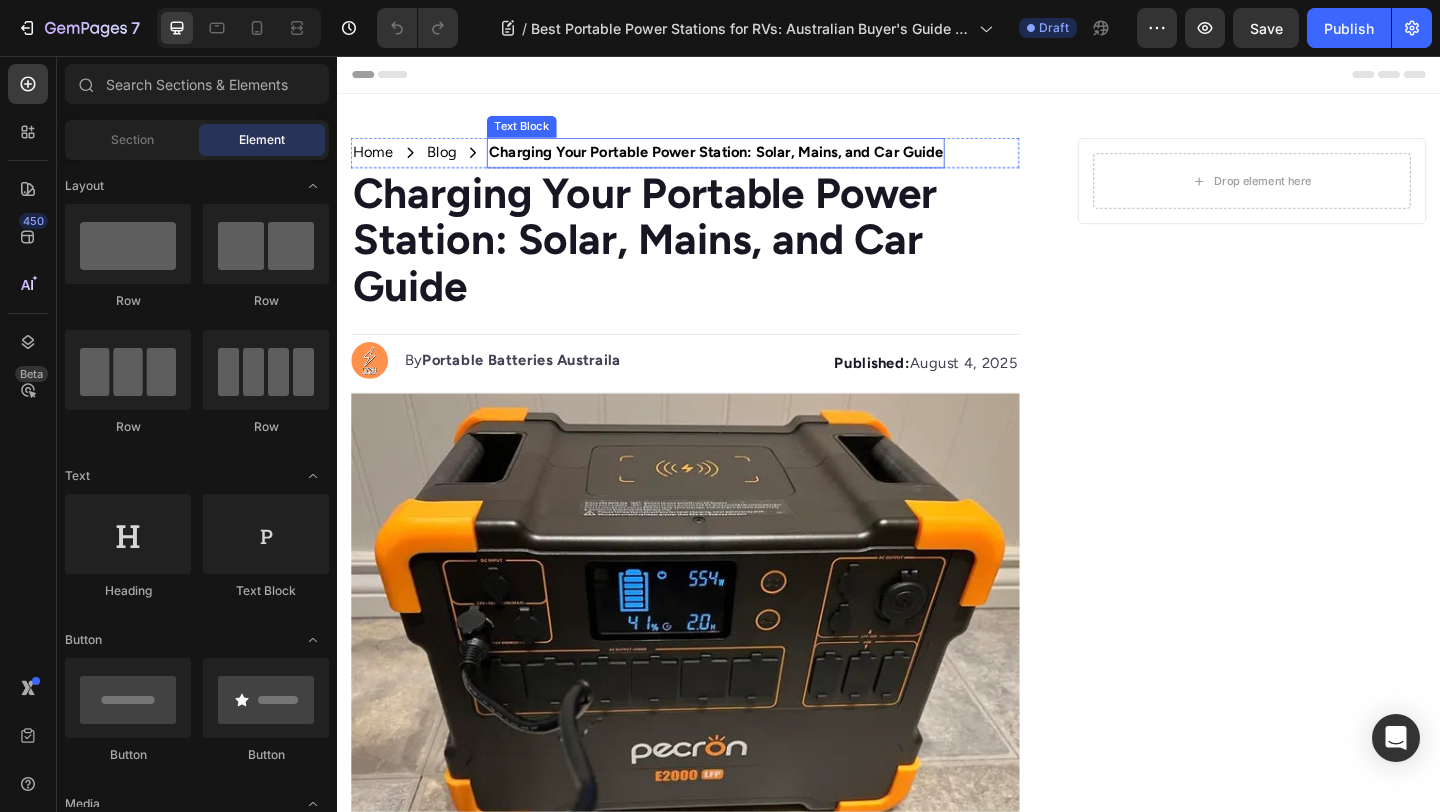 click on "Charging Your Portable Power Station: Solar, Mains, and Car Guide" at bounding box center (749, 160) 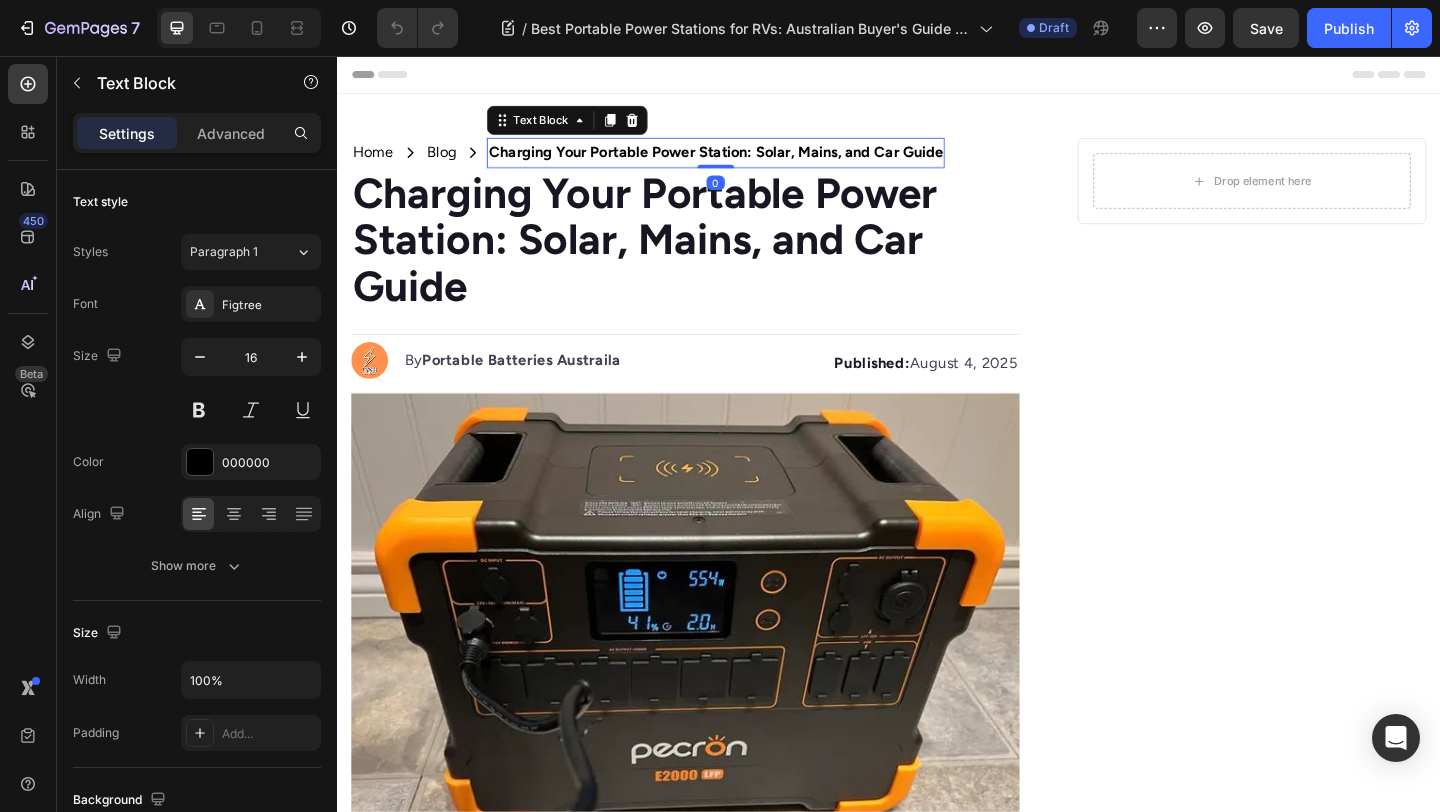click on "Charging Your Portable Power Station: Solar, Mains, and Car Guide" at bounding box center (749, 160) 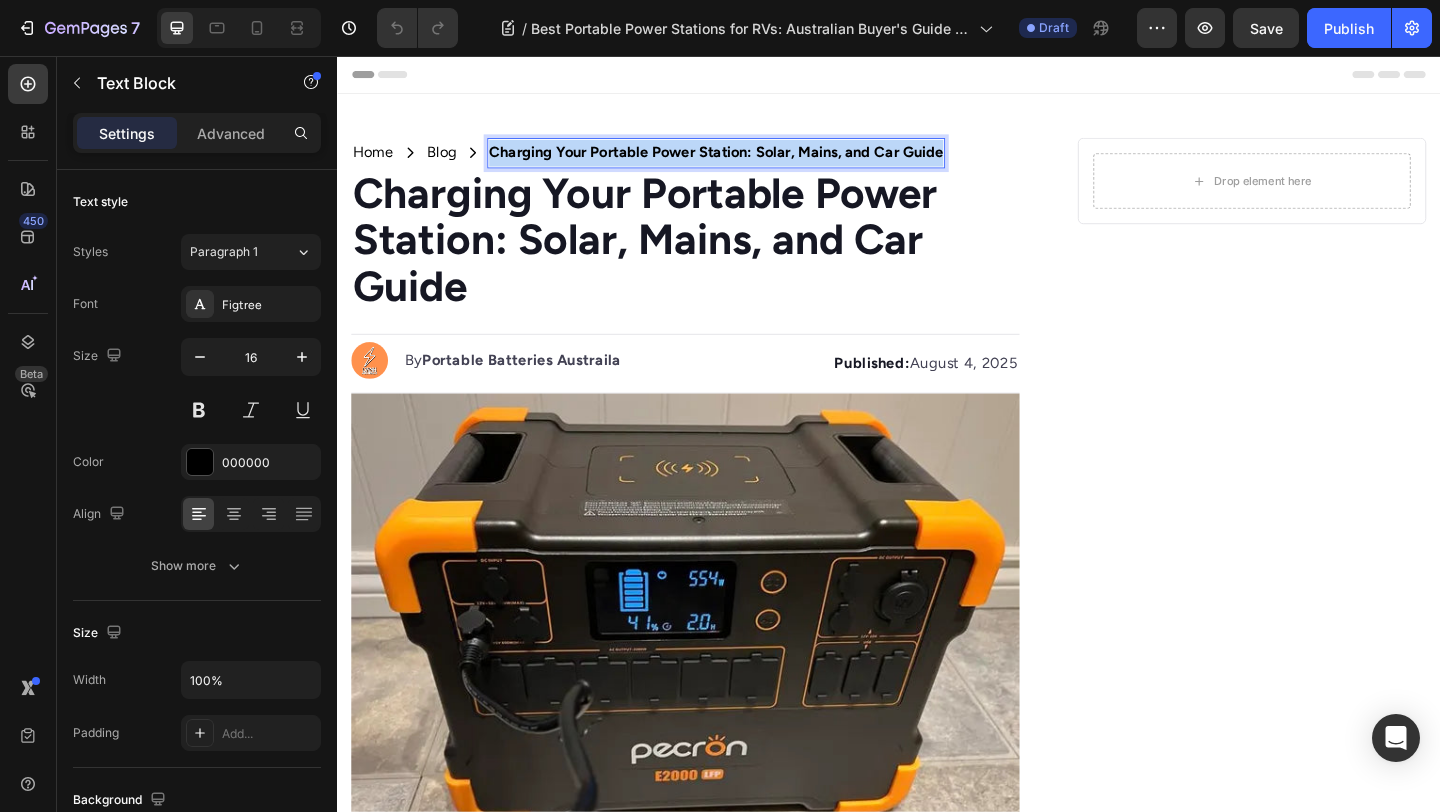 click on "Charging Your Portable Power Station: Solar, Mains, and Car Guide" at bounding box center [749, 160] 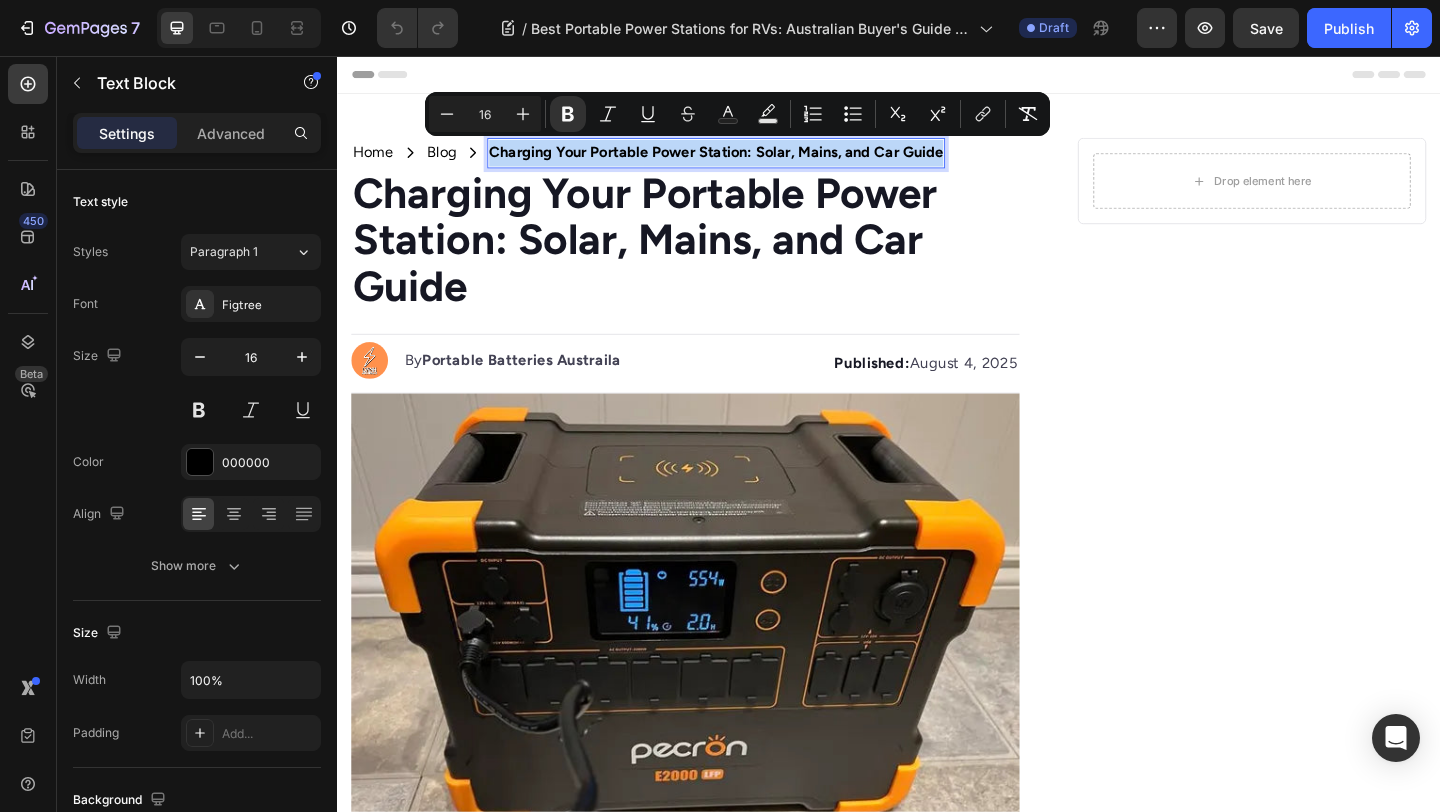 click on "Charging Your Portable Power Station: Solar, Mains, and Car Guide" at bounding box center [749, 160] 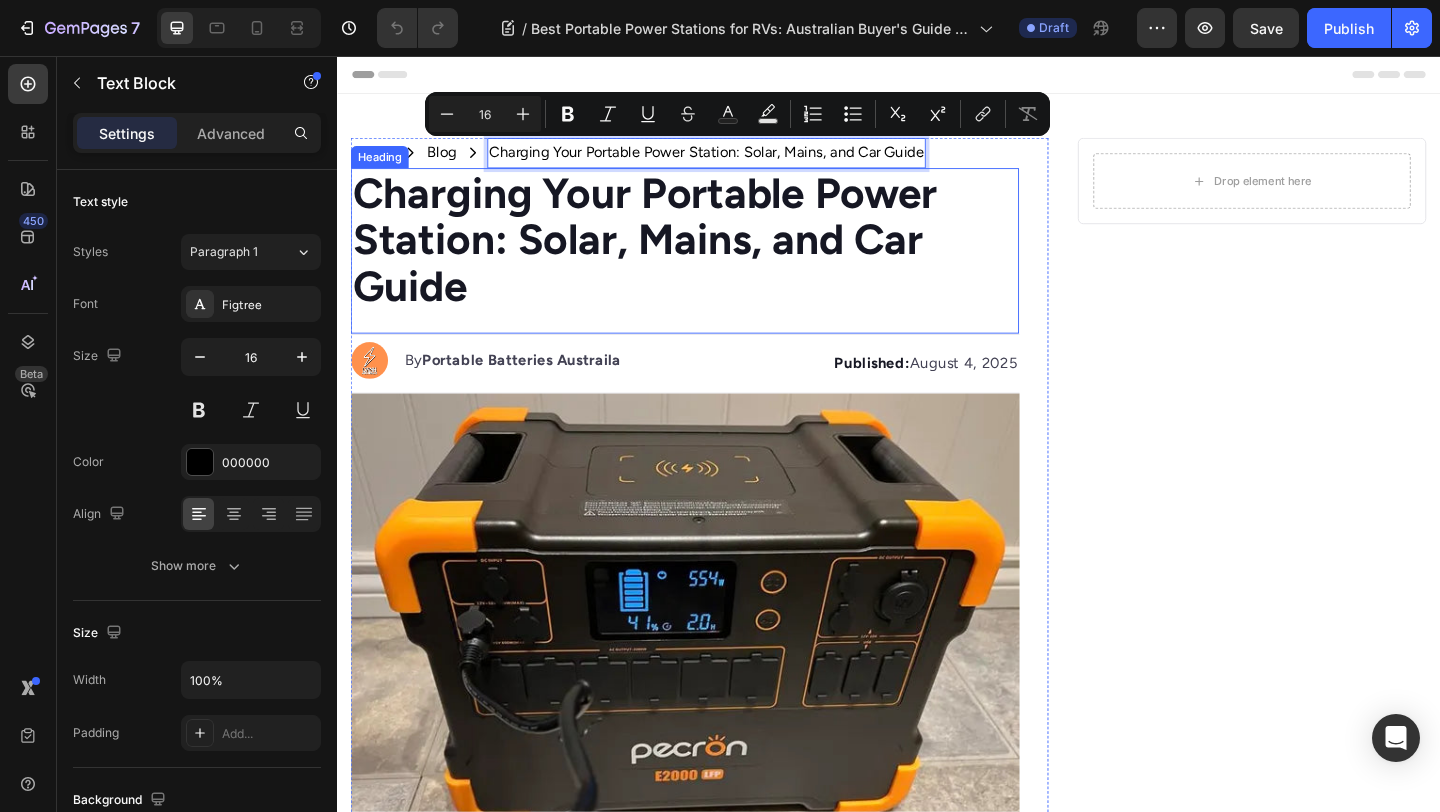 click on "Charging Your Portable Power Station: Solar, Mains, and Car Guide" at bounding box center [671, 255] 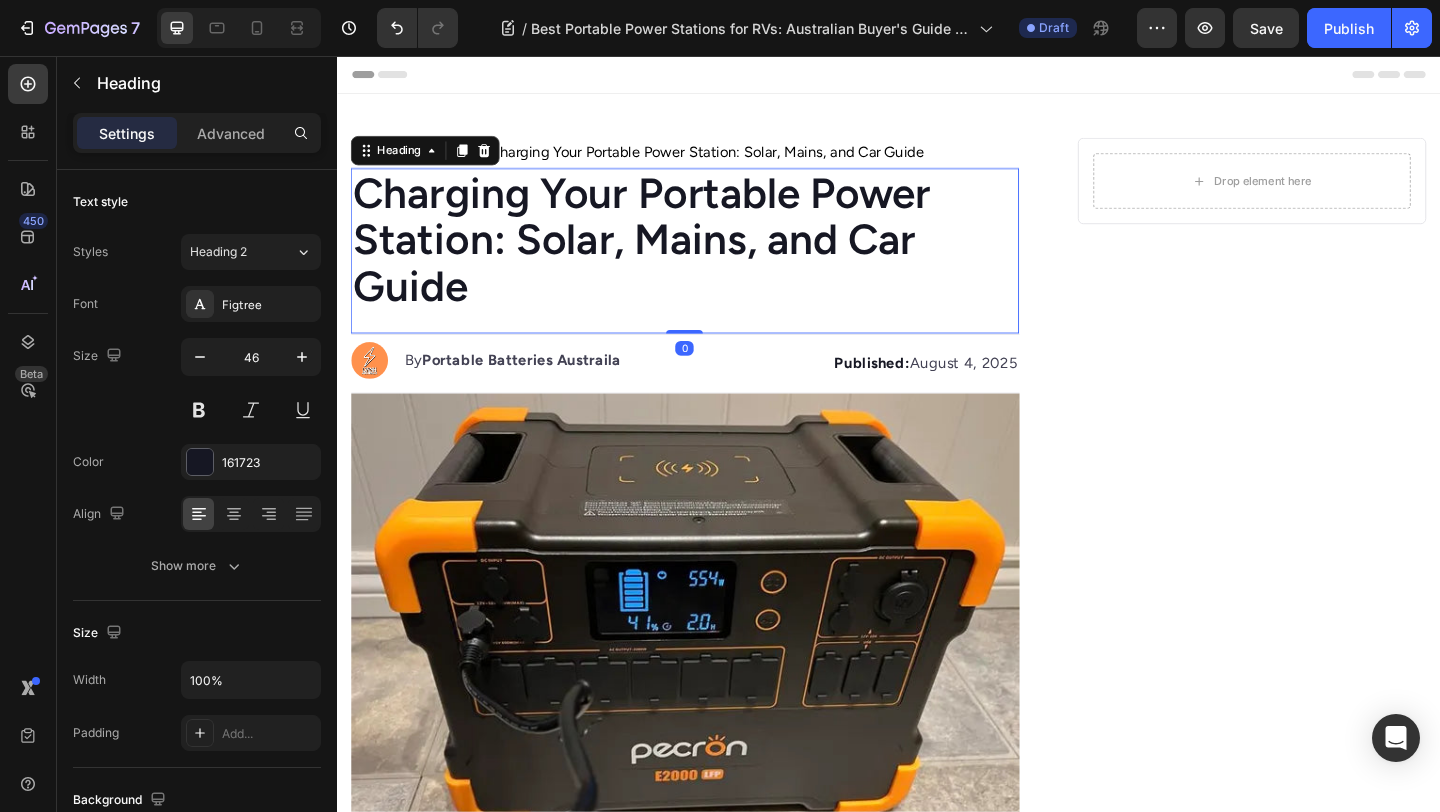 click on "Charging Your Portable Power Station: Solar, Mains, and Car Guide" at bounding box center [715, 256] 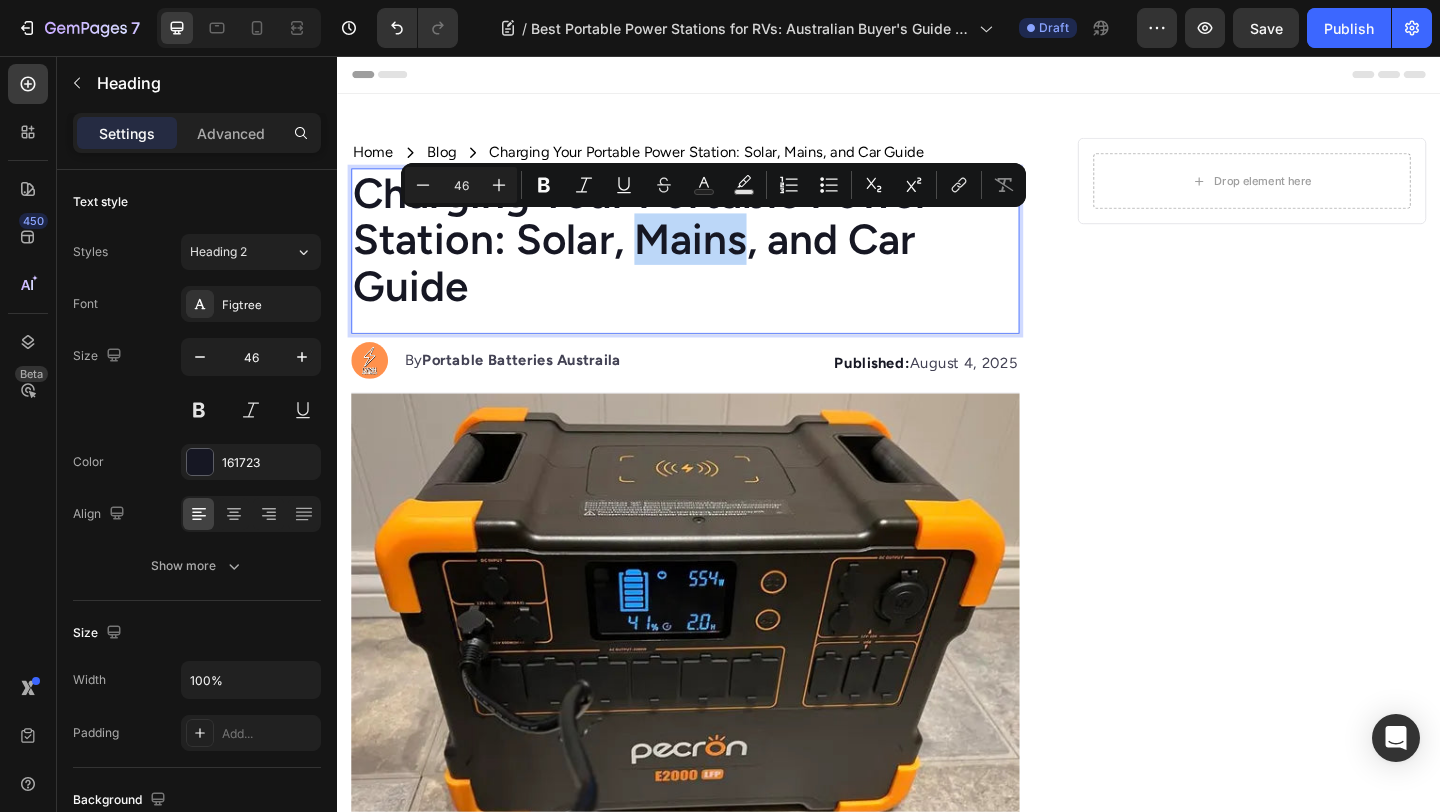 click on "Charging Your Portable Power Station: Solar, Mains, and Car Guide" at bounding box center [715, 256] 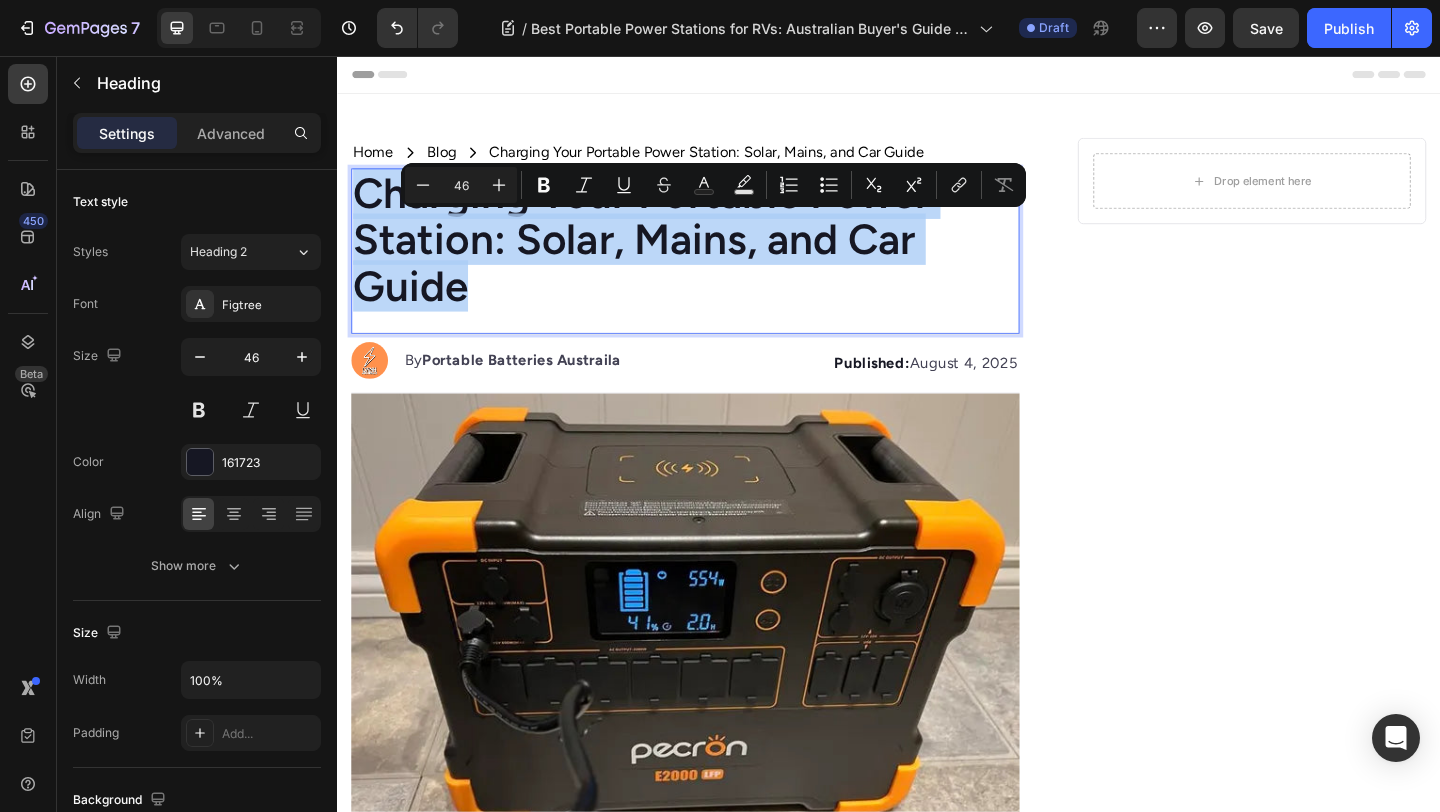 click on "Charging Your Portable Power Station: Solar, Mains, and Car Guide" at bounding box center [715, 256] 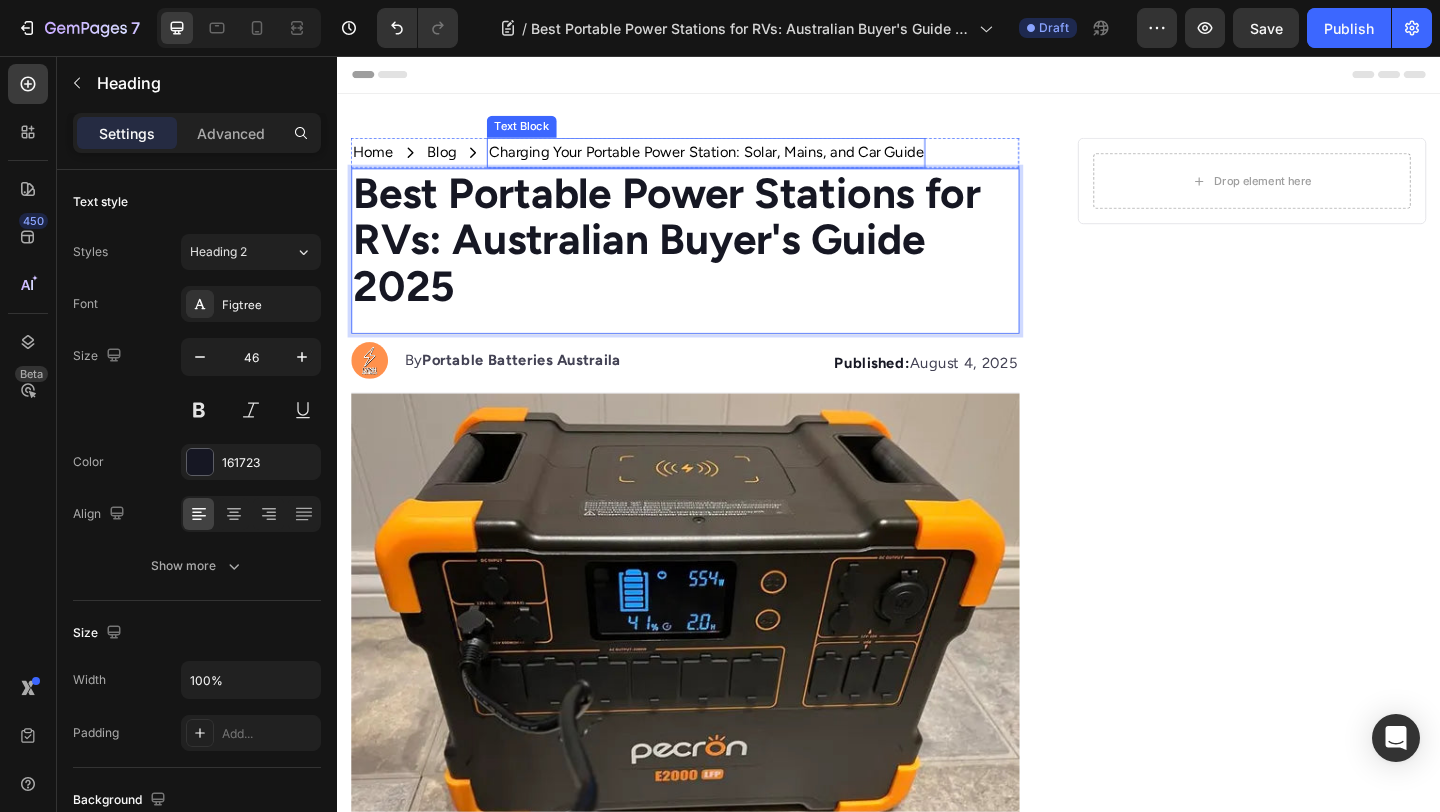 click on "Charging Your Portable Power Station: Solar, Mains, and Car Guide" at bounding box center (738, 161) 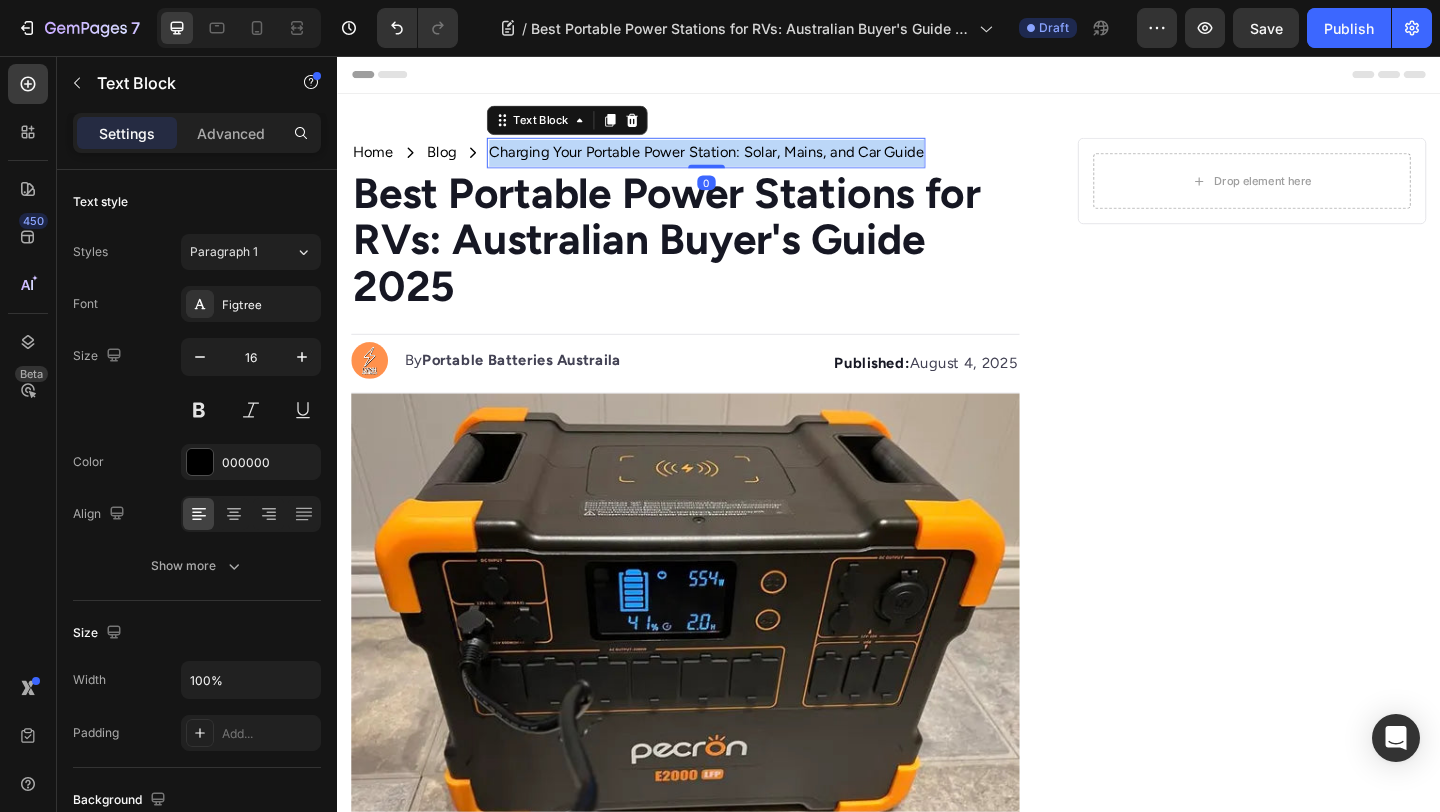 click on "Charging Your Portable Power Station: Solar, Mains, and Car Guide" at bounding box center [738, 161] 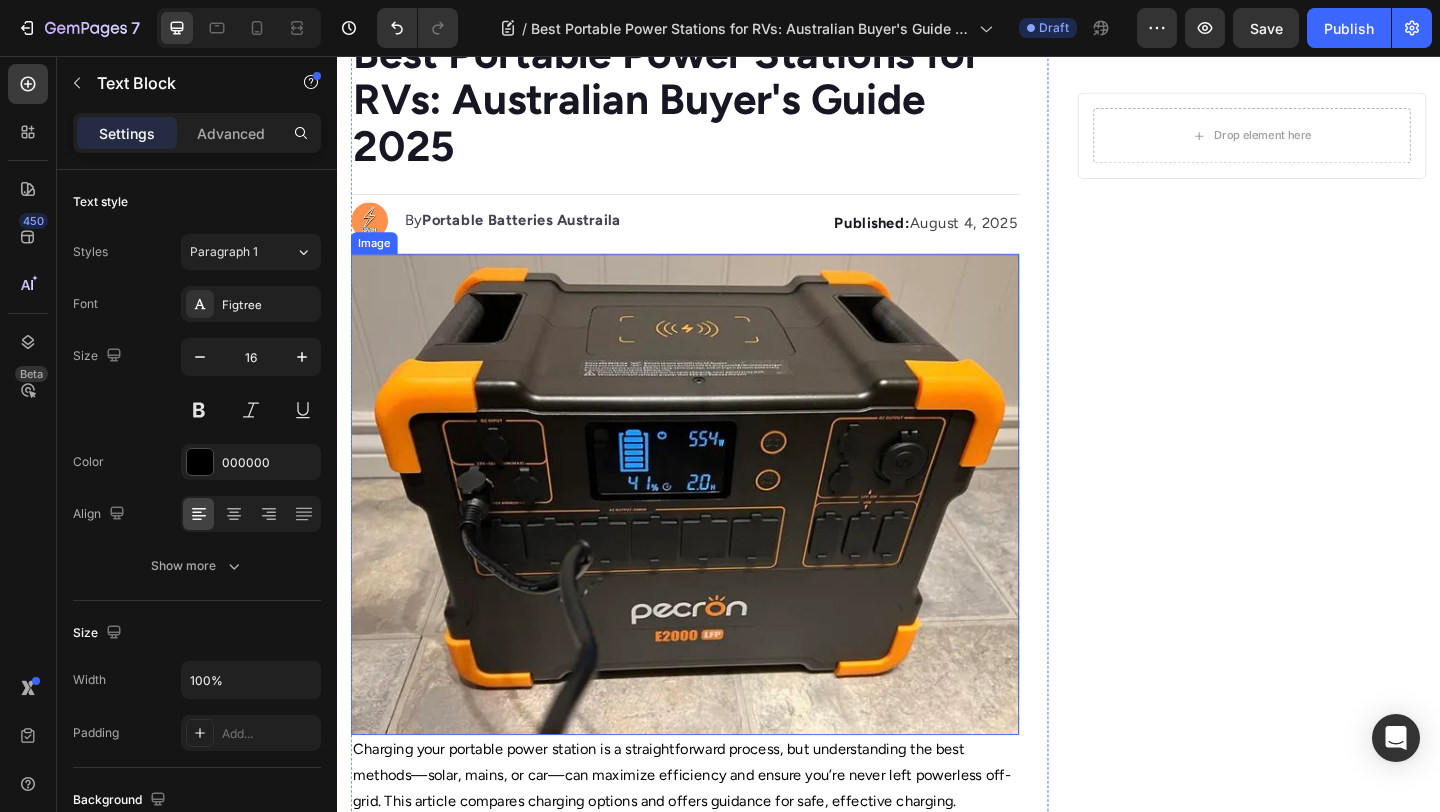 scroll, scrollTop: 204, scrollLeft: 0, axis: vertical 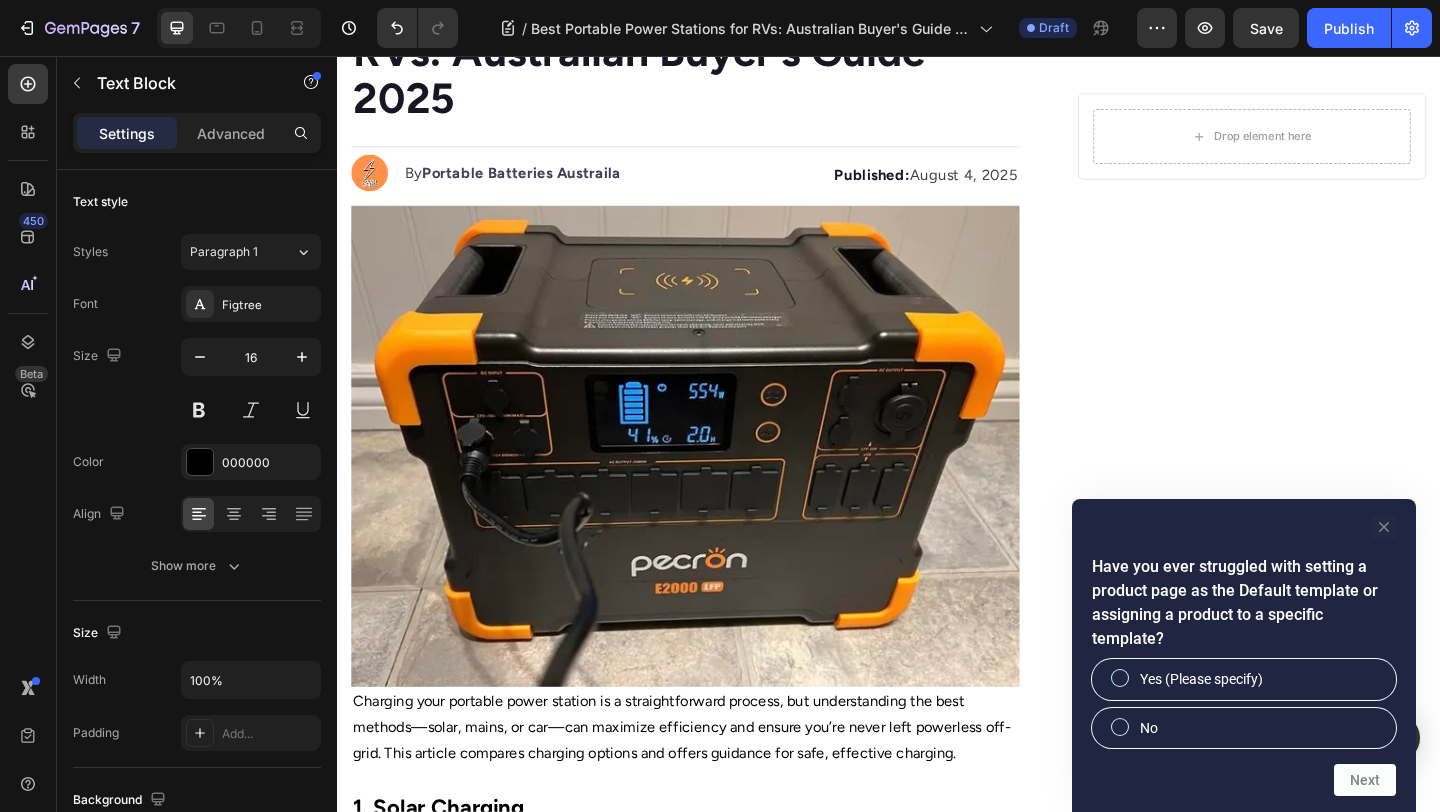 click 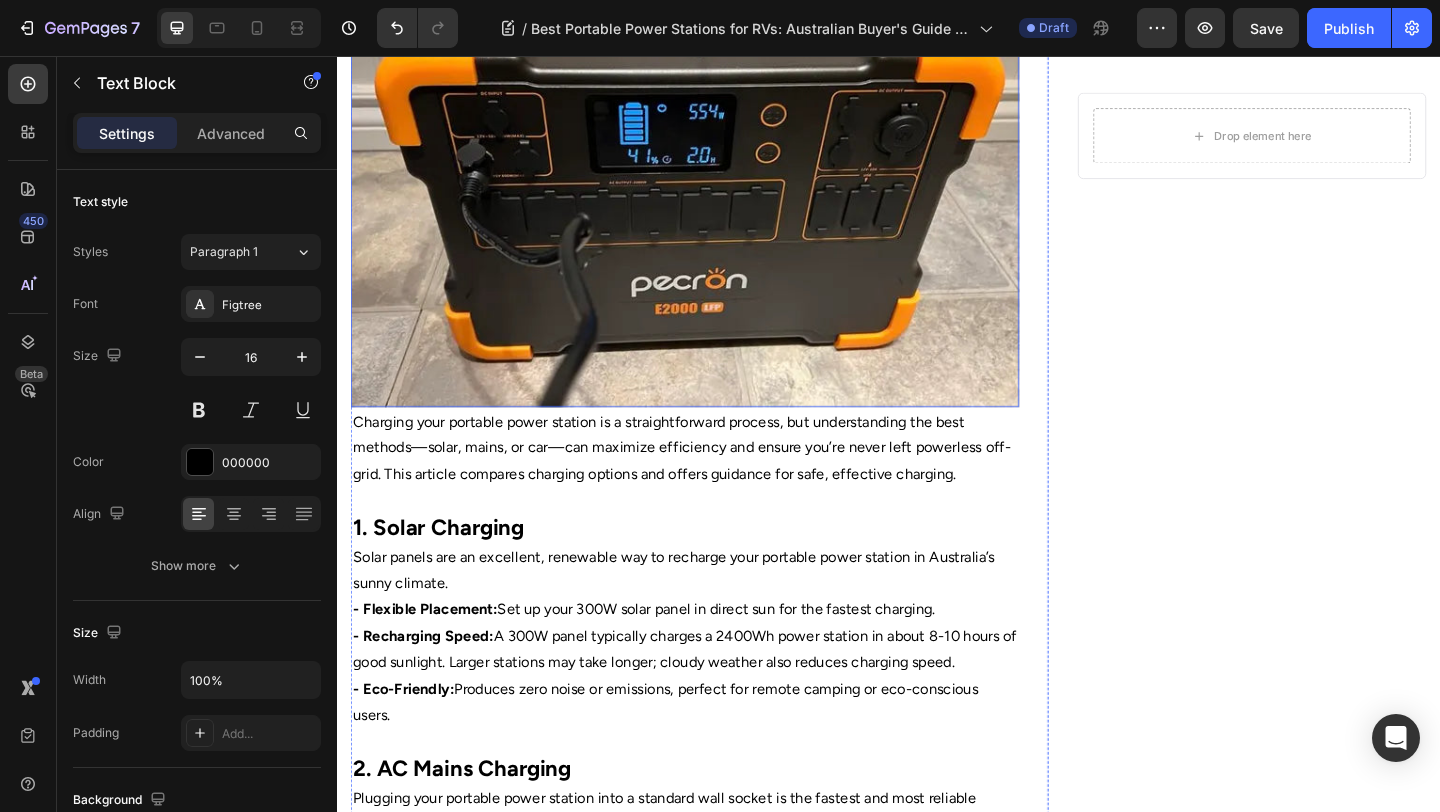 scroll, scrollTop: 601, scrollLeft: 0, axis: vertical 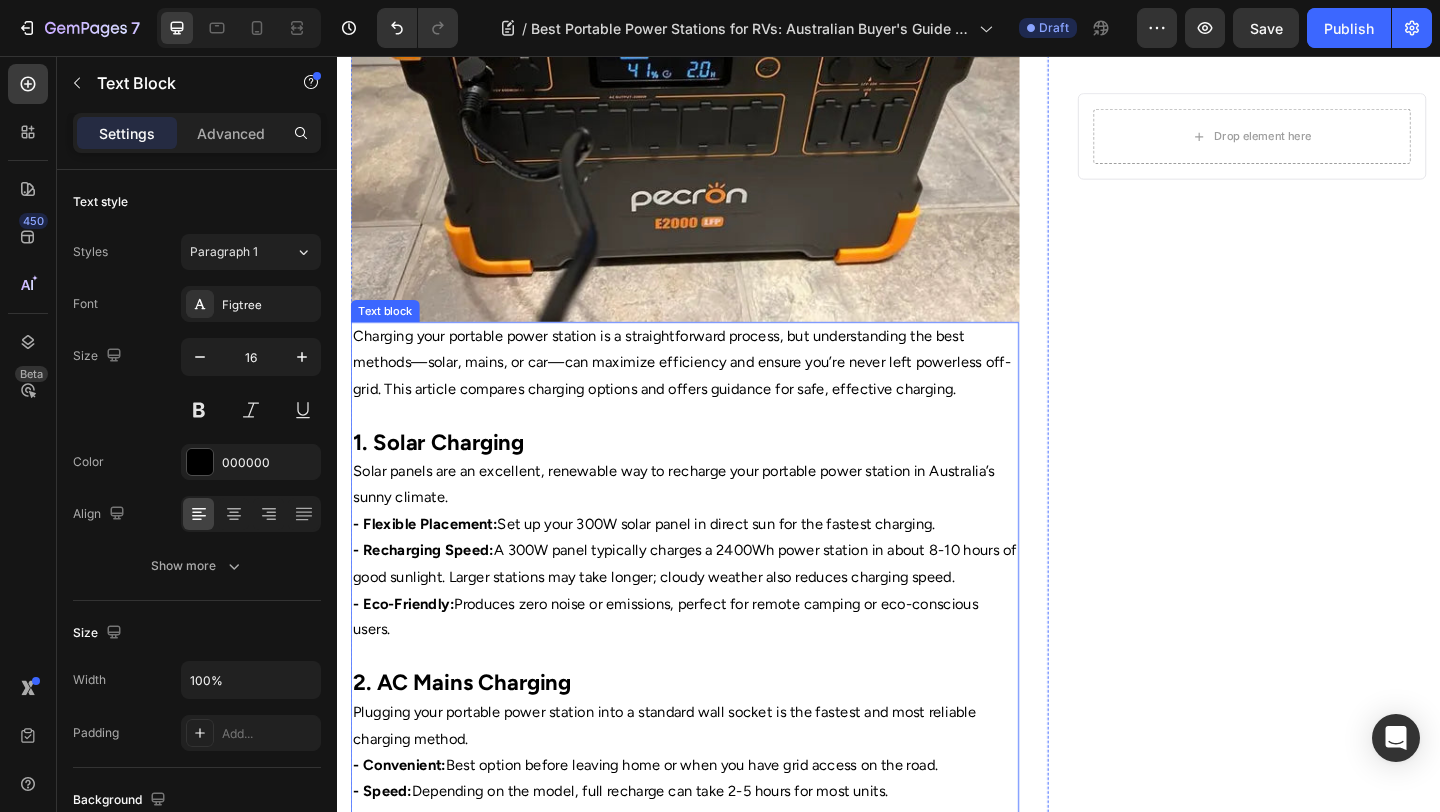 click on "Charging your portable power station is a straightforward process, but understanding the best methods—solar, mains, or car—can maximize efficiency and ensure you’re never left powerless off-grid. This article compares charging options and offers guidance for safe, effective charging." at bounding box center (715, 390) 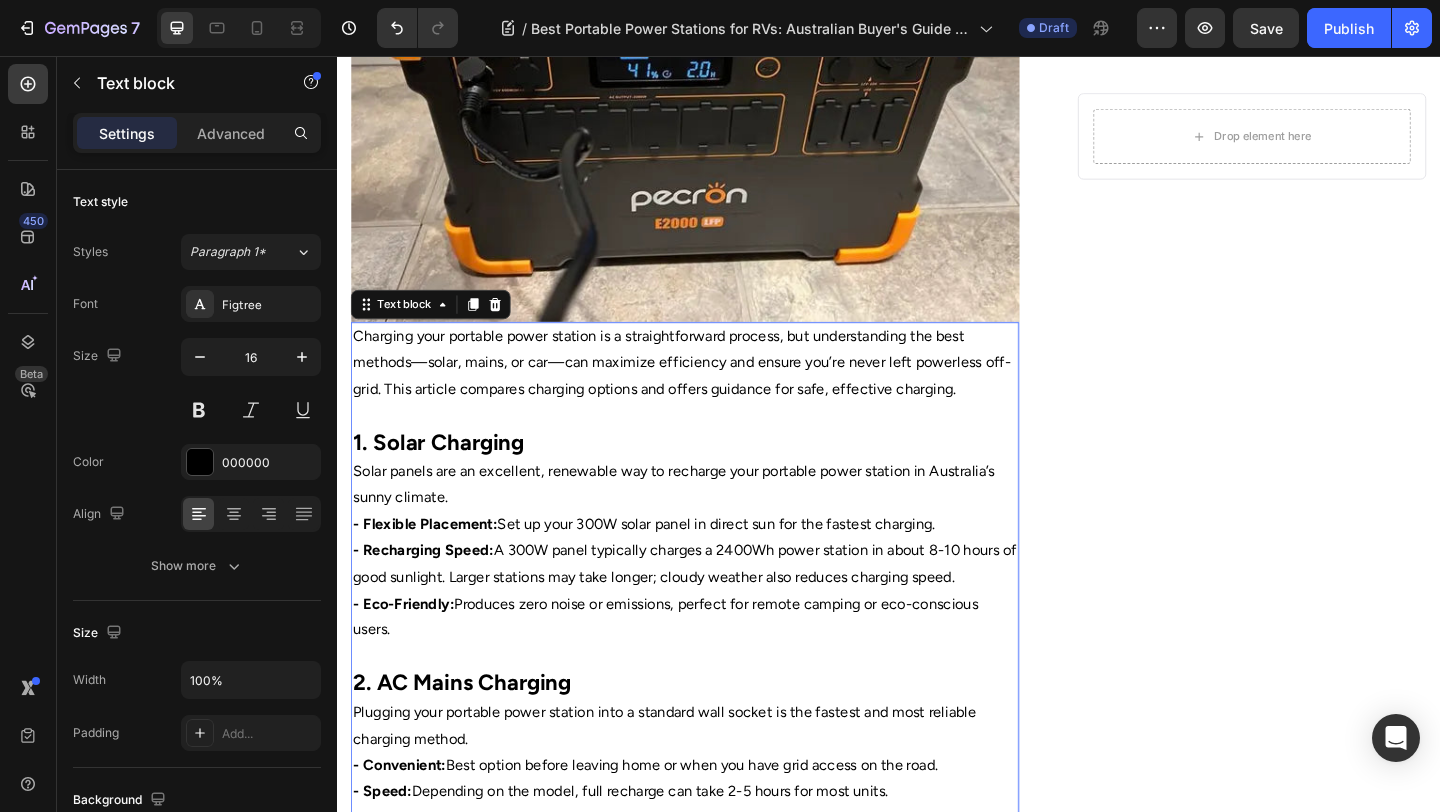click on "Solar panels are an excellent, renewable way to recharge your portable power station in Australia’s sunny climate." at bounding box center [715, 523] 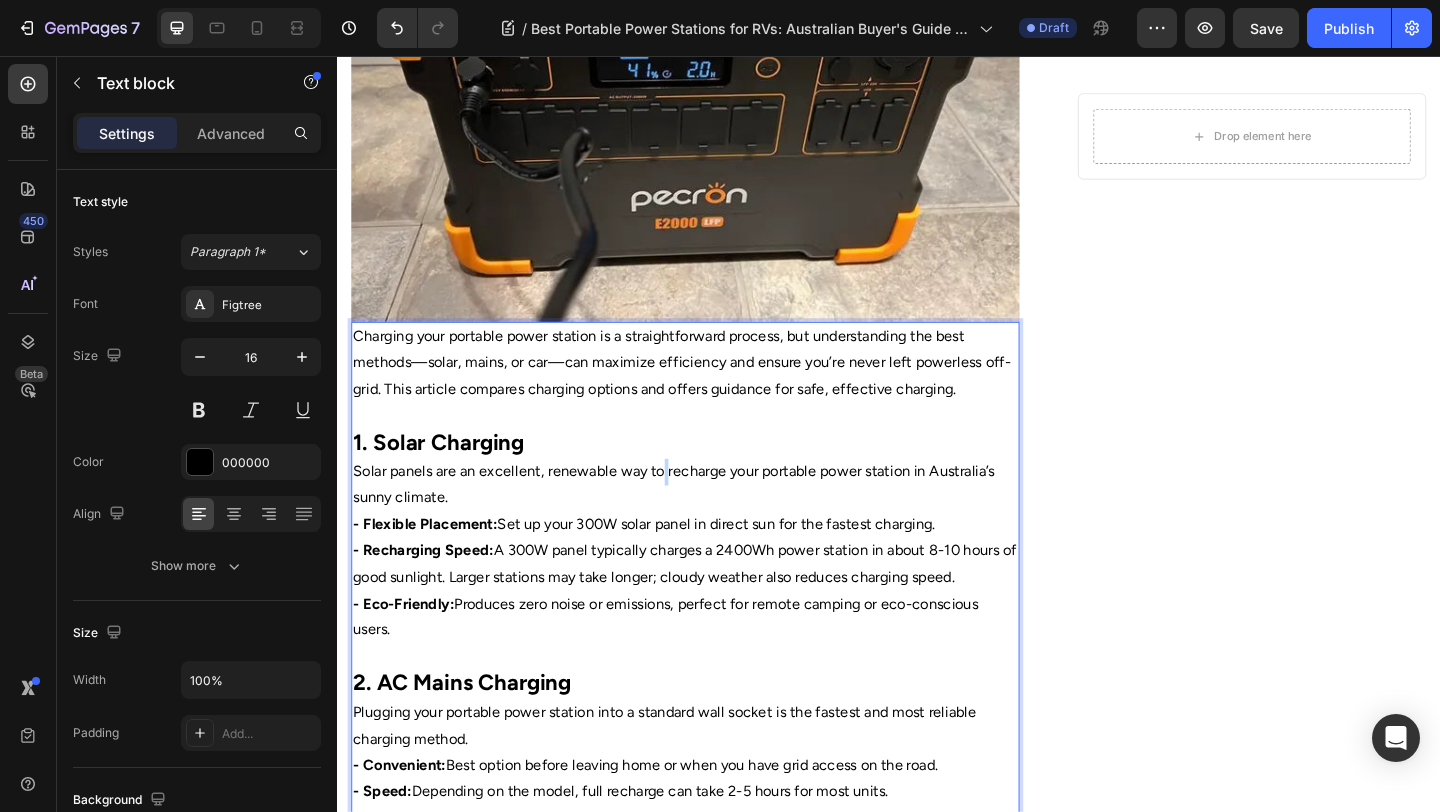 click on "Solar panels are an excellent, renewable way to recharge your portable power station in Australia’s sunny climate." at bounding box center [715, 523] 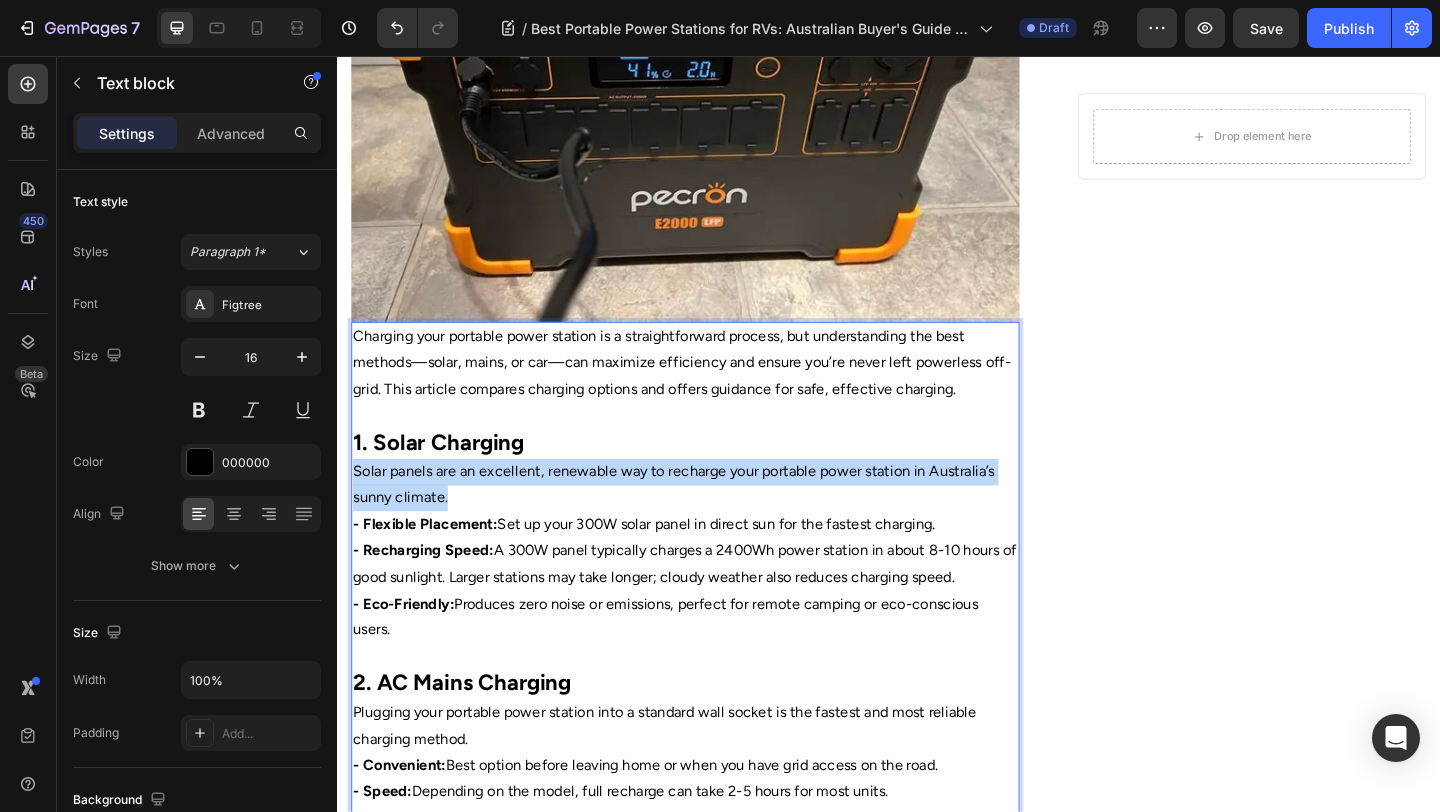 click on "Solar panels are an excellent, renewable way to recharge your portable power station in Australia’s sunny climate." at bounding box center [715, 523] 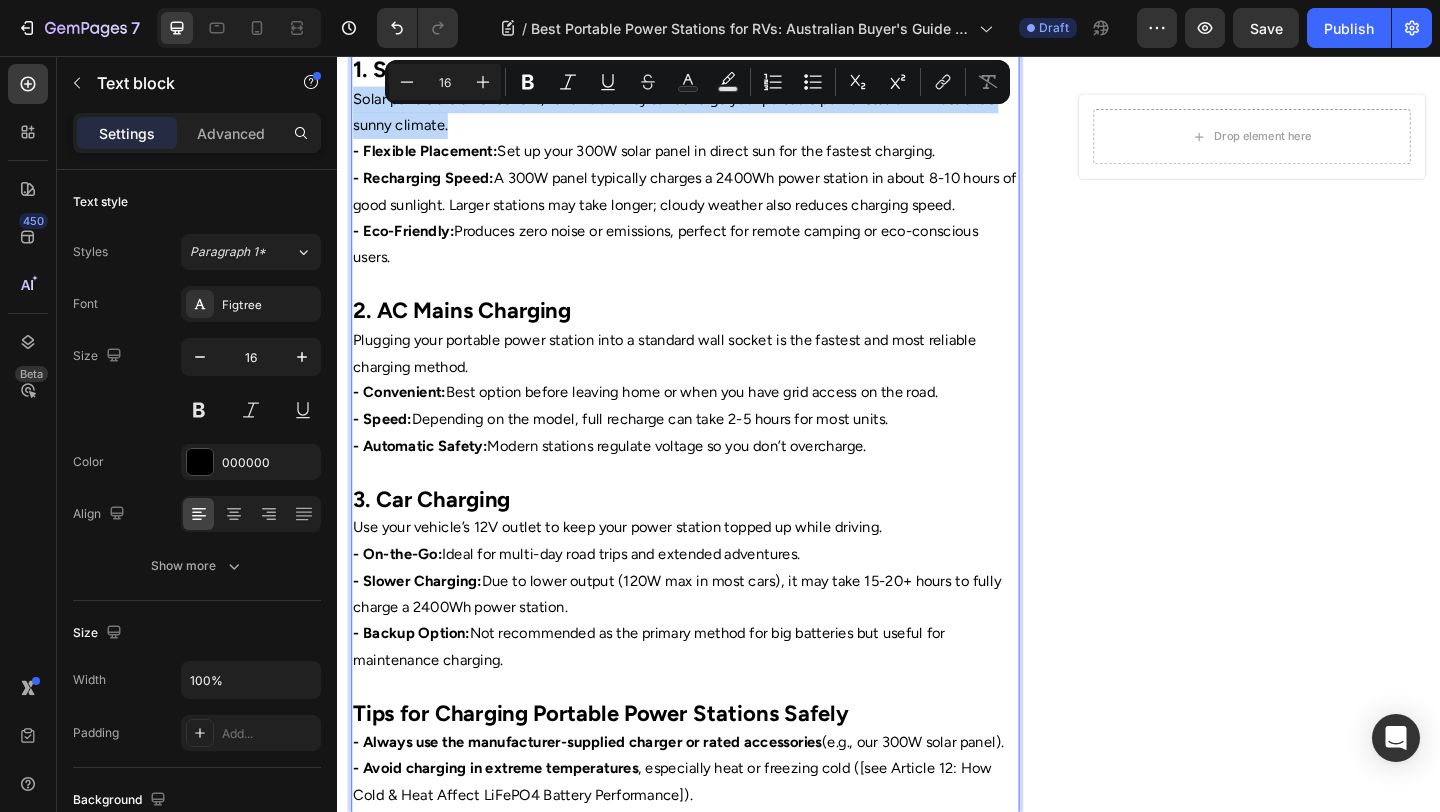 click on "- Slower Charging:  Due to lower output (120W max in most cars), it may take 15-20+ hours to fully charge a 2400Wh power station." at bounding box center [715, 642] 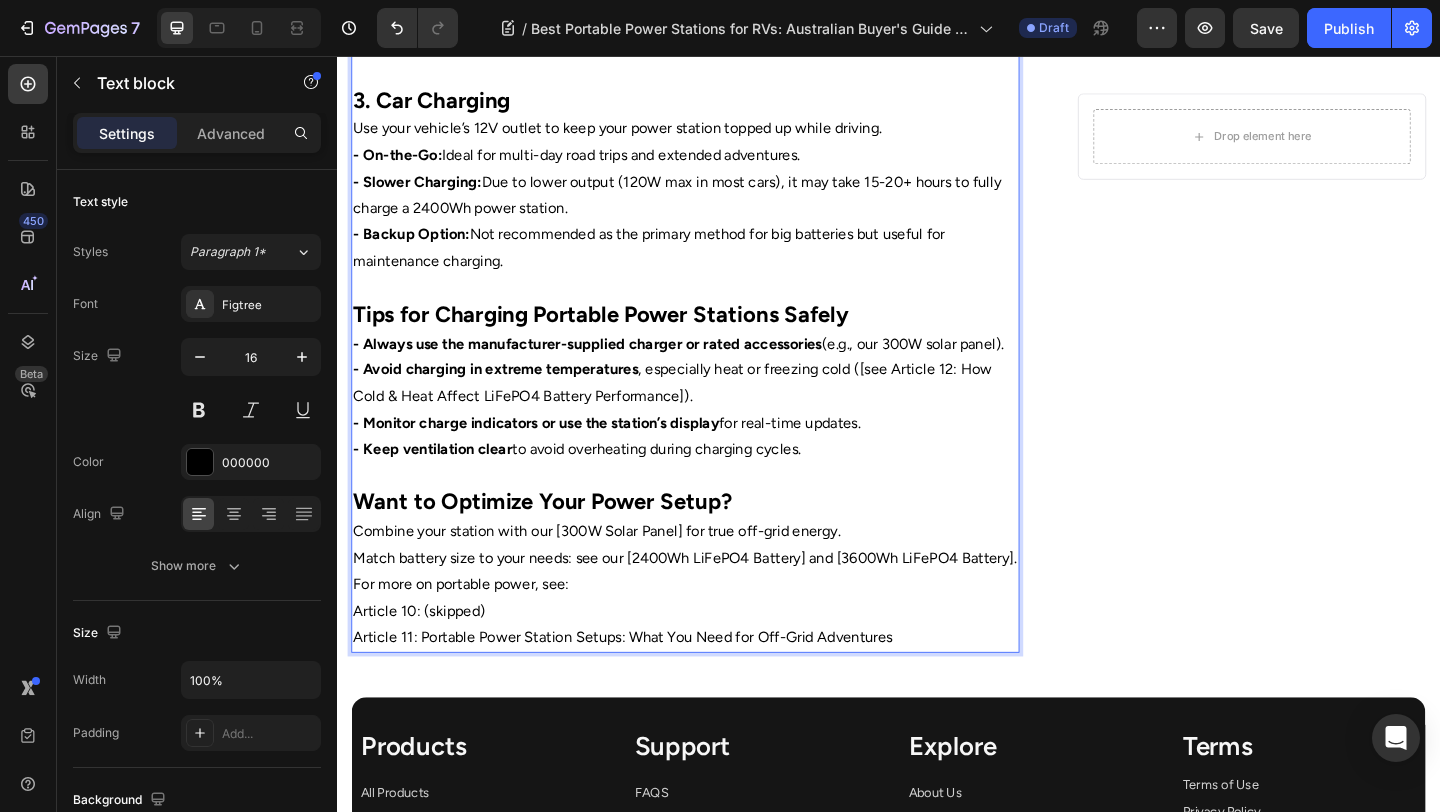 scroll, scrollTop: 1368, scrollLeft: 0, axis: vertical 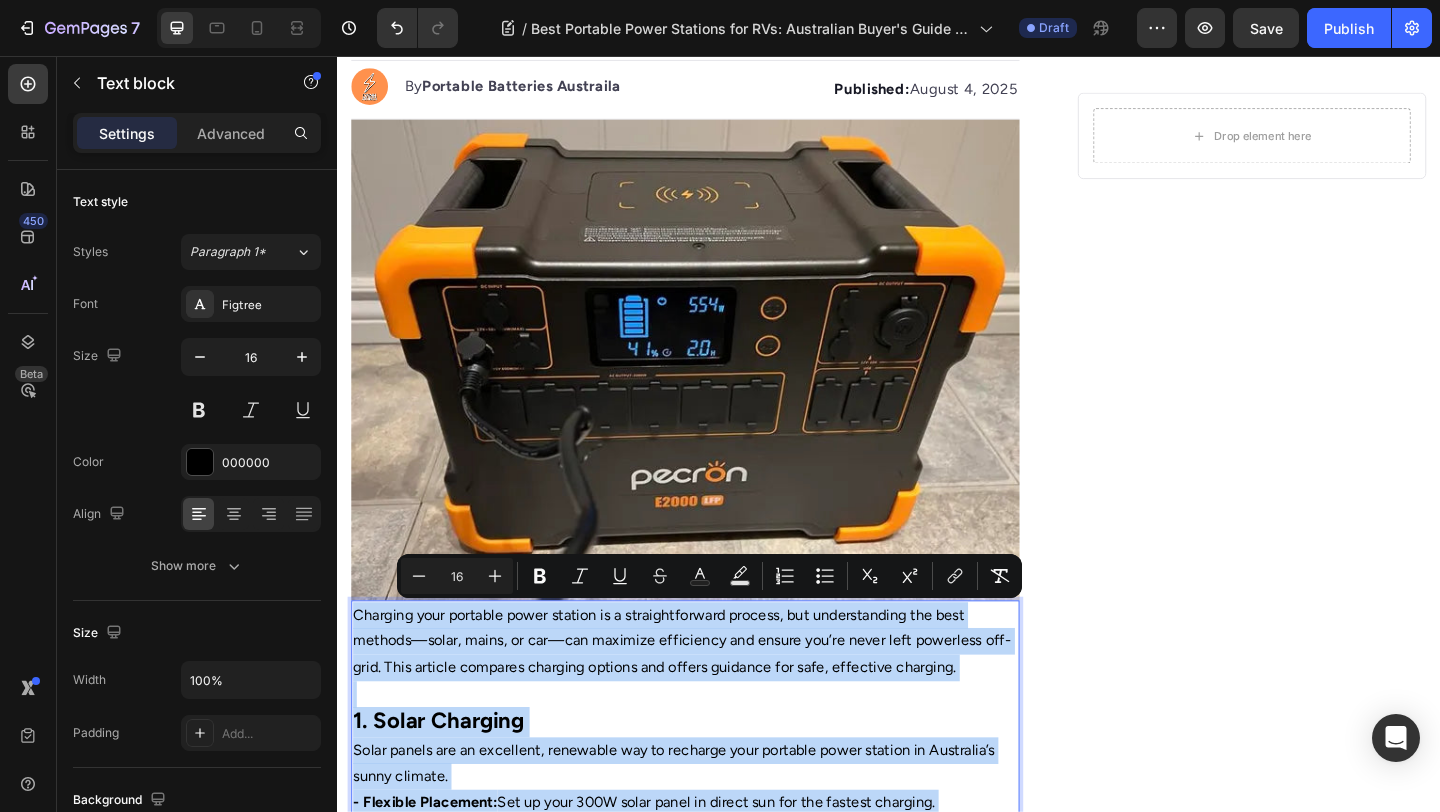 drag, startPoint x: 1002, startPoint y: 786, endPoint x: 314, endPoint y: 650, distance: 701.31305 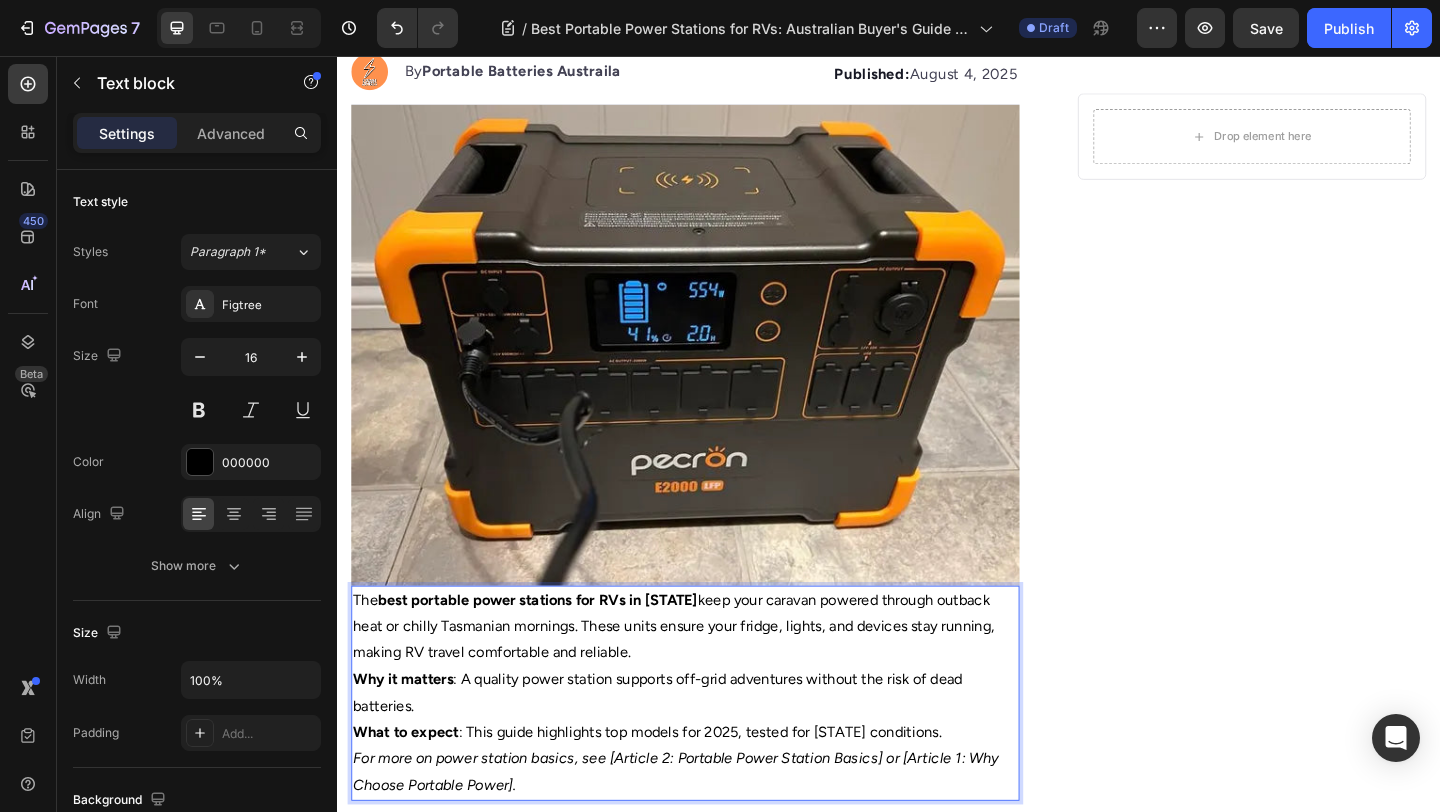 scroll, scrollTop: 521, scrollLeft: 0, axis: vertical 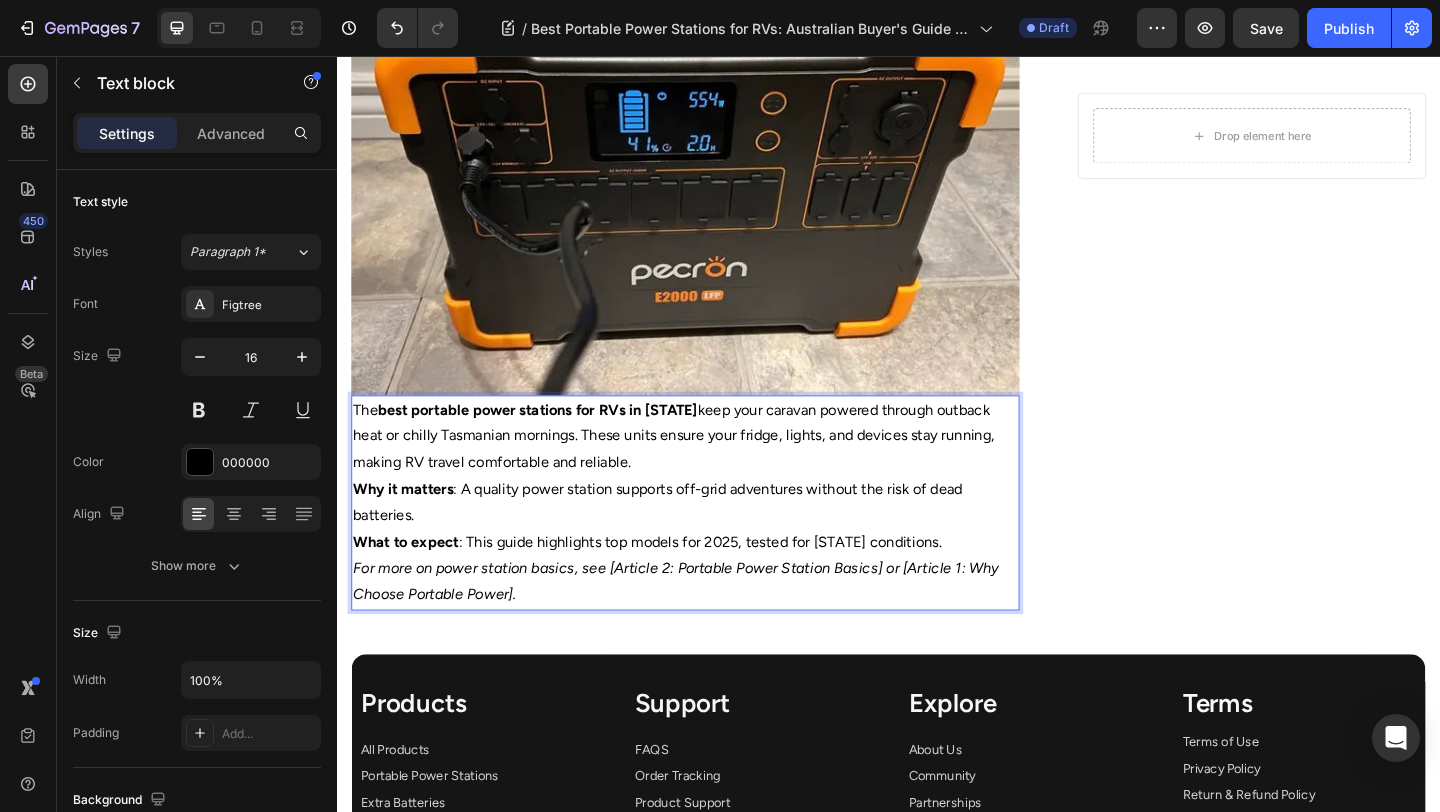 click on "Why it matters : A quality power station supports off-grid adventures without the risk of dead batteries." at bounding box center (715, 542) 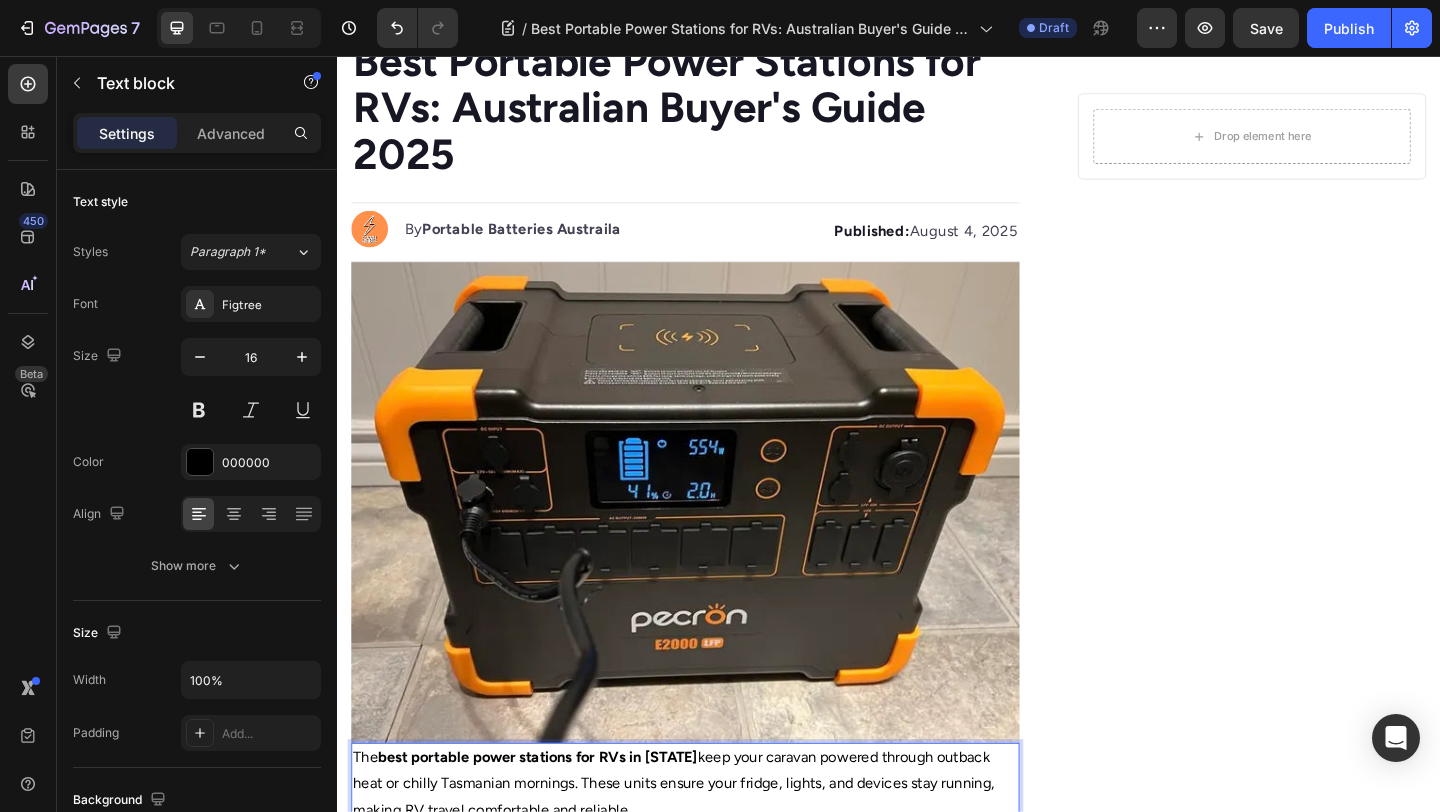 scroll, scrollTop: 141, scrollLeft: 0, axis: vertical 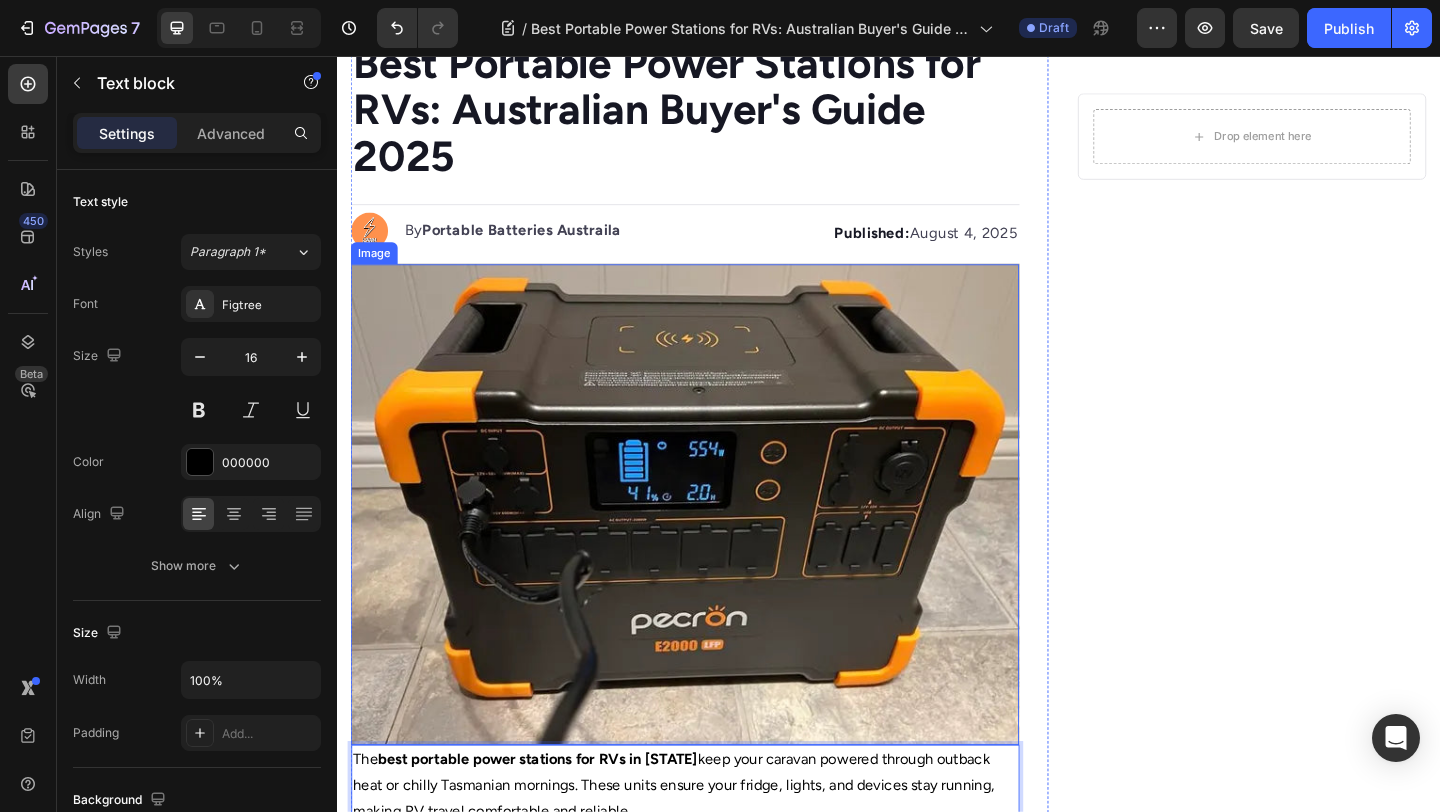 click at bounding box center [715, 543] 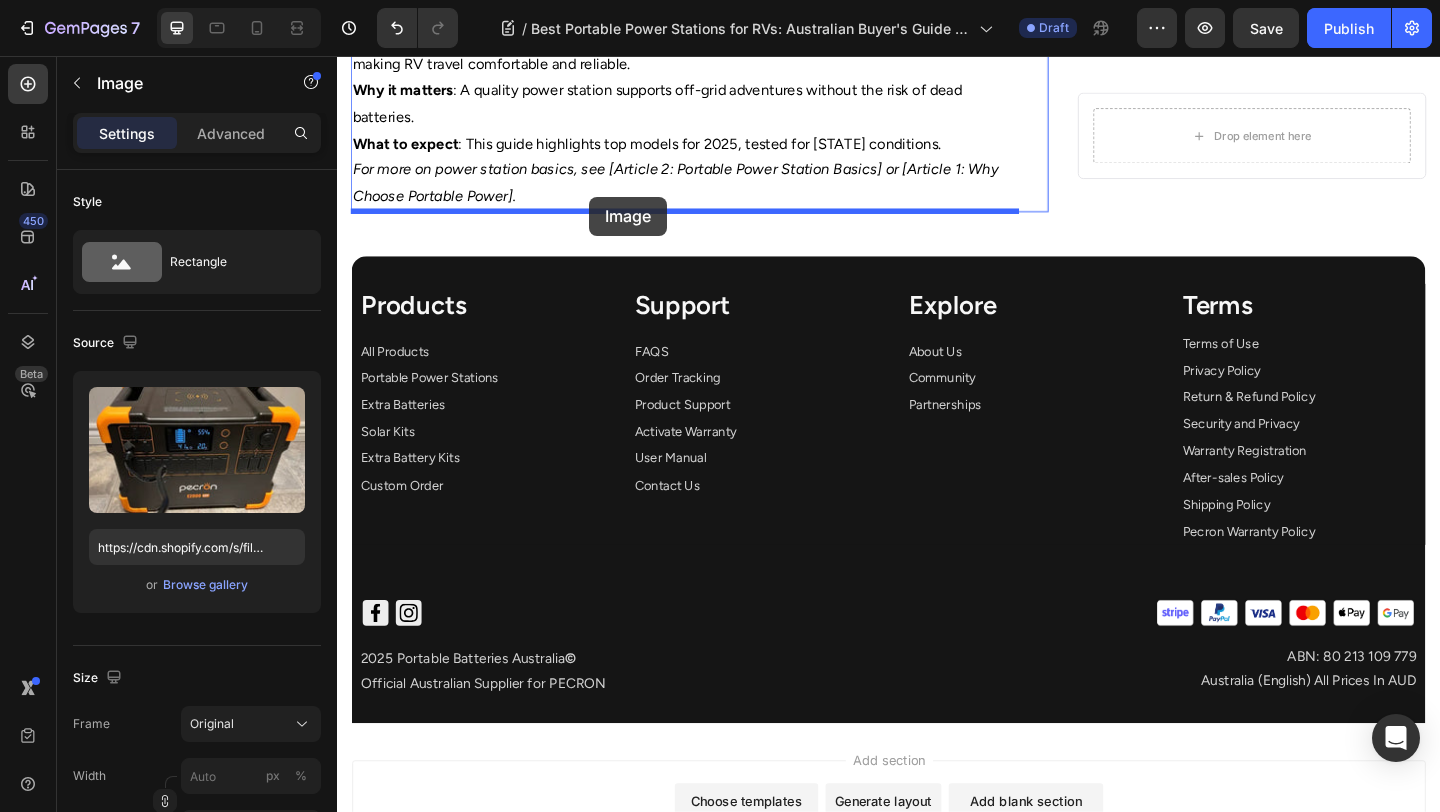 drag, startPoint x: 557, startPoint y: 440, endPoint x: 610, endPoint y: 211, distance: 235.05319 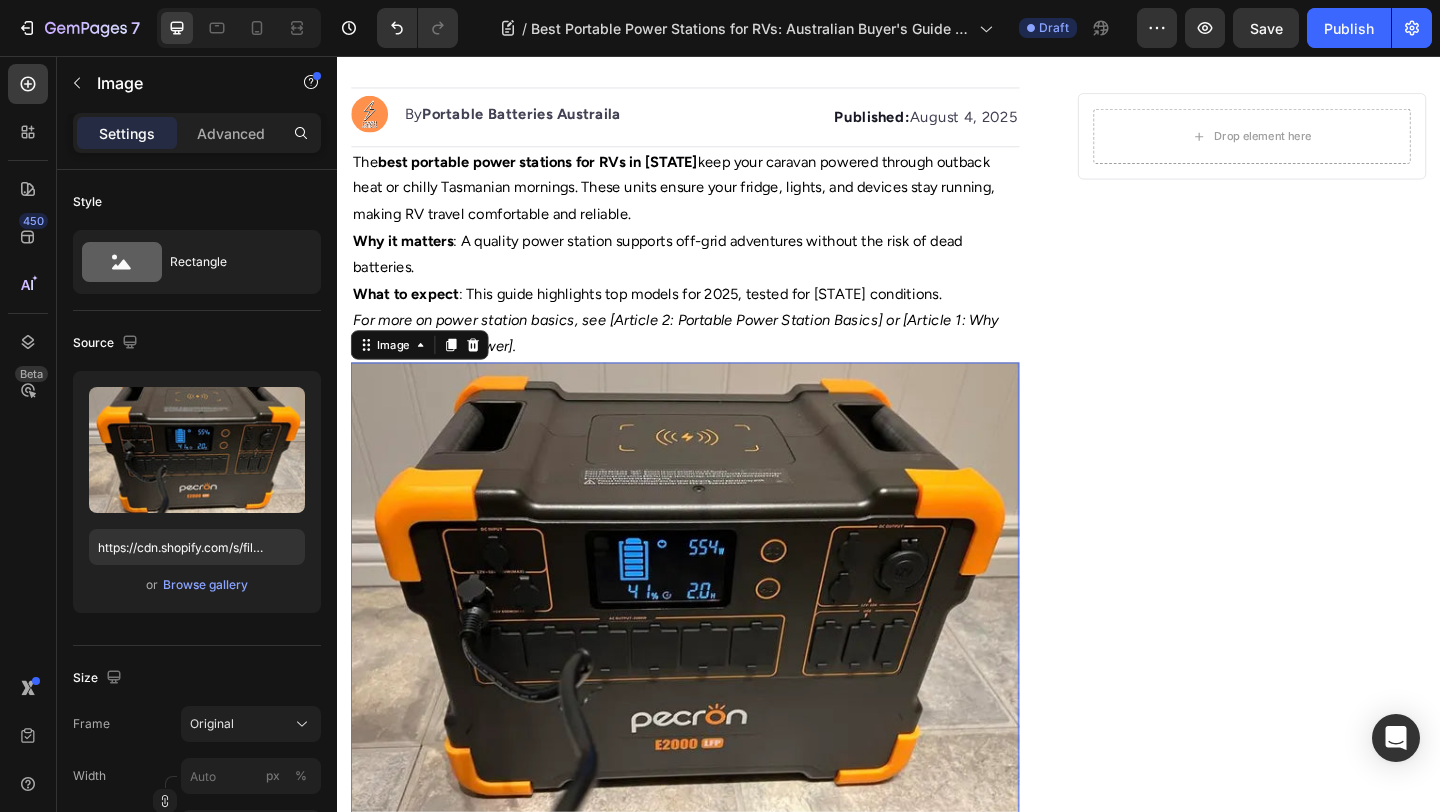scroll, scrollTop: 0, scrollLeft: 0, axis: both 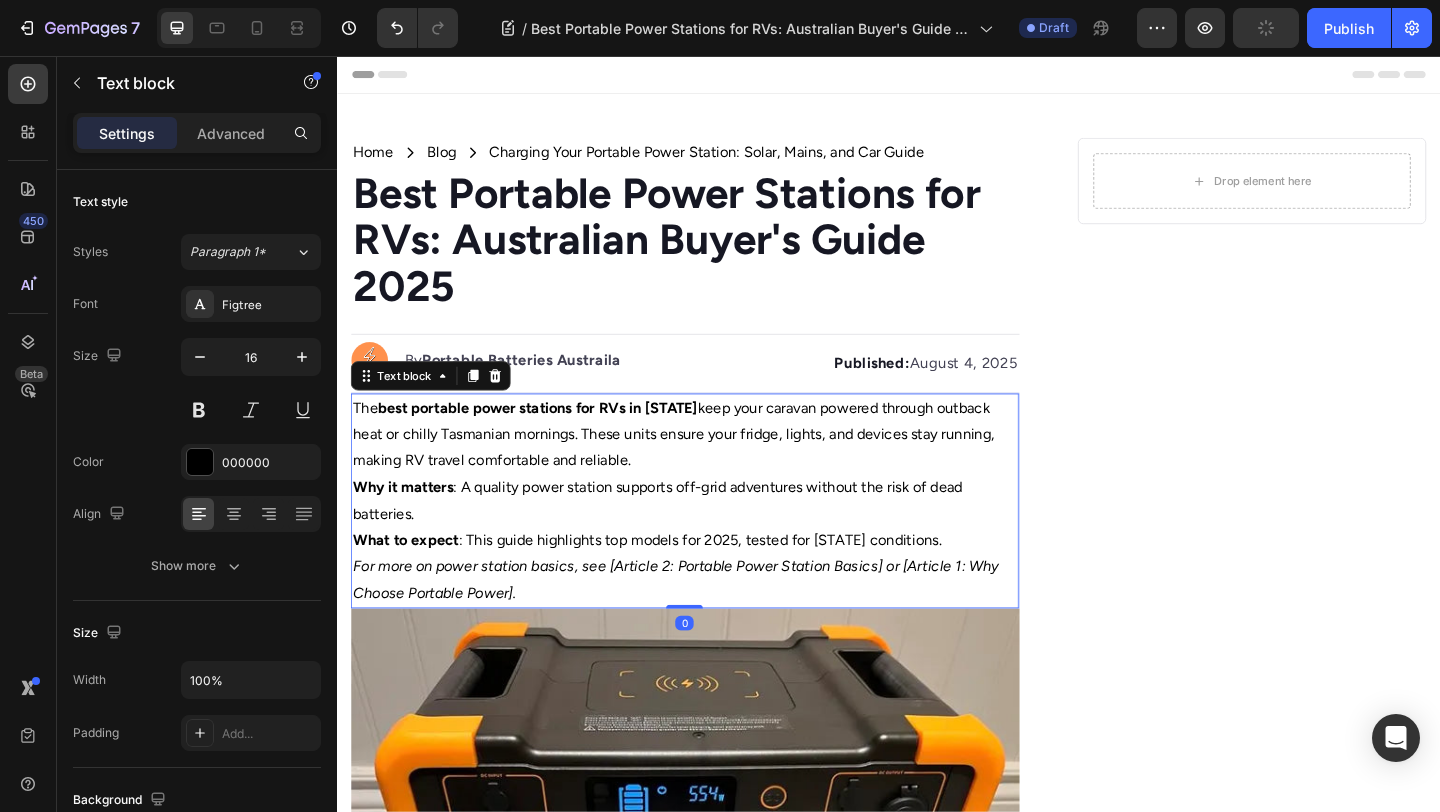 click on "The  best portable power stations for RVs in Australia  keep your caravan powered through outback heat or chilly Tasmanian mornings. These units ensure your fridge, lights, and devices stay running, making RV travel comfortable and reliable." at bounding box center (715, 468) 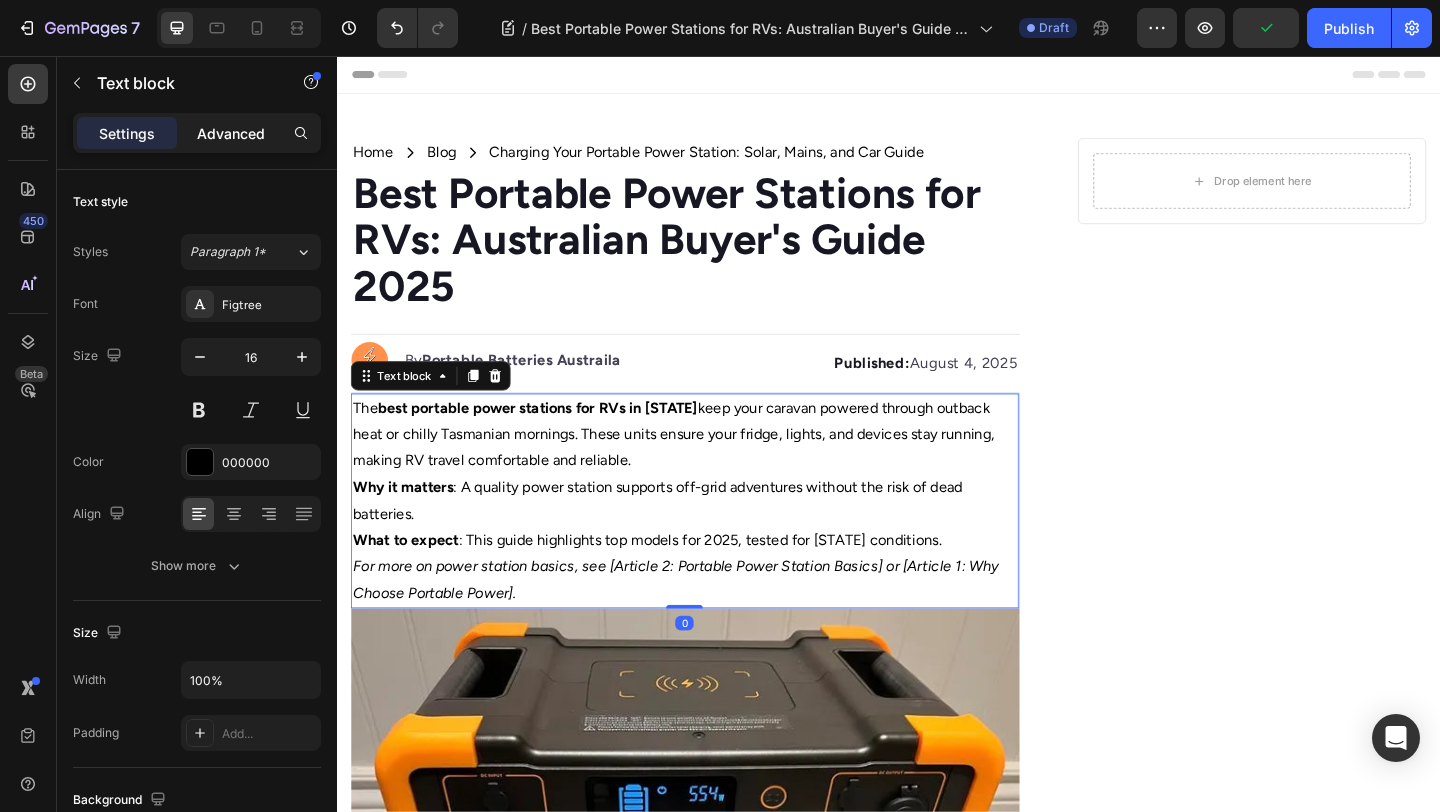 click on "Advanced" 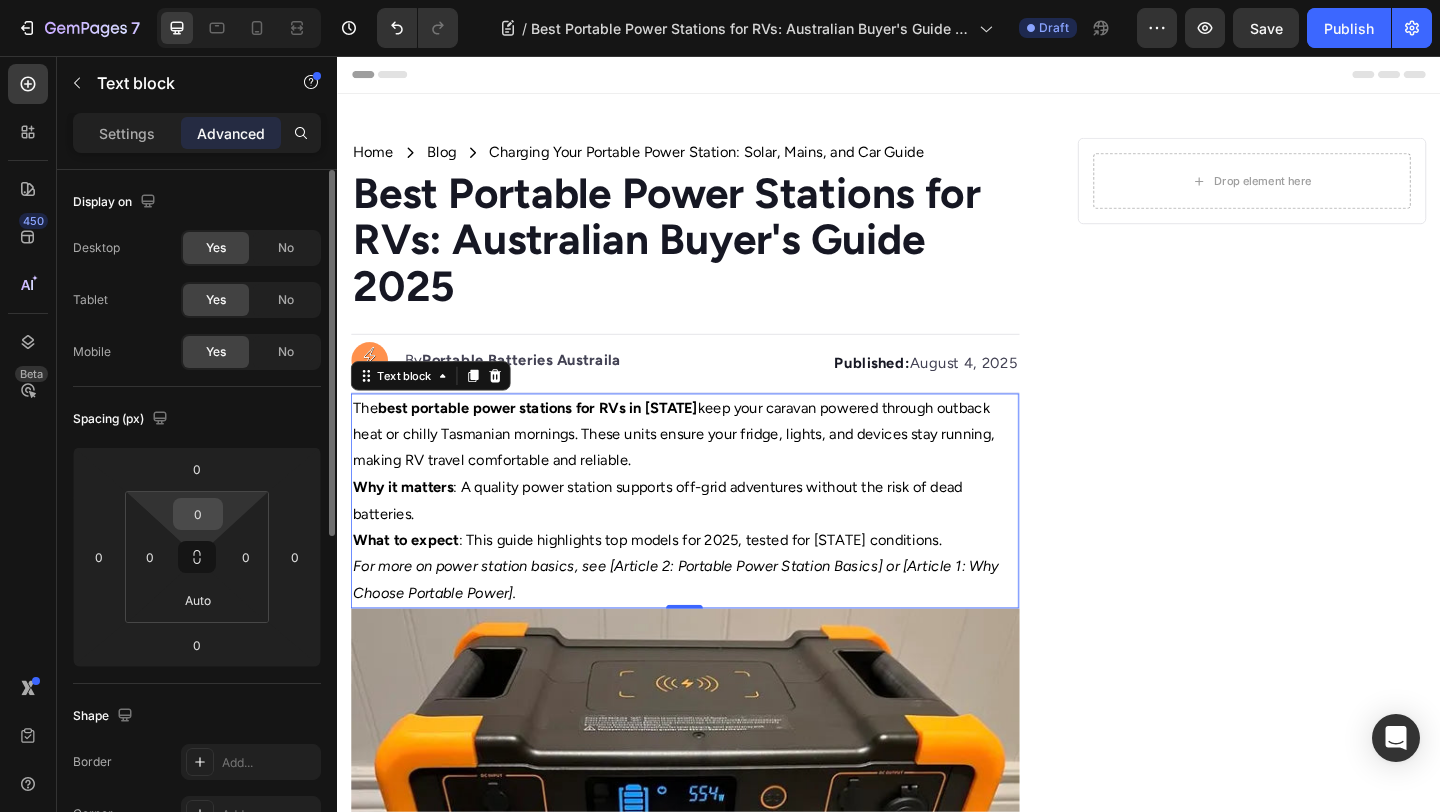 click on "0" at bounding box center [198, 514] 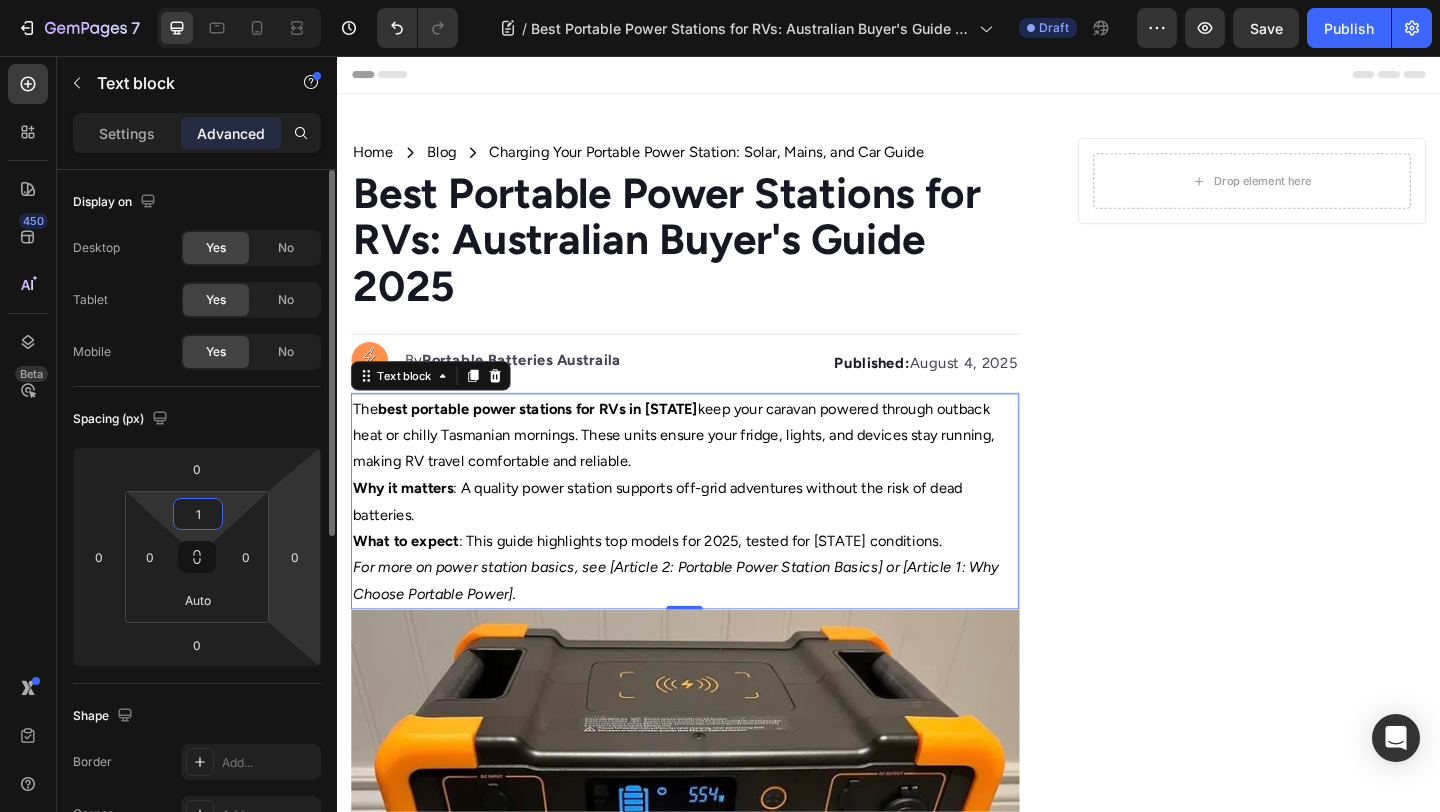 type on "16" 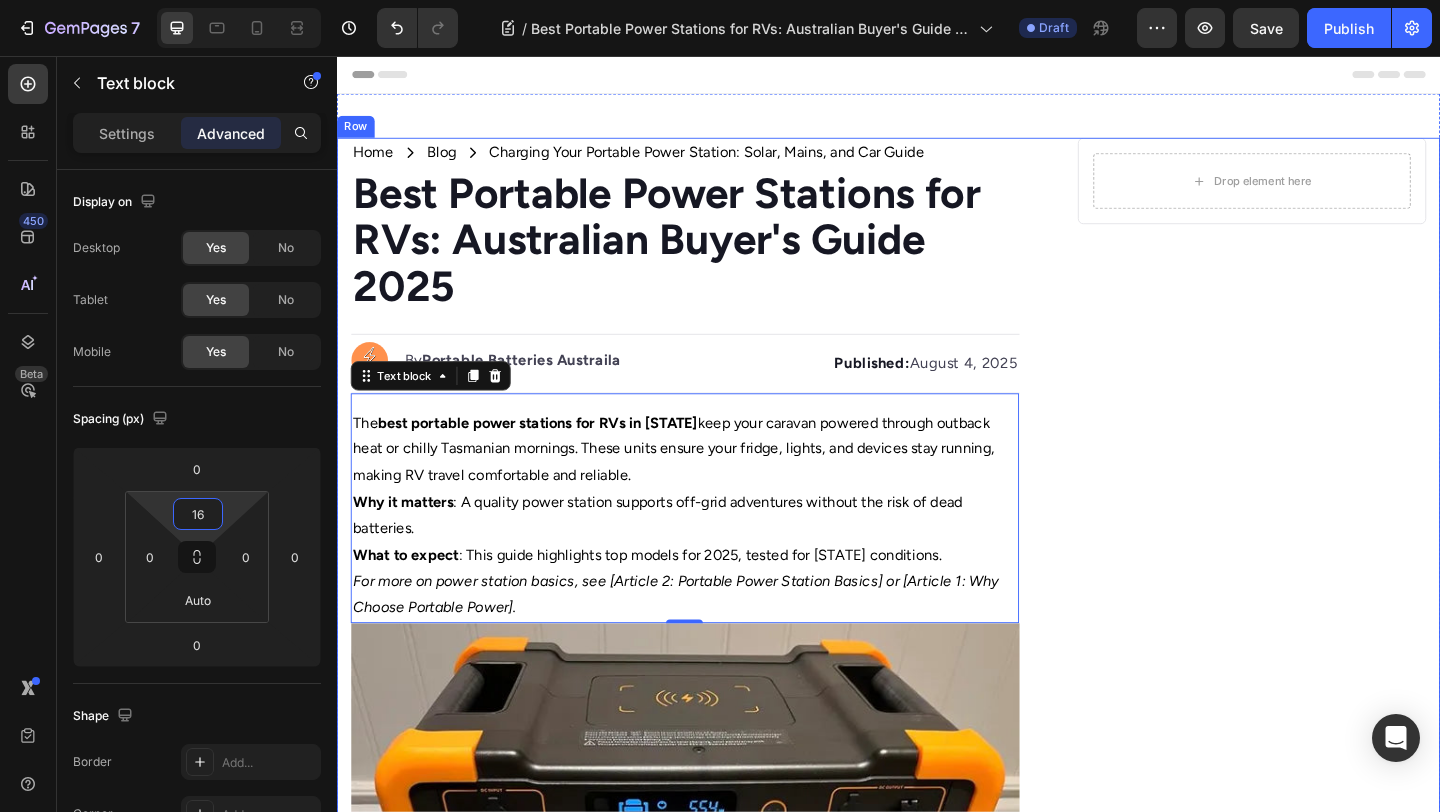click on "Drop element here Row" at bounding box center (1332, 670) 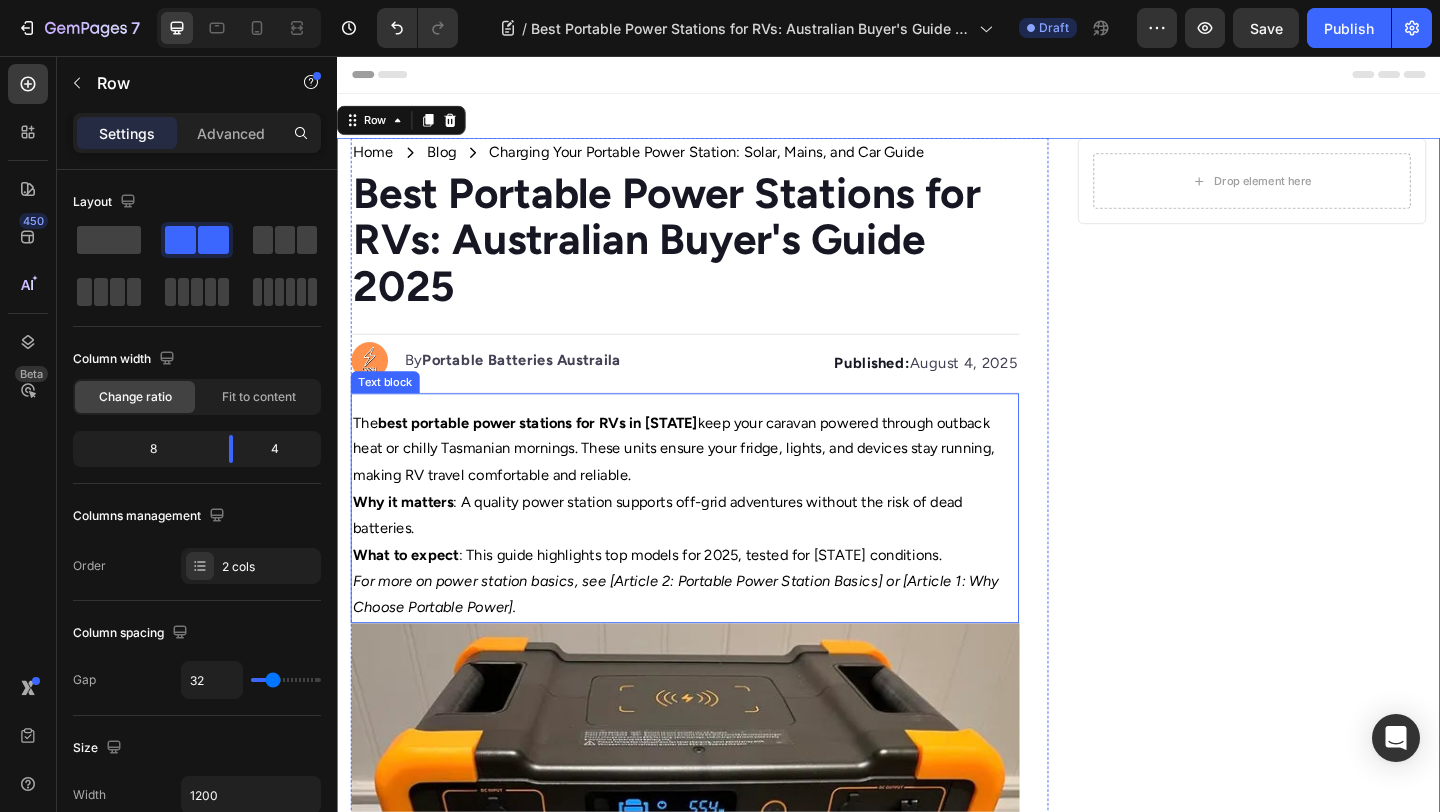 click on "What to expect : This guide highlights top models for 2025, tested for [STATE] conditions." at bounding box center [715, 599] 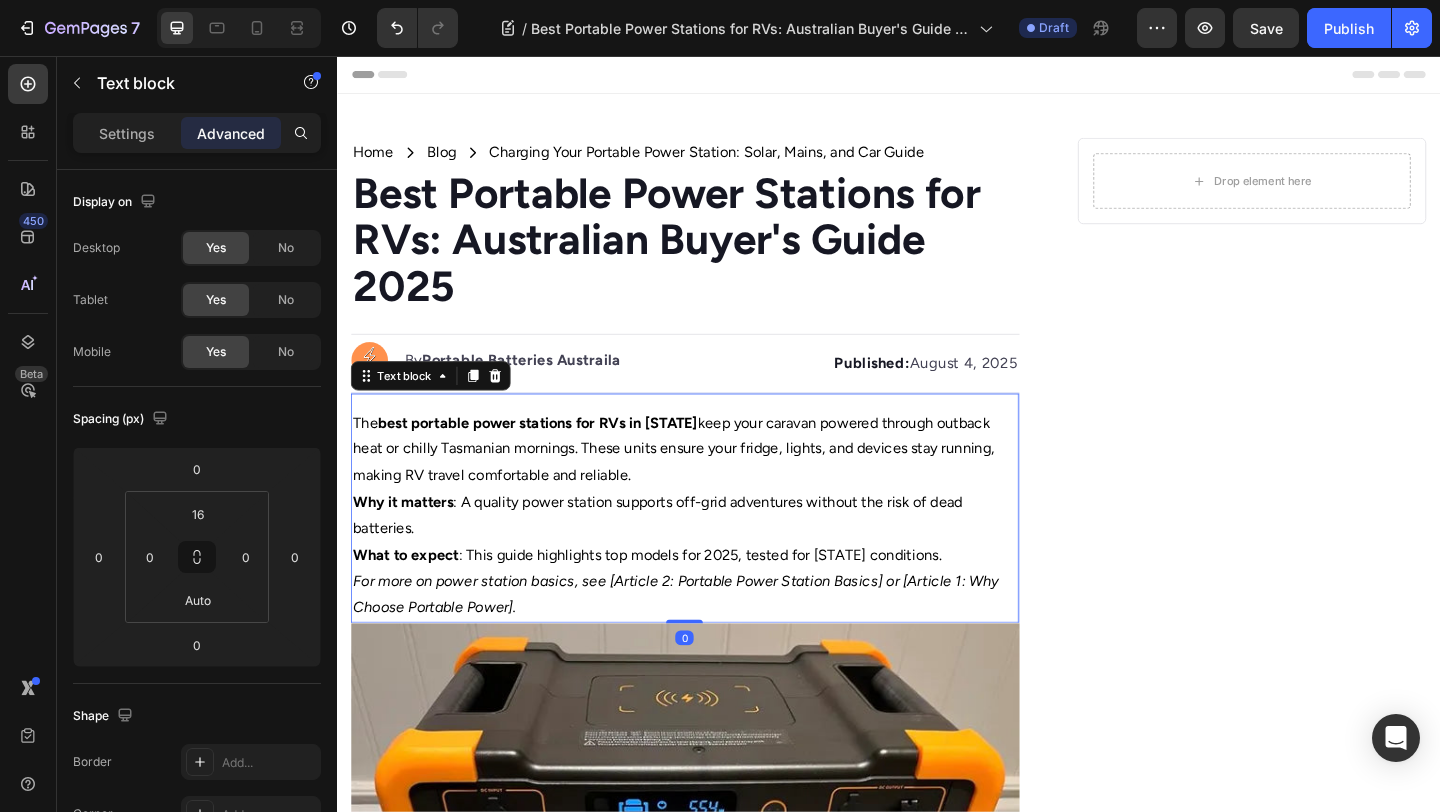click on "Advanced" at bounding box center [231, 133] 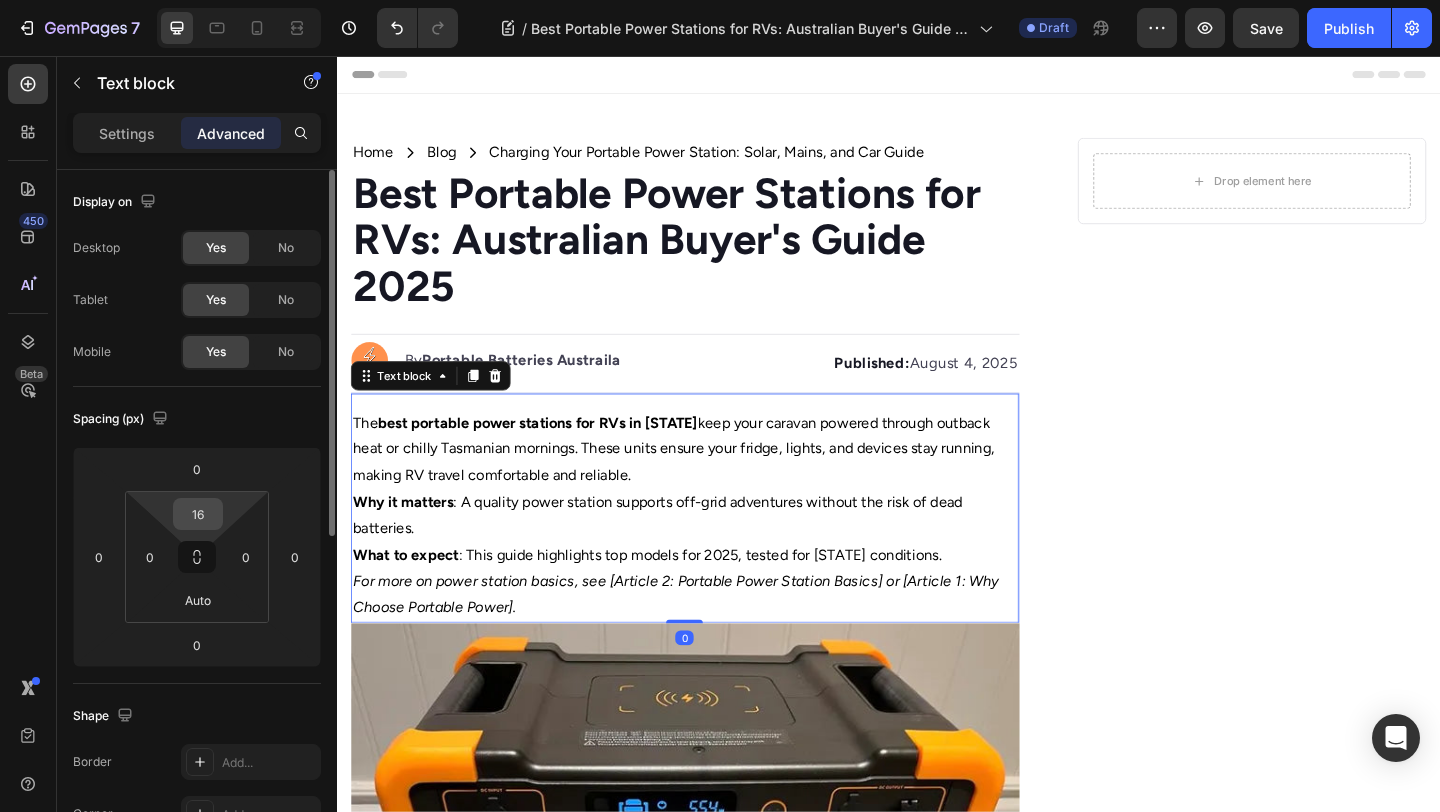 click on "16" at bounding box center (198, 514) 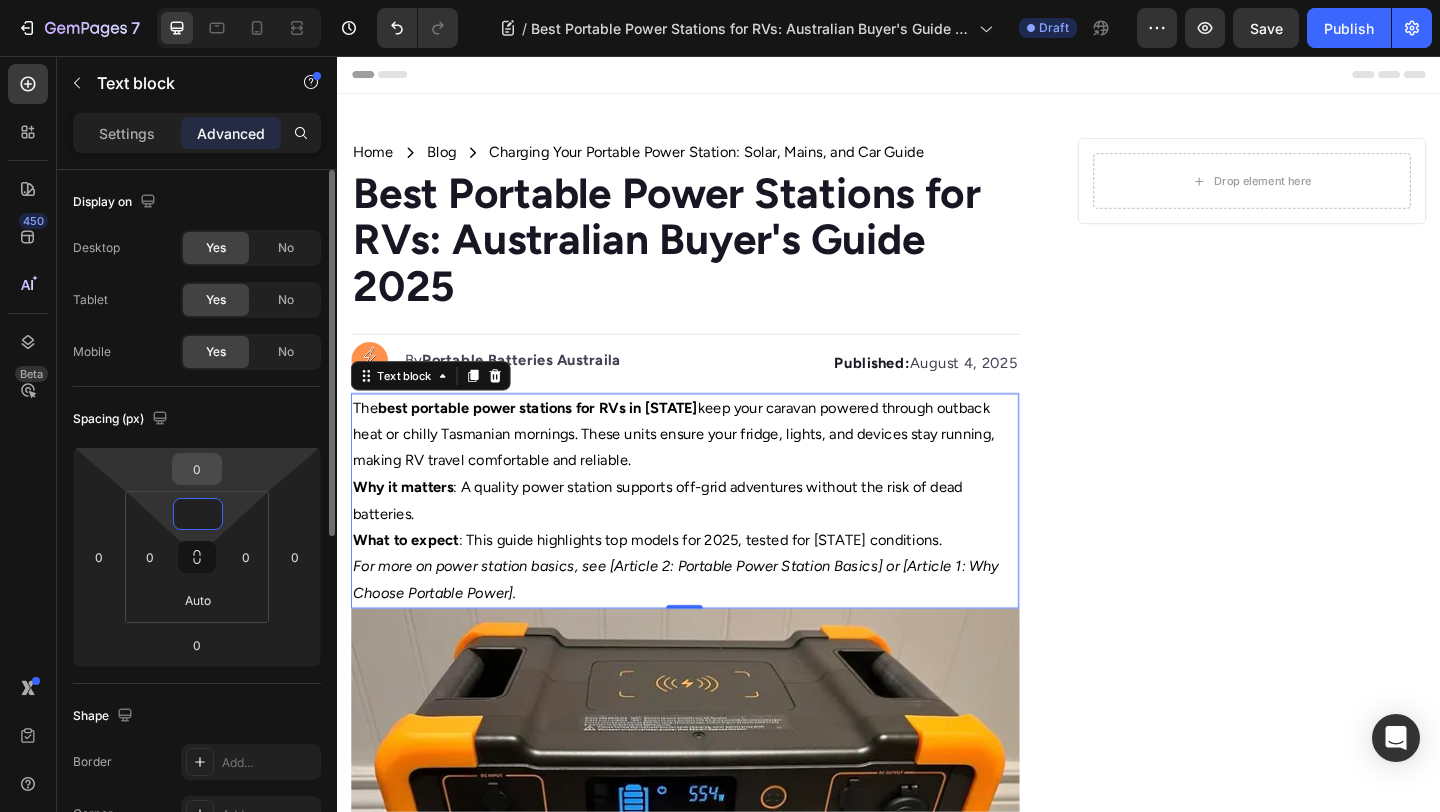type on "0" 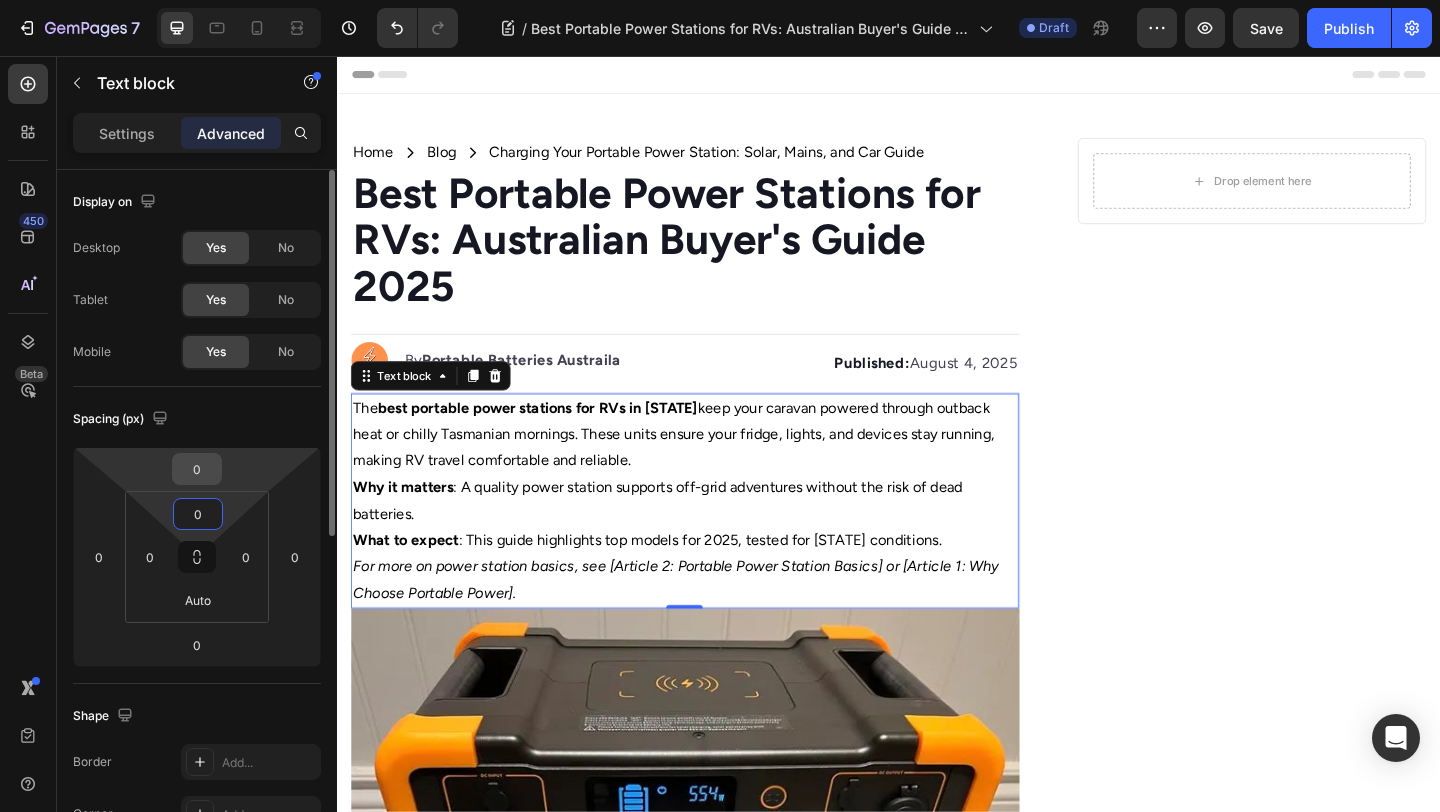 click on "0" at bounding box center [197, 469] 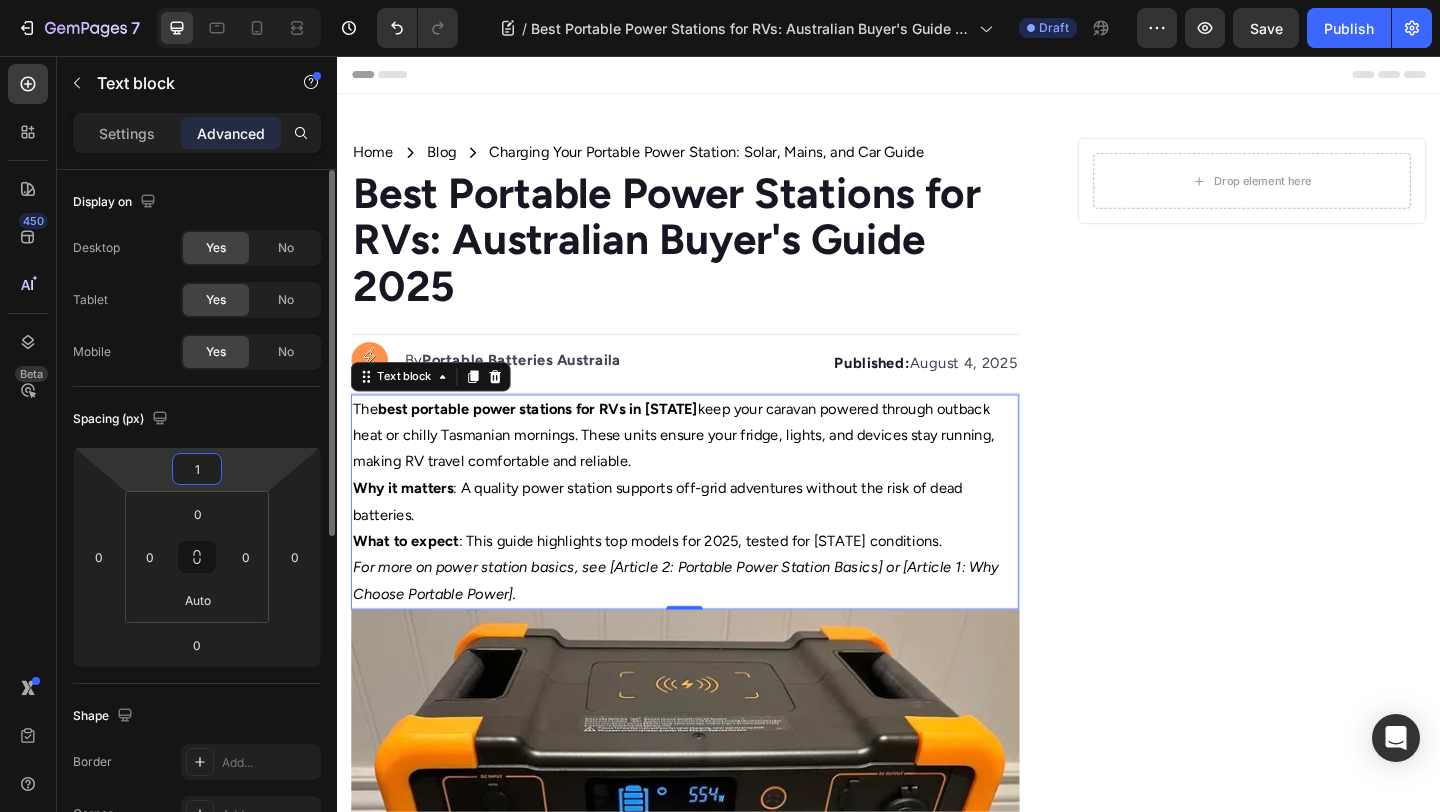 type on "16" 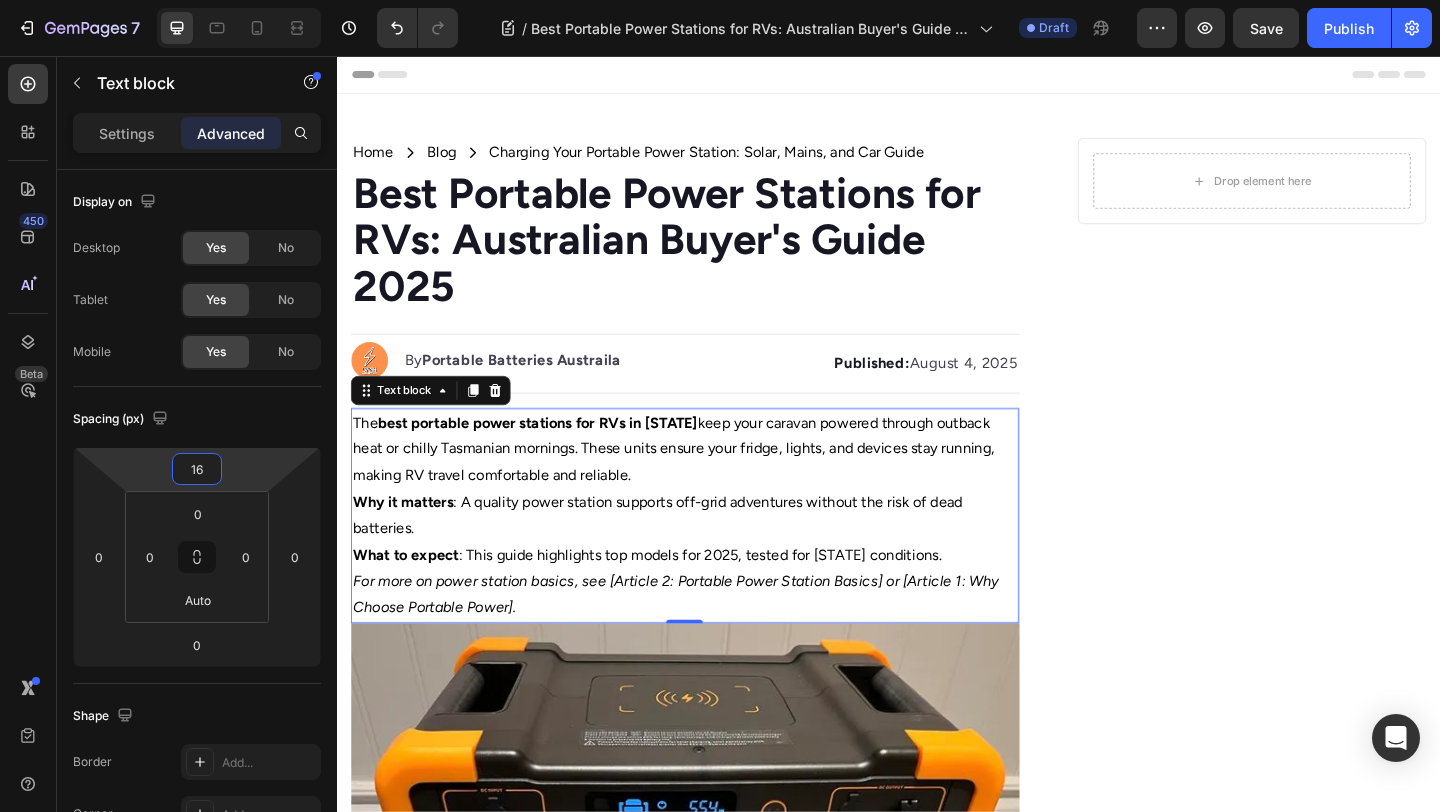 click on "Drop element here Row" at bounding box center (1332, 670) 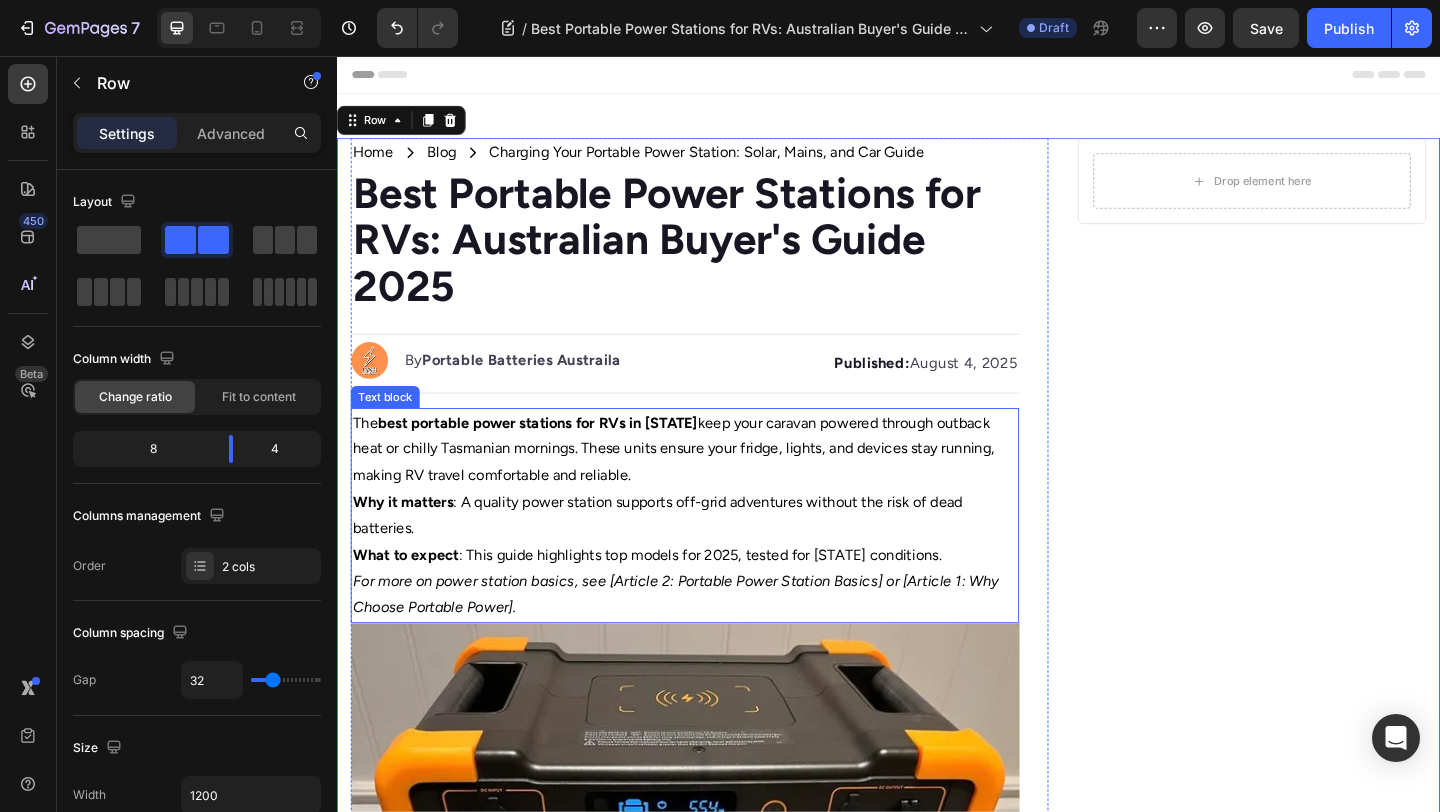 click on "The  best portable power stations for RVs in Australia  keep your caravan powered through outback heat or chilly Tasmanian mornings. These units ensure your fridge, lights, and devices stay running, making RV travel comfortable and reliable." at bounding box center [715, 484] 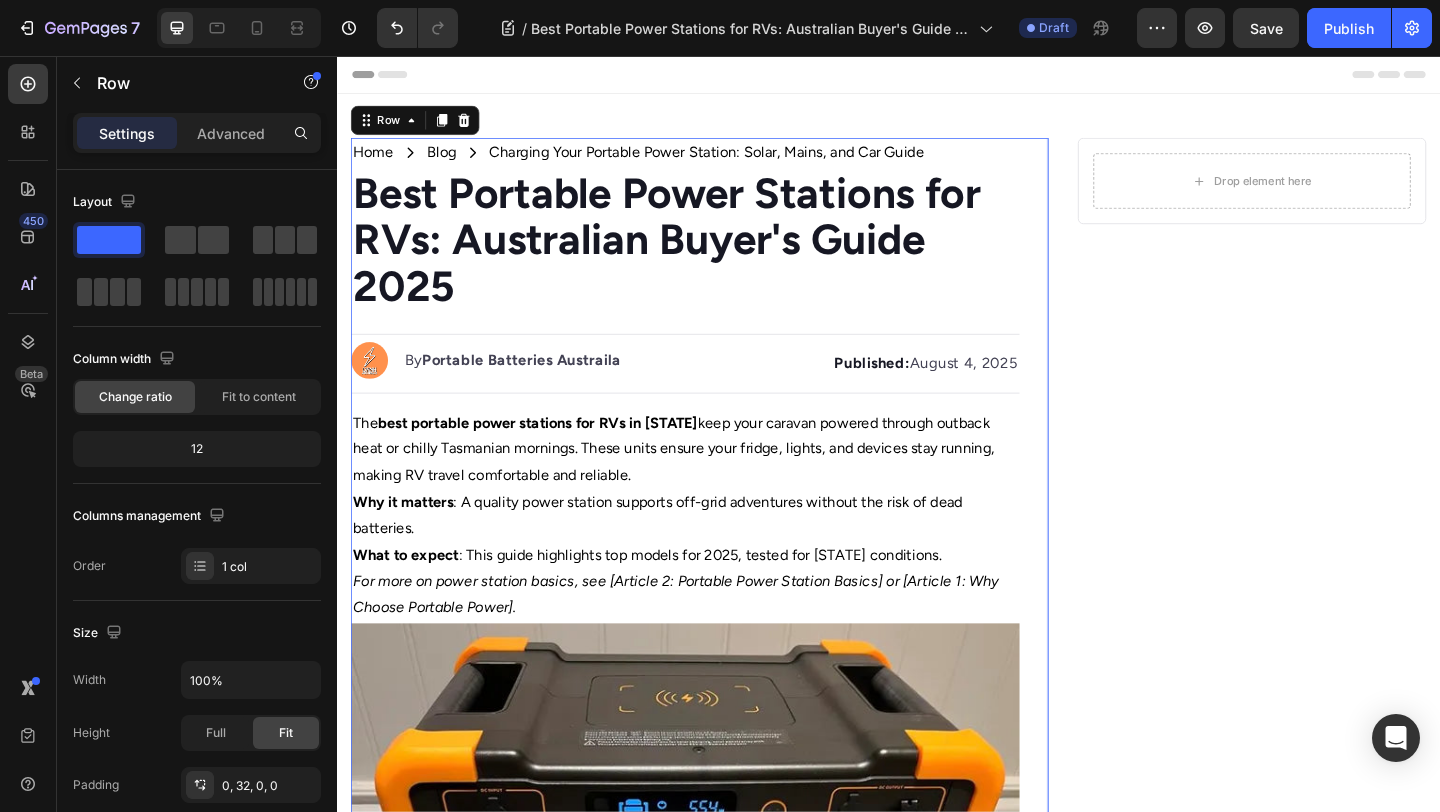 click on "Home Text Block
Icon Blog Text Block
Icon Charging Your Portable Power Station: Solar, Mains, and Car Guide Text Block Row ⁠⁠⁠⁠⁠⁠⁠ Best Portable Power Stations for RVs: Australian Buyer's Guide 2025 Heading Image By  Portable Batteries Austraila Text block Advanced list Published:  August 4, 2025 Text block Row The  best portable power stations for RVs in [STATE]  keep your caravan powered through outback heat or chilly [STATE] mornings. These units ensure your fridge, lights, and devices stay running, making RV travel comfortable and reliable. Why it matters : A quality power station supports off-grid adventures without the risk of dead batteries. What to expect : This guide highlights top models for 2025, tested for [STATE] conditions. For more on power station basics, see [Article 2: Portable Power Station Basics] or [Article 1: Why Choose Portable Power]. Text block Image Image" at bounding box center [715, 670] 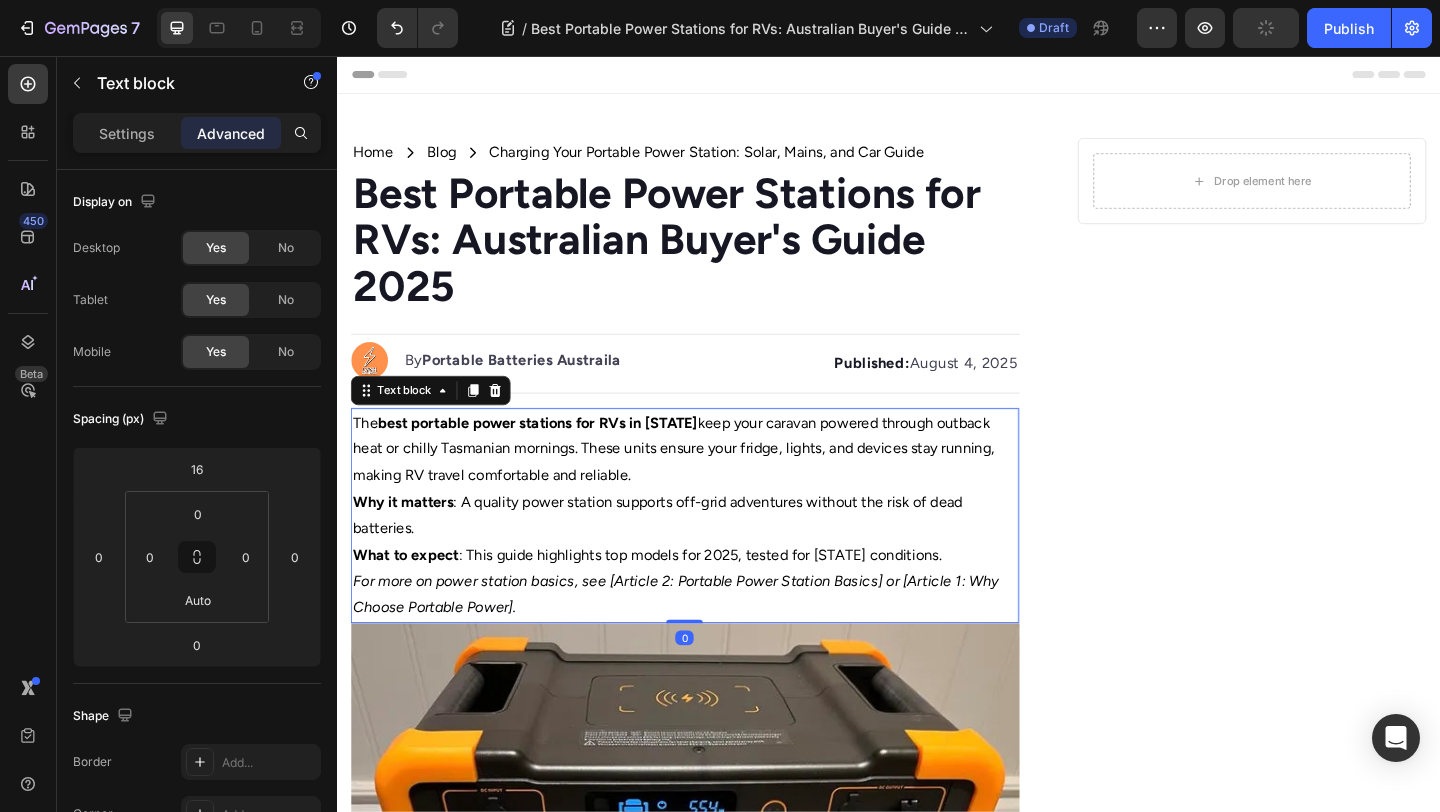 click on "The  best portable power stations for RVs in Australia  keep your caravan powered through outback heat or chilly Tasmanian mornings. These units ensure your fridge, lights, and devices stay running, making RV travel comfortable and reliable." at bounding box center (715, 484) 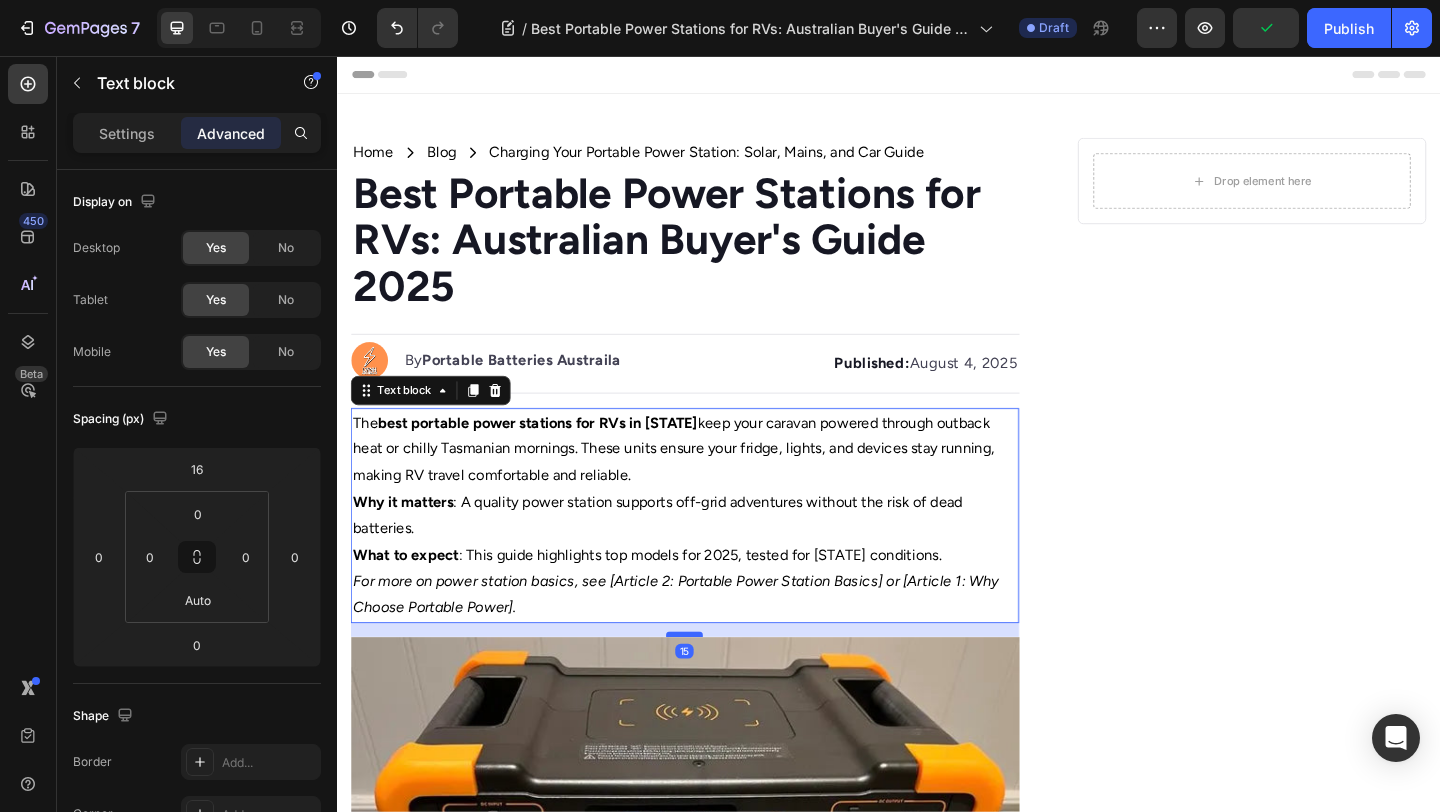 drag, startPoint x: 721, startPoint y: 669, endPoint x: 728, endPoint y: 684, distance: 16.552946 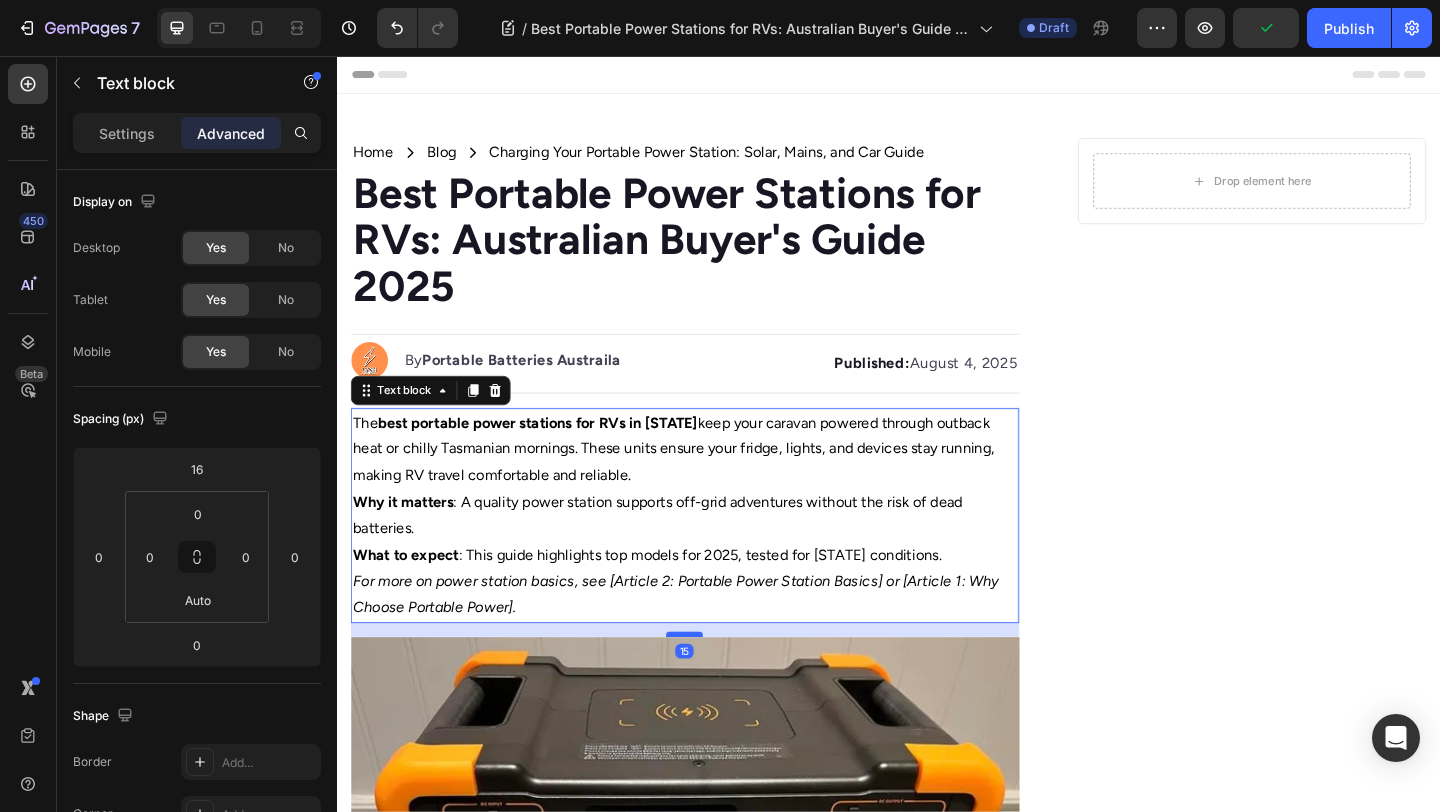 click at bounding box center [715, 685] 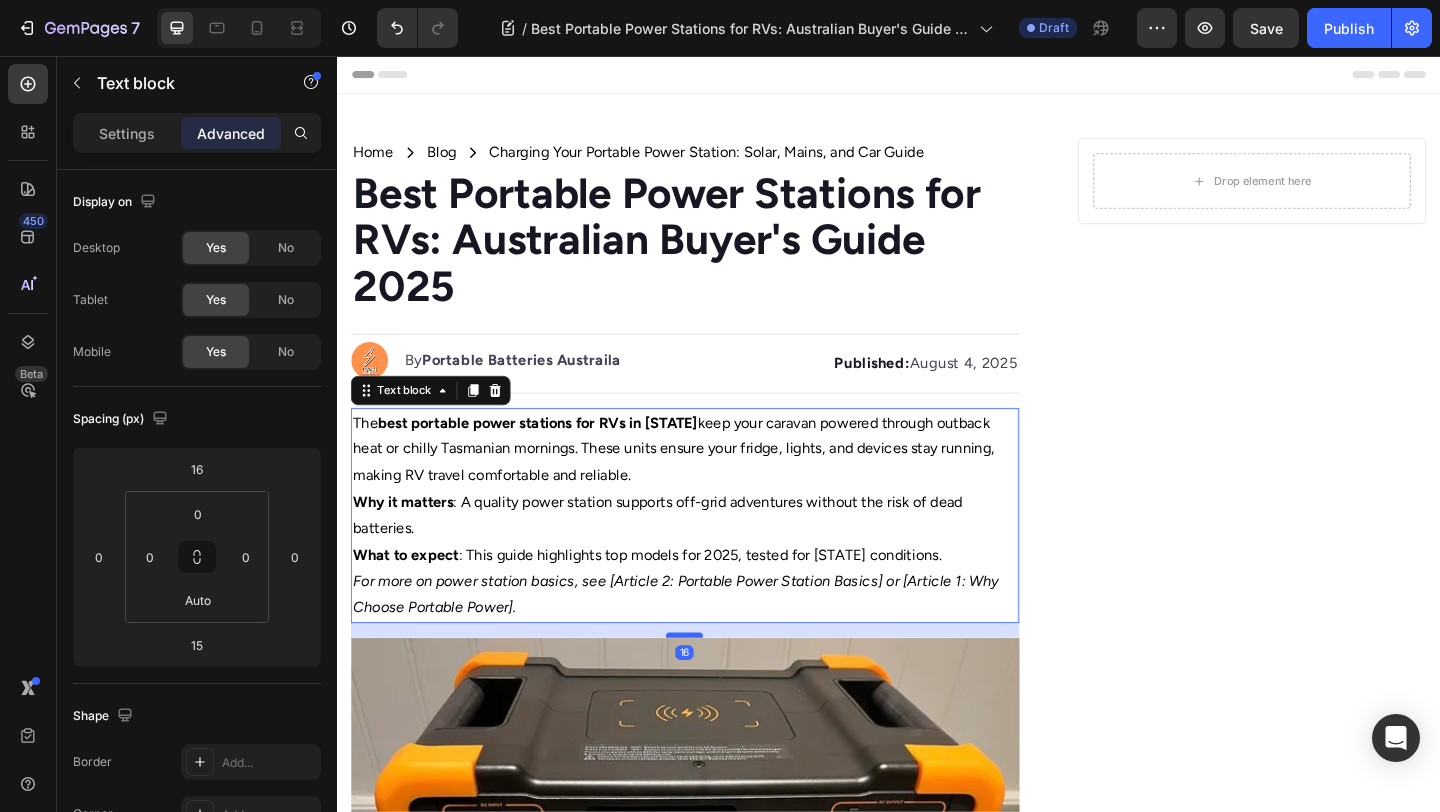 click at bounding box center [715, 686] 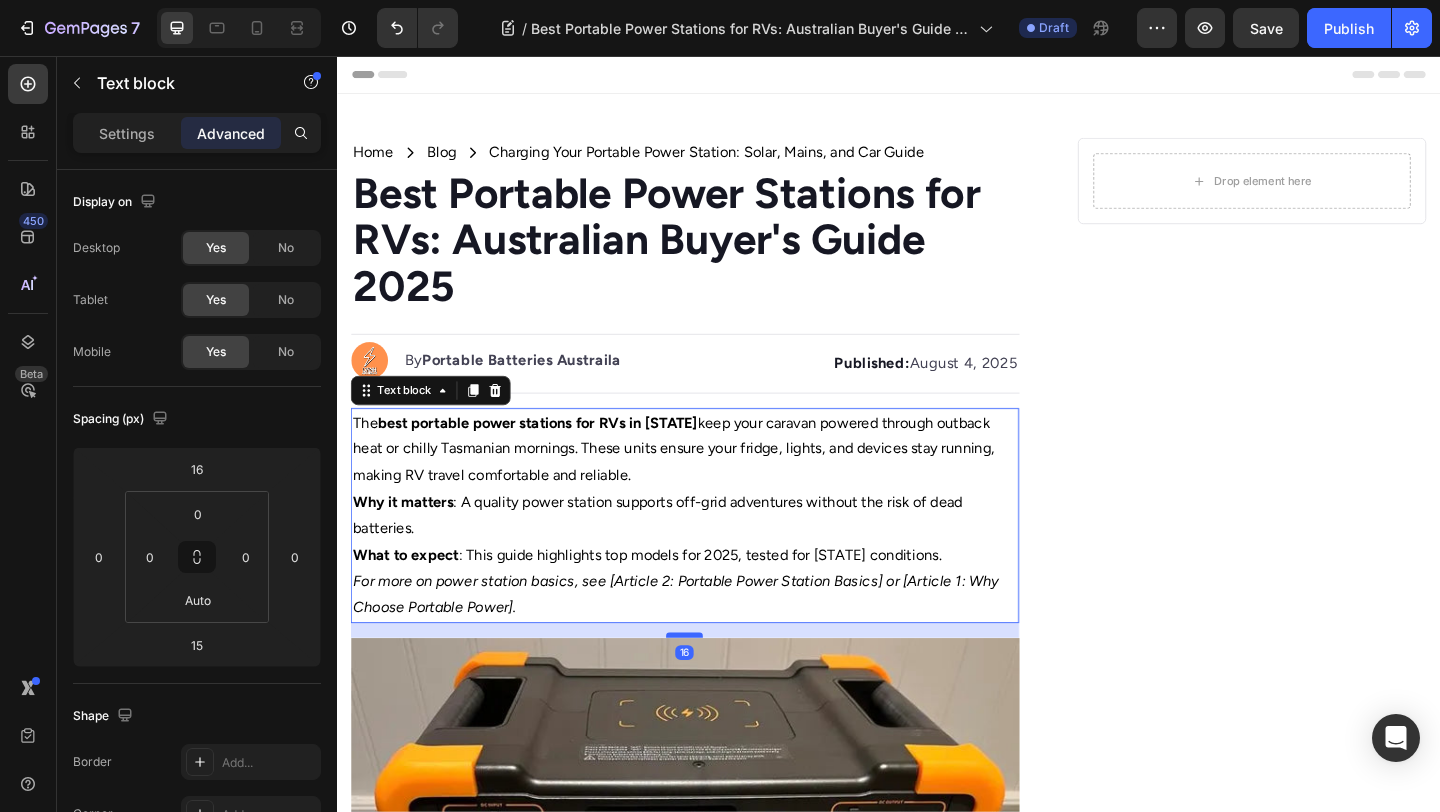 type on "16" 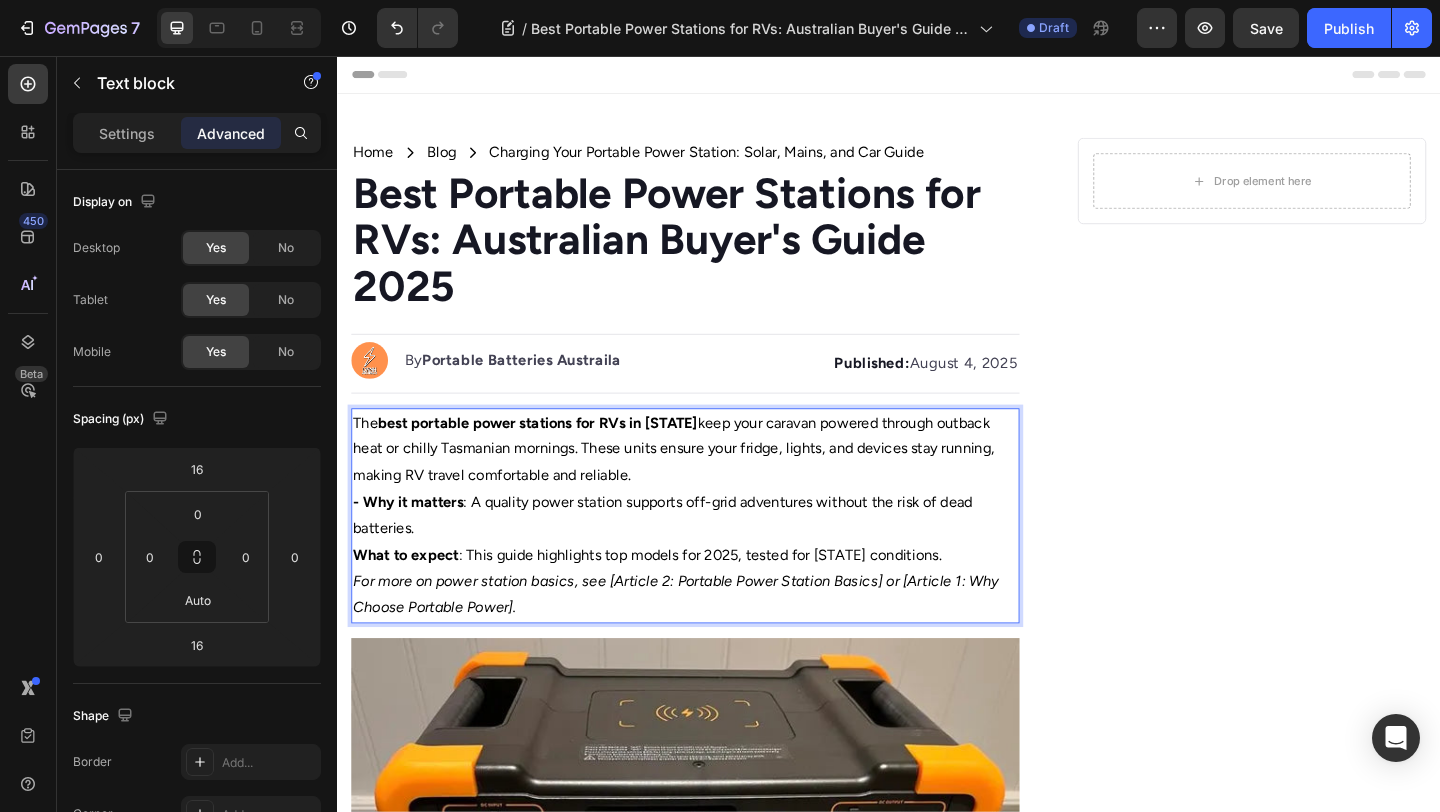 click on "The  best portable power stations for RVs in [STATE]  keep your caravan powered through outback heat or chilly [STATE] mornings. These units ensure your fridge, lights, and devices stay running, making RV travel comfortable and reliable.  - Why it matters : A quality power station supports off-grid adventures without the risk of dead batteries. What to expect : This guide highlights top models for 2025, tested for [STATE] conditions. For more on power station basics, see [Article 2: Portable Power Station Basics] or [Article 1: Why Choose Portable Power]." at bounding box center [715, 556] 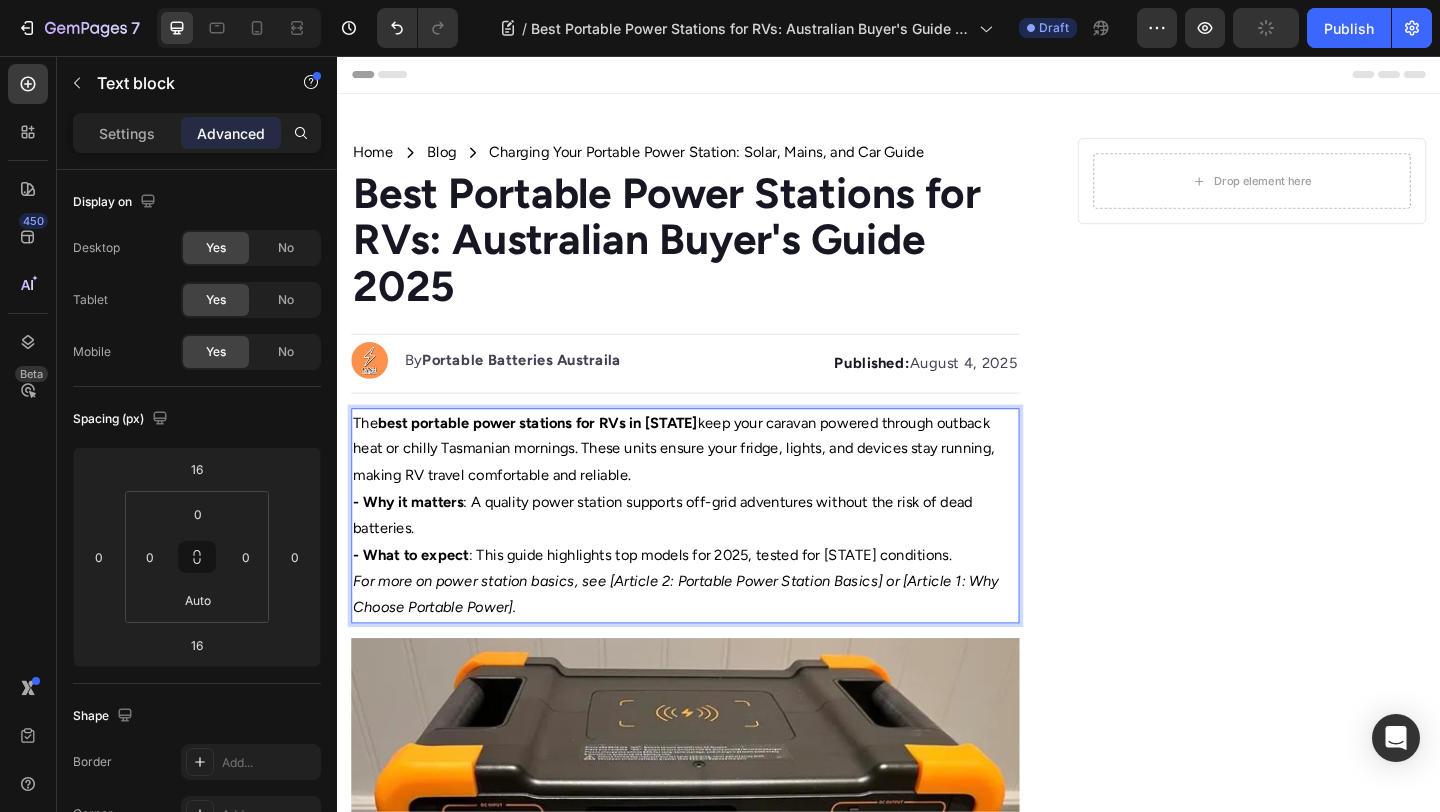 click on "The  best portable power stations for RVs in Australia  keep your caravan powered through outback heat or chilly Tasmanian mornings. These units ensure your fridge, lights, and devices stay running, making RV travel comfortable and reliable." at bounding box center [715, 484] 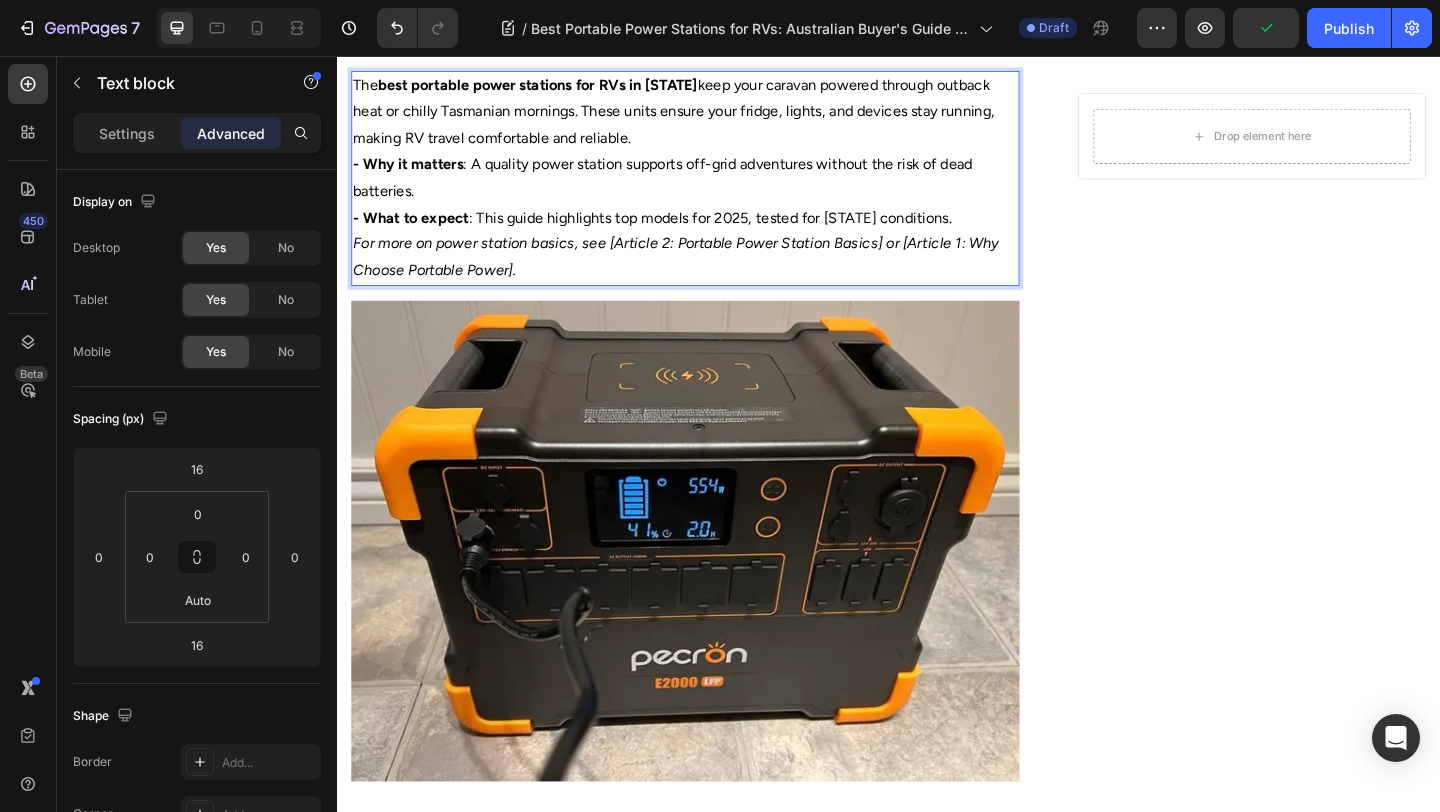 scroll, scrollTop: 357, scrollLeft: 0, axis: vertical 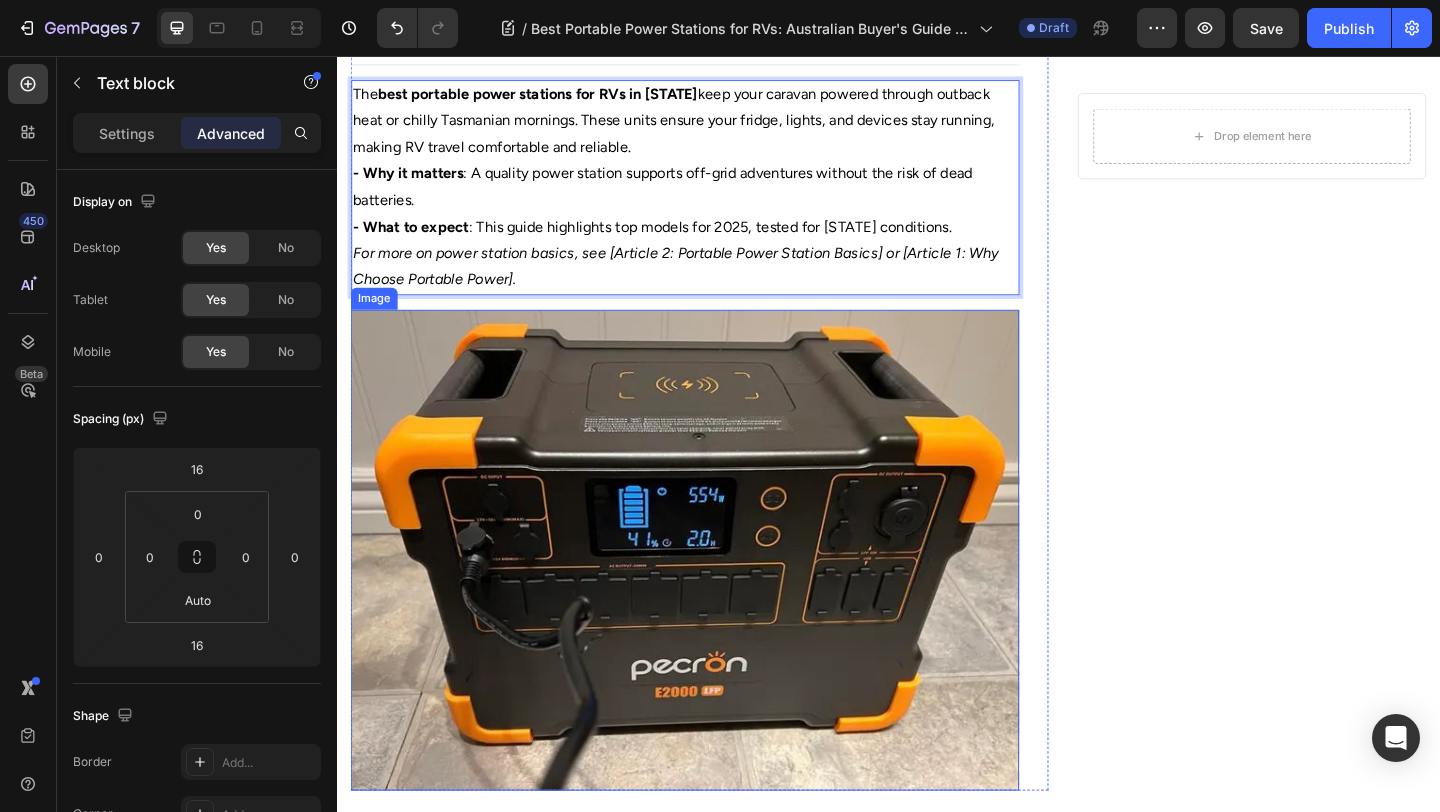 click at bounding box center [715, 593] 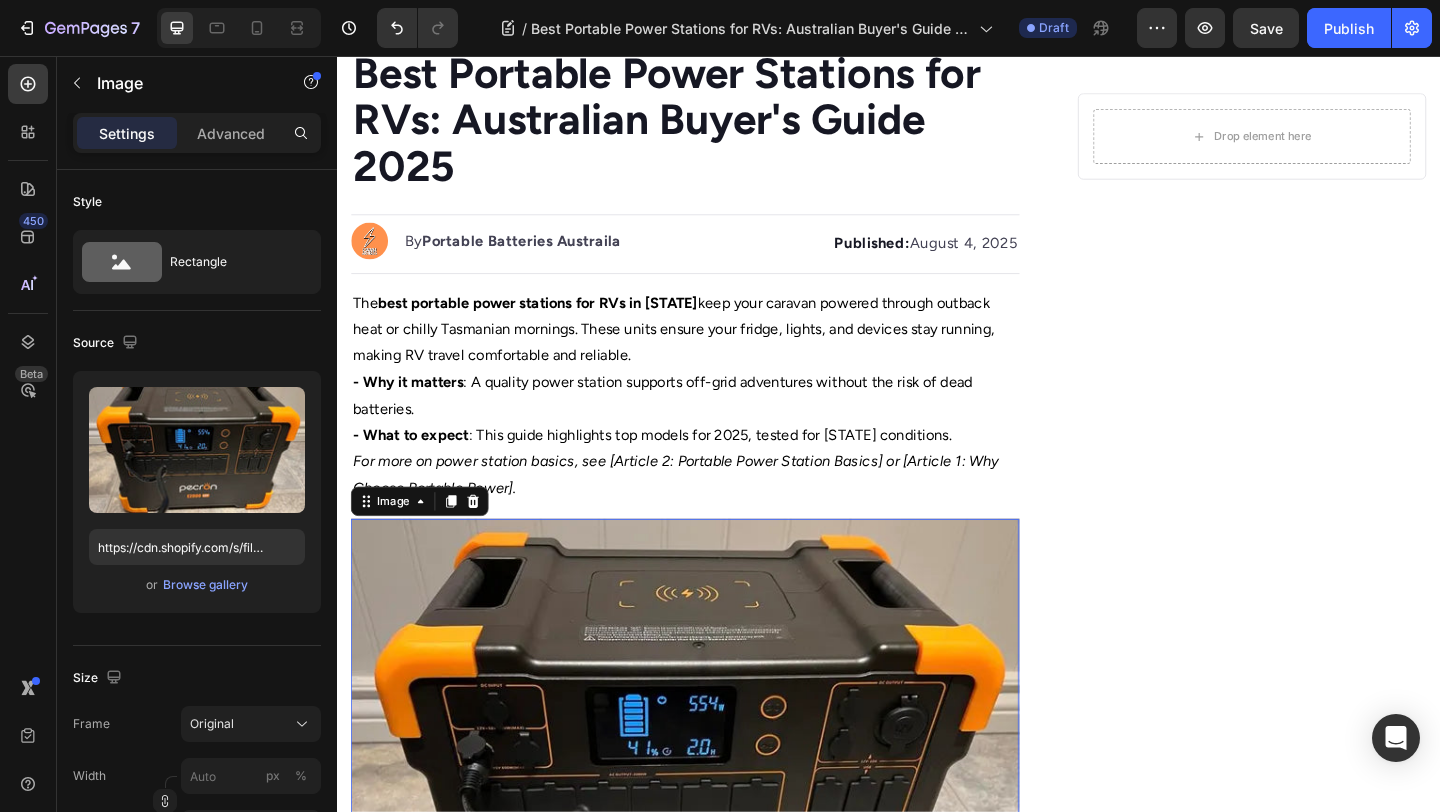 scroll, scrollTop: 129, scrollLeft: 0, axis: vertical 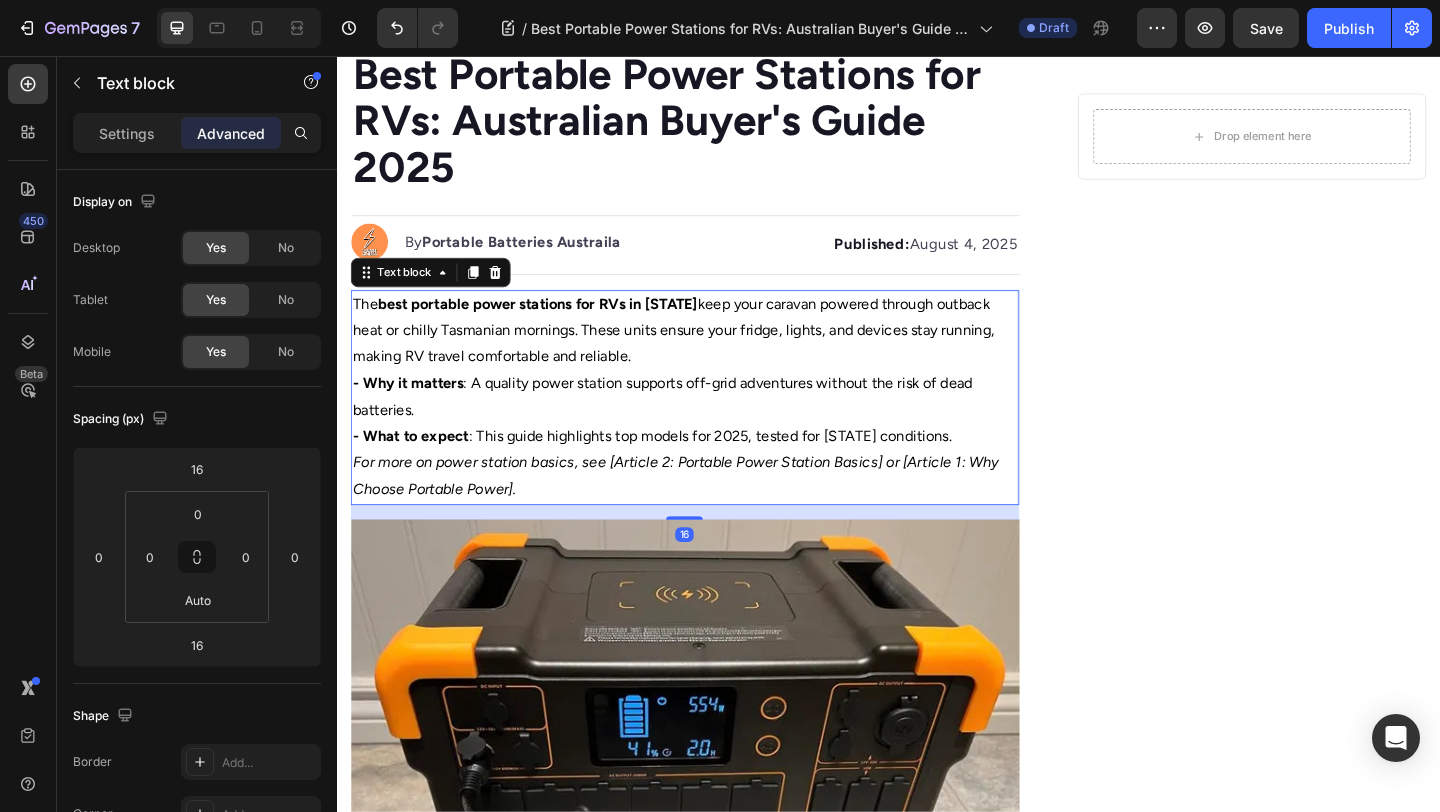 click on "The  best portable power stations for RVs in Australia  keep your caravan powered through outback heat or chilly Tasmanian mornings. These units ensure your fridge, lights, and devices stay running, making RV travel comfortable and reliable." at bounding box center (715, 355) 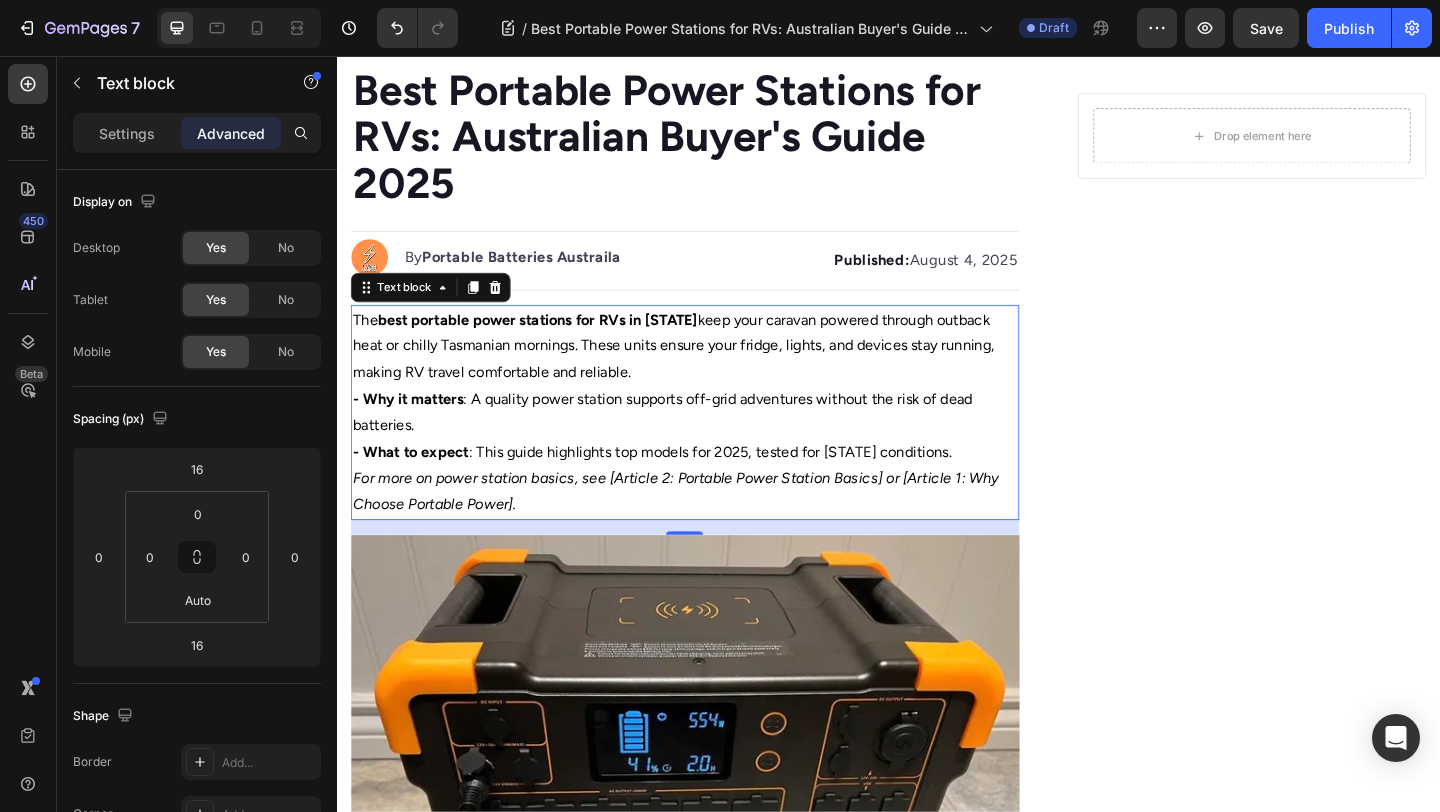 scroll, scrollTop: 105, scrollLeft: 0, axis: vertical 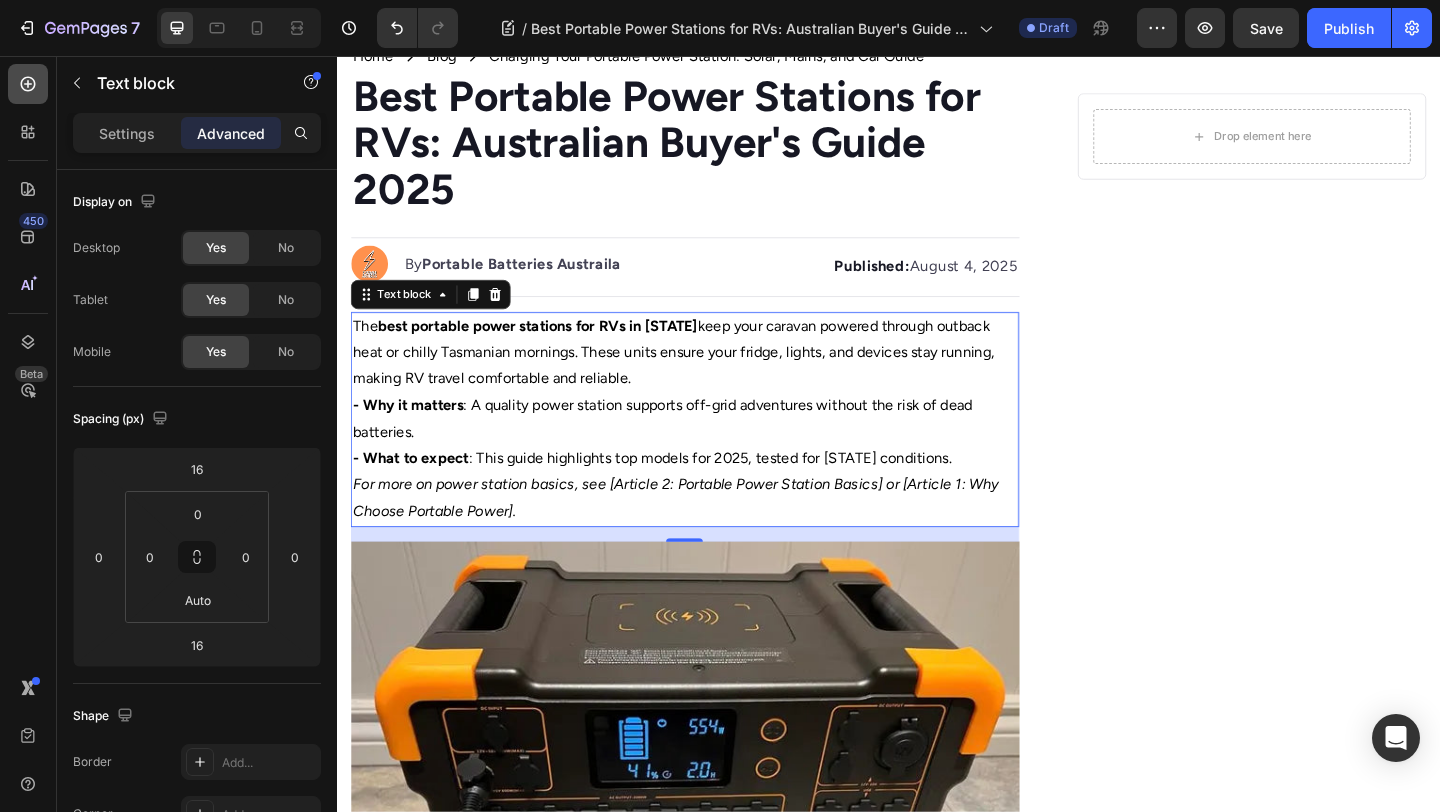 click 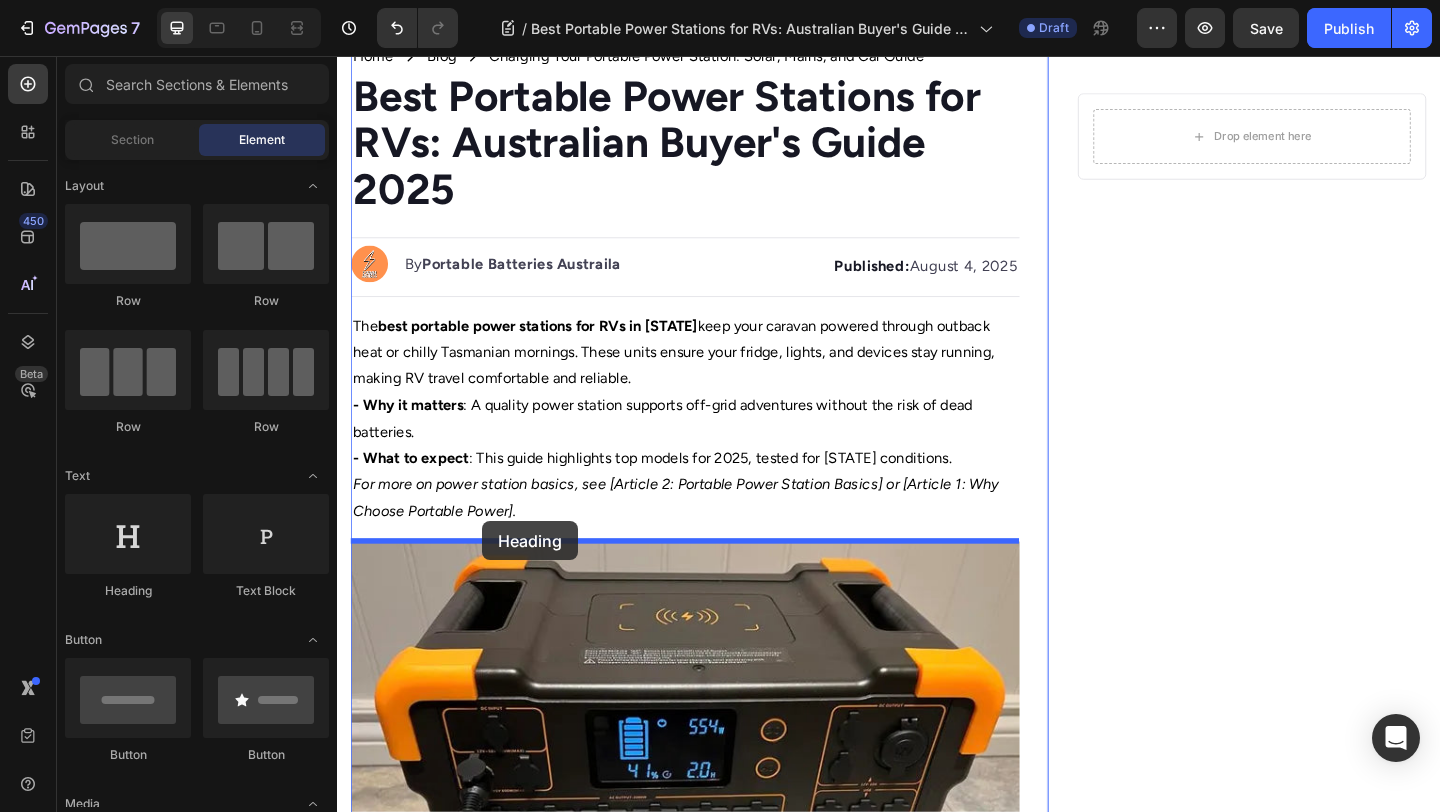 drag, startPoint x: 497, startPoint y: 577, endPoint x: 495, endPoint y: 562, distance: 15.132746 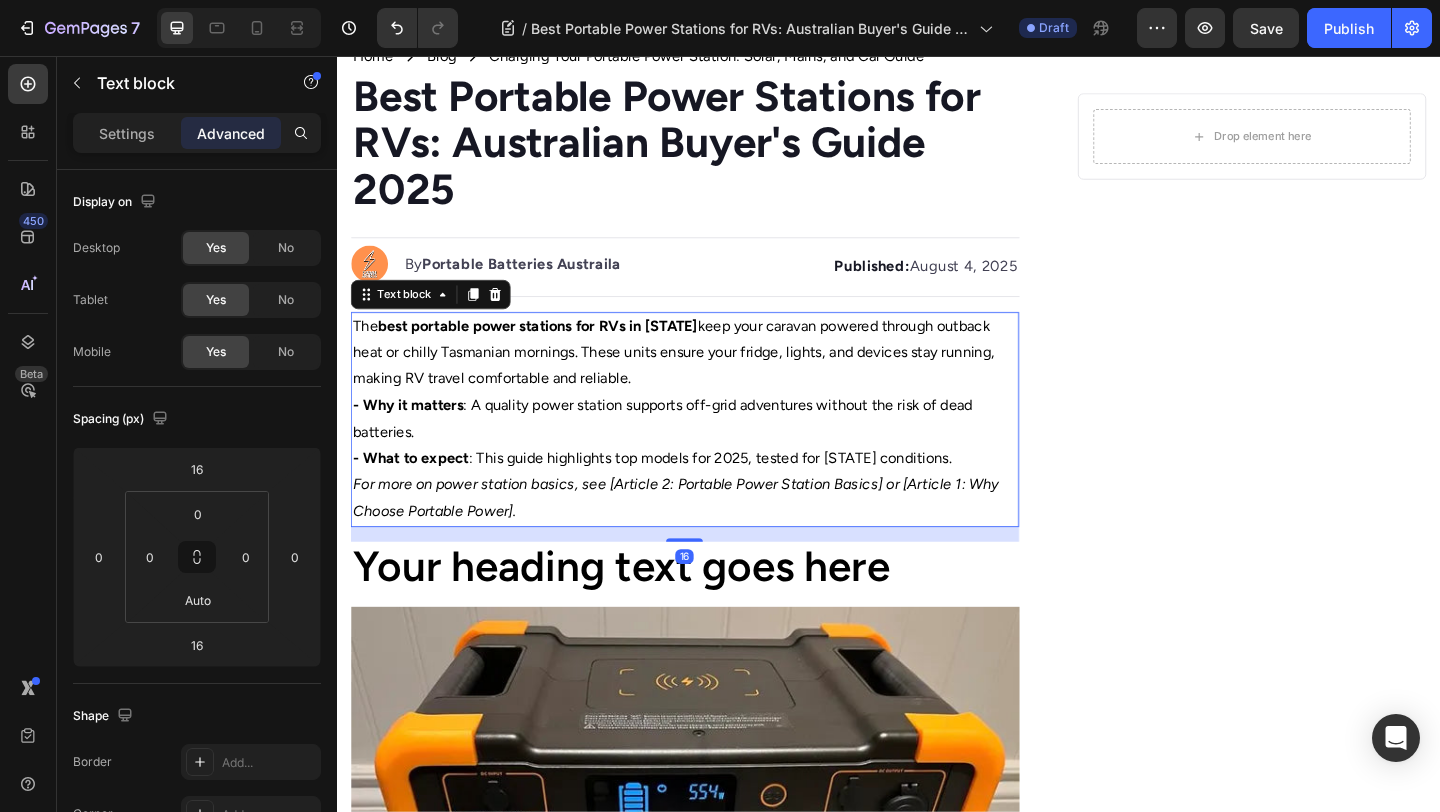 click on "For more on power station basics, see [Article 2: Portable Power Station Basics] or [Article 1: Why Choose Portable Power]." at bounding box center [705, 536] 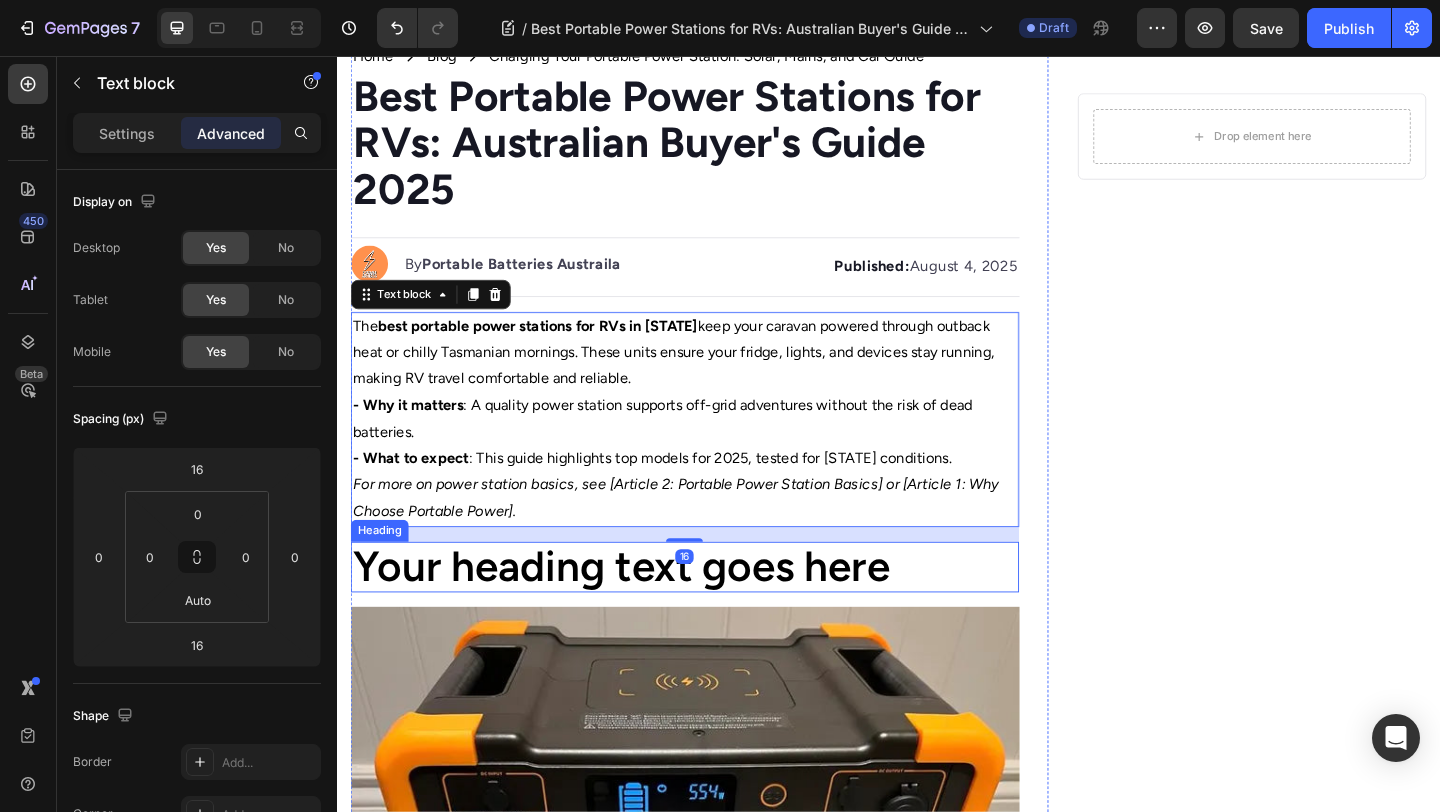 click on "Your heading text goes here" at bounding box center [715, 611] 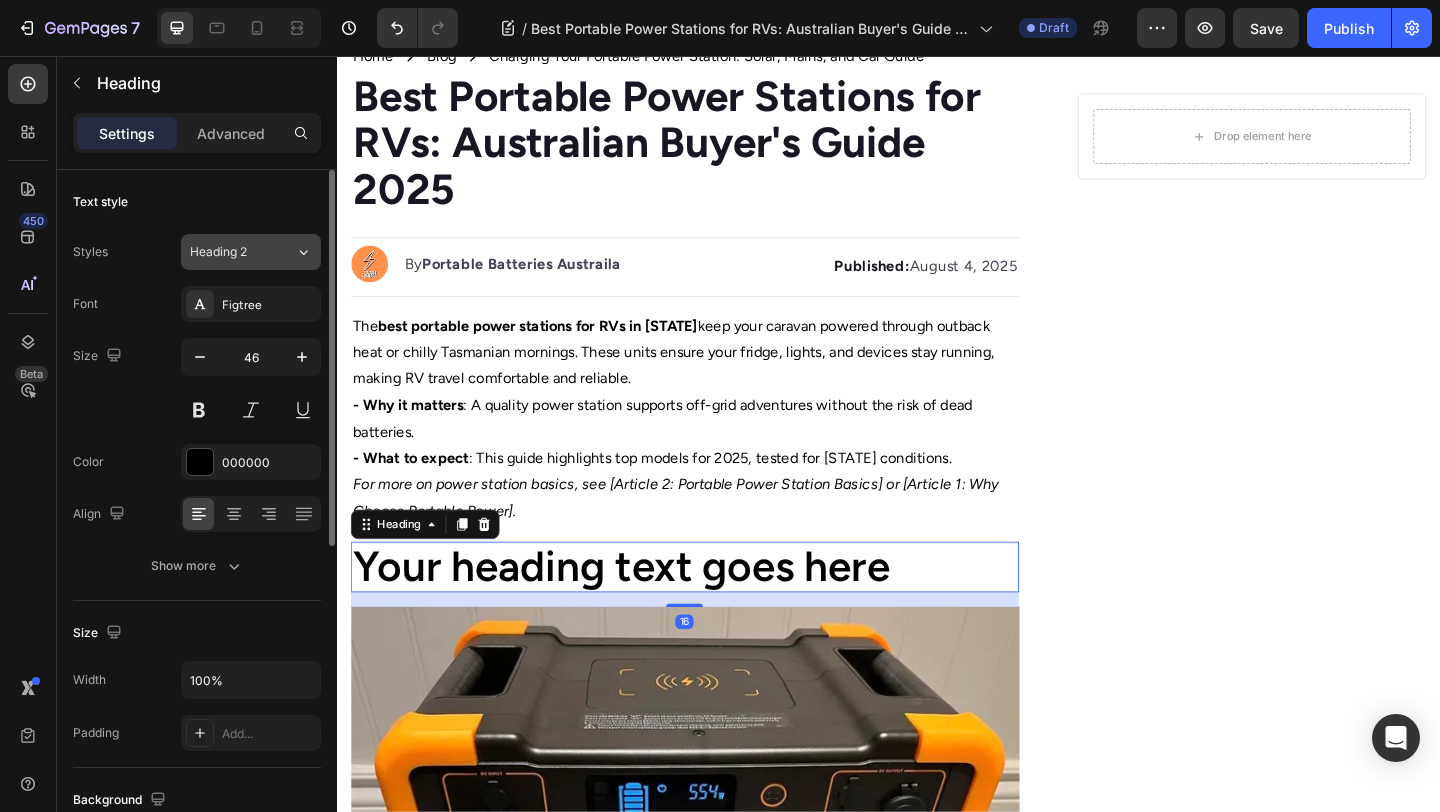 click on "Heading 2" at bounding box center [242, 252] 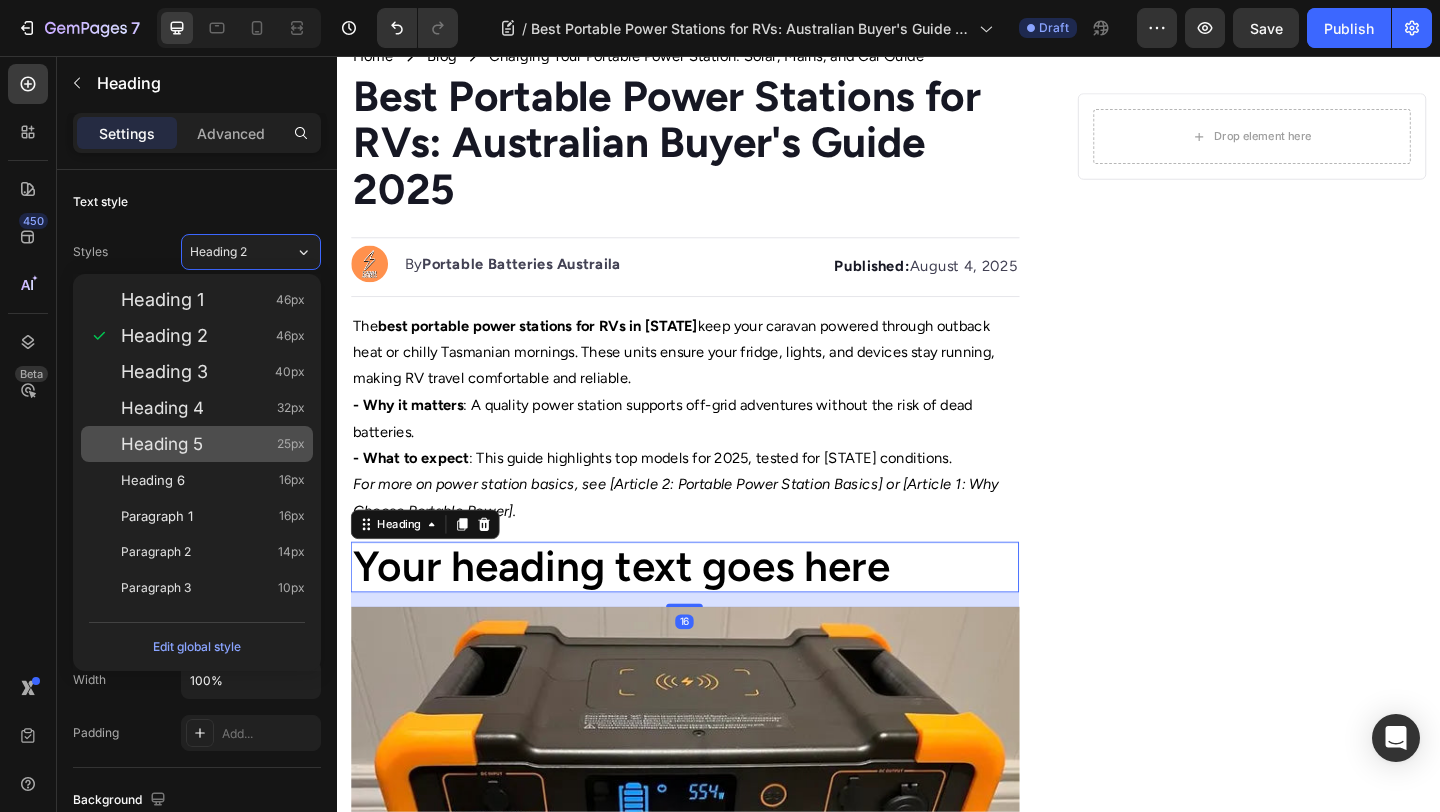 click on "Heading 5 25px" at bounding box center [213, 444] 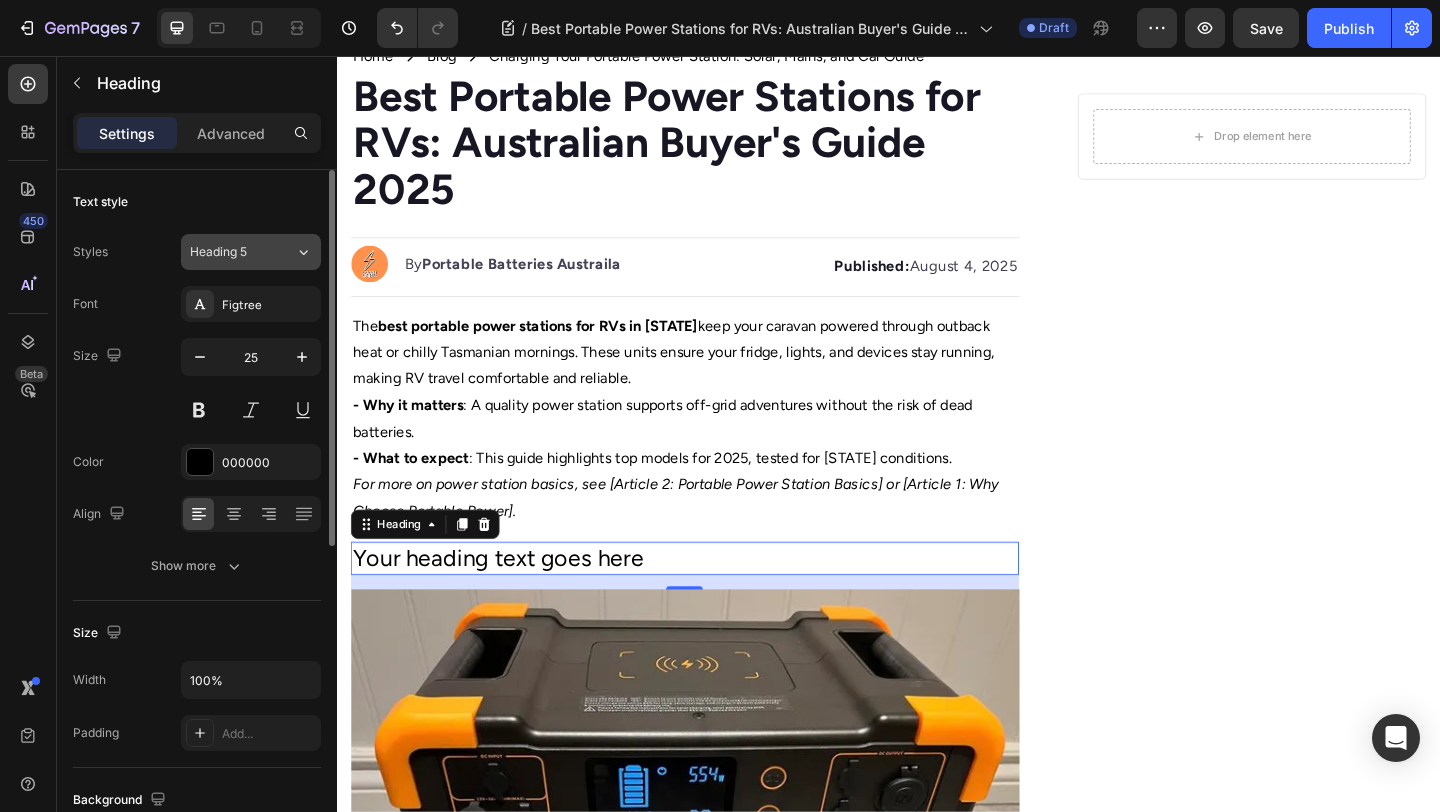 click on "Heading 5" at bounding box center (242, 252) 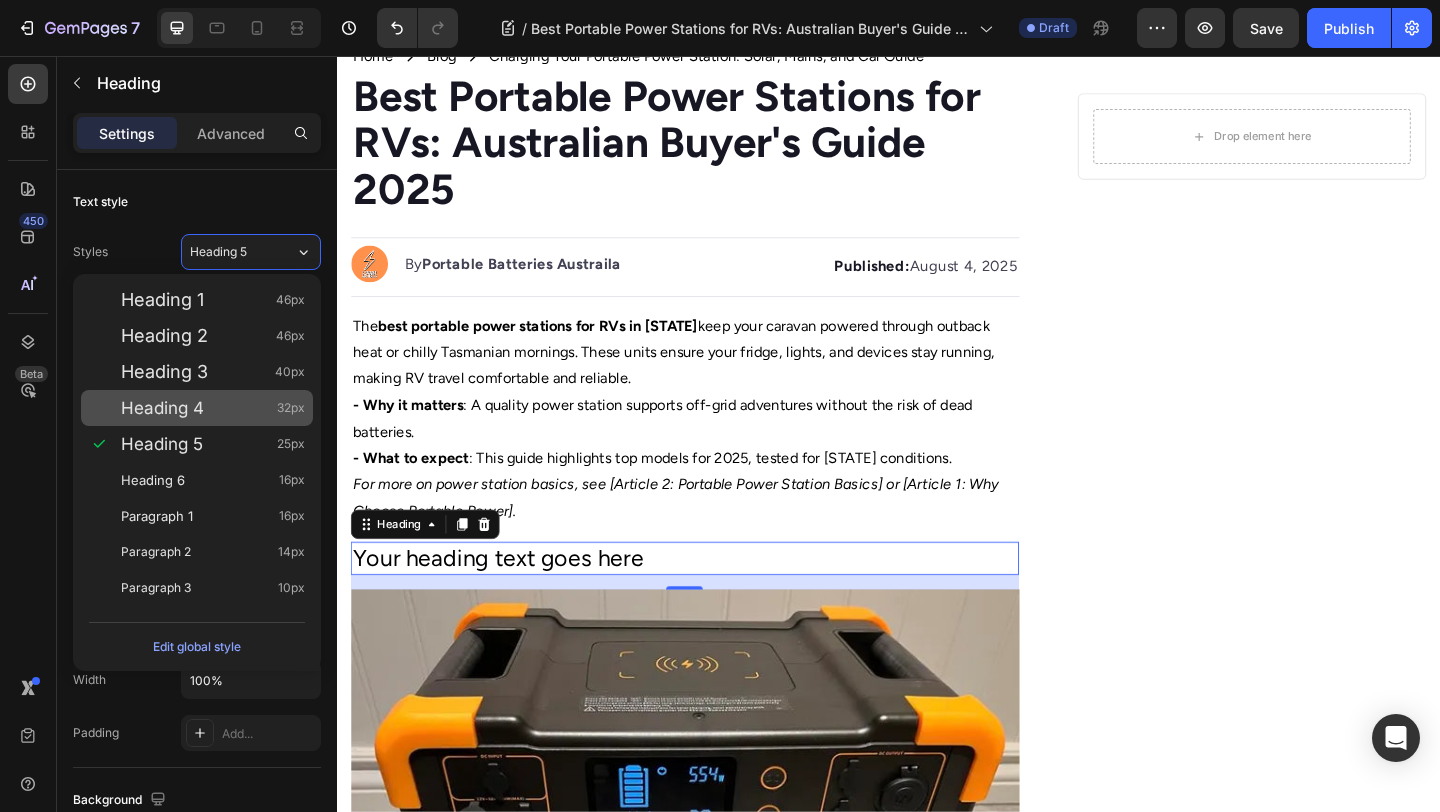 click on "Heading 4 32px" at bounding box center (213, 408) 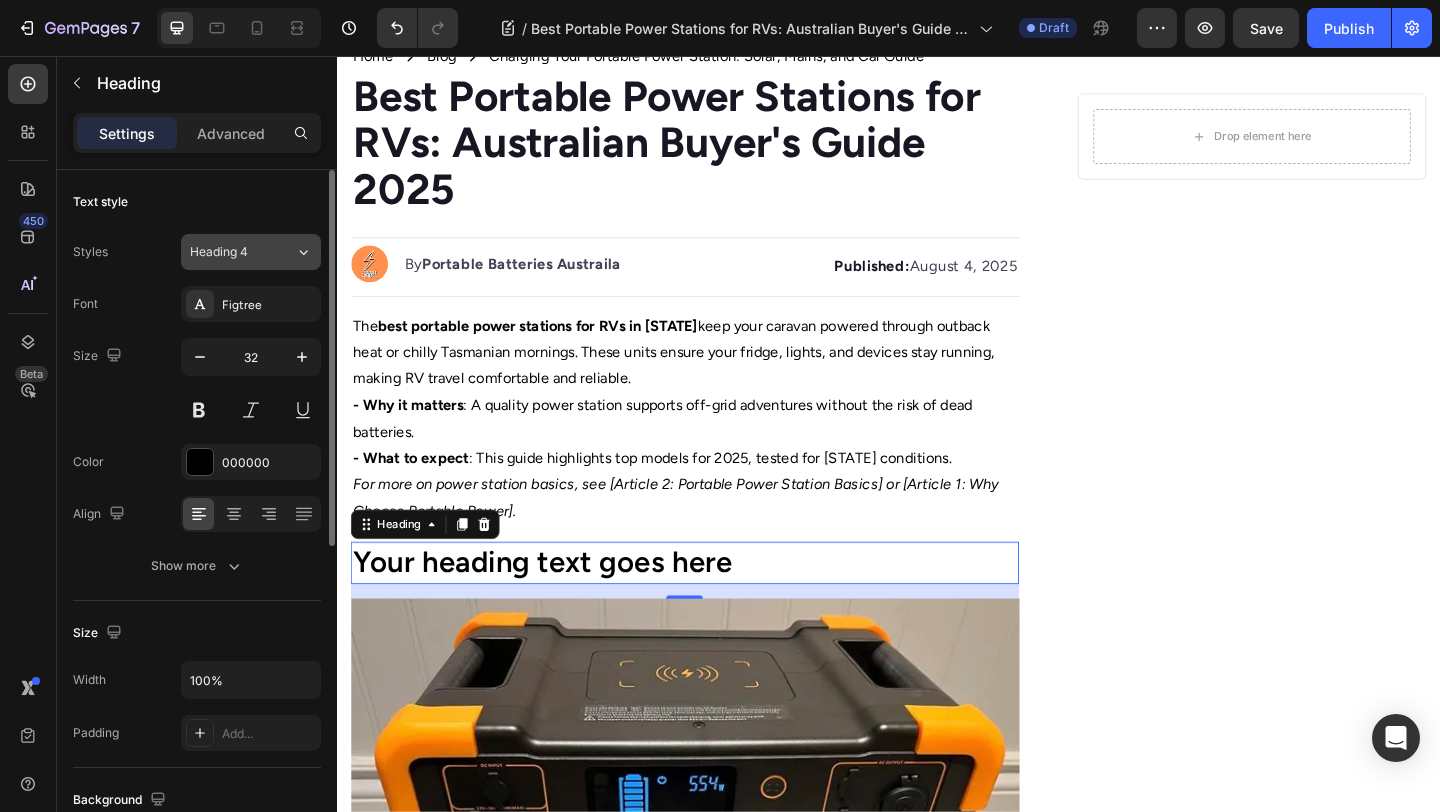 click 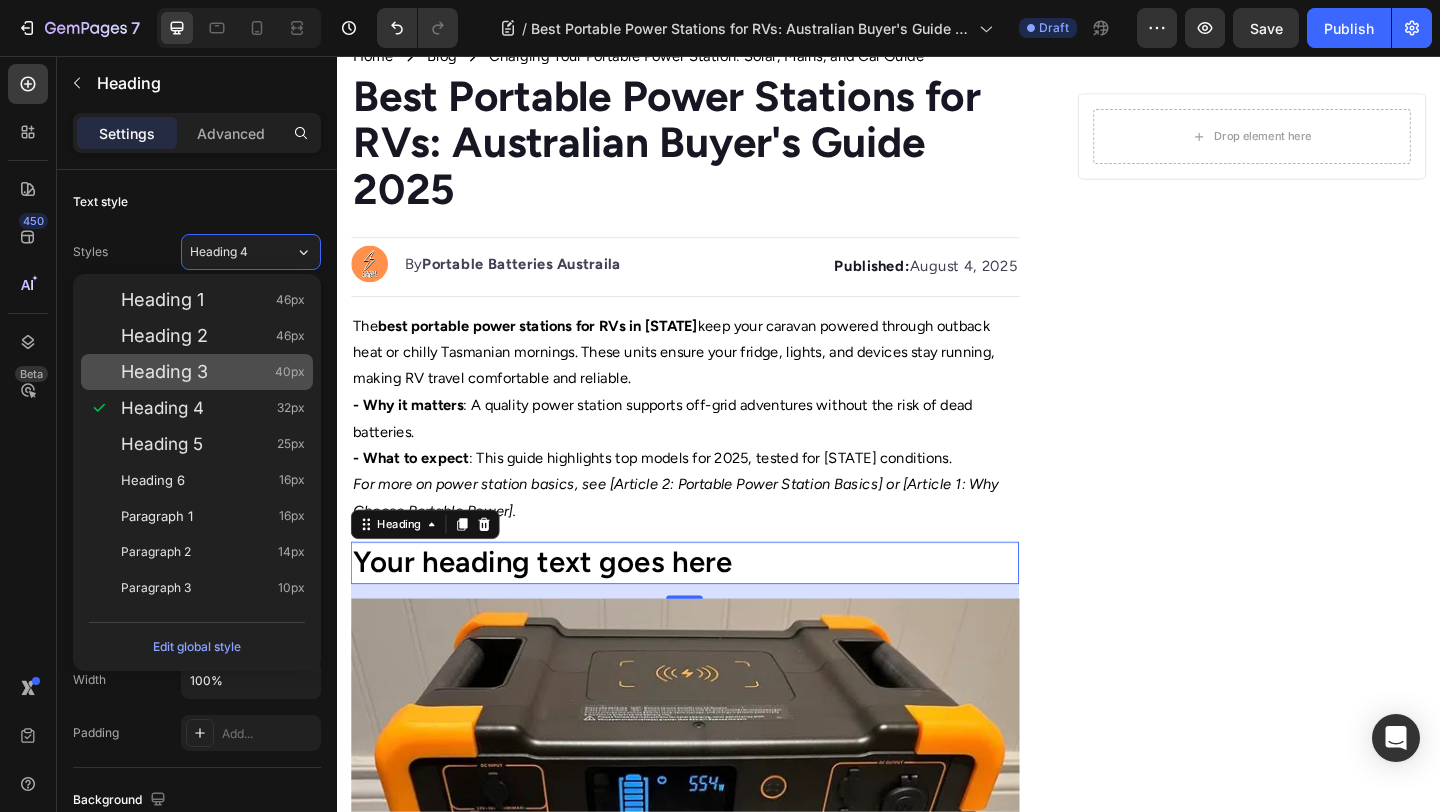 click on "Heading 3 40px" at bounding box center [213, 372] 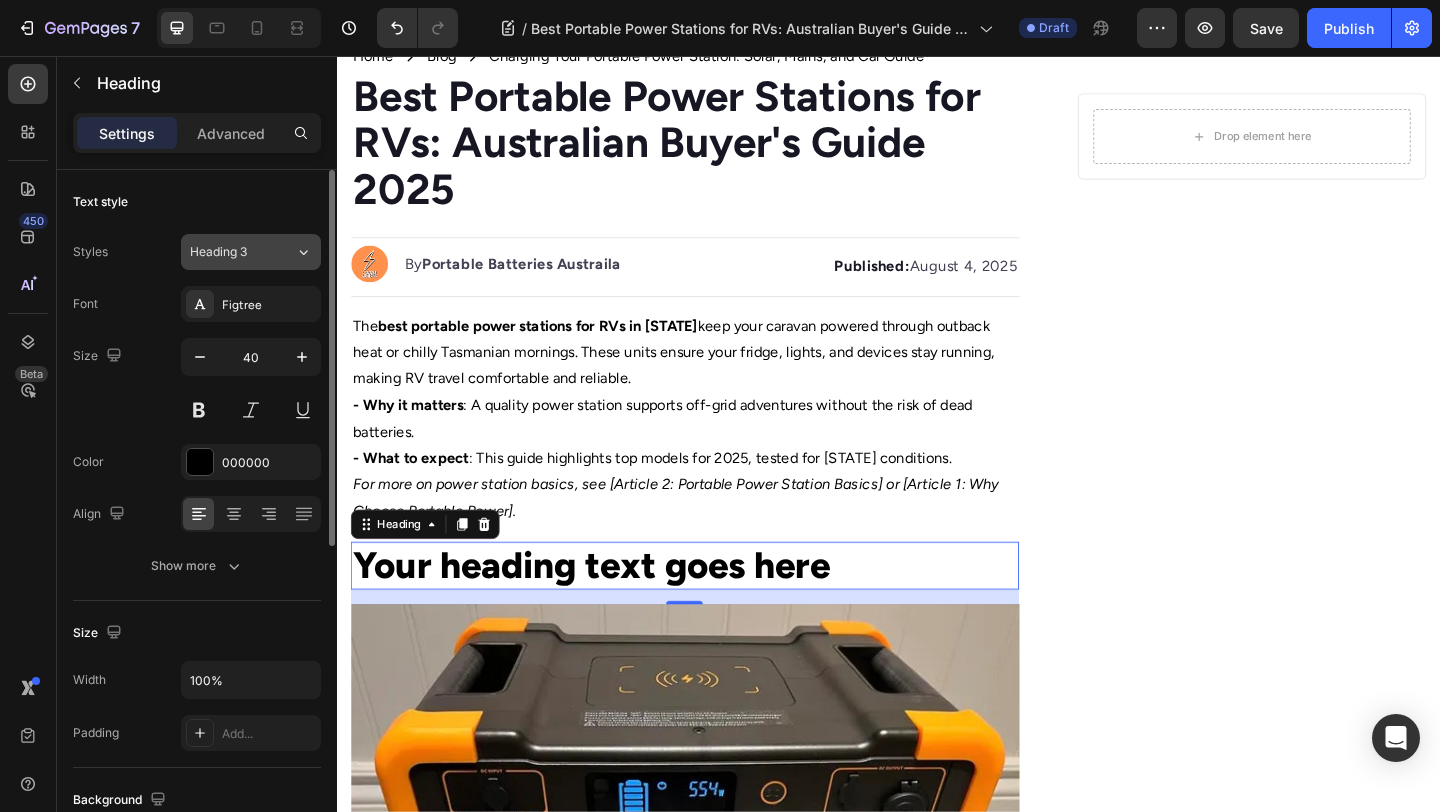 click on "Heading 3" at bounding box center [230, 252] 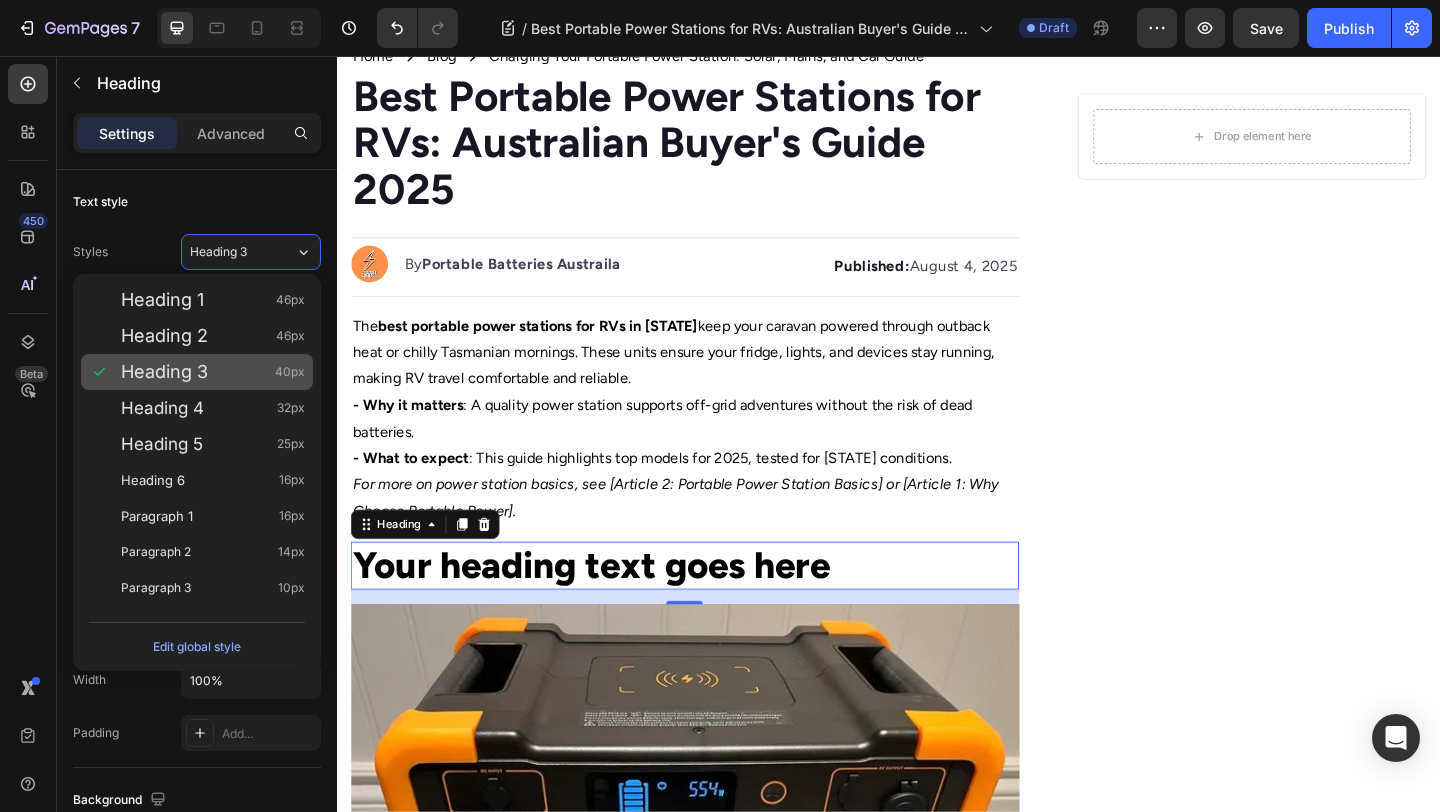 click on "Heading 3 40px" at bounding box center [213, 372] 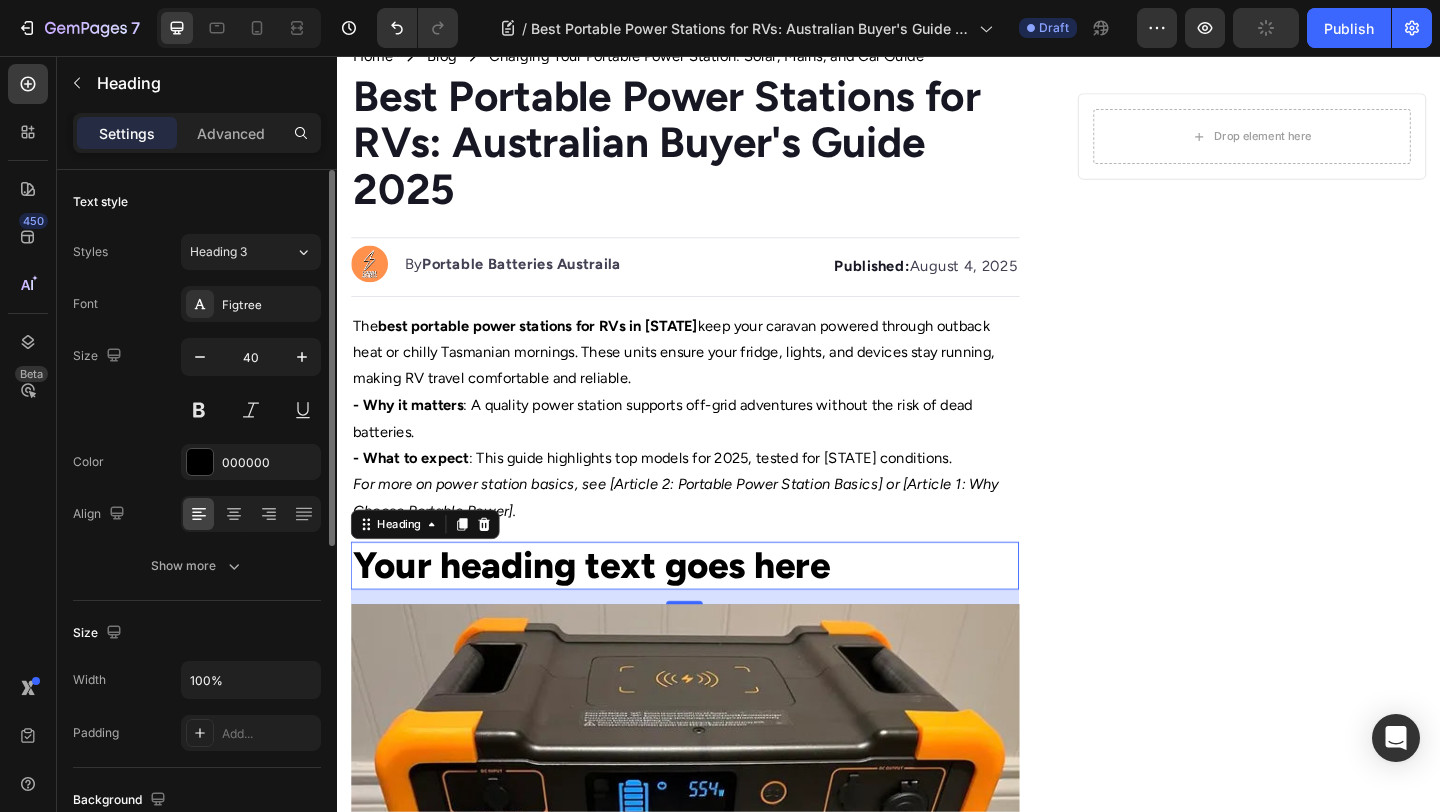 click on "Styles Heading 3 Font Figtree Size 40 Color 000000 Align Show more" at bounding box center (197, 409) 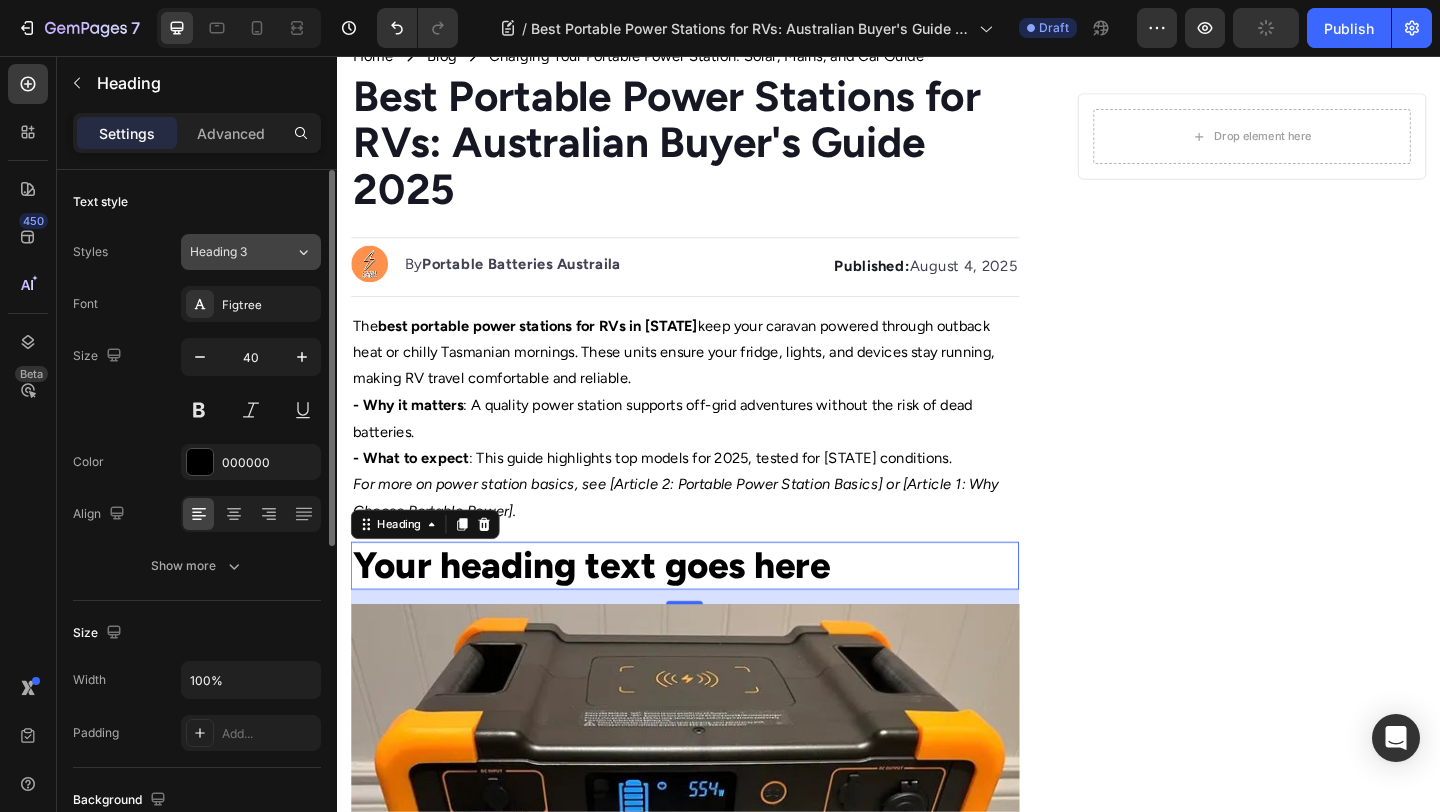 click on "Heading 3" at bounding box center [230, 252] 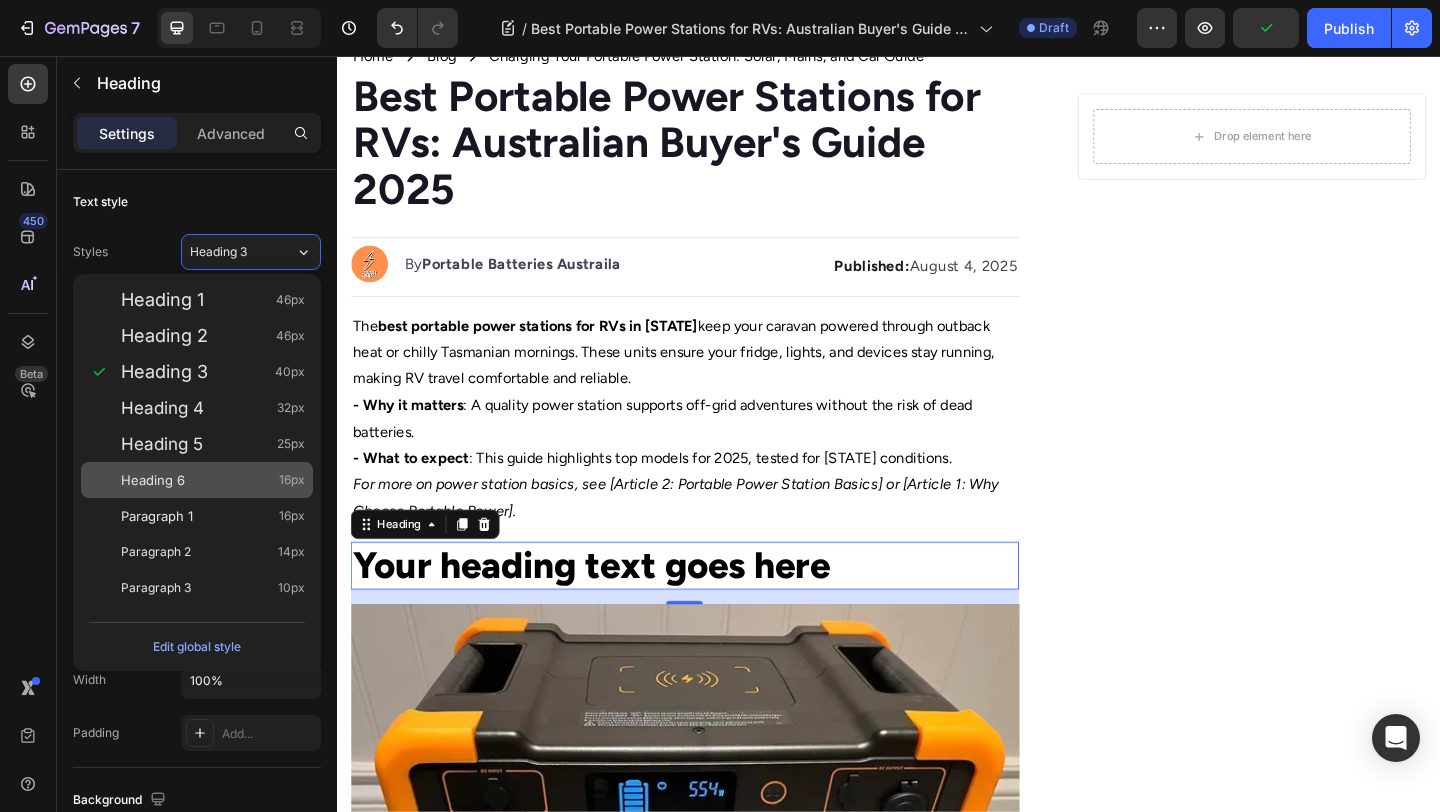 click on "Heading 6 16px" at bounding box center [197, 480] 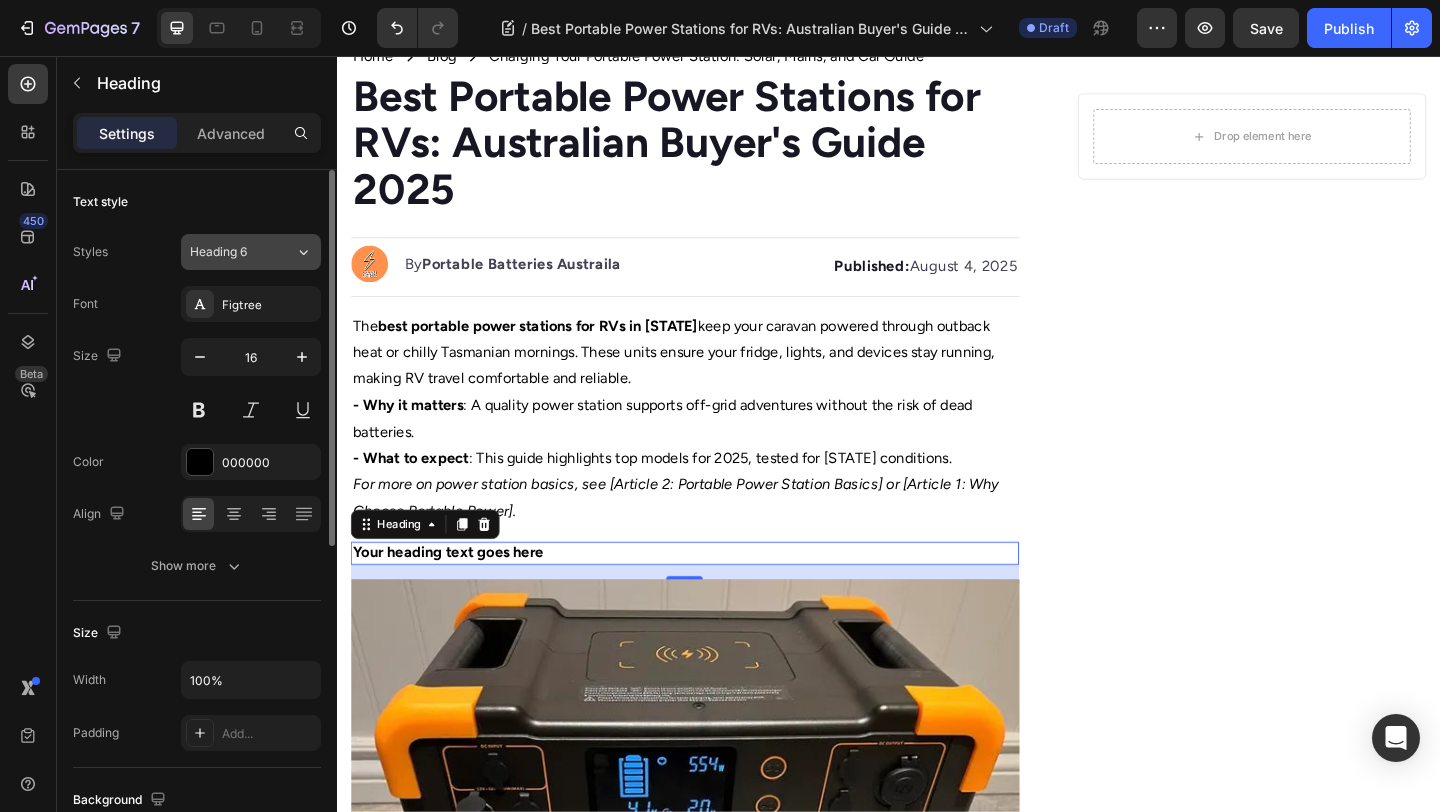 click on "Heading 6" at bounding box center (242, 252) 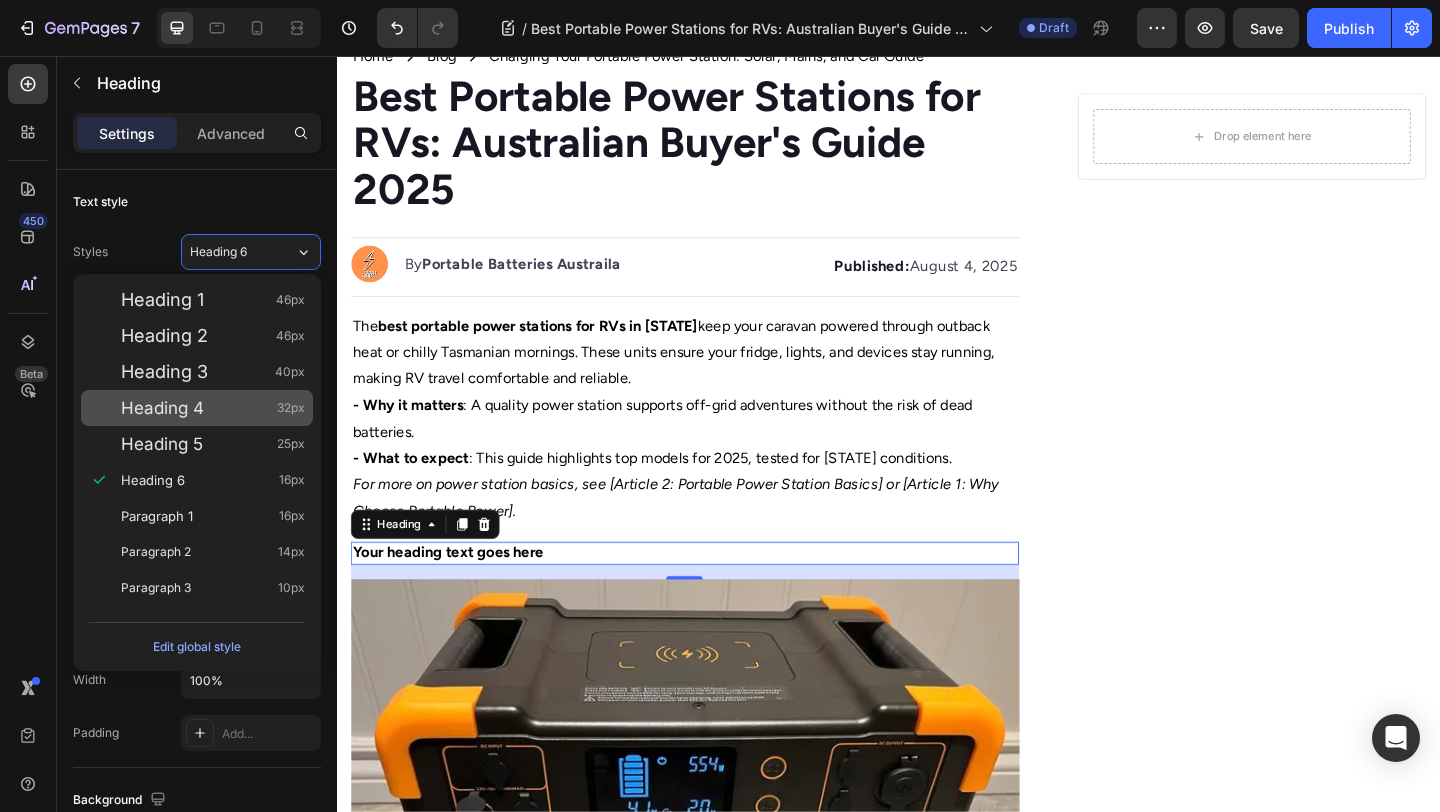 click on "Heading 4 32px" at bounding box center [213, 408] 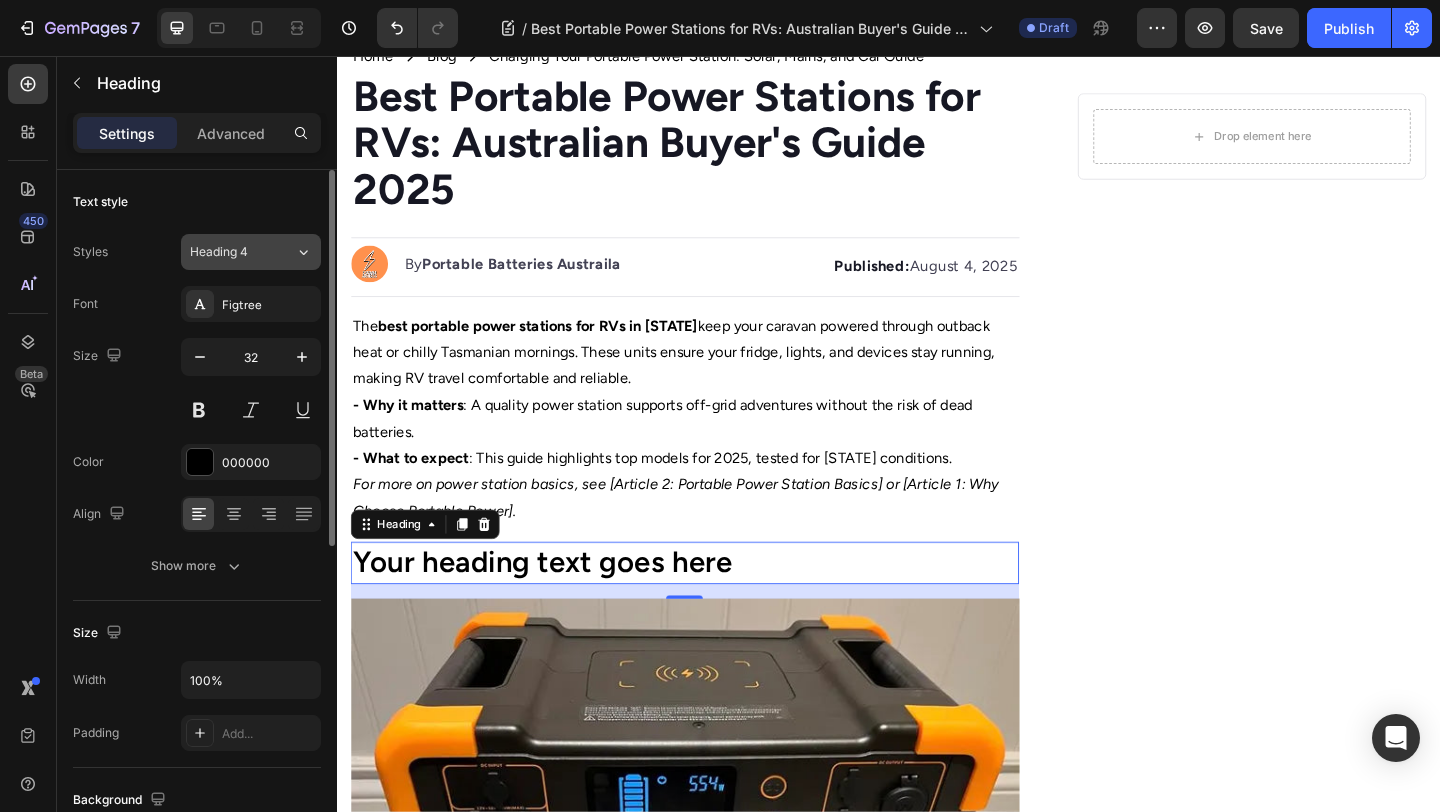 click on "Heading 4" 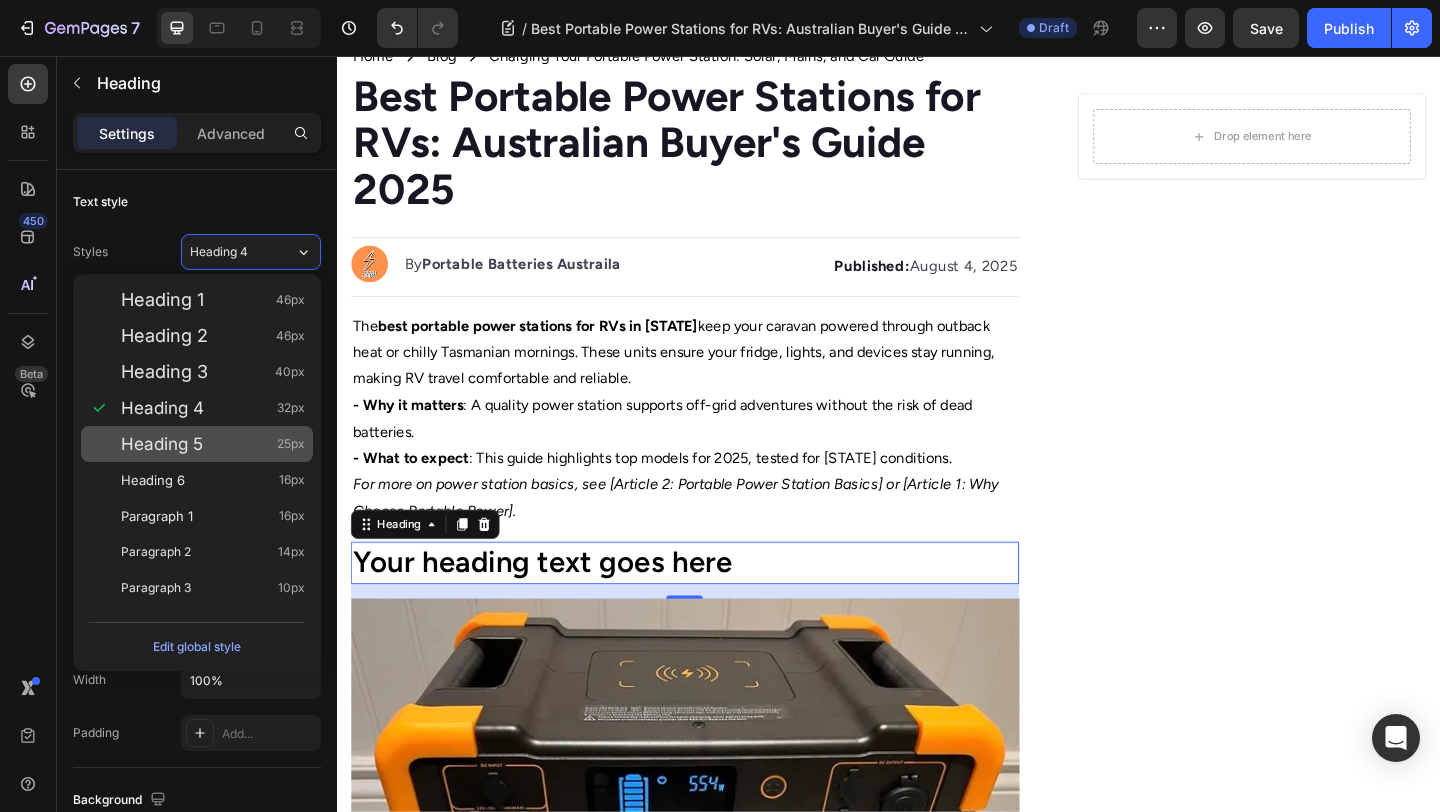 click on "Heading 5 25px" at bounding box center (213, 444) 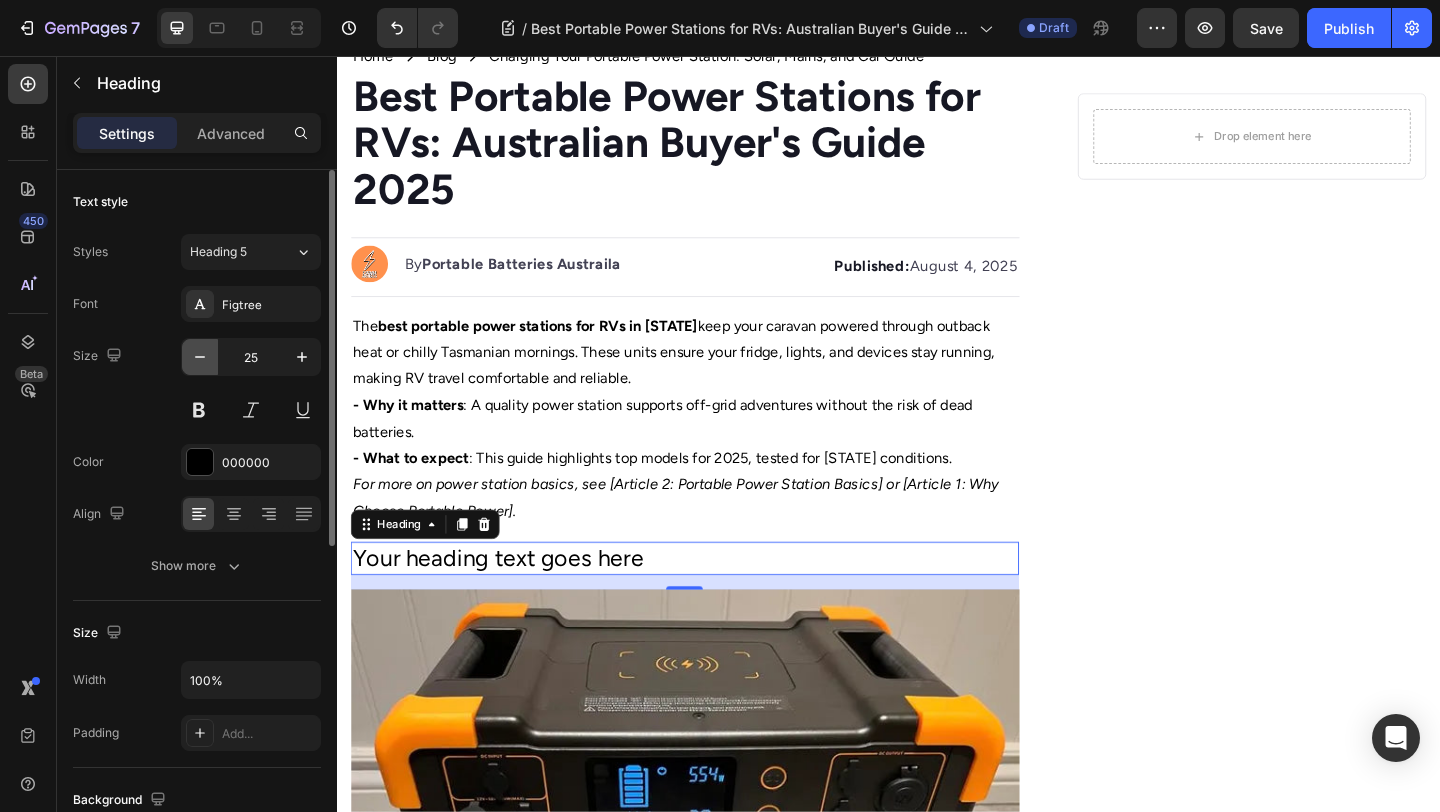 click 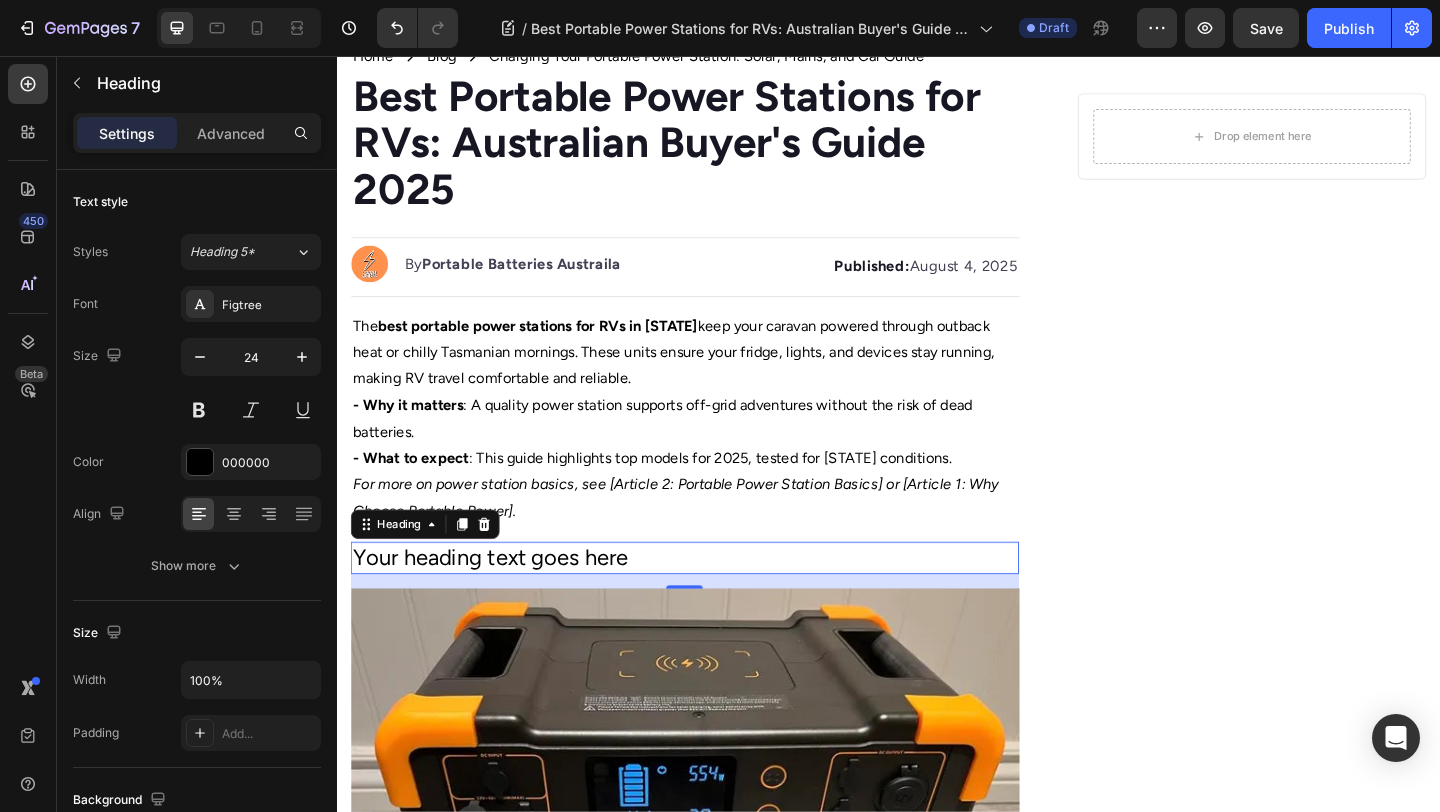 click on "Your heading text goes here" at bounding box center (715, 601) 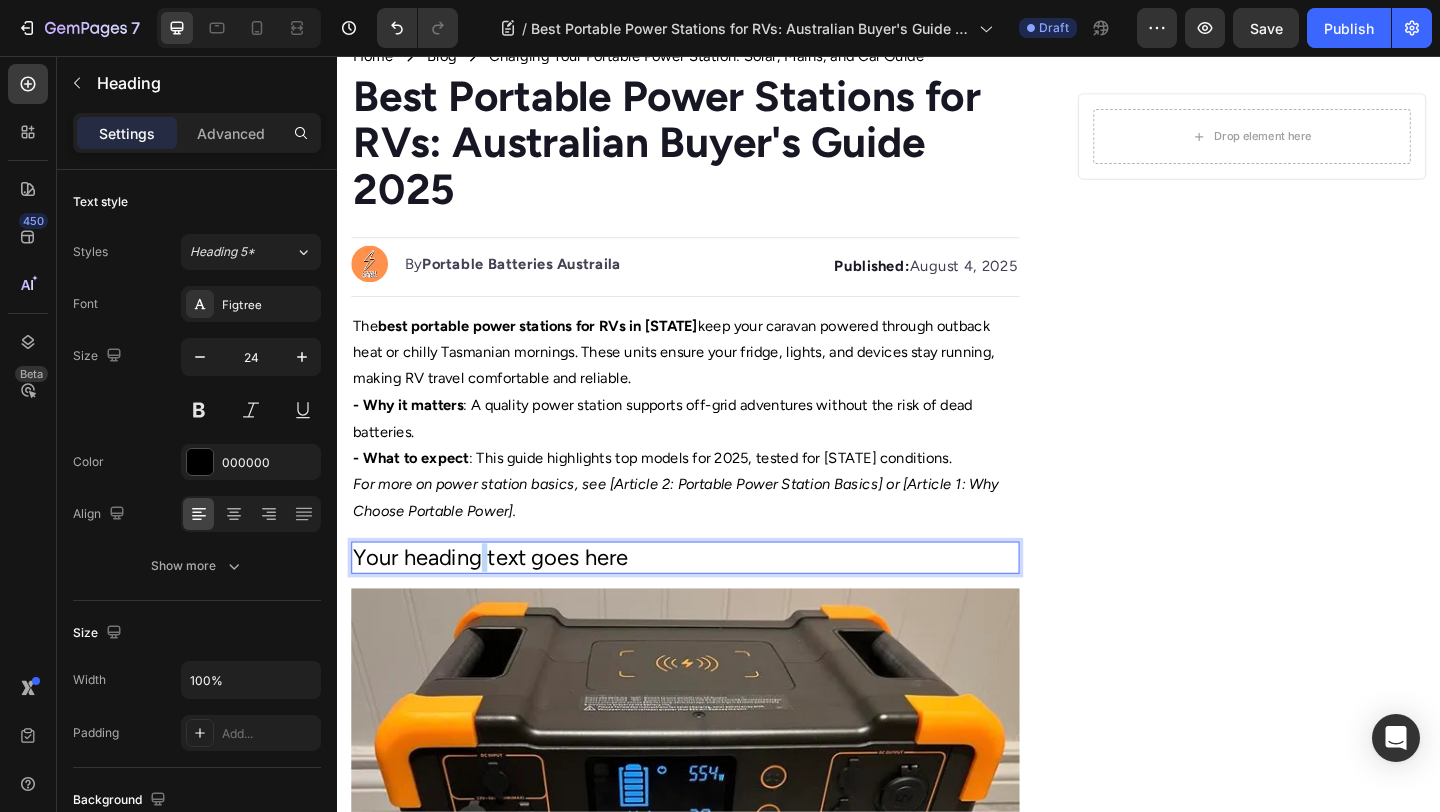 click on "Your heading text goes here" at bounding box center [715, 601] 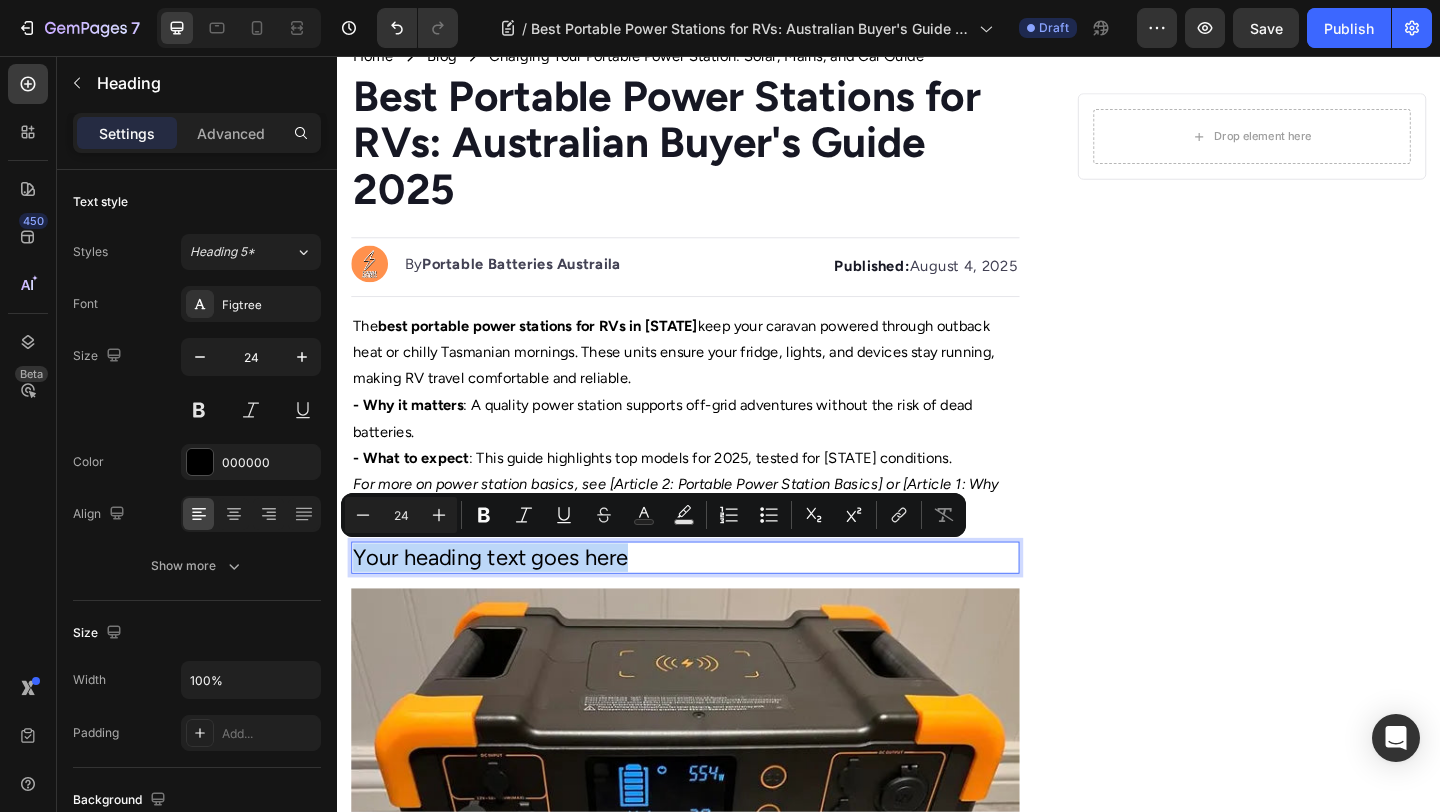 click on "Your heading text goes here" at bounding box center [715, 601] 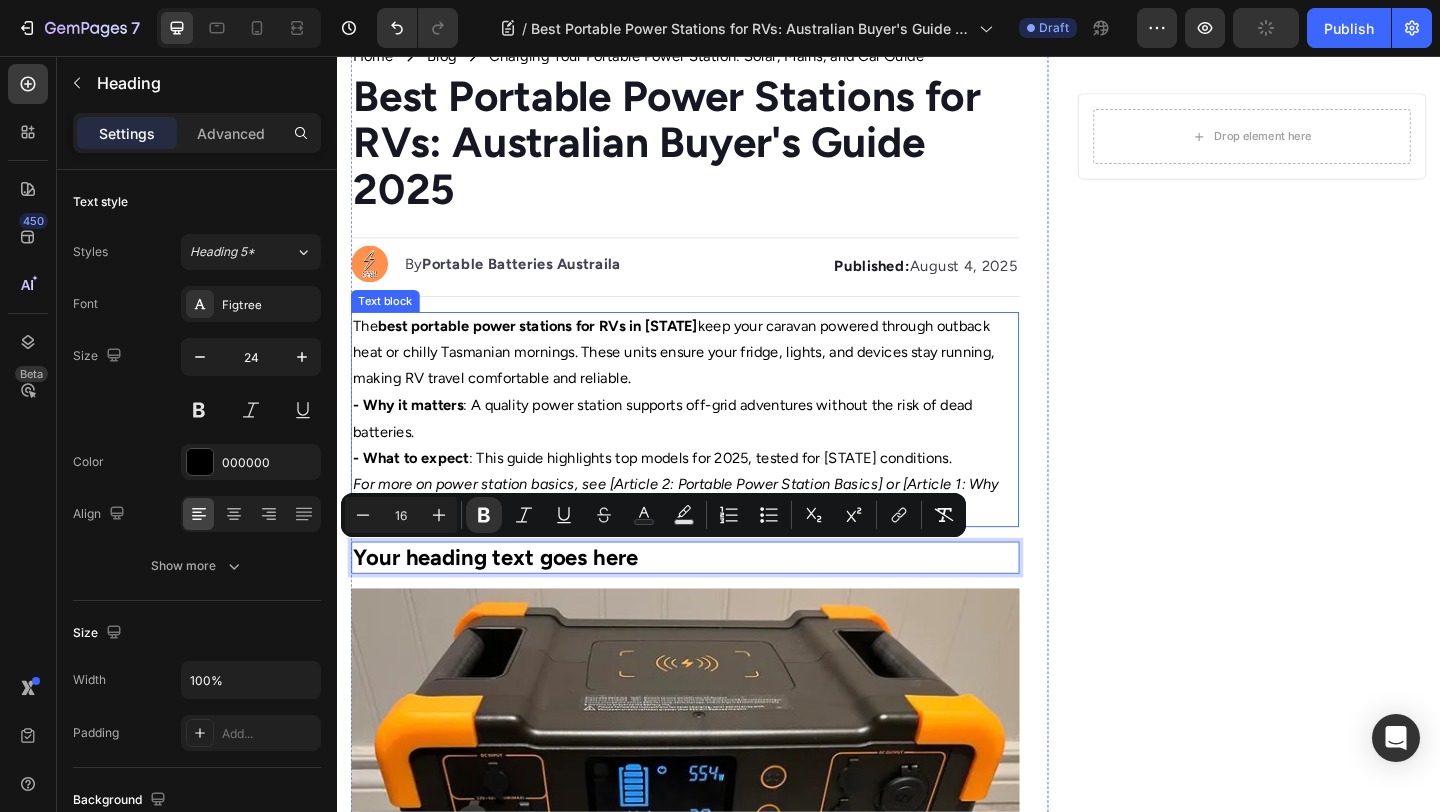 click on "The  best portable power stations for RVs in Australia  keep your caravan powered through outback heat or chilly Tasmanian mornings. These units ensure your fridge, lights, and devices stay running, making RV travel comfortable and reliable." at bounding box center (715, 379) 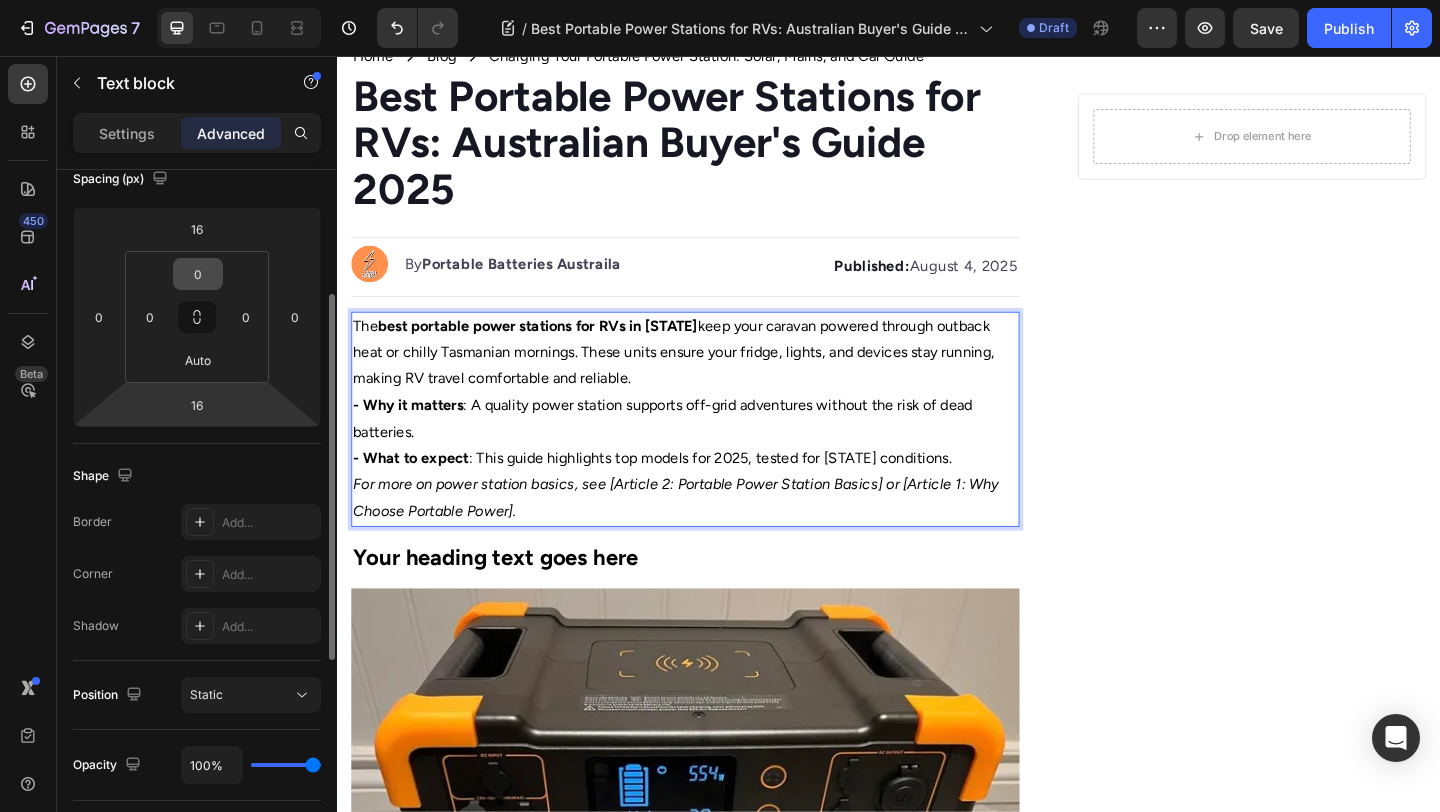scroll, scrollTop: 237, scrollLeft: 0, axis: vertical 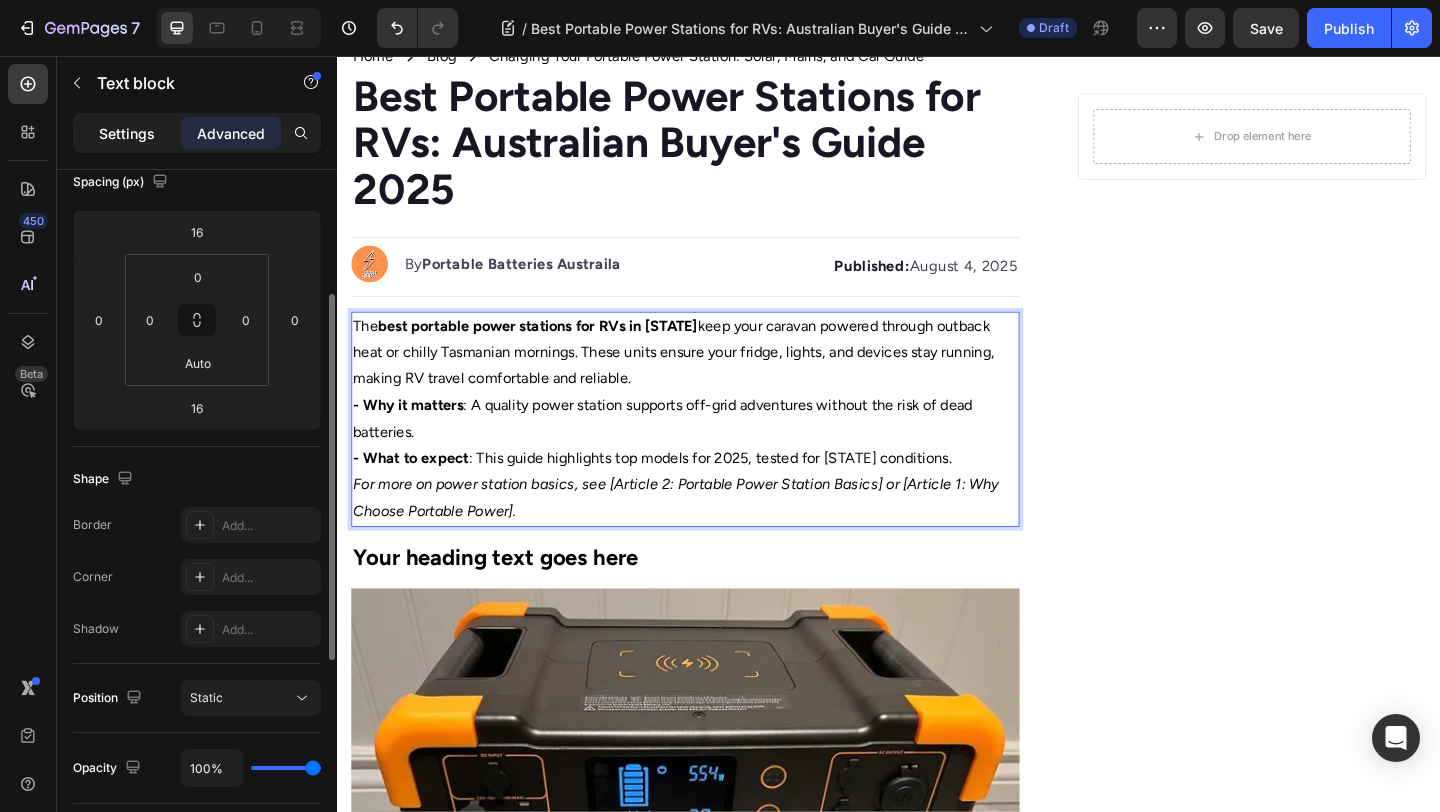 click on "Settings" 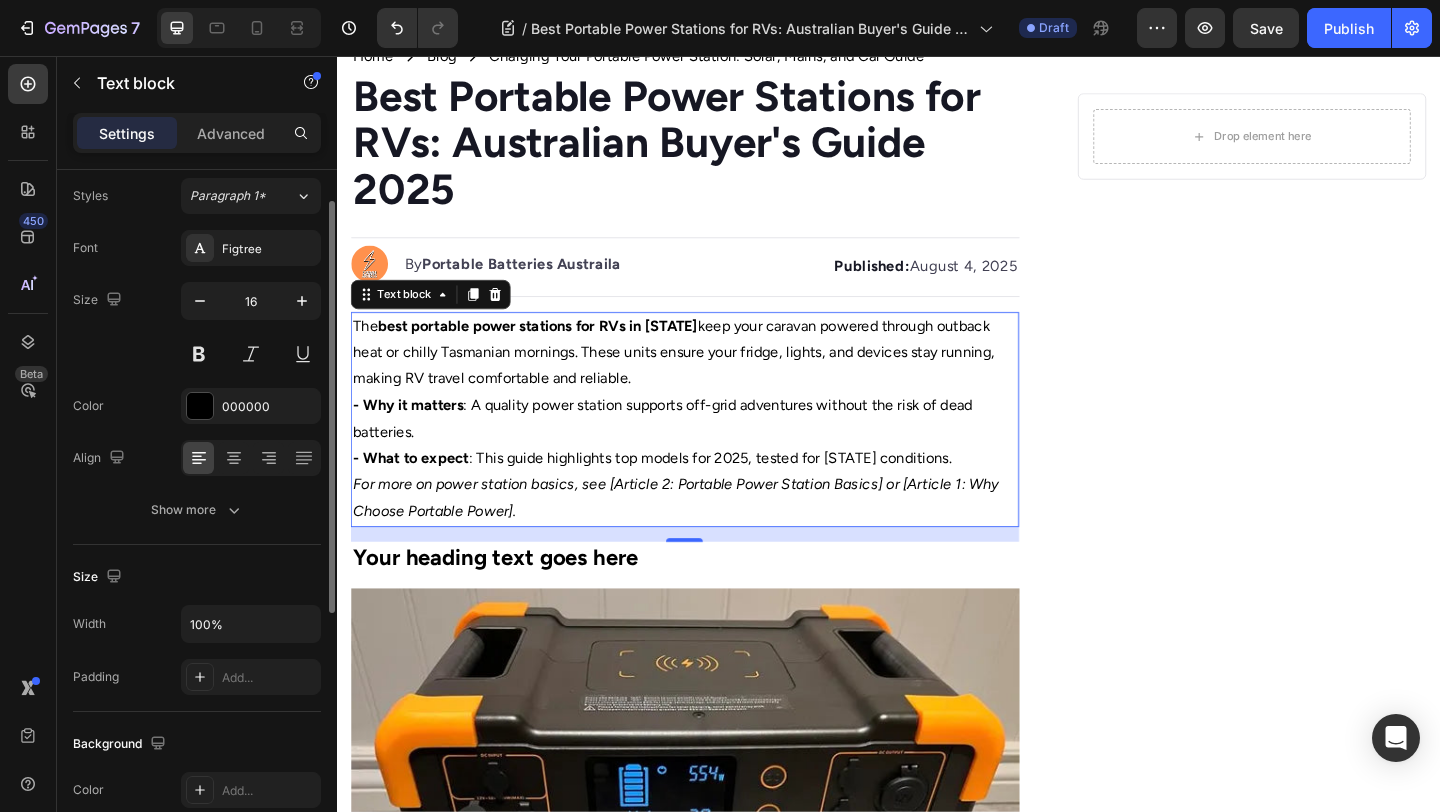 scroll, scrollTop: 55, scrollLeft: 0, axis: vertical 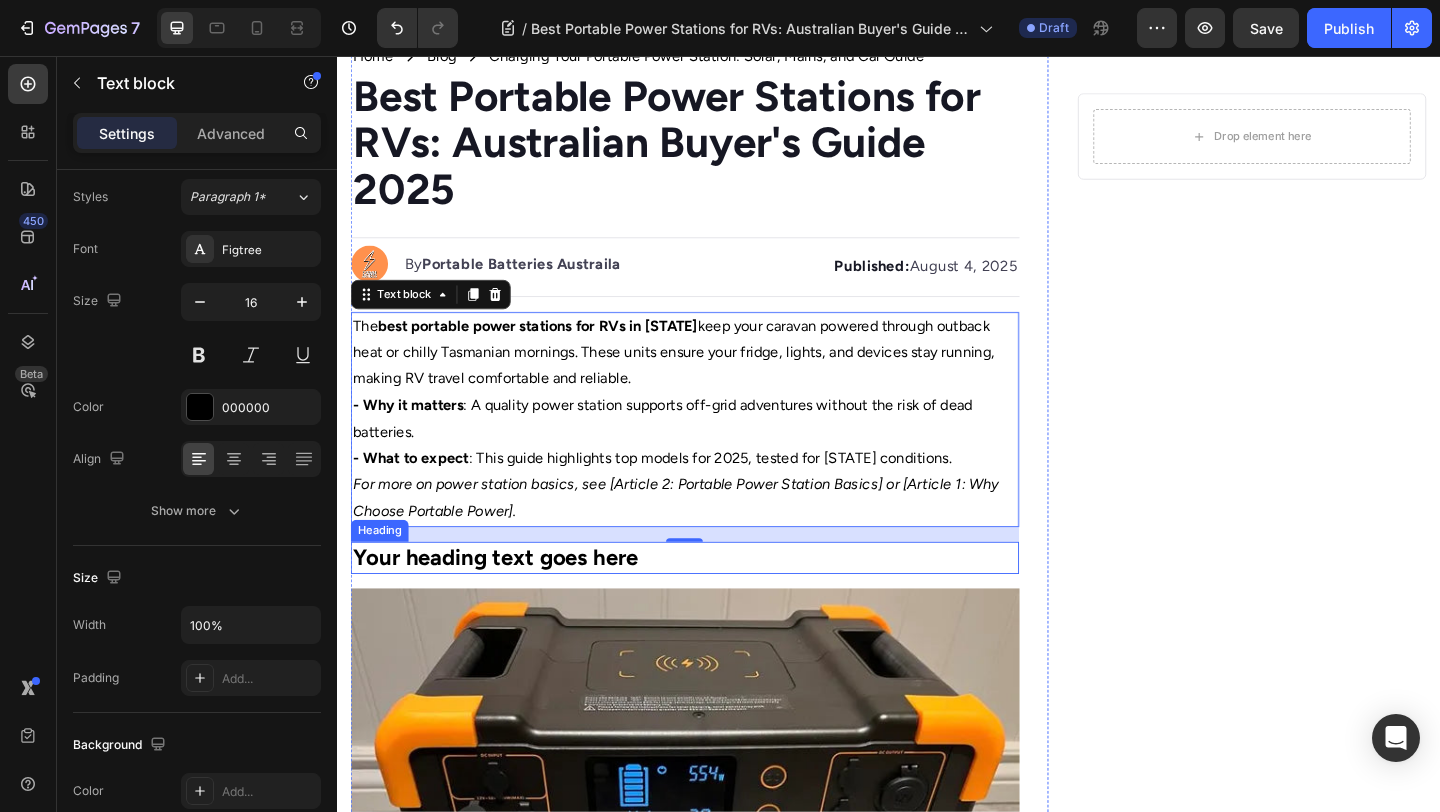 click on "Your heading text goes here" at bounding box center [509, 601] 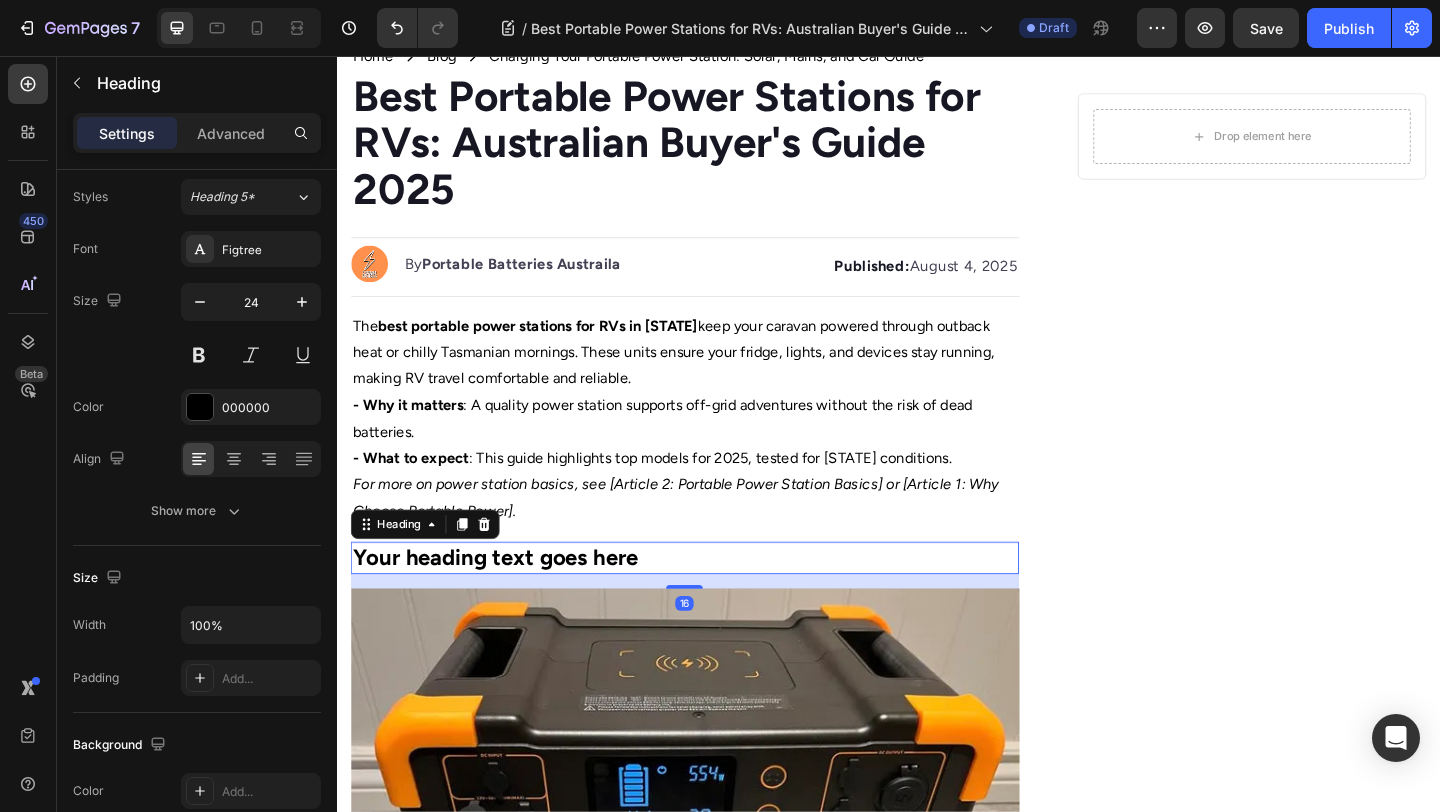 scroll, scrollTop: 0, scrollLeft: 0, axis: both 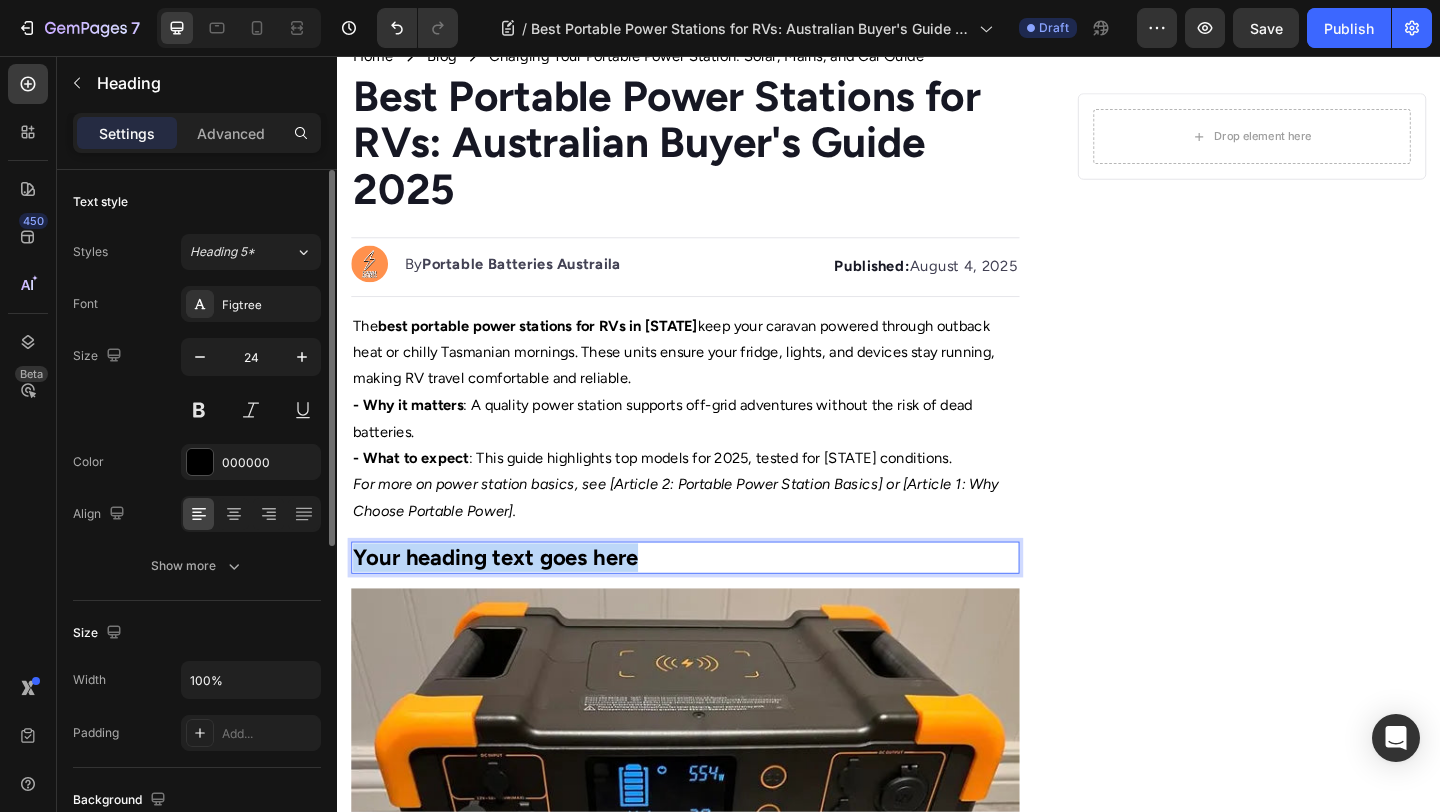 click on "Your heading text goes here" at bounding box center [509, 601] 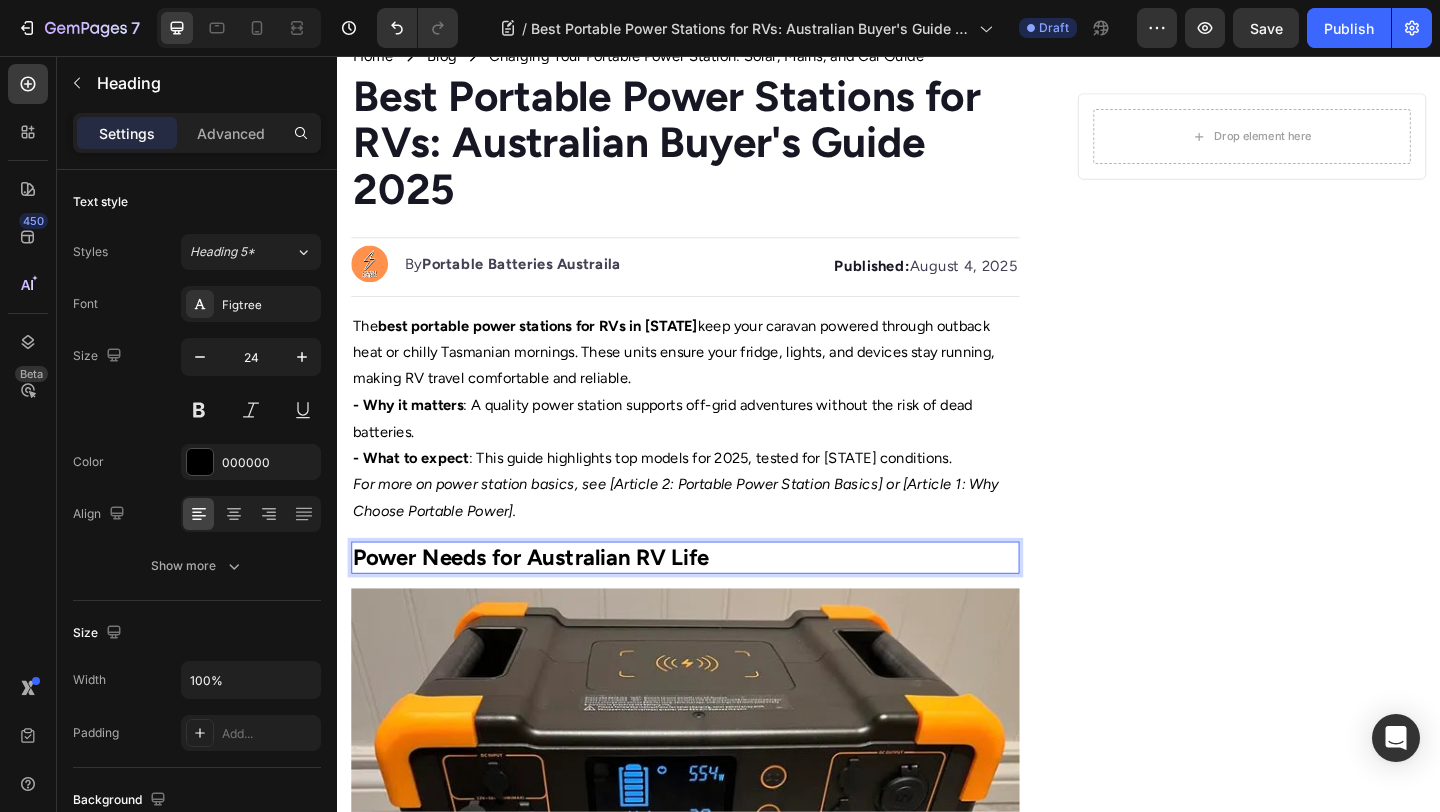 click on "- What to expect : This guide highlights top models for 2025, tested for Australian conditions." at bounding box center (715, 494) 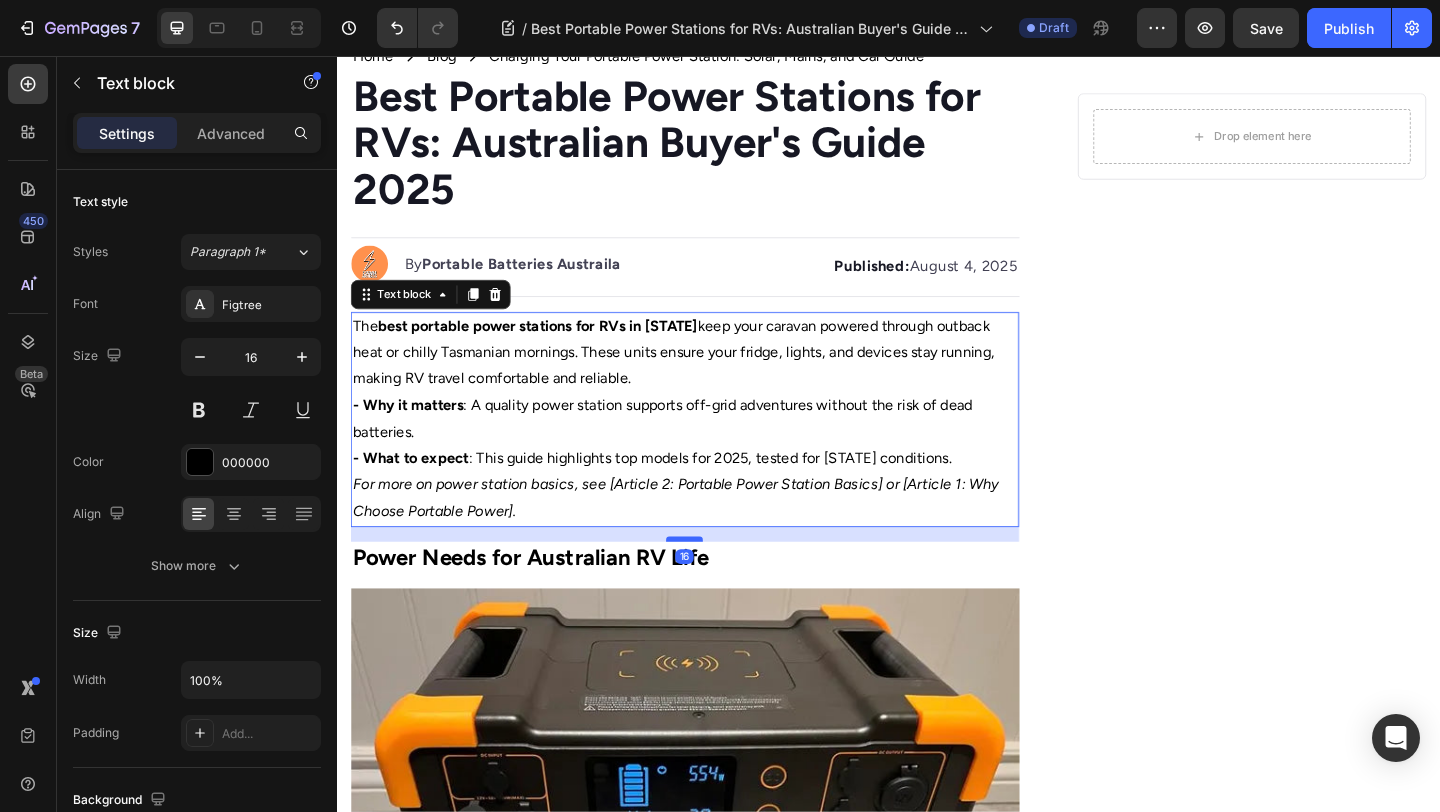 click at bounding box center (715, 581) 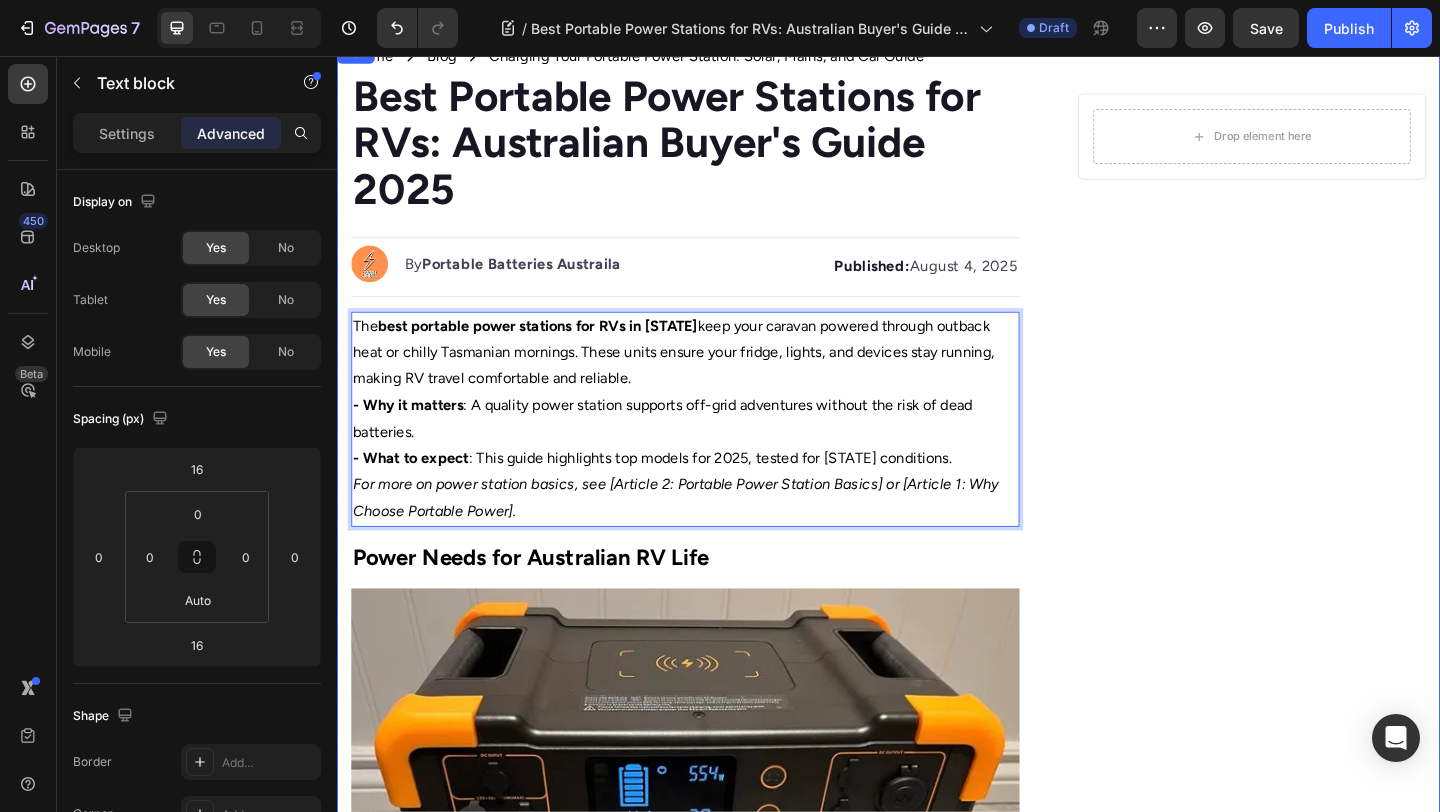 click on "Drop element here Row" at bounding box center (1332, 599) 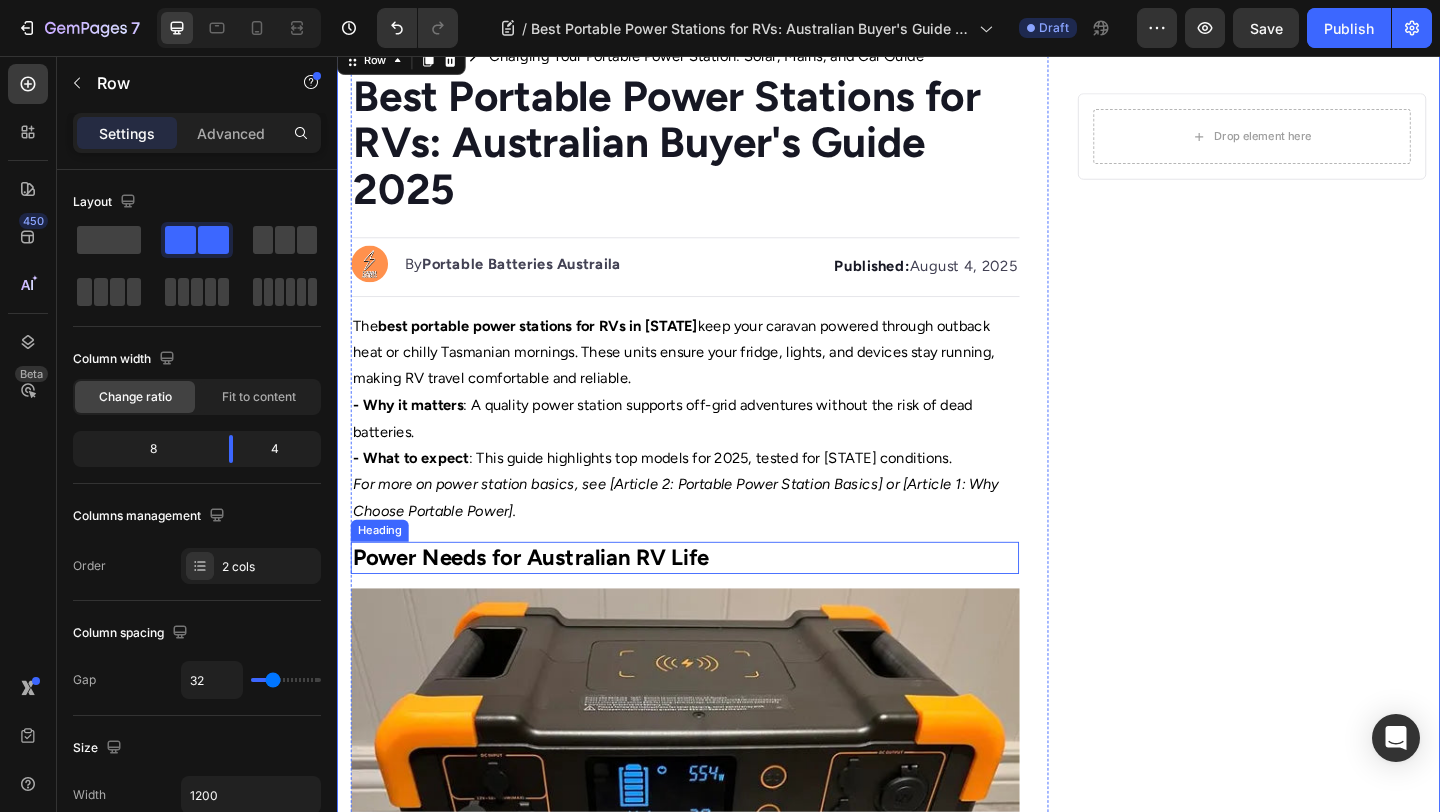 click on "- Why it matters : A quality power station supports off-grid adventures without the risk of dead batteries." at bounding box center (715, 451) 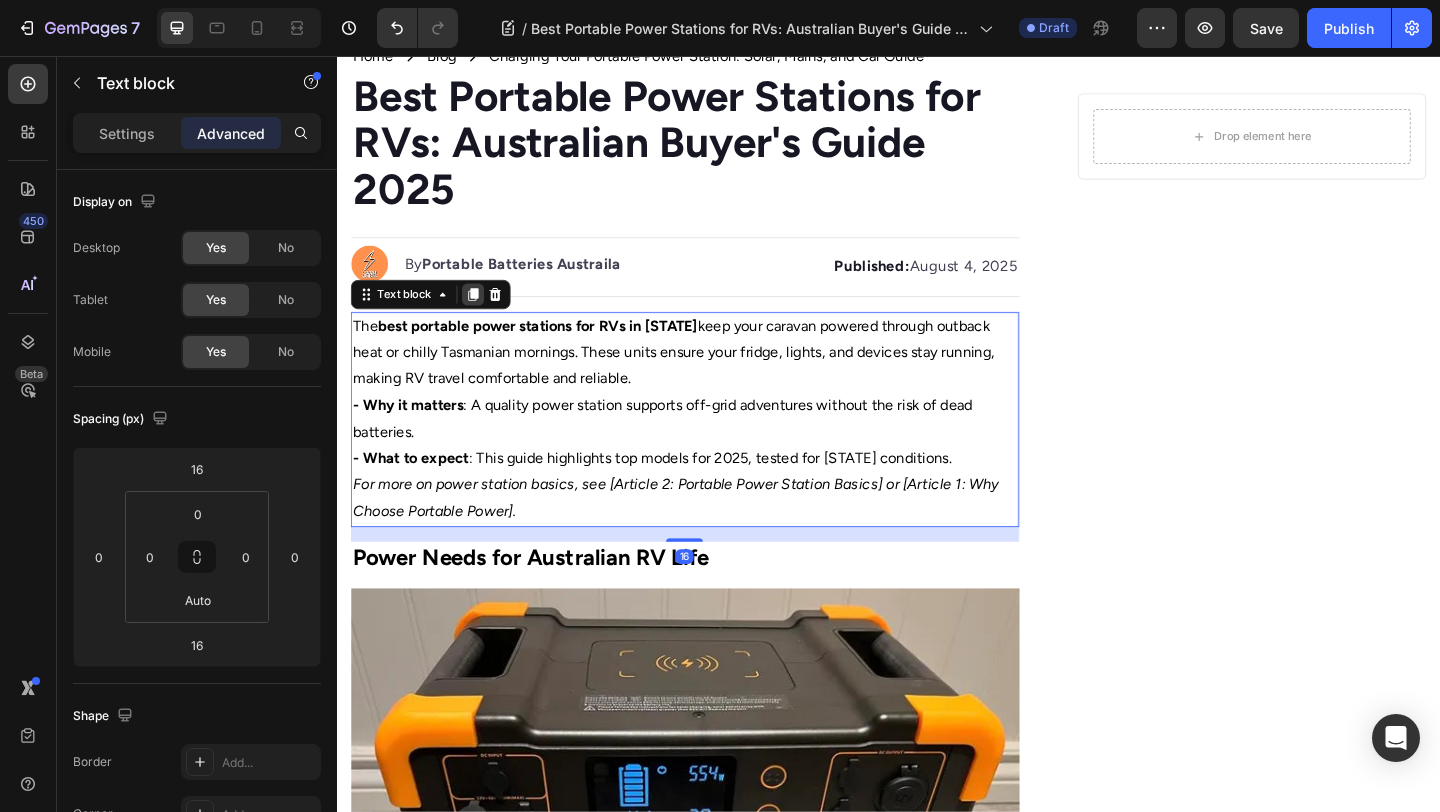 click 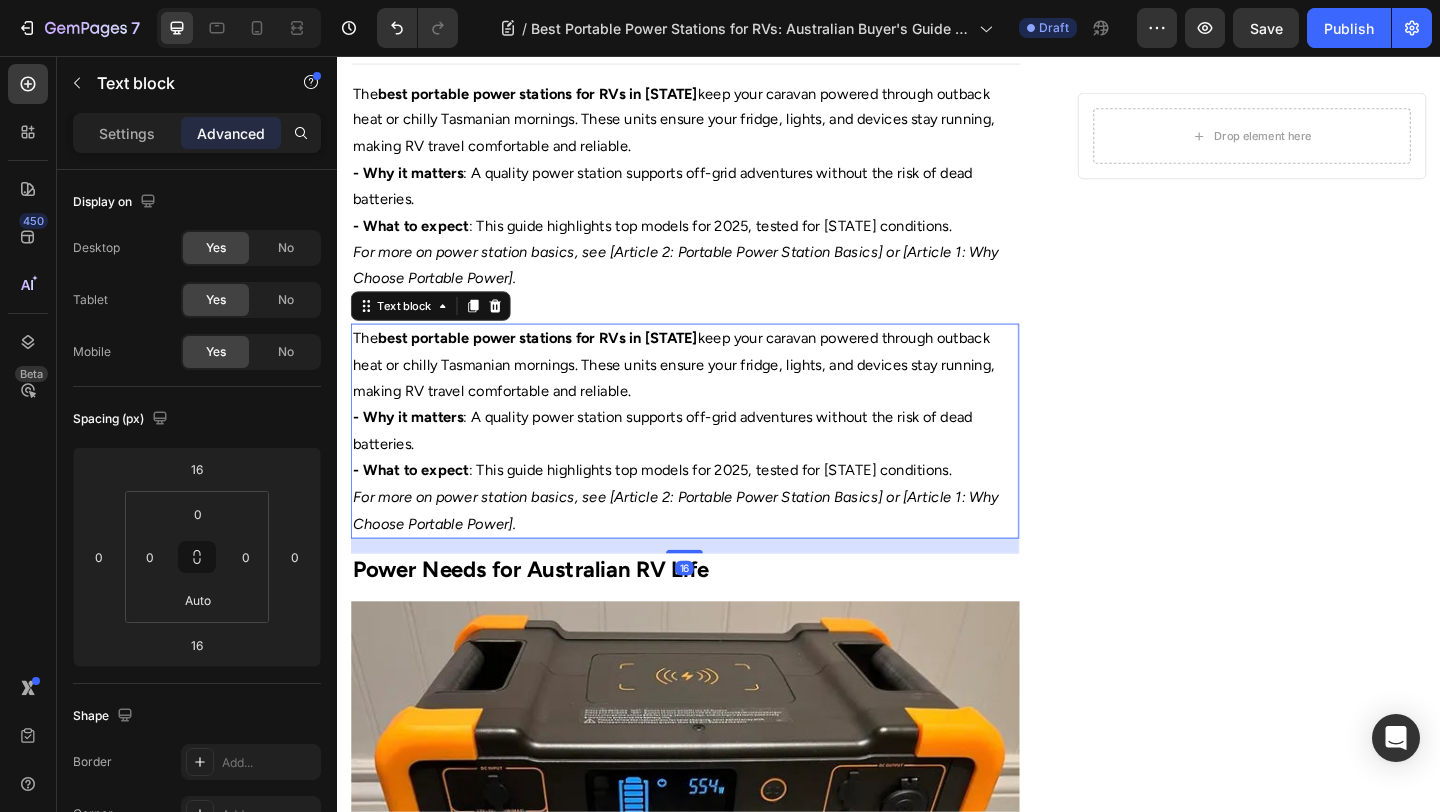scroll, scrollTop: 378, scrollLeft: 0, axis: vertical 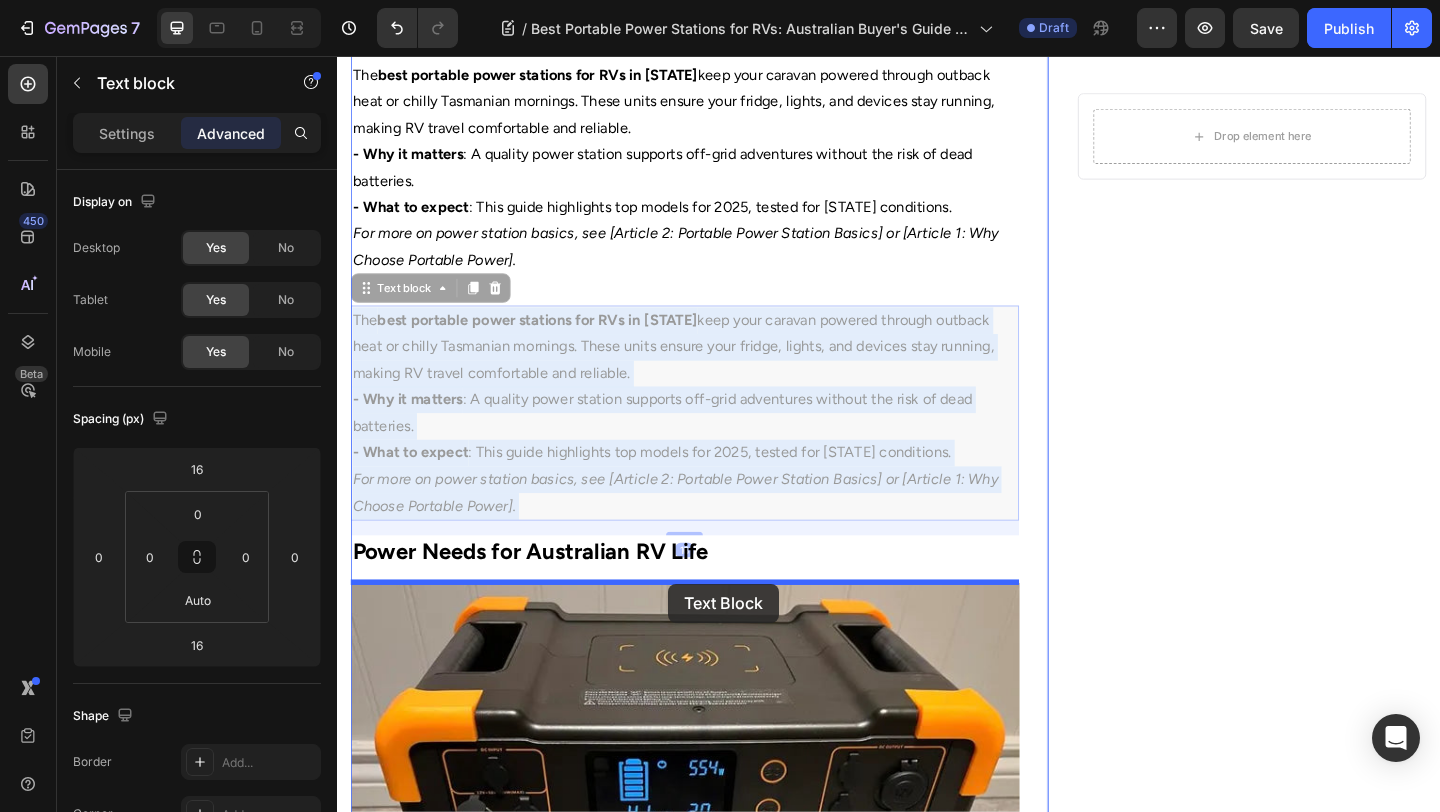 drag, startPoint x: 697, startPoint y: 425, endPoint x: 698, endPoint y: 629, distance: 204.00246 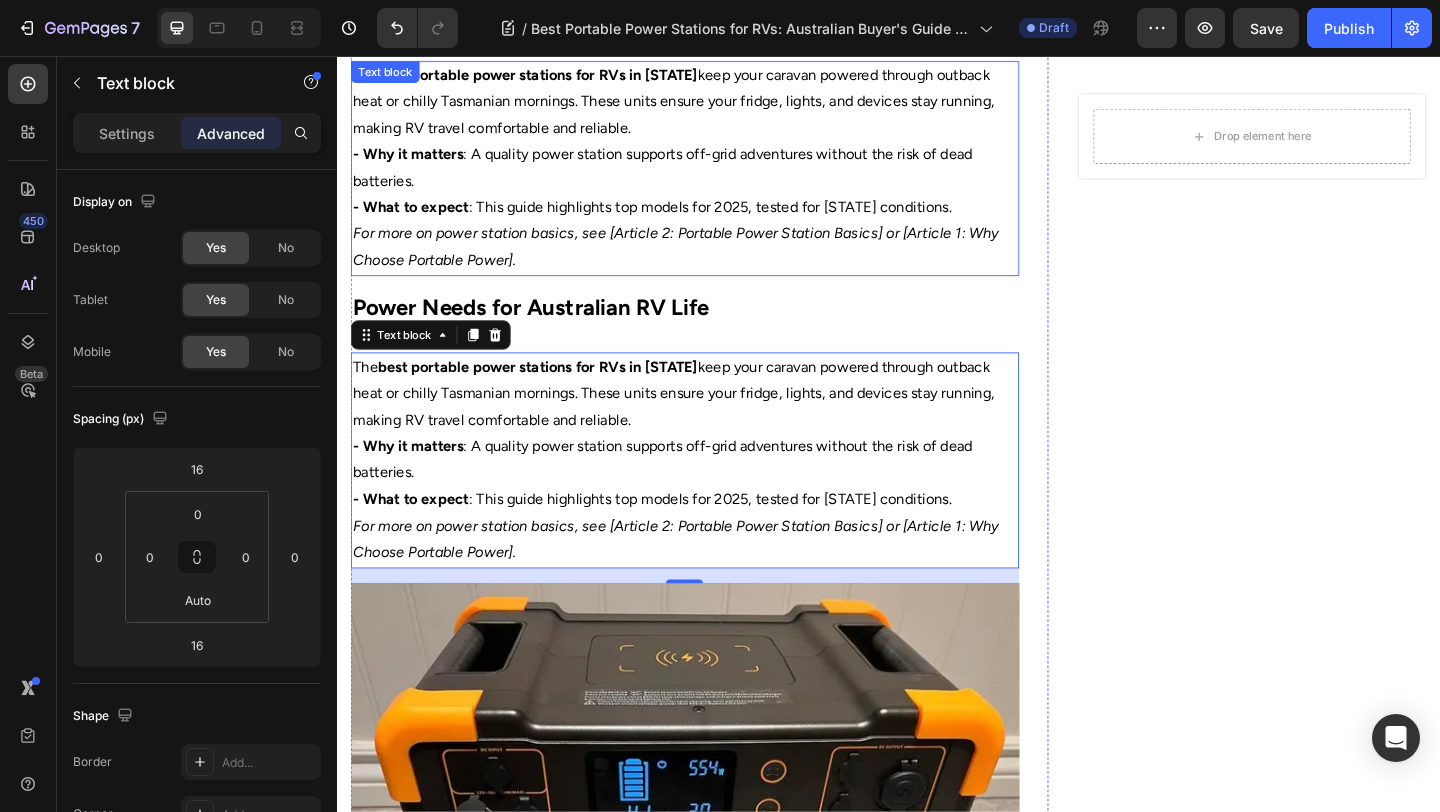 click on "For more on power station basics, see [Article 2: Portable Power Station Basics] or [Article 1: Why Choose Portable Power]." at bounding box center (705, 263) 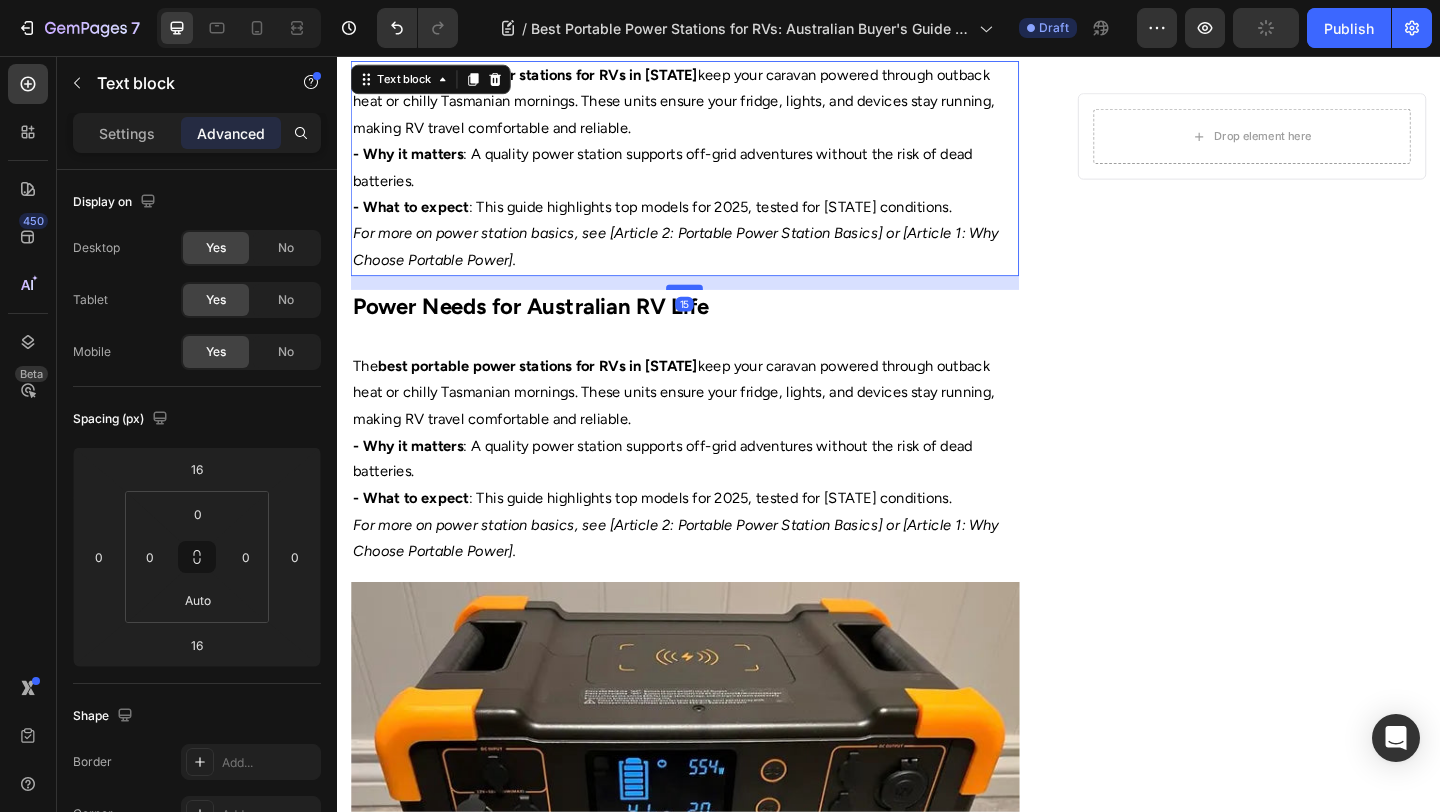 click at bounding box center (715, 307) 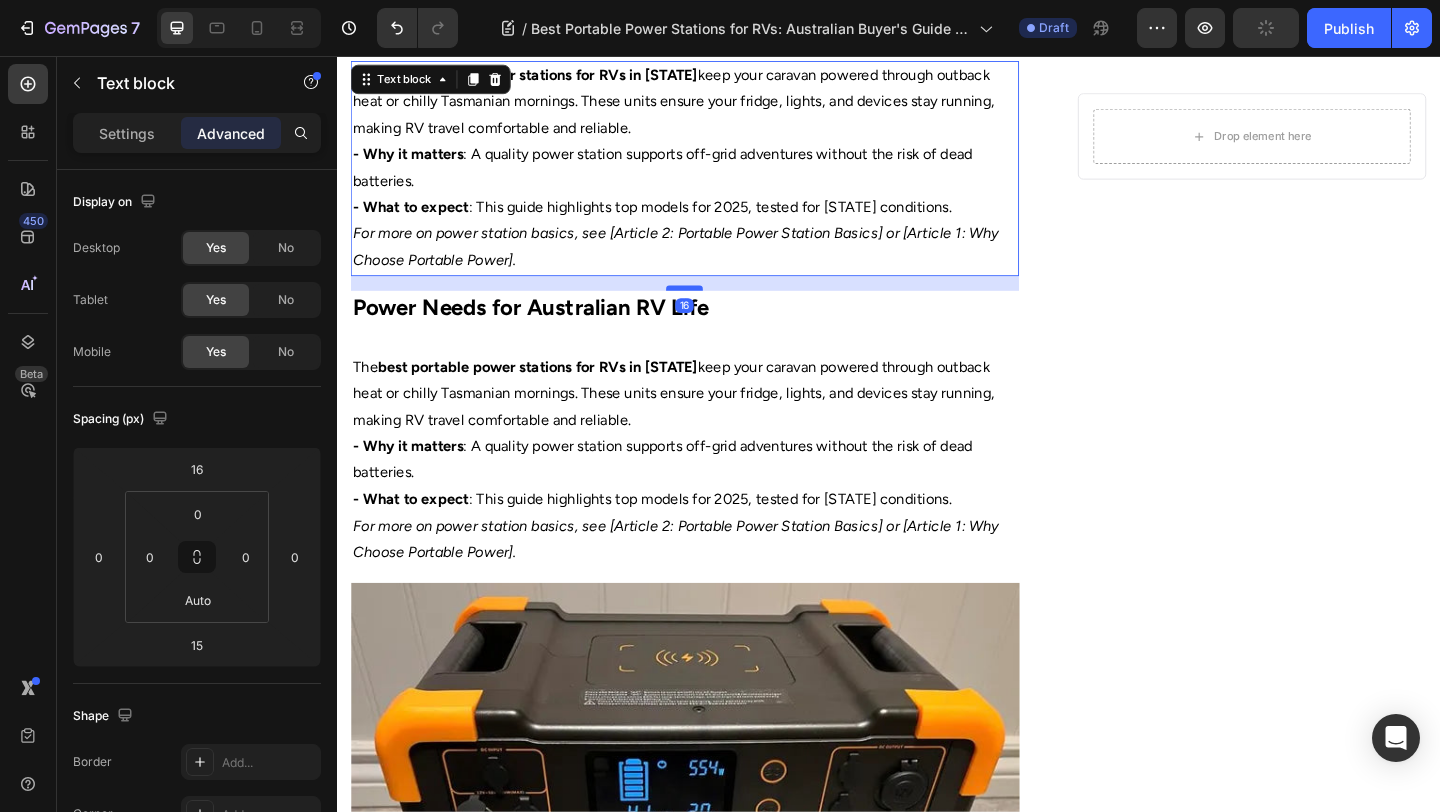 click at bounding box center (715, 308) 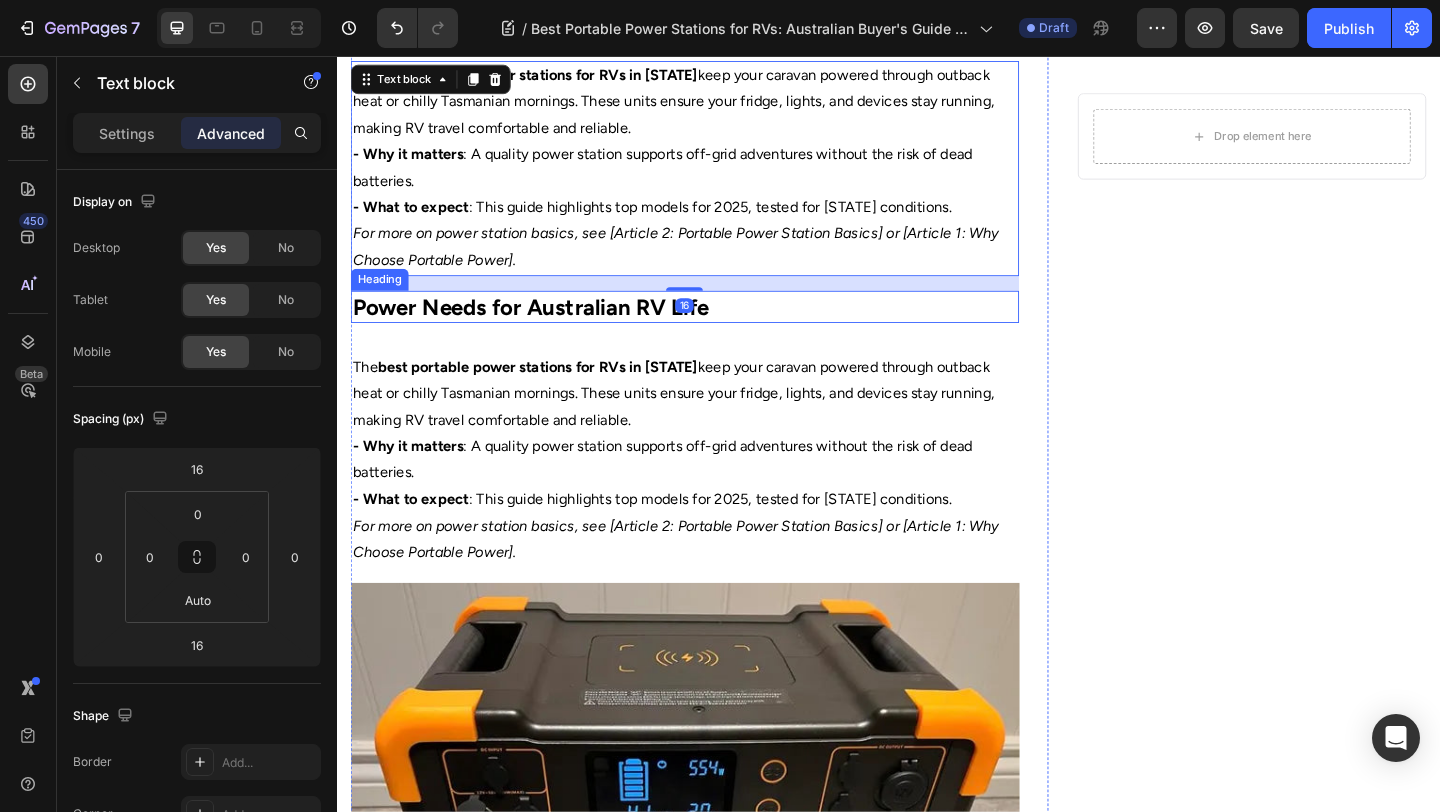 click on "Power Needs for Australian RV Life" at bounding box center (547, 328) 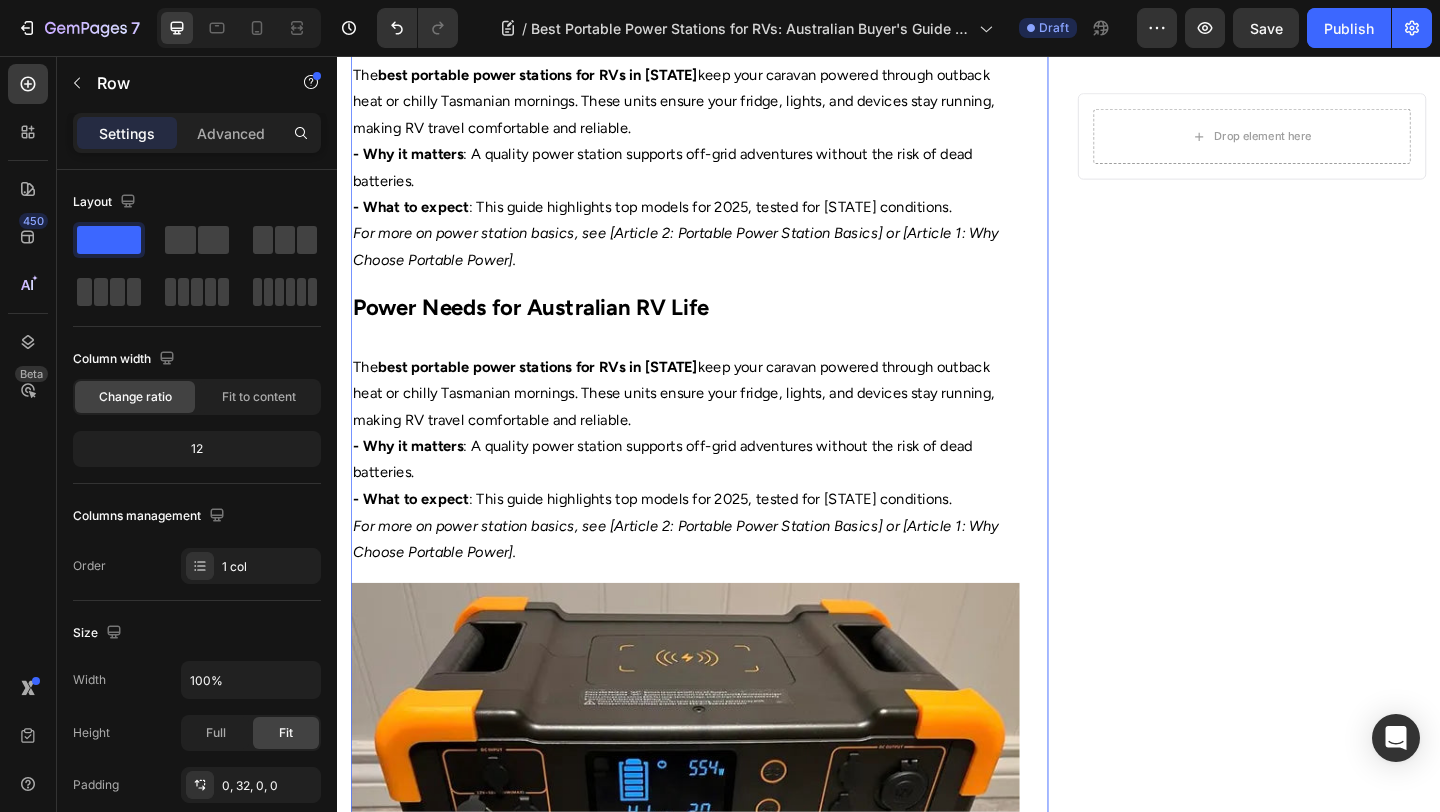 click on "Home Text Block
Icon Blog Text Block
Icon Charging Your Portable Power Station: Solar, Mains, and Car Guide Text Block Row ​​​​​​ Best Portable Power Stations for RVs: Australian Buyer's Guide 2025 Heading Image By  Portable Batteries Austraila Text block Advanced list Published:  August 4, 2025 Text block Row The  best portable power stations for RVs in Australia  keep your caravan powered through outback heat or chilly Tasmanian mornings. These units ensure your fridge, lights, and devices stay running, making RV travel comfortable and reliable.  - Why it matters : A quality power station supports off-grid adventures without the risk of dead batteries.  - What to expect : This guide highlights top models for 2025, tested for Australian conditions. For more on power station basics, see [Article 2: Portable Power Station Basics] or [Article 1: Why Choose Portable Power]. Text block ​​​​​​ Power Needs for Australian RV Life Heading The  Text block" at bounding box center (715, 459) 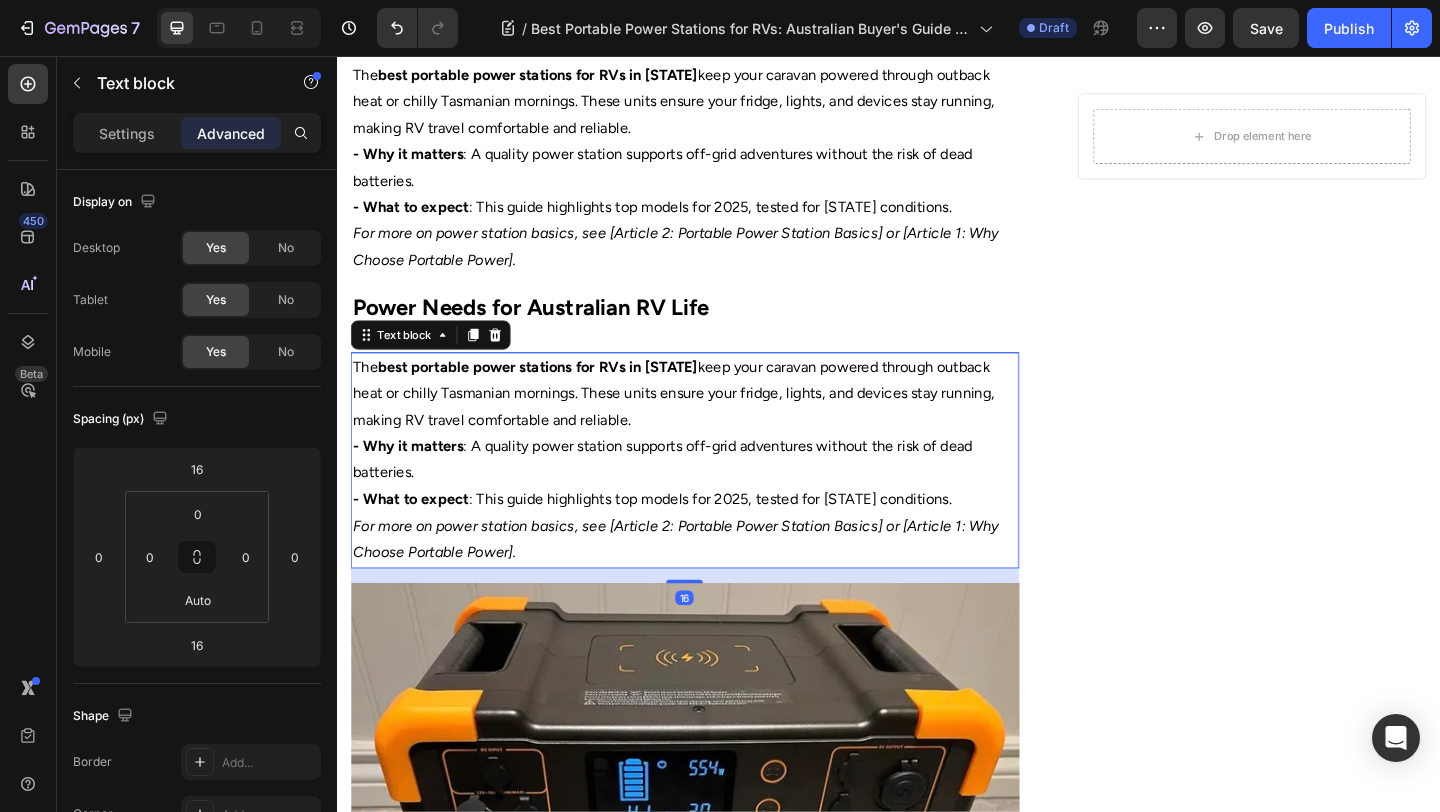 click on "Settings Advanced" at bounding box center [197, 133] 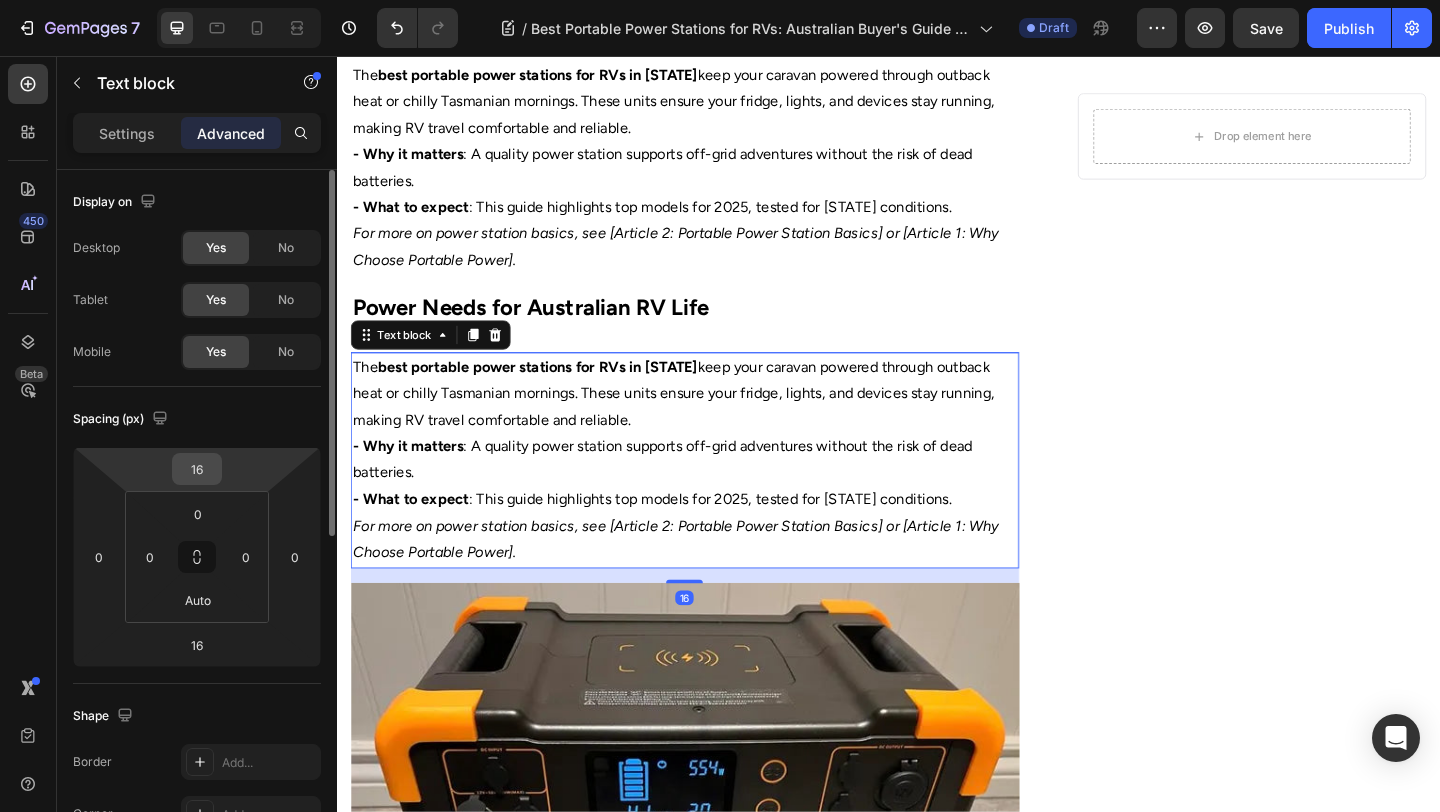 click on "16" at bounding box center (197, 469) 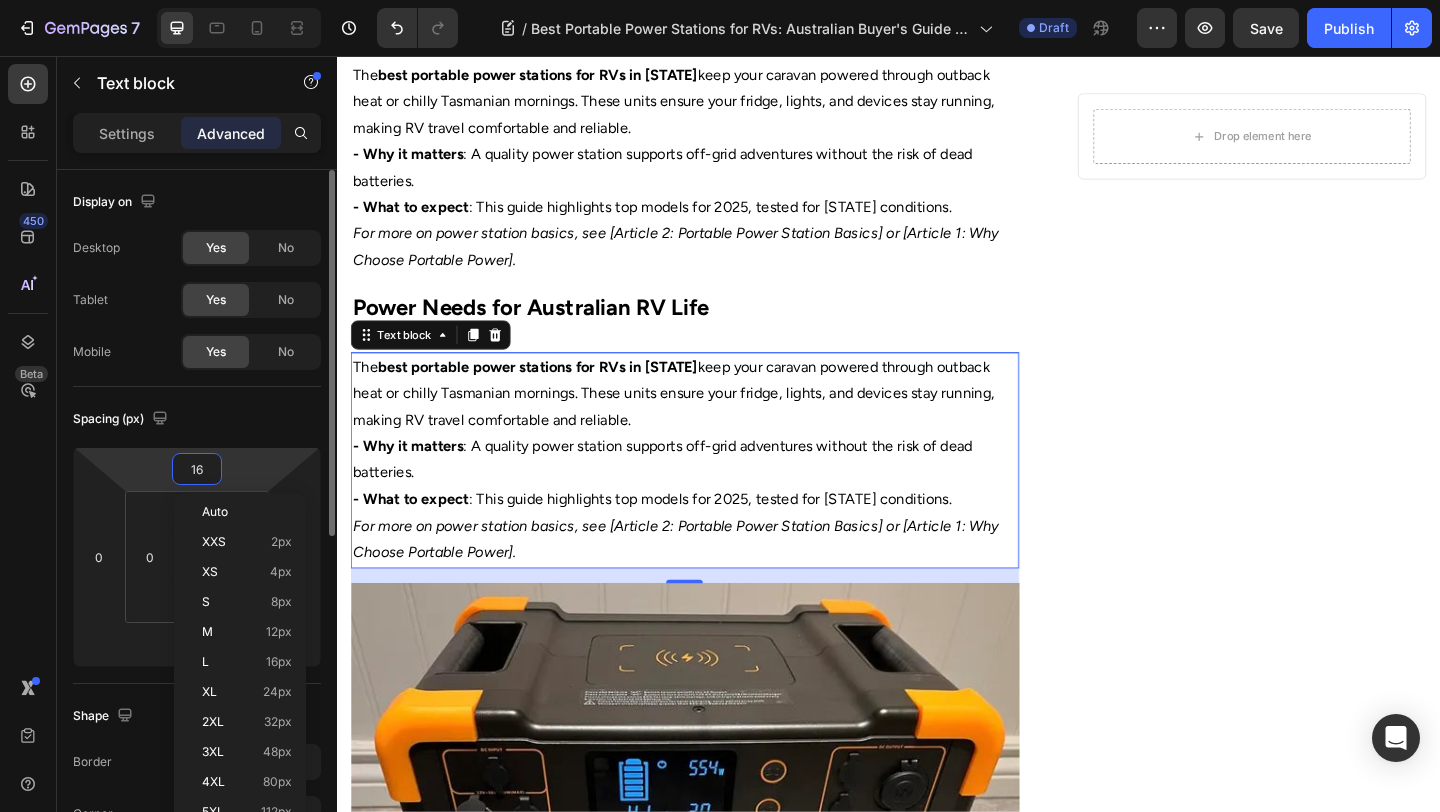 type on "0" 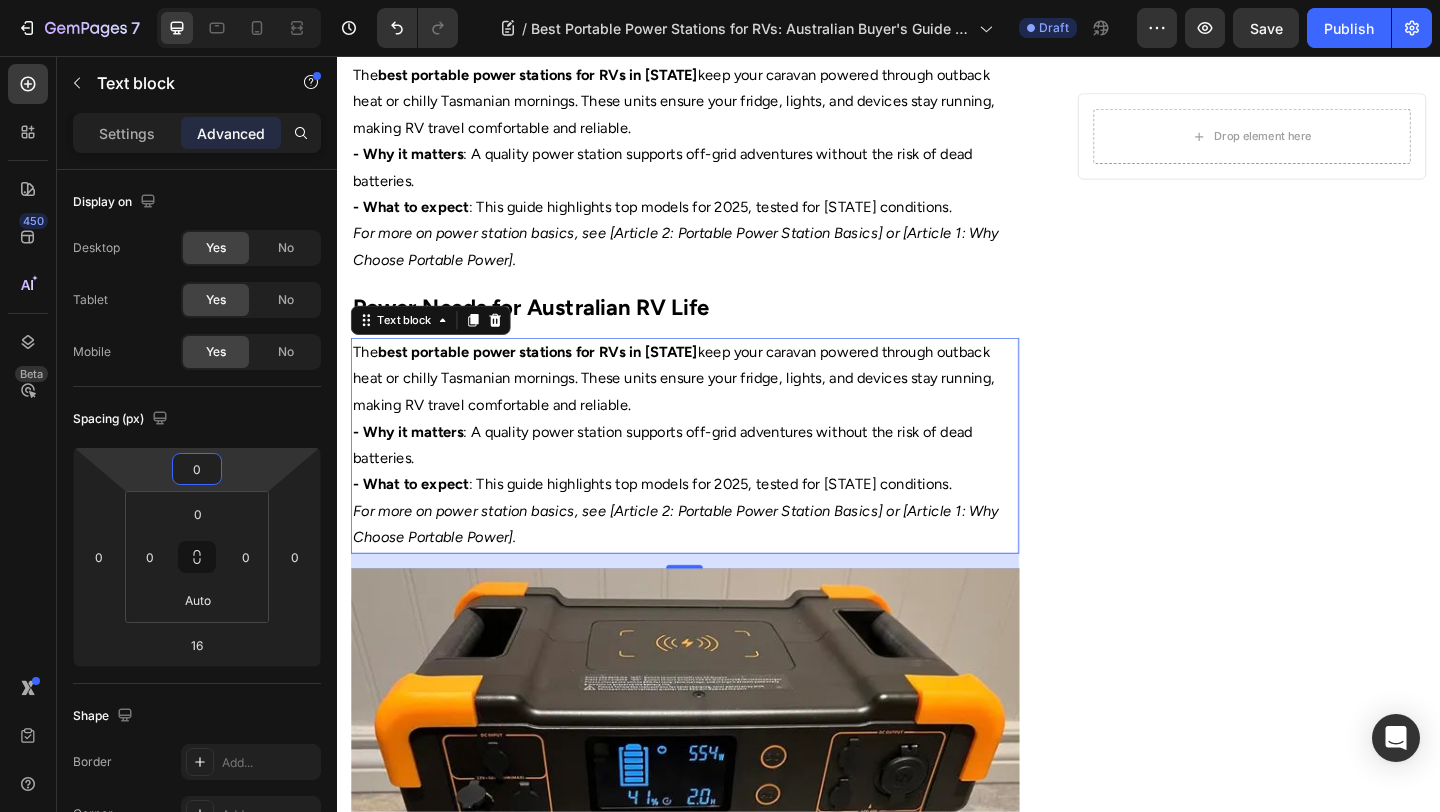click on "Home Text Block
Icon Blog Text Block
Icon Charging Your Portable Power Station: Solar, Mains, and Car Guide Text Block Row ​​​​​​ Best Portable Power Stations for RVs: Australian Buyer's Guide 2025 Heading Image By  Portable Batteries Austraila Text block Advanced list Published:  August 4, 2025 Text block Row The  best portable power stations for RVs in Australia  keep your caravan powered through outback heat or chilly Tasmanian mornings. These units ensure your fridge, lights, and devices stay running, making RV travel comfortable and reliable.  - Why it matters : A quality power station supports off-grid adventures without the risk of dead batteries.  - What to expect : This guide highlights top models for 2025, tested for Australian conditions. For more on power station basics, see [Article 2: Portable Power Station Basics] or [Article 1: Why Choose Portable Power]. Text block ​​​​​​ Power Needs for Australian RV Life Heading The  Text block" at bounding box center [937, 451] 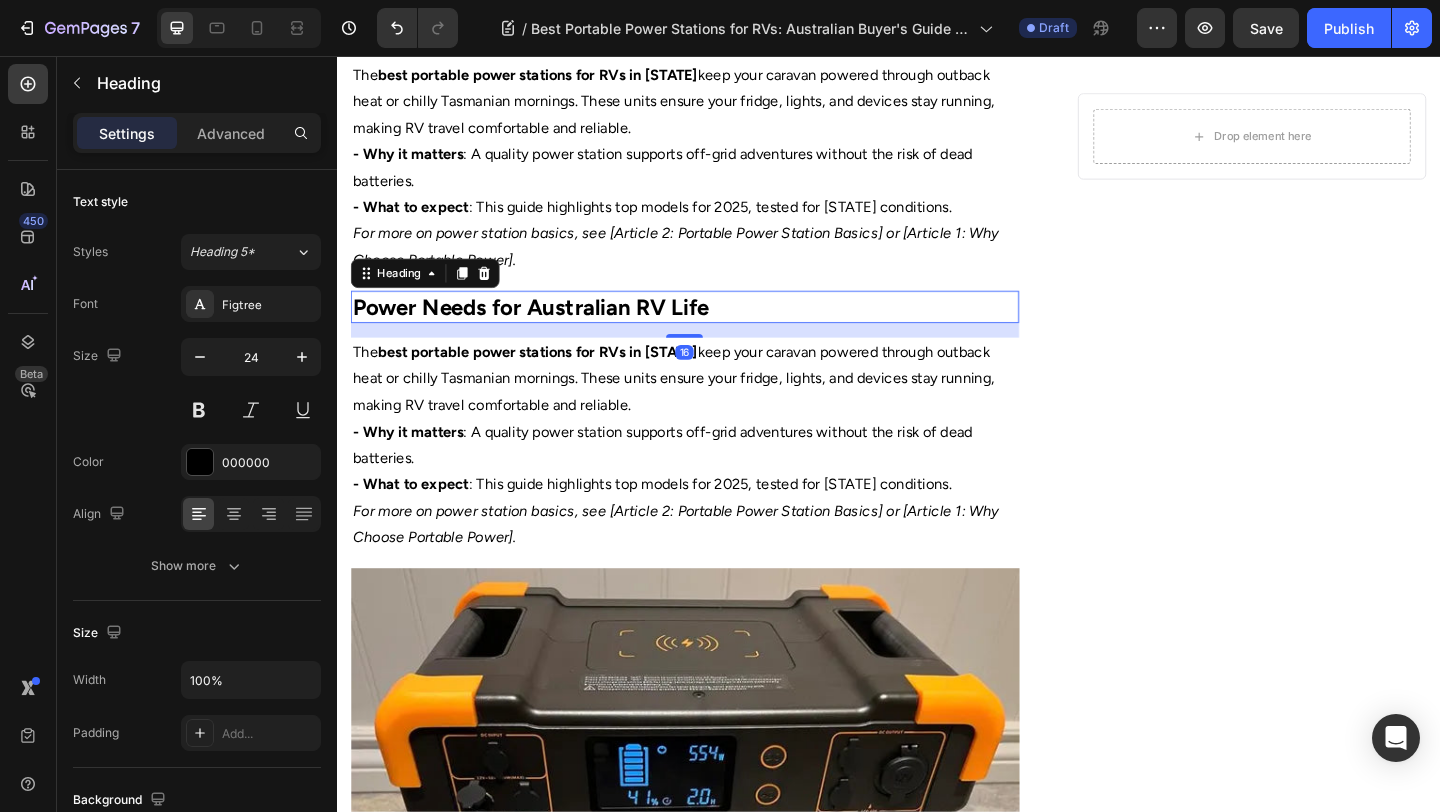 click on "​​​​​​ Power Needs for Australian RV Life" at bounding box center [715, 328] 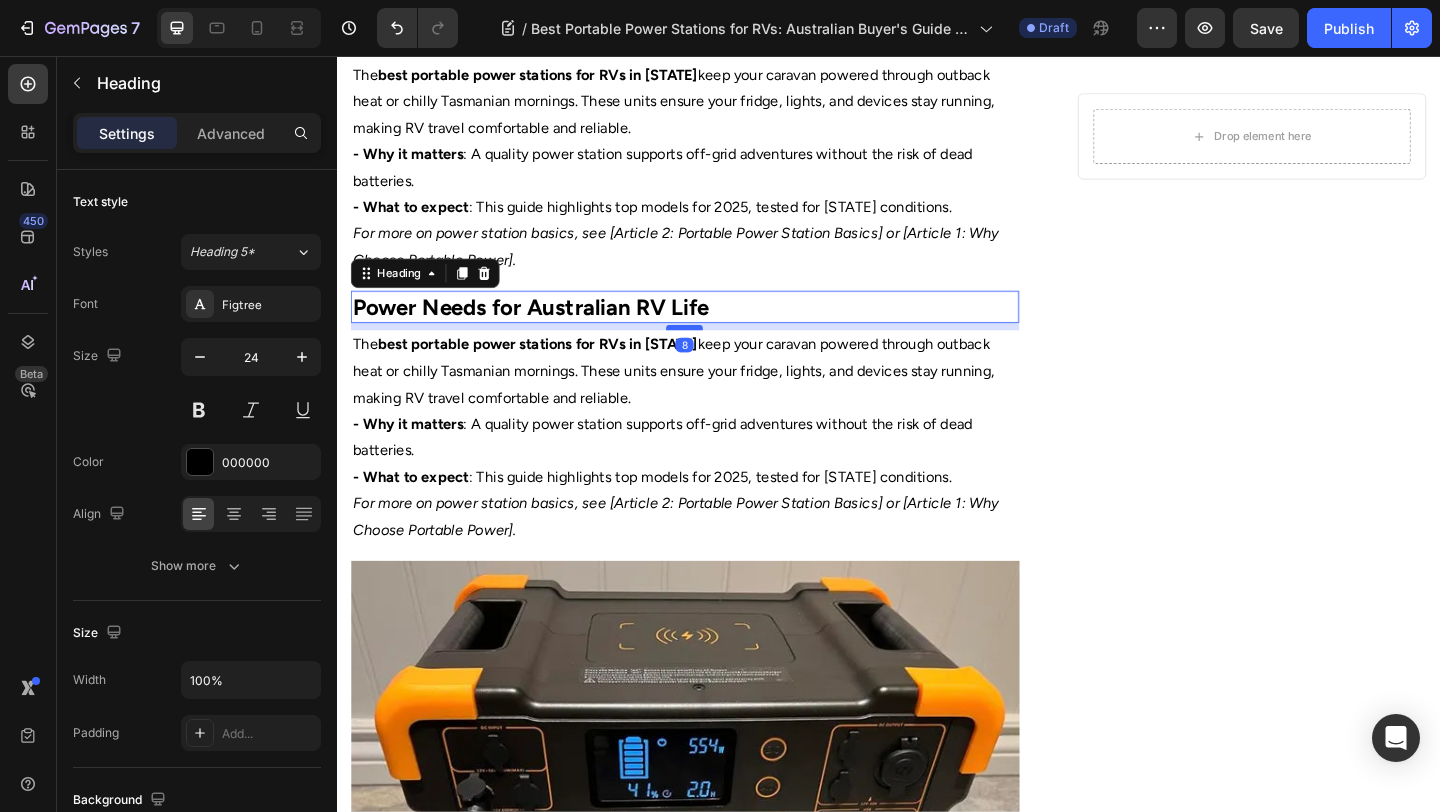 click at bounding box center (715, 351) 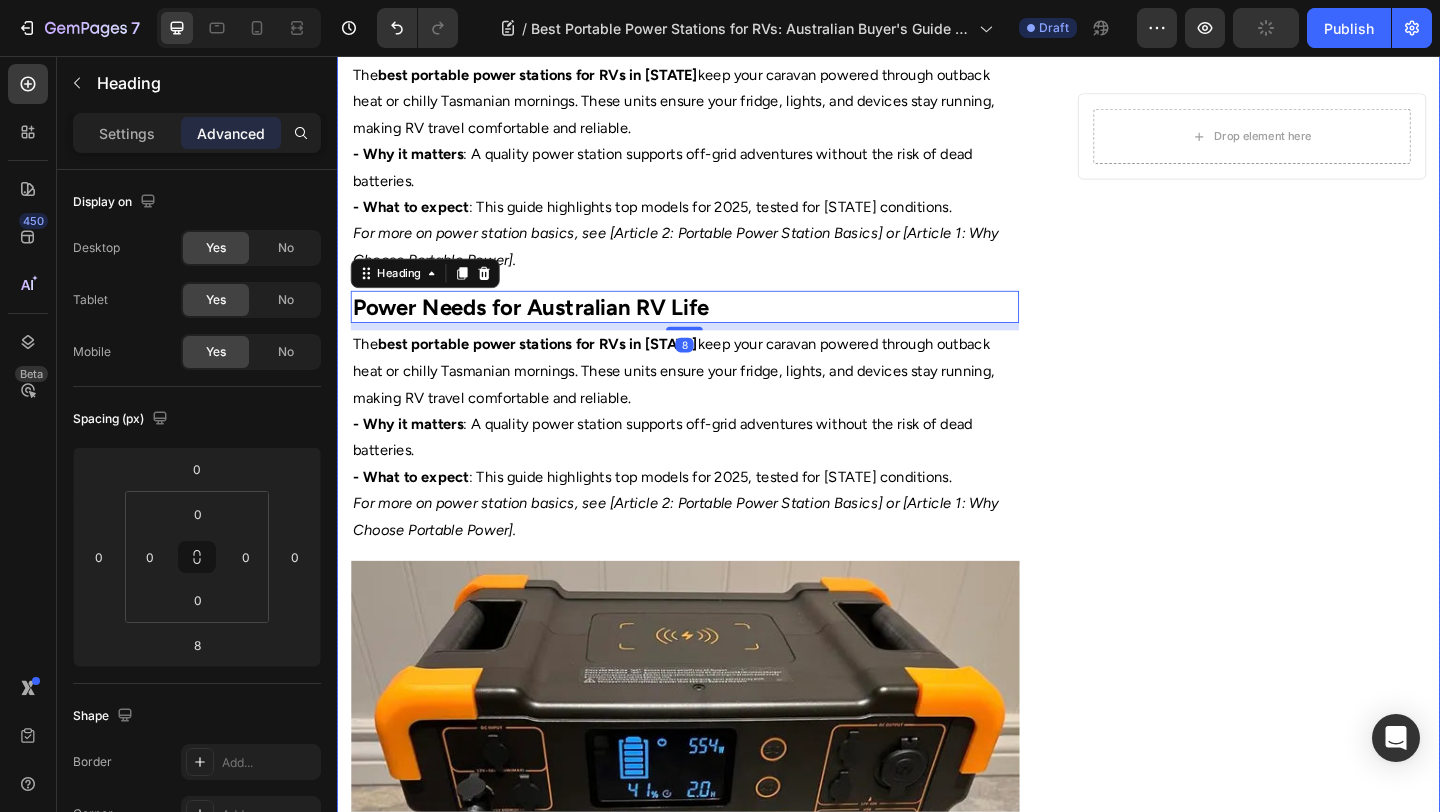 click on "Drop element here Row" at bounding box center [1332, 447] 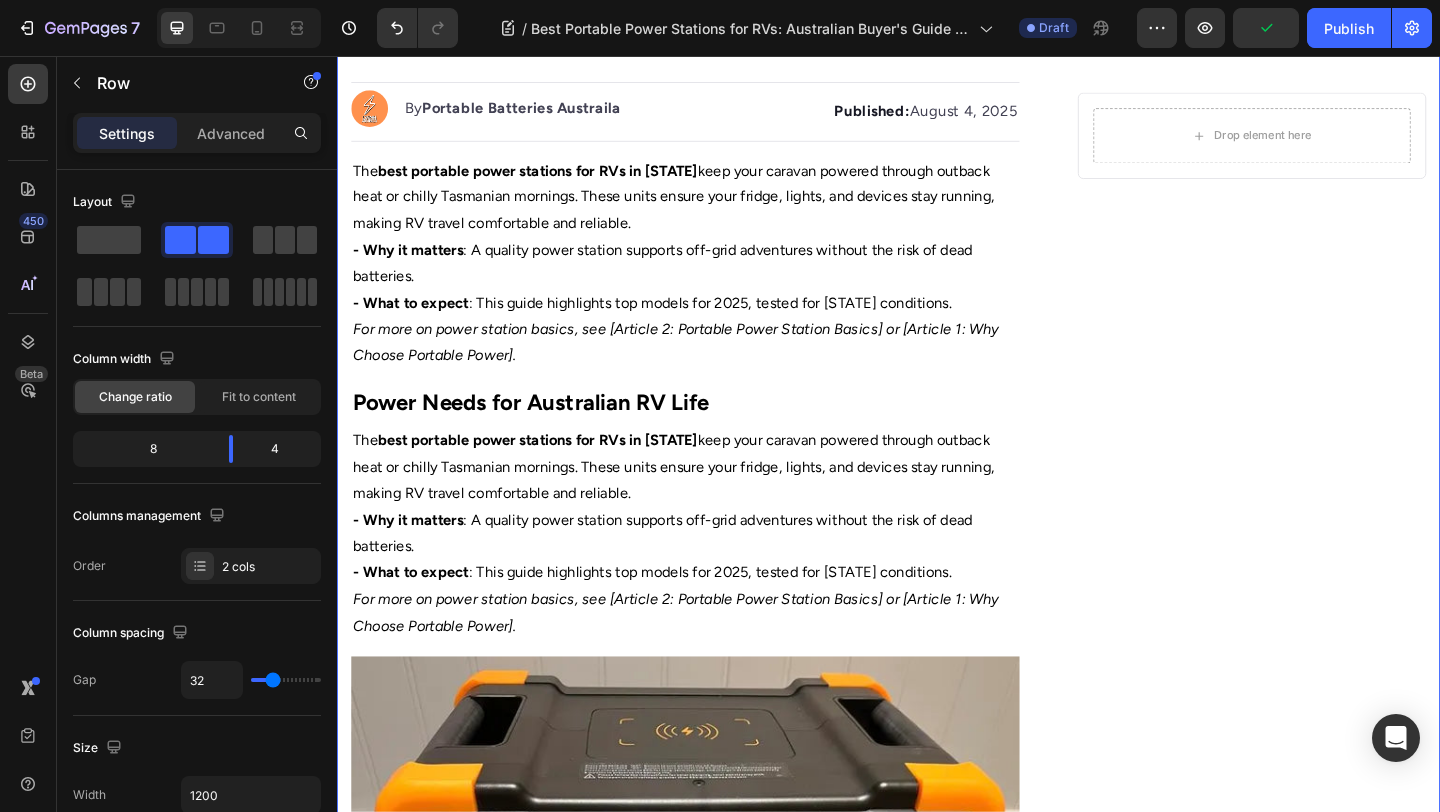 scroll, scrollTop: 273, scrollLeft: 0, axis: vertical 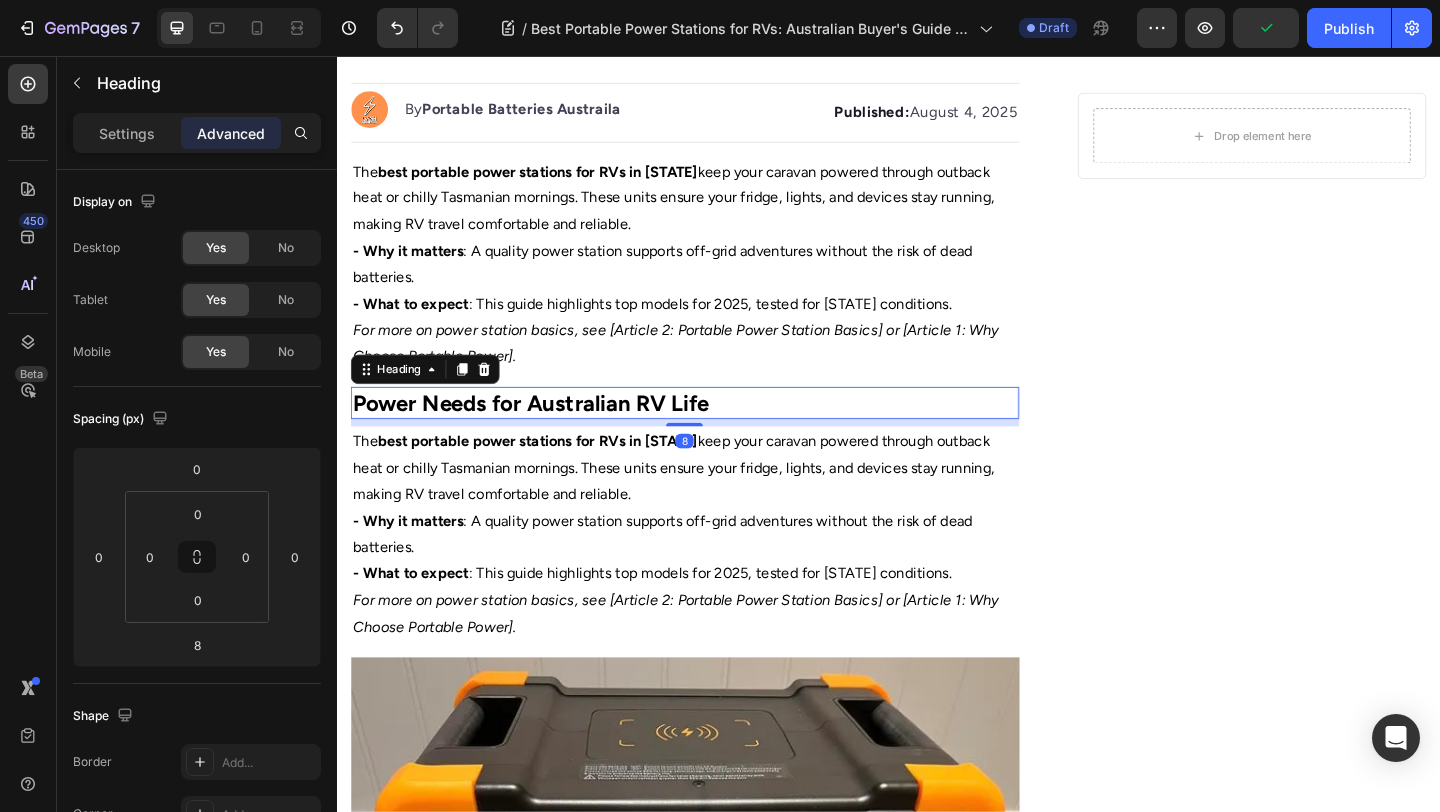 click on "​​​​​​ Power Needs for Australian RV Life" at bounding box center (715, 433) 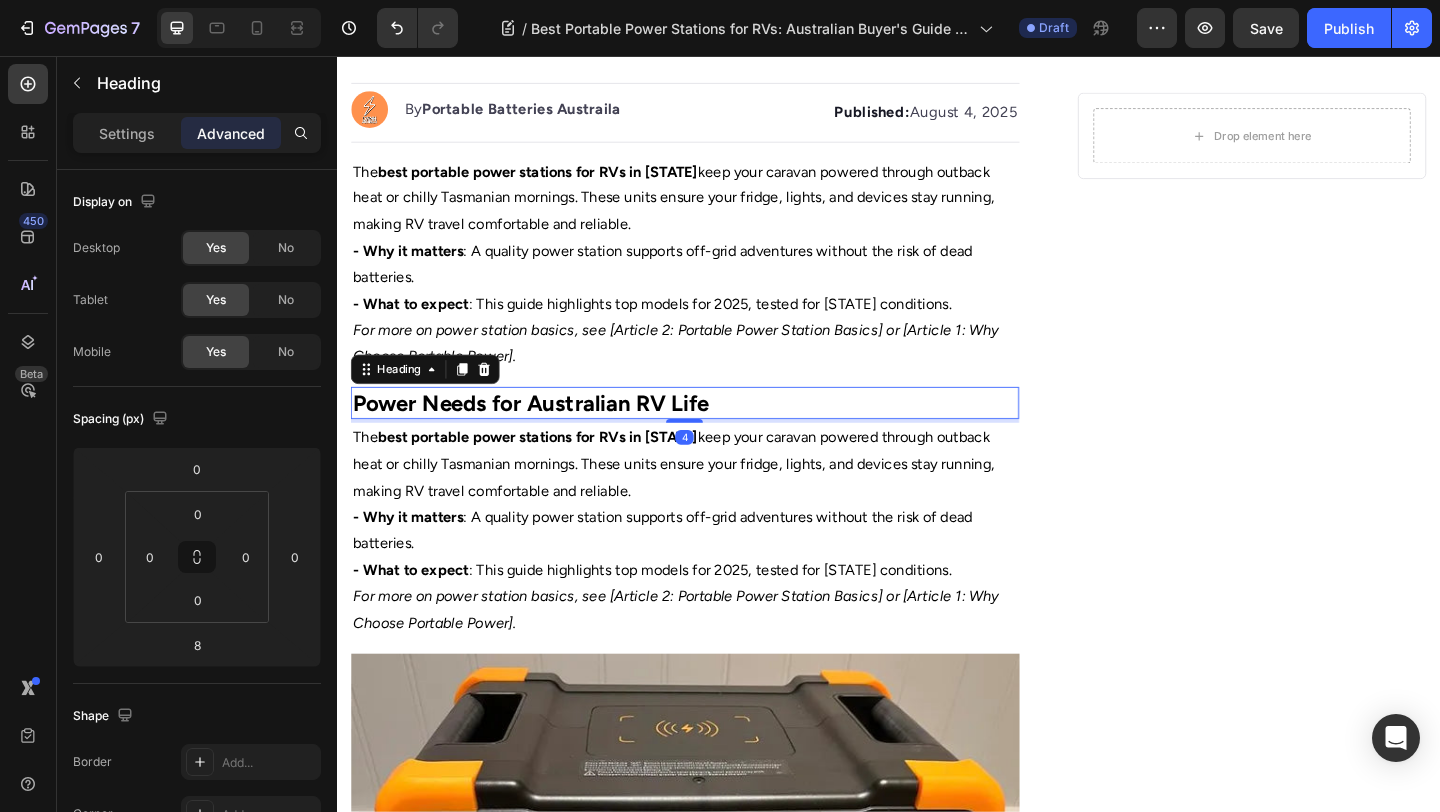 drag, startPoint x: 726, startPoint y: 454, endPoint x: 726, endPoint y: 438, distance: 16 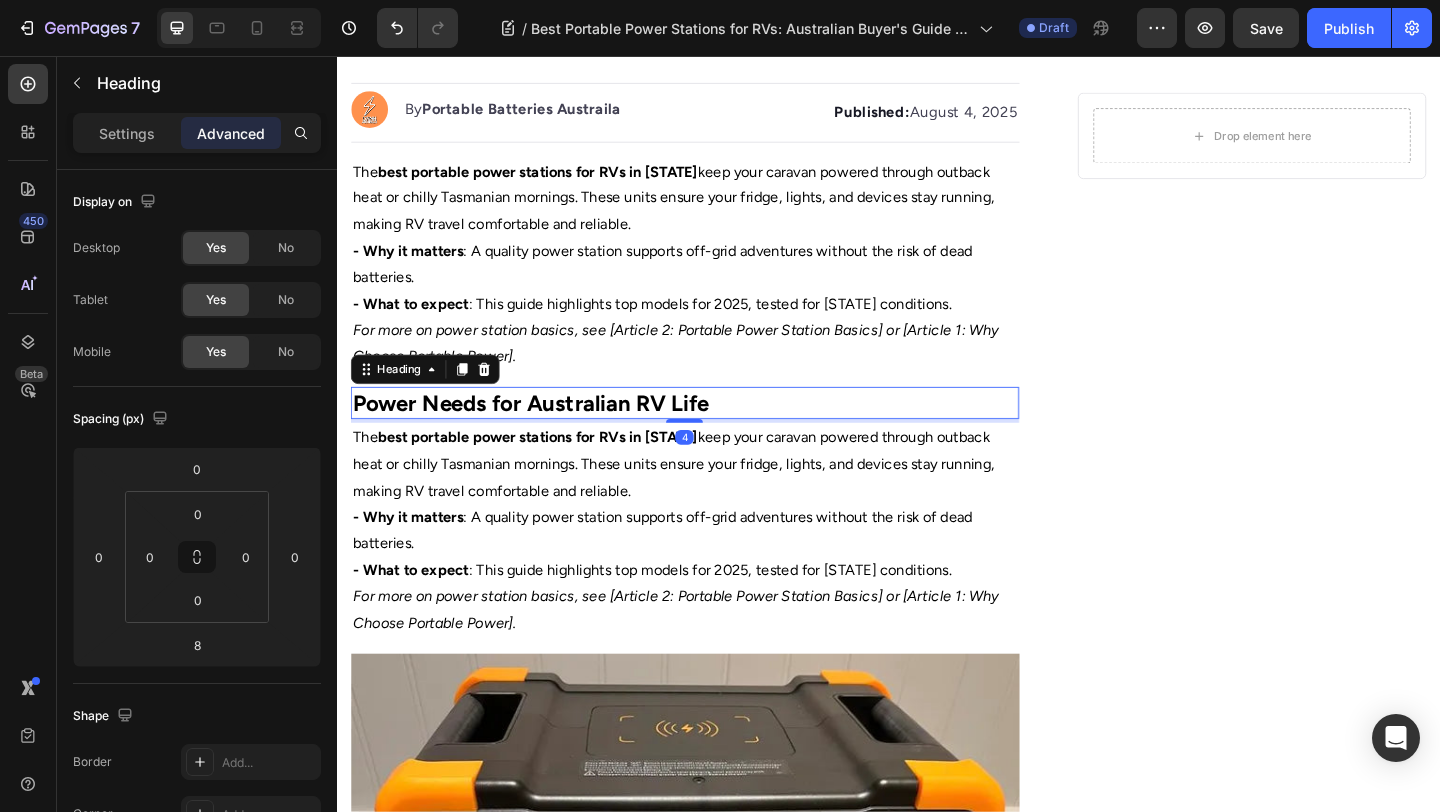 click on "​​​​​​ Power Needs for Australian RV Life Heading   4" at bounding box center [715, 433] 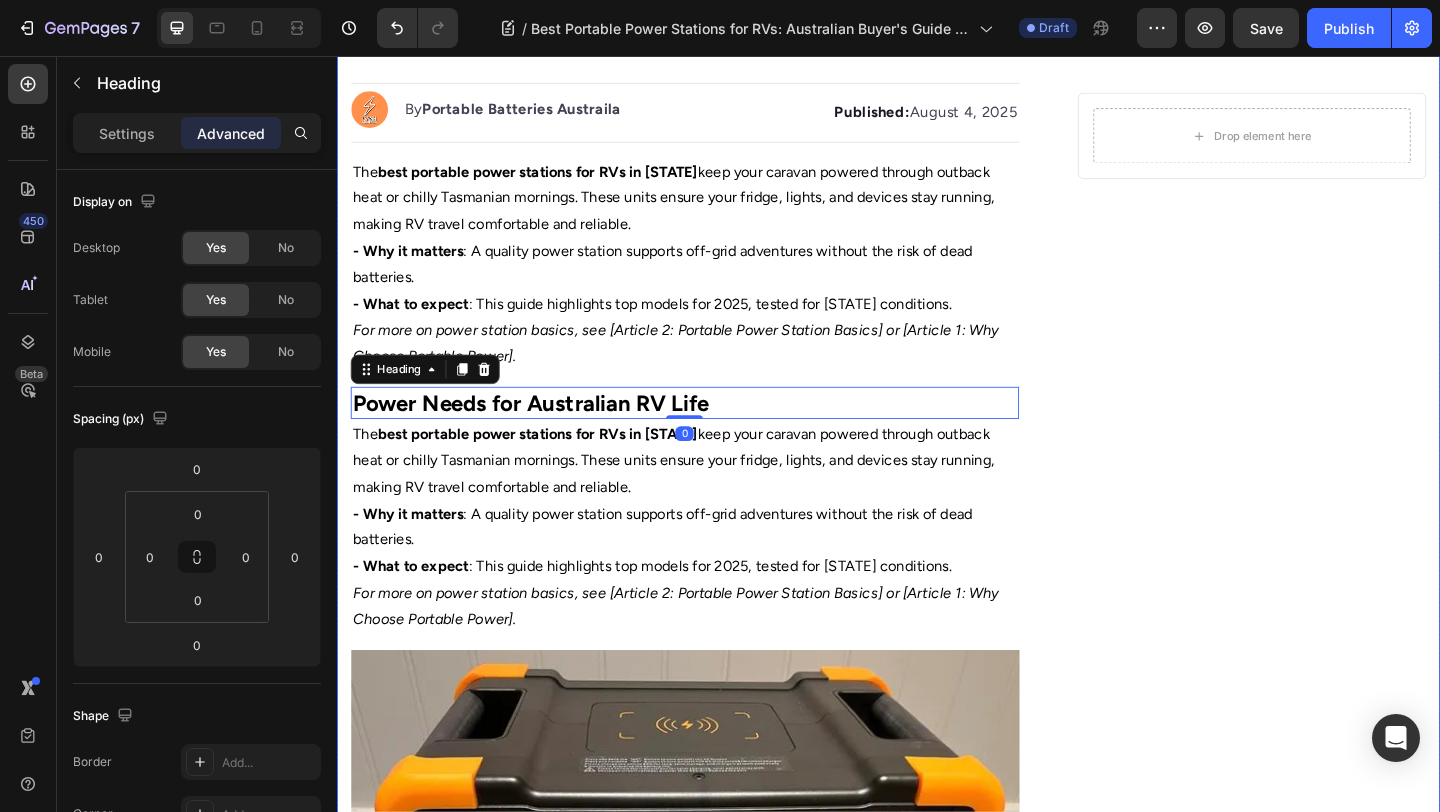 click on "Drop element here Row" at bounding box center [1332, 548] 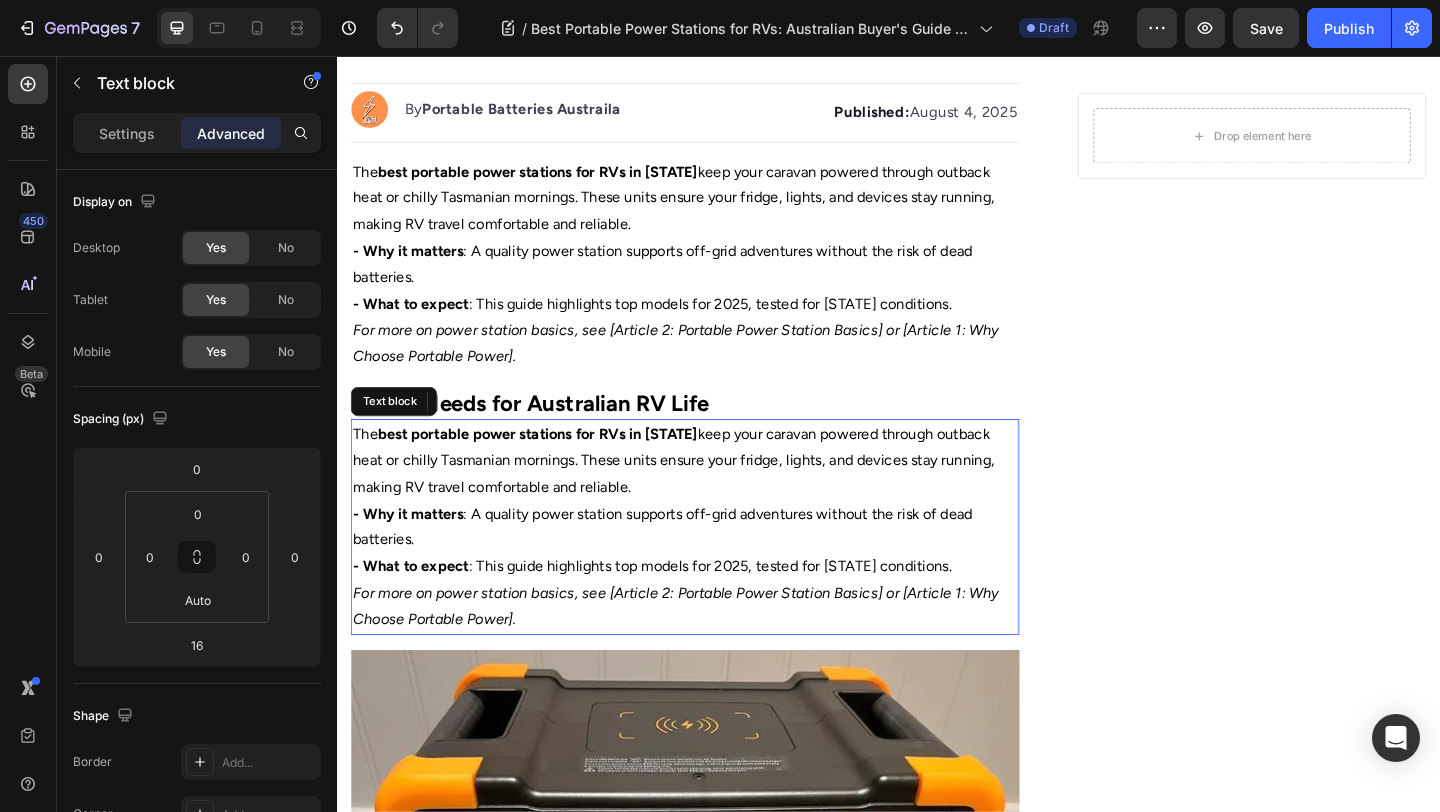 click on "- Why it matters : A quality power station supports off-grid adventures without the risk of dead batteries." at bounding box center [715, 569] 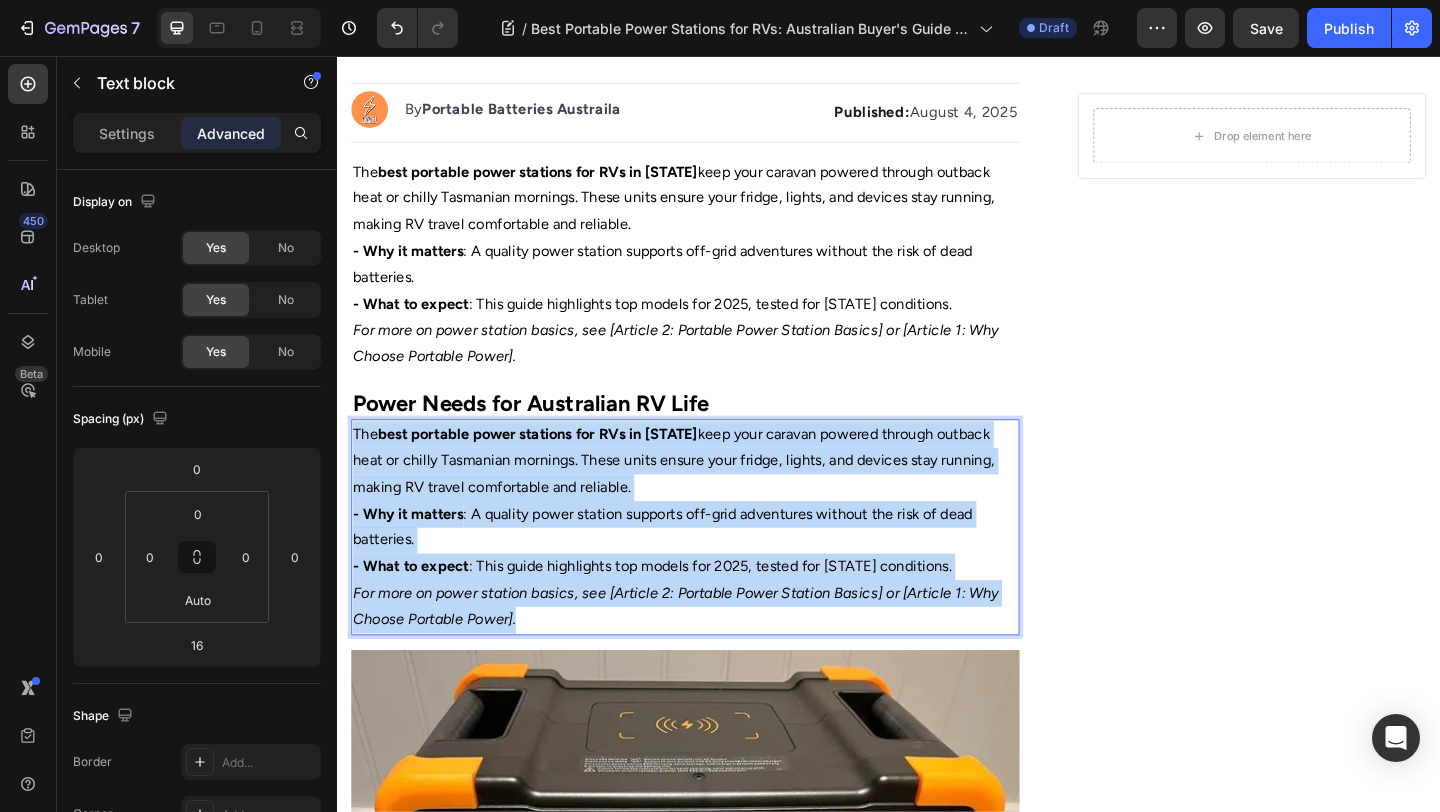 drag, startPoint x: 559, startPoint y: 671, endPoint x: 314, endPoint y: 463, distance: 321.38605 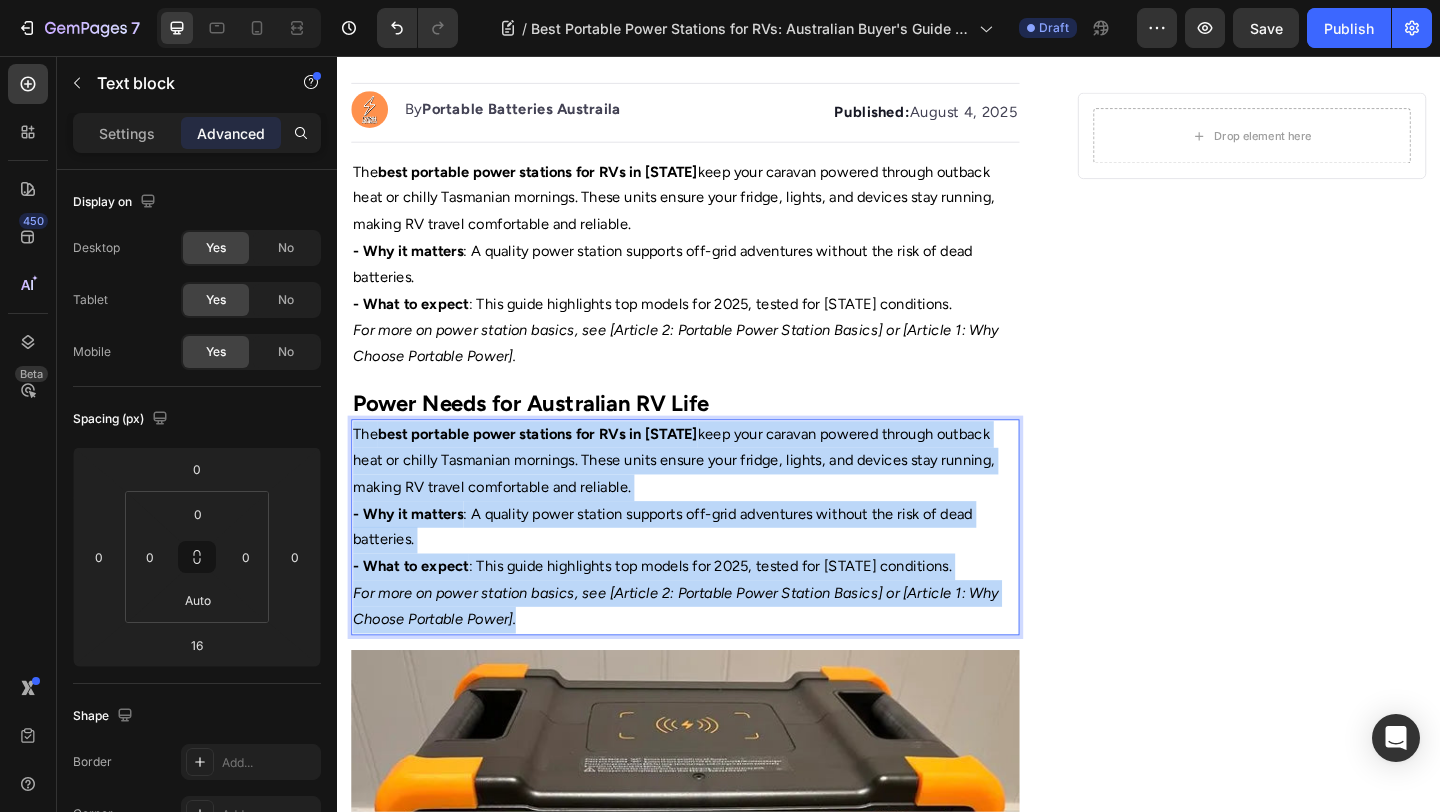 click on "Header Home Text Block
Icon Blog Text Block
Icon Charging Your Portable Power Station: Solar, Mains, and Car Guide Text Block Row ⁠⁠⁠⁠⁠⁠⁠ Best Portable Power Stations for RVs: Australian Buyer's Guide 2025 Heading Image By  Portable Batteries Austraila Text block Advanced list Published:  August 4, 2025 Text block Row The  best portable power stations for RVs in [STATE]  keep your caravan powered through outback heat or chilly [STATE] mornings. These units ensure your fridge, lights, and devices stay running, making RV travel comfortable and reliable.  - Why it matters : A quality power station supports off-grid adventures without the risk of dead batteries.  - What to expect : This guide highlights top models for 2025, tested for [STATE] conditions. For more on power station basics, see [Article 2: Portable Power Station Basics] or [Article 1: Why Choose Portable Power]. Text block ⁠⁠⁠⁠⁠⁠⁠ Power Needs for Australian RV Life Heading" at bounding box center [937, 926] 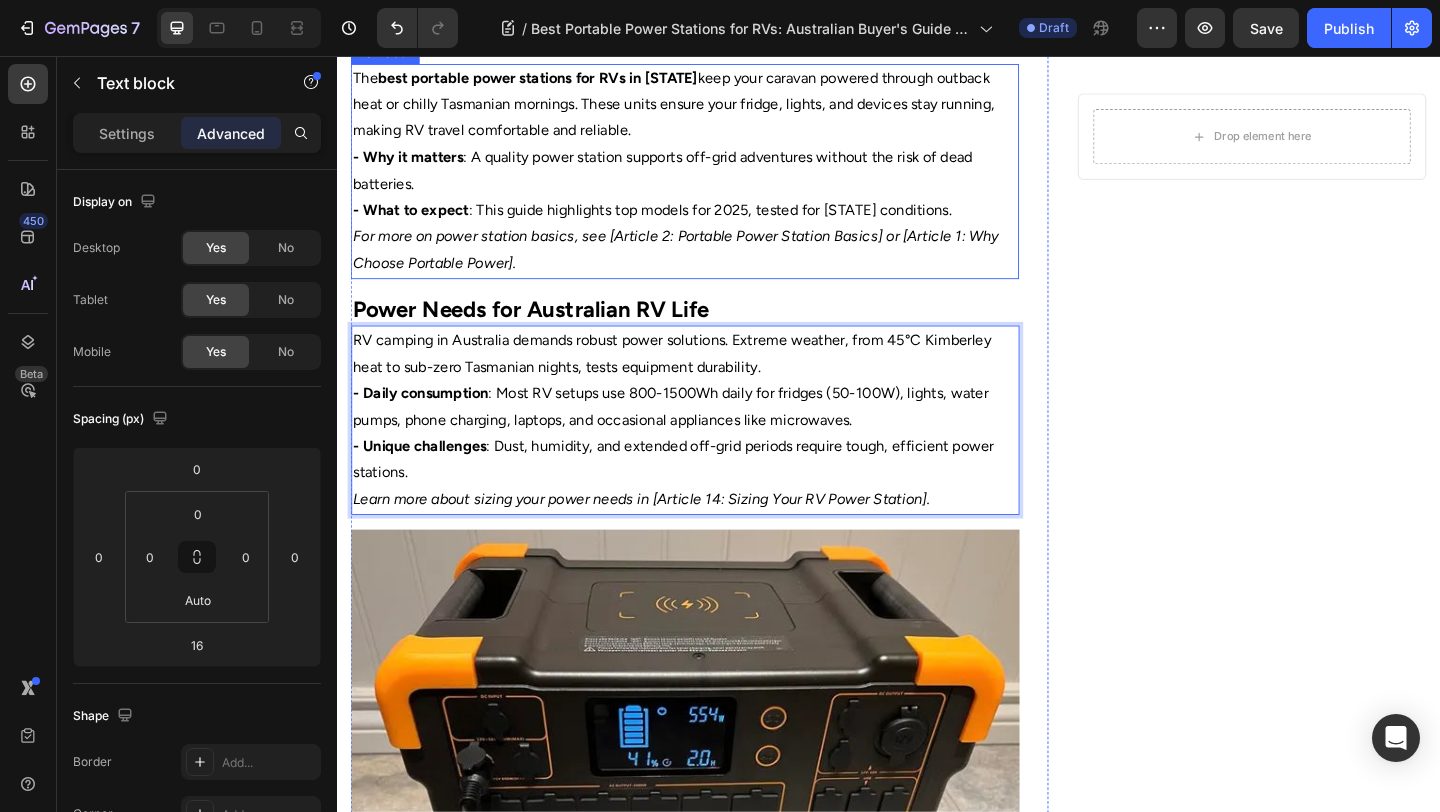 scroll, scrollTop: 413, scrollLeft: 0, axis: vertical 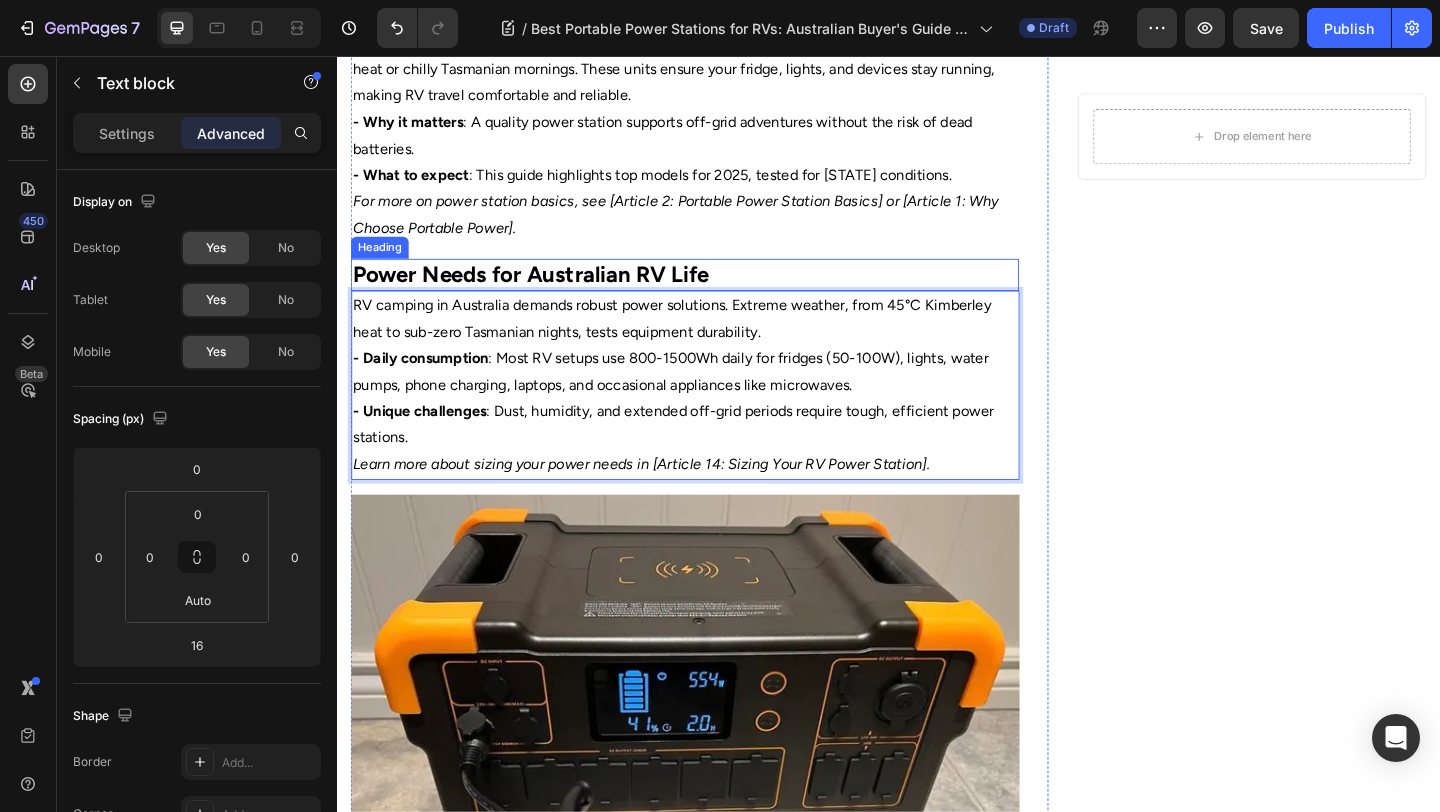 click on "​​​​​​ Power Needs for Australian RV Life" at bounding box center [715, 293] 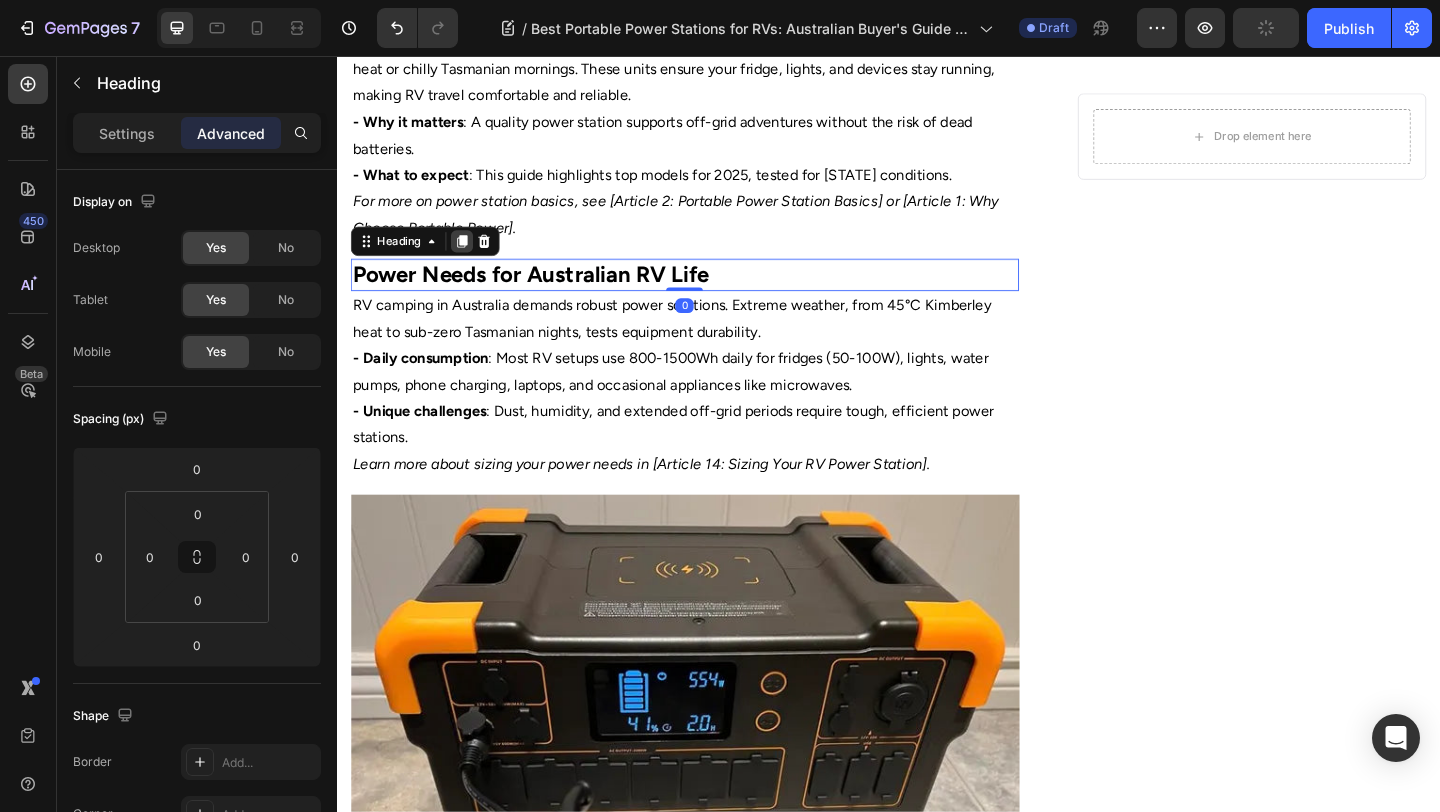 click 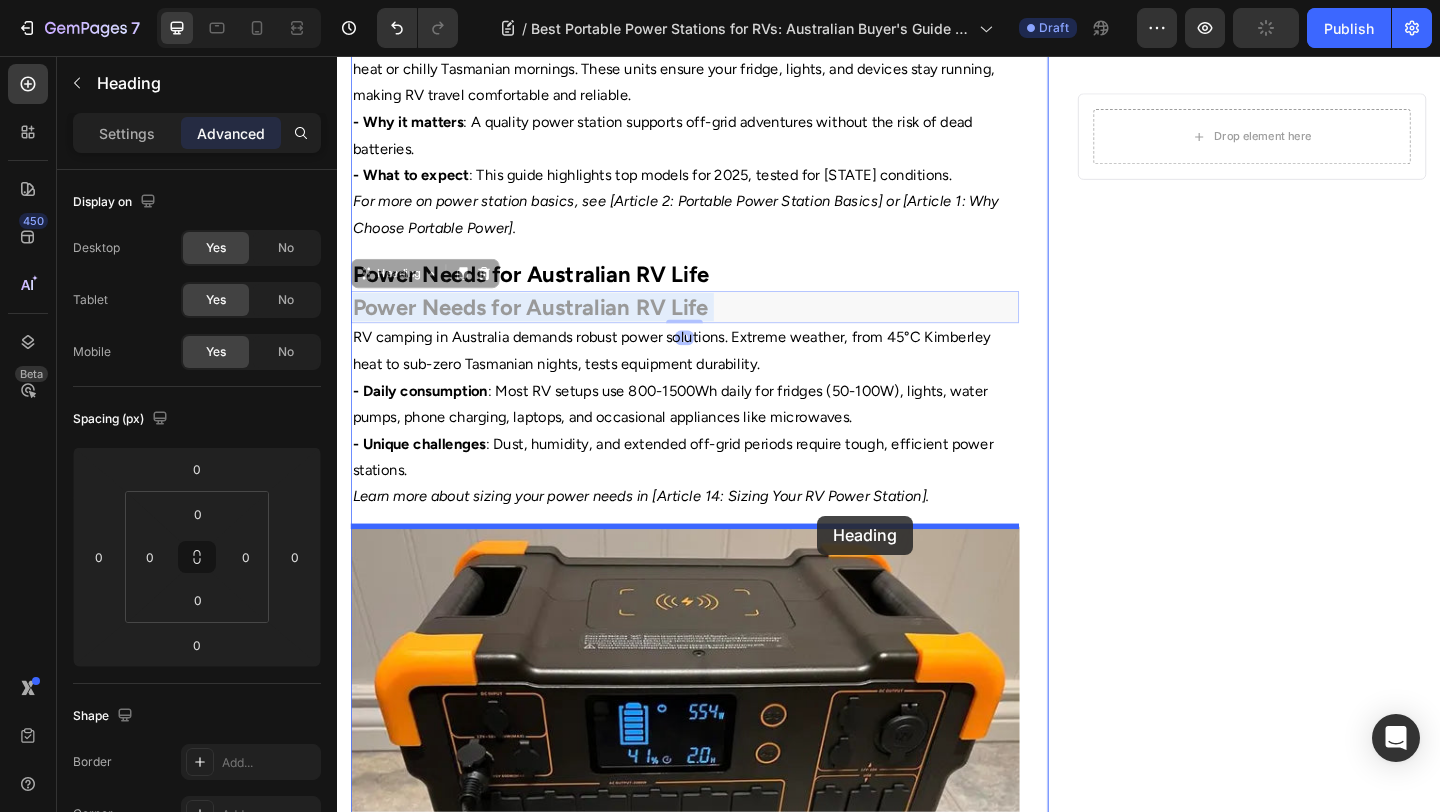 drag, startPoint x: 886, startPoint y: 323, endPoint x: 859, endPoint y: 556, distance: 234.55916 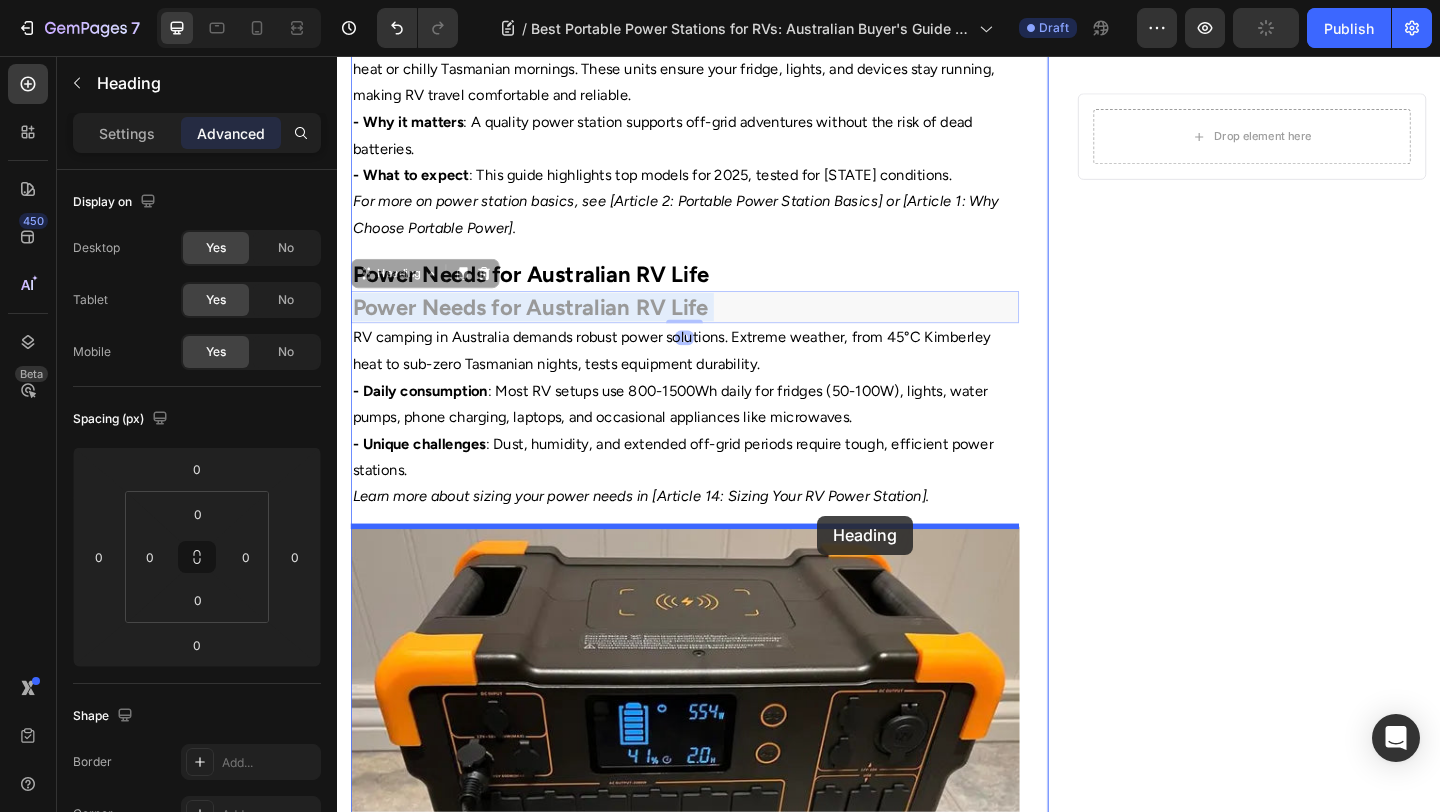 type on "16" 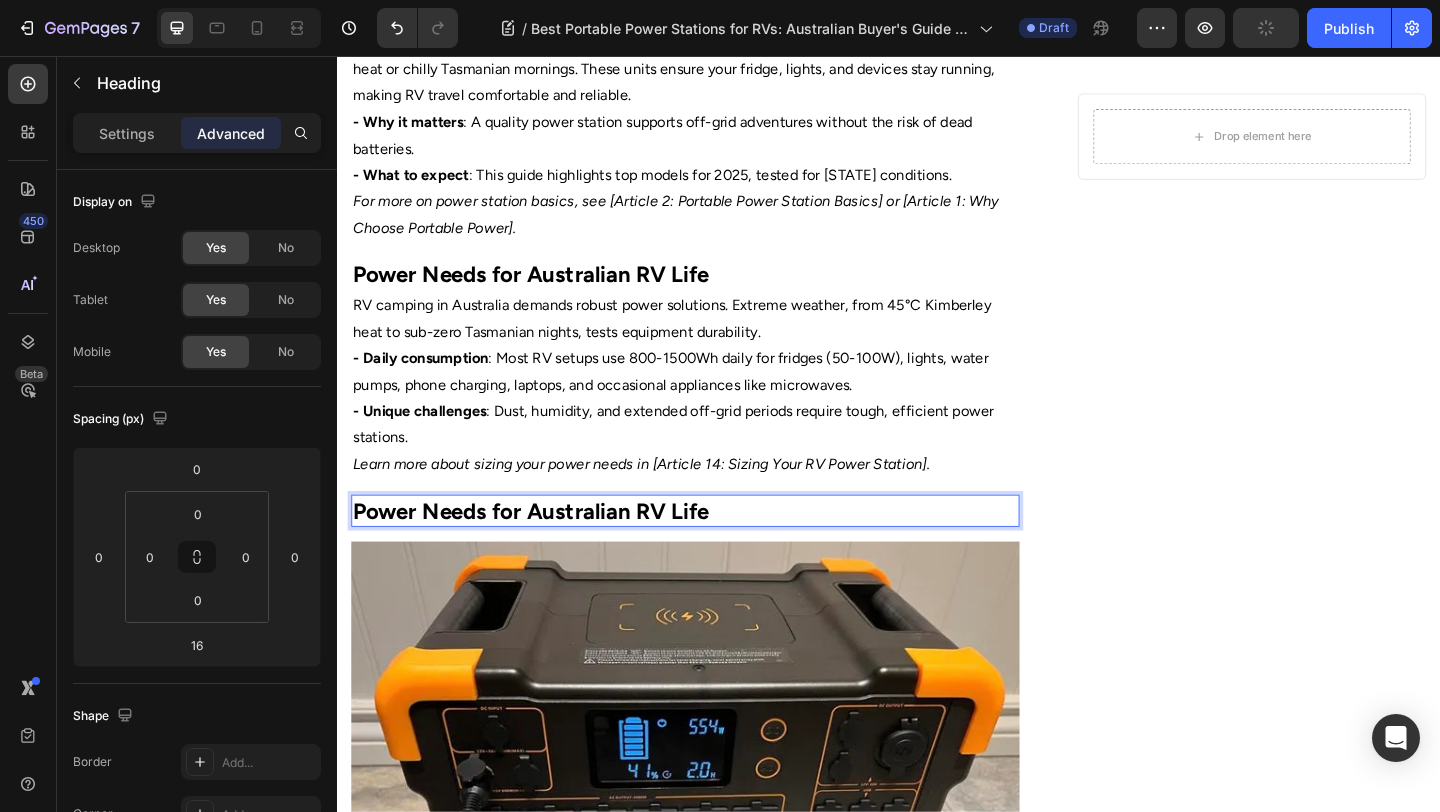 click on "Power Needs for Australian RV Life" at bounding box center (715, 550) 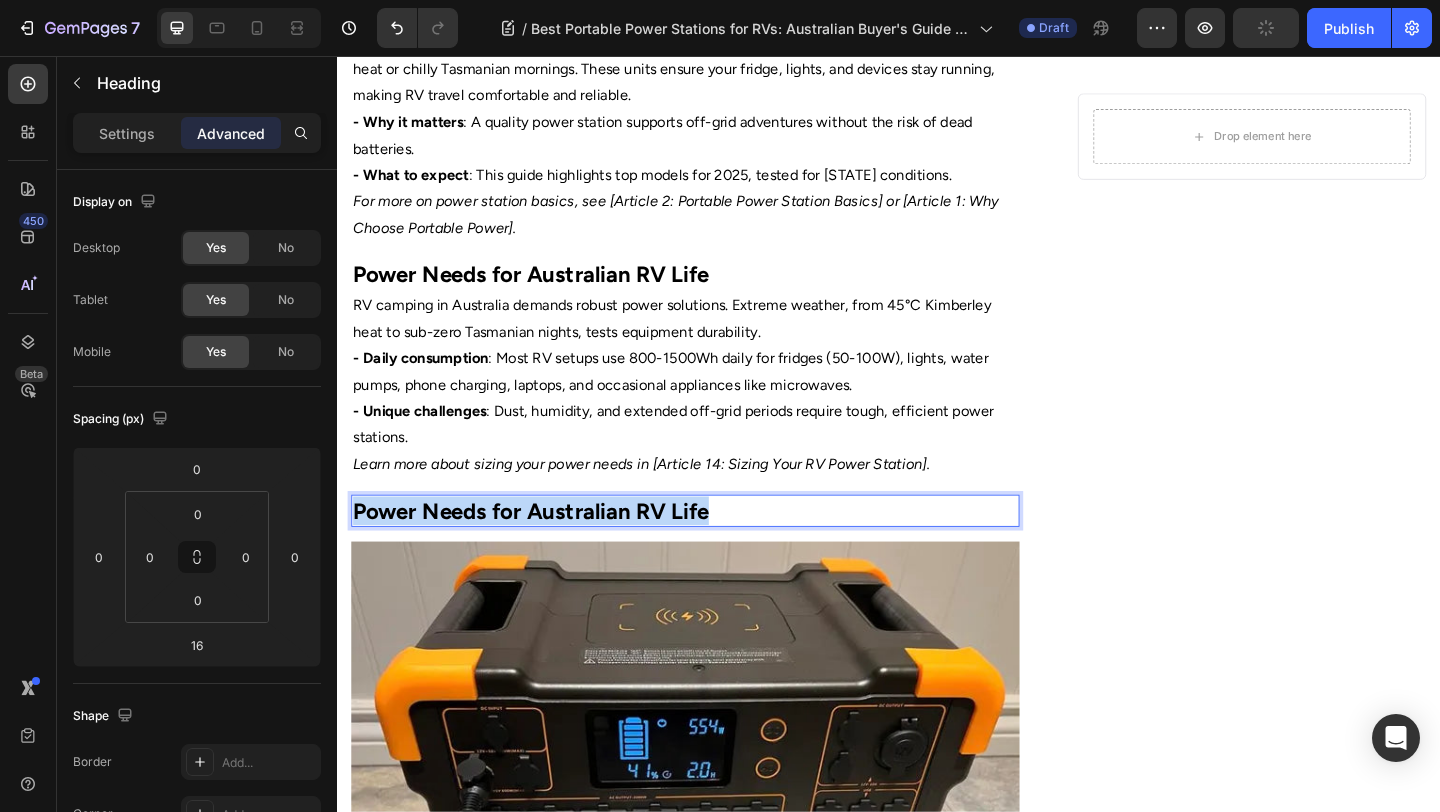 click on "Power Needs for Australian RV Life" at bounding box center [715, 550] 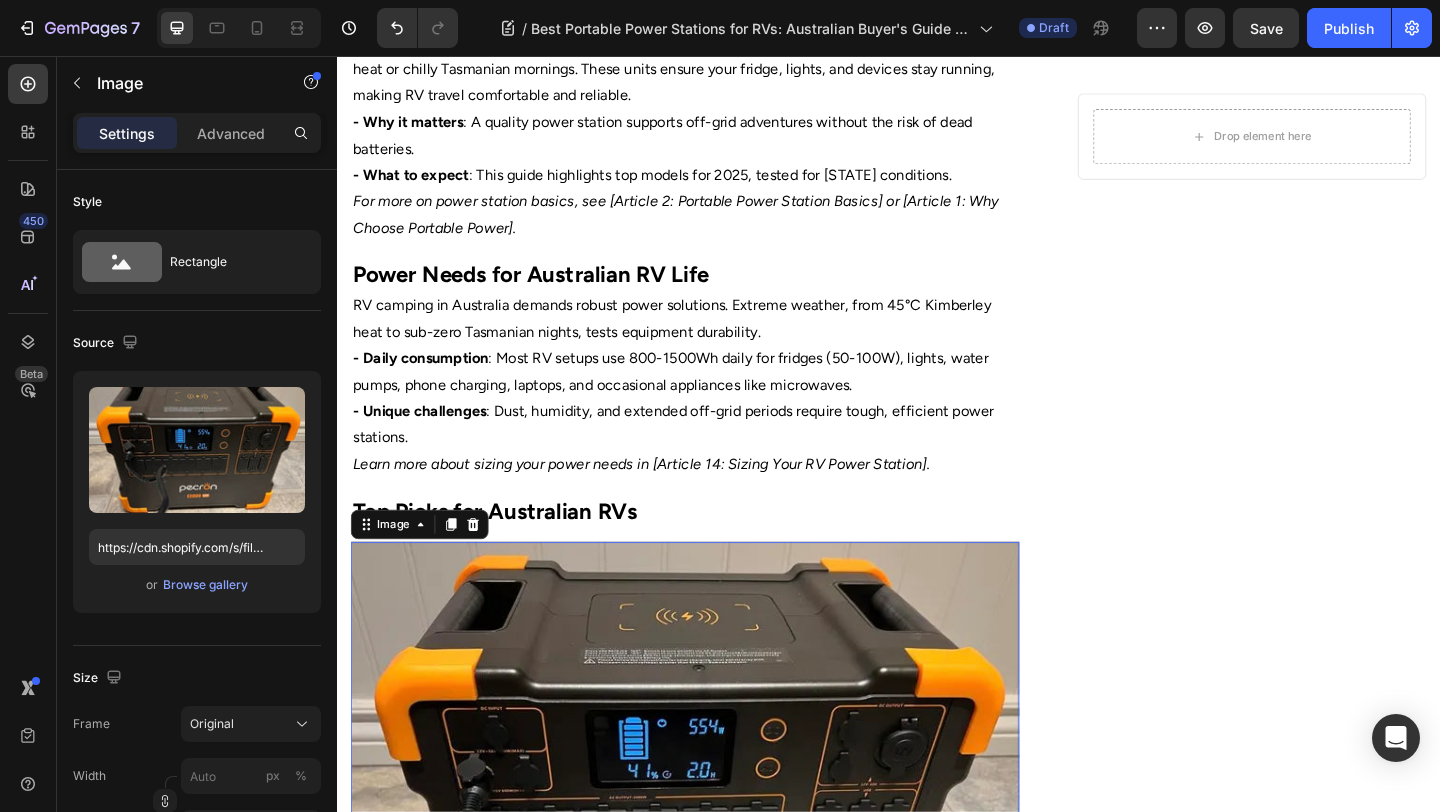 click at bounding box center (715, 845) 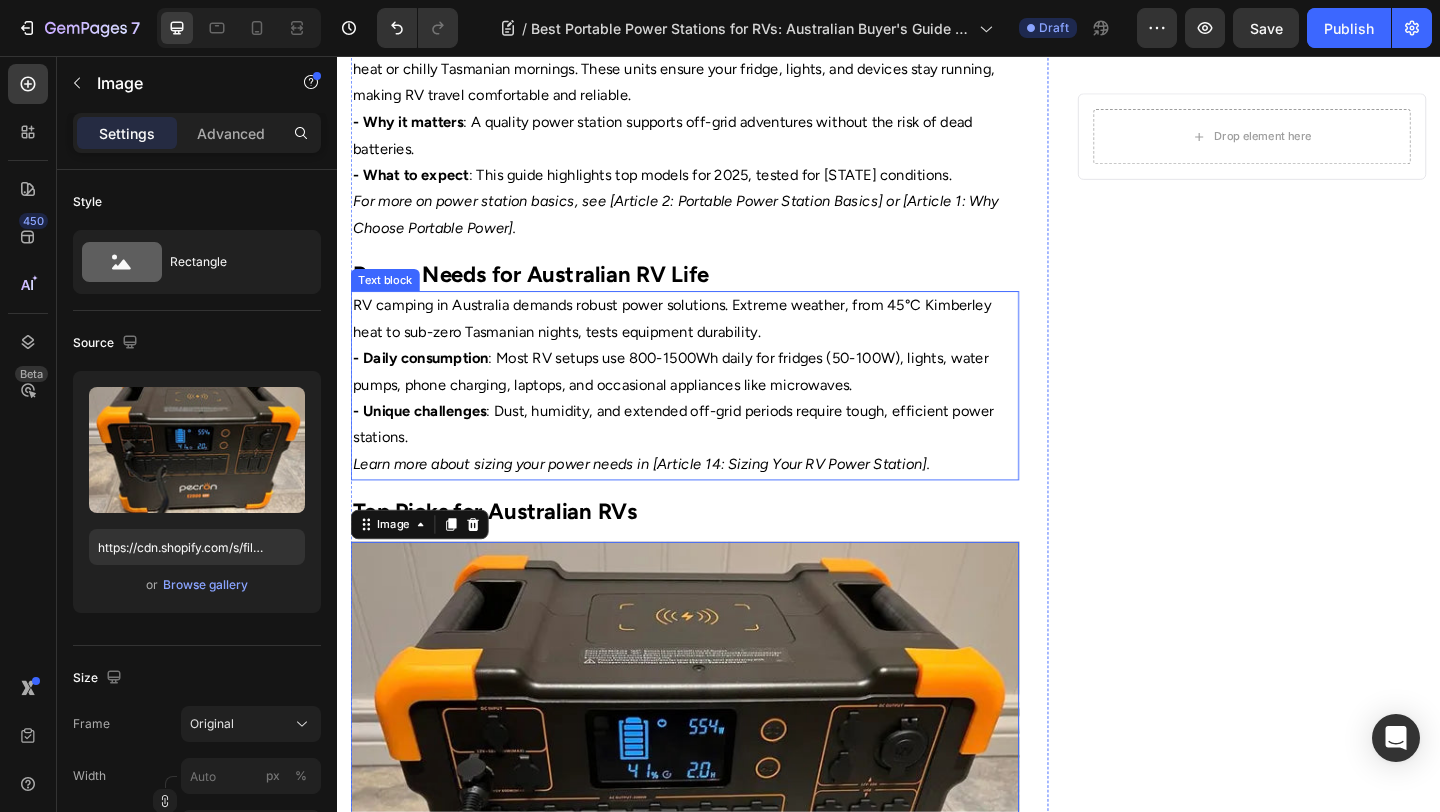 click on "- Daily consumption : Most RV setups use 800-1500Wh daily for fridges (50-100W), lights, water pumps, phone charging, laptops, and occasional appliances like microwaves." at bounding box center [715, 400] 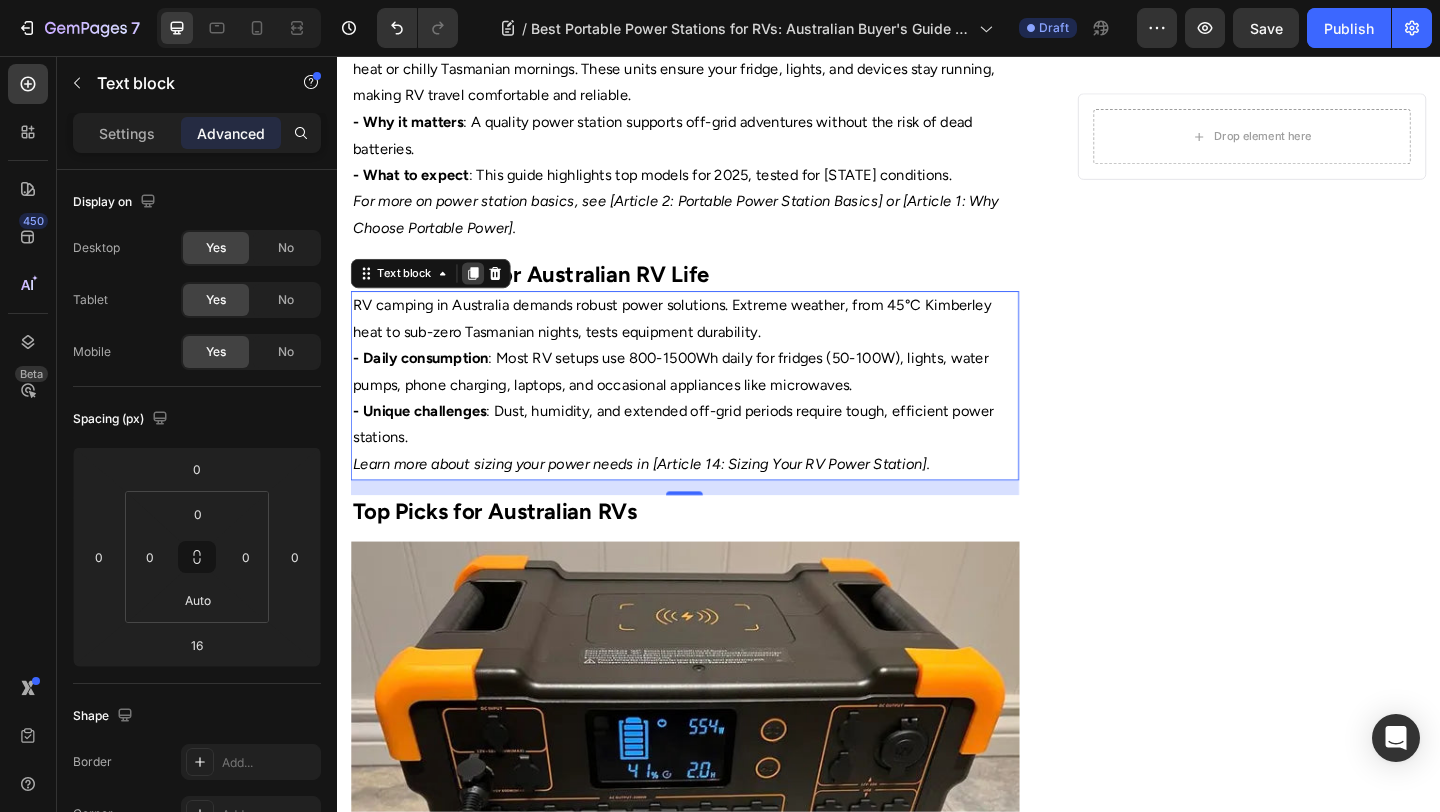 click 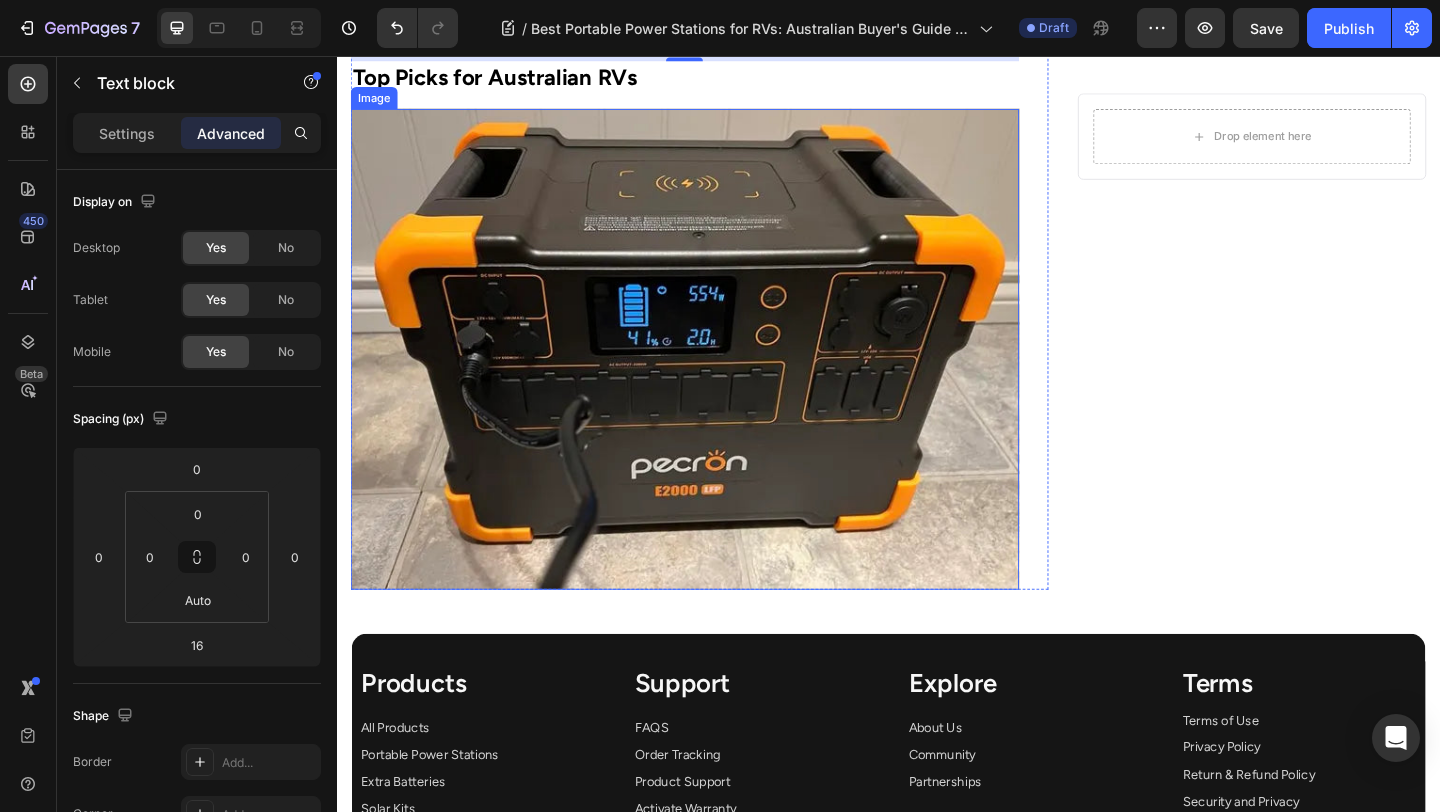 scroll, scrollTop: 989, scrollLeft: 0, axis: vertical 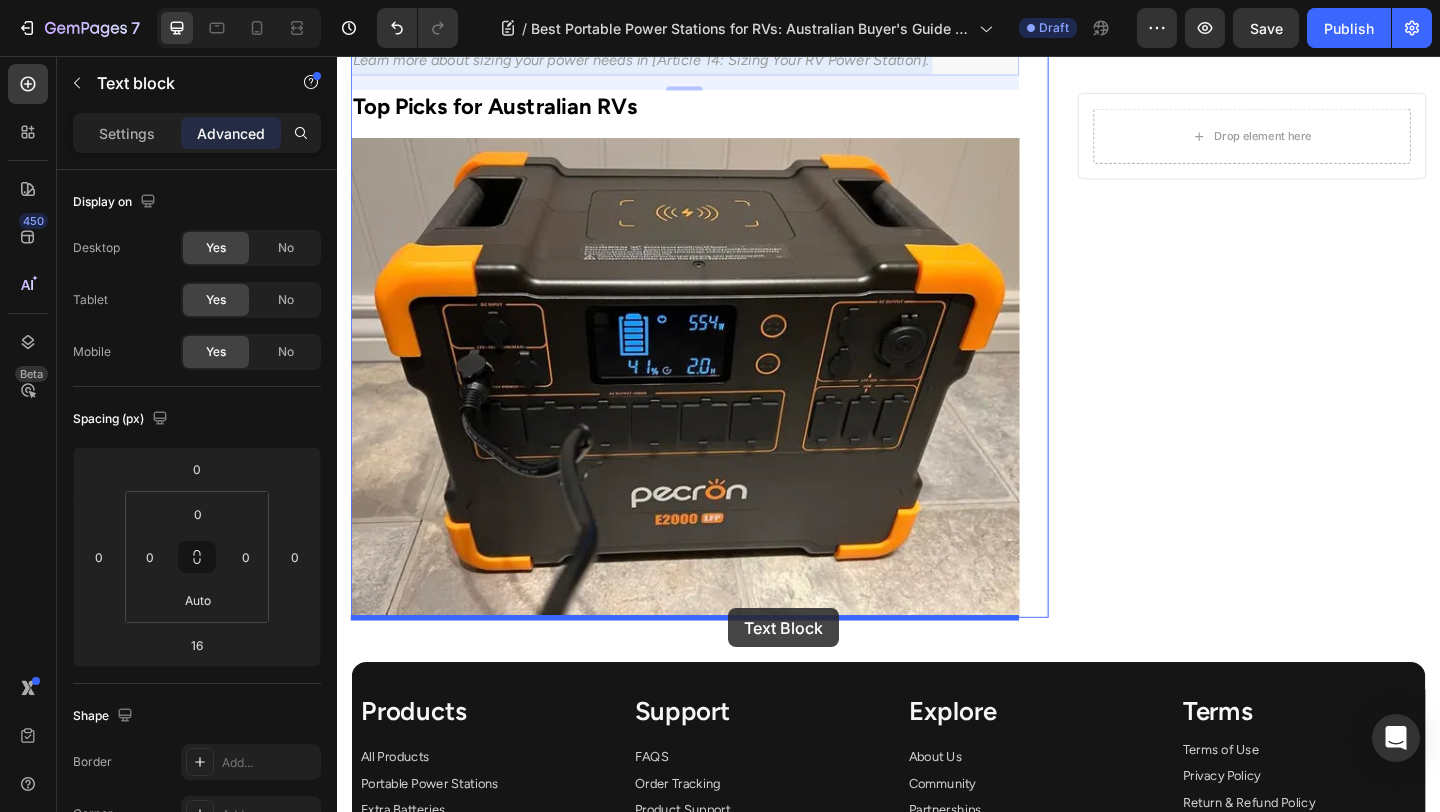drag, startPoint x: 833, startPoint y: 120, endPoint x: 762, endPoint y: 657, distance: 541.67334 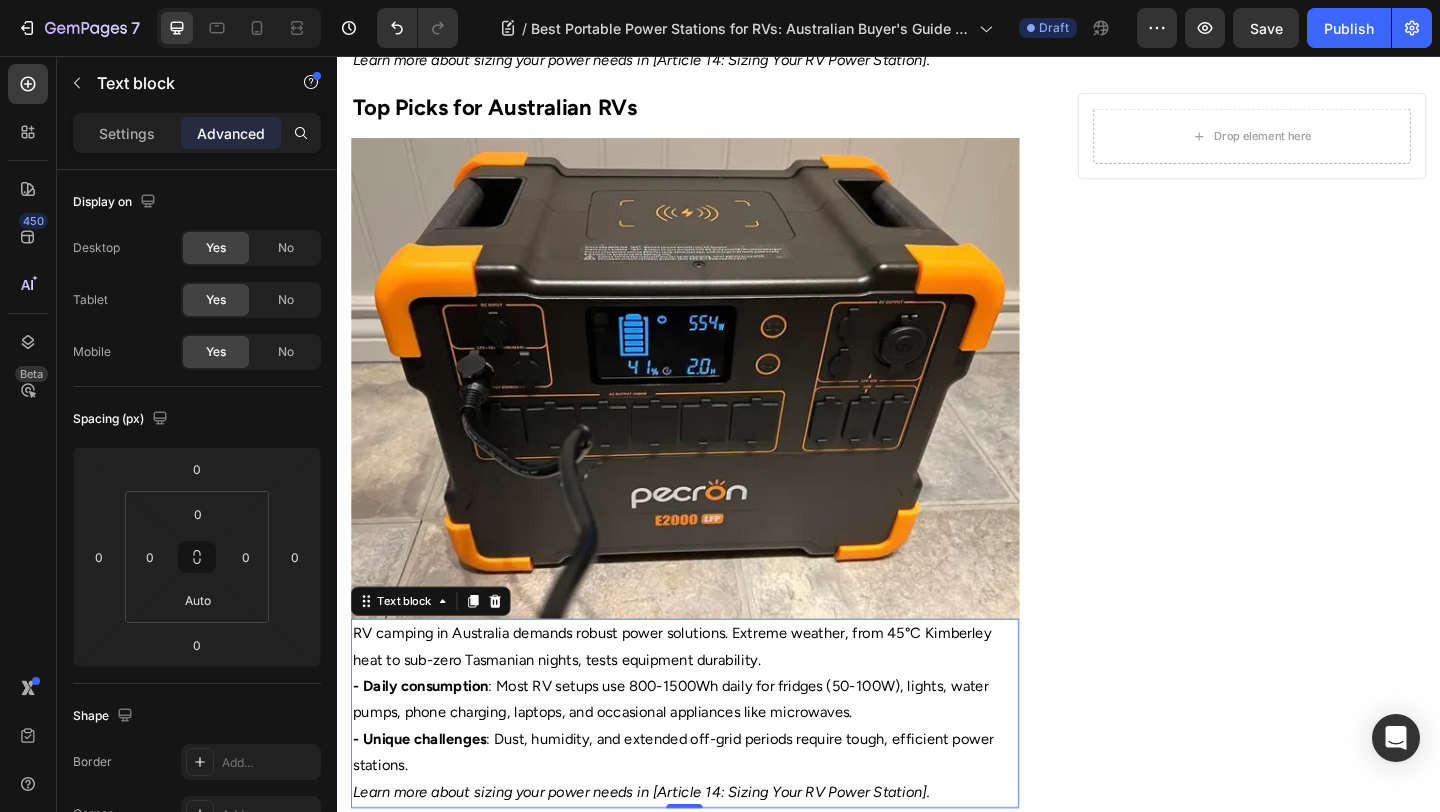 scroll, scrollTop: 1092, scrollLeft: 0, axis: vertical 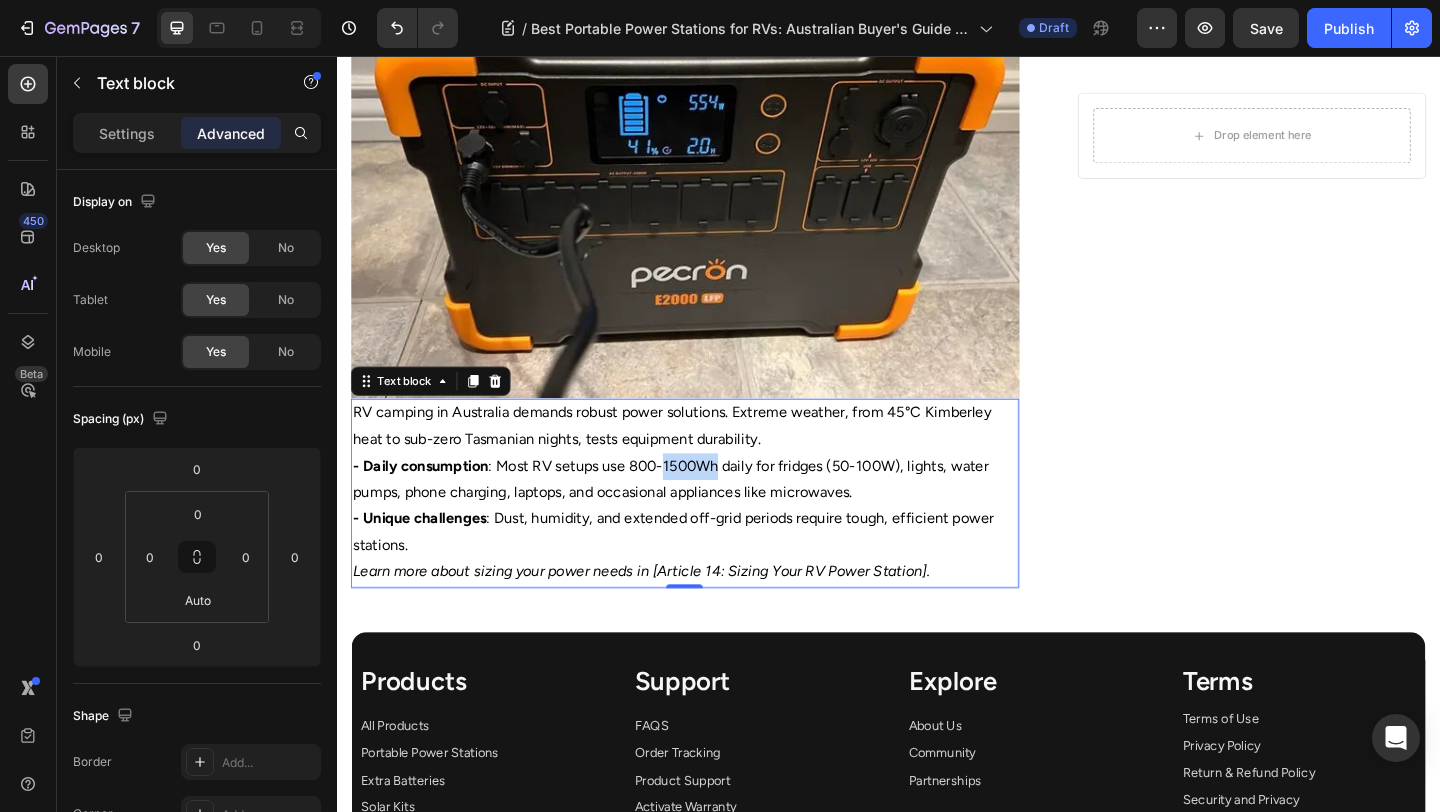 click on "- Daily consumption : Most RV setups use 800-1500Wh daily for fridges (50-100W), lights, water pumps, phone charging, laptops, and occasional appliances like microwaves." at bounding box center (715, 517) 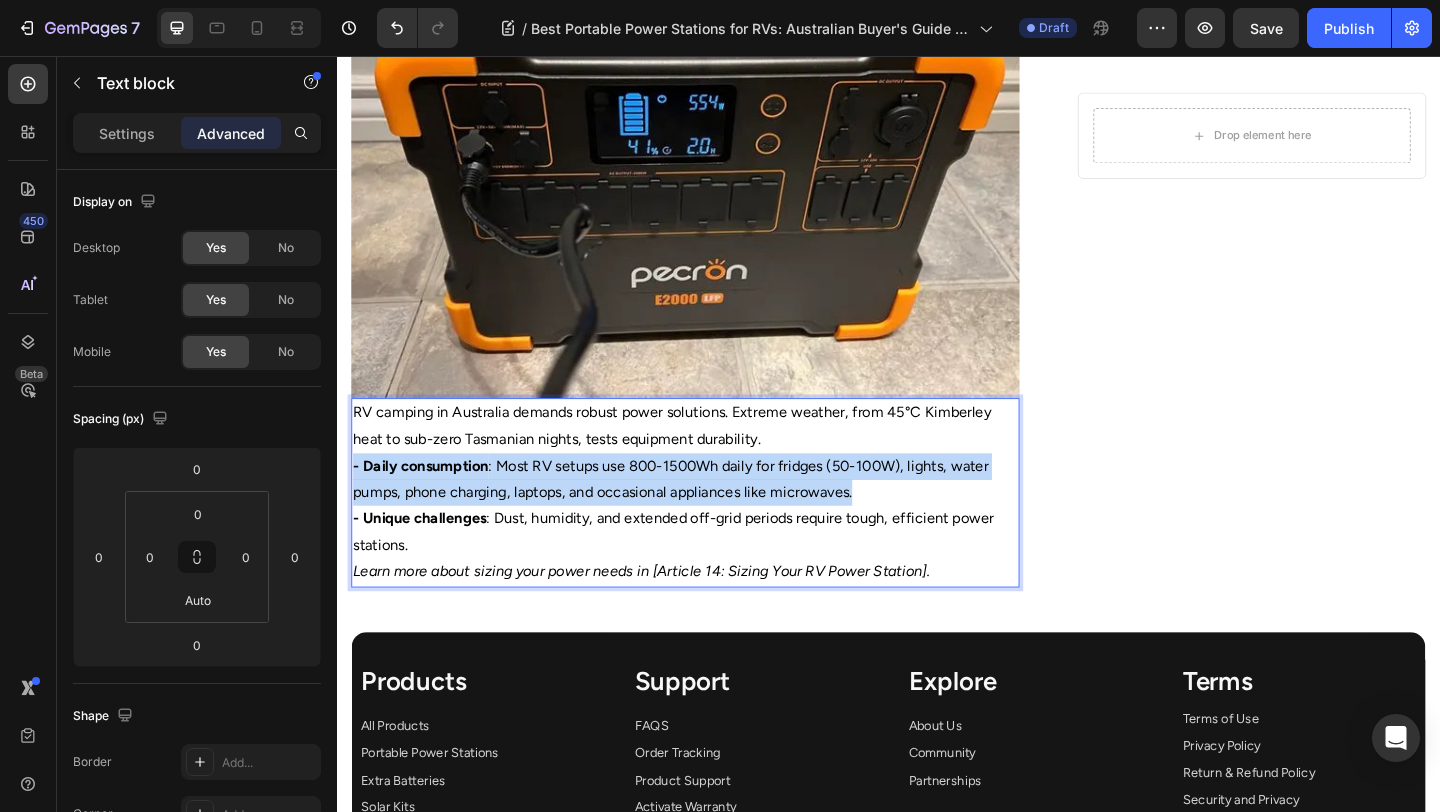 click on "- Daily consumption : Most RV setups use 800-1500Wh daily for fridges (50-100W), lights, water pumps, phone charging, laptops, and occasional appliances like microwaves." at bounding box center (715, 517) 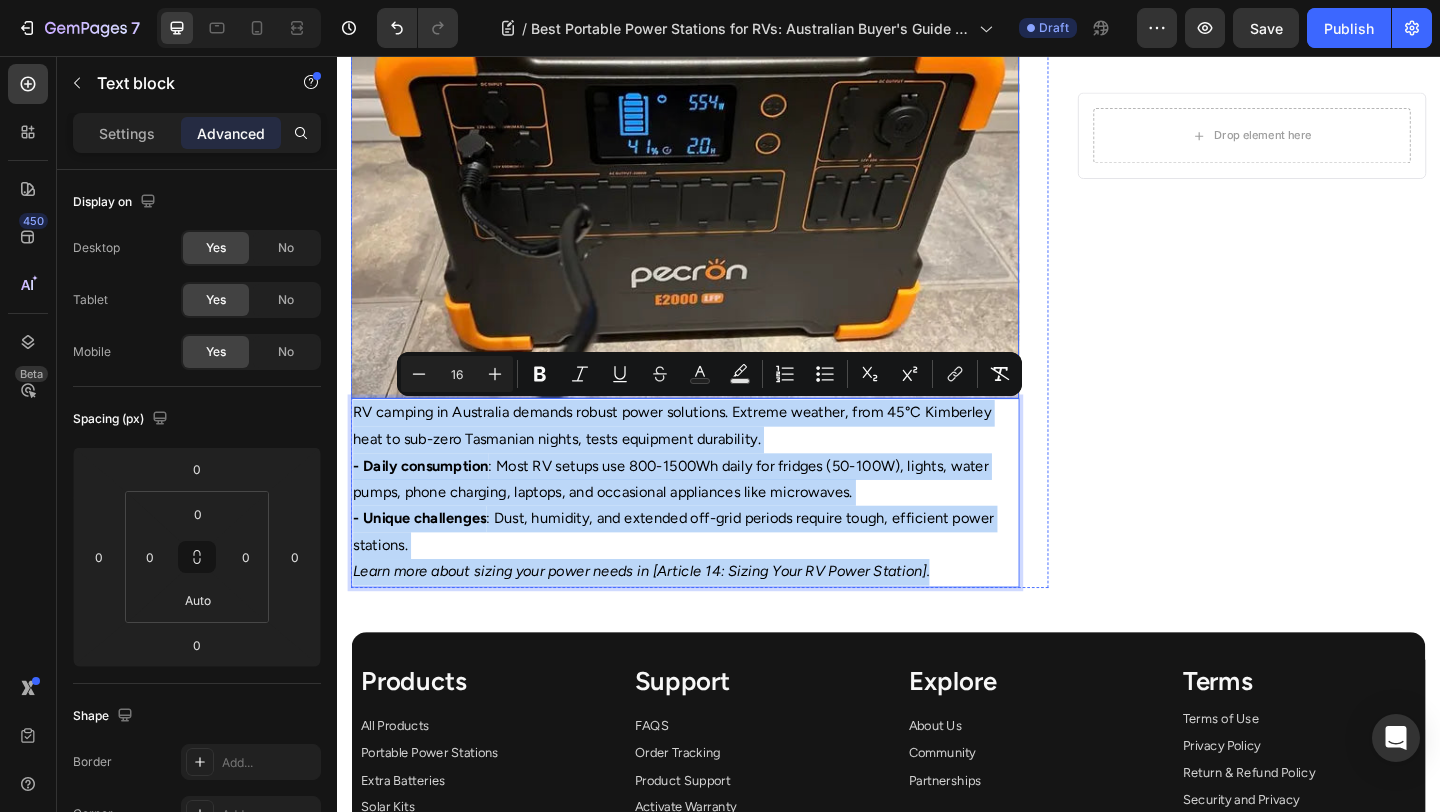 drag, startPoint x: 988, startPoint y: 610, endPoint x: 400, endPoint y: 404, distance: 623.04095 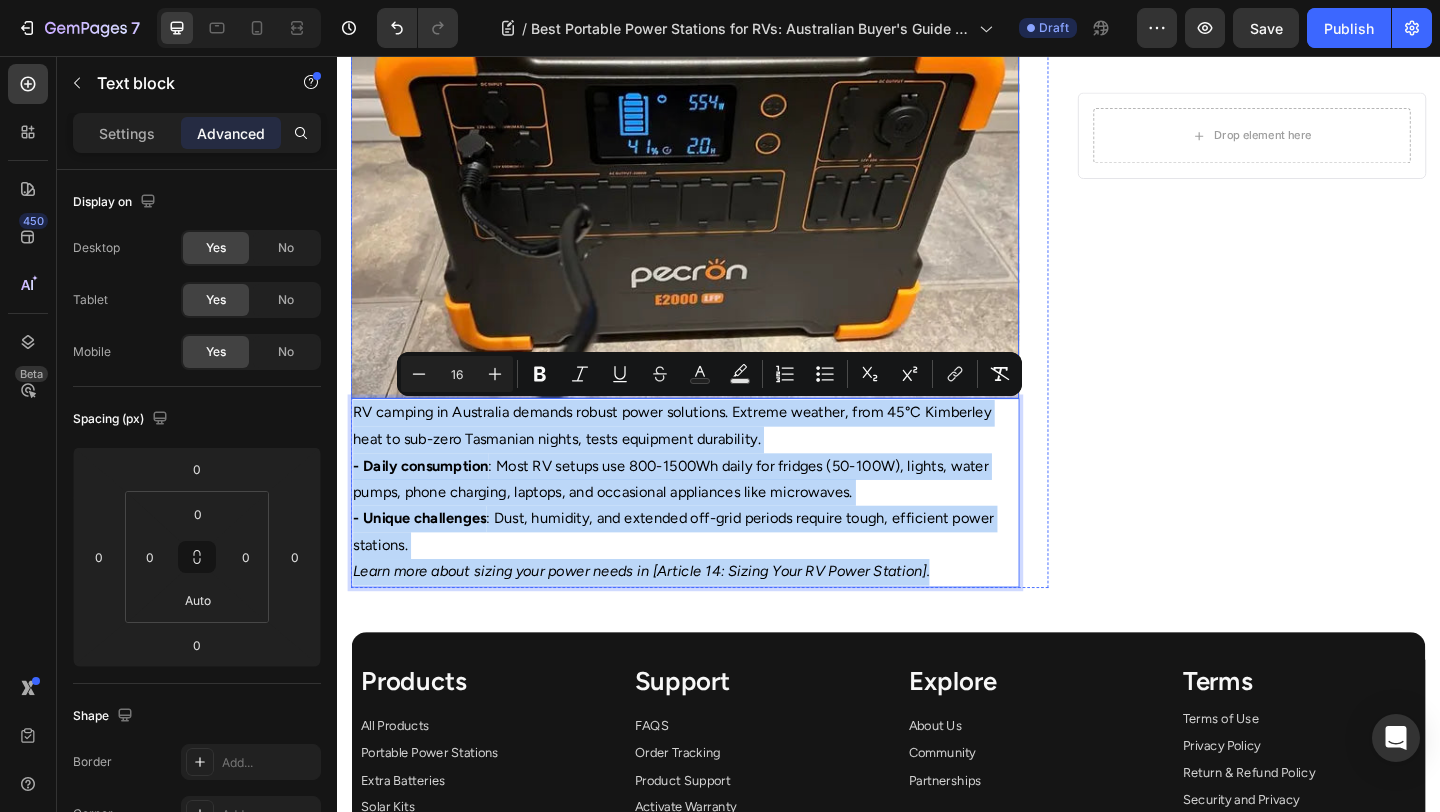 click on "Home Text Block
Icon Blog Text Block
Icon Charging Your Portable Power Station: Solar, Mains, and Car Guide Text Block Row ⁠⁠⁠⁠⁠⁠⁠ Best Portable Power Stations for RVs: Australian Buyer's Guide 2025 Heading Image By  Portable Batteries [COMPANY] Text block Advanced list Published:  August 4, 2025 Text block Row The  best portable power stations for RVs in [COUNTRY]  keep your caravan powered through outback heat or chilly [STATE] mornings. These units ensure your fridge, lights, and devices stay running, making RV travel comfortable and reliable.  - Why it matters : A quality power station supports off-grid adventures without the risk of dead batteries.  - What to expect : This guide highlights top models for 2025, tested for [COUNTRY] conditions. For more on power station basics, see [Article 2: Portable Power Station Basics] or [Article 1: Why Choose Portable Power]. Text block ⁠⁠⁠⁠⁠⁠⁠ Power Needs for [COUNTRY] RV Life Heading Text block   16" at bounding box center [715, -157] 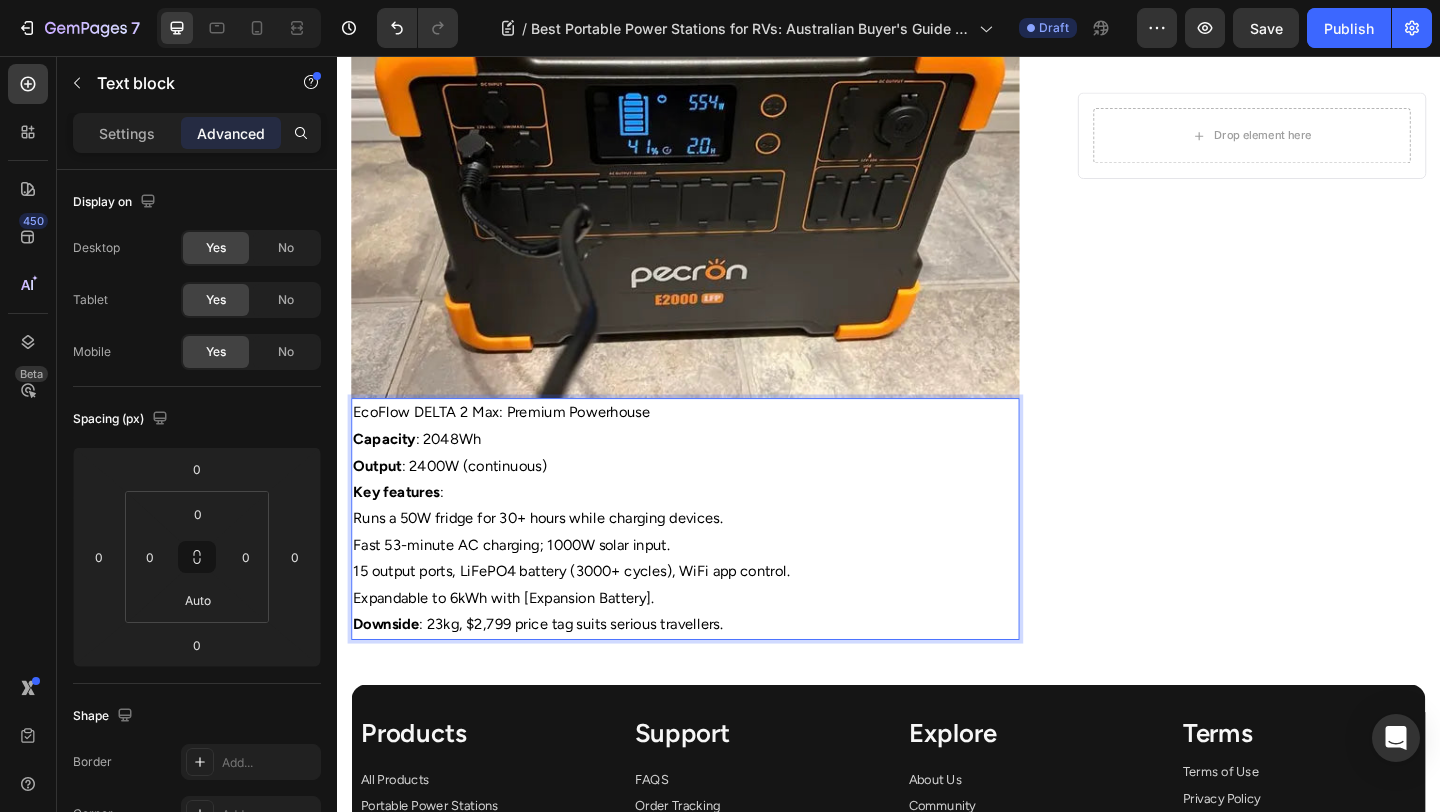 click on "EcoFlow DELTA 2 Max: Premium Powerhouse" at bounding box center [715, 444] 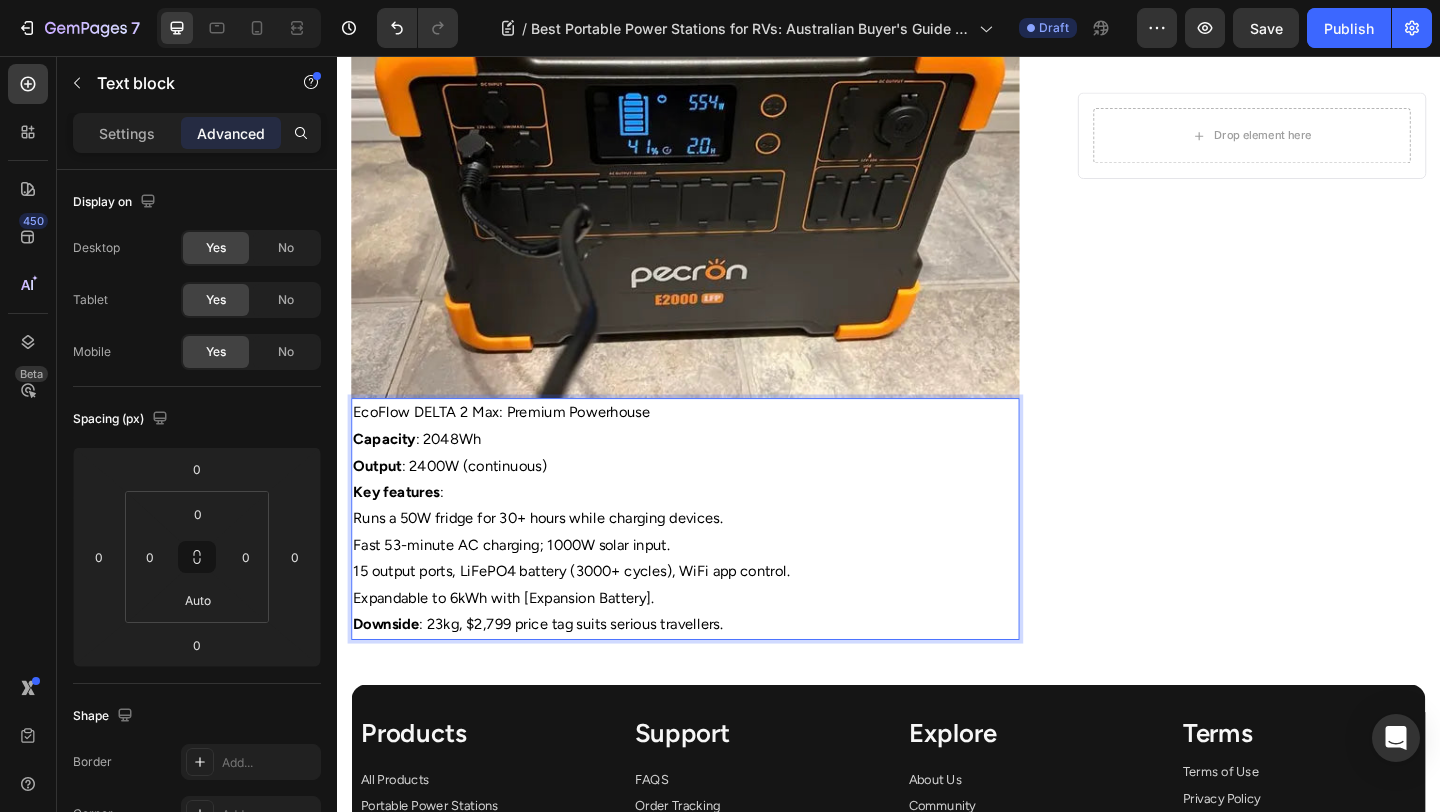 click on "EcoFlow DELTA 2 Max: Premium Powerhouse" at bounding box center (715, 444) 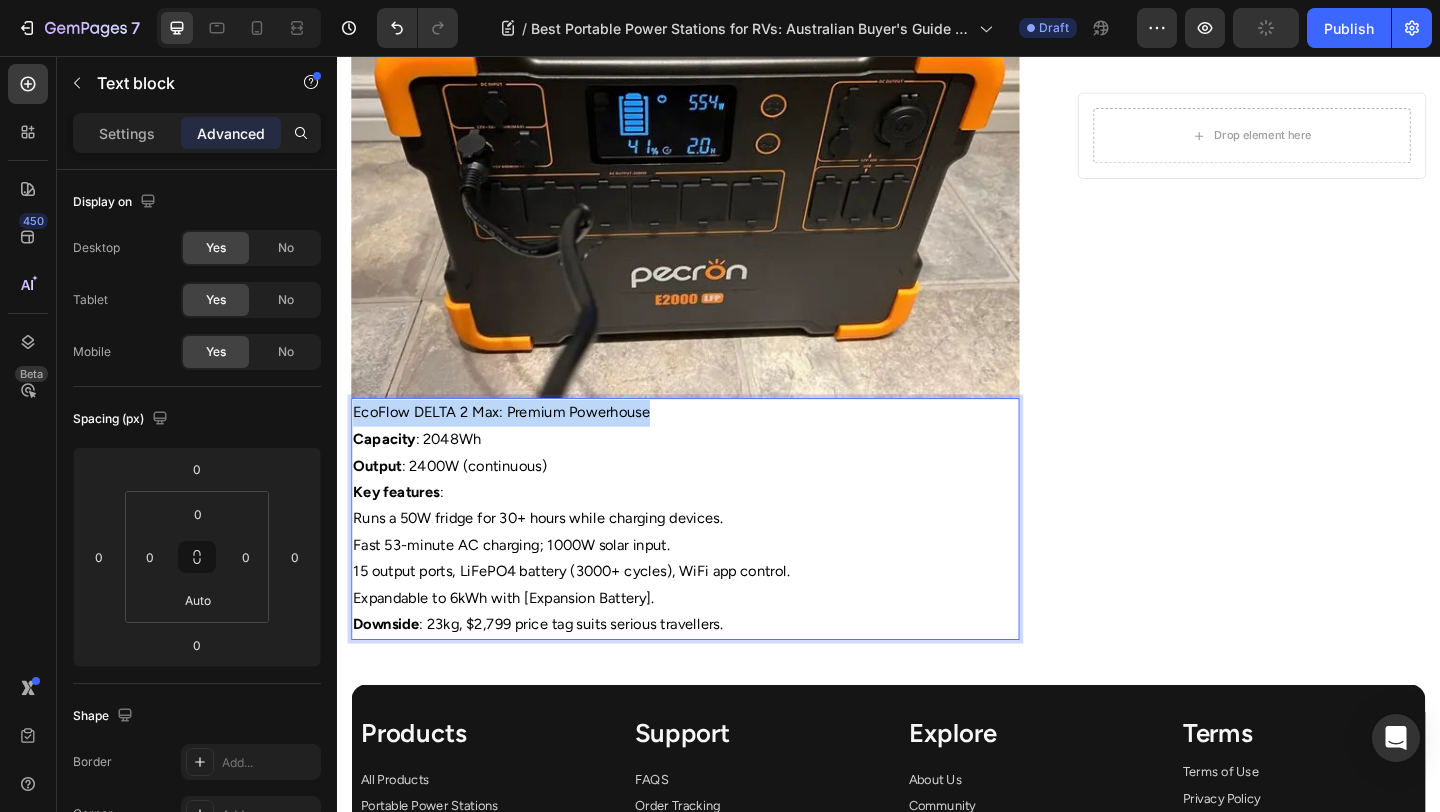 click on "EcoFlow DELTA 2 Max: Premium Powerhouse" at bounding box center (715, 444) 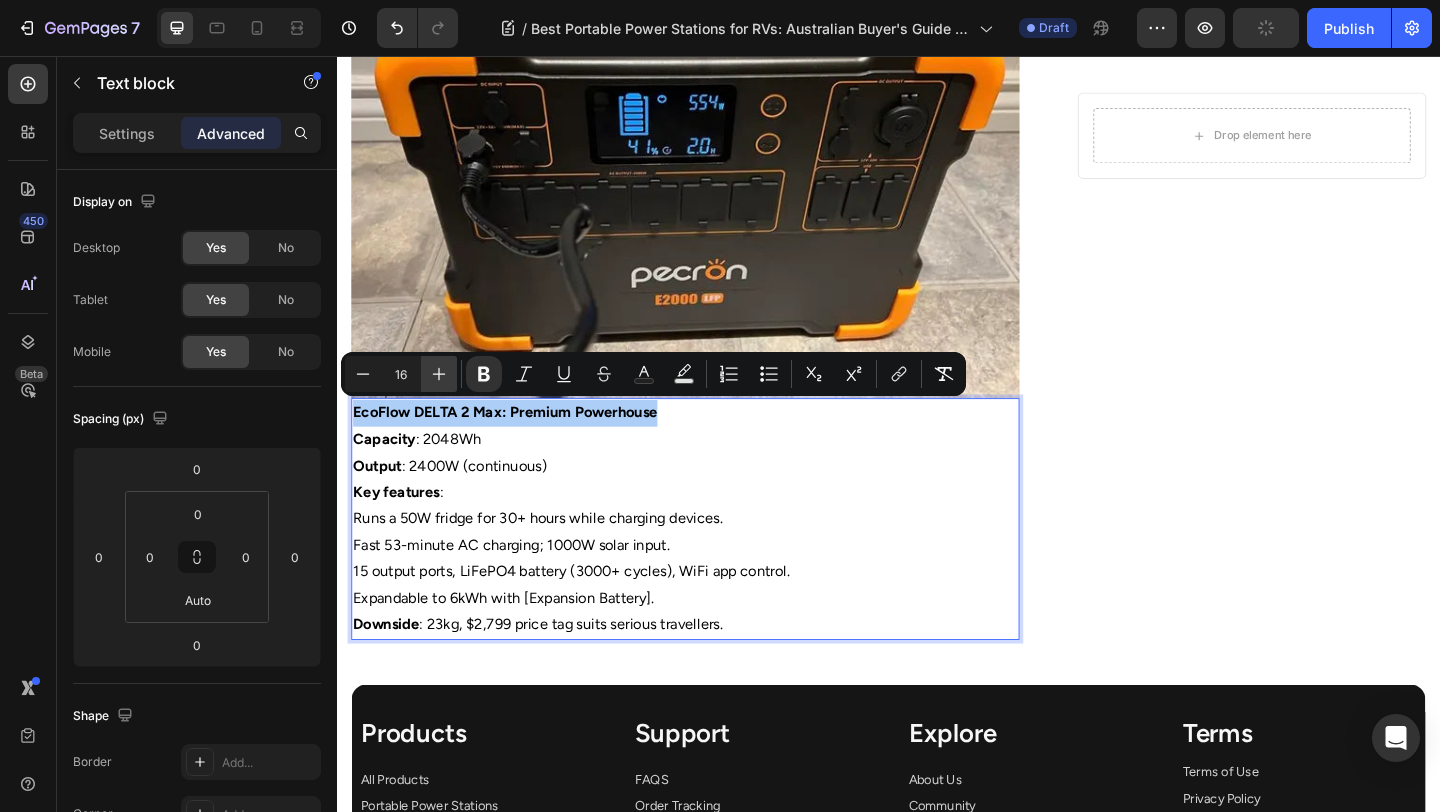 click 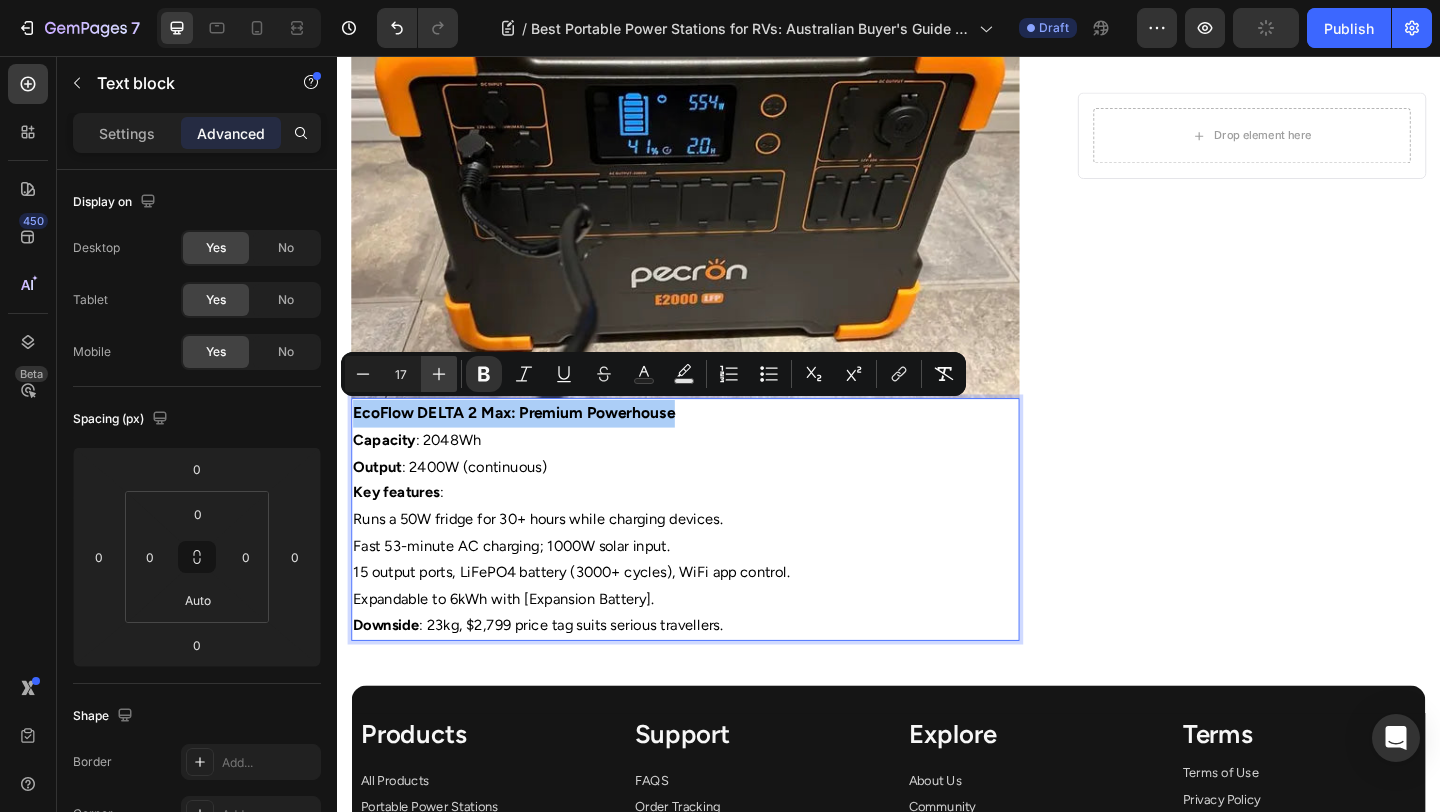 click 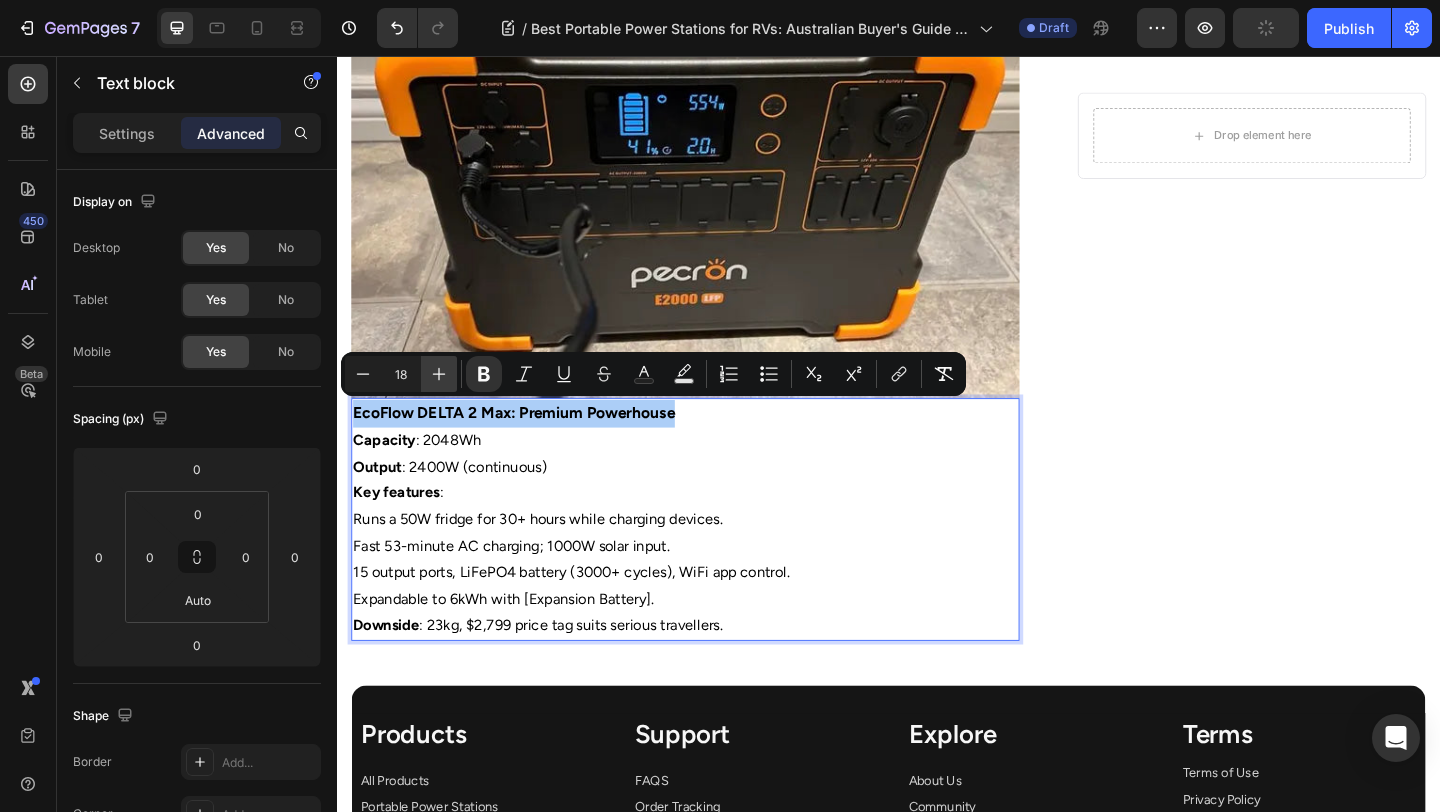 click 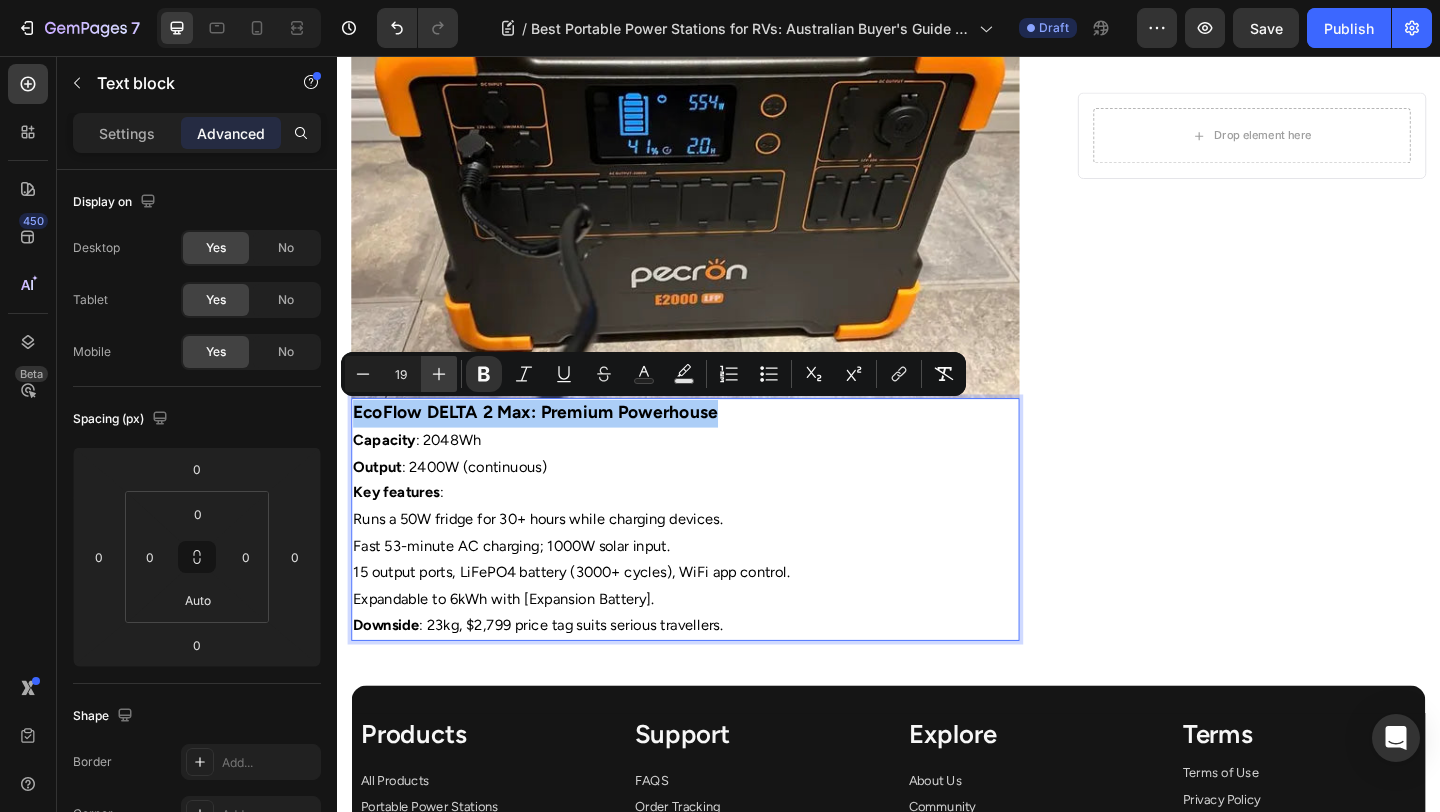 click 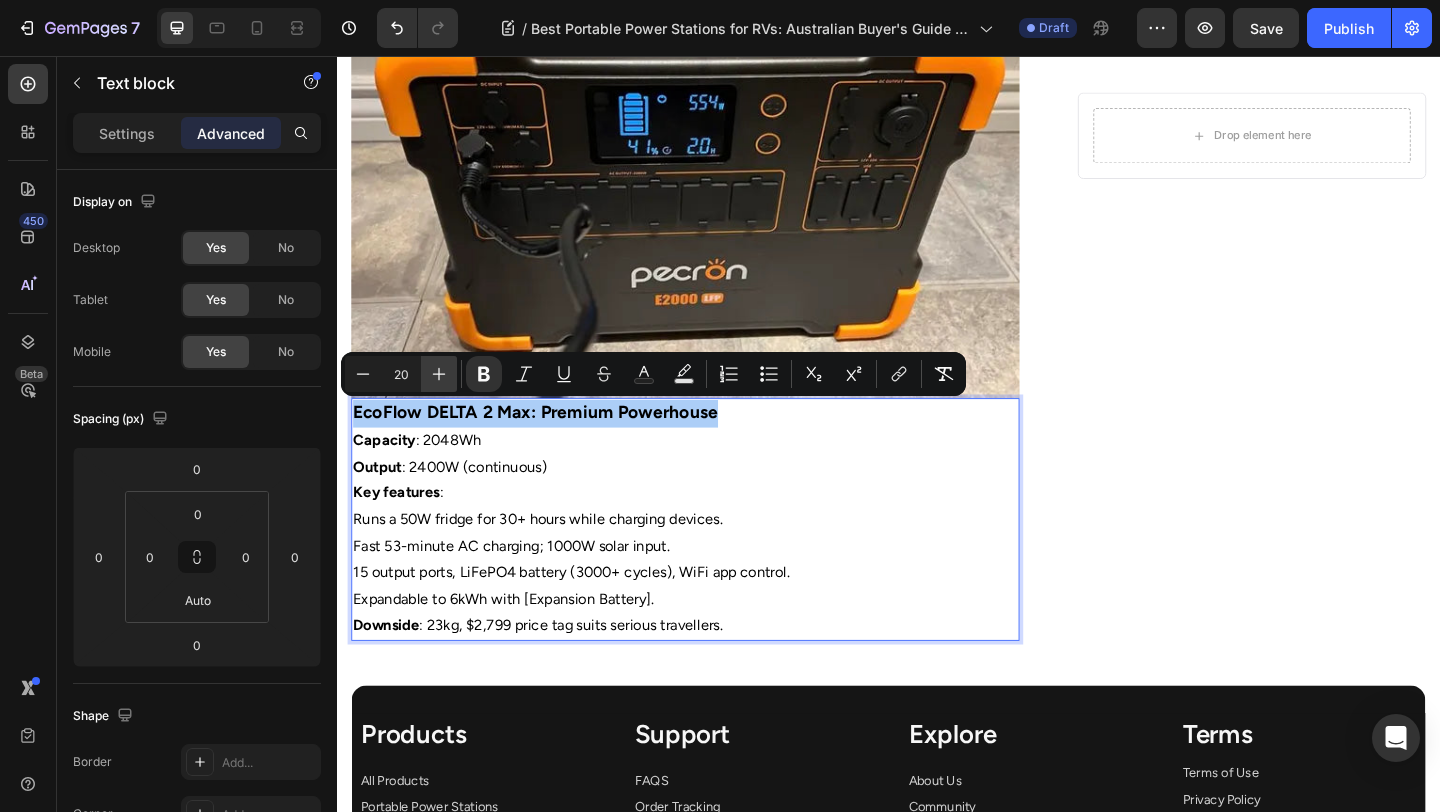 click 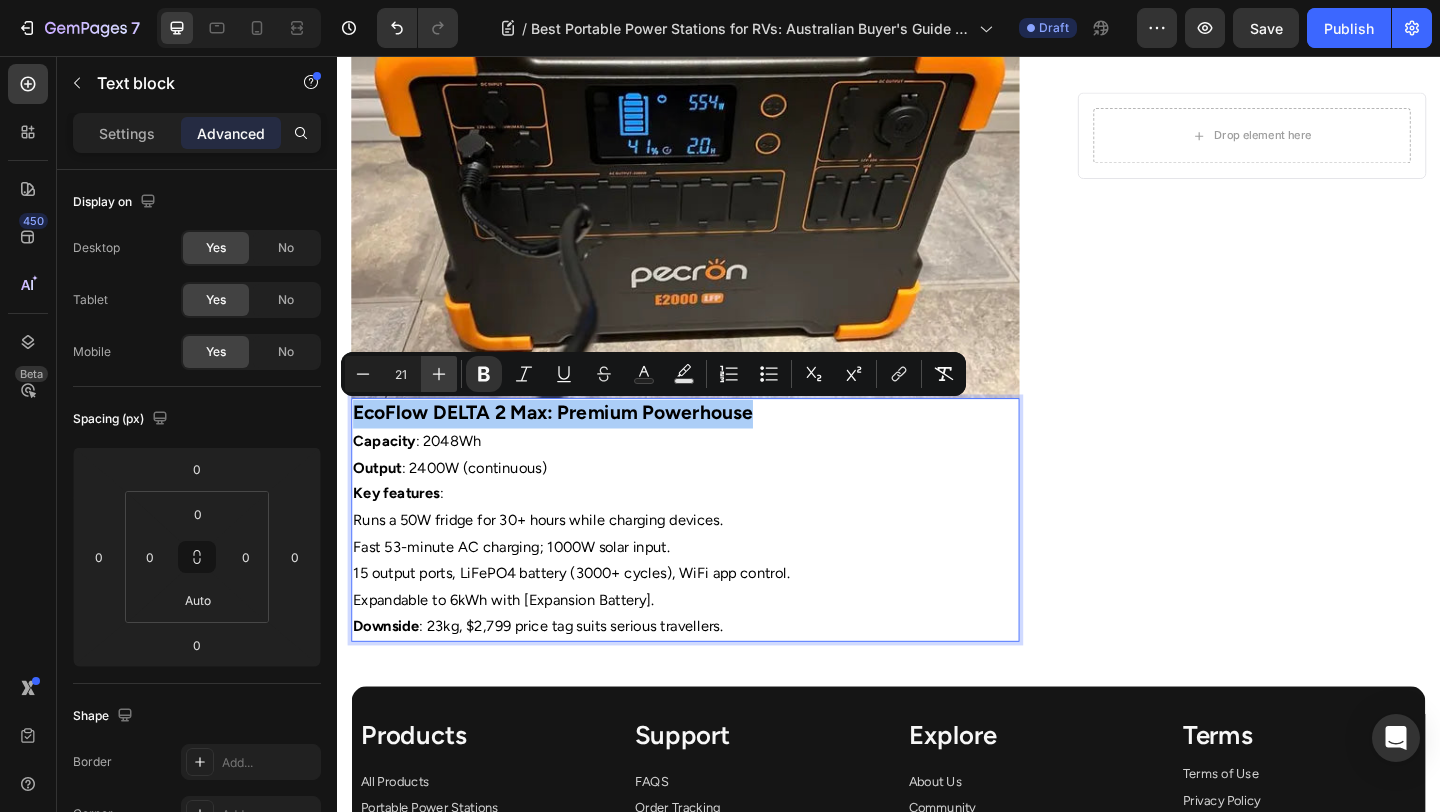 click 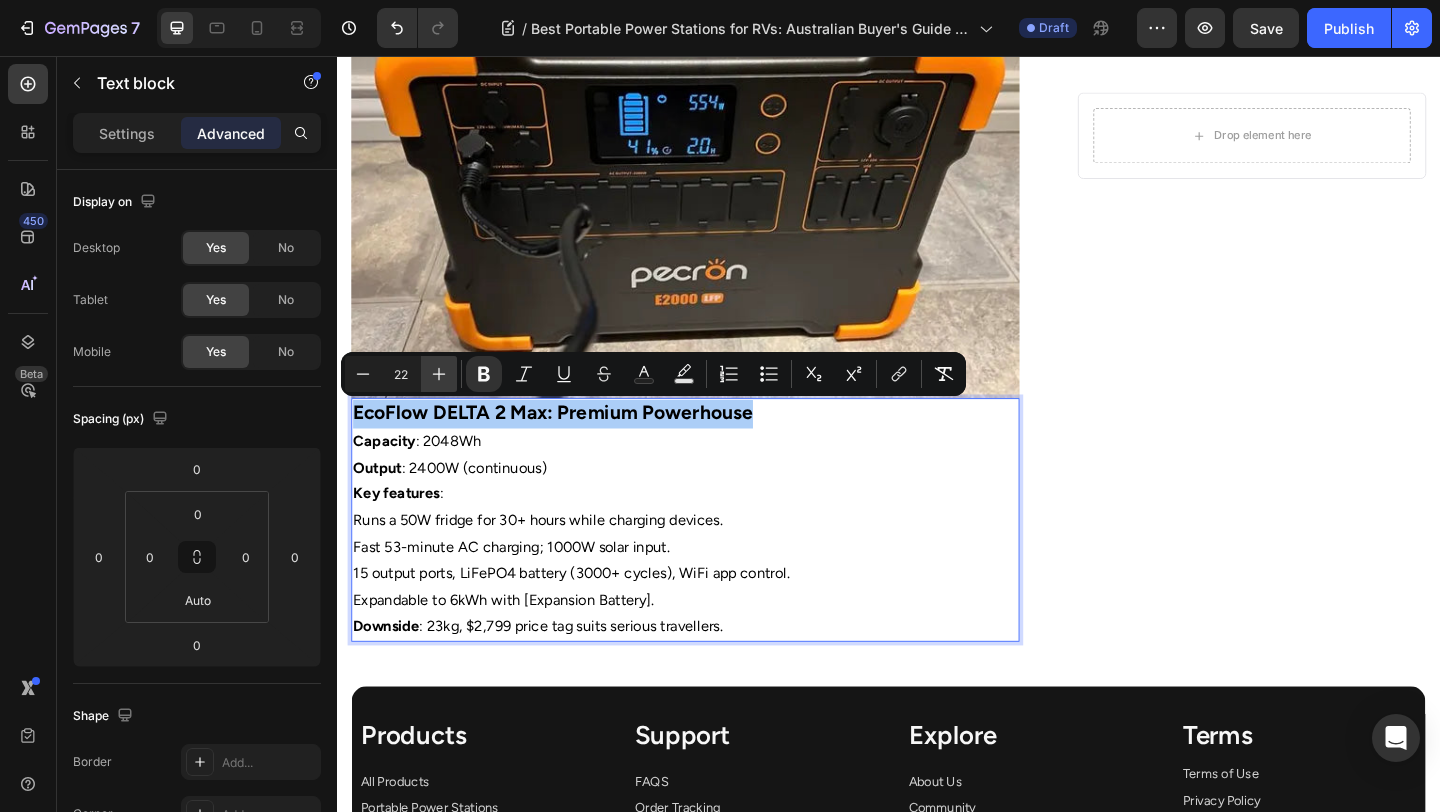 click 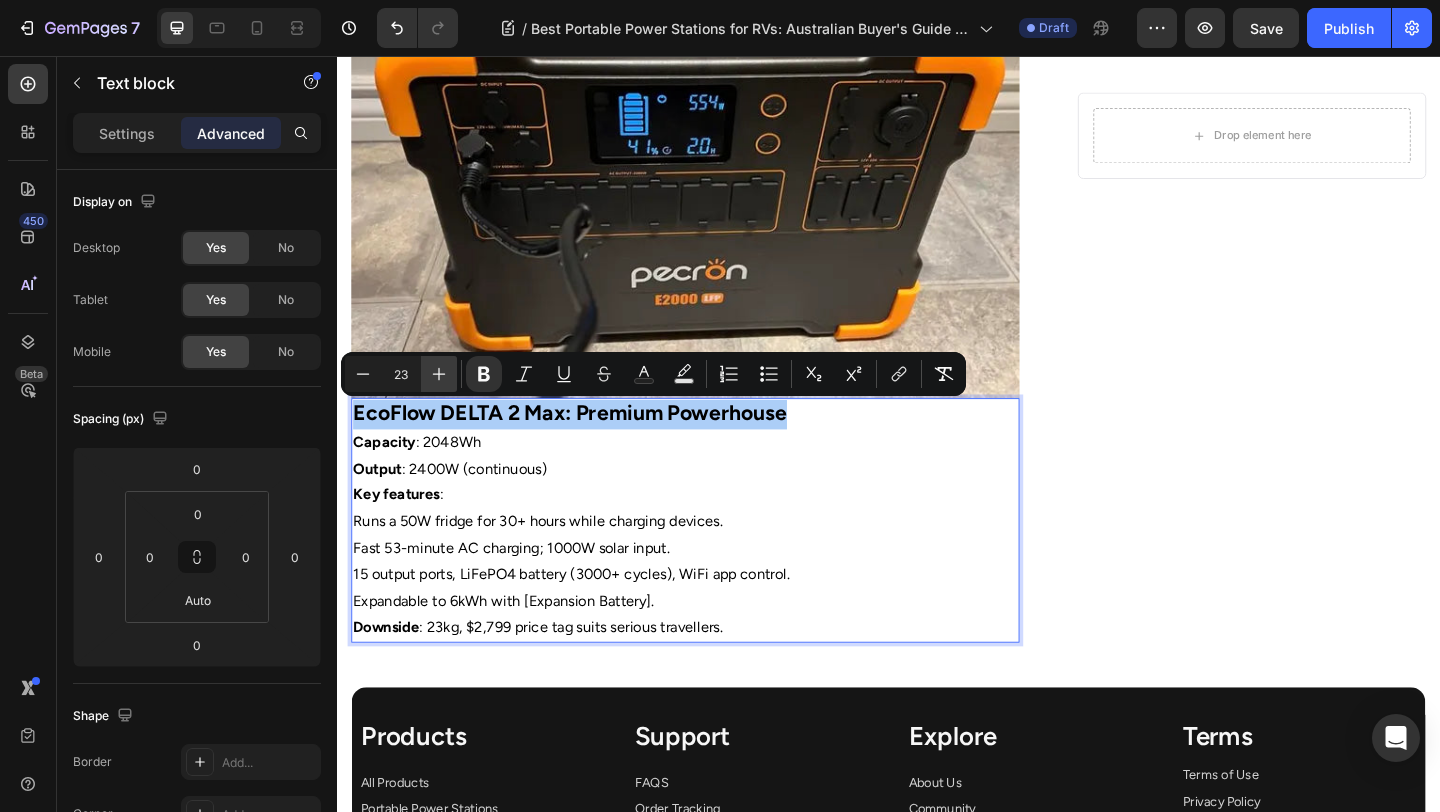 click 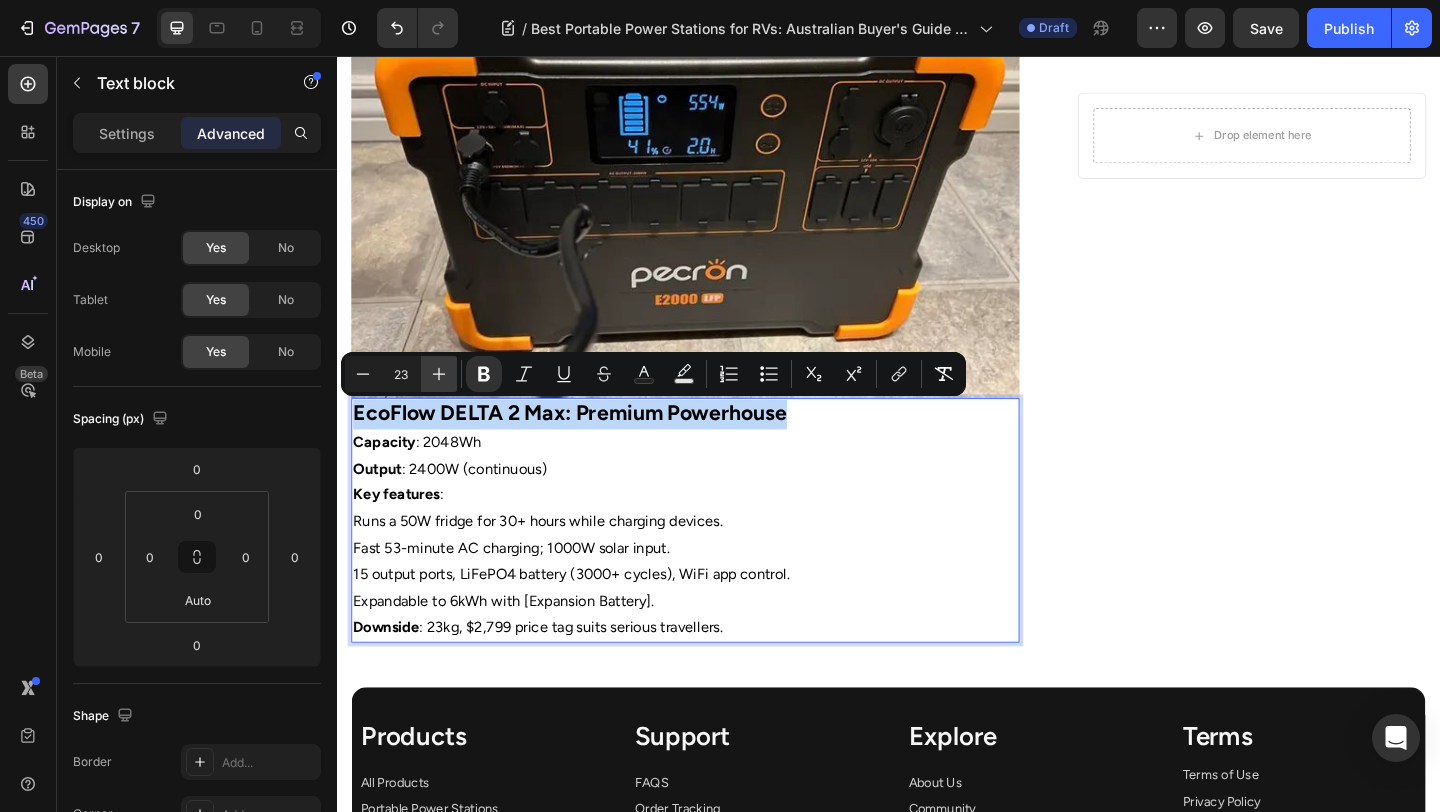type on "24" 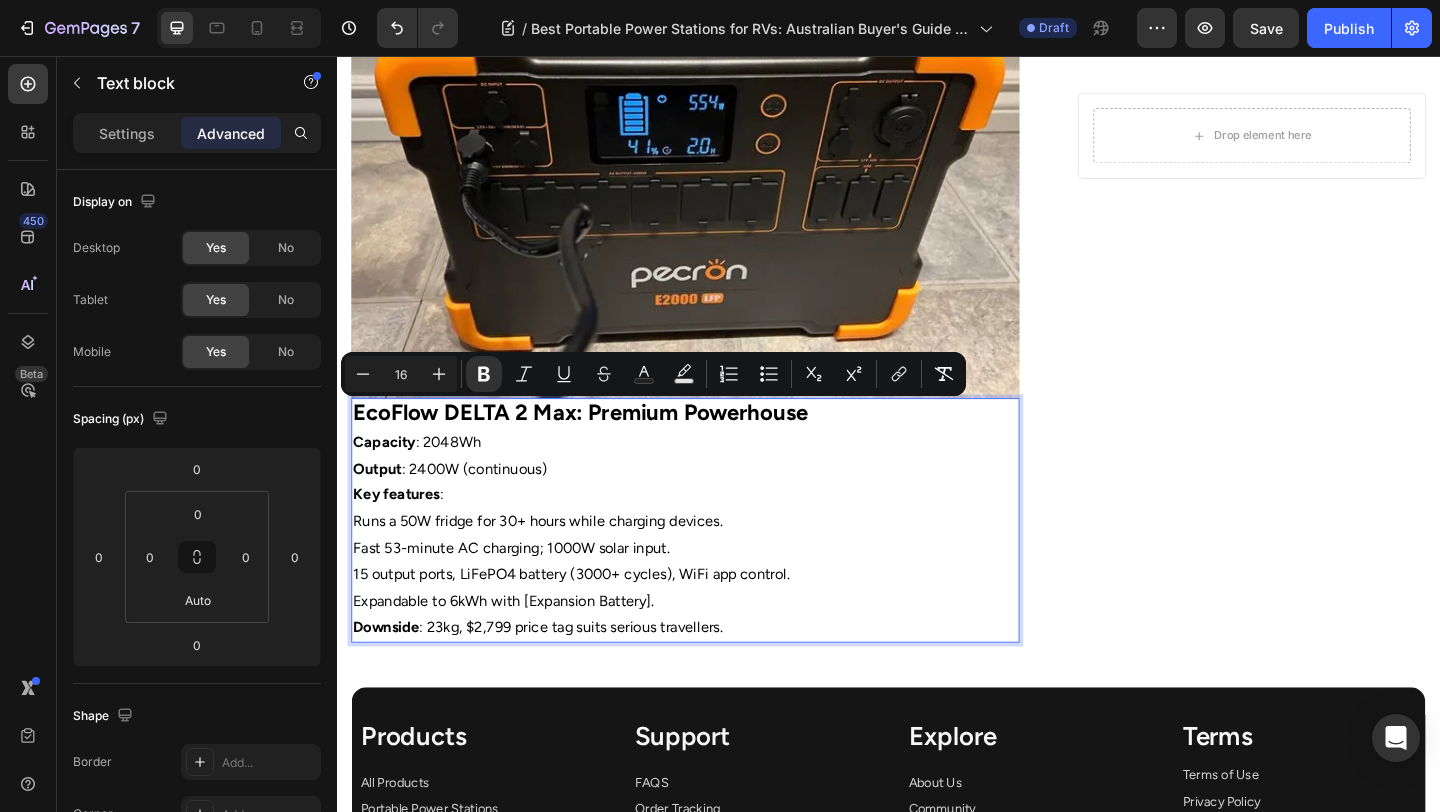 click on "Key features :" at bounding box center (715, 533) 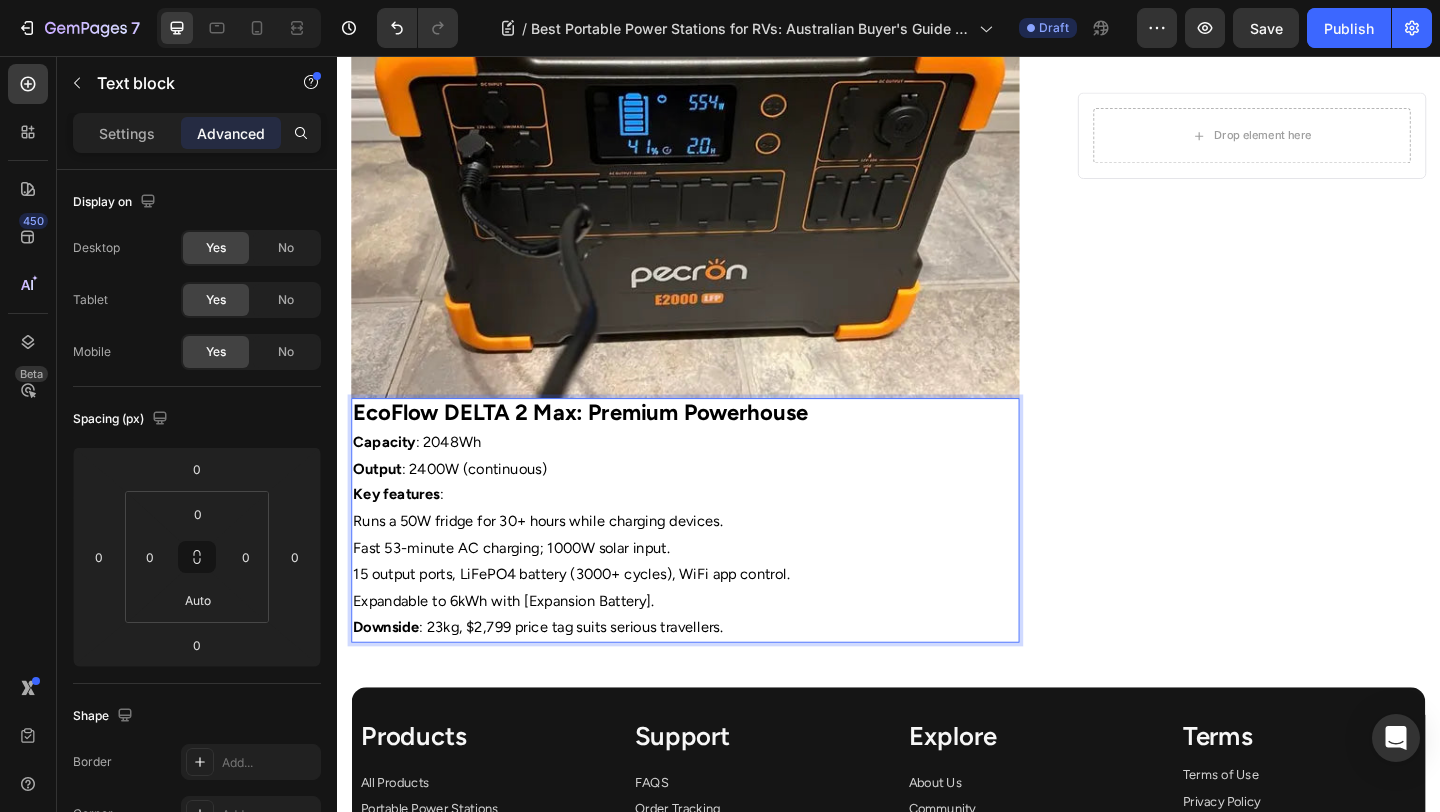 click on "Runs a 50W fridge for 30+ hours while charging devices." at bounding box center (715, 562) 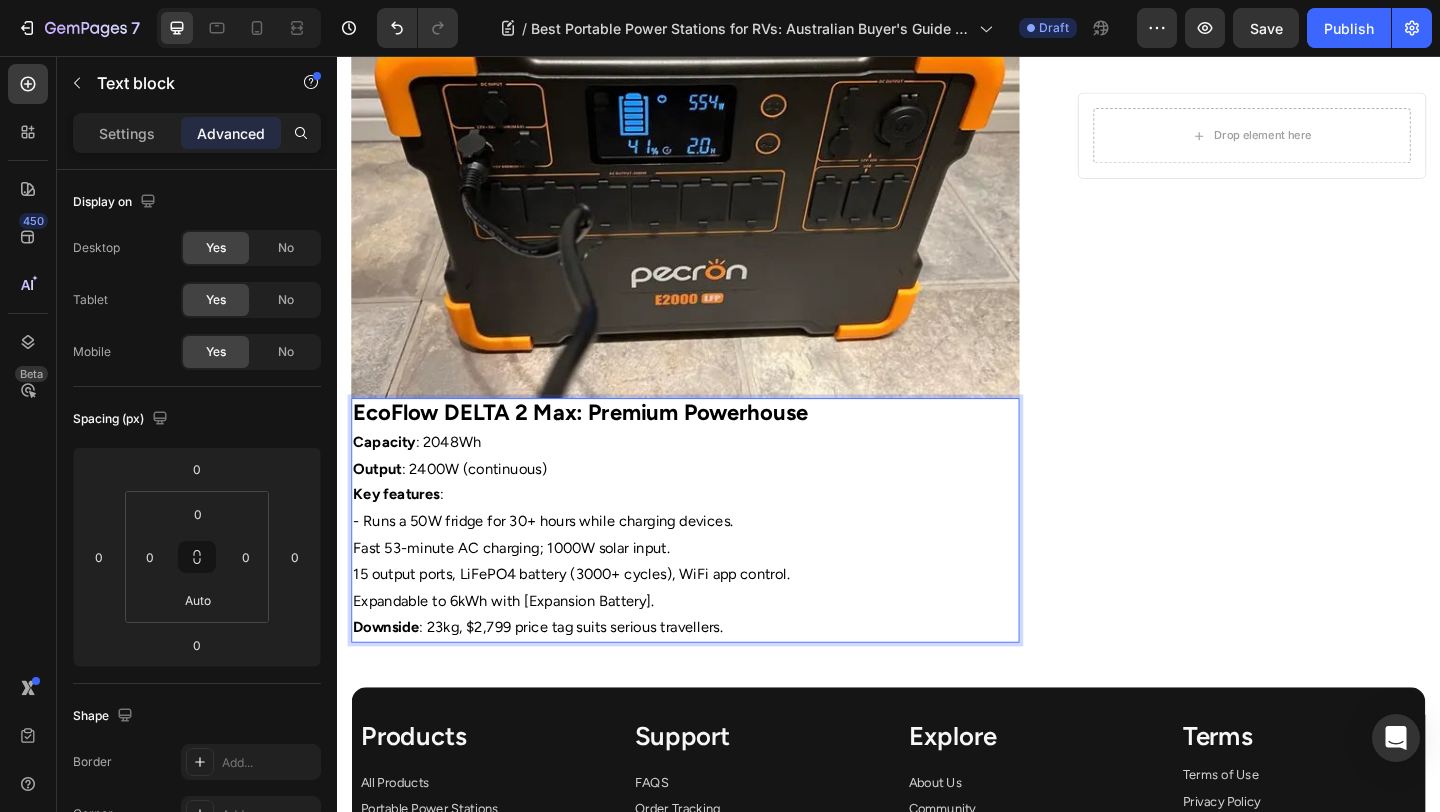 click on "Fast 53-minute AC charging; 1000W solar input." at bounding box center [715, 591] 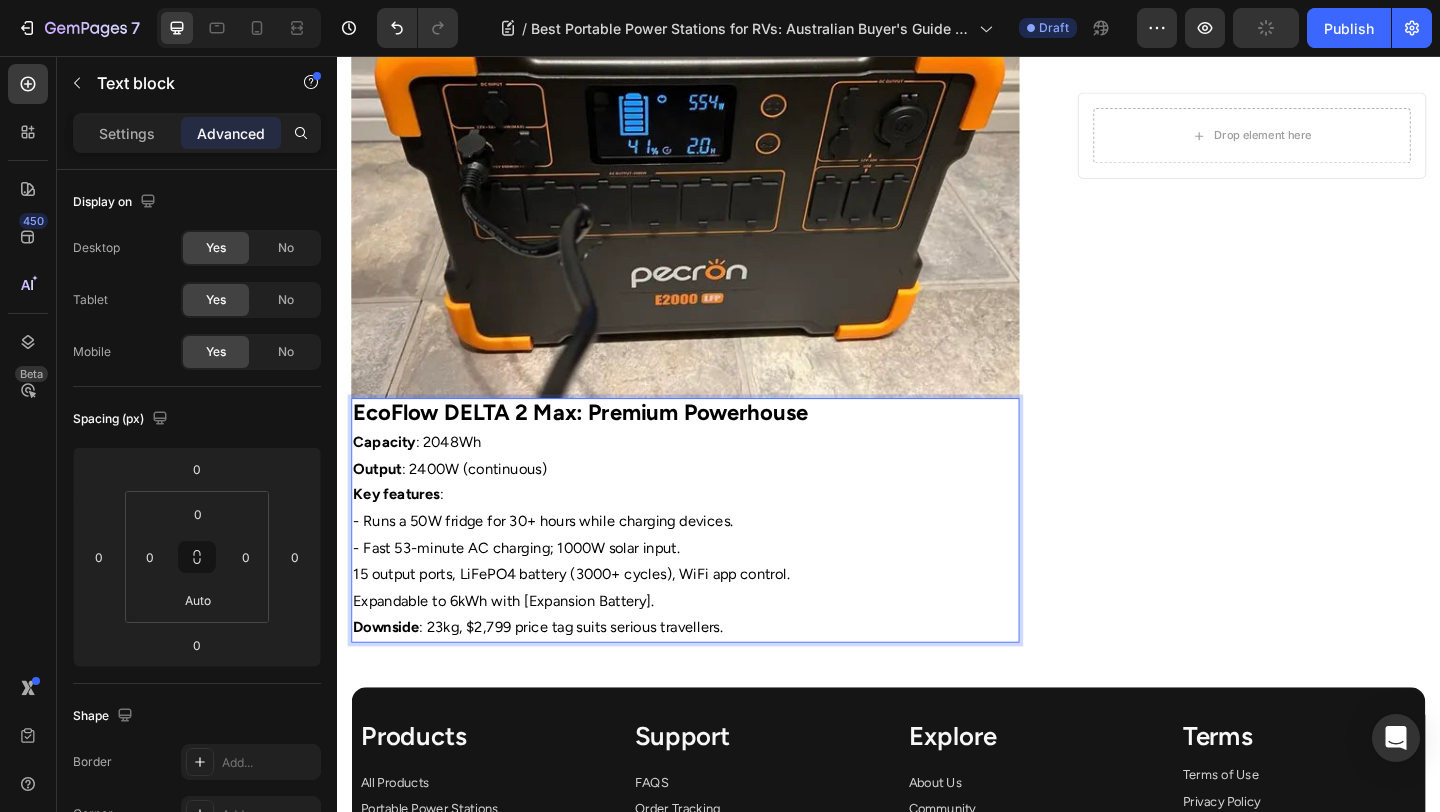 click on "15 output ports, LiFePO4 battery (3000+ cycles), WiFi app control." at bounding box center [715, 620] 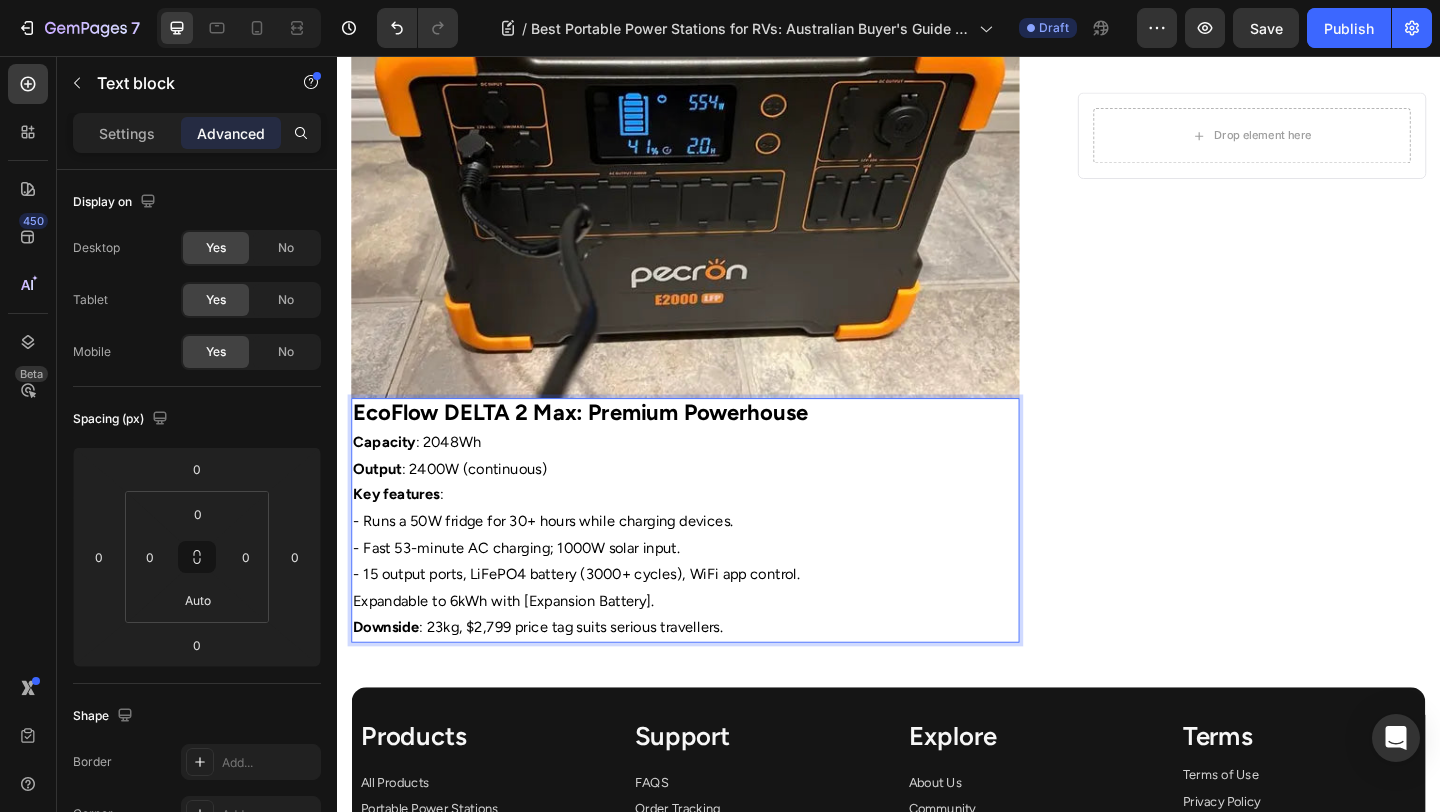 click on "Expandable to 6kWh with [Expansion Battery]." at bounding box center (715, 649) 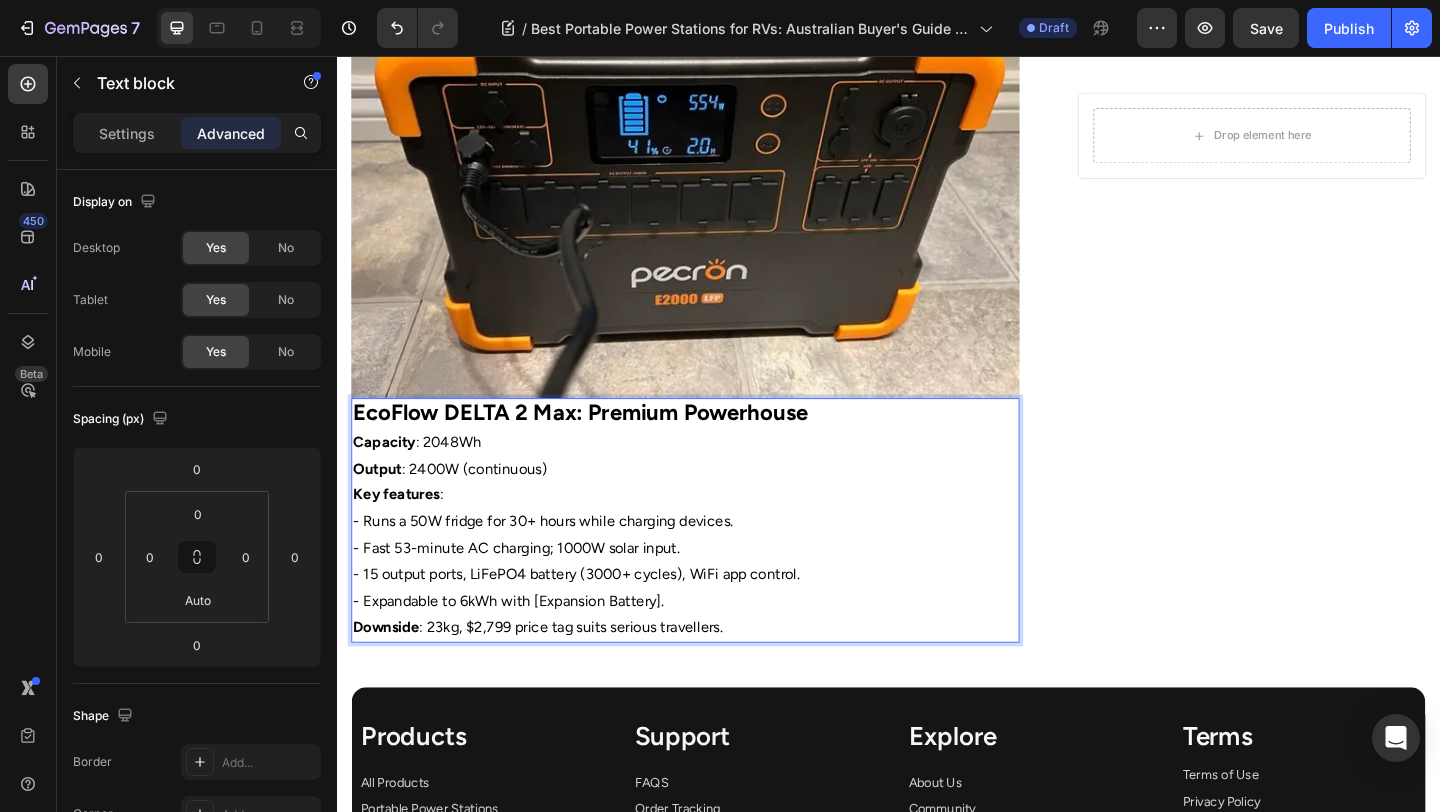 click on "Downside : 23kg, $2,799 price tag suits serious travellers." at bounding box center (715, 677) 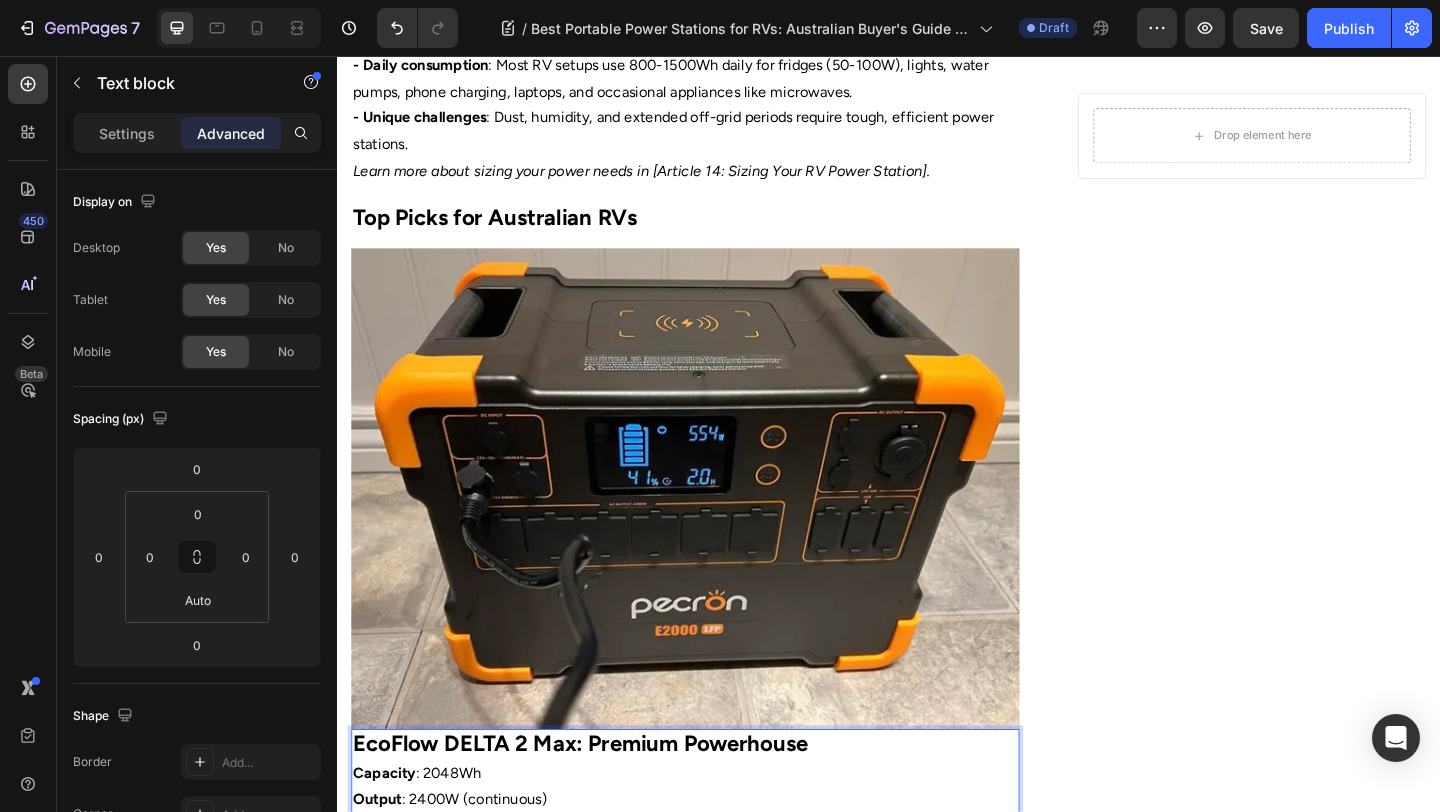 scroll, scrollTop: 659, scrollLeft: 0, axis: vertical 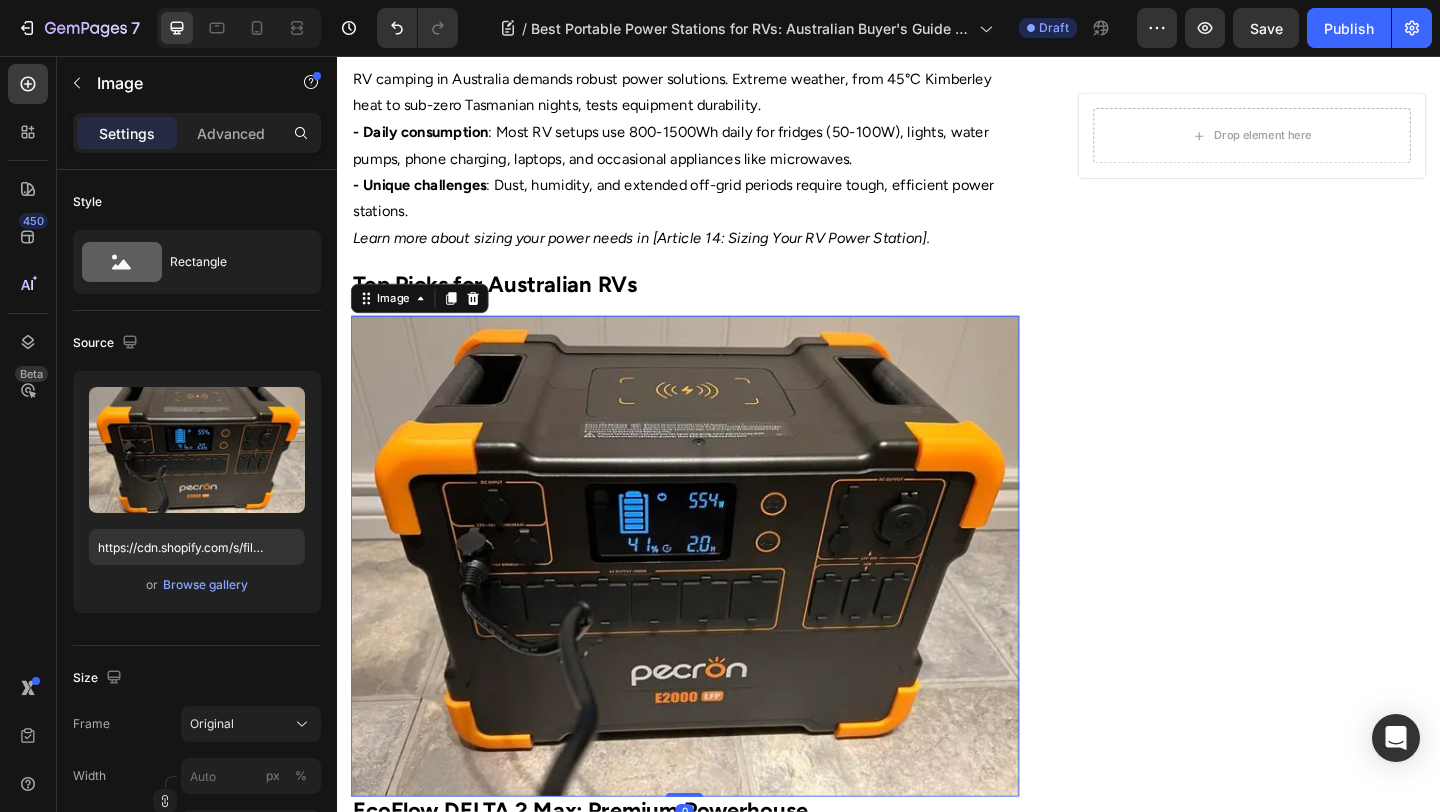 click at bounding box center [715, 599] 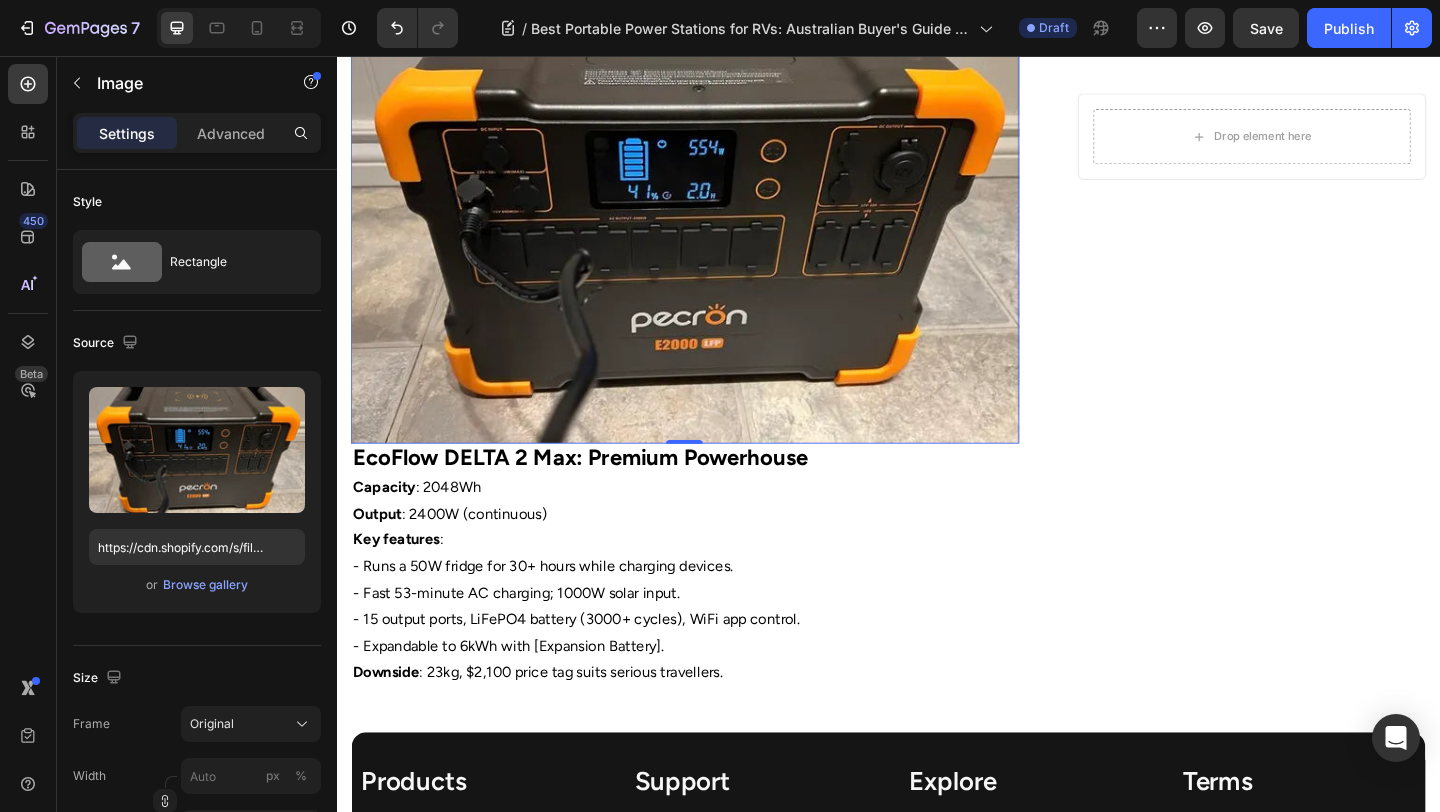 scroll, scrollTop: 1048, scrollLeft: 0, axis: vertical 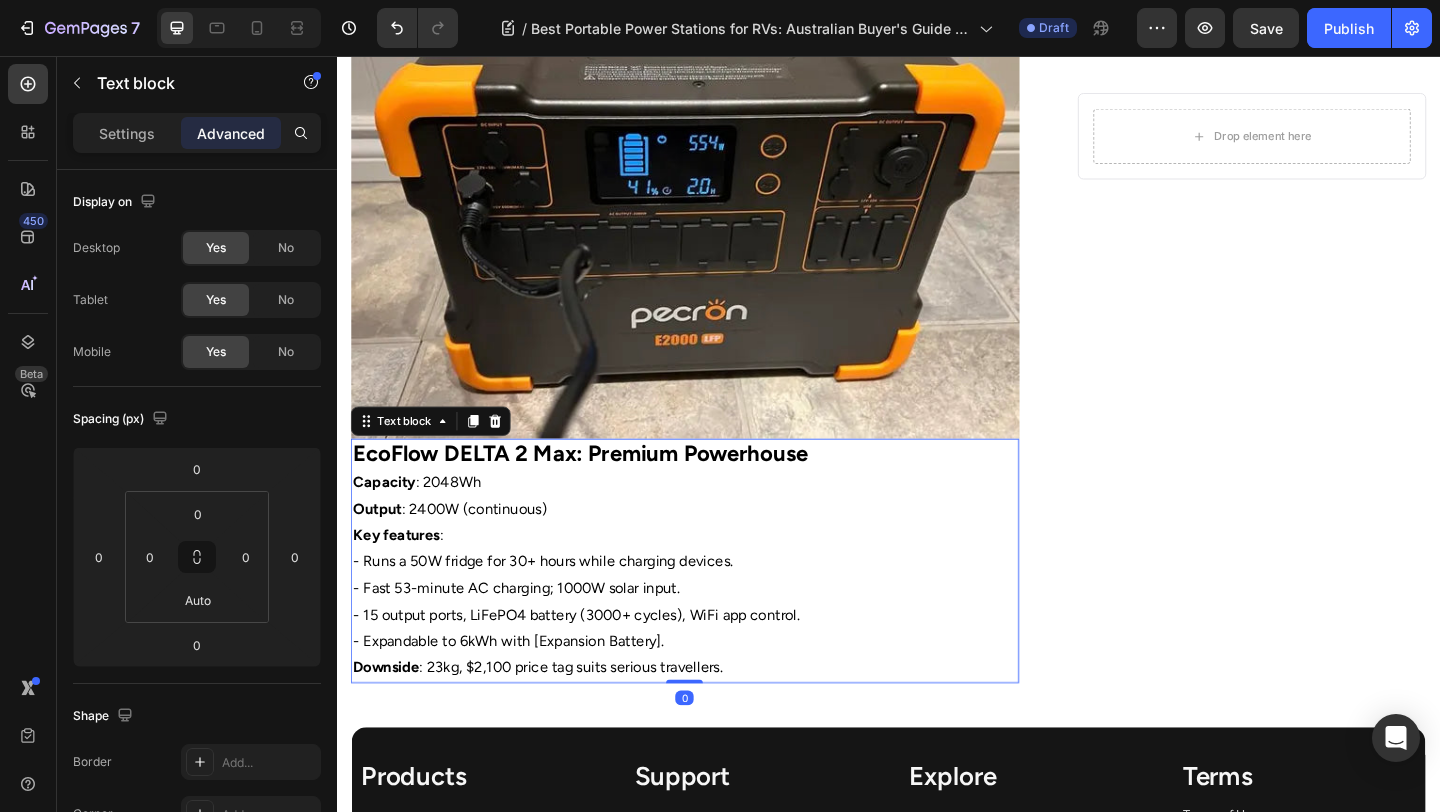 click on "Capacity : 2048Wh" at bounding box center (715, 520) 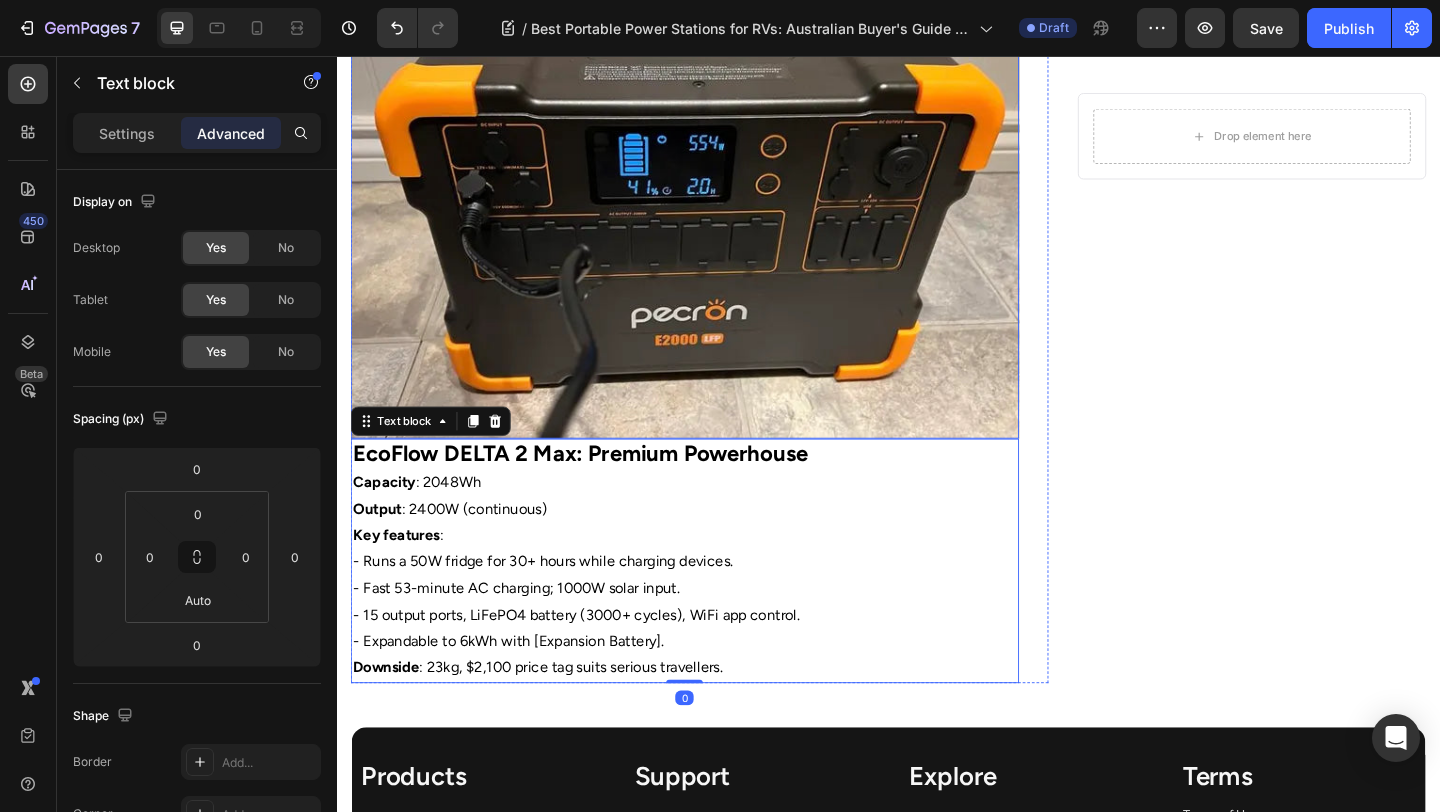 click at bounding box center [715, 210] 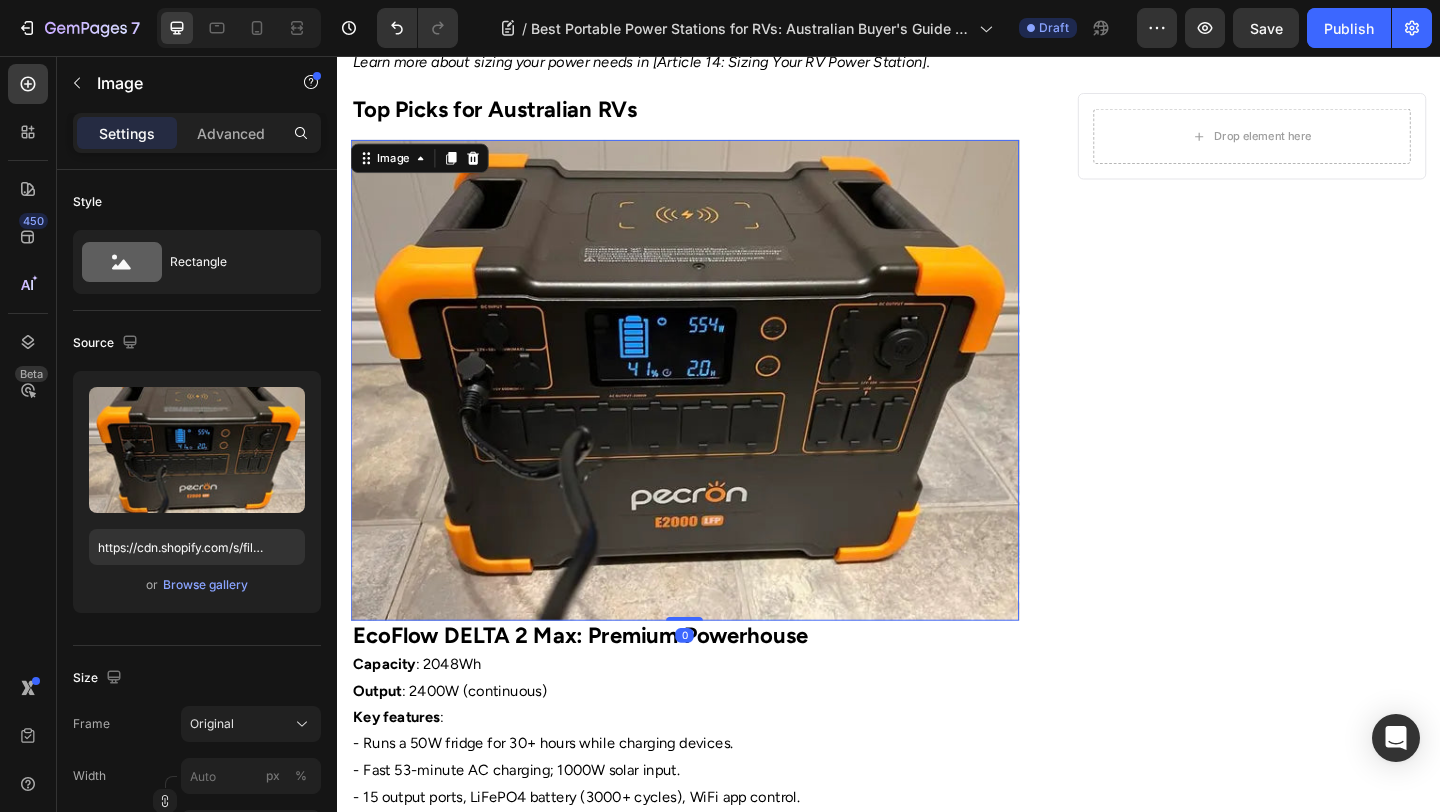 scroll, scrollTop: 852, scrollLeft: 0, axis: vertical 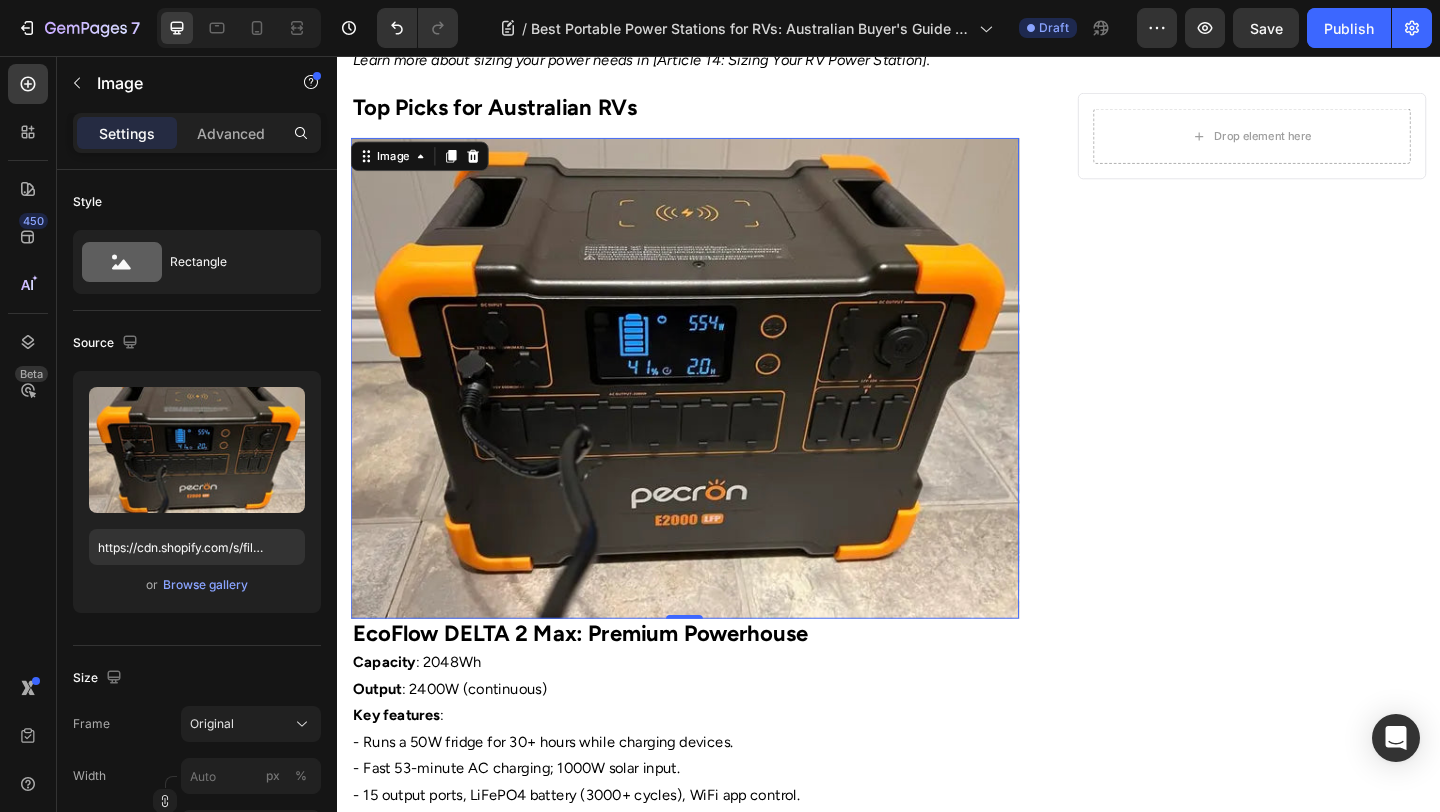 click at bounding box center (715, 406) 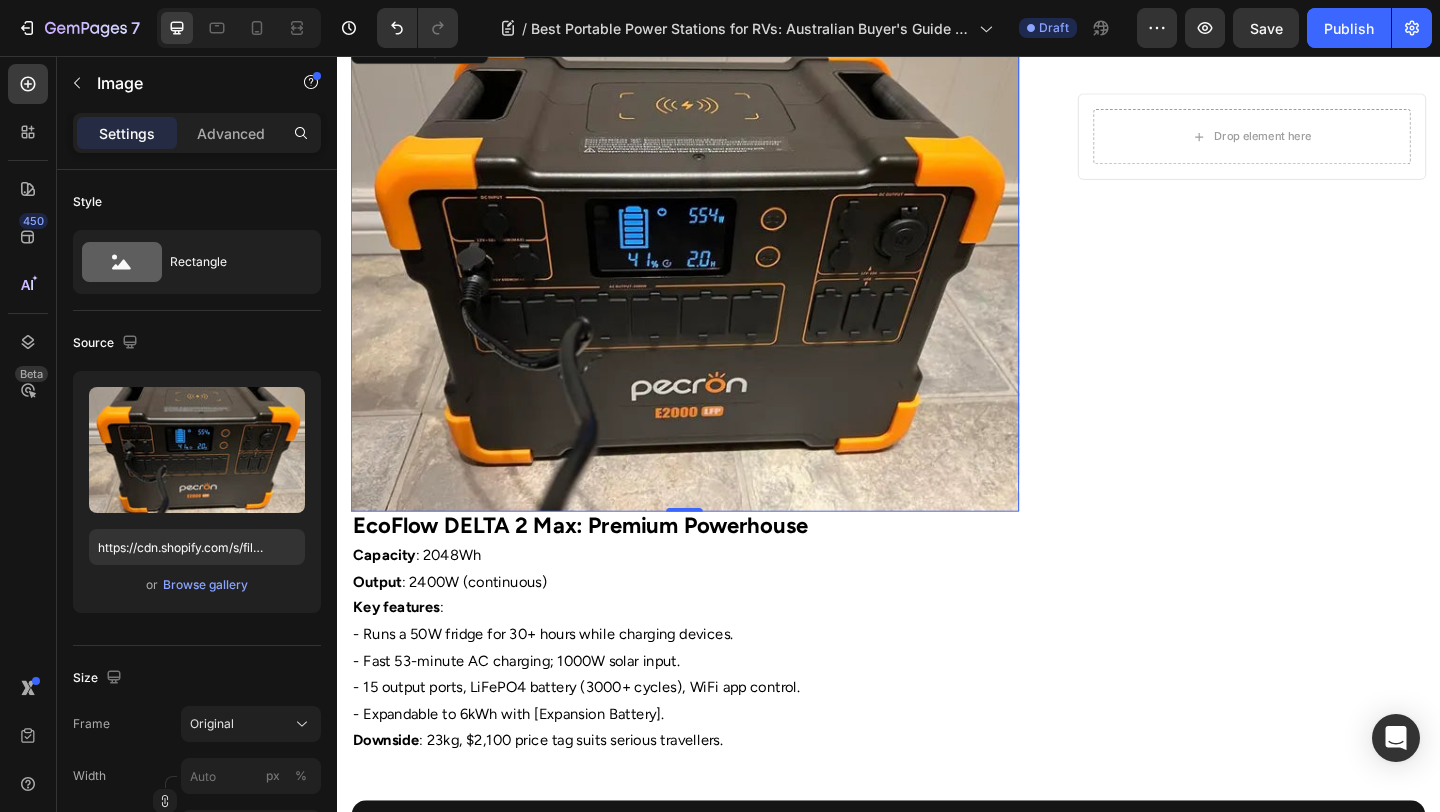 scroll, scrollTop: 1416, scrollLeft: 0, axis: vertical 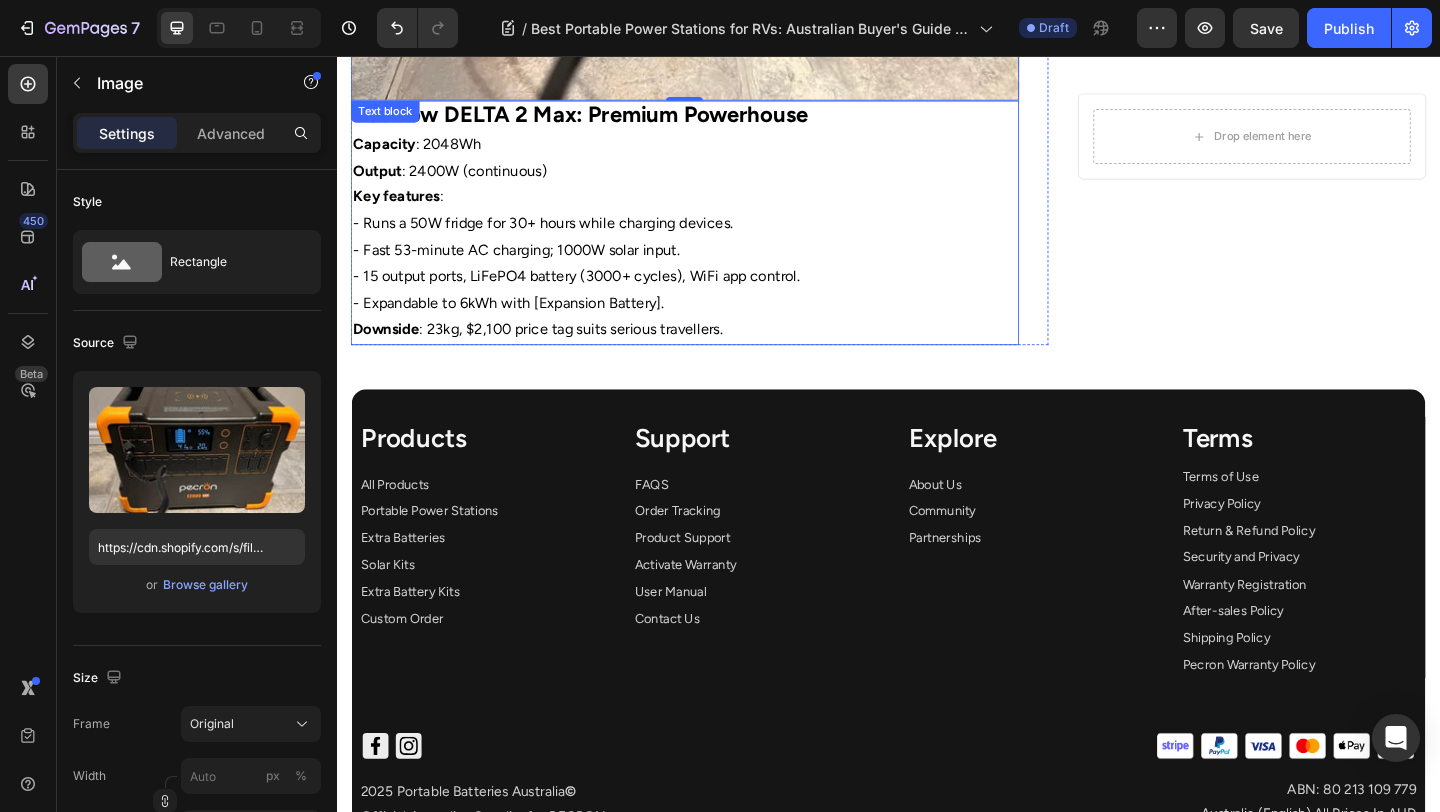 click on "- 15 output ports, LiFePO4 battery (3000+ cycles), WiFi app control." at bounding box center [715, 296] 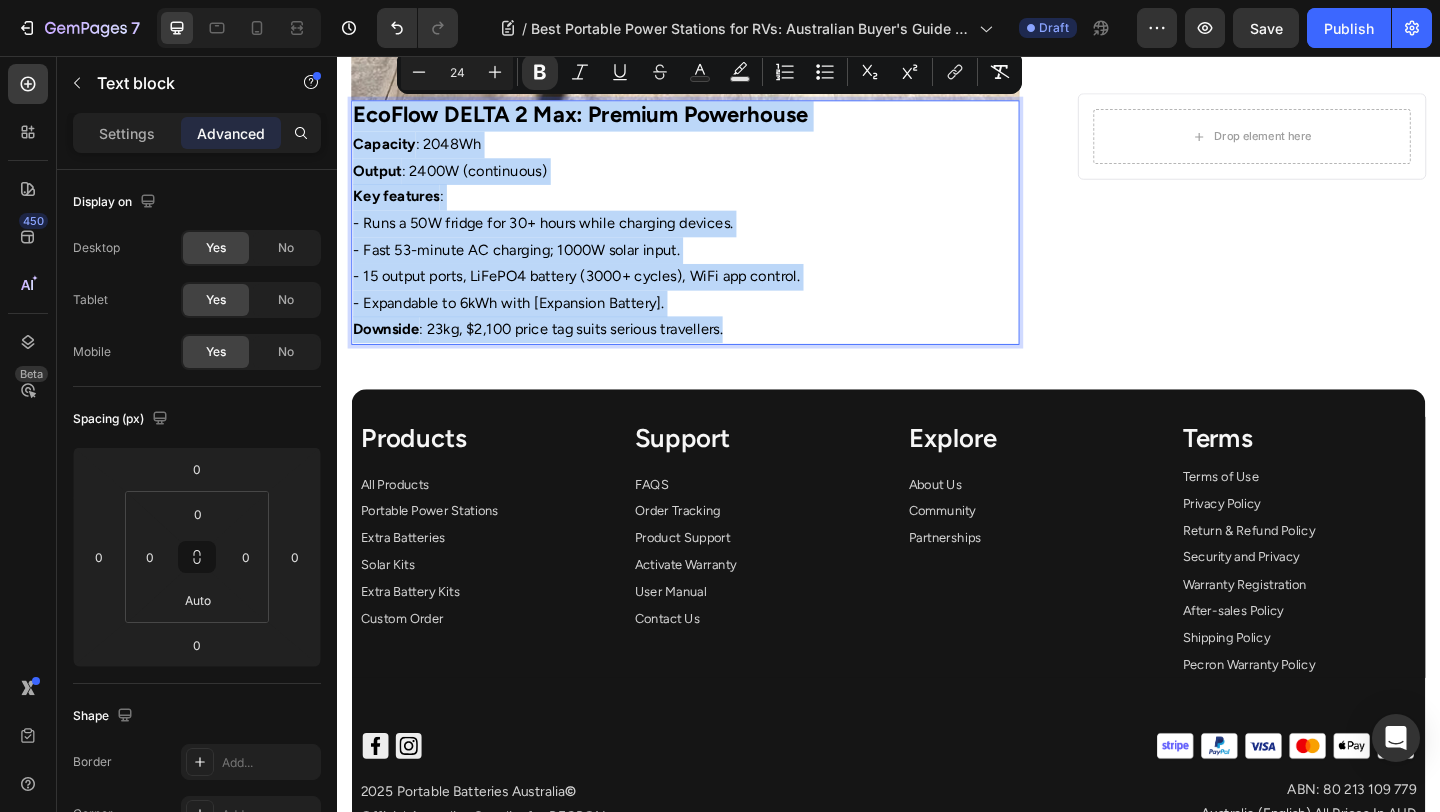 drag, startPoint x: 807, startPoint y: 351, endPoint x: 284, endPoint y: 118, distance: 572.55396 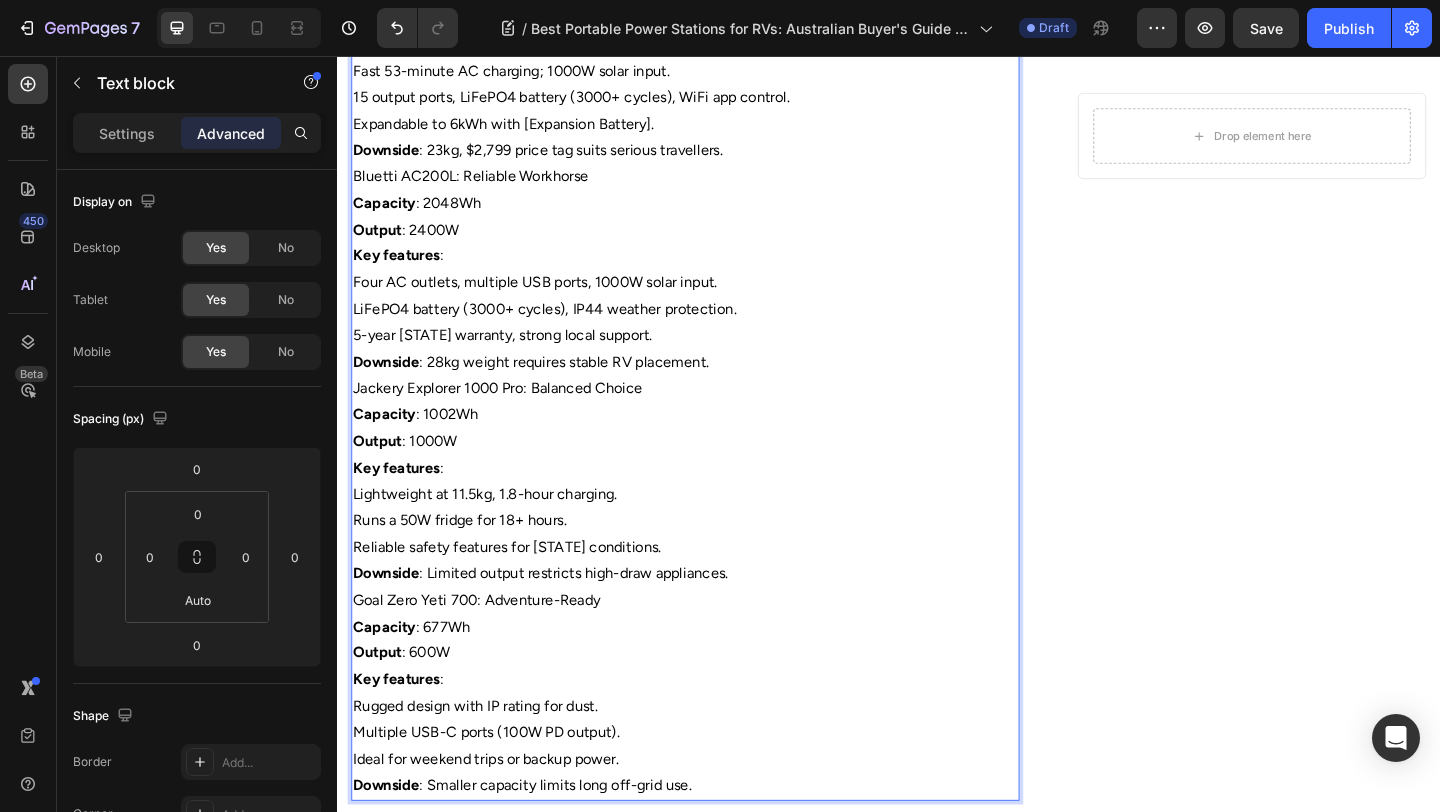 scroll, scrollTop: 1065, scrollLeft: 0, axis: vertical 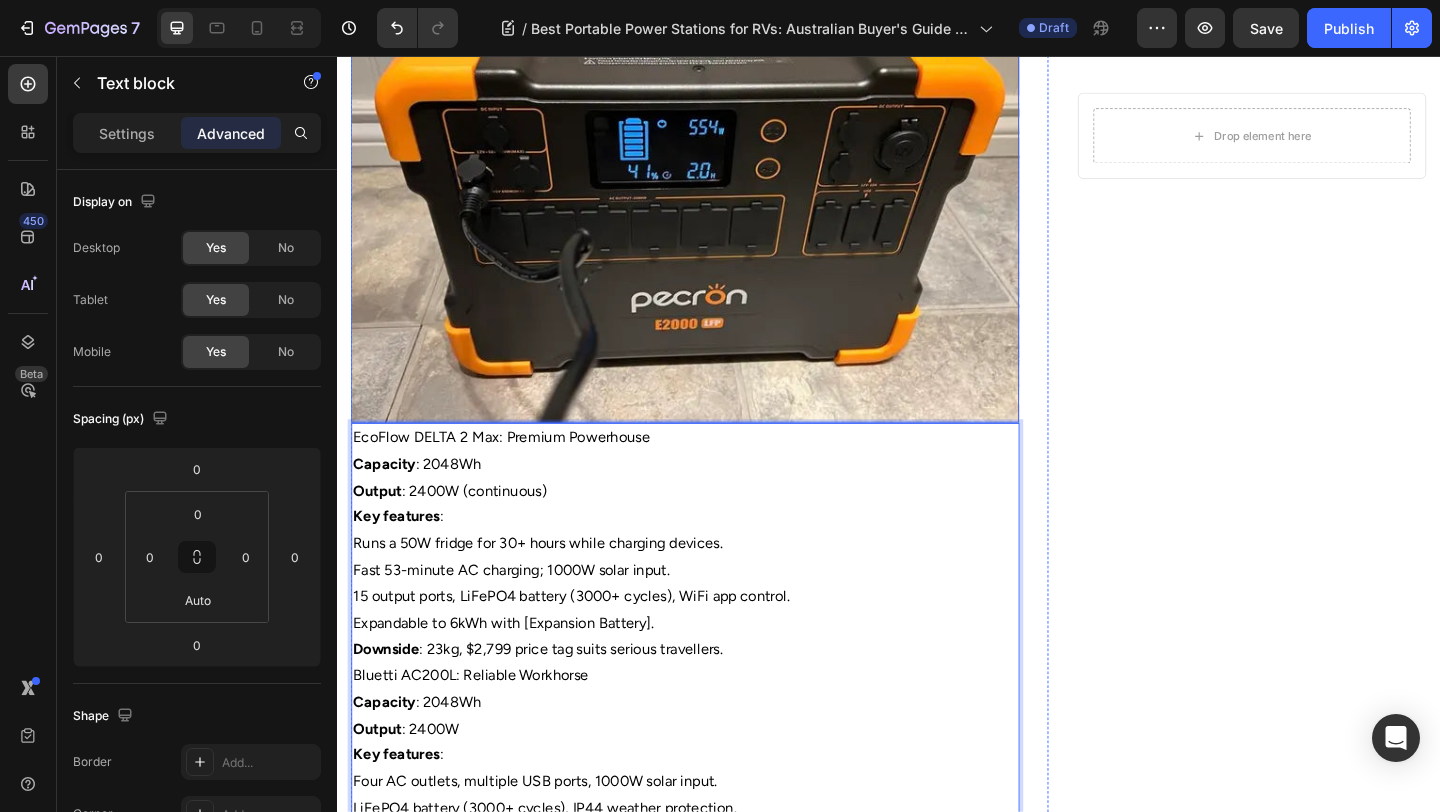 click on "Capacity : 2048Wh" at bounding box center (715, 500) 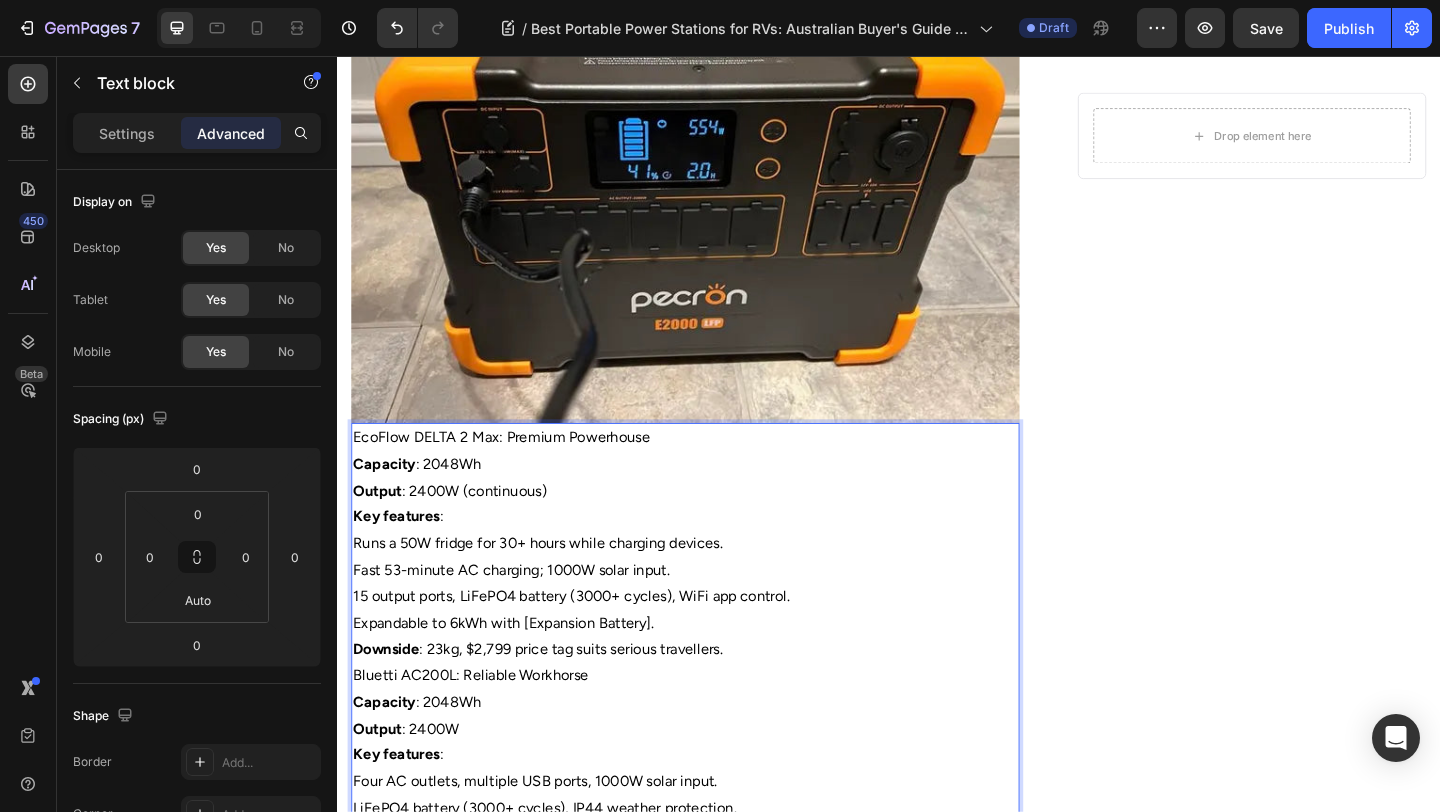 click on "EcoFlow DELTA 2 Max: Premium Powerhouse" at bounding box center (715, 471) 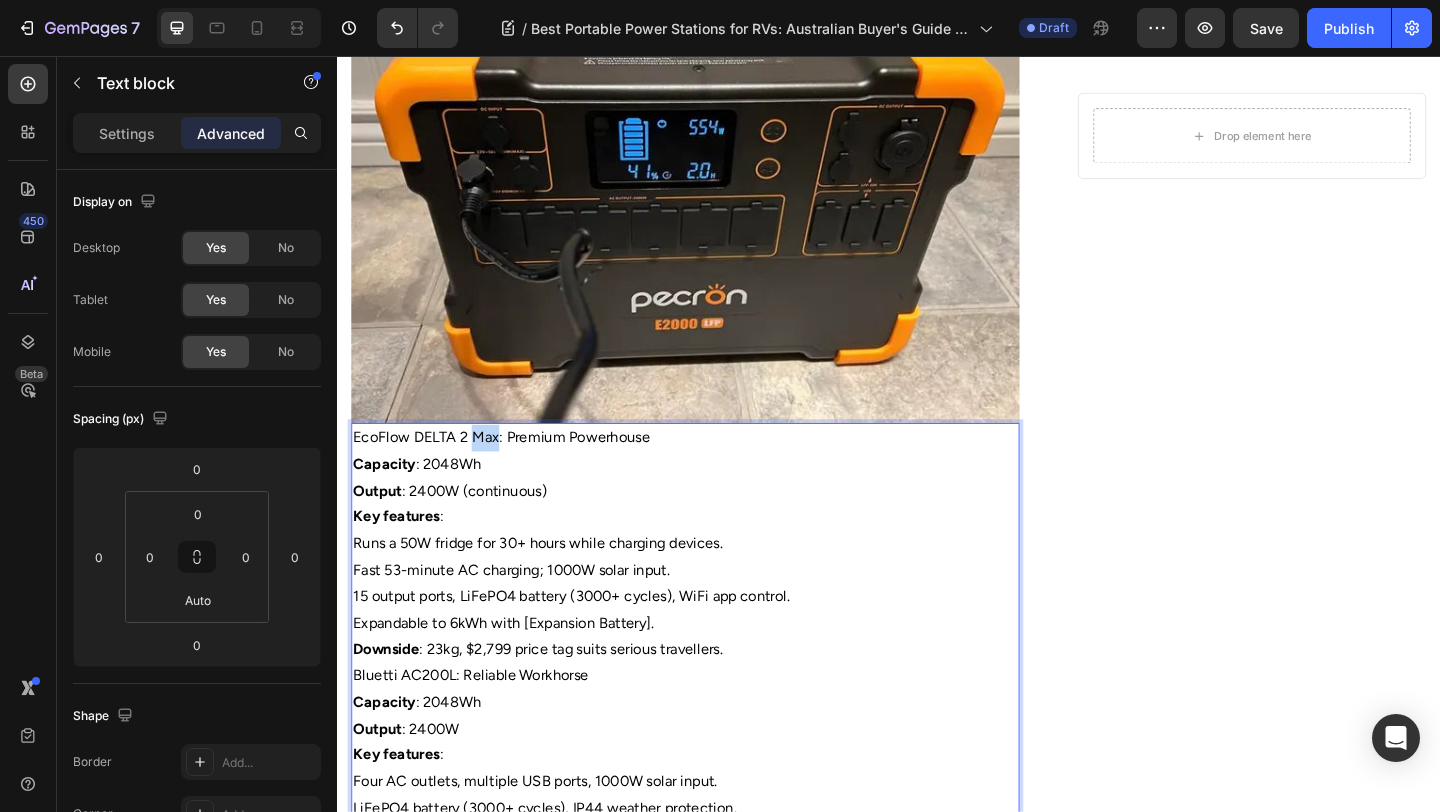 click on "EcoFlow DELTA 2 Max: Premium Powerhouse" at bounding box center (715, 471) 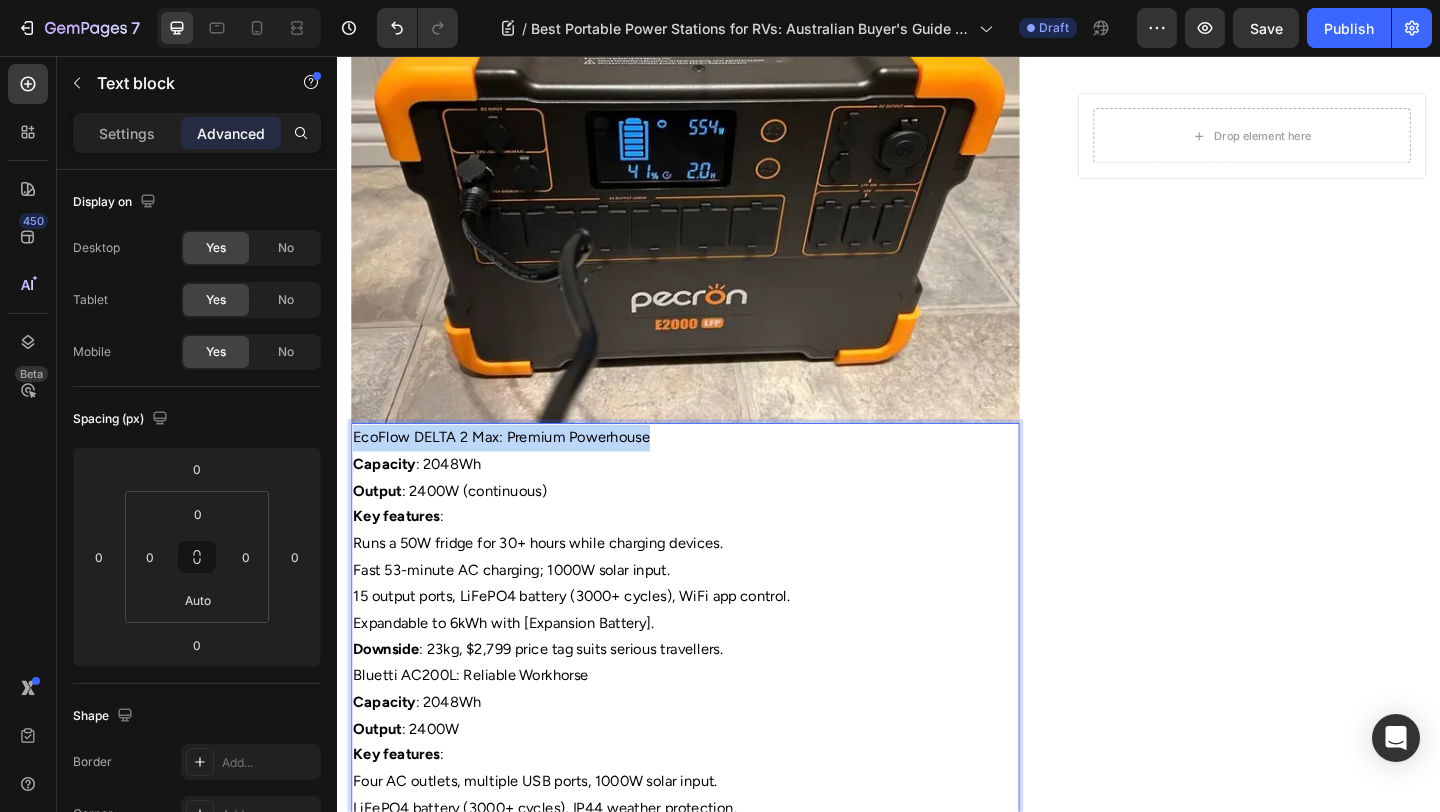 click on "EcoFlow DELTA 2 Max: Premium Powerhouse" at bounding box center (715, 471) 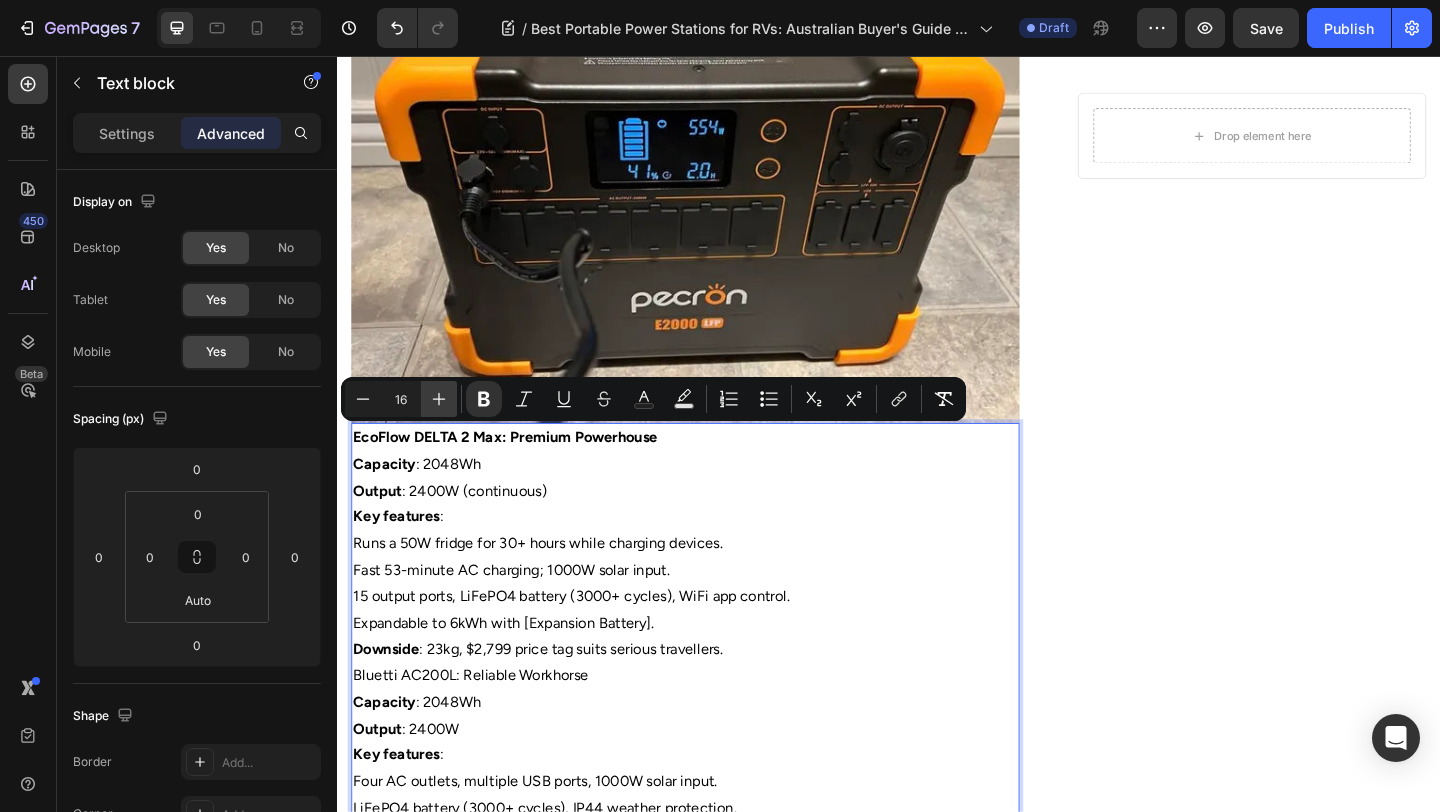 click 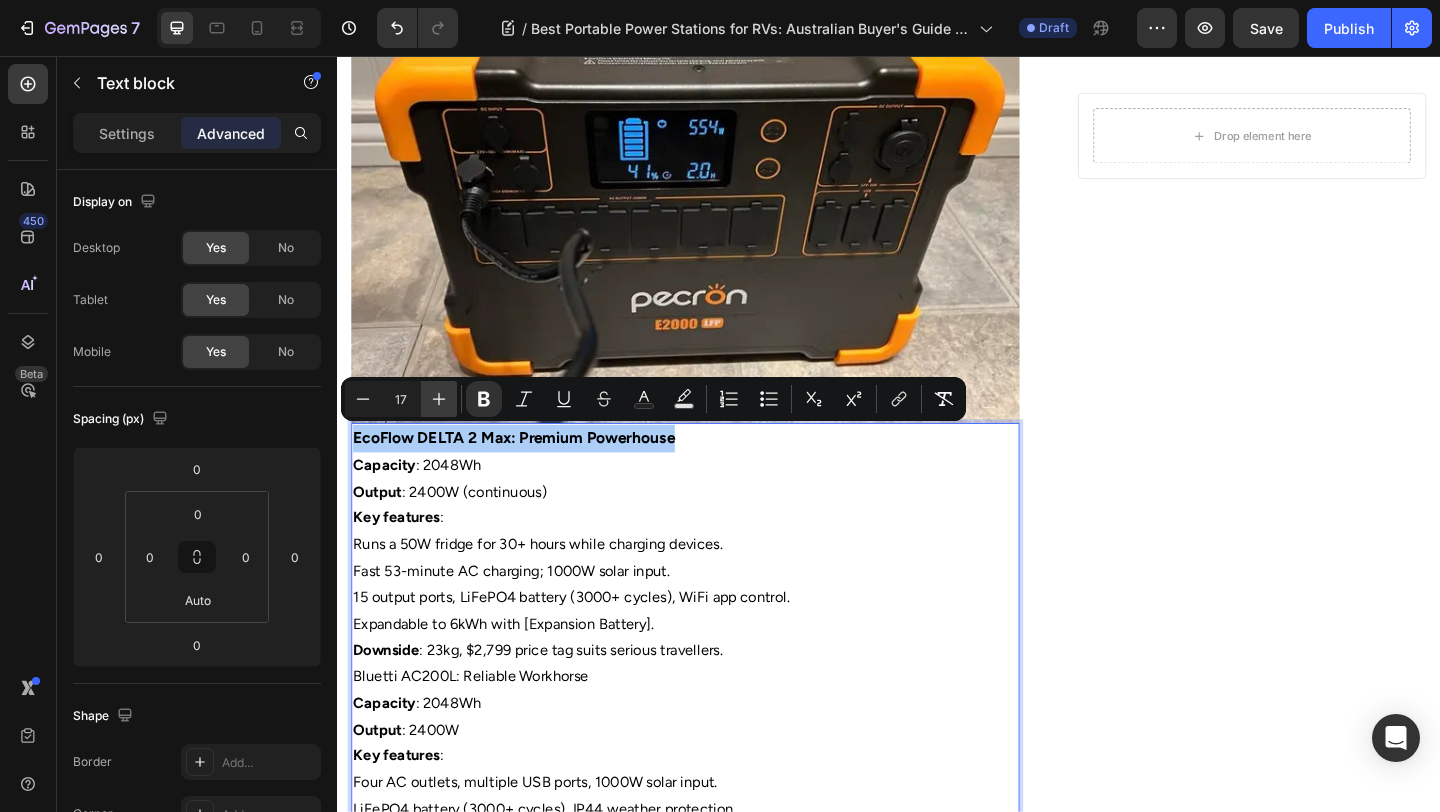 click 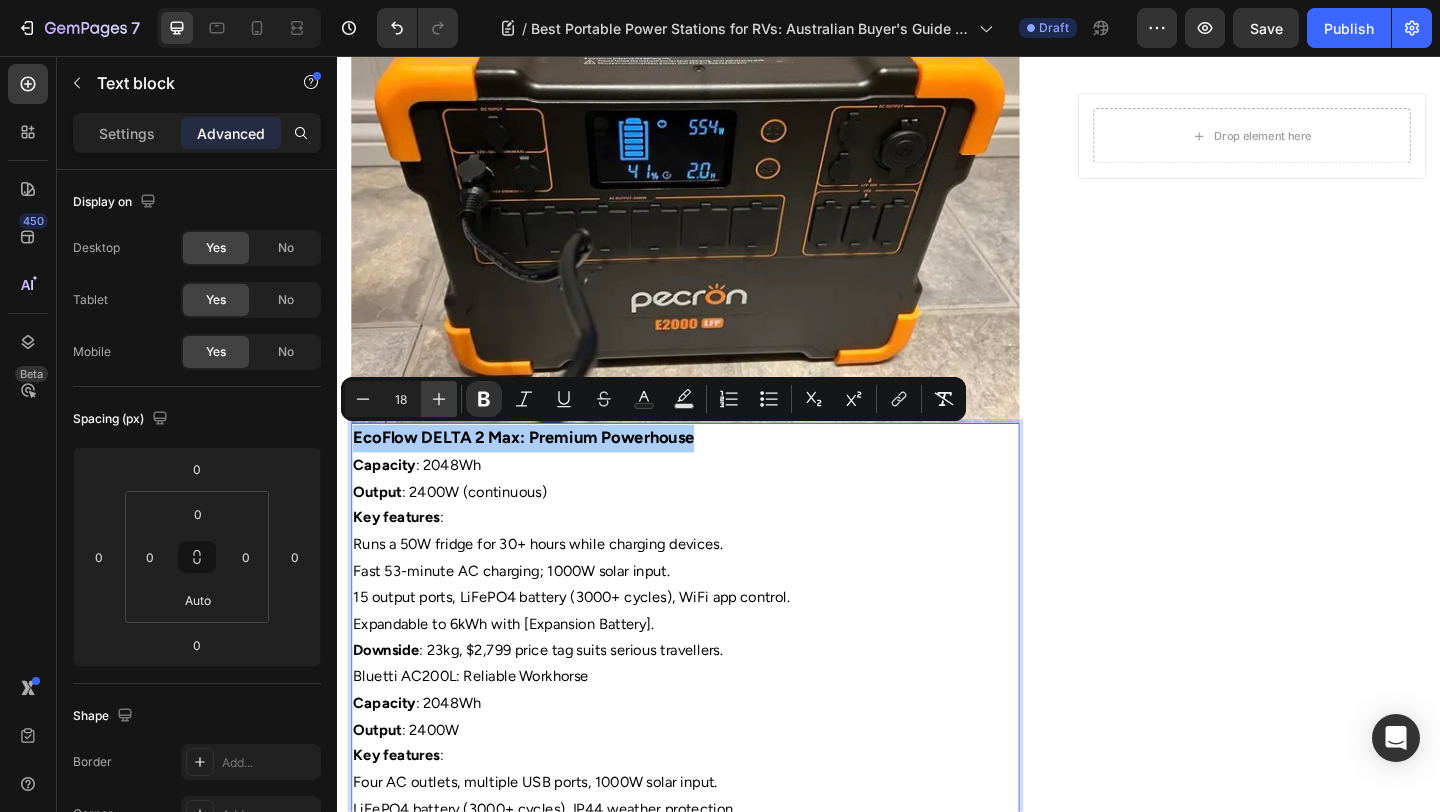 click 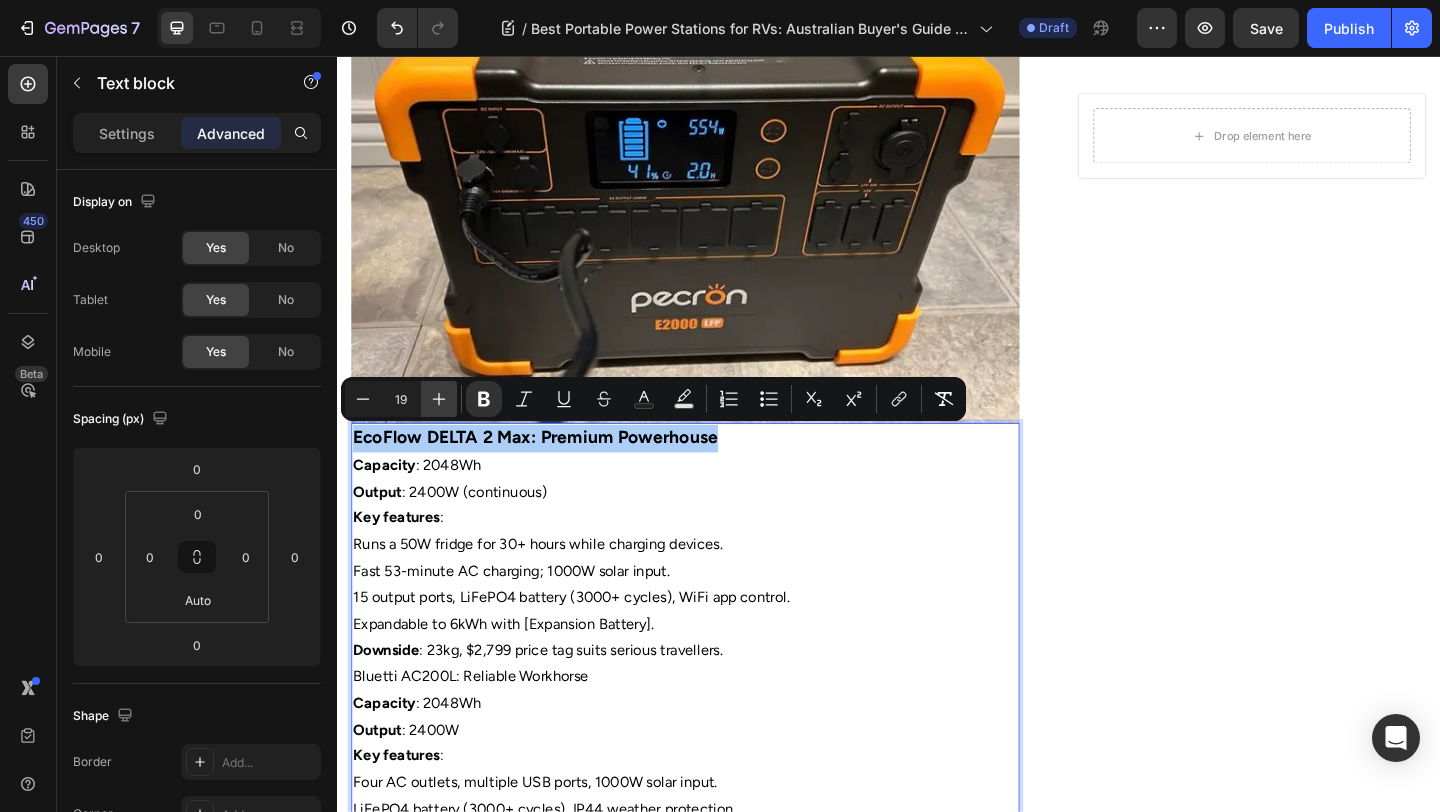 click 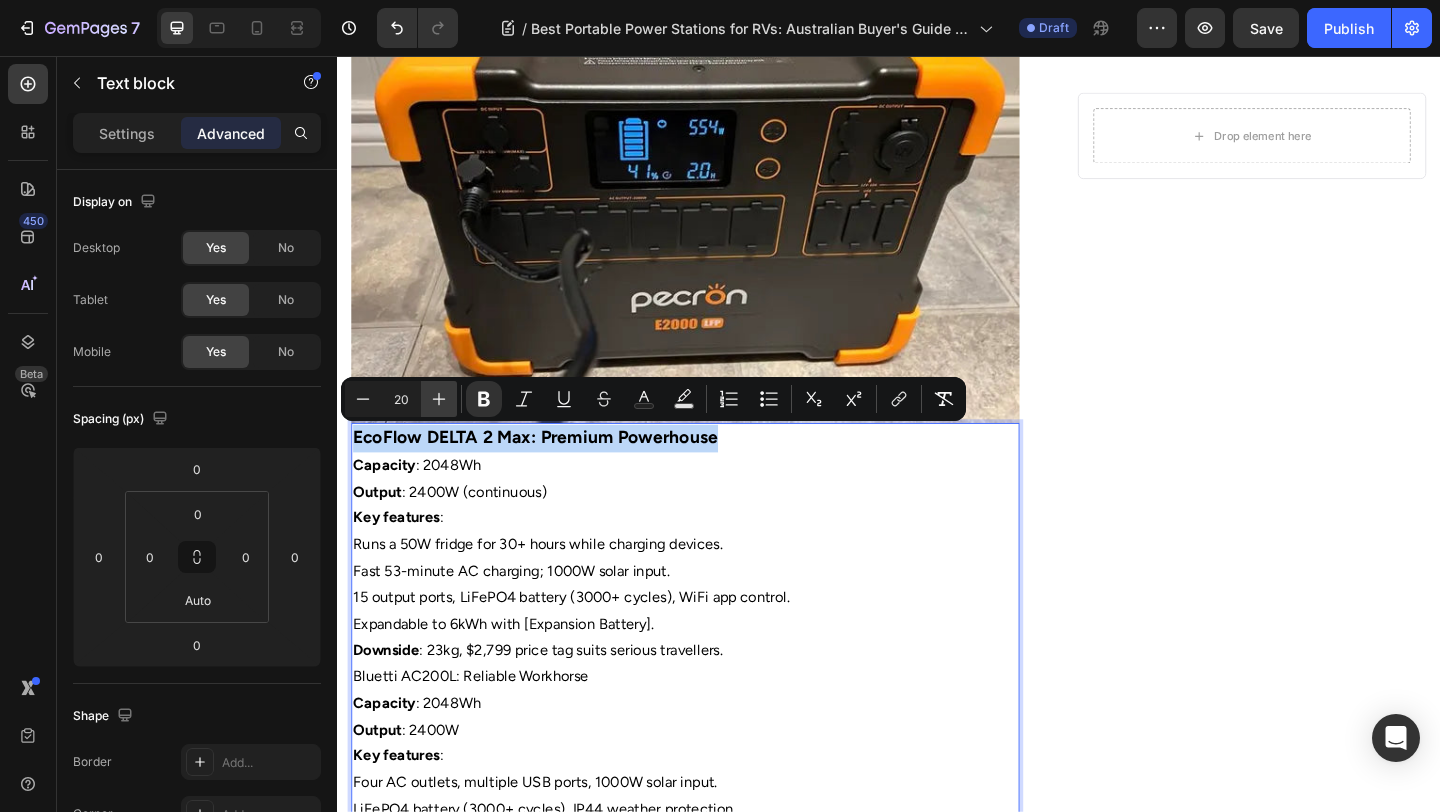 click 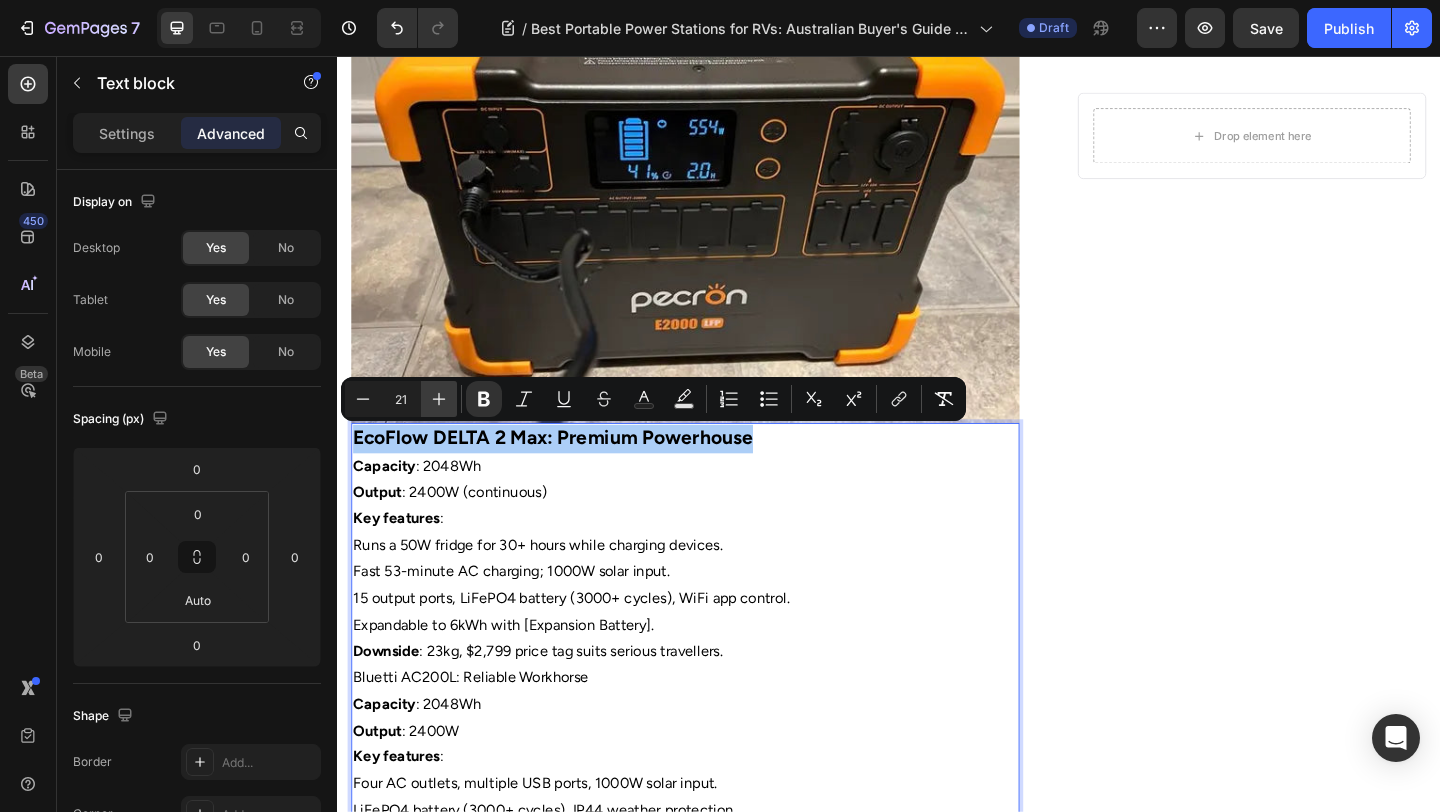 click 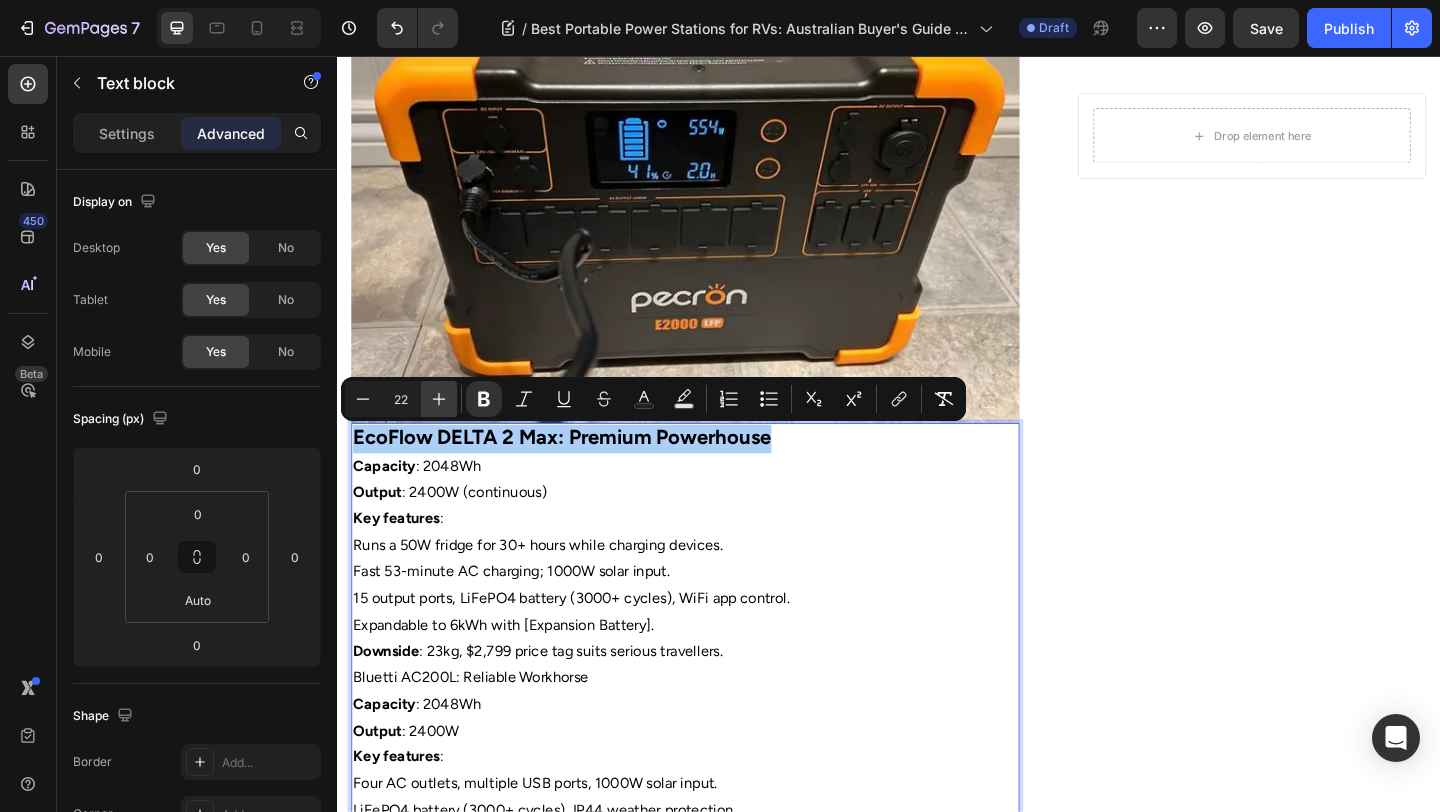 click 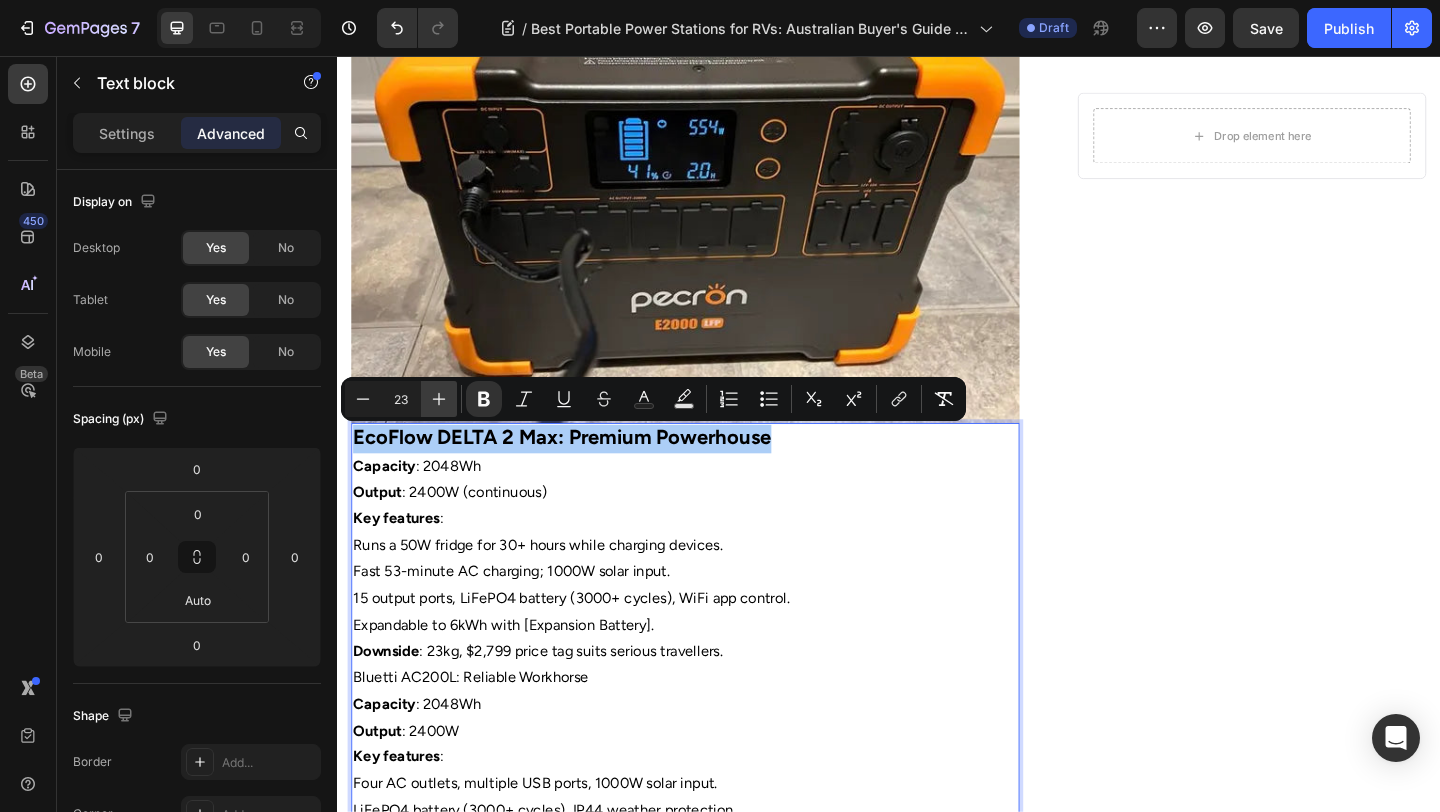 click 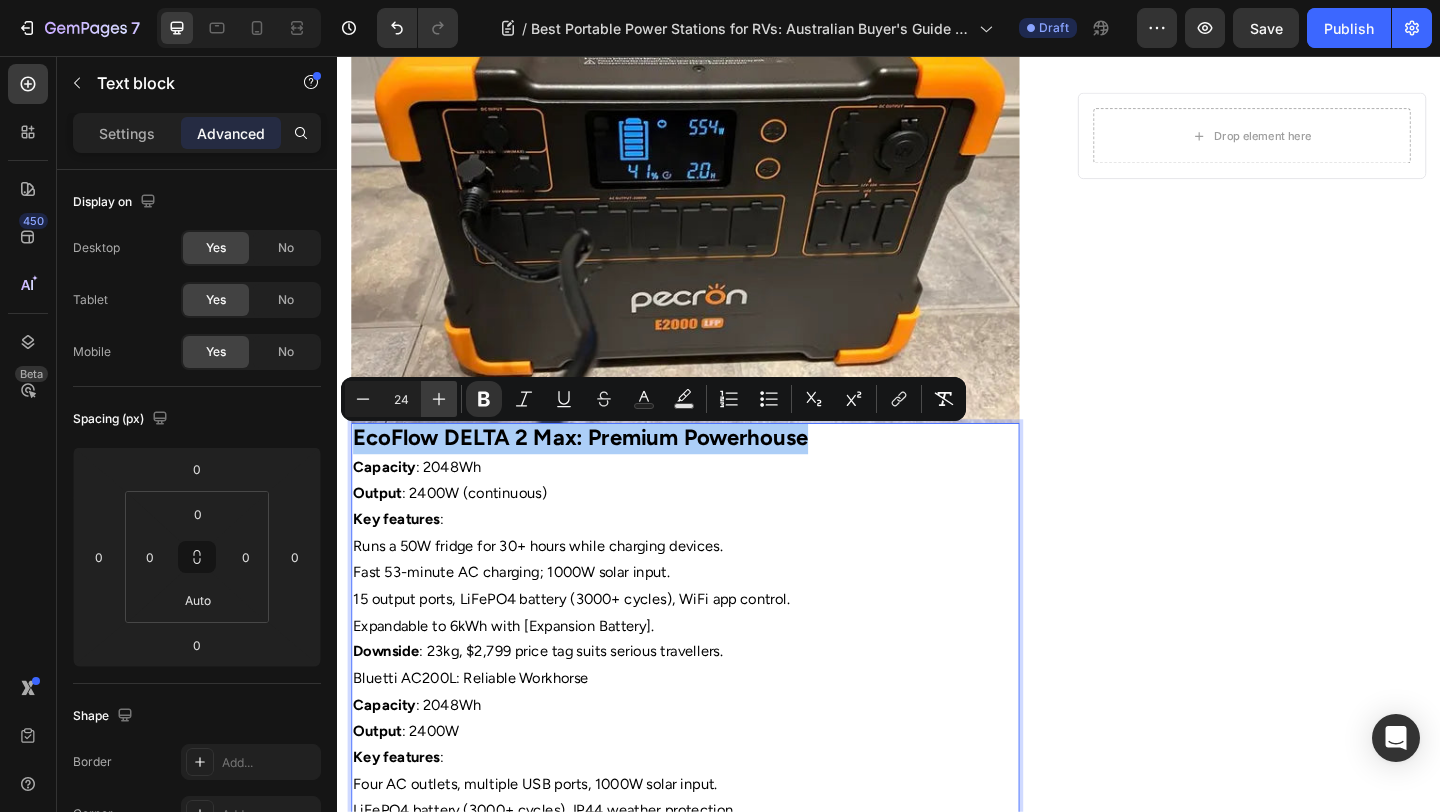click 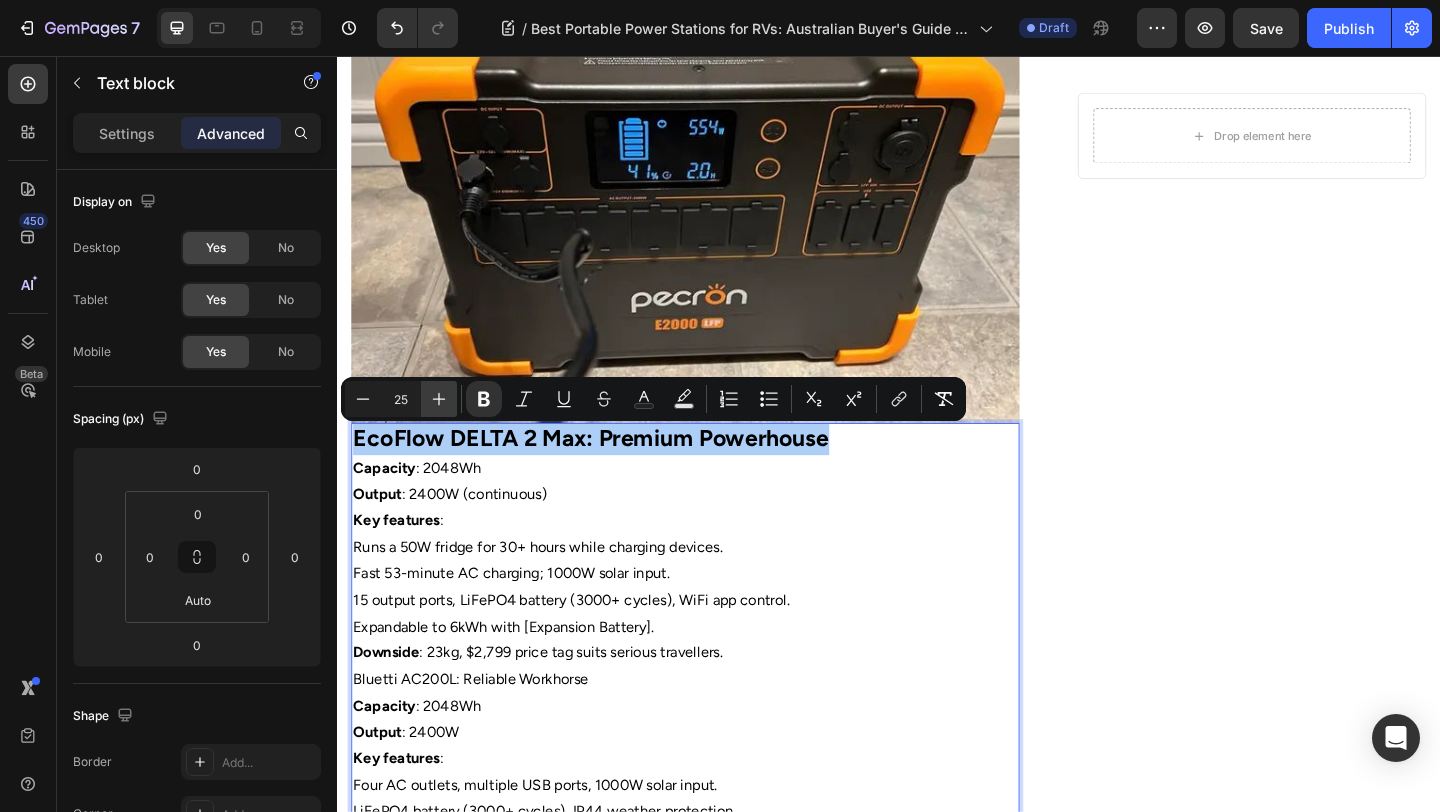 click 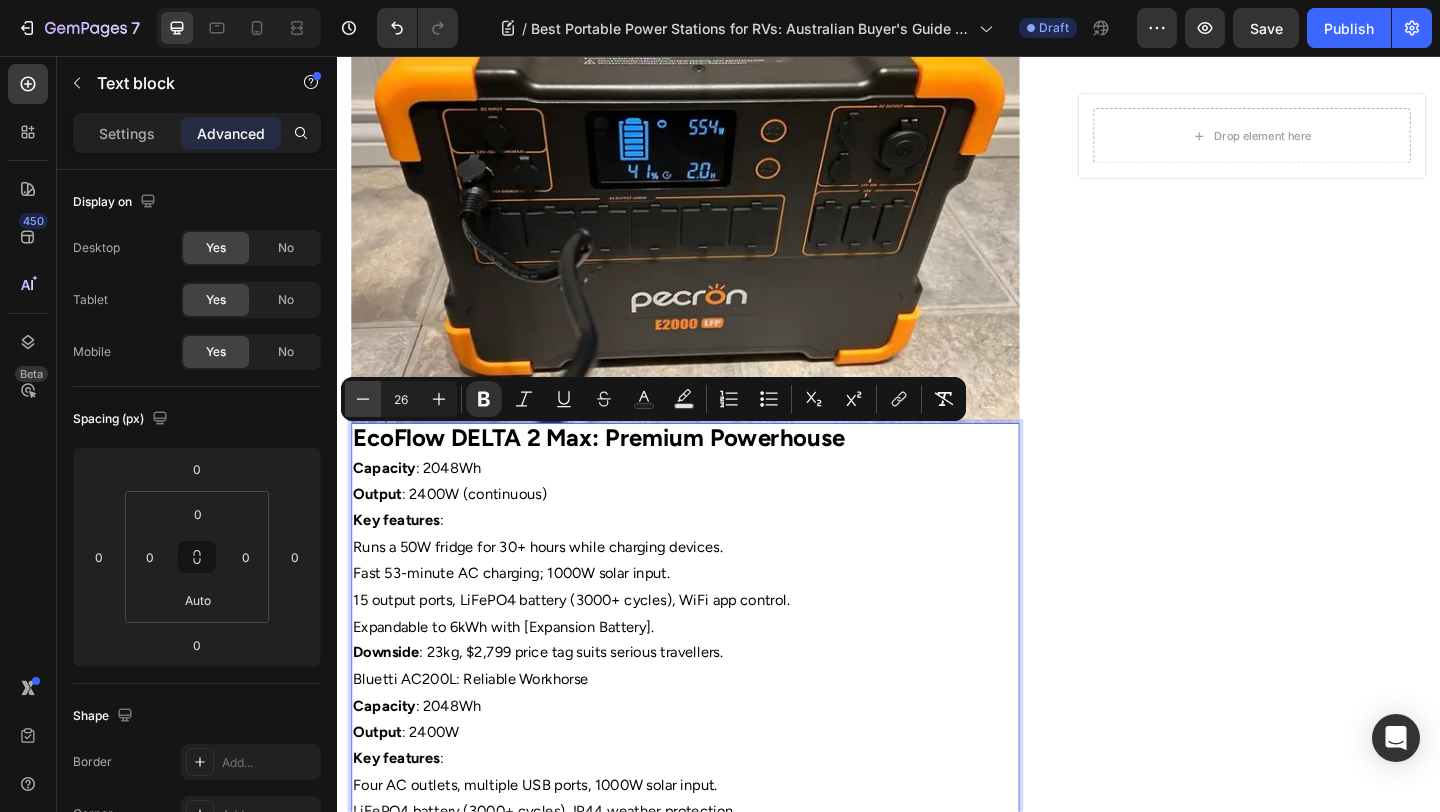 click 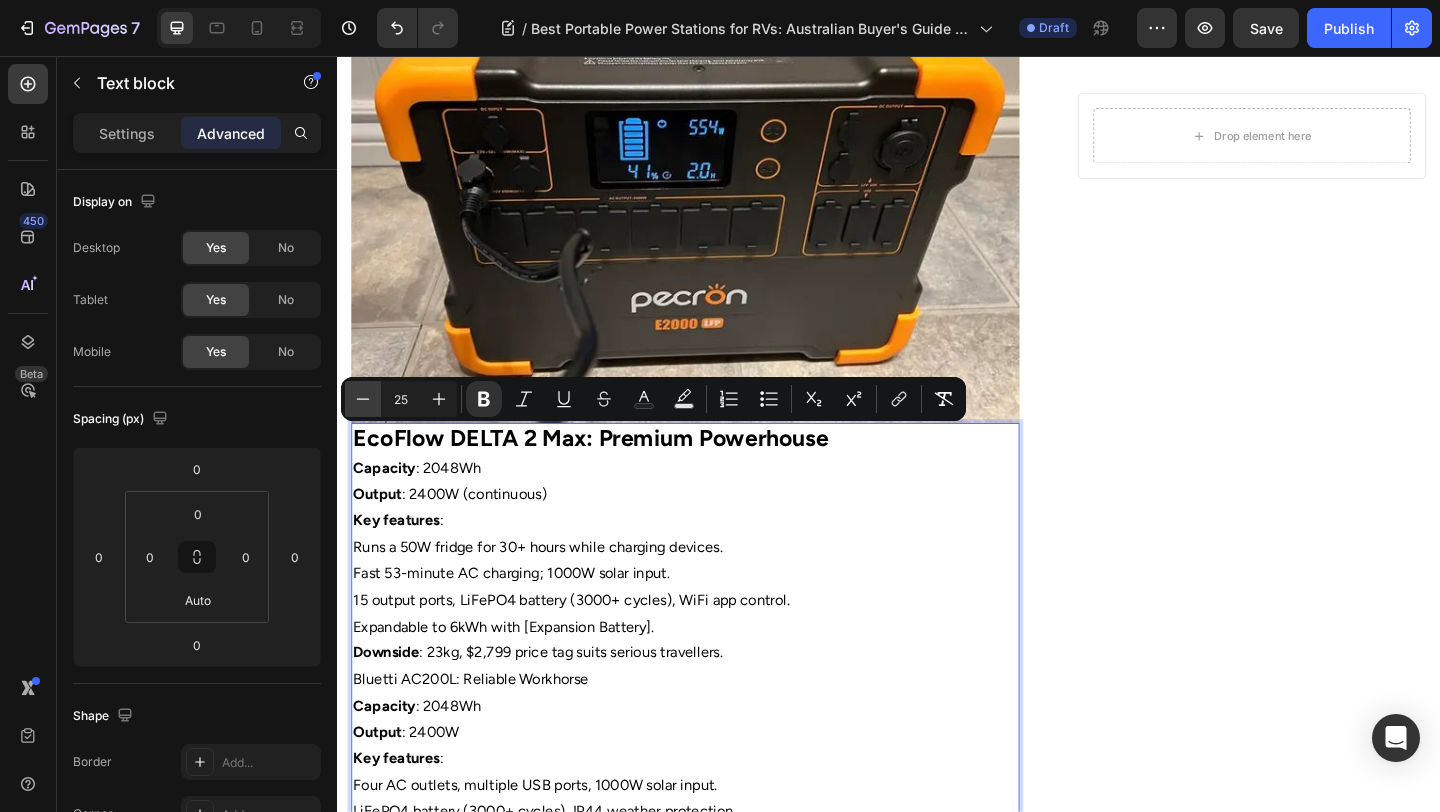 click 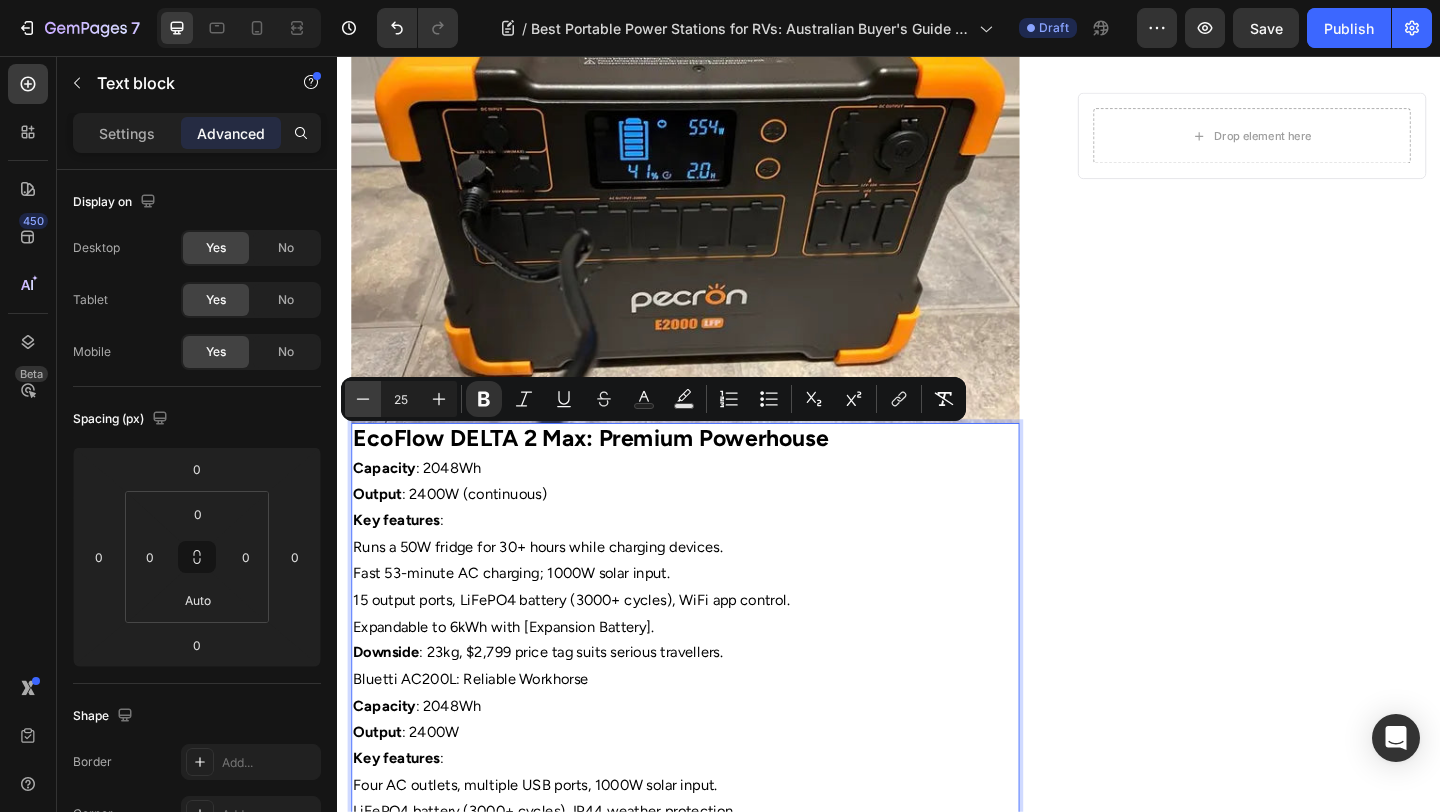 type on "24" 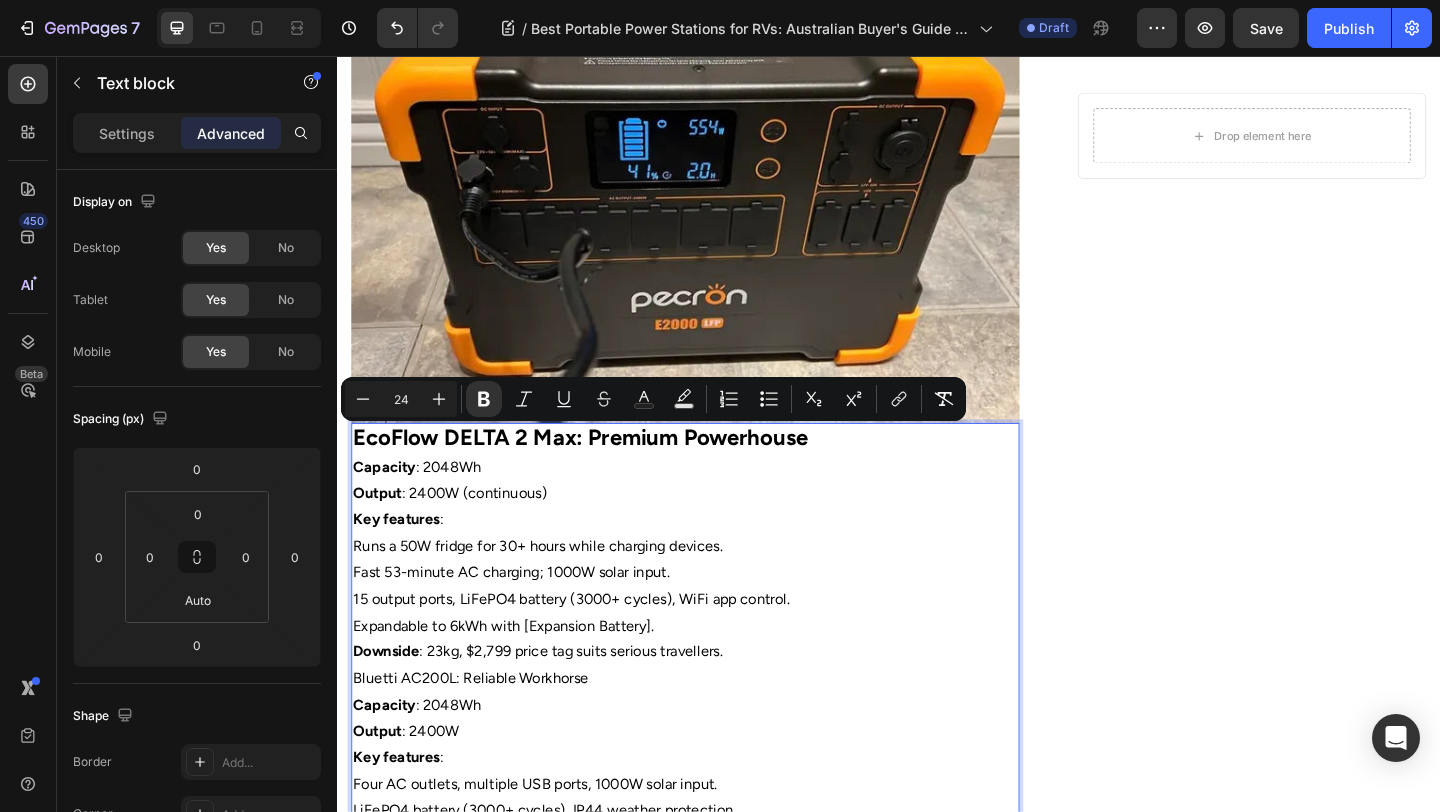 click on "EcoFlow DELTA 2 Max: Premium Powerhouse" at bounding box center (601, 470) 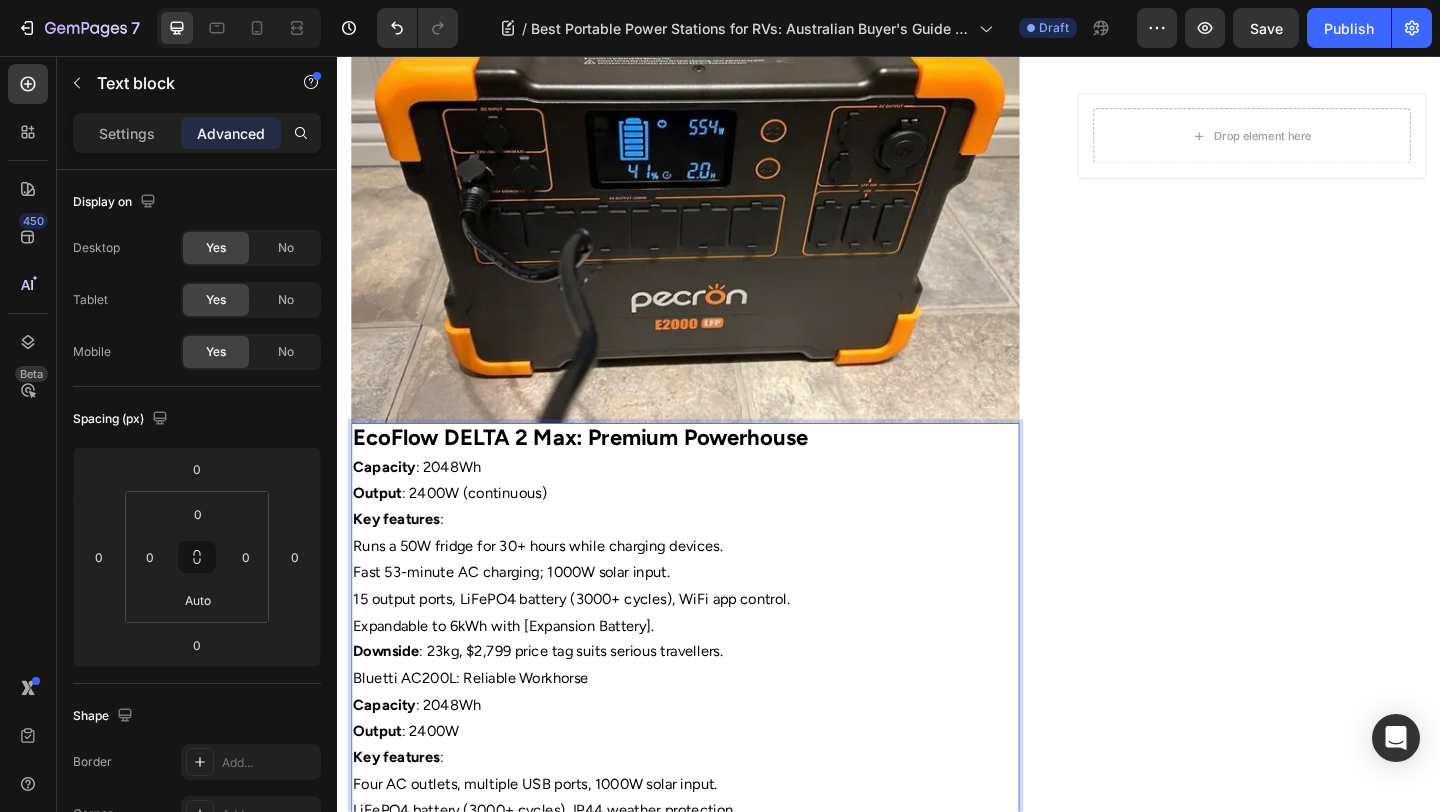 click on "Runs a 50W fridge for 30+ hours while charging devices." at bounding box center [715, 589] 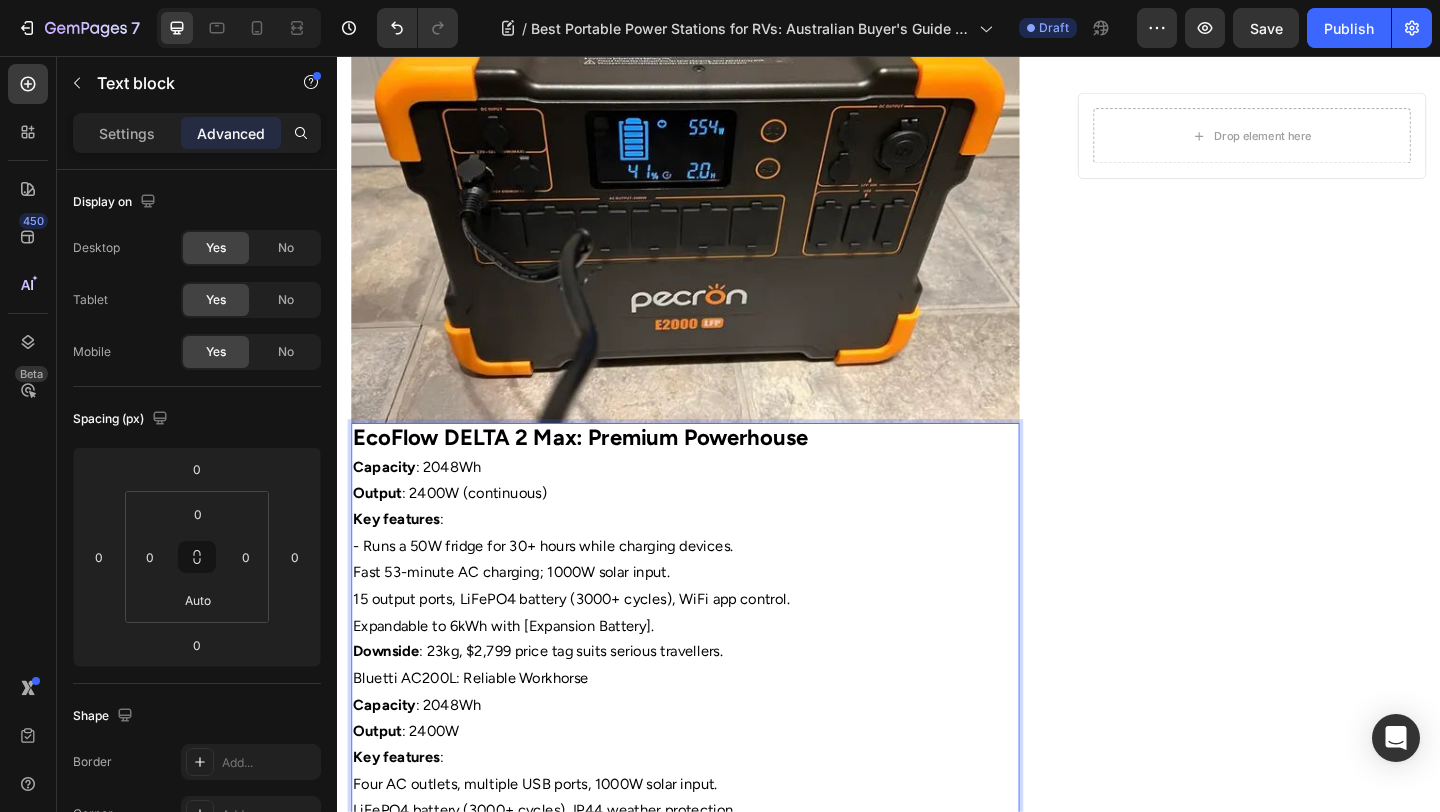 click on "EcoFlow DELTA 2 Max: Premium Powerhouse Capacity : 2048Wh Output : 2400W (continuous) Key features : - Runs a 50W fridge for 30+ hours while charging devices. Fast 53-minute AC charging; 1000W solar input. 15 output ports, LiFePO4 battery (3000+ cycles), WiFi app control. Expandable to 6kWh with [Expansion Battery]. Downside : 23kg, $2,799 price tag suits serious travellers. Bluetti AC200L: Reliable Workhorse Capacity : 2048Wh Output : 2400W Key features : Four AC outlets, multiple USB ports, 1000W solar input. LiFePO4 battery (3000+ cycles), IP44 weather protection. 5-year Australian warranty, strong local support. Downside : 28kg weight requires stable RV placement. Jackery Explorer 1000 Pro: Balanced Choice Capacity : 1002Wh Output : 1000W Key features : Lightweight at 11.5kg, 1.8-hour charging. Runs a 50W fridge for 18+ hours. Reliable safety features for Australian conditions. Downside : Limited output restricts high-draw appliances. Goal Zero Yeti 700: Adventure-Ready Capacity : 677Wh Output : 600W :" at bounding box center (715, 933) 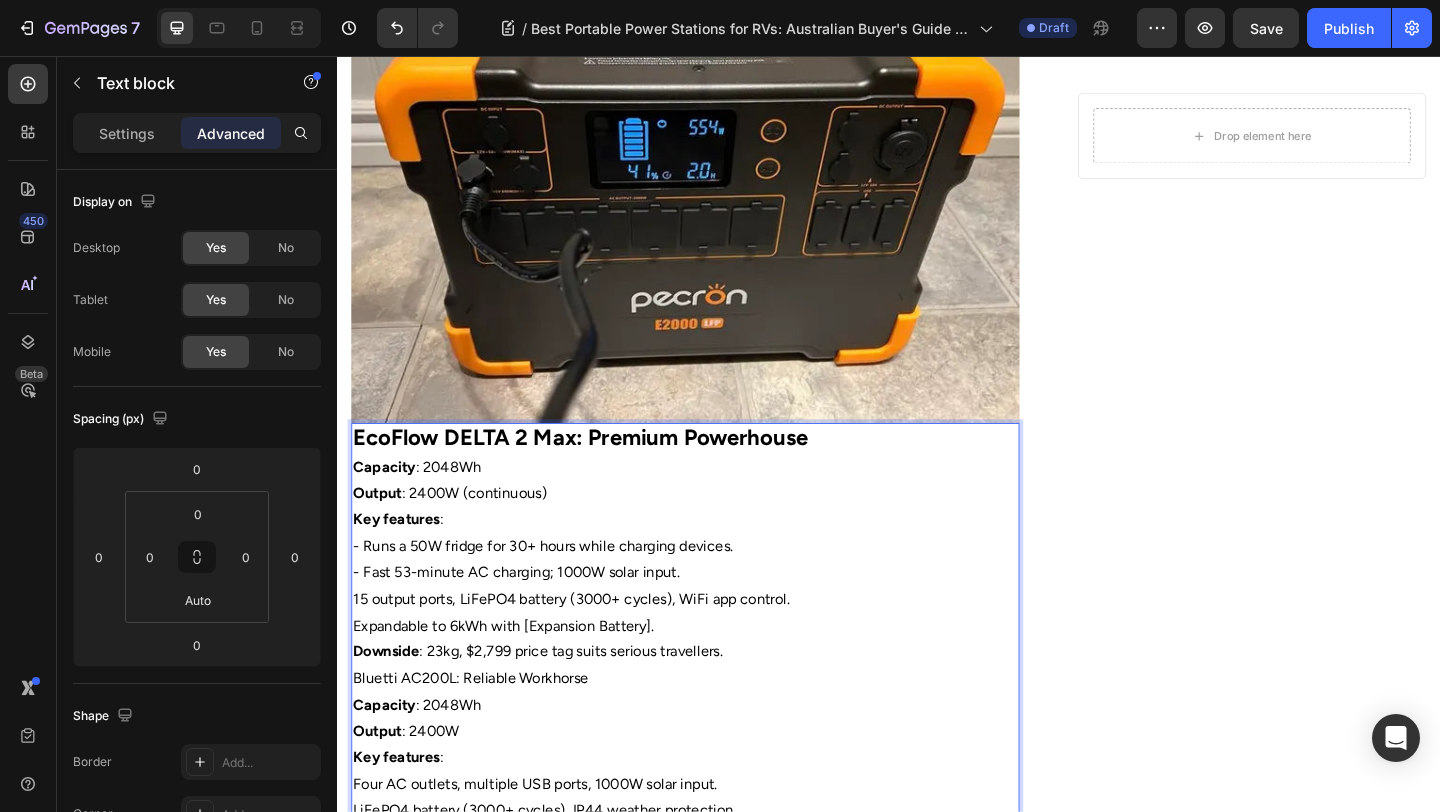 click on "EcoFlow DELTA 2 Max: Premium Powerhouse Capacity : 2048Wh Output : 2400W (continuous) Key features :  - Runs a 50W fridge for 30+ hours while charging devices. - Fast 53-minute AC charging; 1000W solar input. 15 output ports, LiFePO4 battery (3000+ cycles), WiFi app control. Expandable to 6kWh with [Expansion Battery]. Downside : 23kg, $2,799 price tag suits serious travellers. Bluetti AC200L: Reliable Workhorse Capacity : 2048Wh Output : 2400W Key features : Four AC outlets, multiple USB ports, 1000W solar input. LiFePO4 battery (3000+ cycles), IP44 weather protection. 5-year Australian warranty, strong local support. Downside : 28kg weight requires stable RV placement. Jackery Explorer 1000 Pro: Balanced Choice Capacity : 1002Wh Output : 1000W Key features : Lightweight at 11.5kg, 1.8-hour charging. Runs a 50W fridge for 18+ hours. Reliable safety features for Australian conditions. Downside : Limited output restricts high-draw appliances. Goal Zero Yeti 700: Adventure-Ready Capacity : 677Wh Output : 600W" at bounding box center [715, 933] 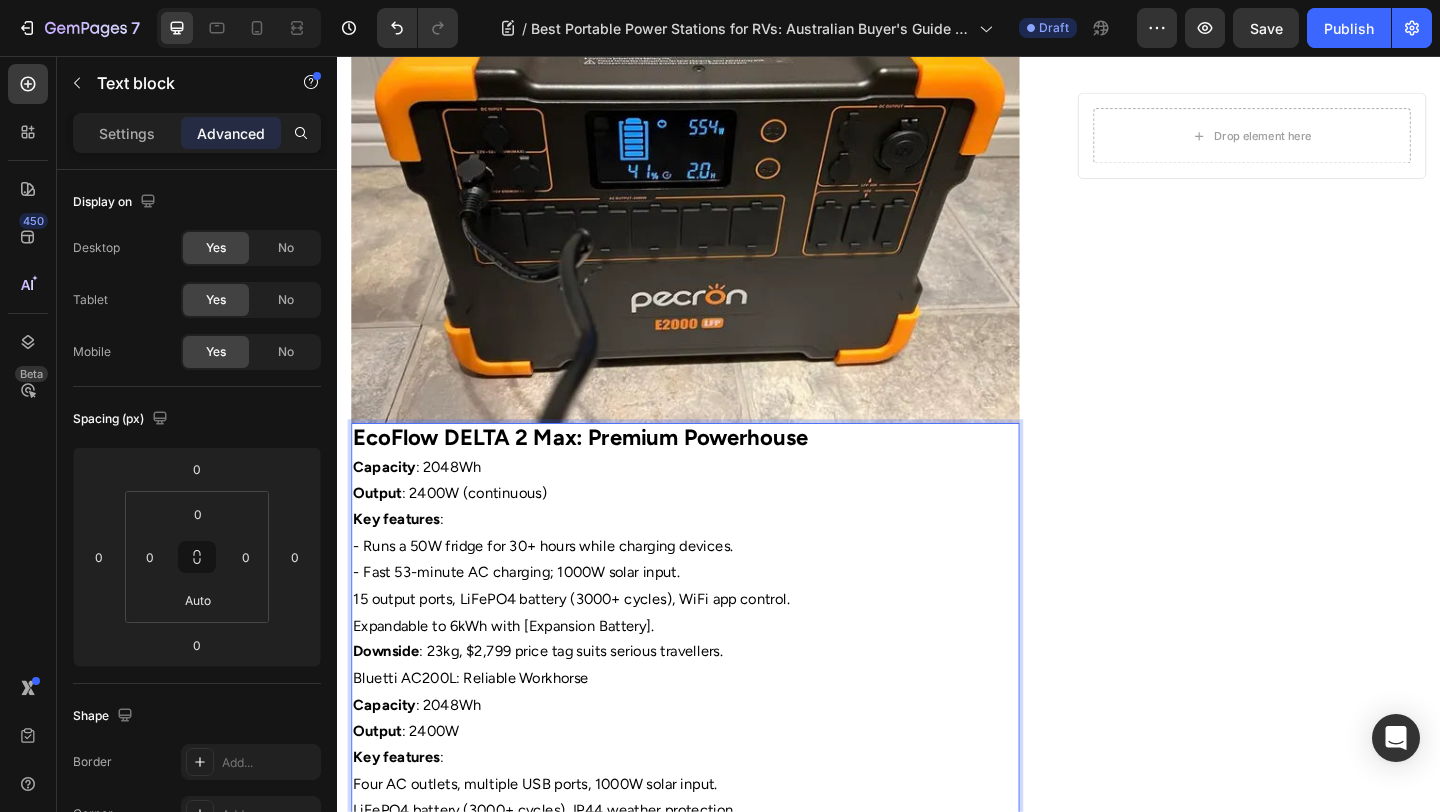 click on "15 output ports, LiFePO4 battery (3000+ cycles), WiFi app control." at bounding box center (715, 647) 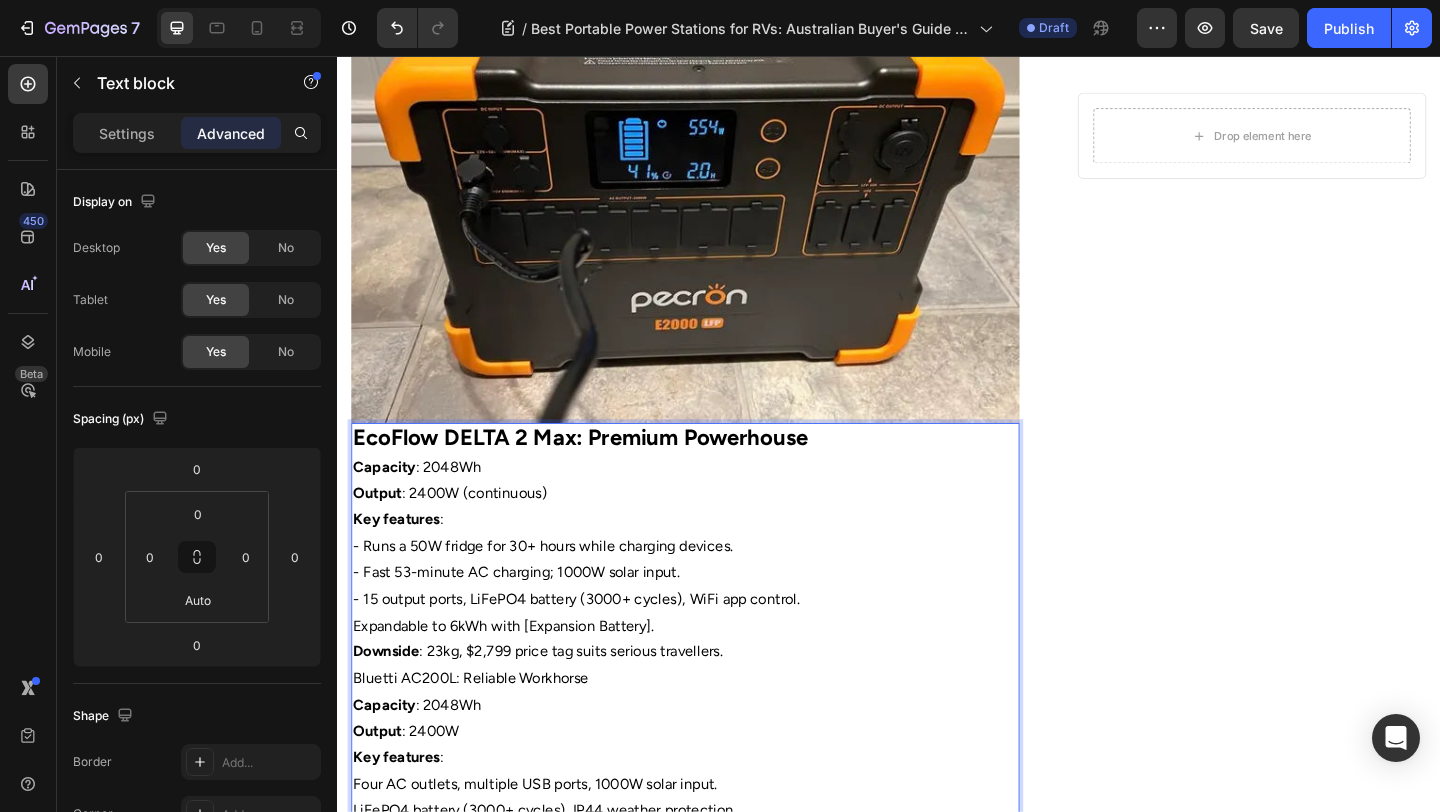 click on "Expandable to 6kWh with [Expansion Battery]." at bounding box center [715, 676] 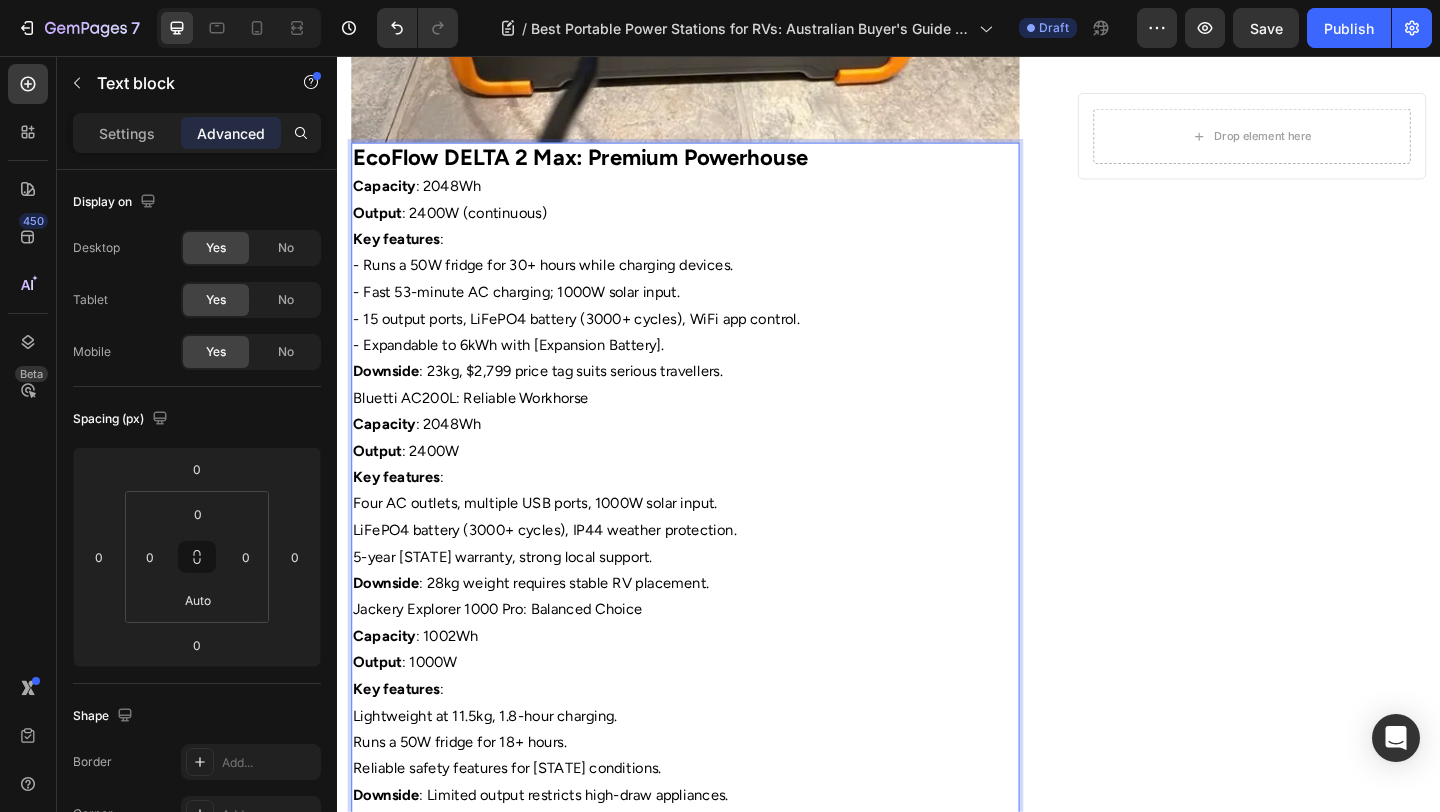 scroll, scrollTop: 1372, scrollLeft: 0, axis: vertical 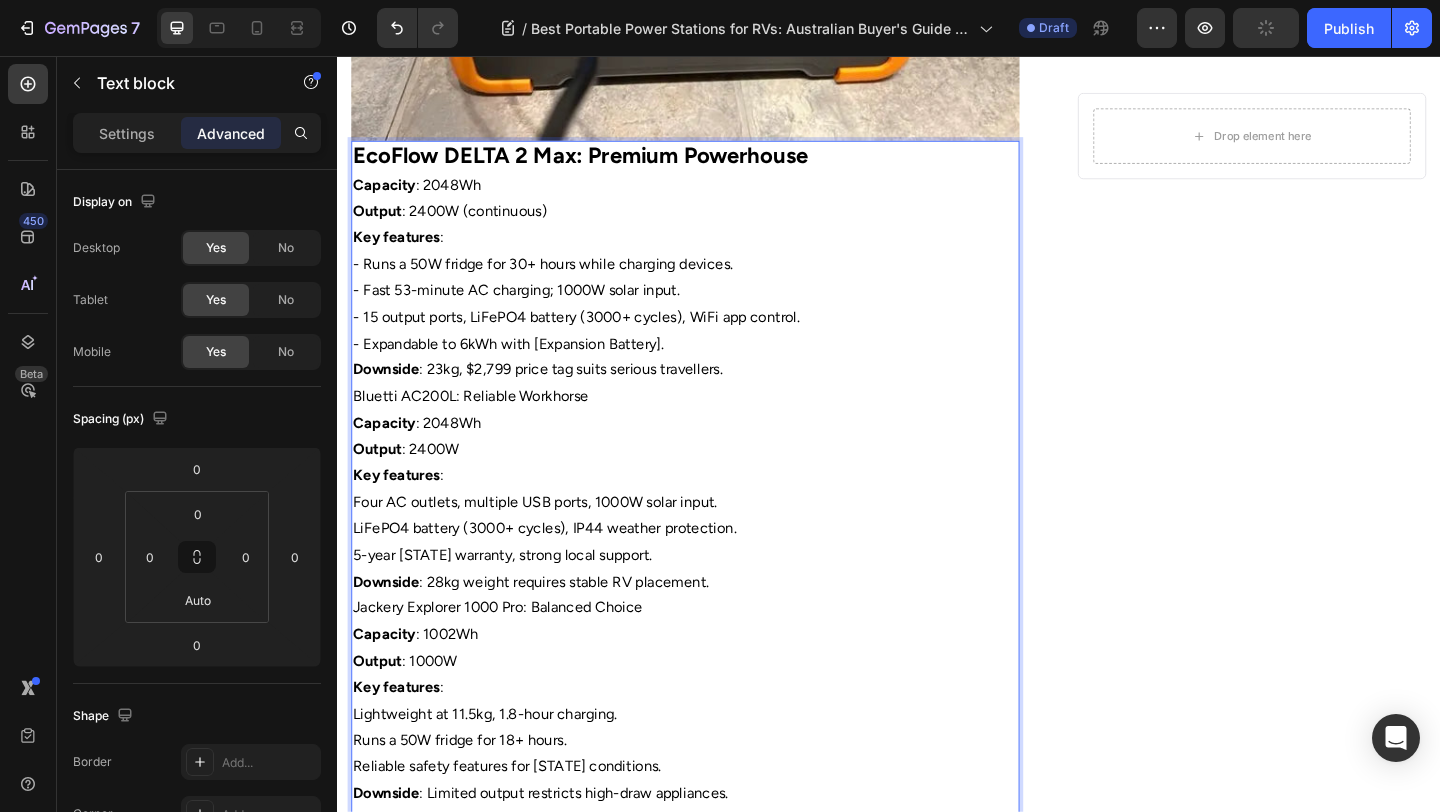 click on "Four AC outlets, multiple USB ports, 1000W solar input." at bounding box center [715, 541] 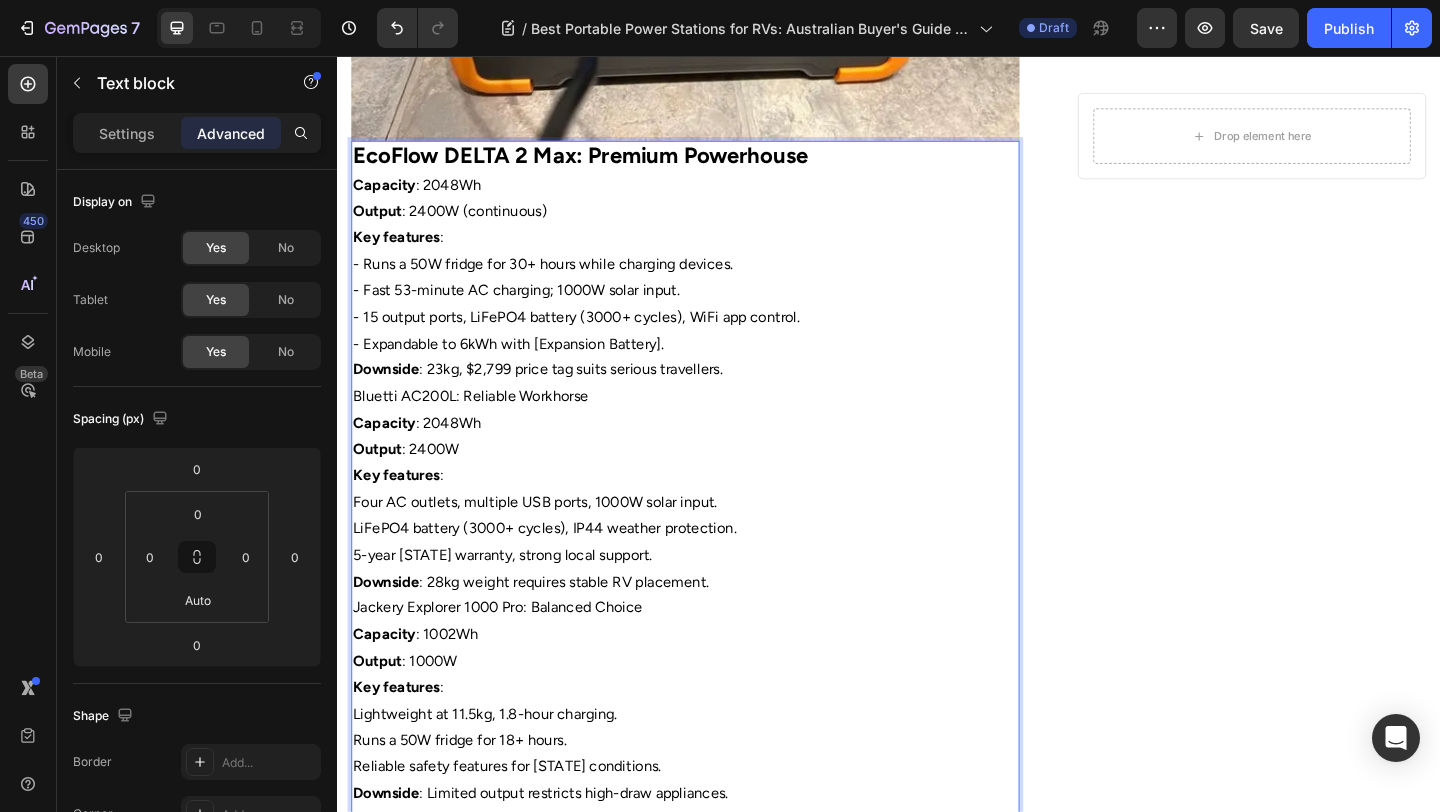 click on "Capacity : 2048Wh" at bounding box center [715, 455] 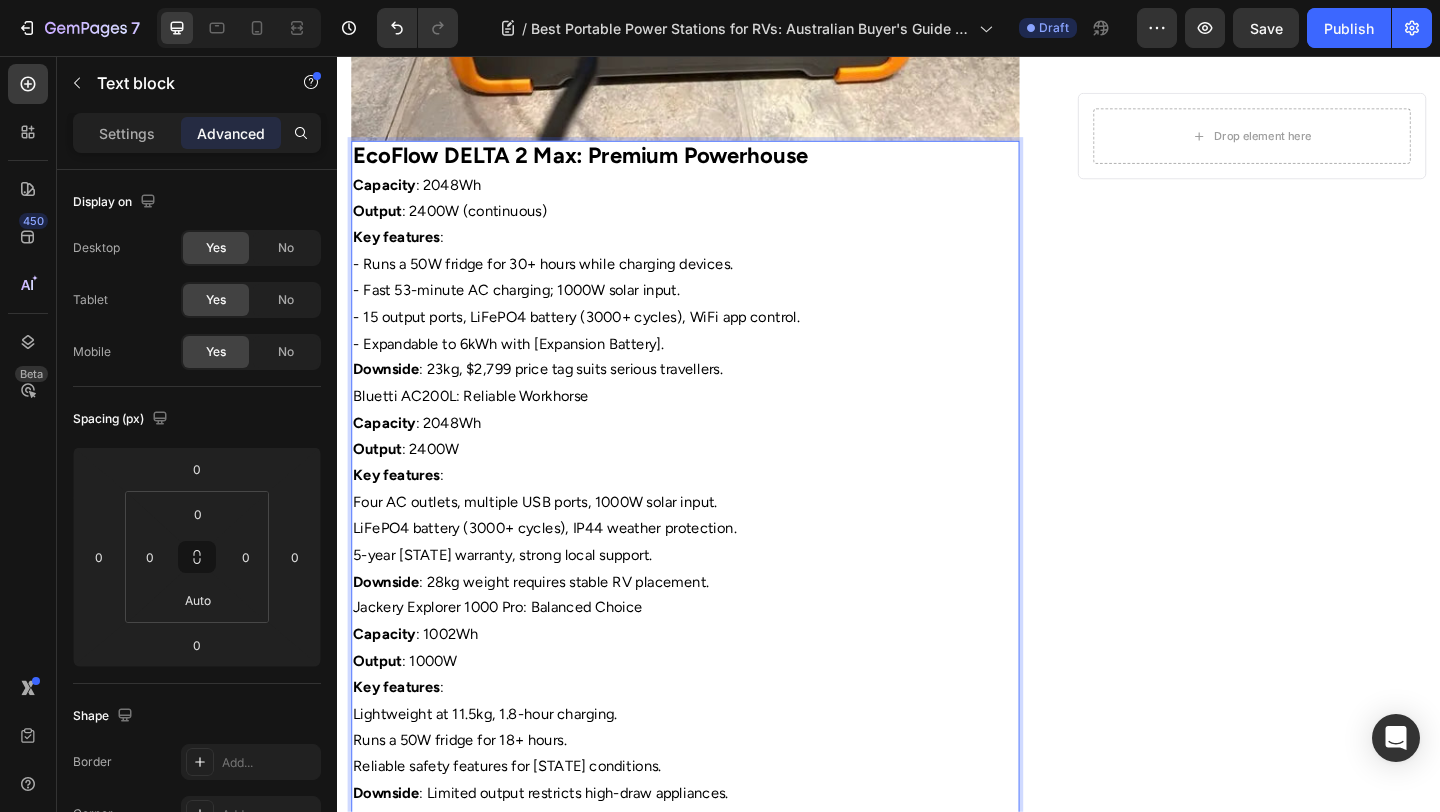 click on "Bluetti AC200L: Reliable Workhorse" at bounding box center [715, 426] 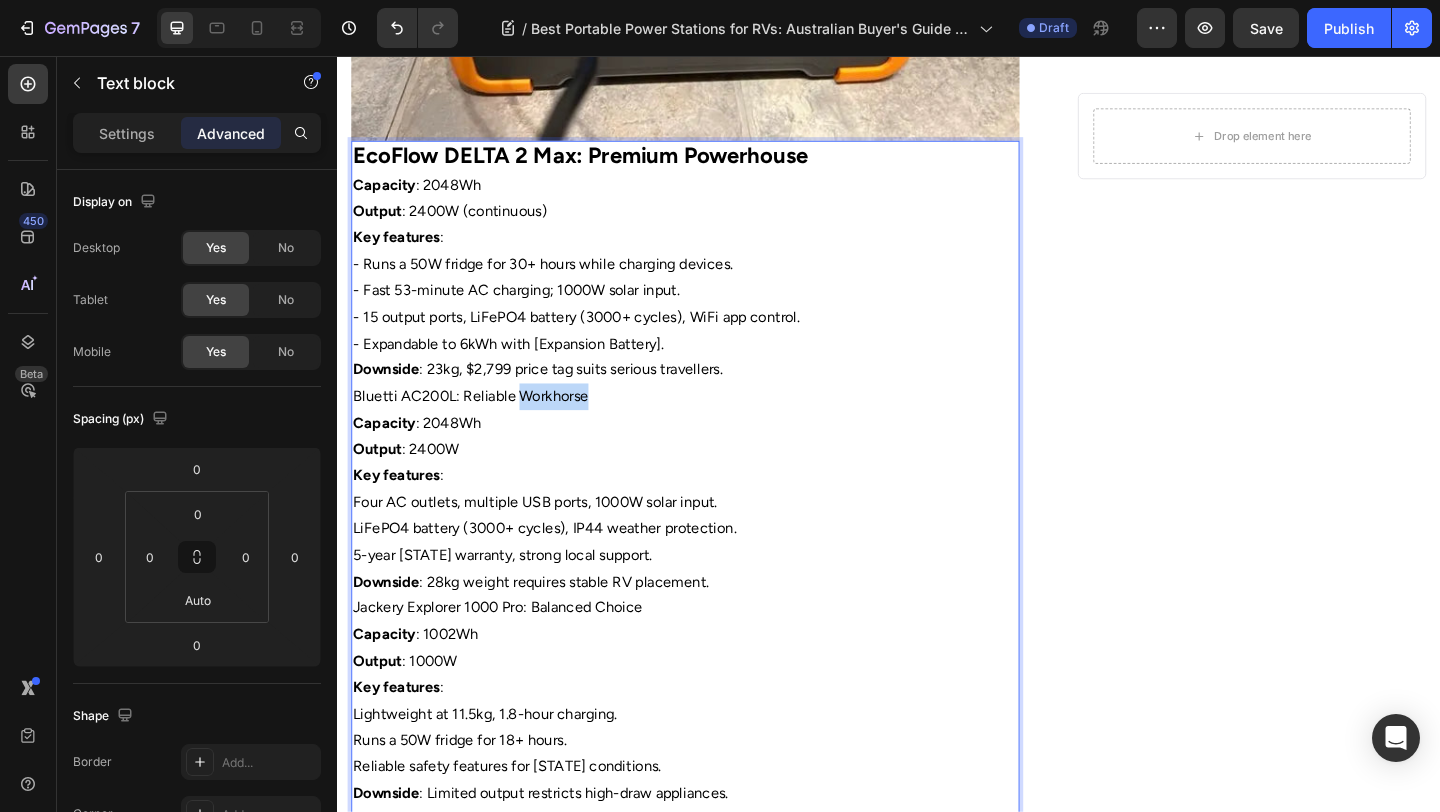 click on "Bluetti AC200L: Reliable Workhorse" at bounding box center [715, 426] 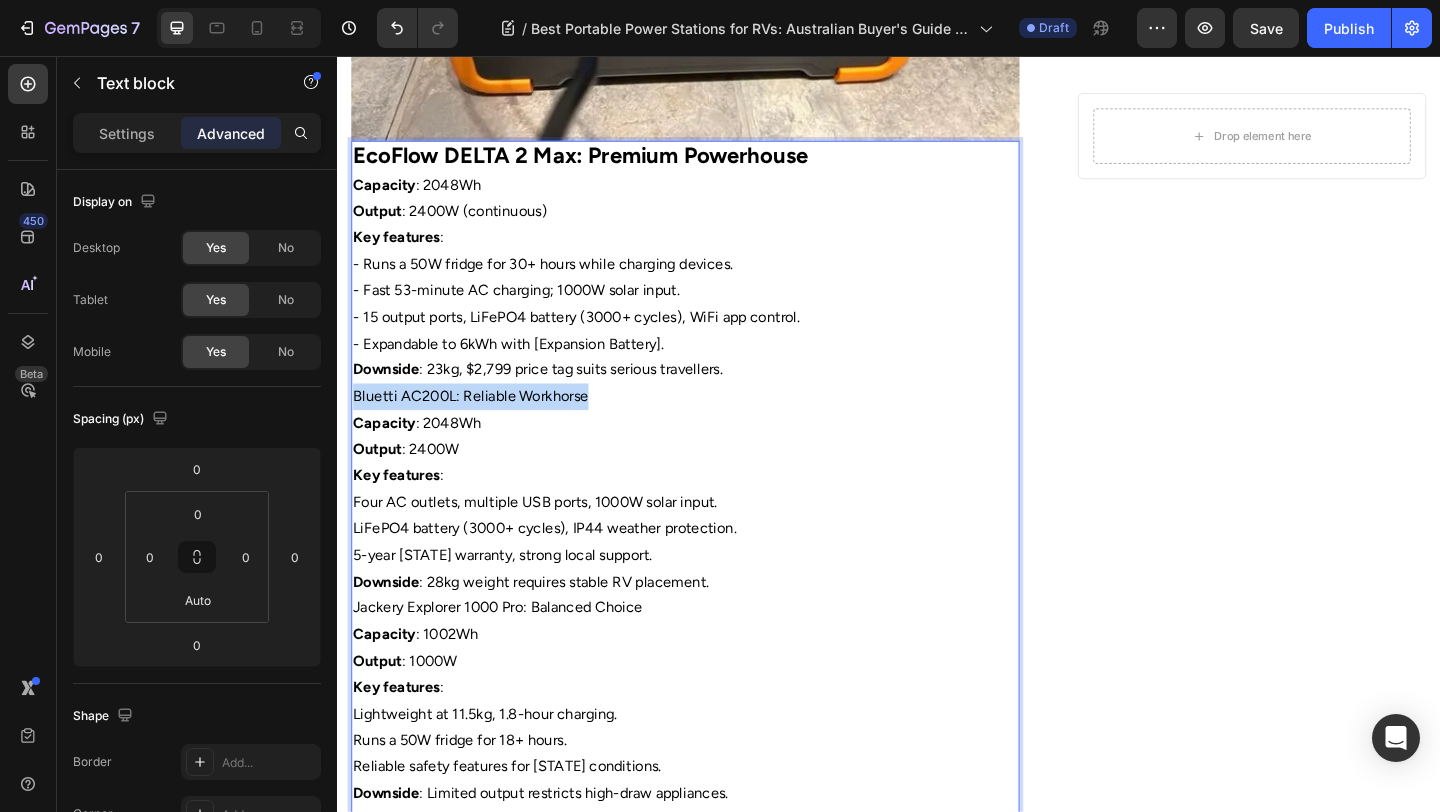 click on "Bluetti AC200L: Reliable Workhorse" at bounding box center [715, 426] 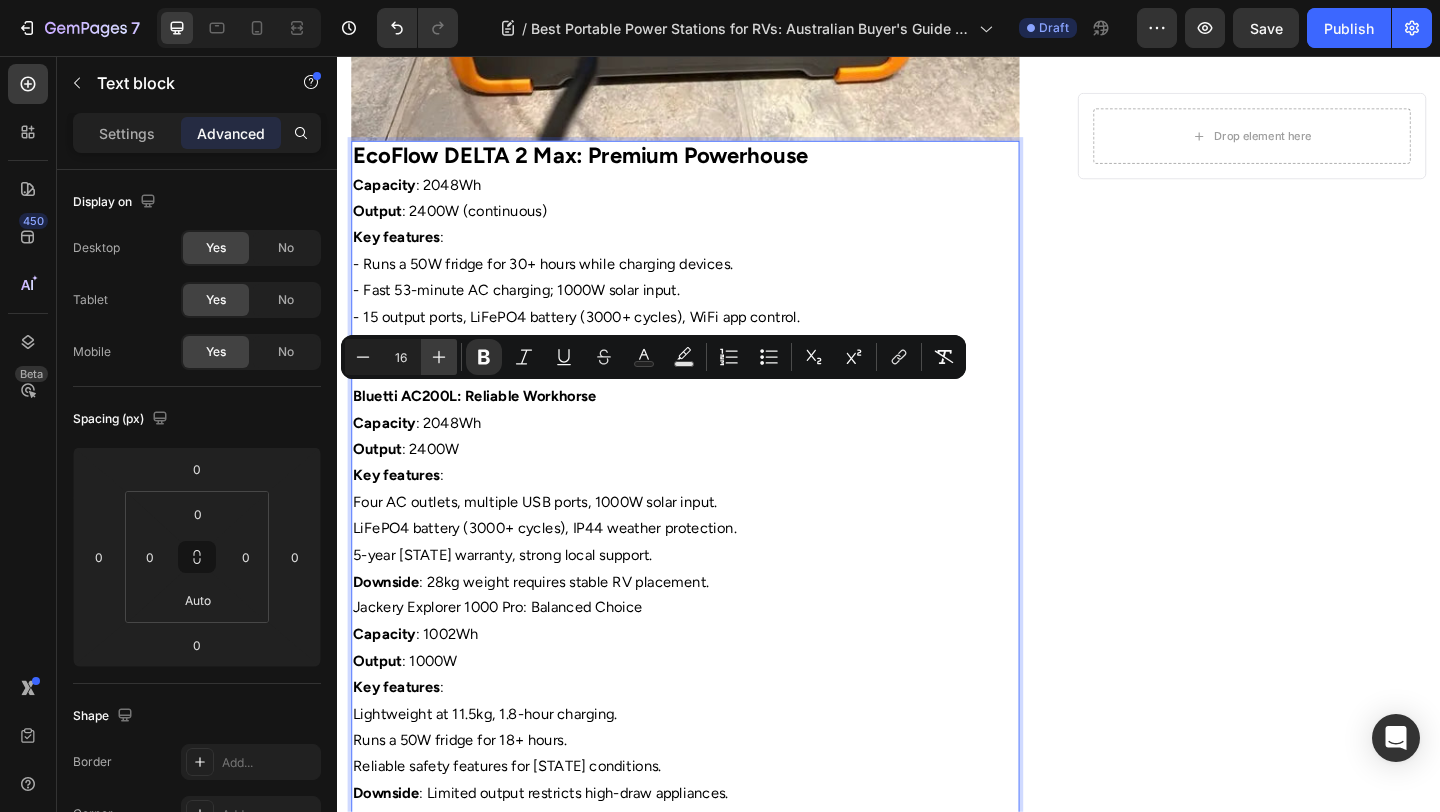 click 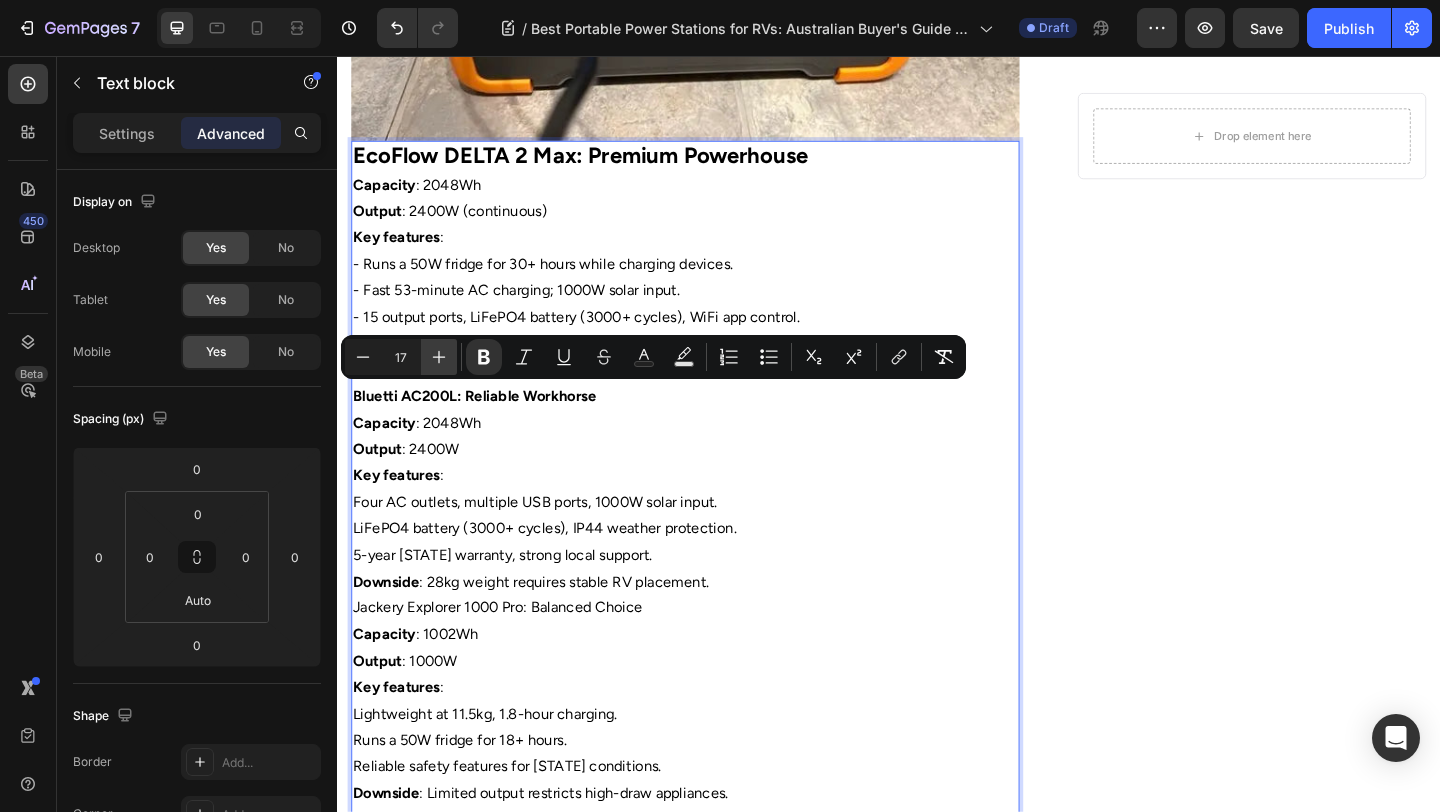 click 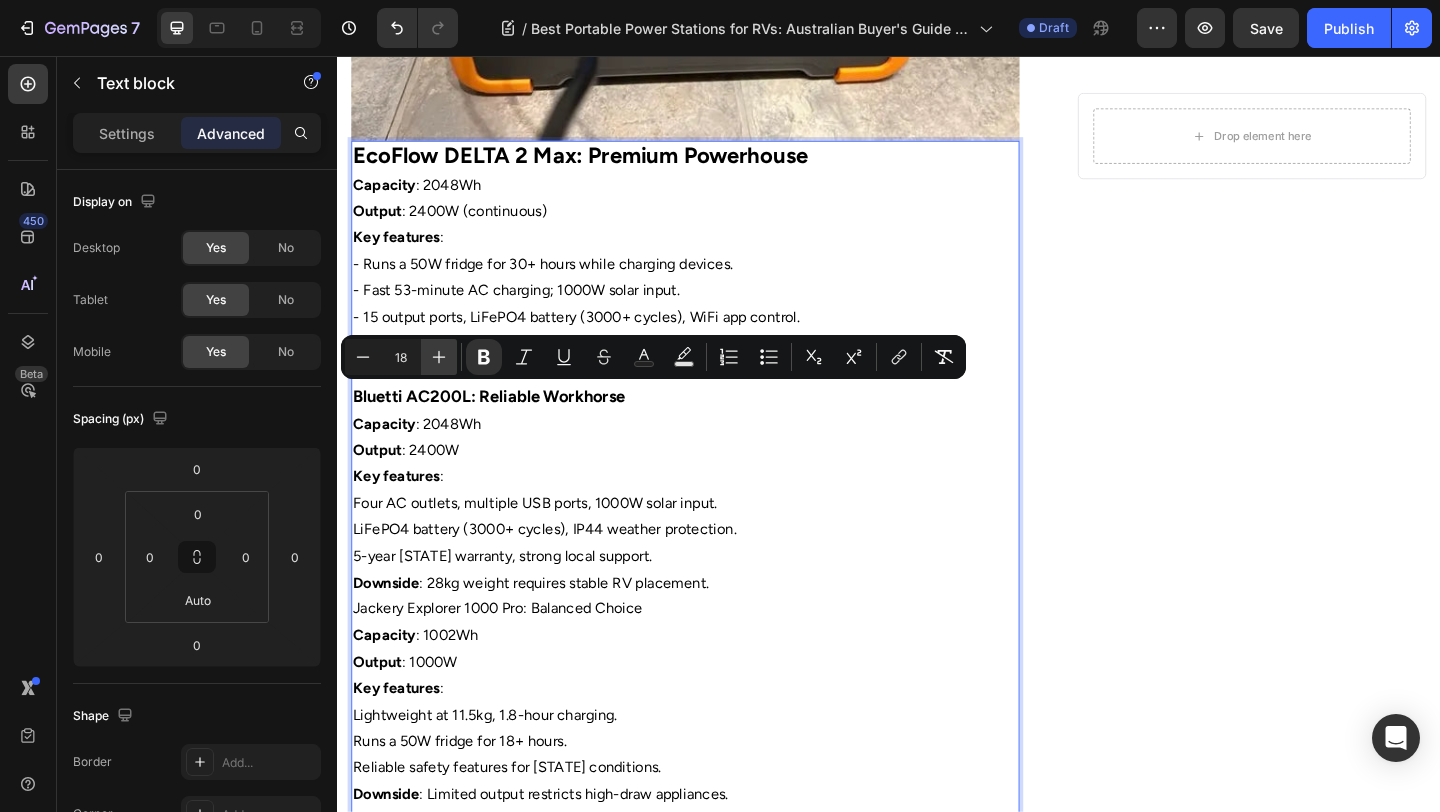 click 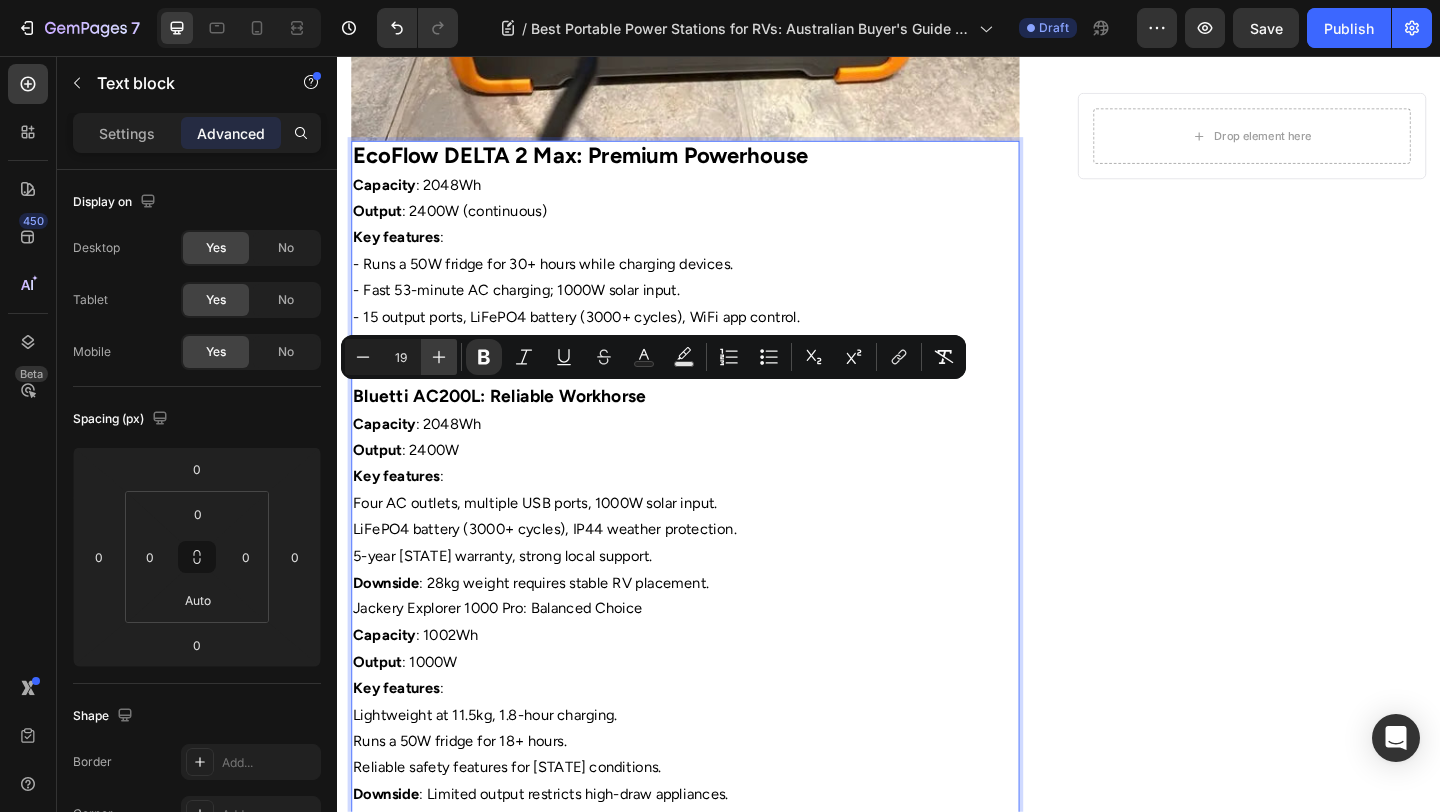 click 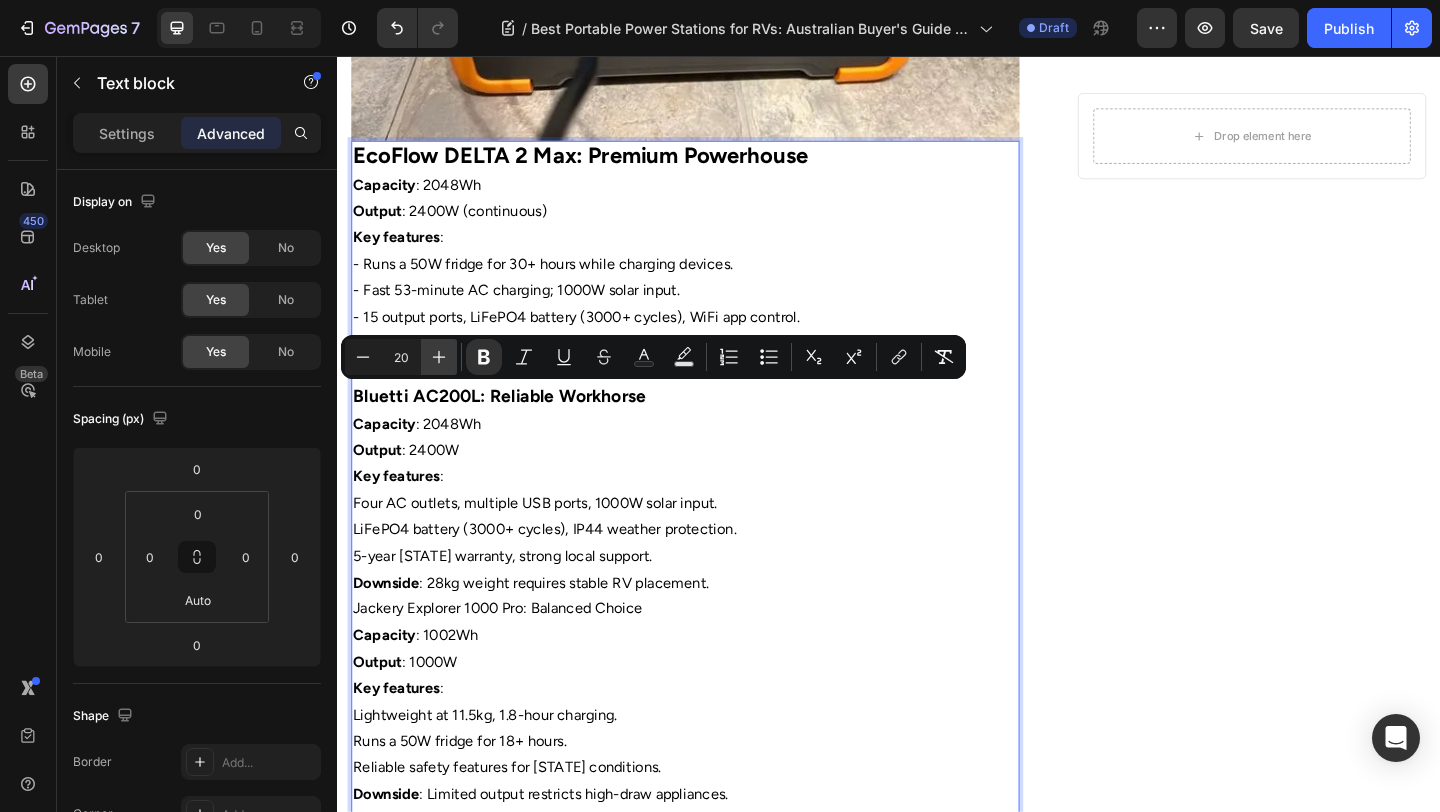 click 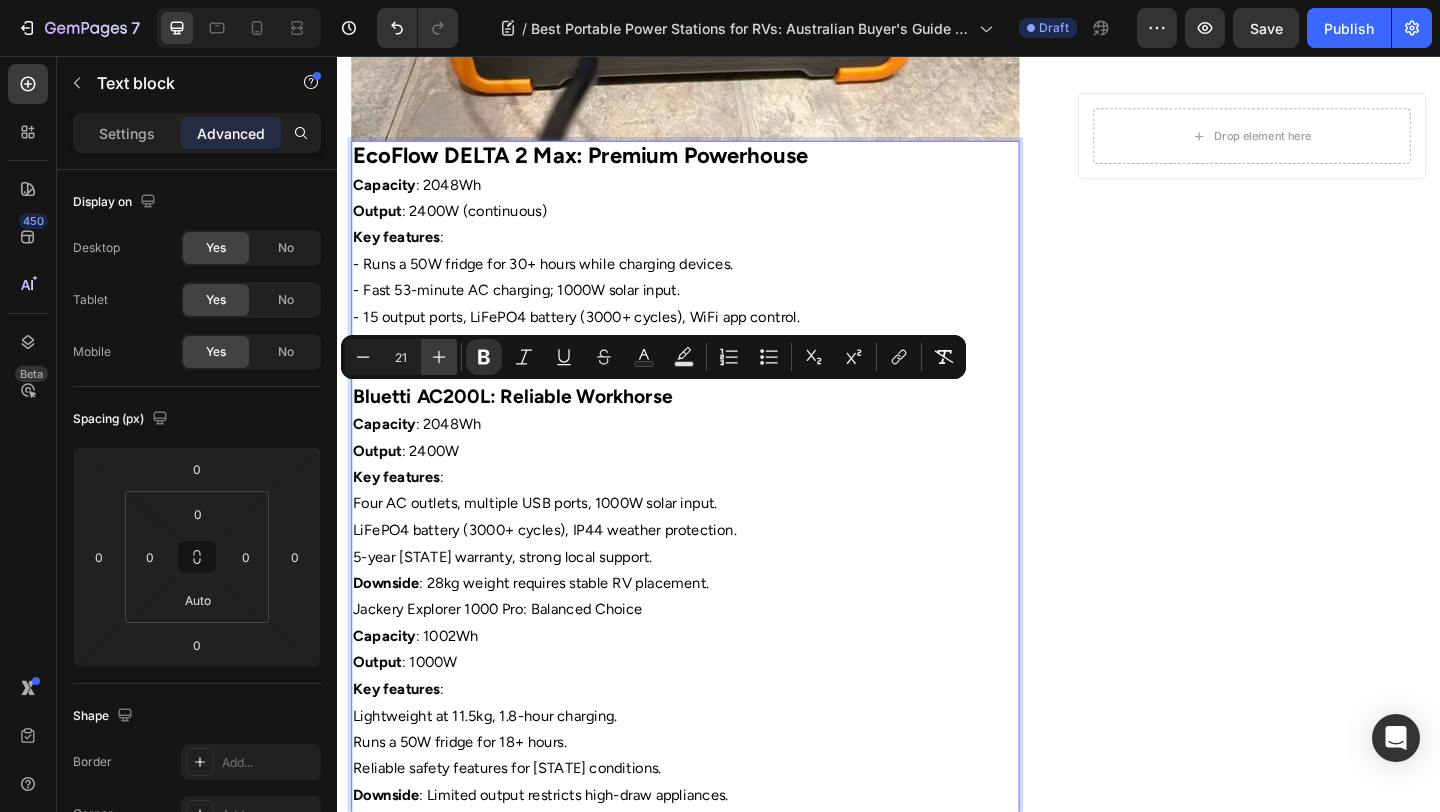 click 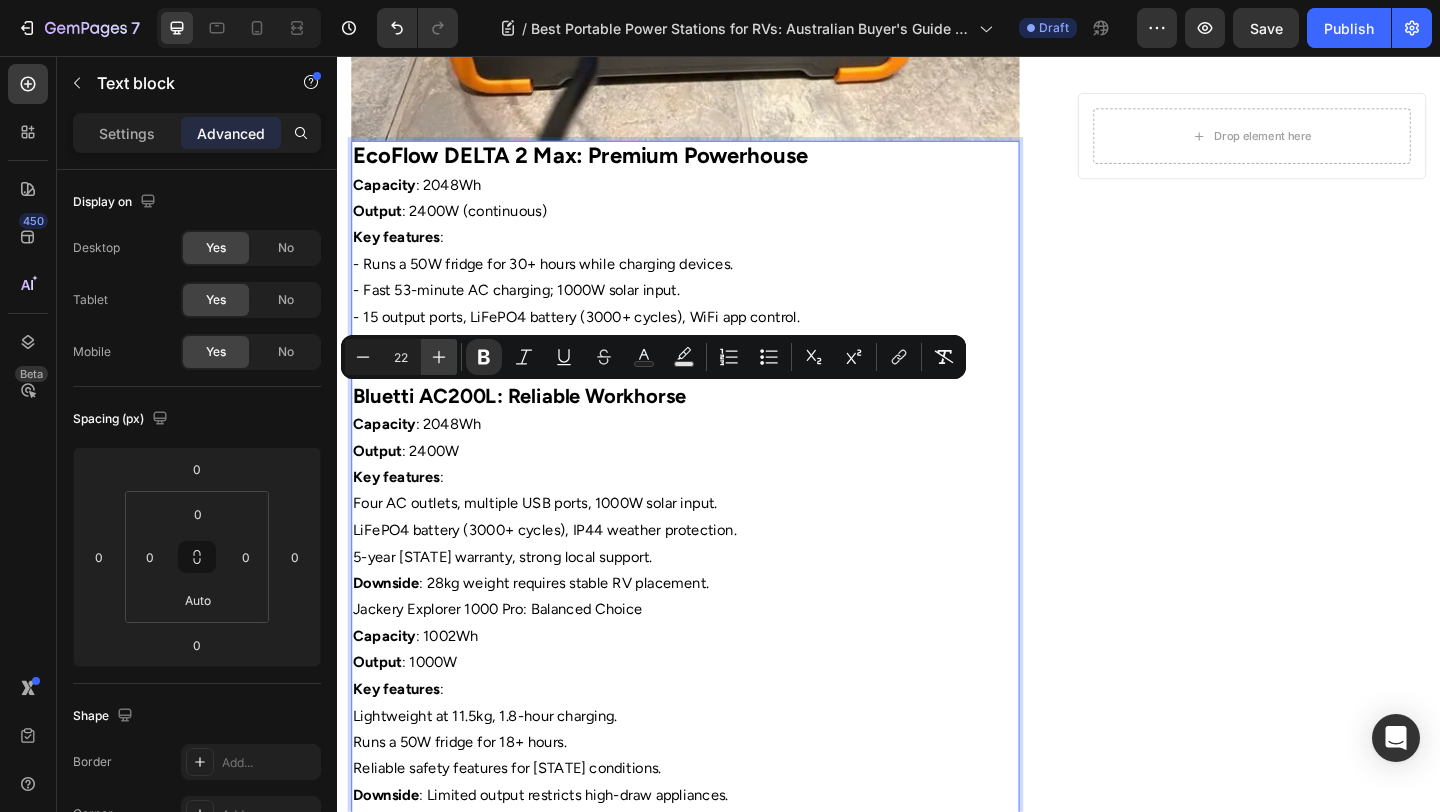 click 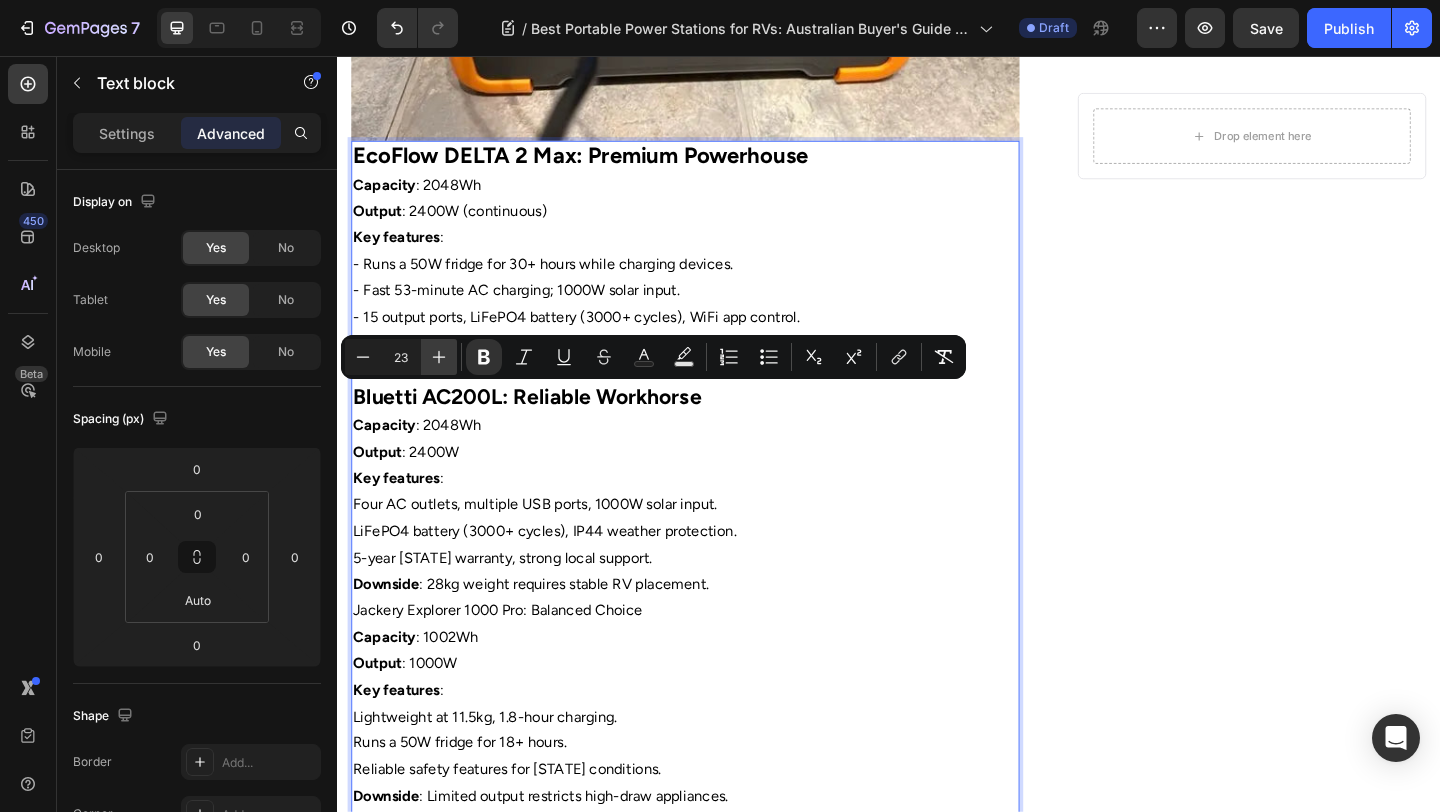 click 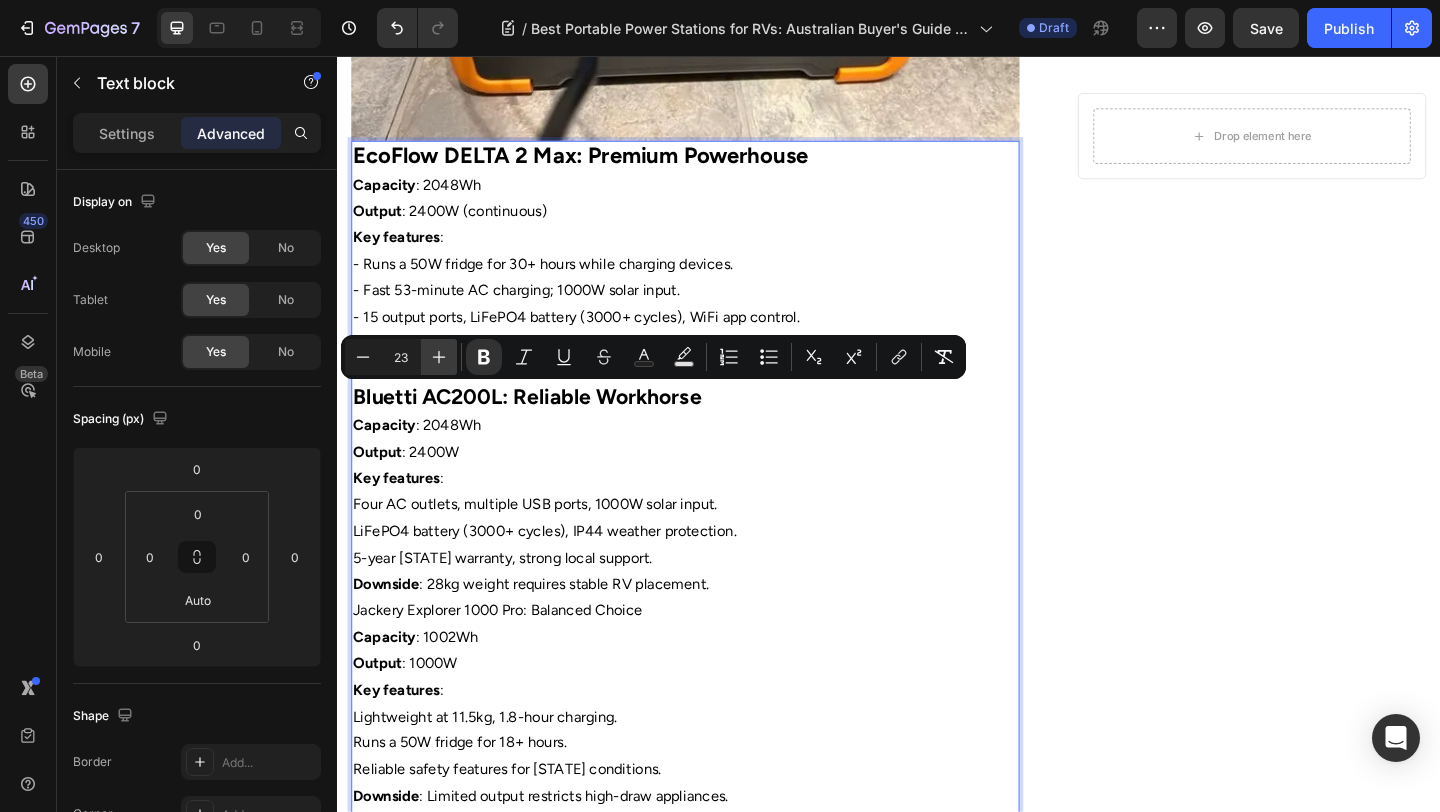 type on "24" 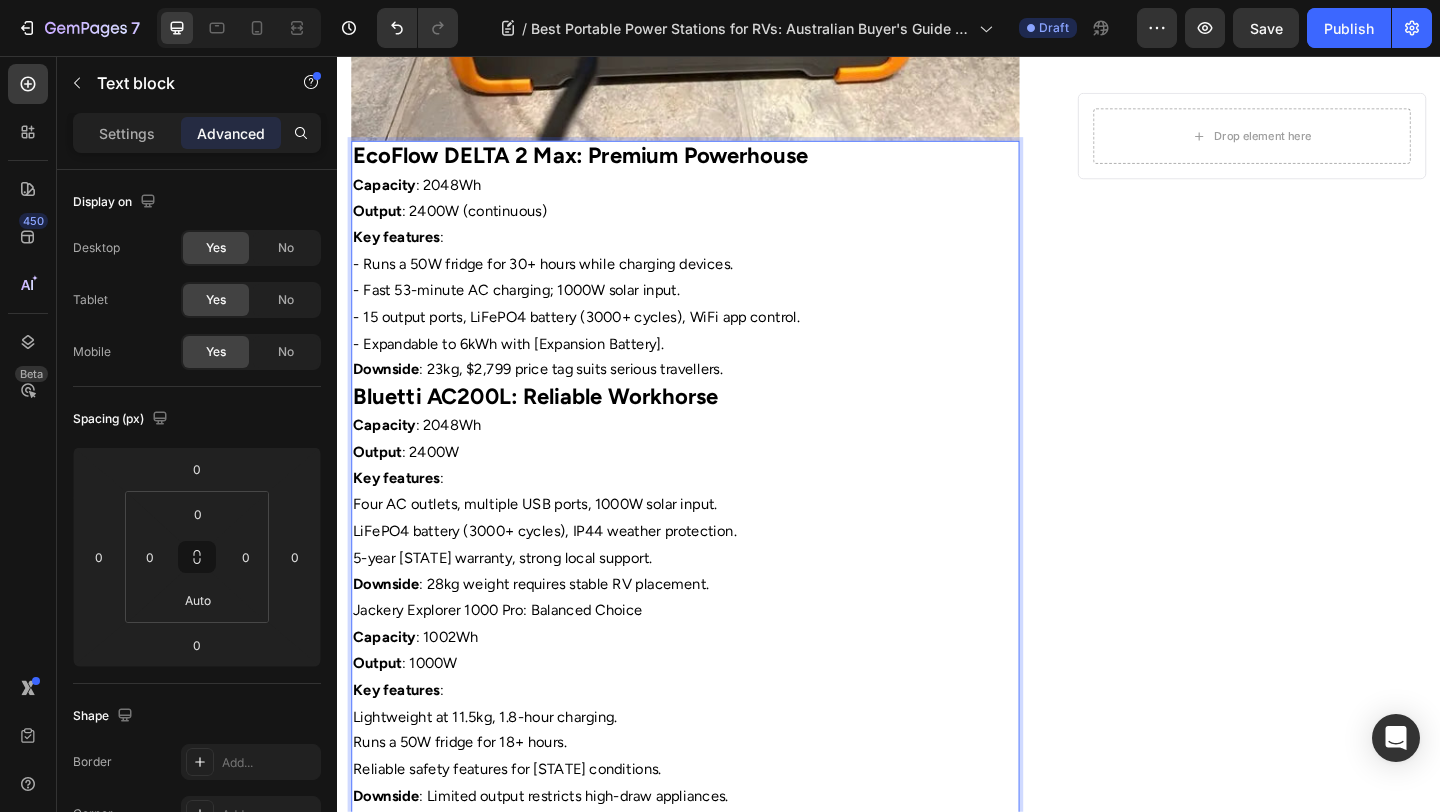 click on "Output : 2400W" at bounding box center [715, 487] 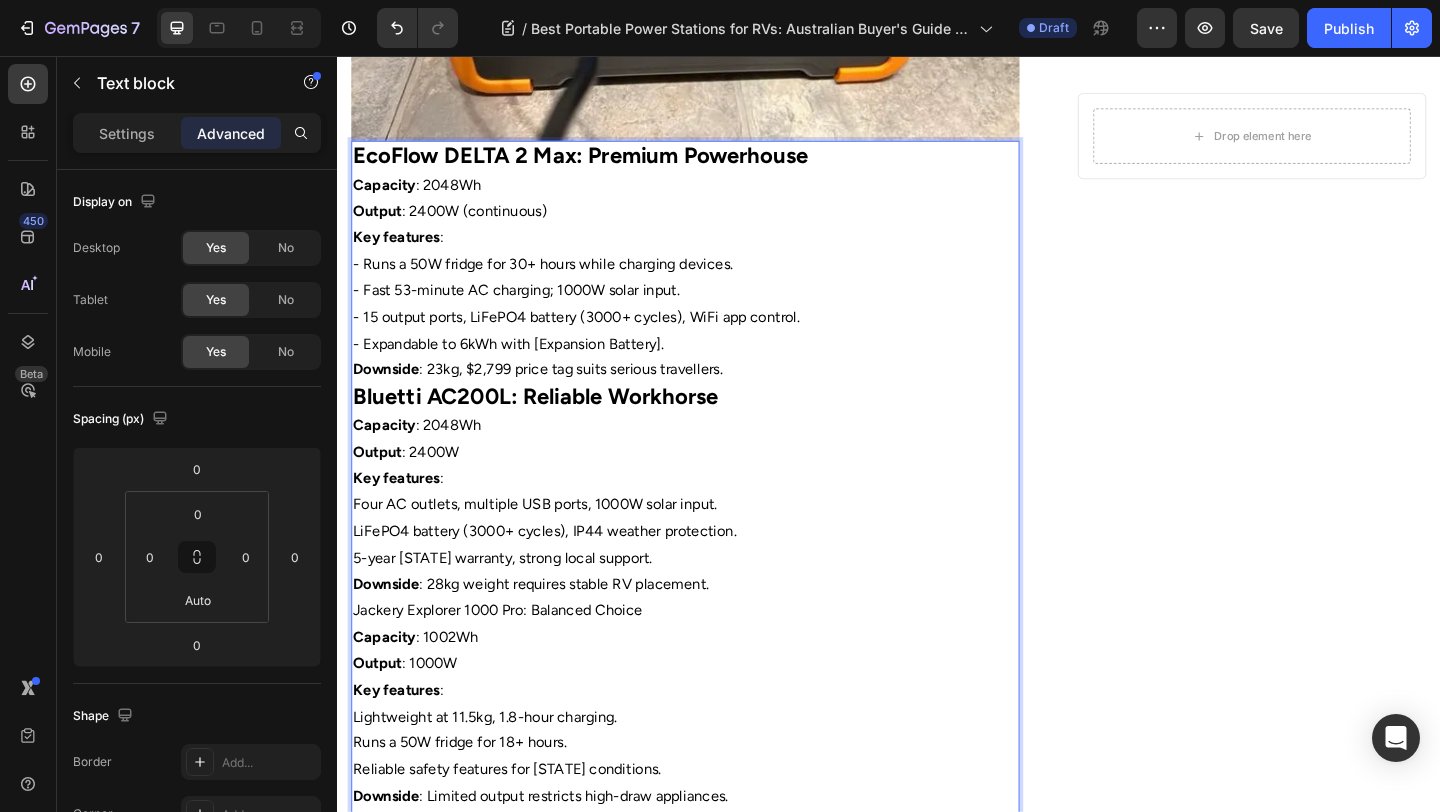 click on "Downside : 23kg, $2,799 price tag suits serious travellers." at bounding box center (715, 397) 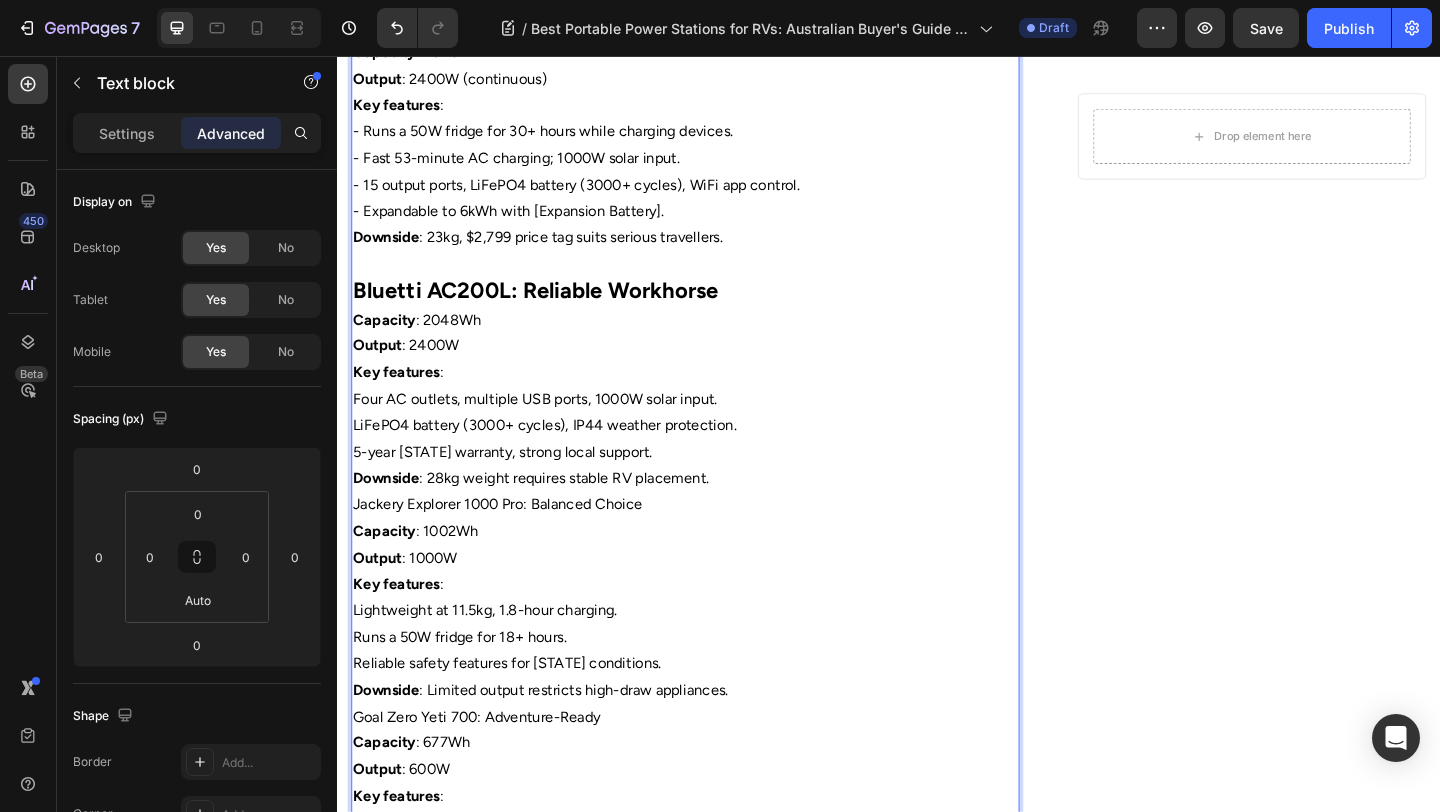 scroll, scrollTop: 1517, scrollLeft: 0, axis: vertical 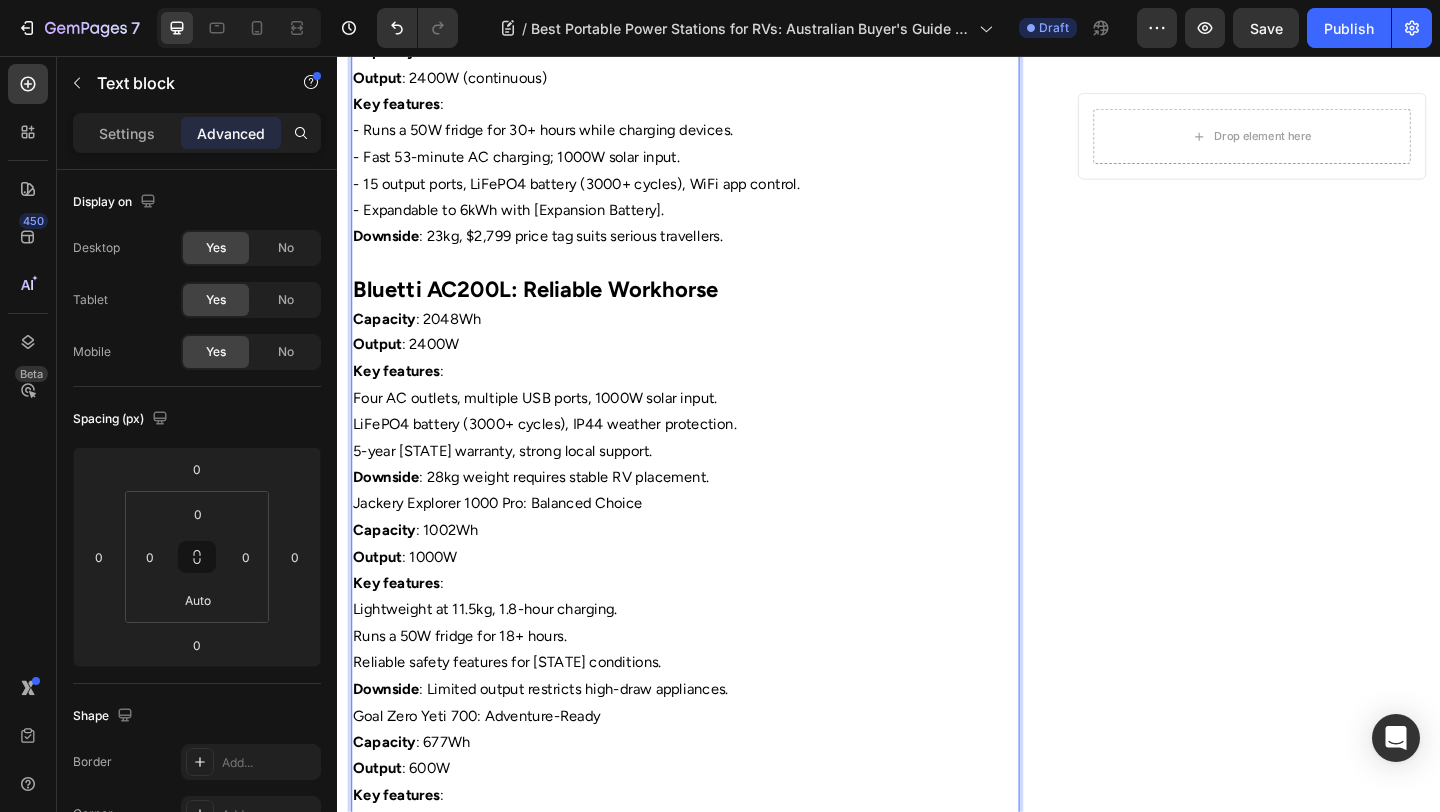 click on "Four AC outlets, multiple USB ports, 1000W solar input." at bounding box center (715, 428) 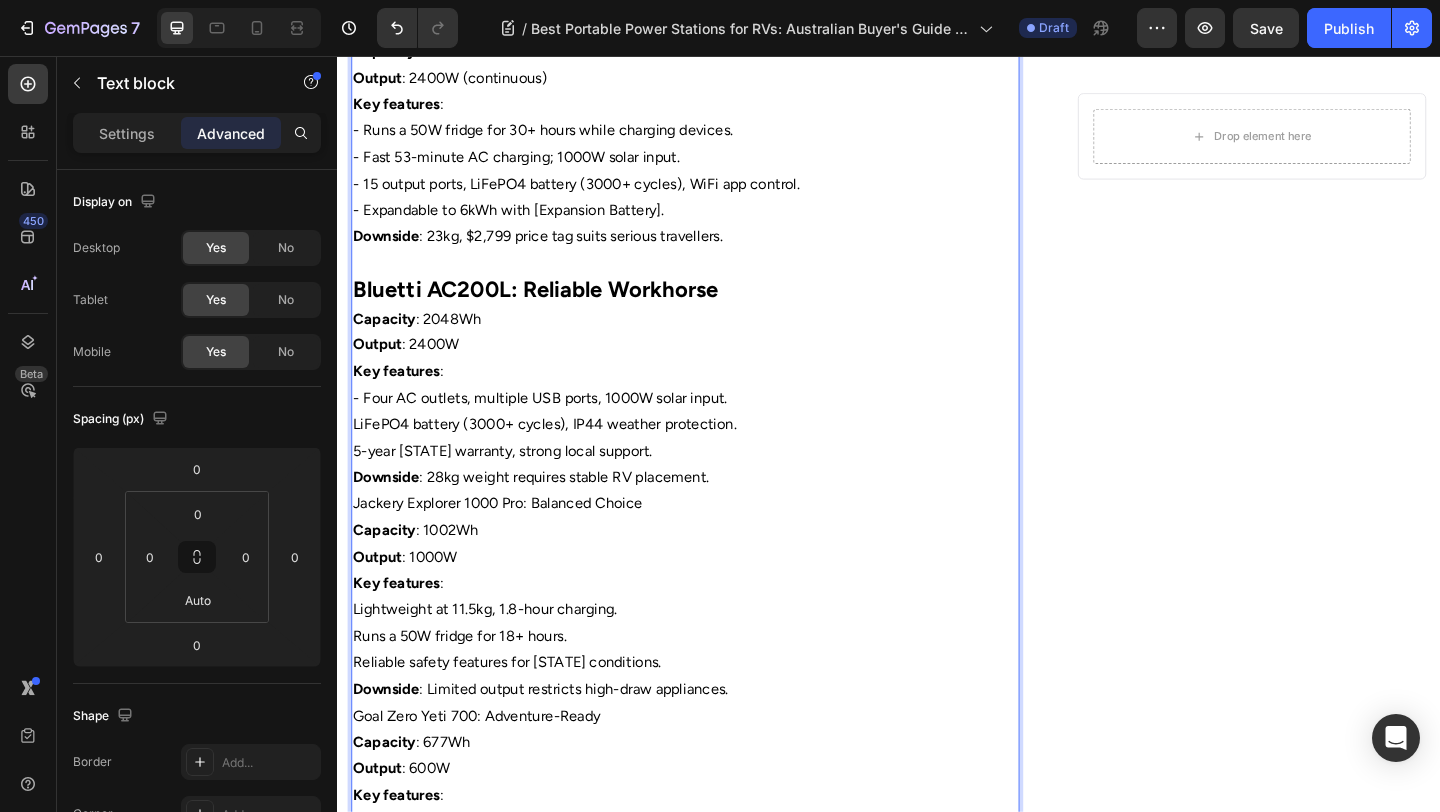 click on "LiFePO4 battery (3000+ cycles), IP44 weather protection." at bounding box center (715, 457) 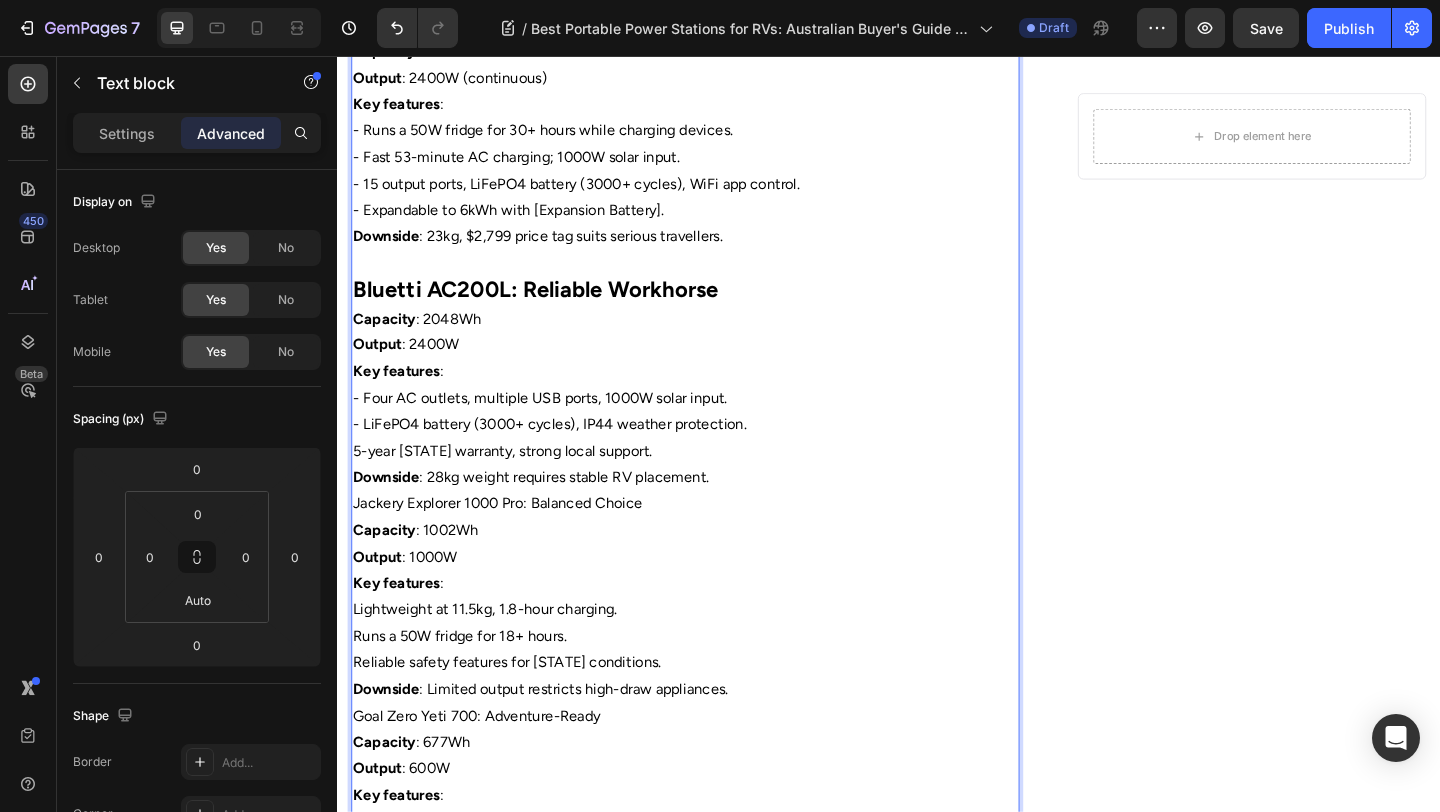 click on "5-year [STATE] warranty, strong local support." at bounding box center [715, 486] 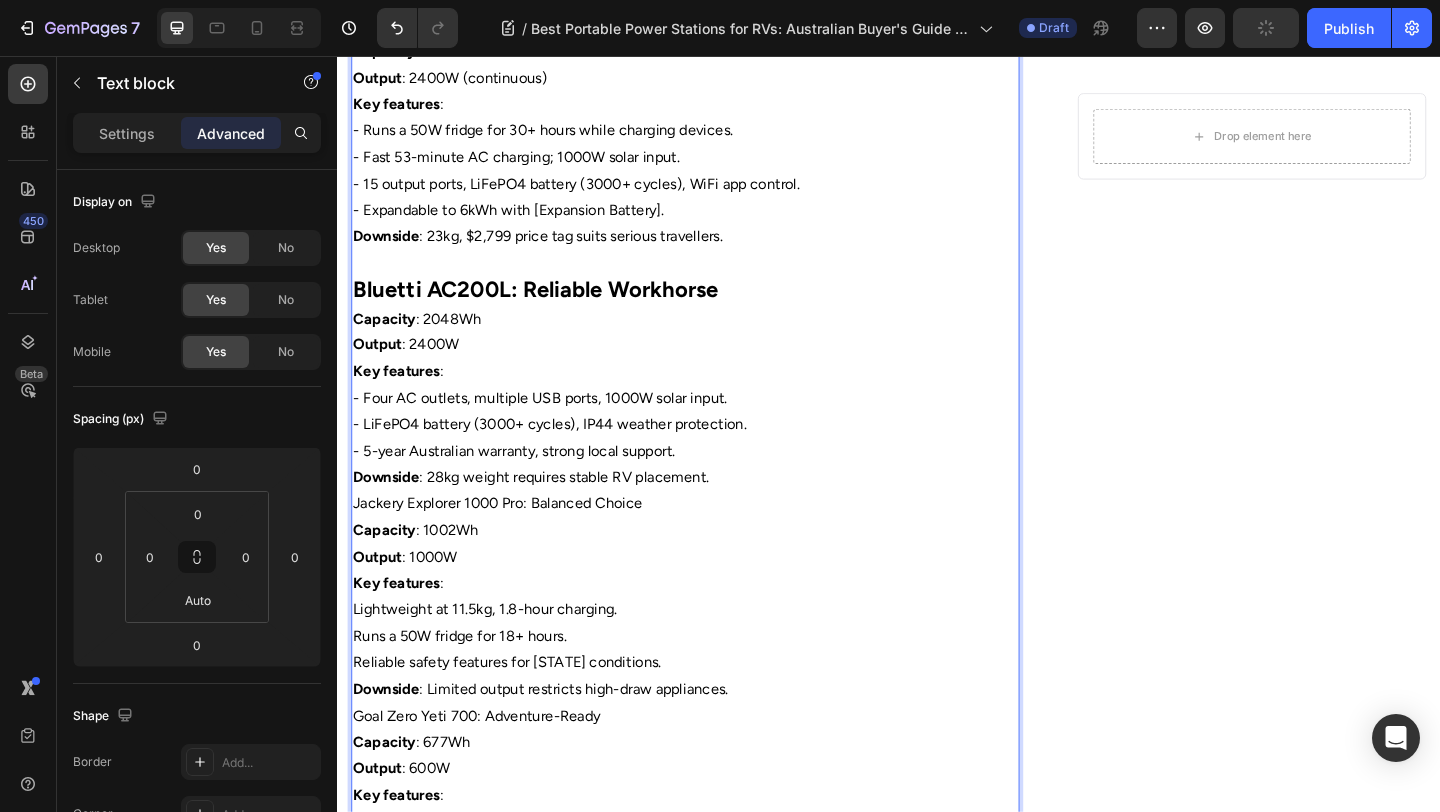 click on "Jackery Explorer 1000 Pro: Balanced Choice" at bounding box center (715, 543) 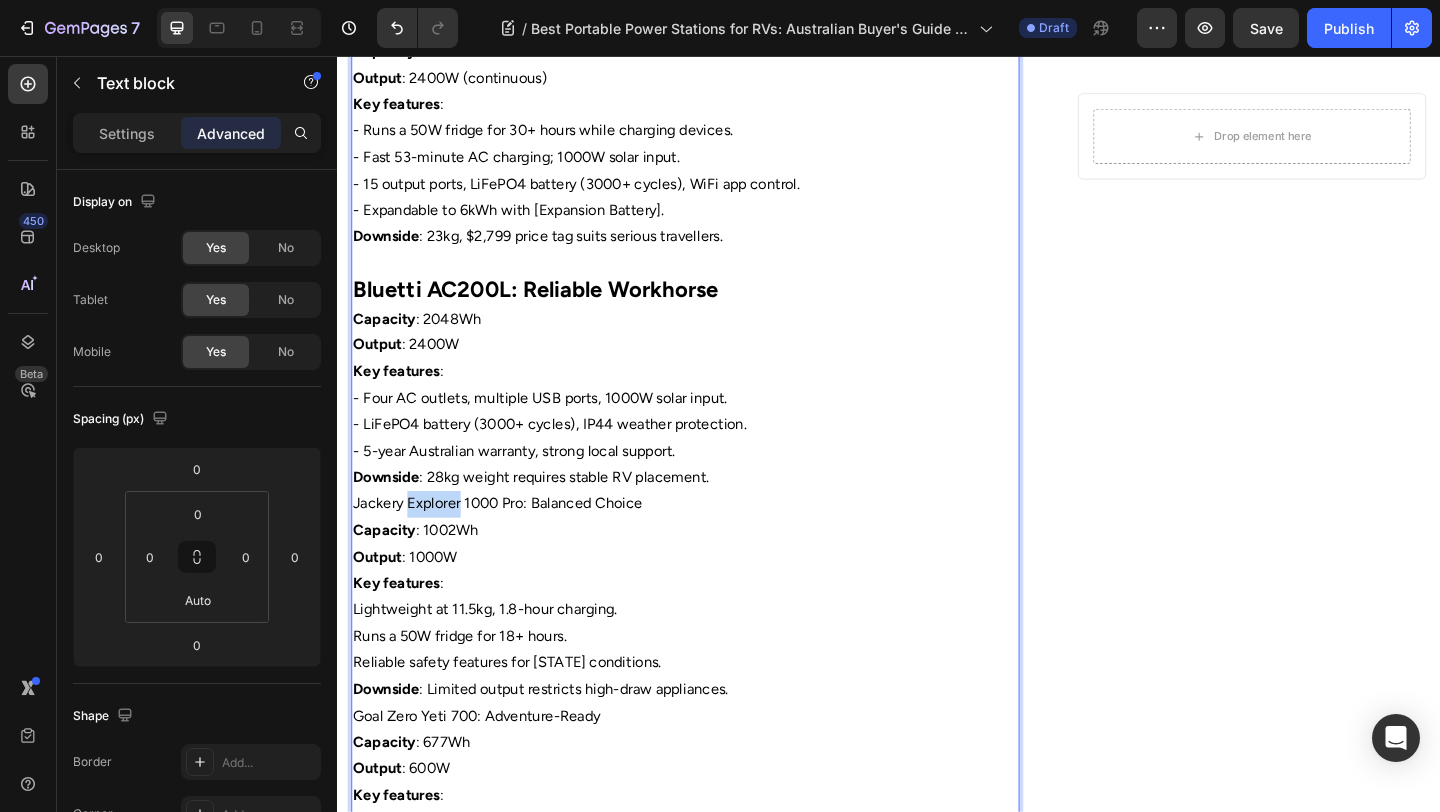 click on "Jackery Explorer 1000 Pro: Balanced Choice" at bounding box center [715, 543] 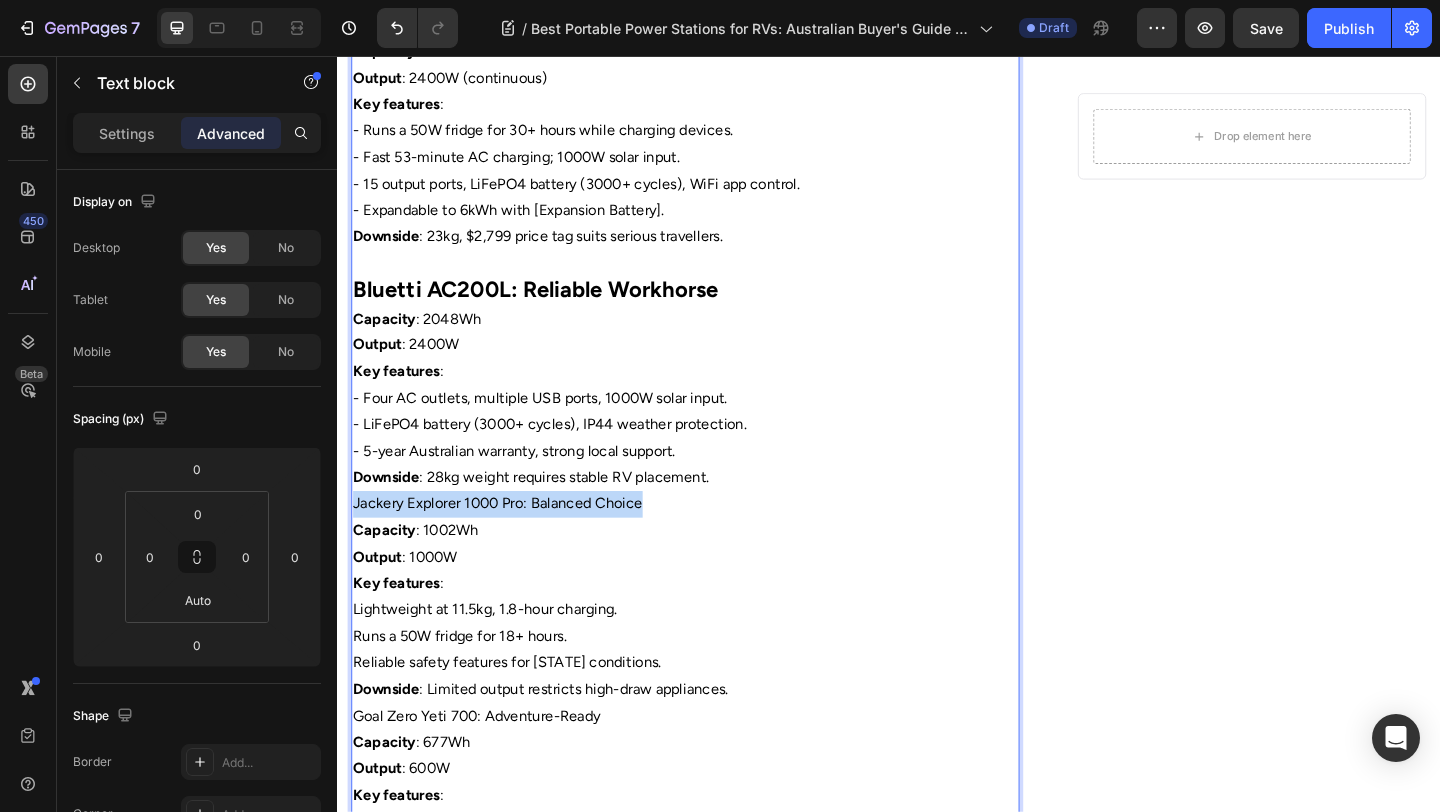 click on "Jackery Explorer 1000 Pro: Balanced Choice" at bounding box center (715, 543) 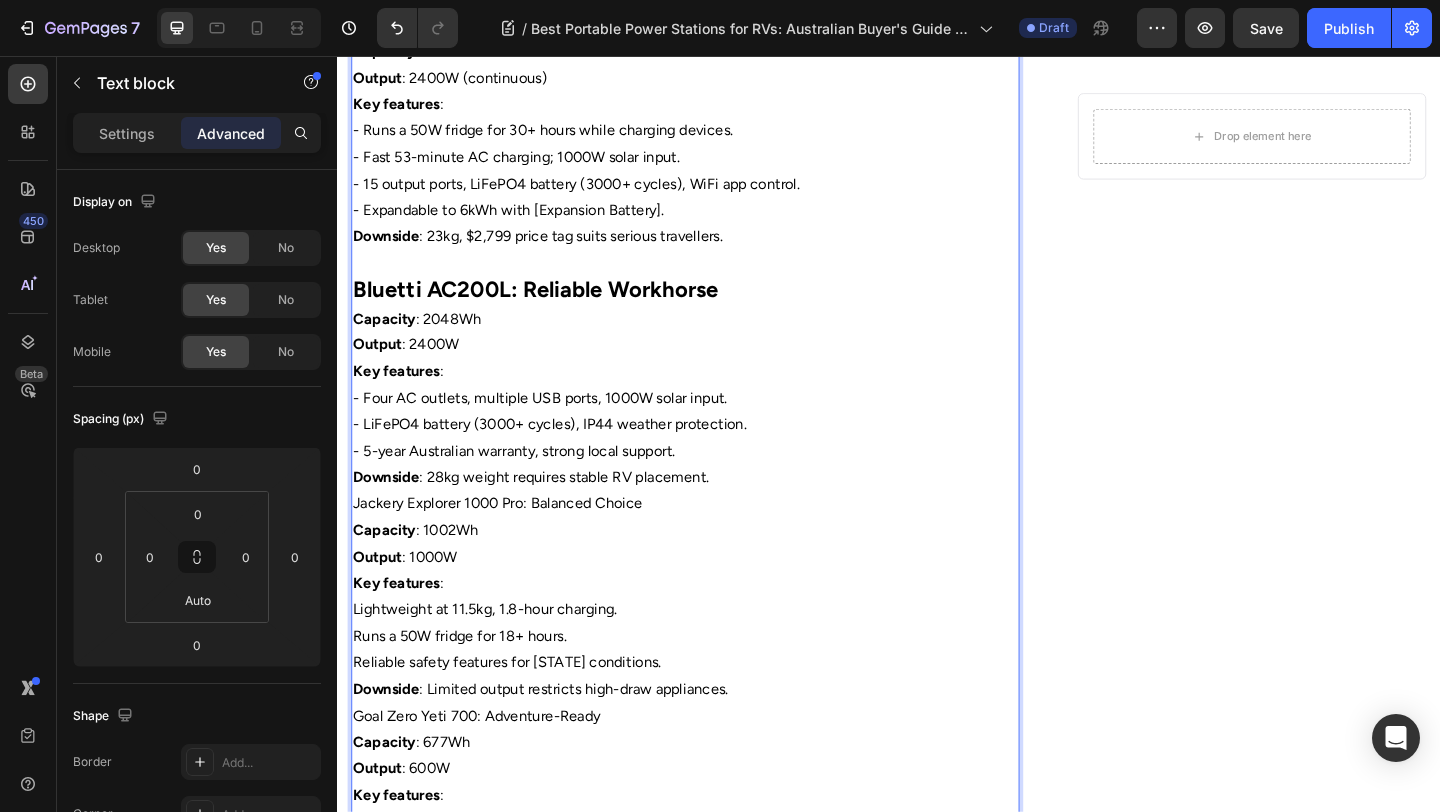 click on "Output : 1000W" at bounding box center [715, 601] 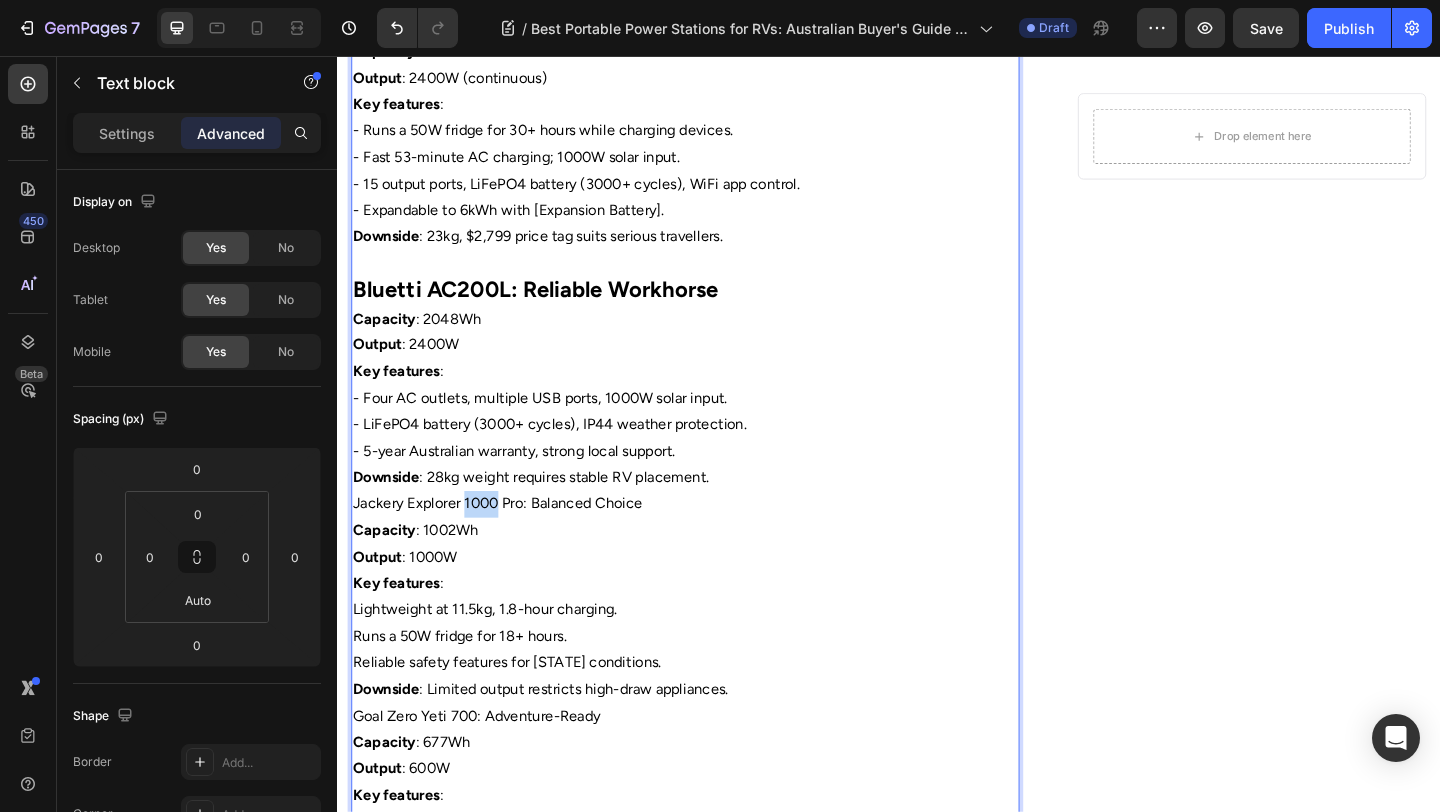 click on "Jackery Explorer 1000 Pro: Balanced Choice" at bounding box center [715, 543] 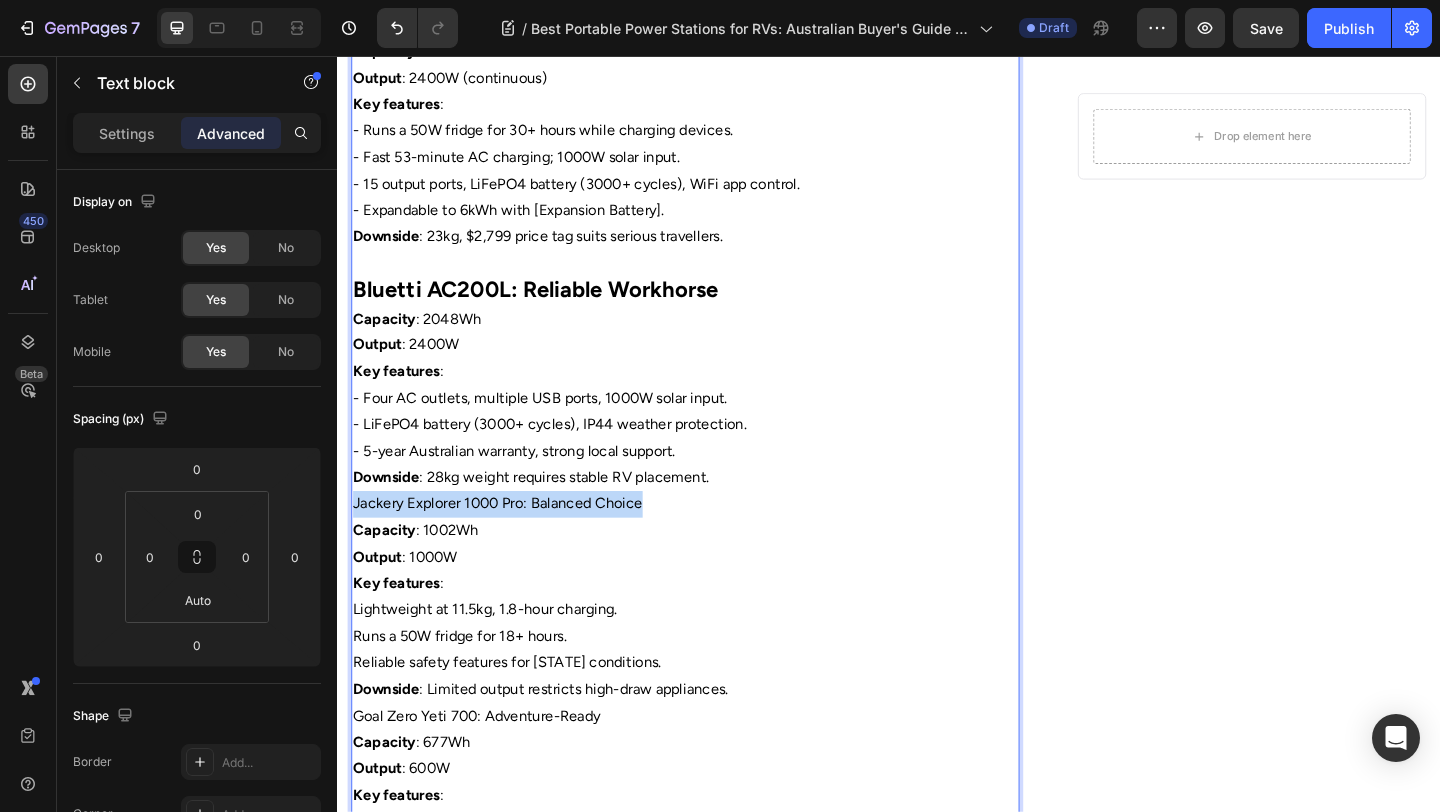click on "Jackery Explorer 1000 Pro: Balanced Choice" at bounding box center (715, 543) 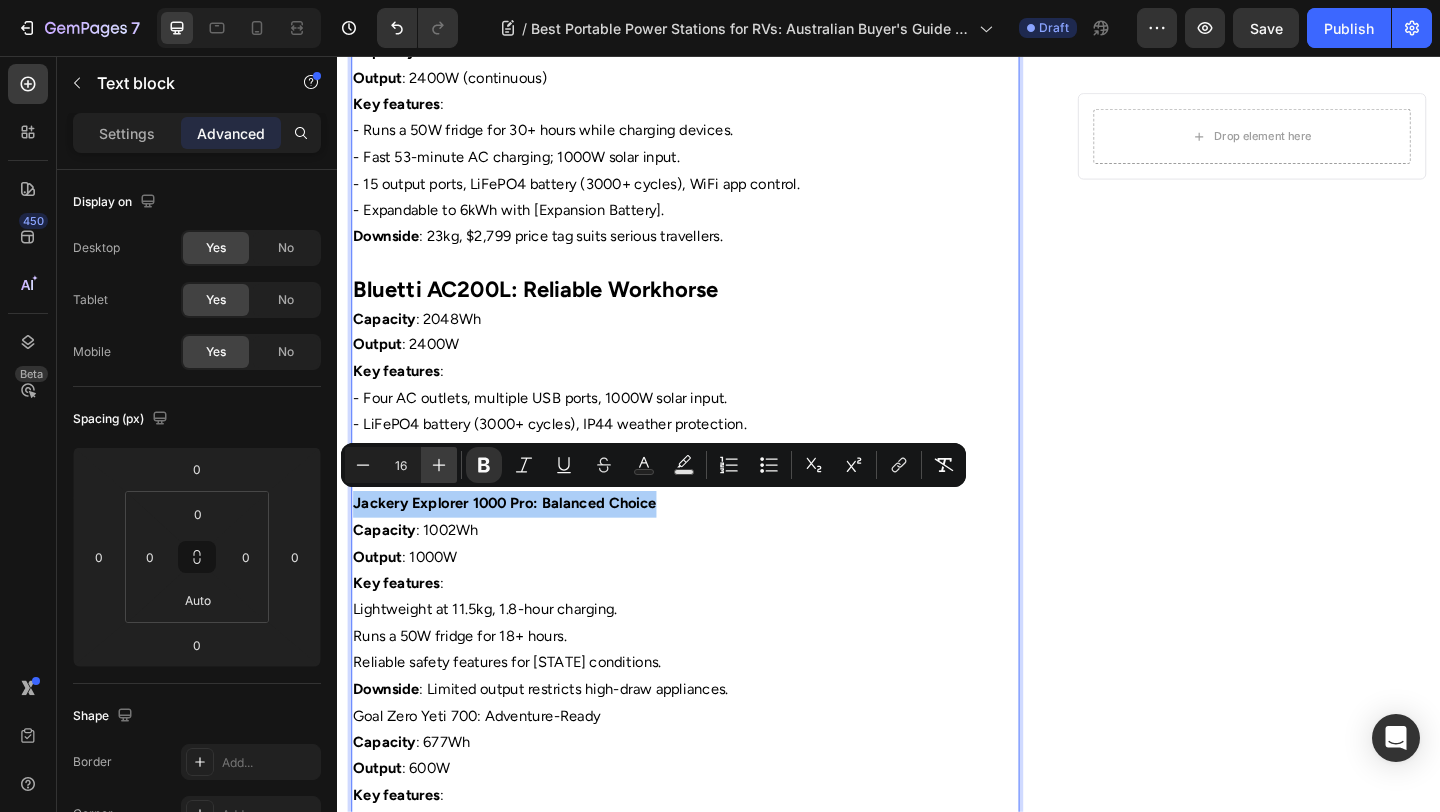 click 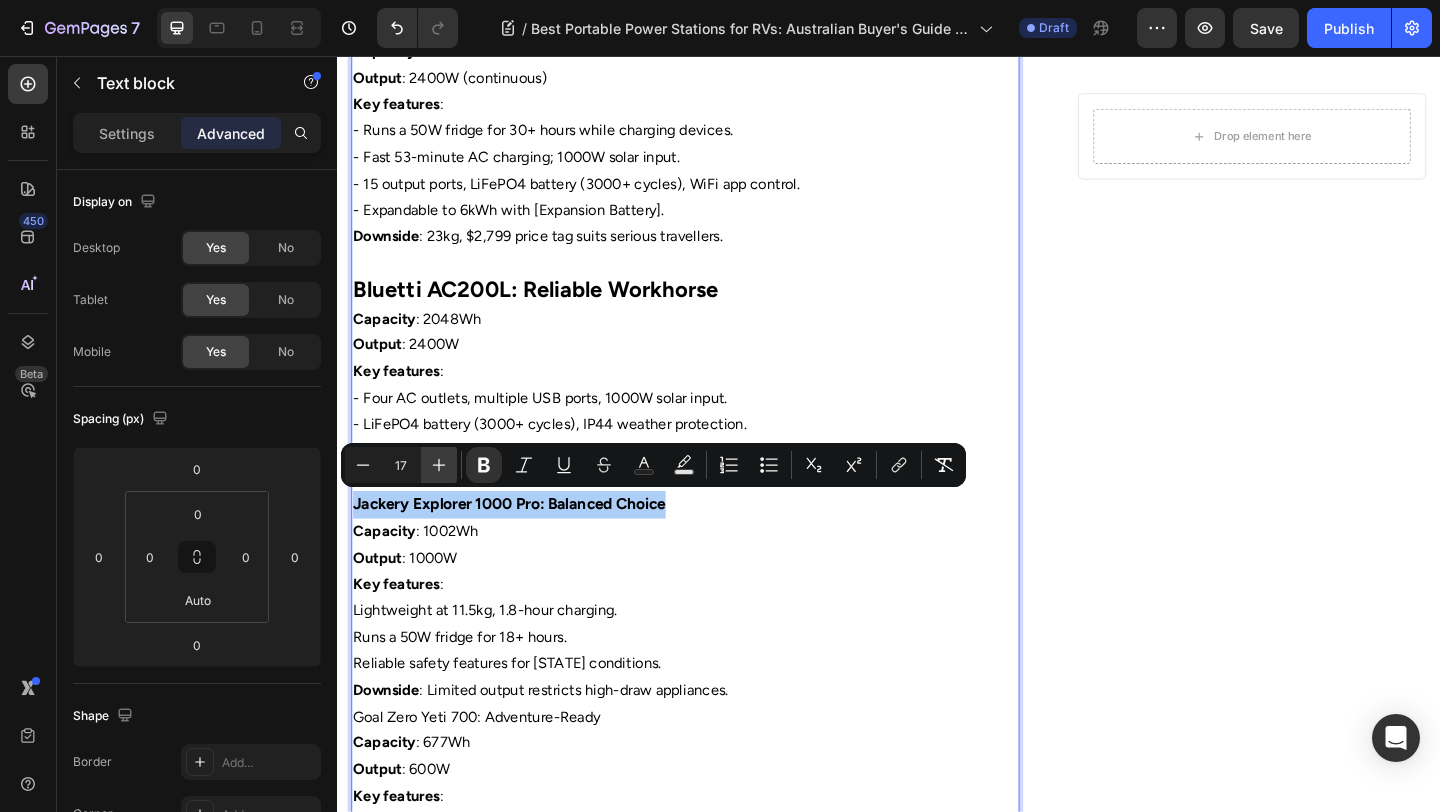 click 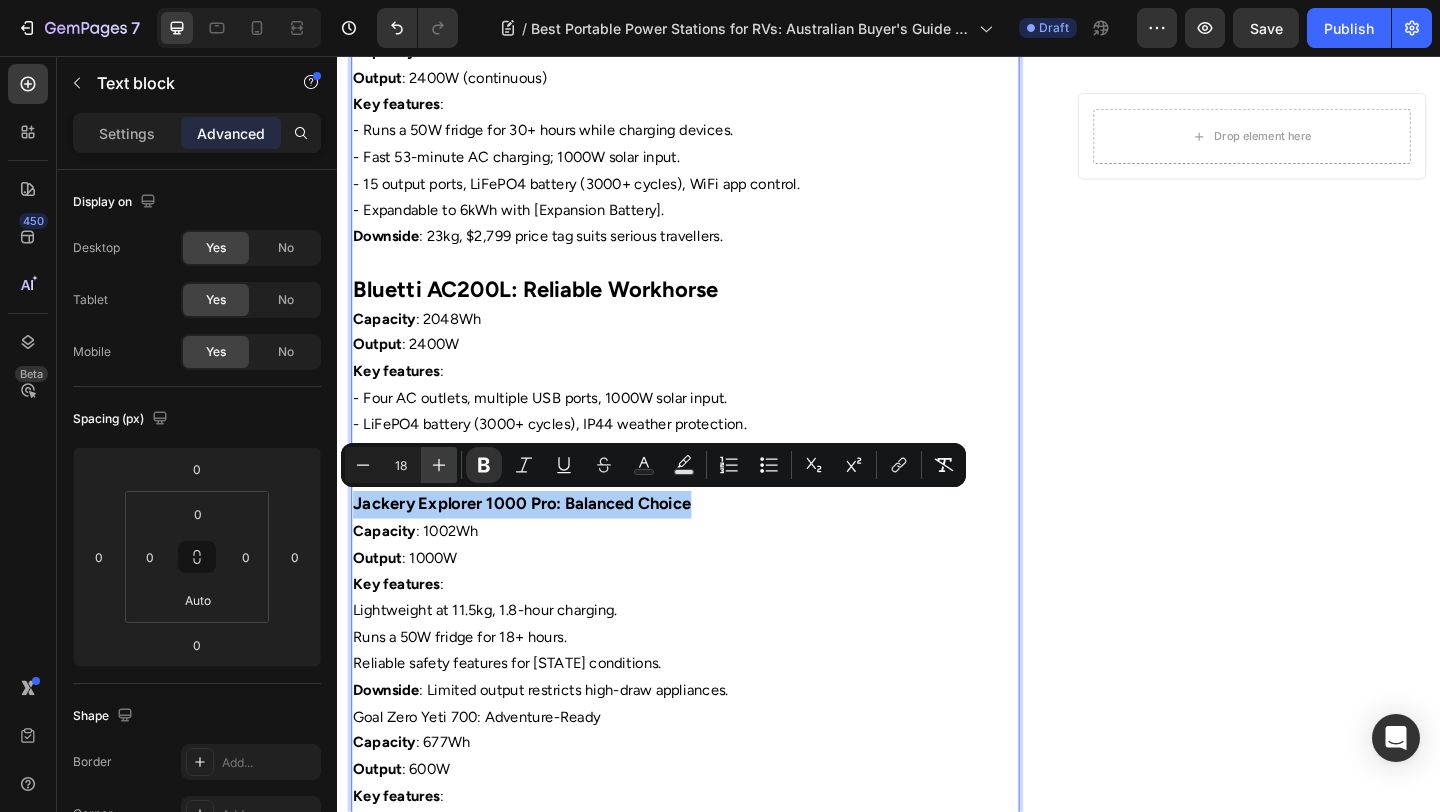 click 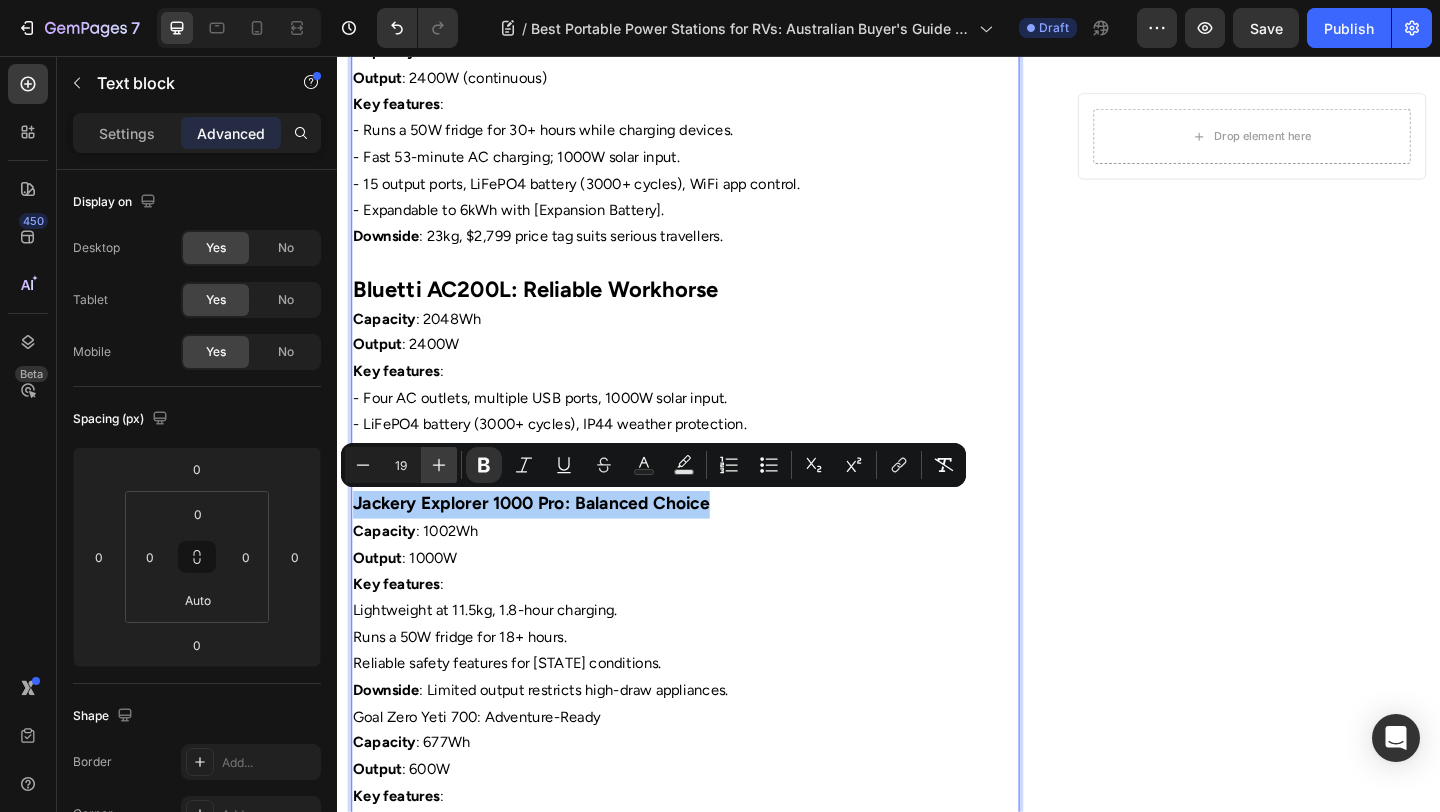 click 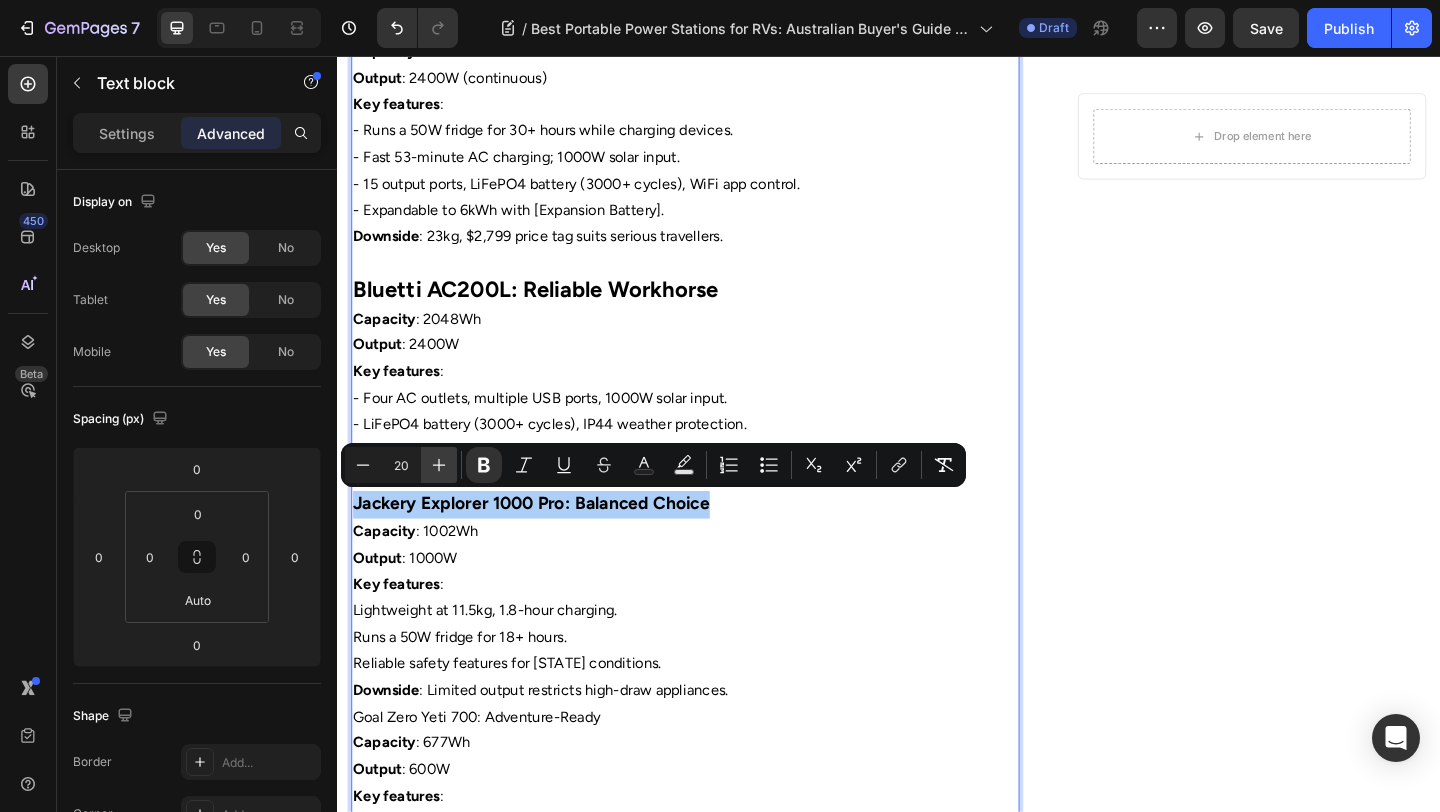 click 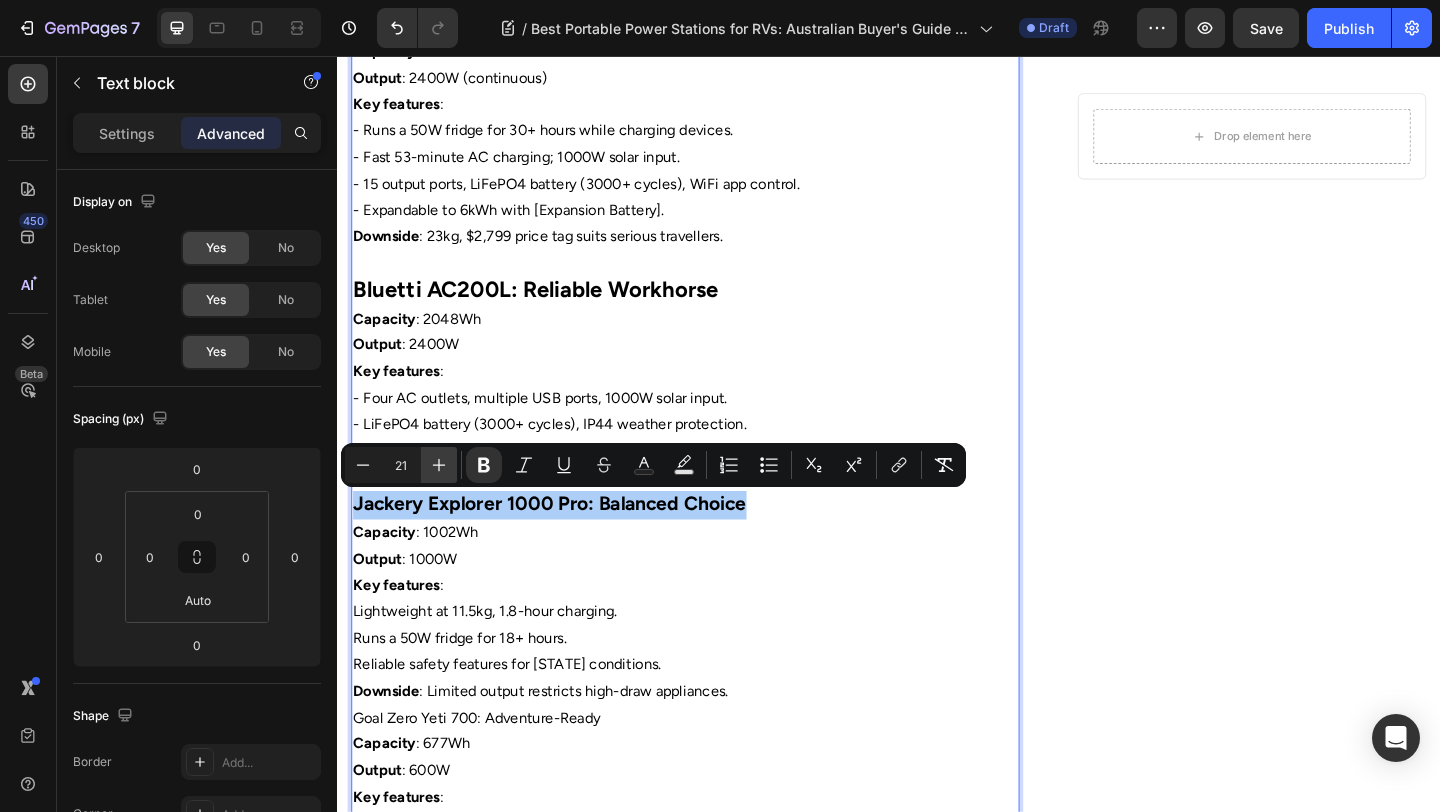 click 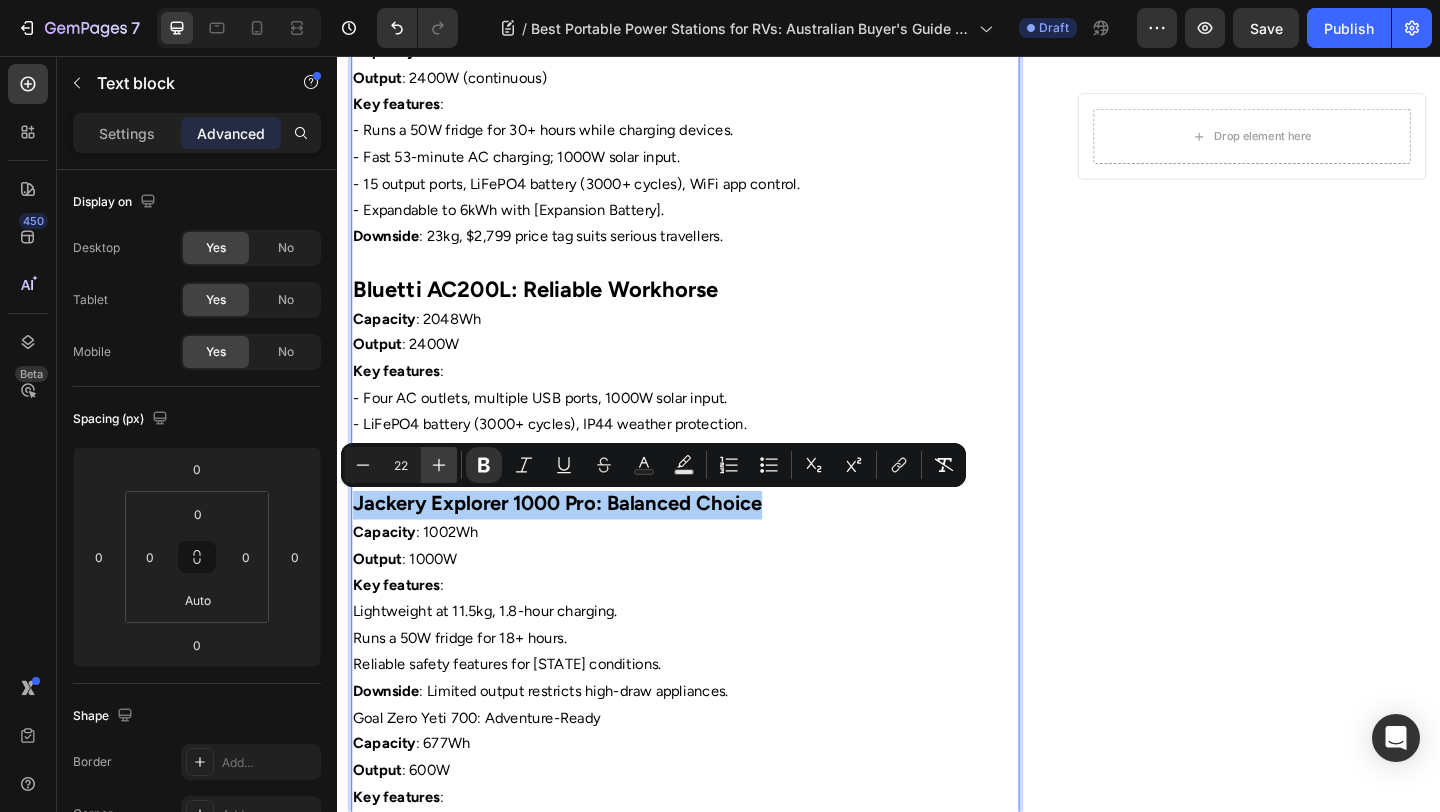 click 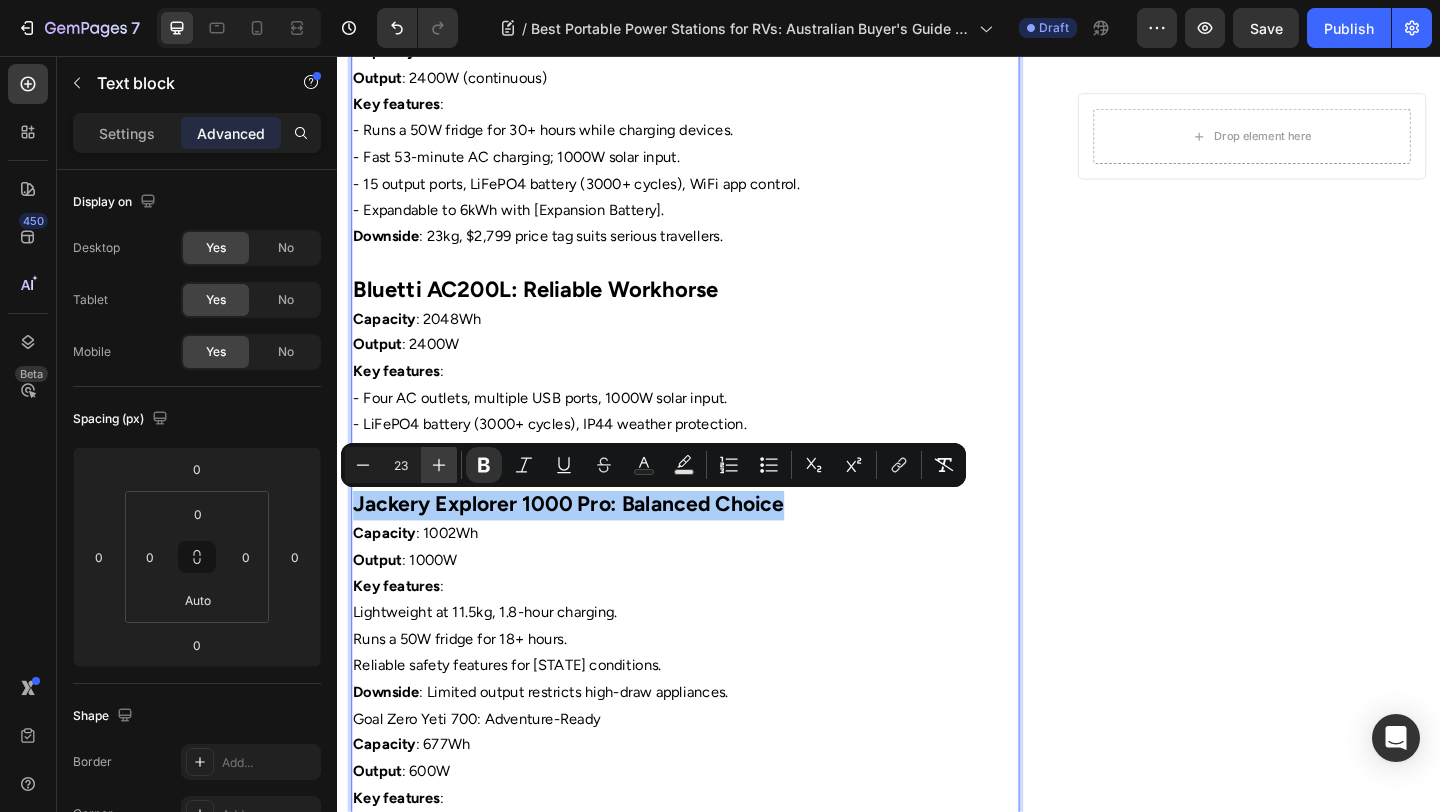 click 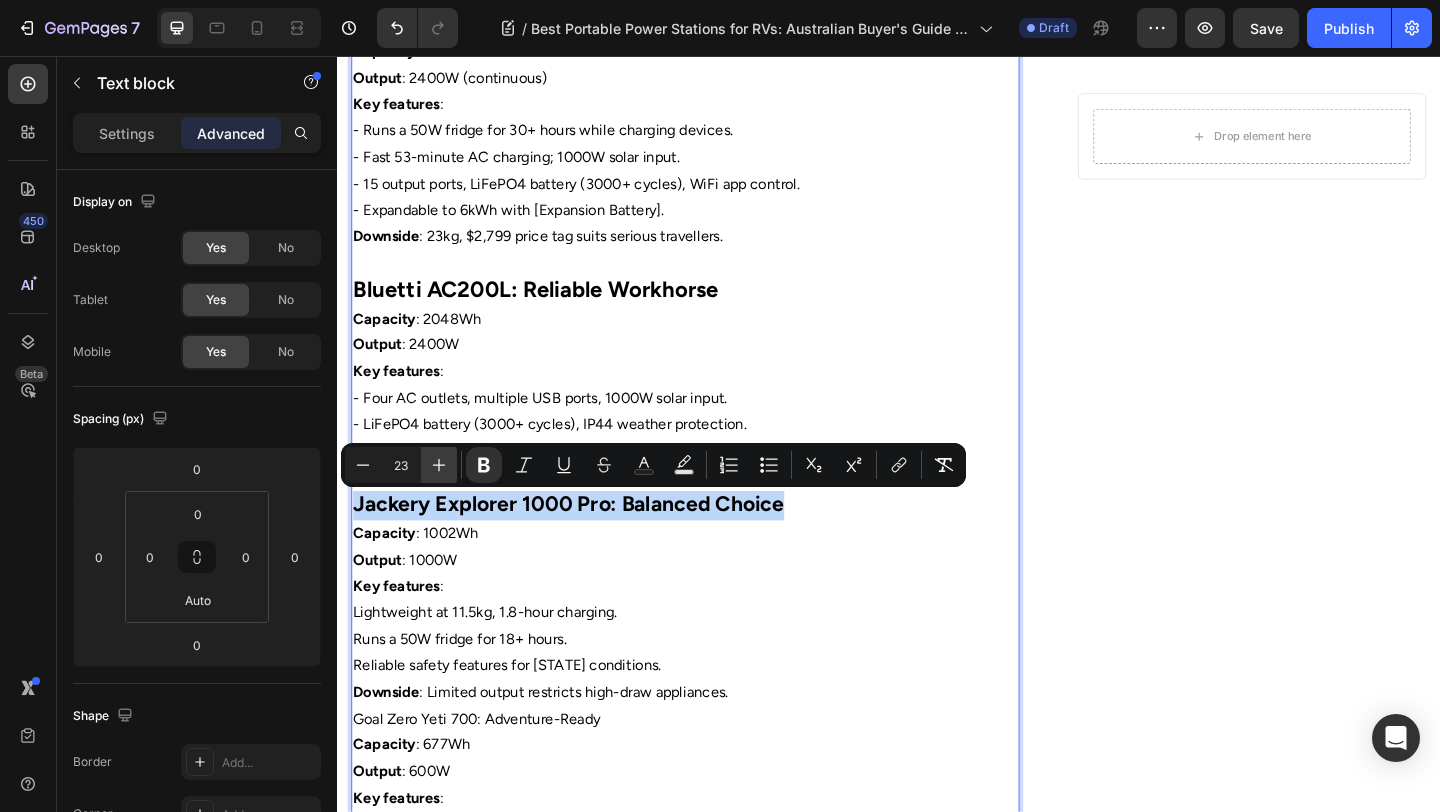 type on "24" 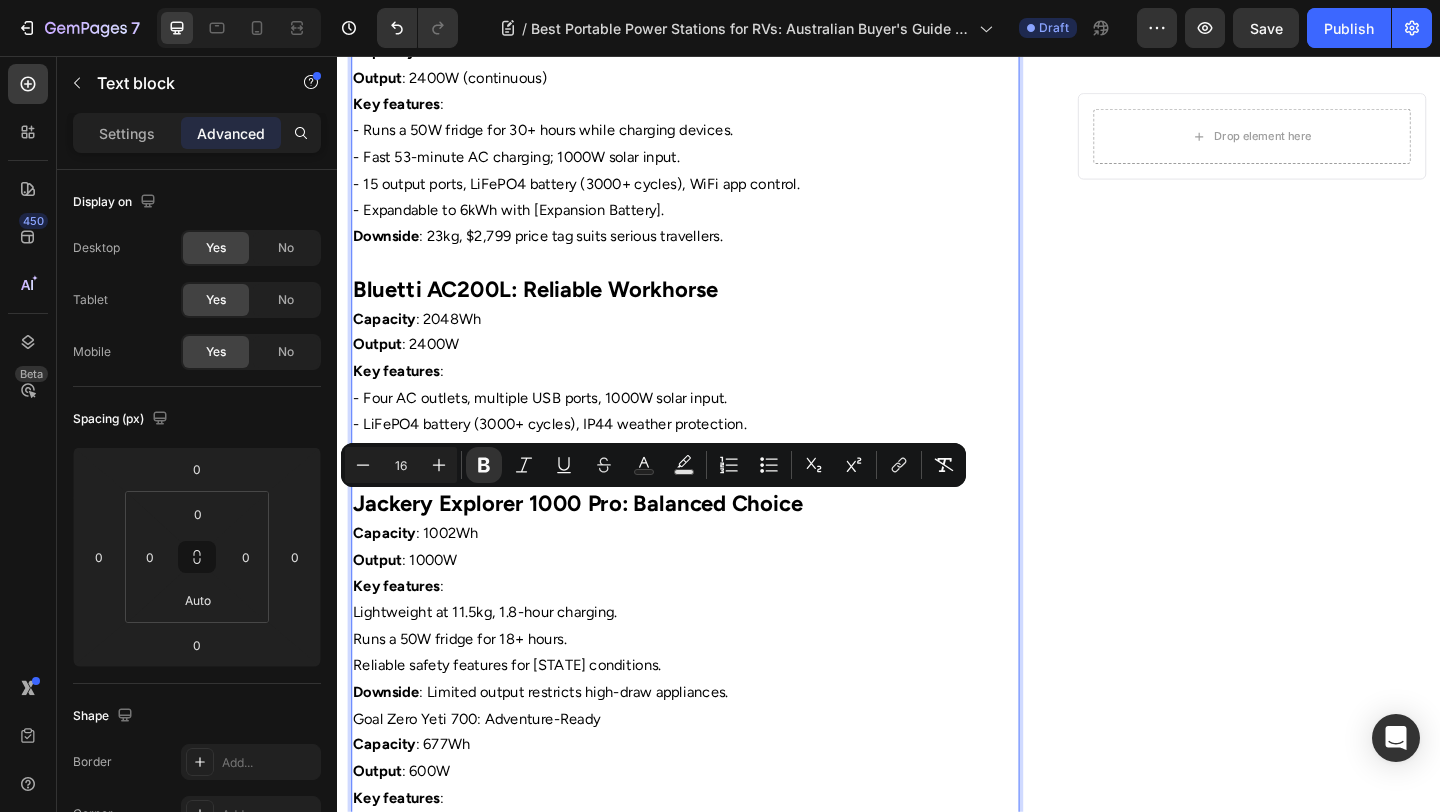 drag, startPoint x: 457, startPoint y: 596, endPoint x: 483, endPoint y: 584, distance: 28.635643 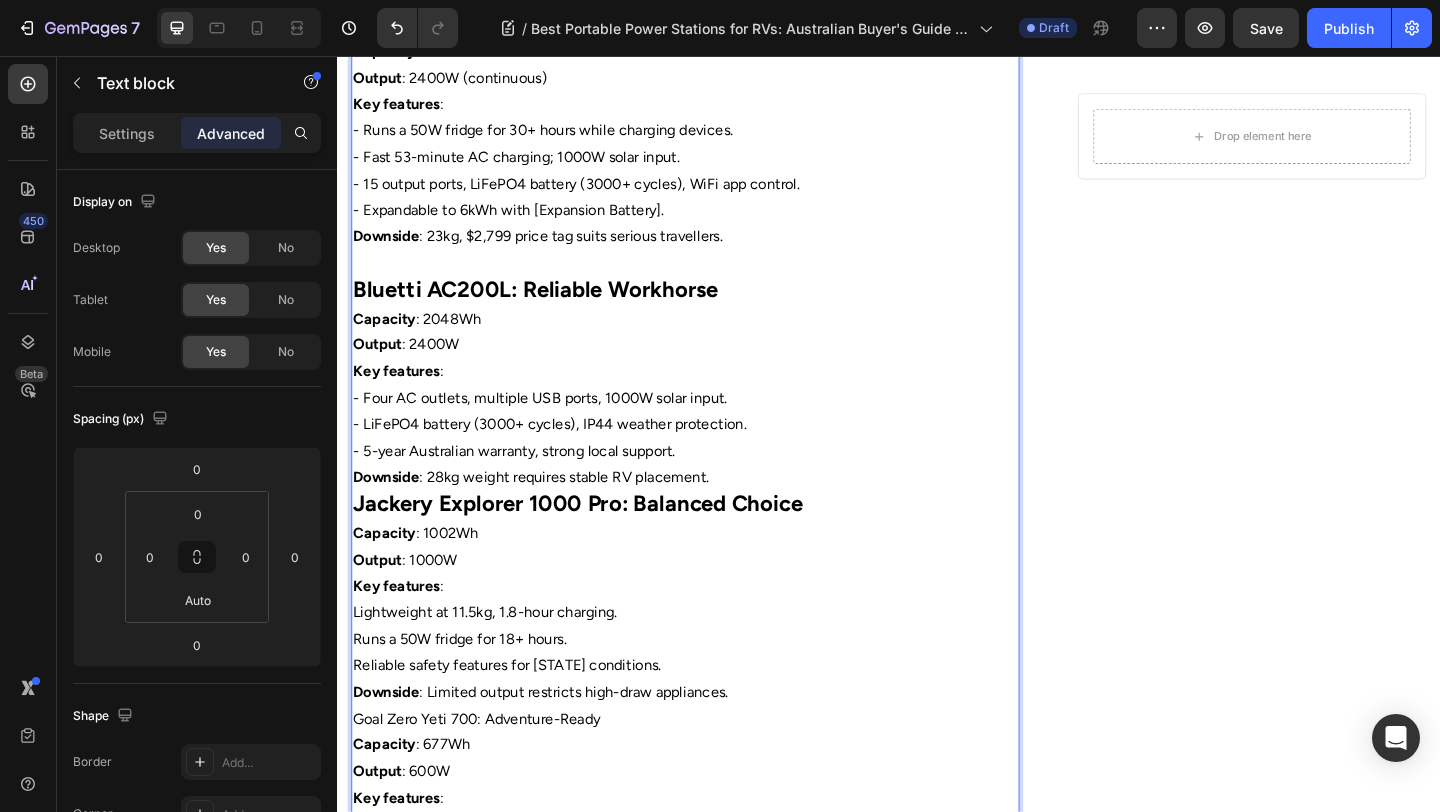 click on "Downside : 28kg weight requires stable RV placement." at bounding box center (715, 514) 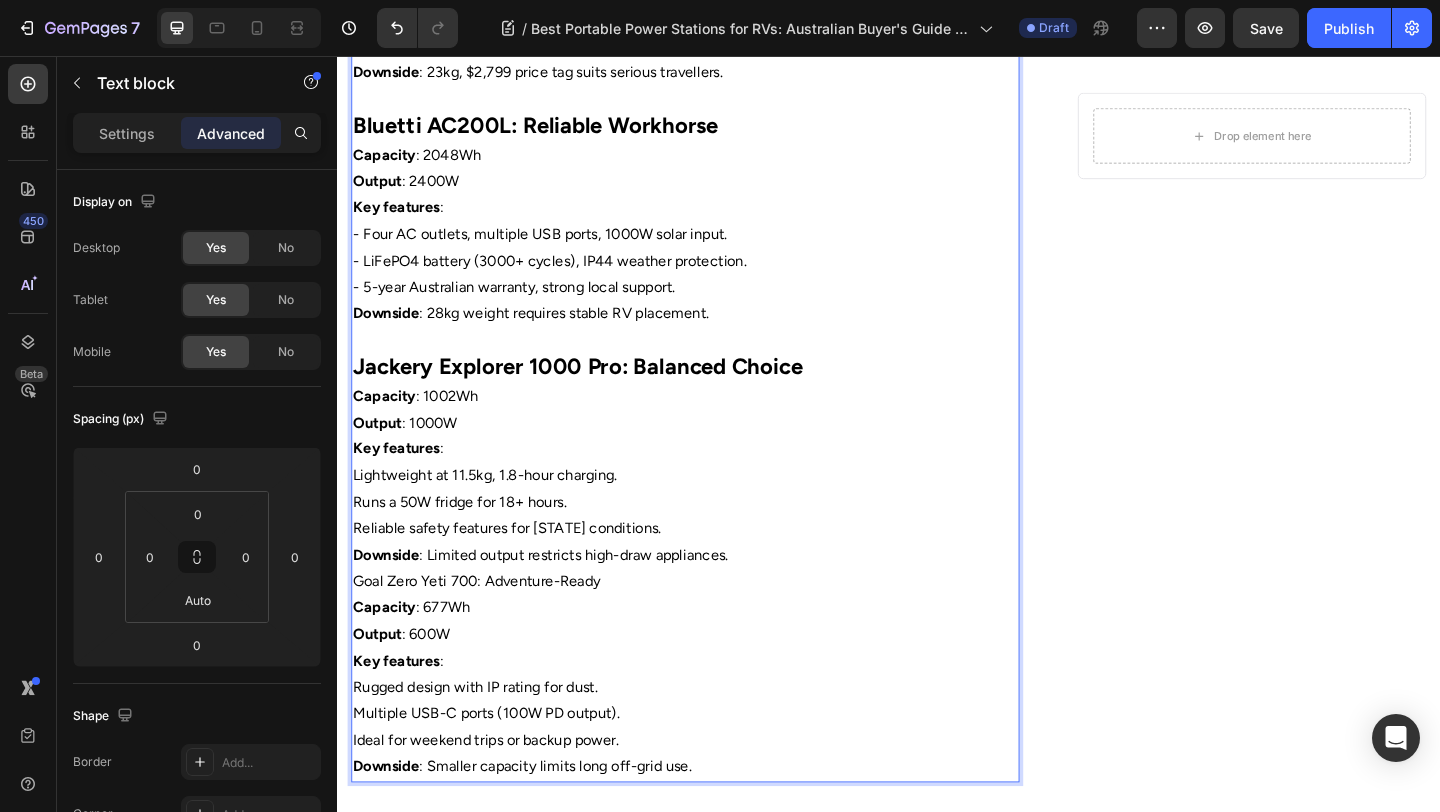 scroll, scrollTop: 1699, scrollLeft: 0, axis: vertical 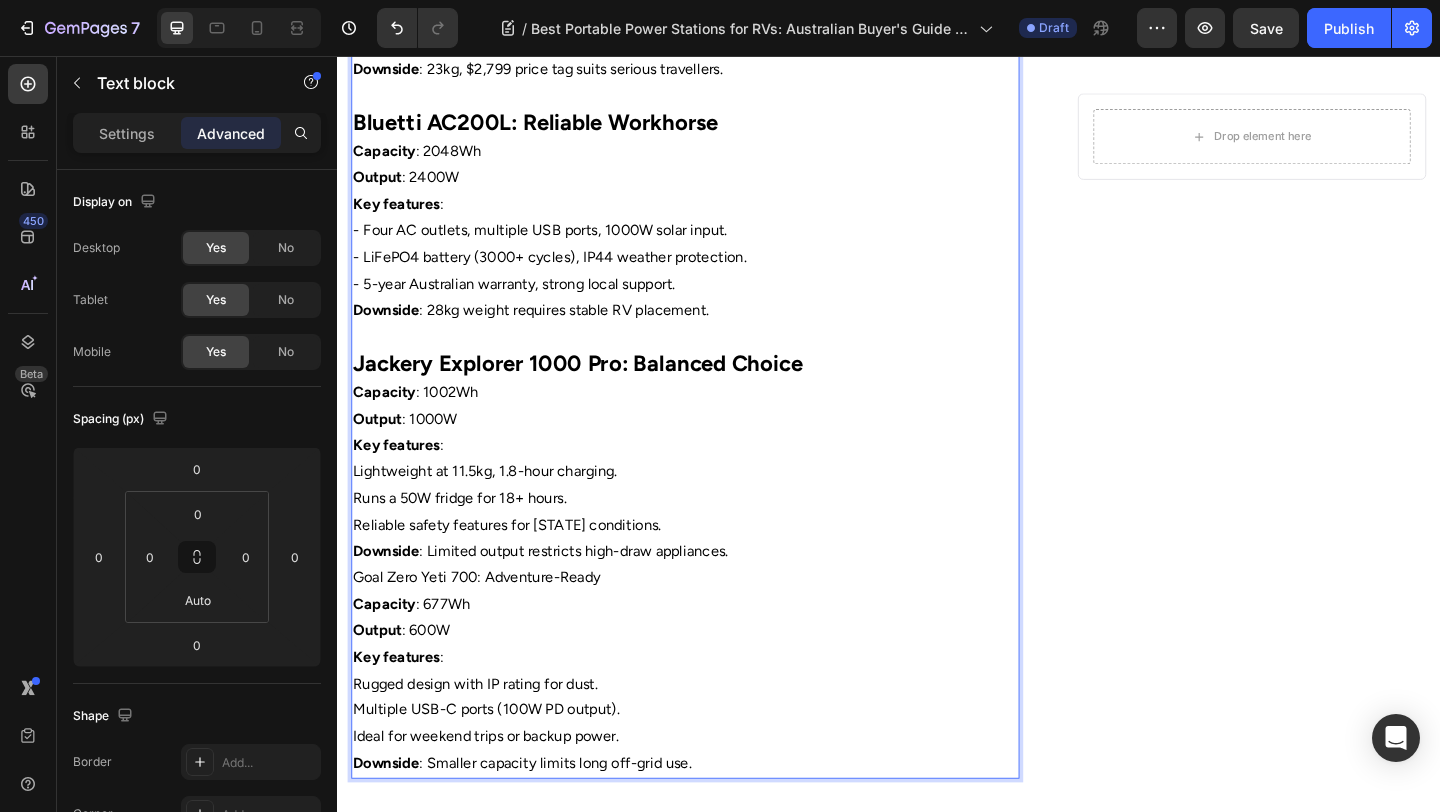 click on "Lightweight at 11.5kg, 1.8-hour charging." at bounding box center [715, 508] 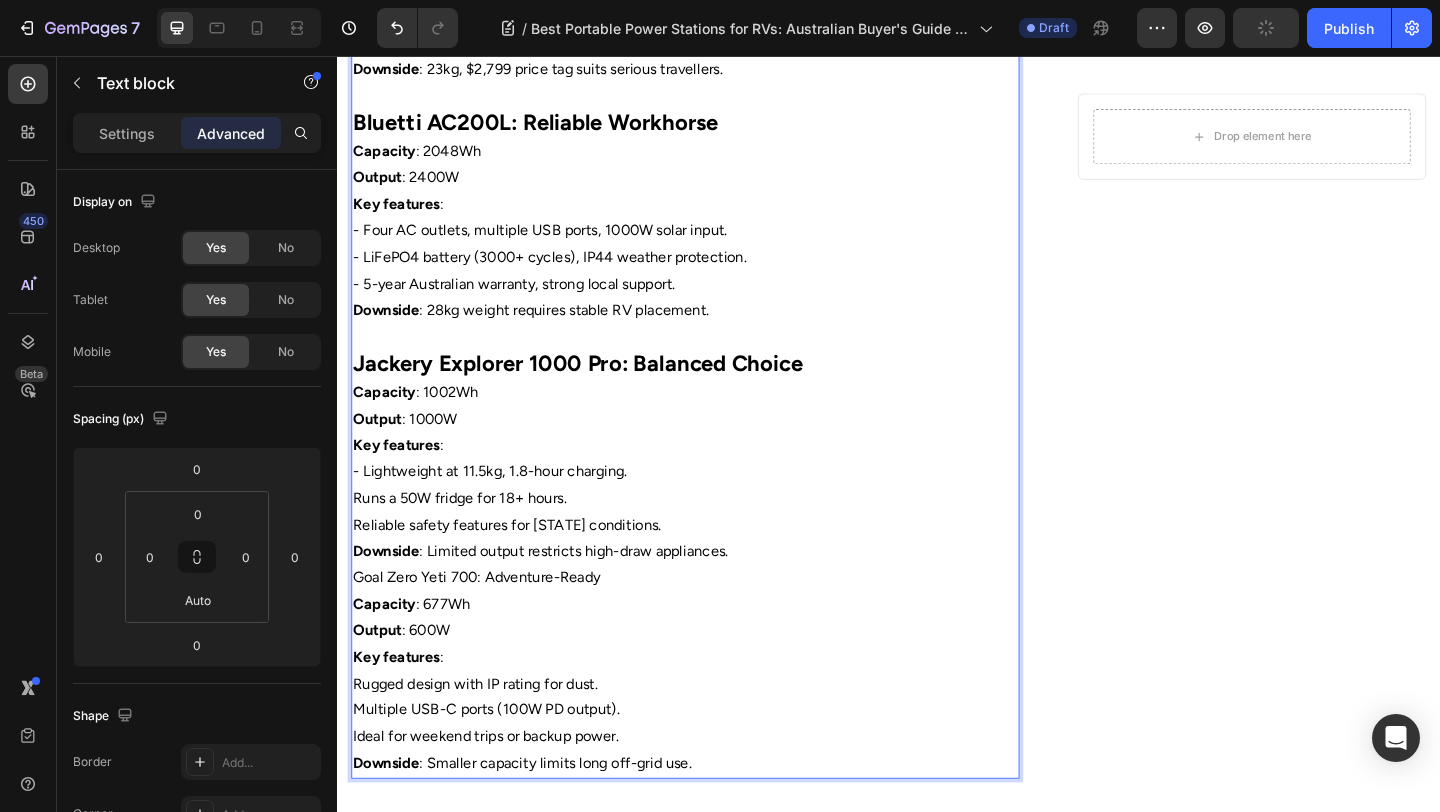 click on "Runs a 50W fridge for 18+ hours." at bounding box center [715, 537] 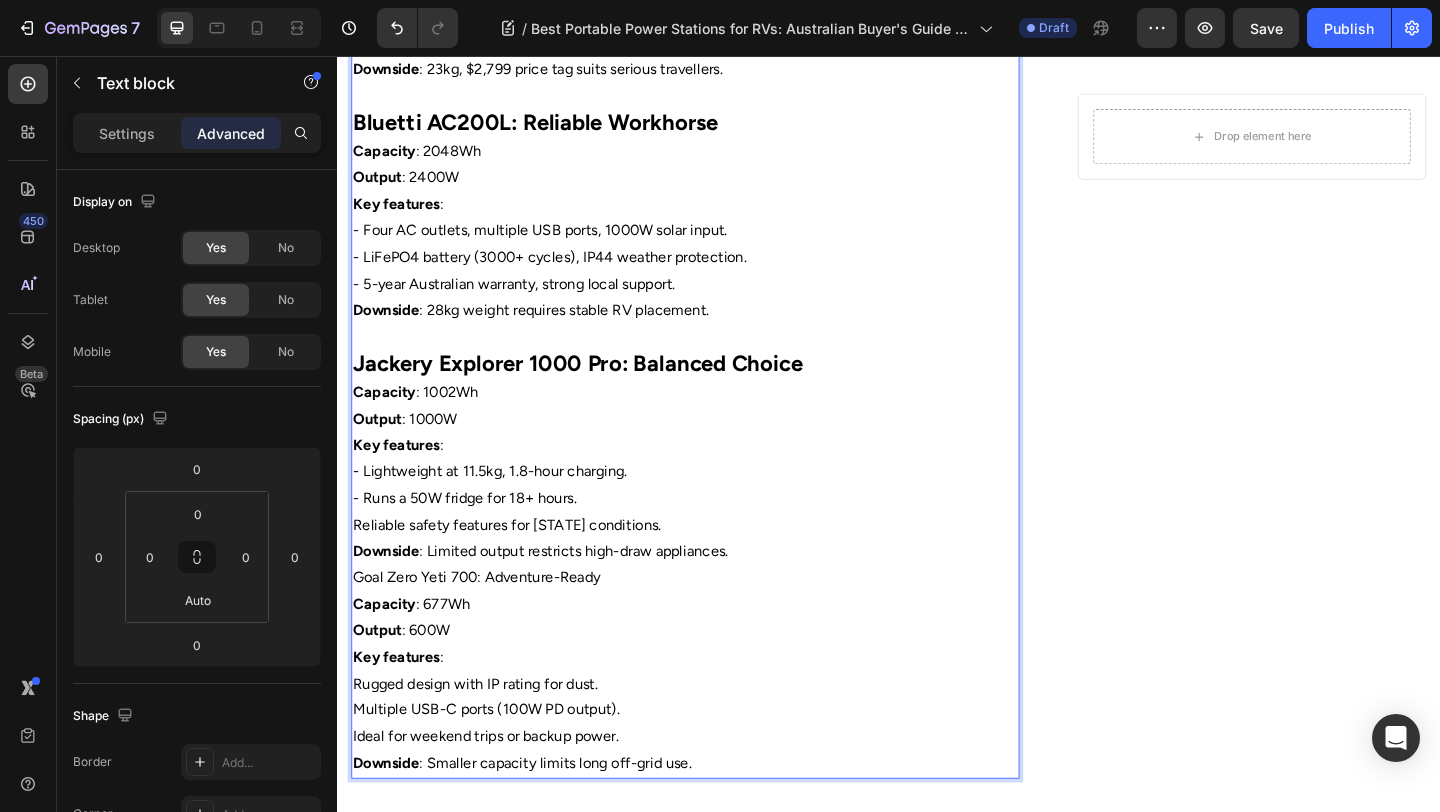 click on "Reliable safety features for [STATE] conditions." at bounding box center [715, 566] 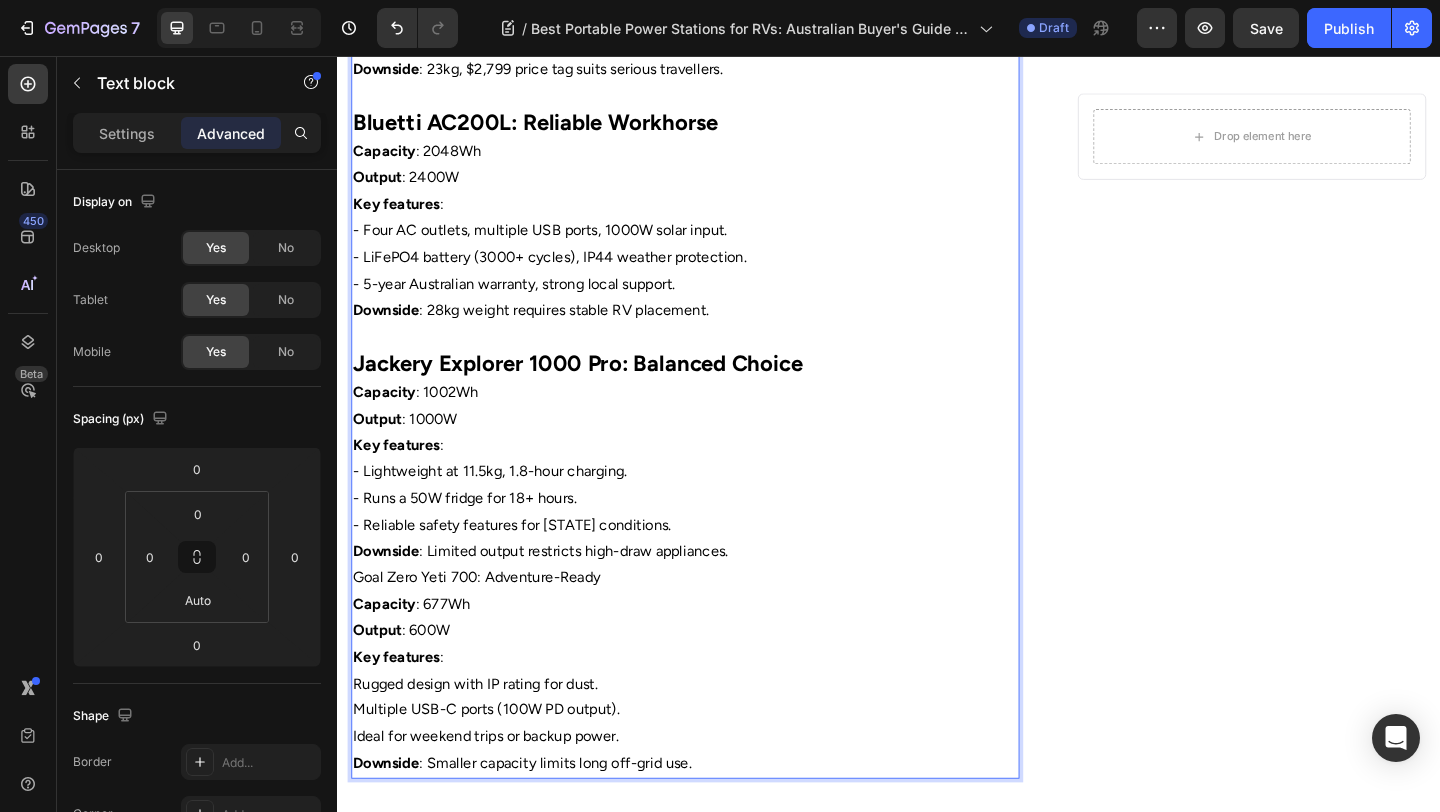 click on "Downside : Limited output restricts high-draw appliances." at bounding box center (715, 595) 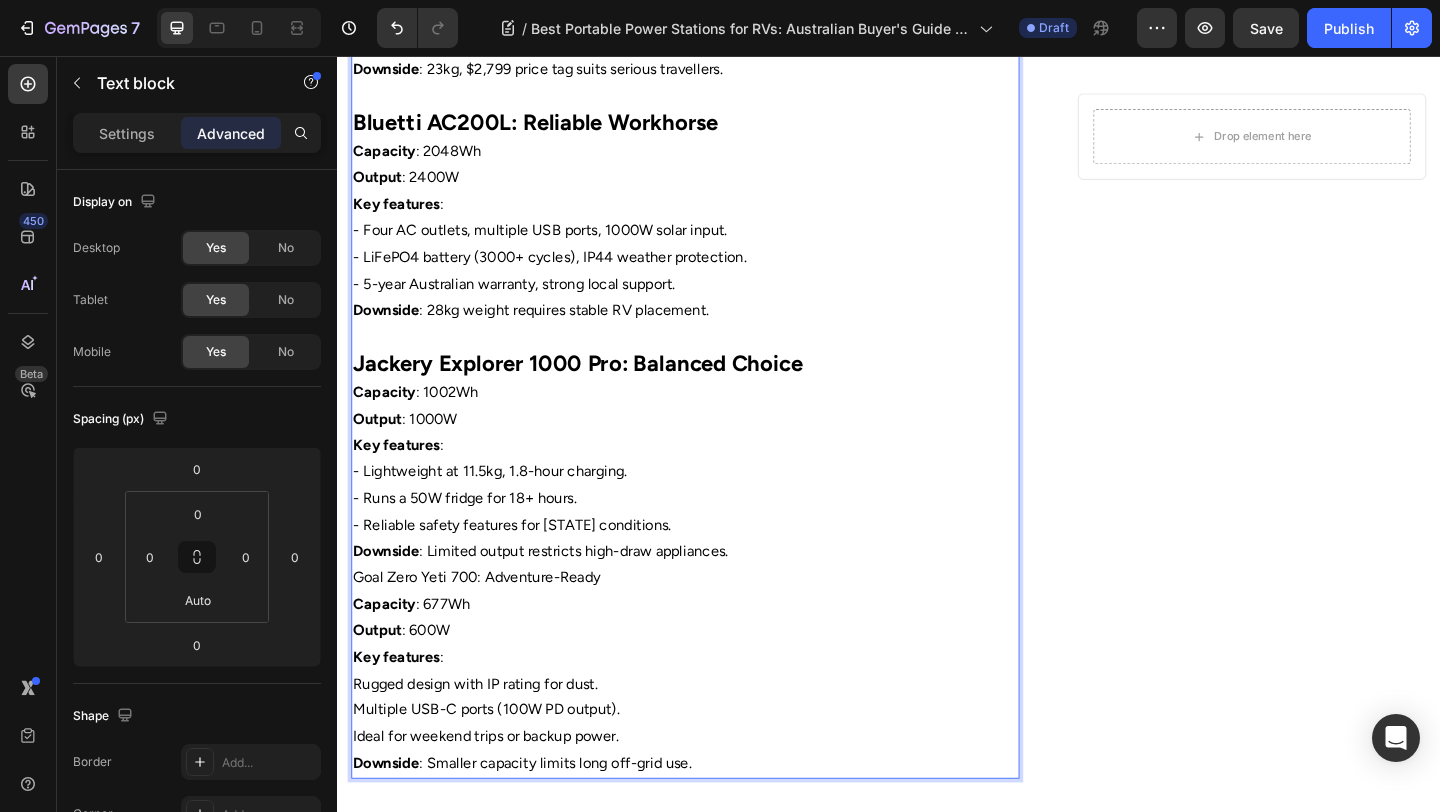 click on "Goal Zero Yeti 700: Adventure-Ready" at bounding box center [715, 623] 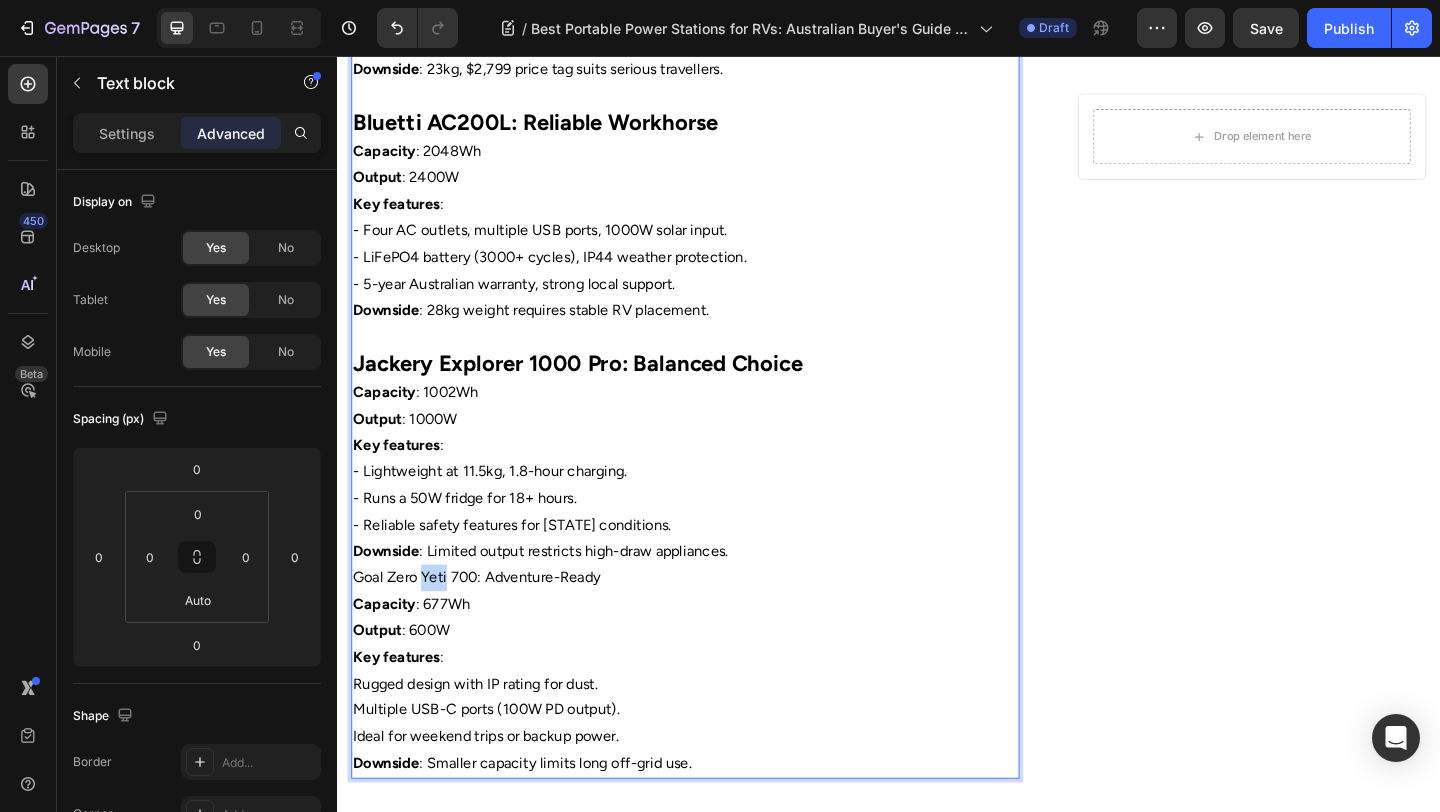 click on "Goal Zero Yeti 700: Adventure-Ready" at bounding box center (715, 623) 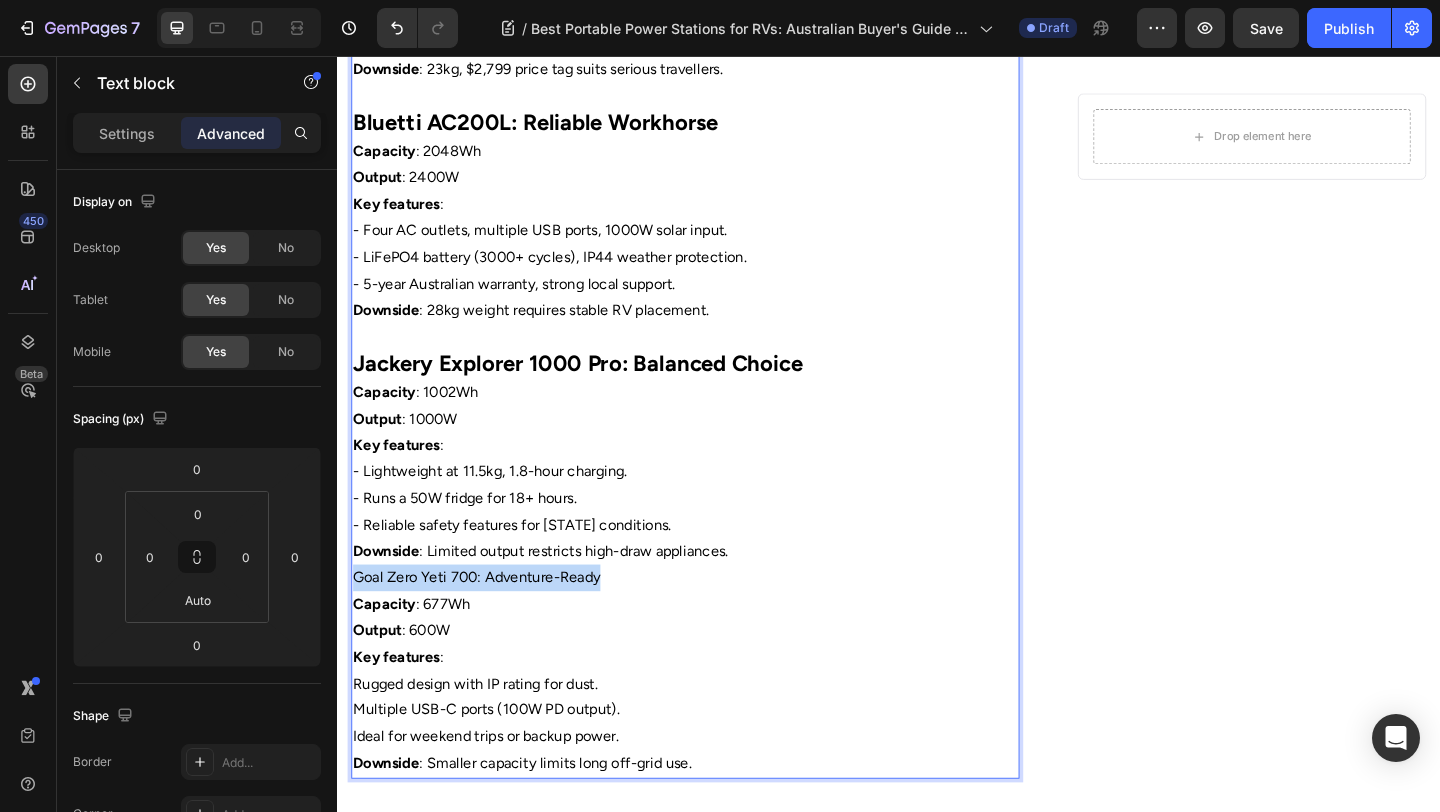 click on "Goal Zero Yeti 700: Adventure-Ready" at bounding box center (715, 623) 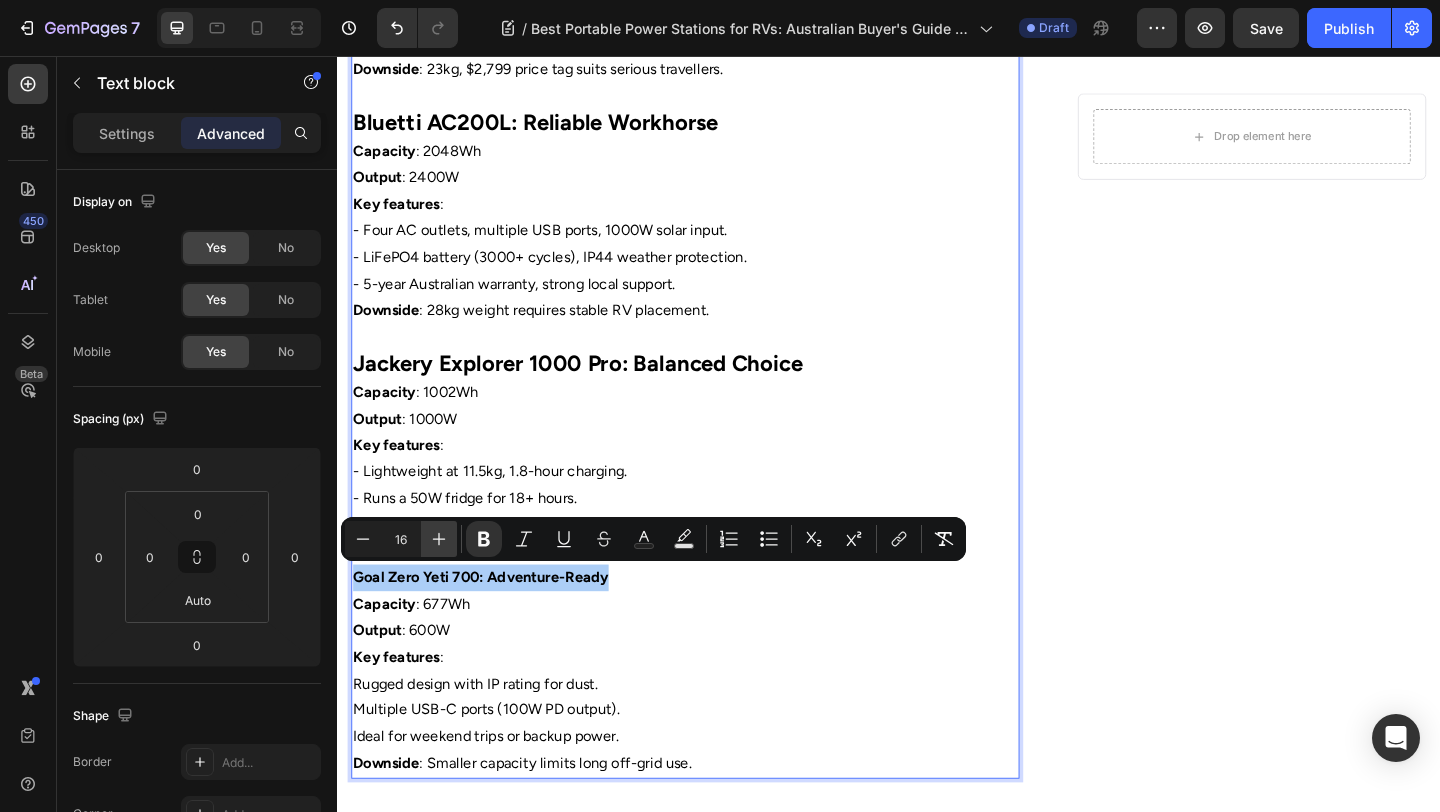 click 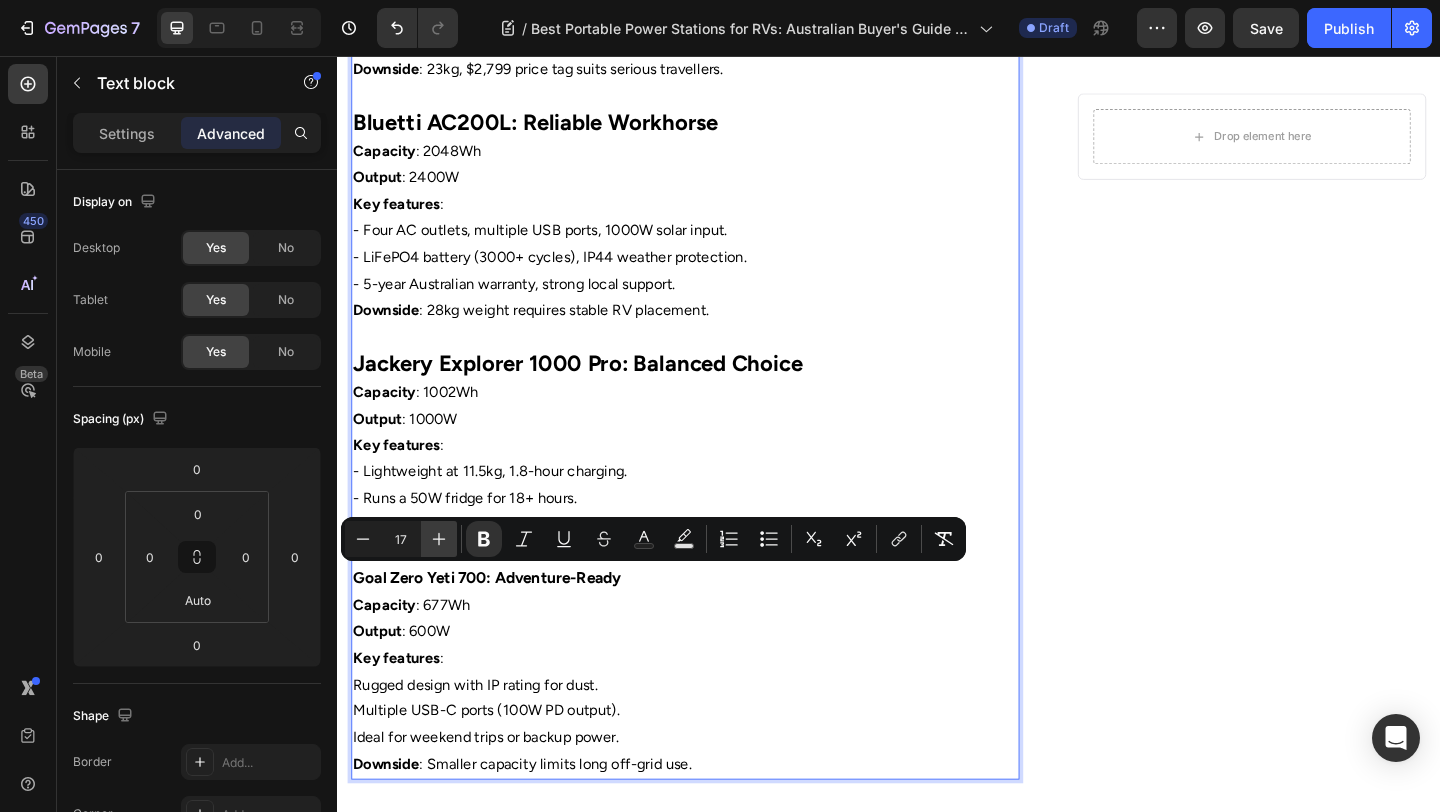 click 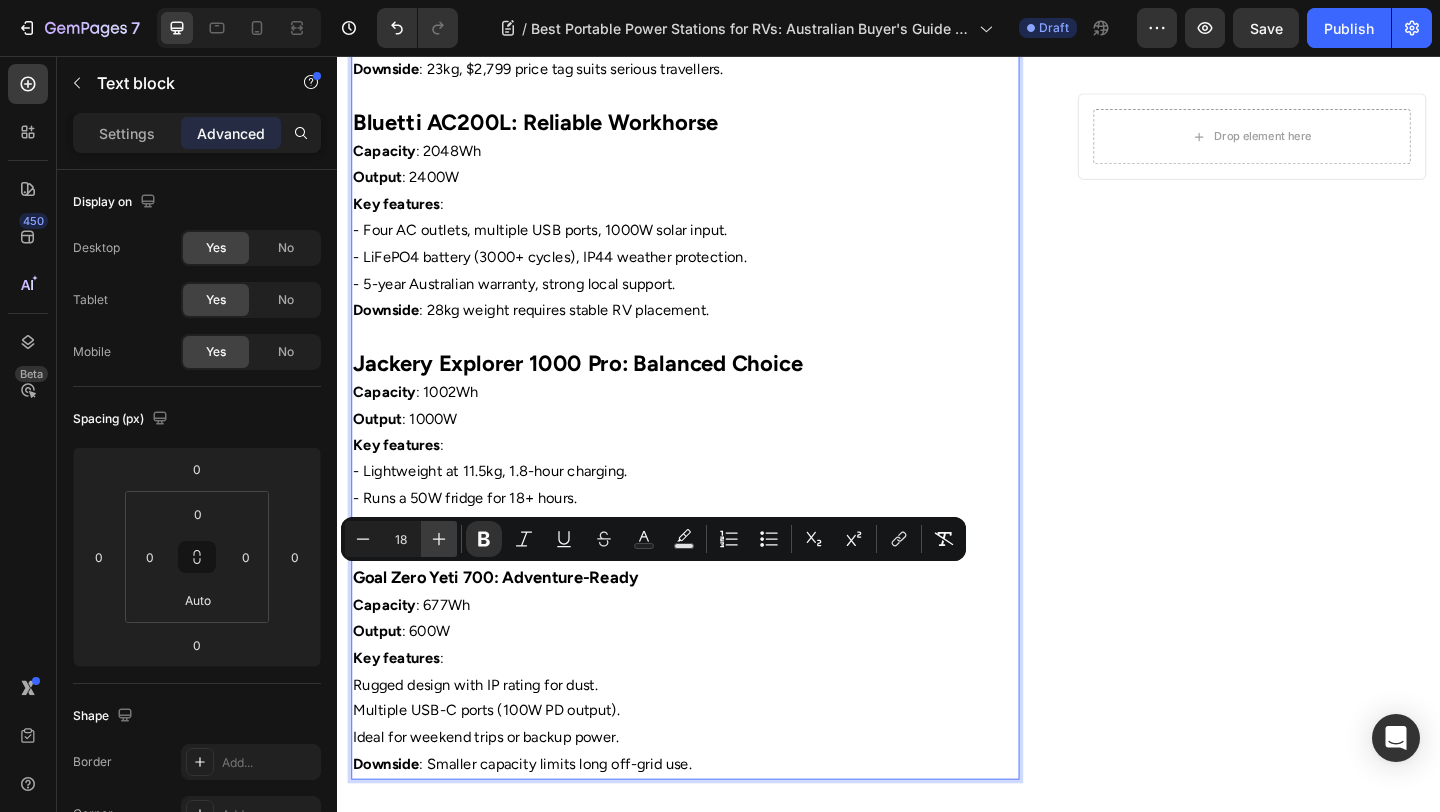 click 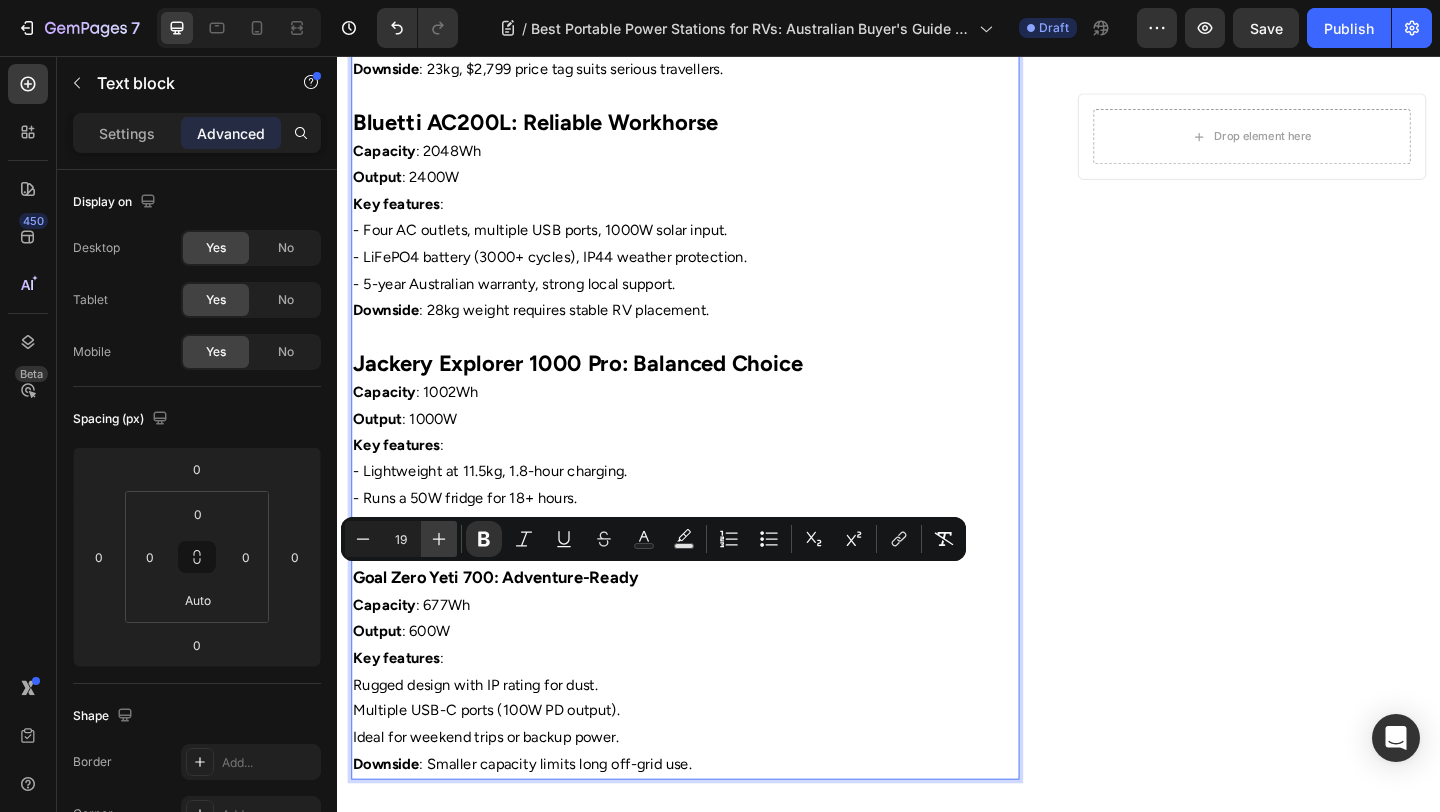 click 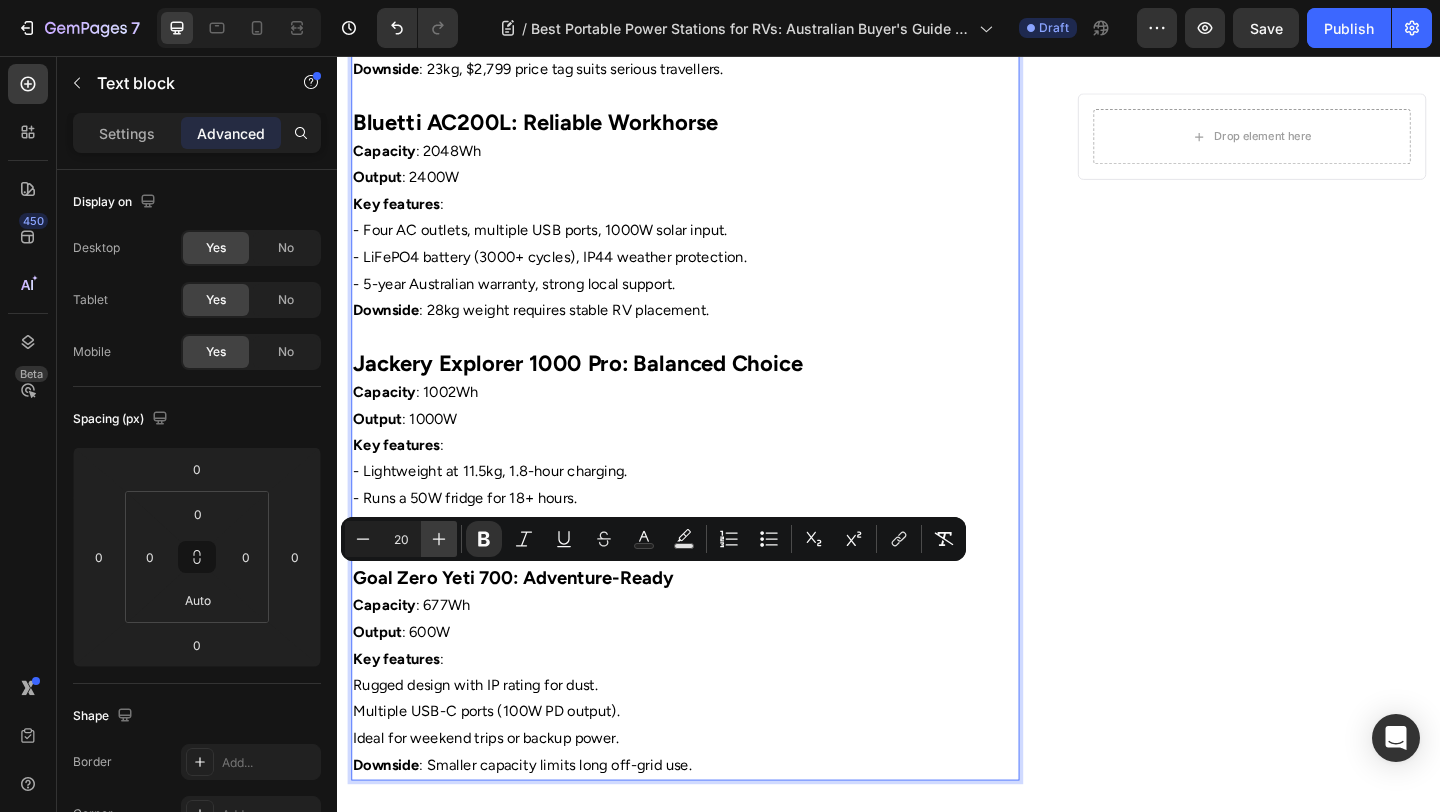 click 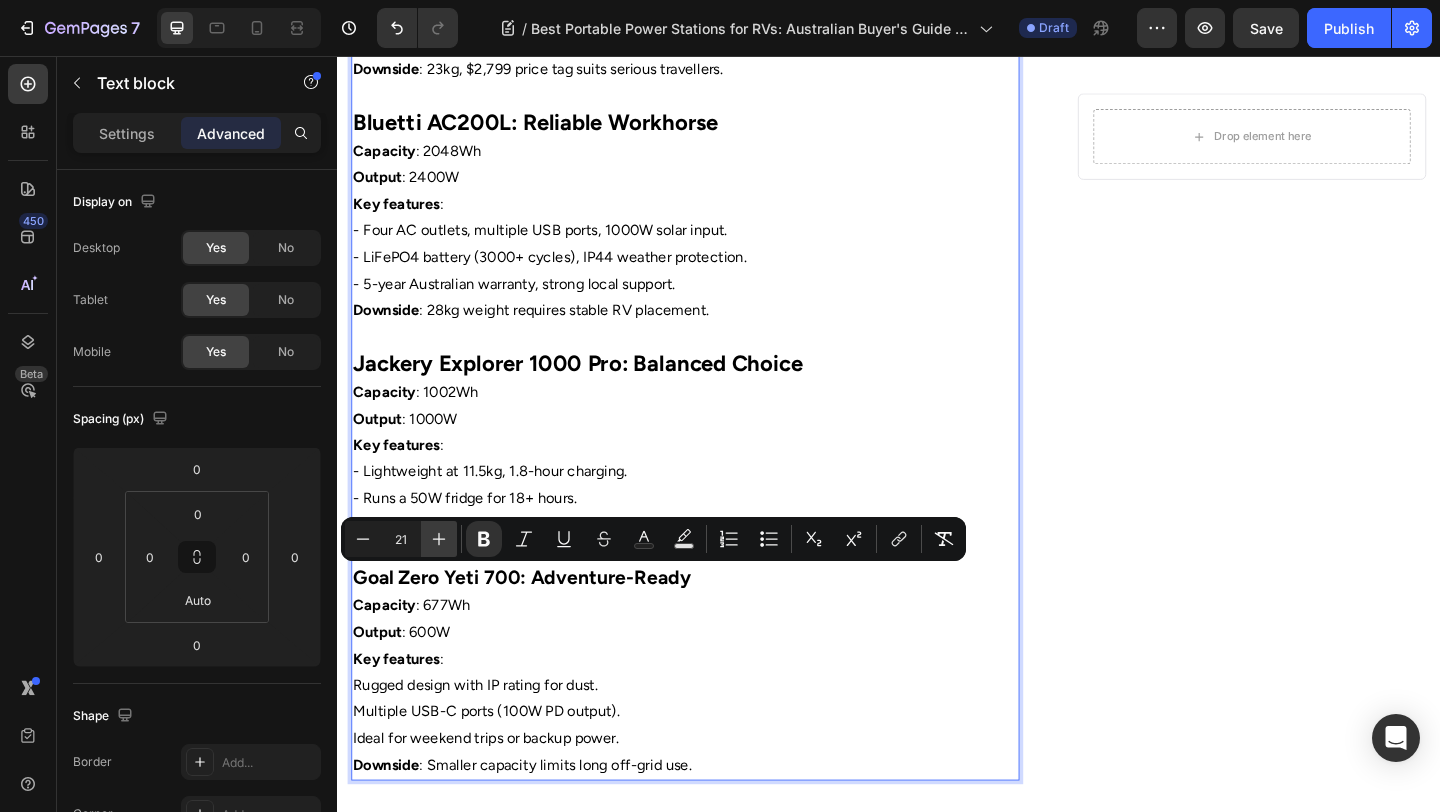 click 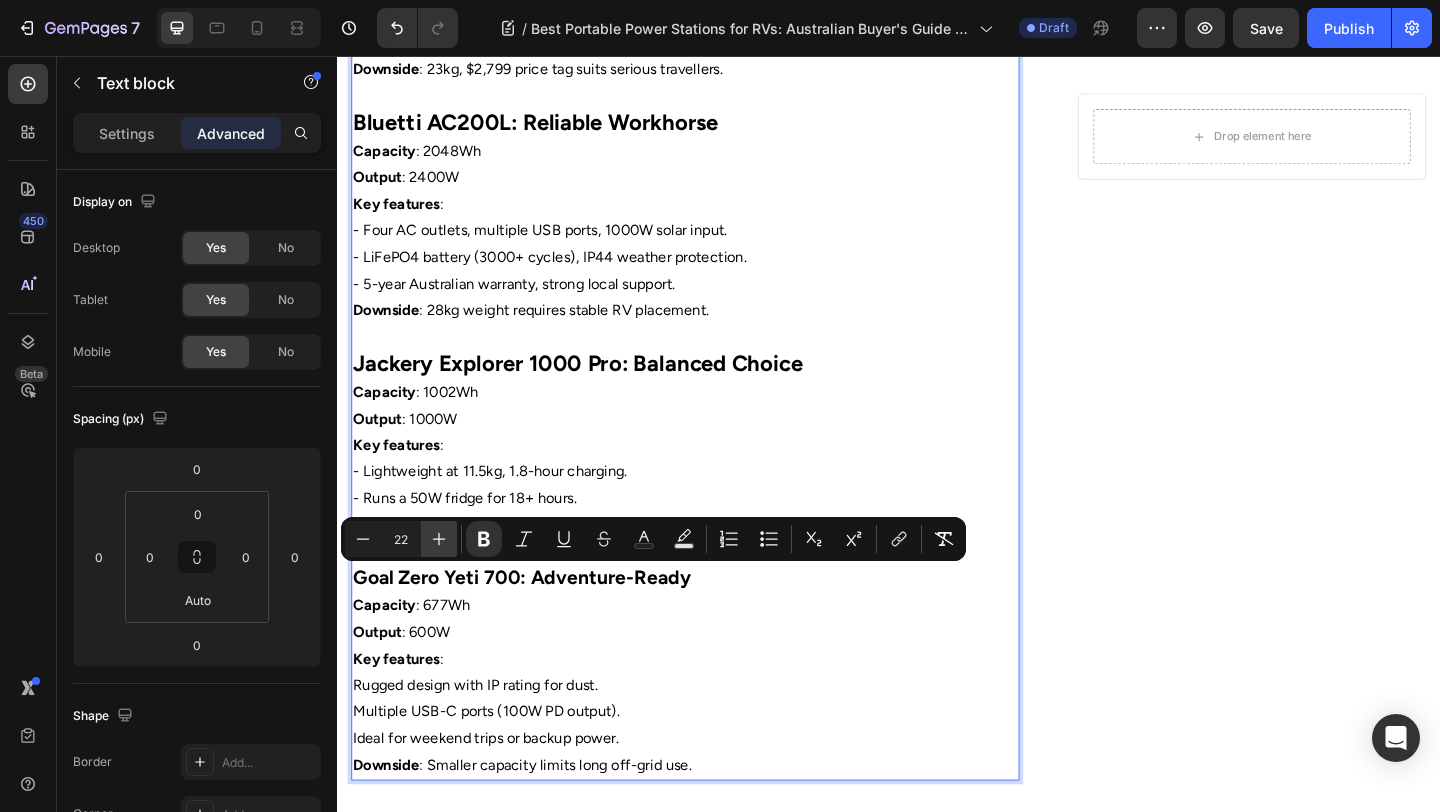 click 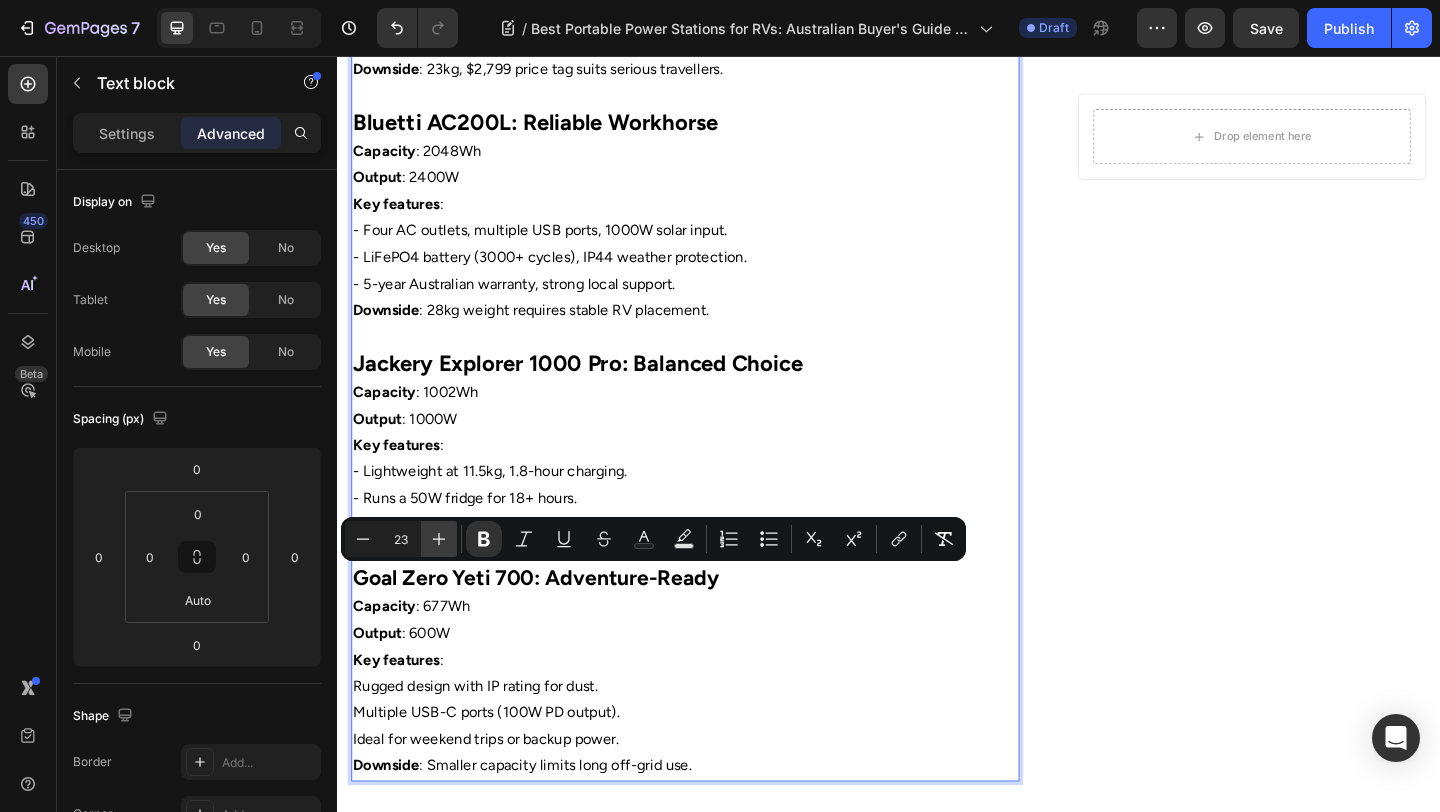 click 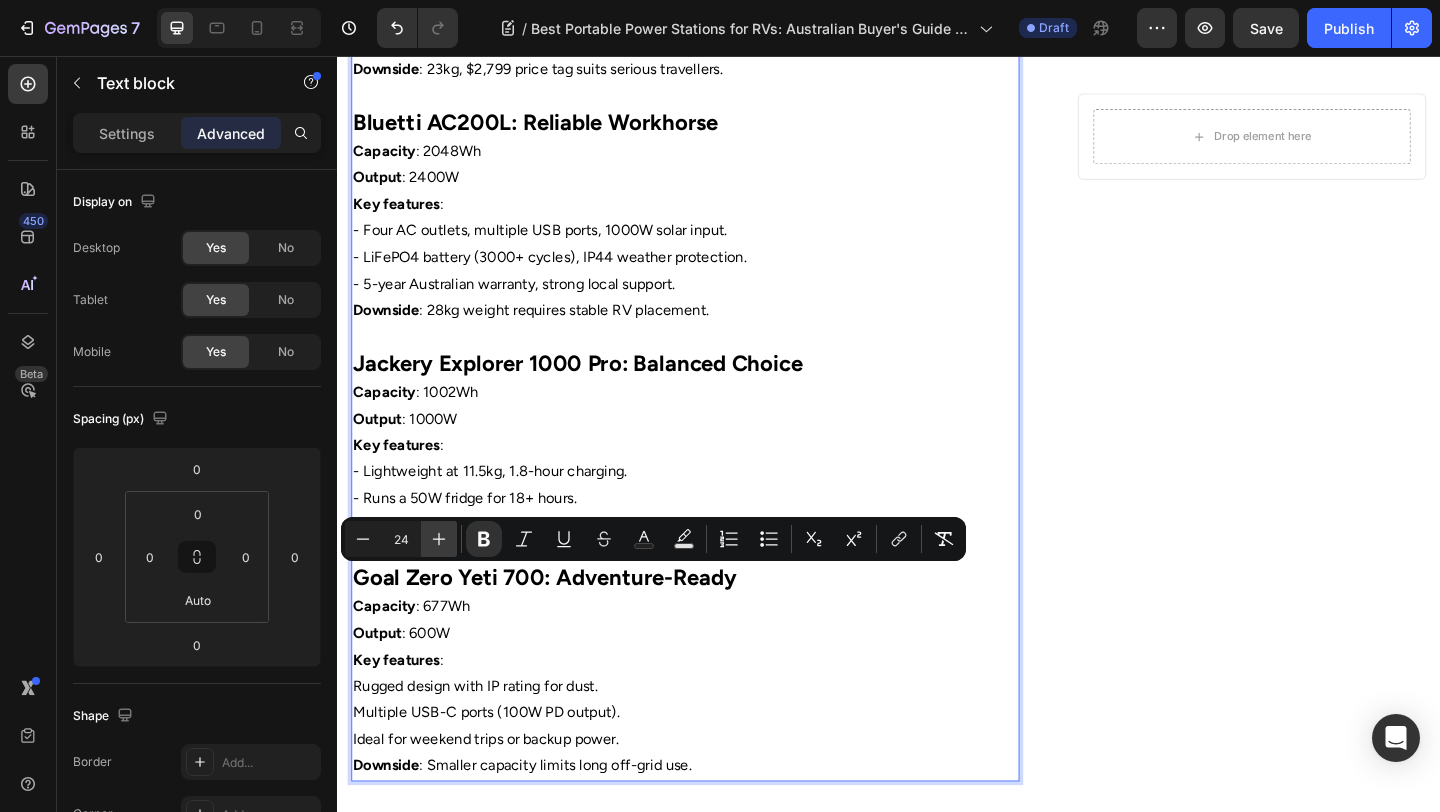 click 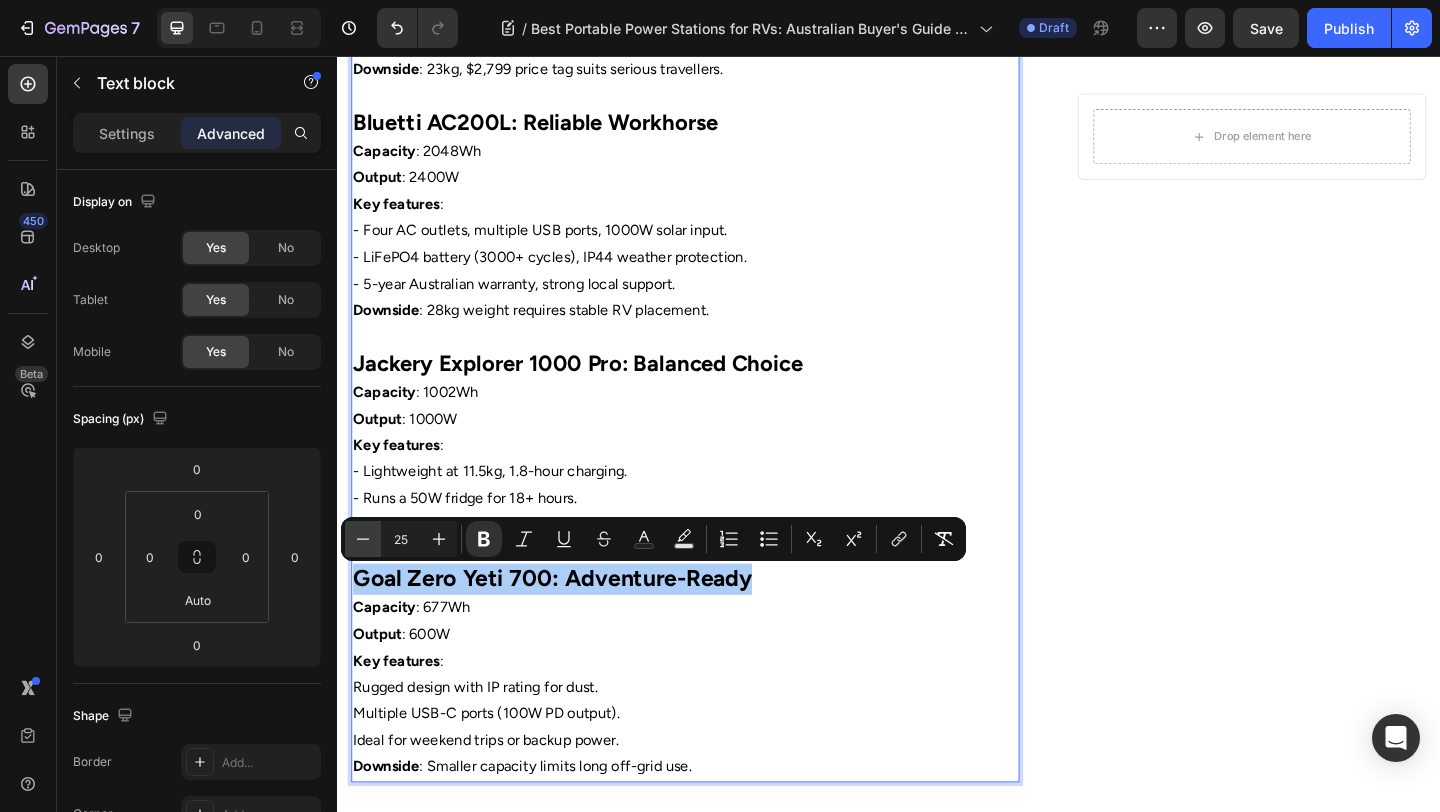 click on "Minus" at bounding box center (363, 539) 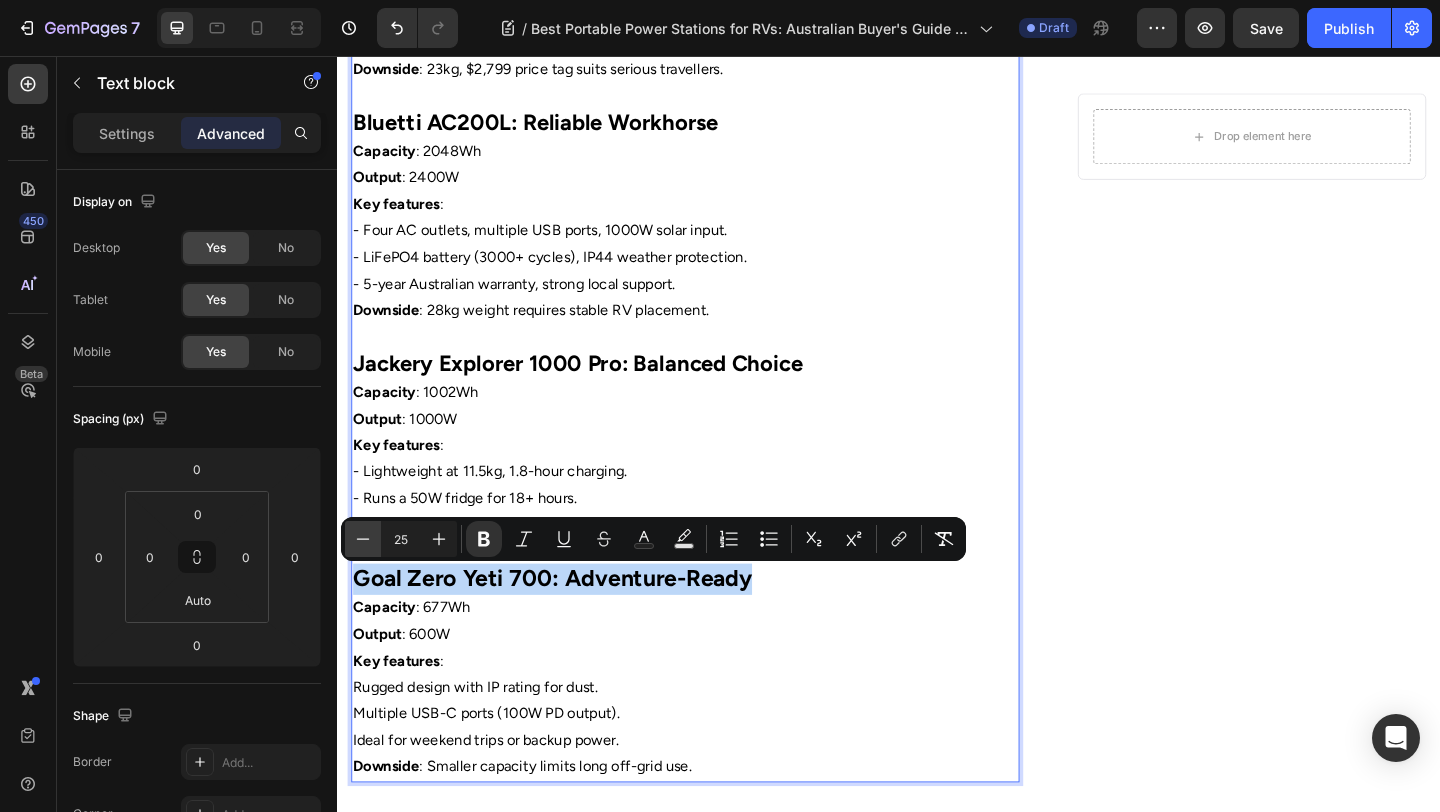 type on "24" 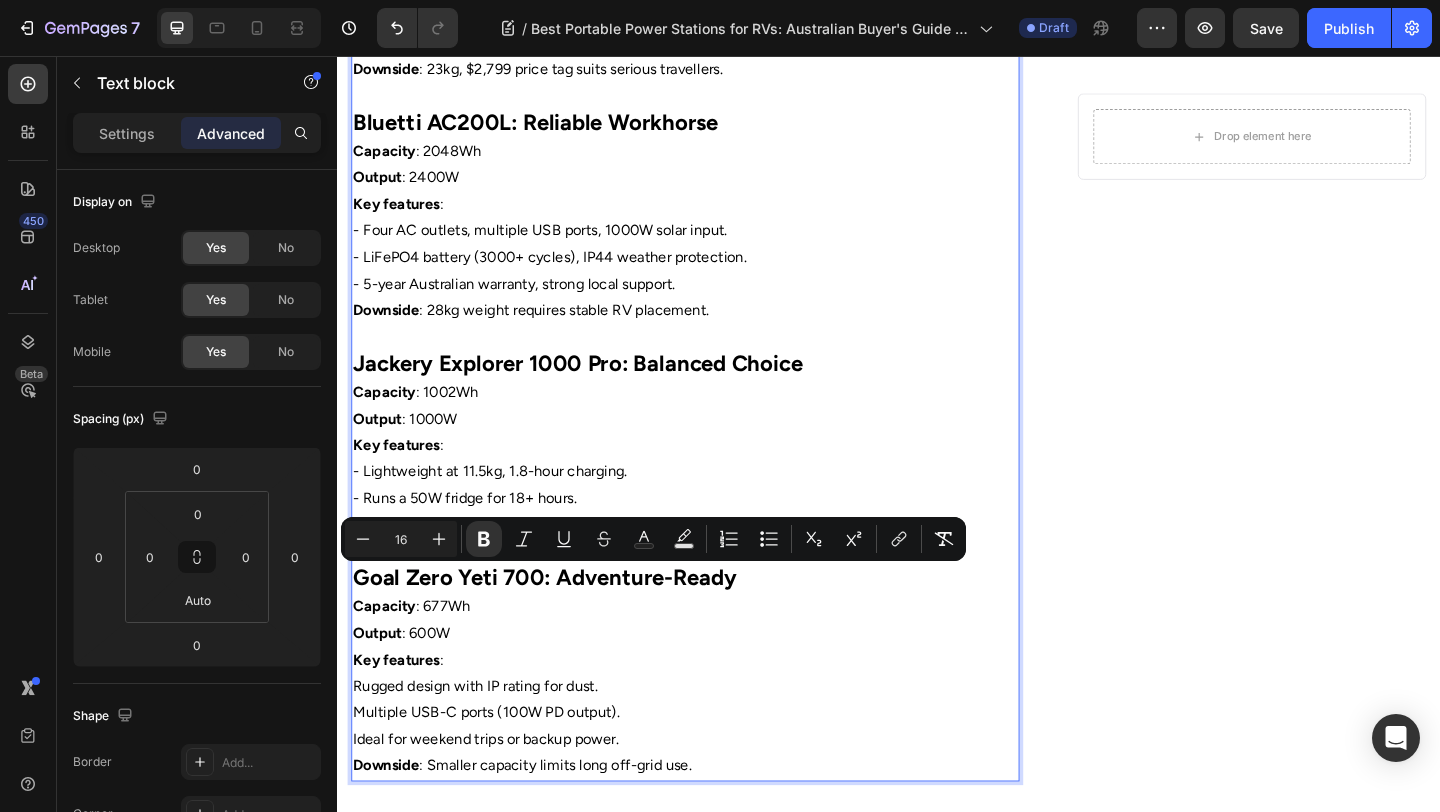 click on "Output : 600W" at bounding box center [715, 684] 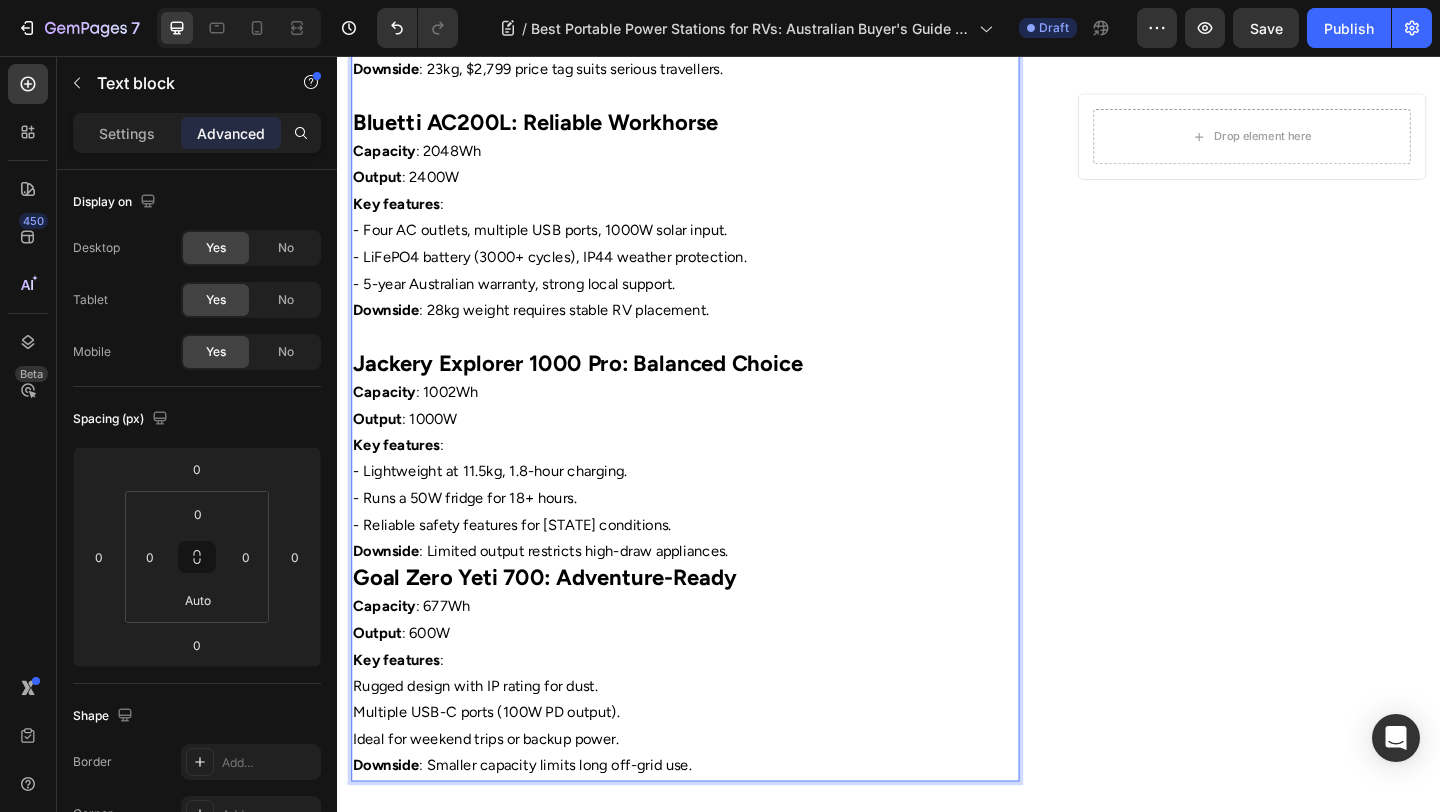 click on "Downside : Limited output restricts high-draw appliances." at bounding box center [715, 595] 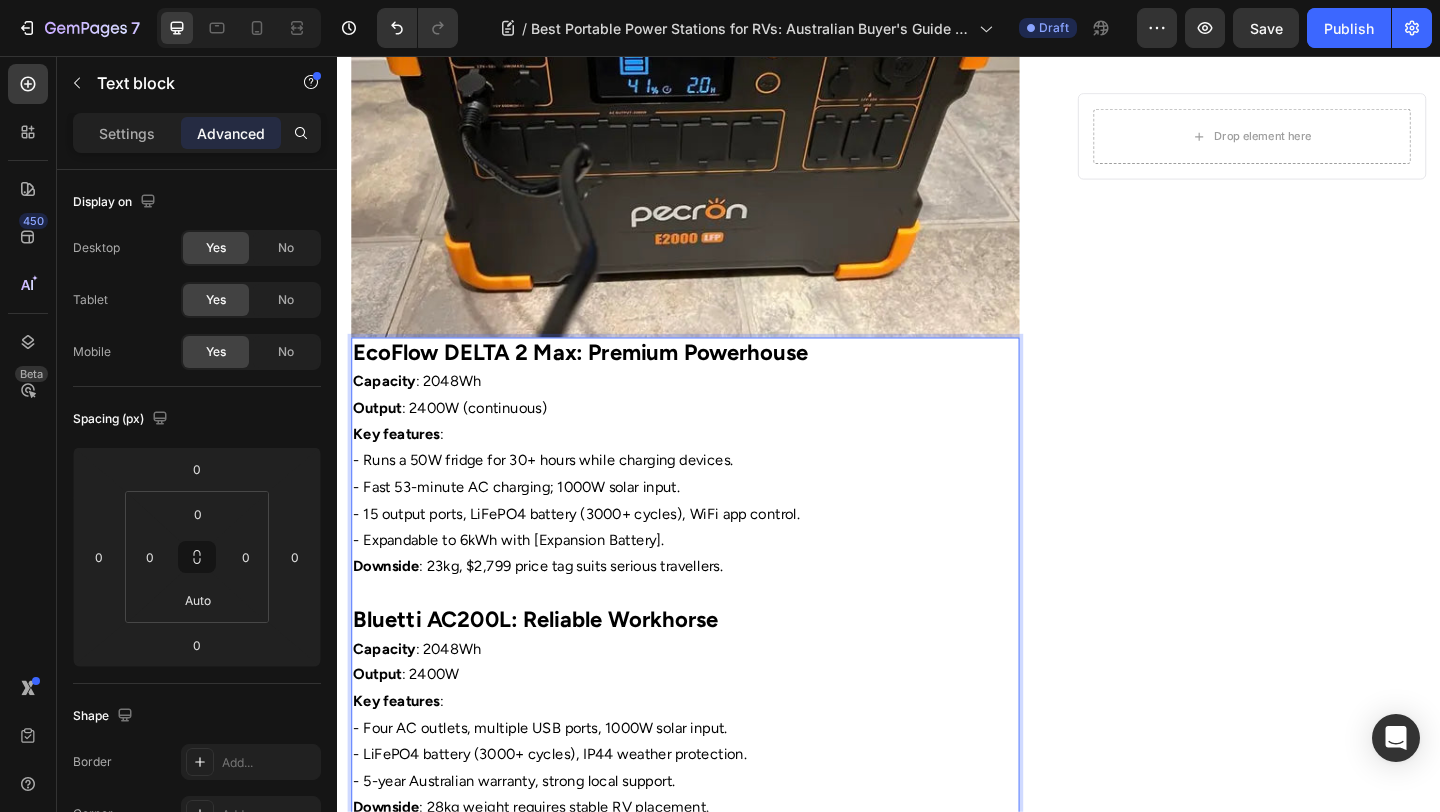 scroll, scrollTop: 1138, scrollLeft: 0, axis: vertical 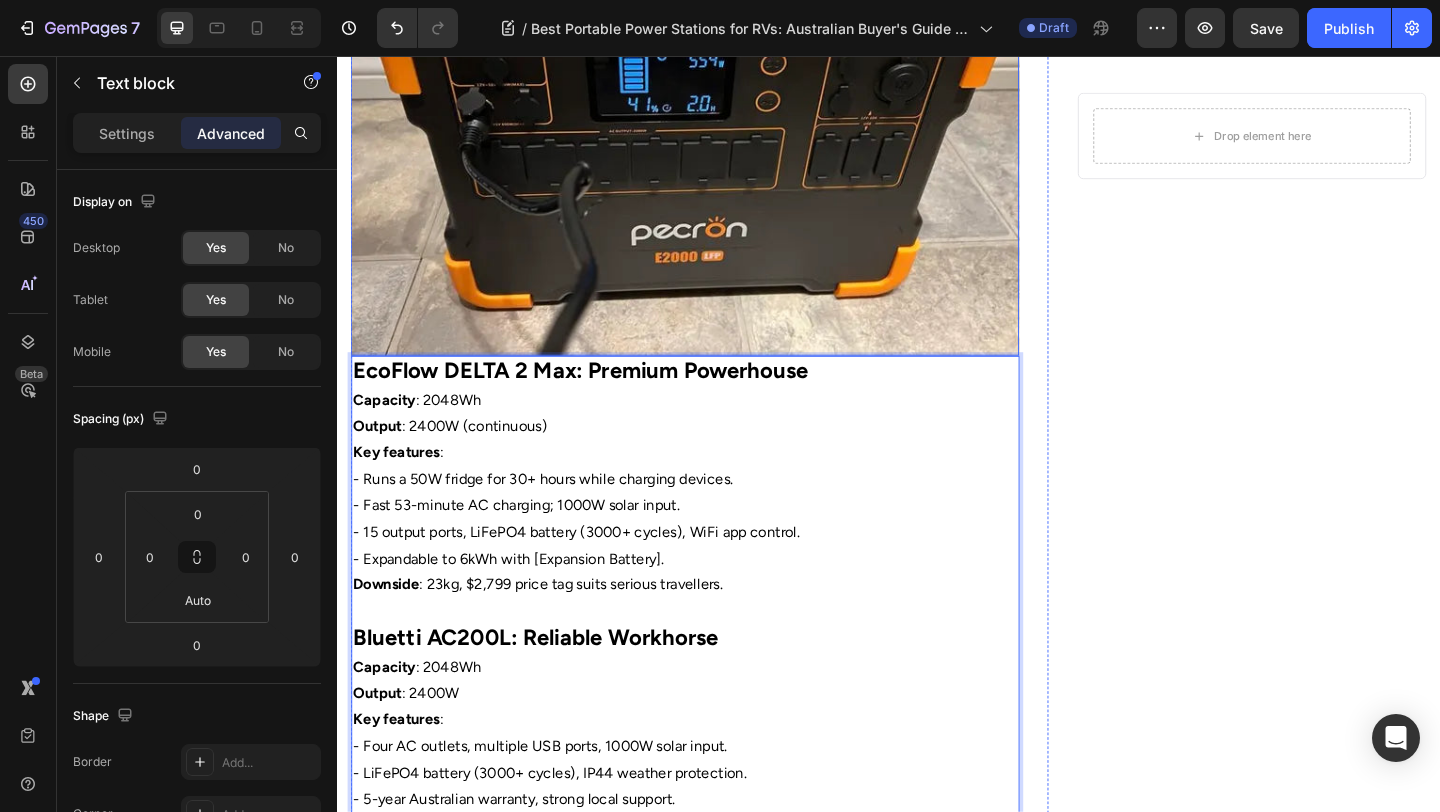 click at bounding box center (715, 120) 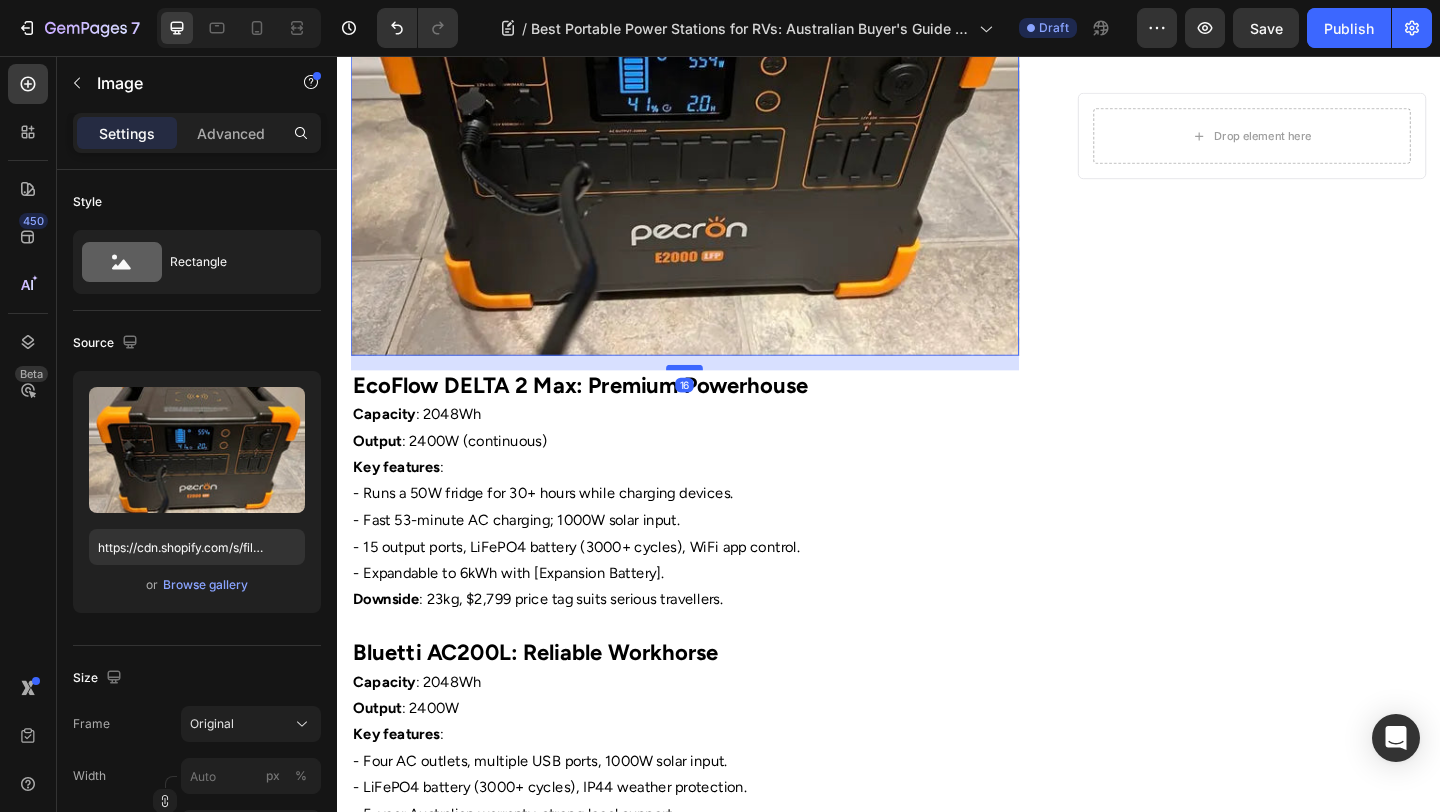 drag, startPoint x: 713, startPoint y: 377, endPoint x: 706, endPoint y: 393, distance: 17.464249 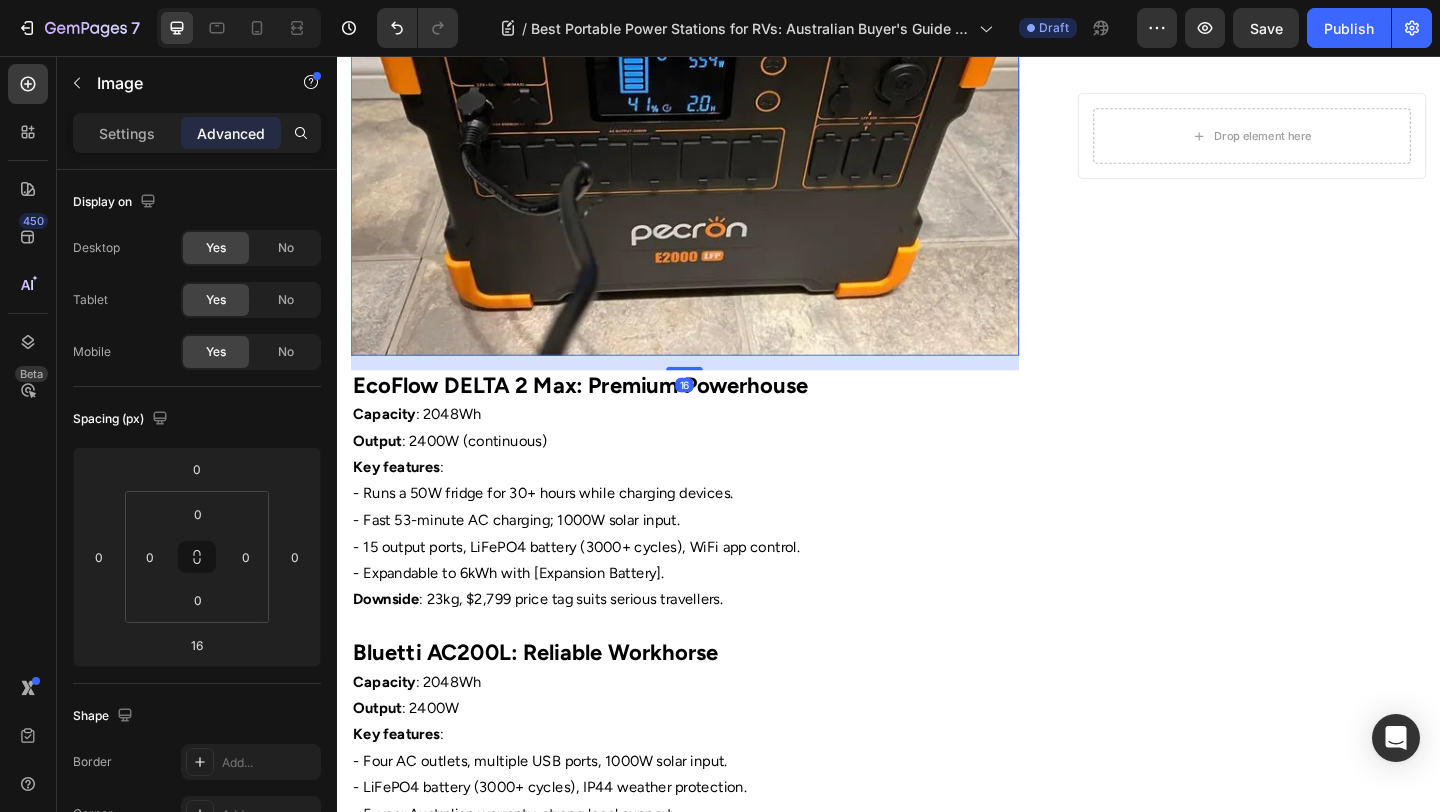 click on "Output : 2400W (continuous)" at bounding box center [715, 475] 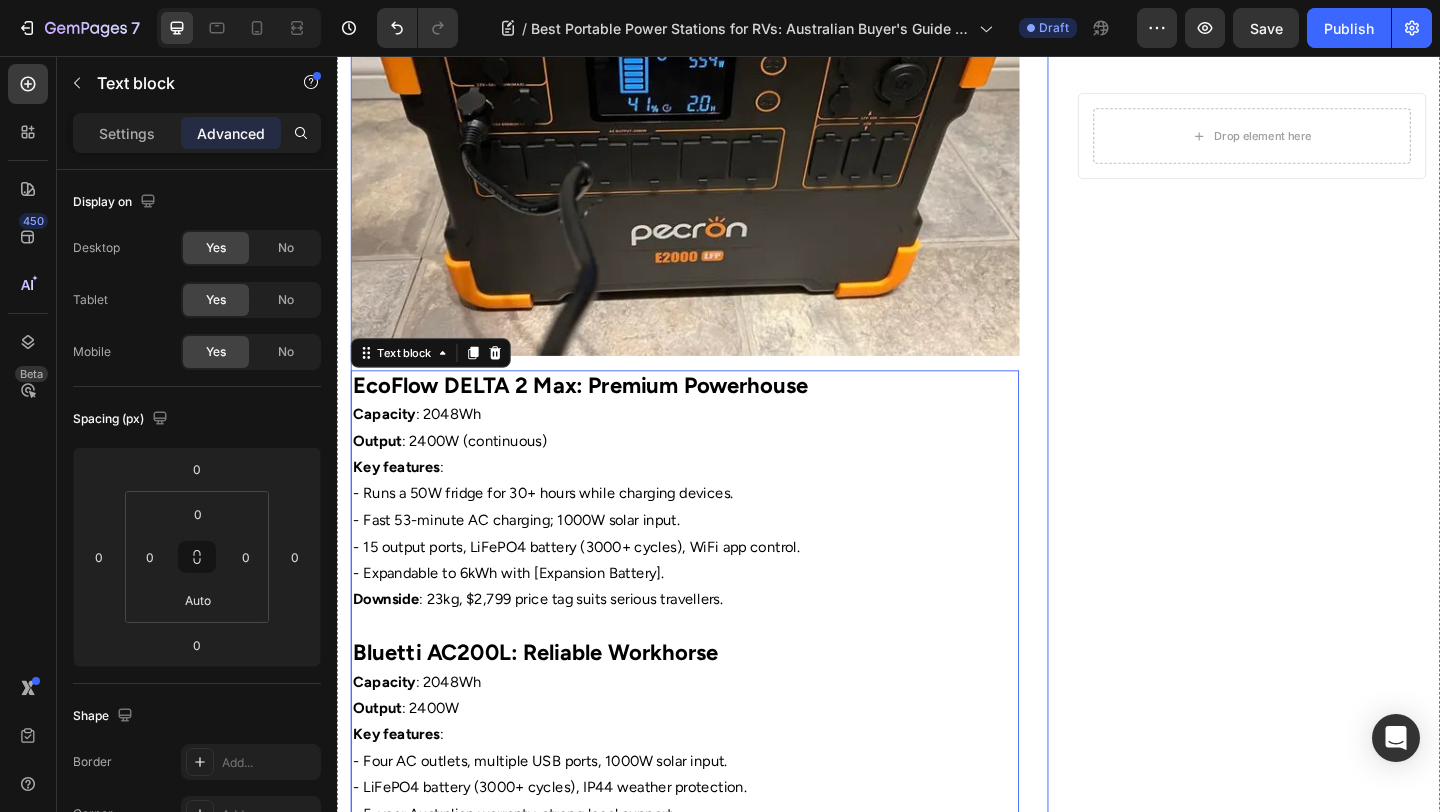 click on "Home Text Block
Icon Blog Text Block
Icon Charging Your Portable Power Station: Solar, Mains, and Car Guide Text Block Row ⁠⁠⁠⁠⁠⁠⁠ Best Portable Power Stations for RVs: Australian Buyer's Guide 2025 Heading Image By  Portable Batteries Austraila Text block Advanced list Published:  August 4, 2025 Text block Row The  best portable power stations for RVs in [STATE]  keep your caravan powered through outback heat or chilly [STATE] mornings. These units ensure your fridge, lights, and devices stay running, making RV travel comfortable and reliable.  - Why it matters : A quality power station supports off-grid adventures without the risk of dead batteries.  - What to expect : This guide highlights top models for 2025, tested for [STATE] conditions. For more on power station basics, see [Article 2: Portable Power Station Basics] or [Article 1: Why Choose Portable Power]. Text block ⁠⁠⁠⁠⁠⁠⁠ Power Needs for Australian RV Life Heading Text block : :" at bounding box center [731, 229] 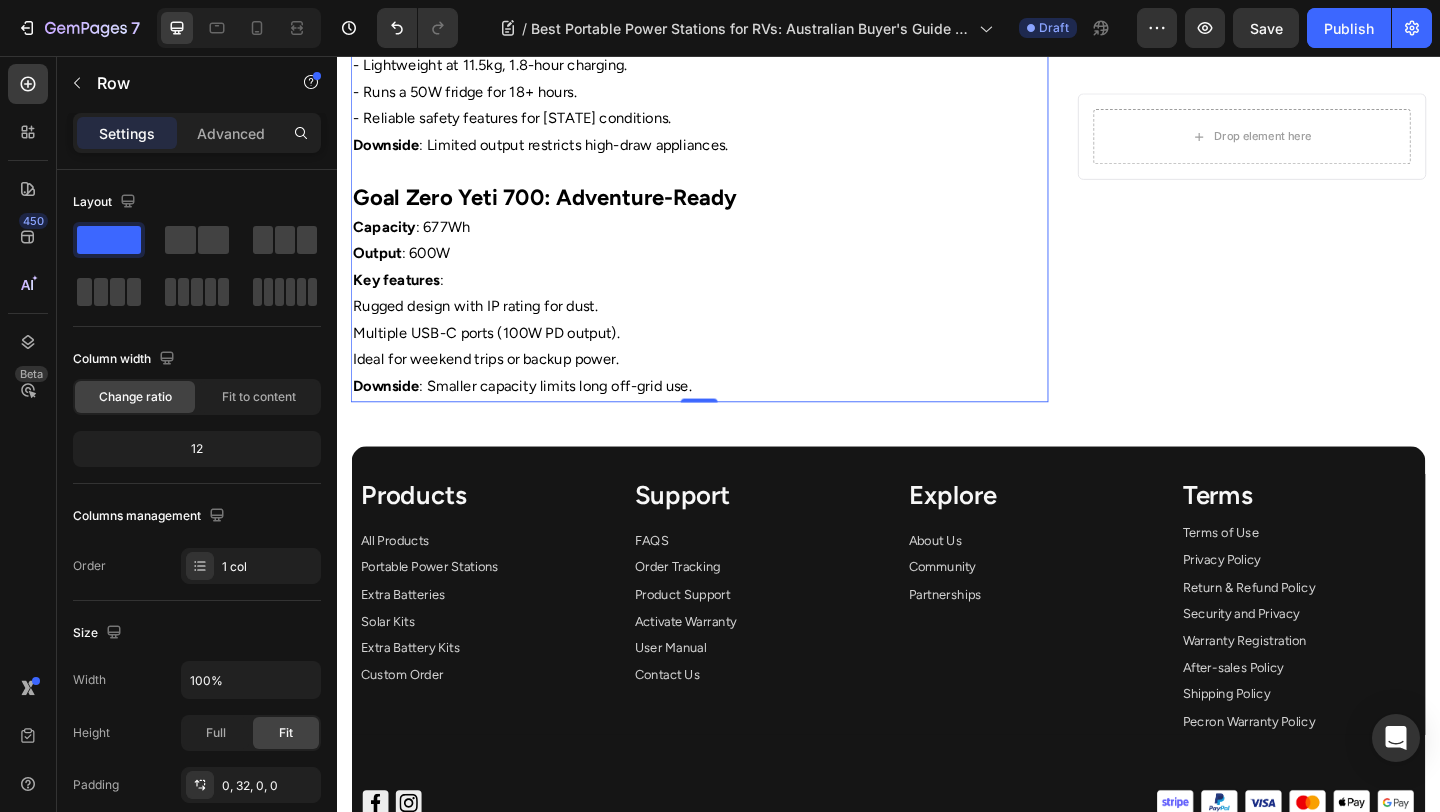scroll, scrollTop: 2148, scrollLeft: 0, axis: vertical 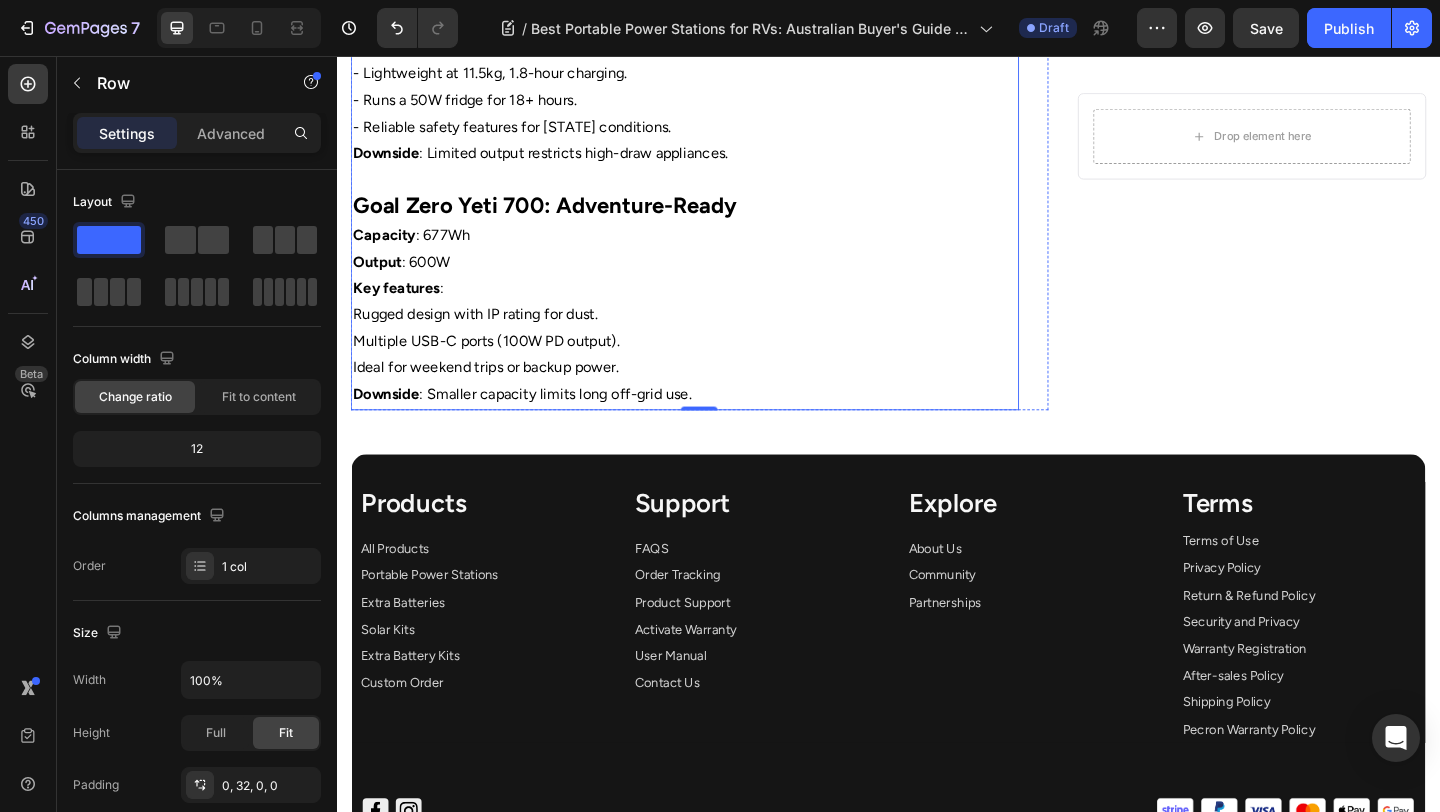click on "Key features :" at bounding box center [715, 309] 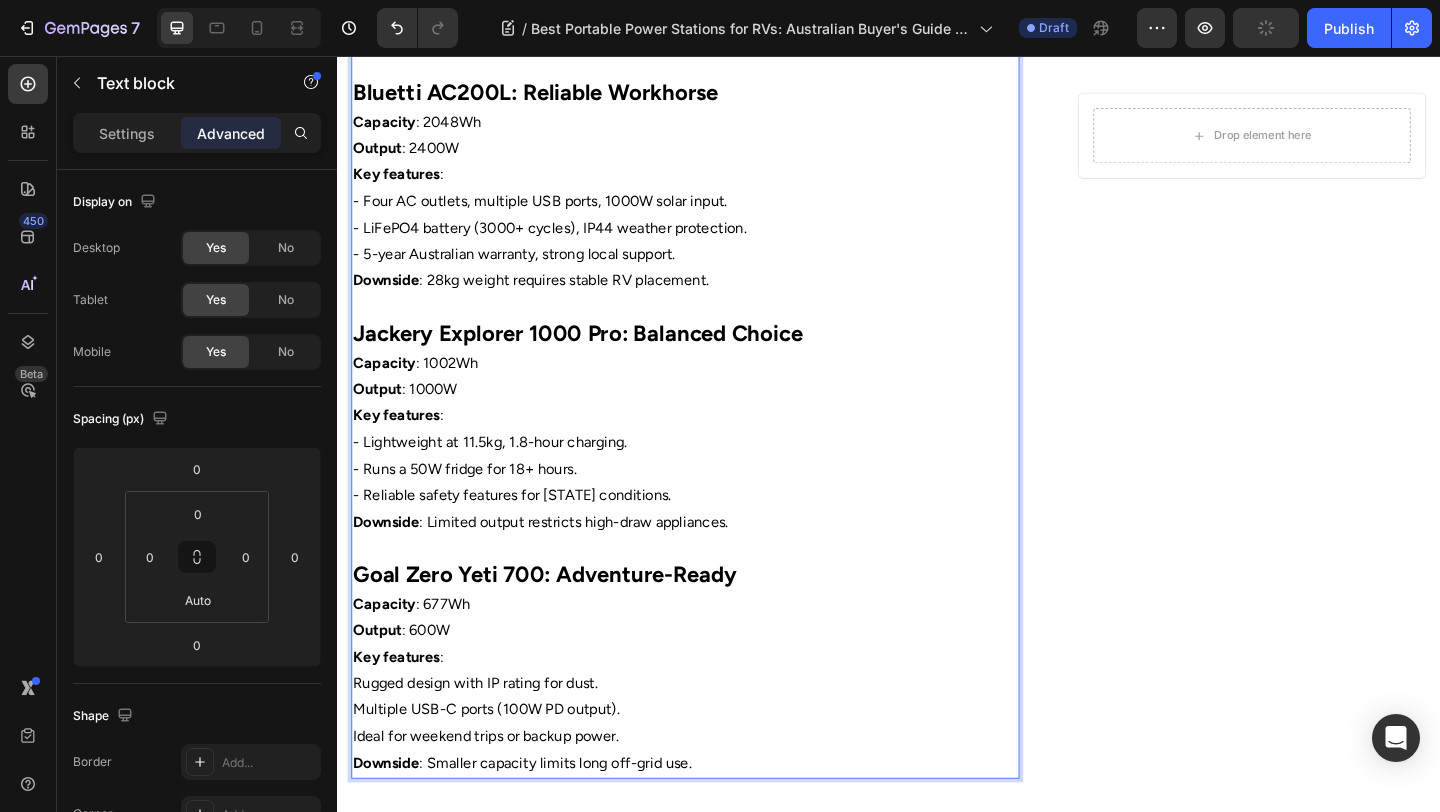 scroll, scrollTop: 1746, scrollLeft: 0, axis: vertical 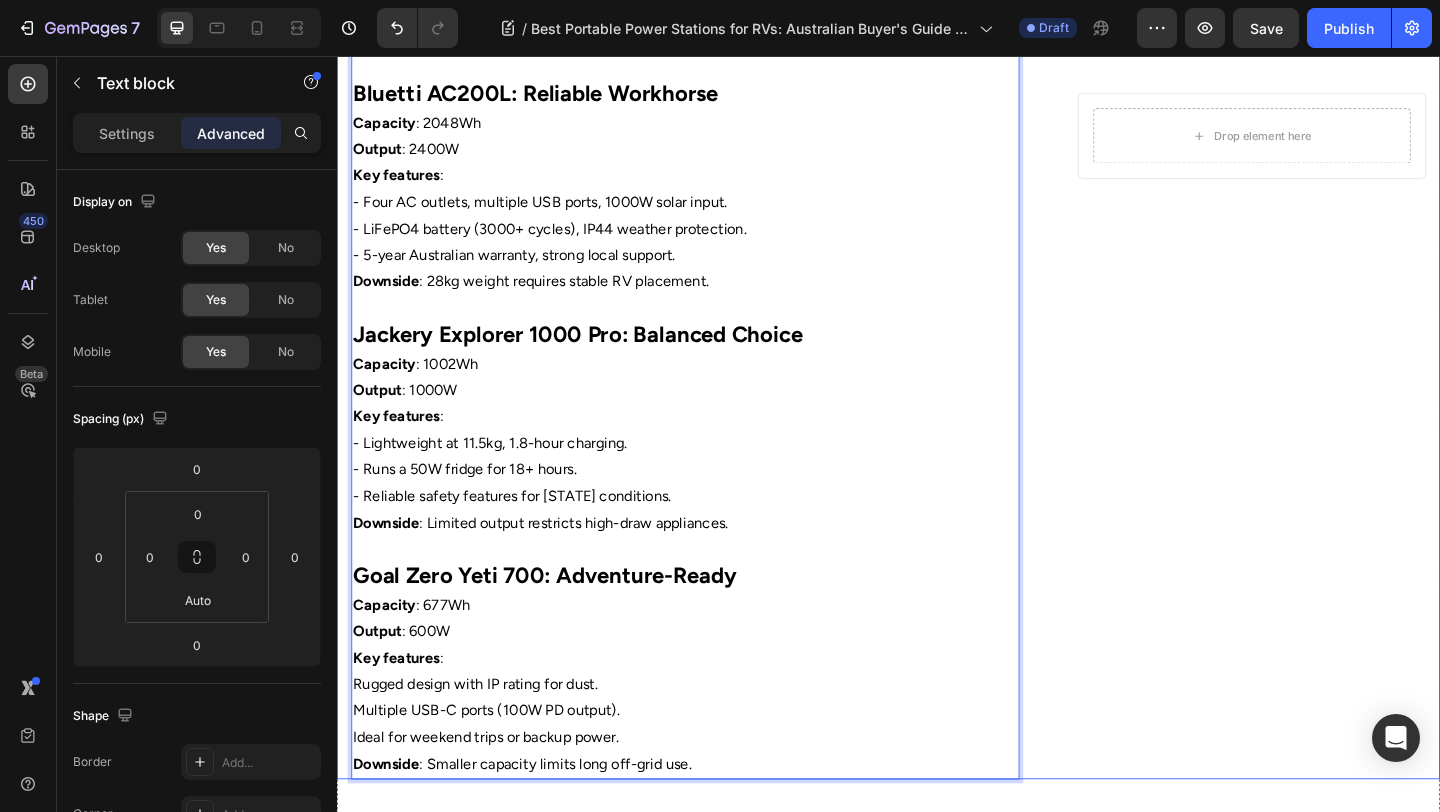 click on "Home Text Block
Icon Blog Text Block
Icon Charging Your Portable Power Station: Solar, Mains, and Car Guide Text Block Row ⁠⁠⁠⁠⁠⁠⁠ Best Portable Power Stations for RVs: Australian Buyer's Guide 2025 Heading Image By  Portable Batteries Austraila Text block Advanced list Published:  August 4, 2025 Text block Row The  best portable power stations for RVs in [STATE]  keep your caravan powered through outback heat or chilly [STATE] mornings. These units ensure your fridge, lights, and devices stay running, making RV travel comfortable and reliable.  - Why it matters : A quality power station supports off-grid adventures without the risk of dead batteries.  - What to expect : This guide highlights top models for 2025, tested for [STATE] conditions. For more on power station basics, see [Article 2: Portable Power Station Basics] or [Article 1: Why Choose Portable Power]. Text block ⁠⁠⁠⁠⁠⁠⁠ Power Needs for Australian RV Life Heading Text block : :" at bounding box center (937, -379) 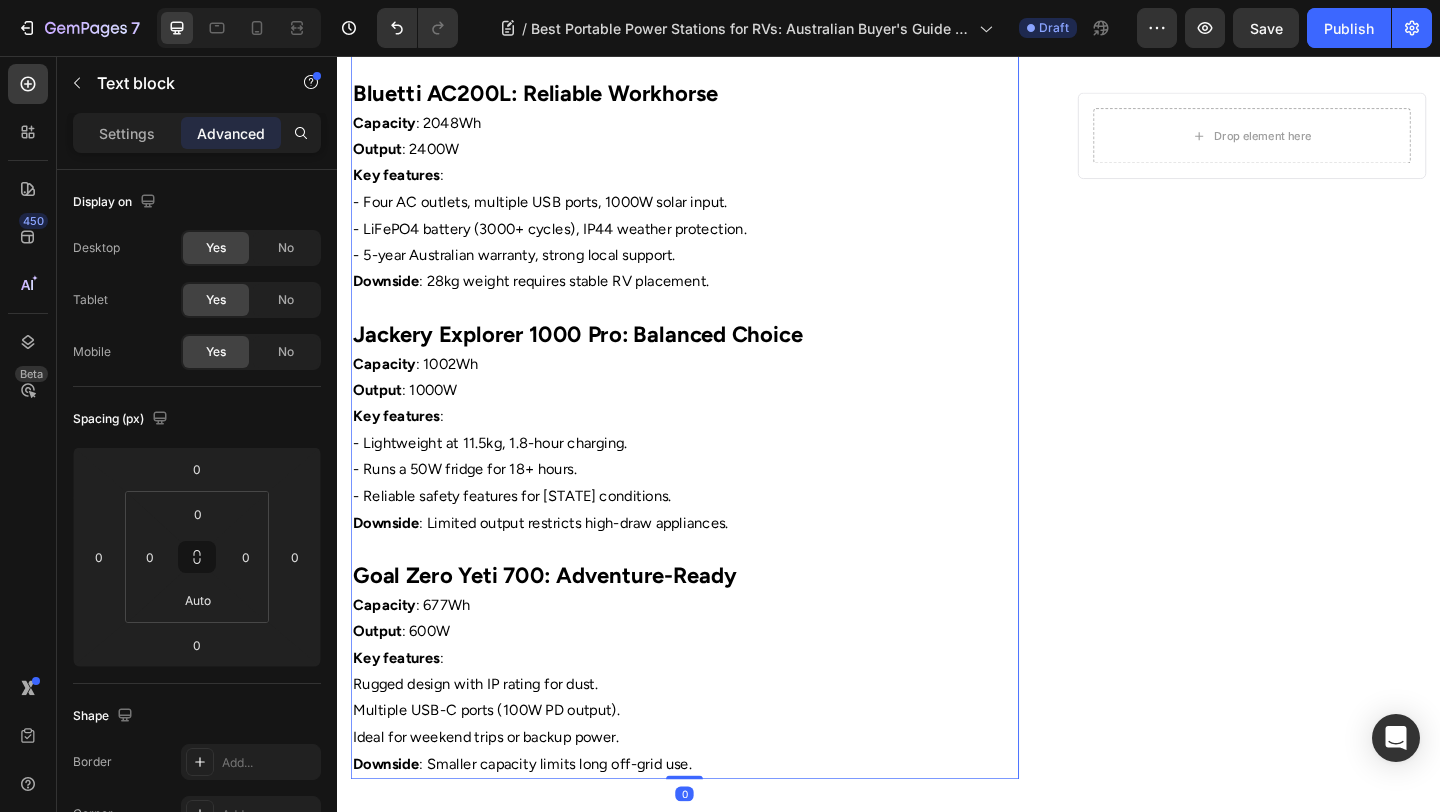click on "Jackery Explorer 1000 Pro: Balanced Choice" at bounding box center [715, 361] 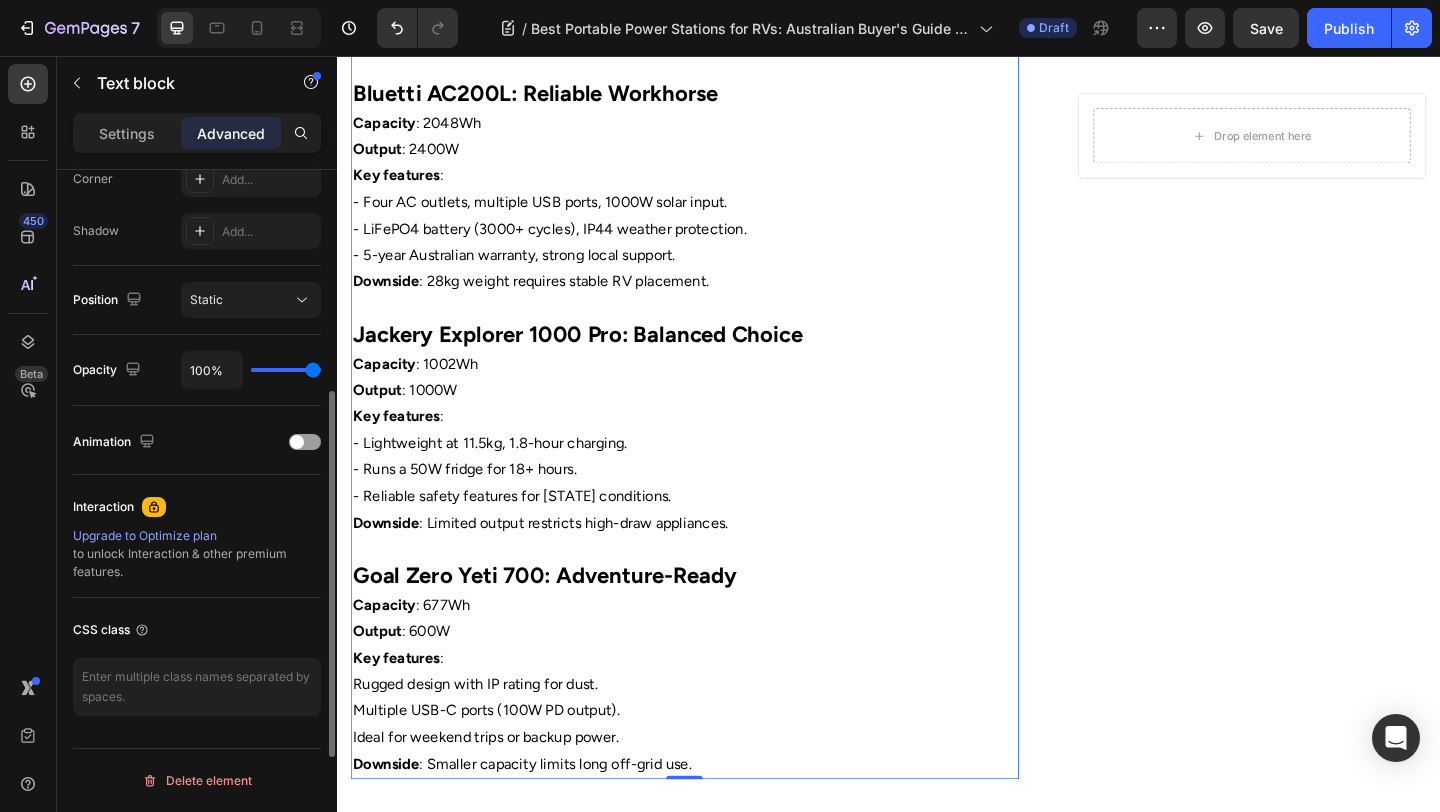 scroll, scrollTop: 0, scrollLeft: 0, axis: both 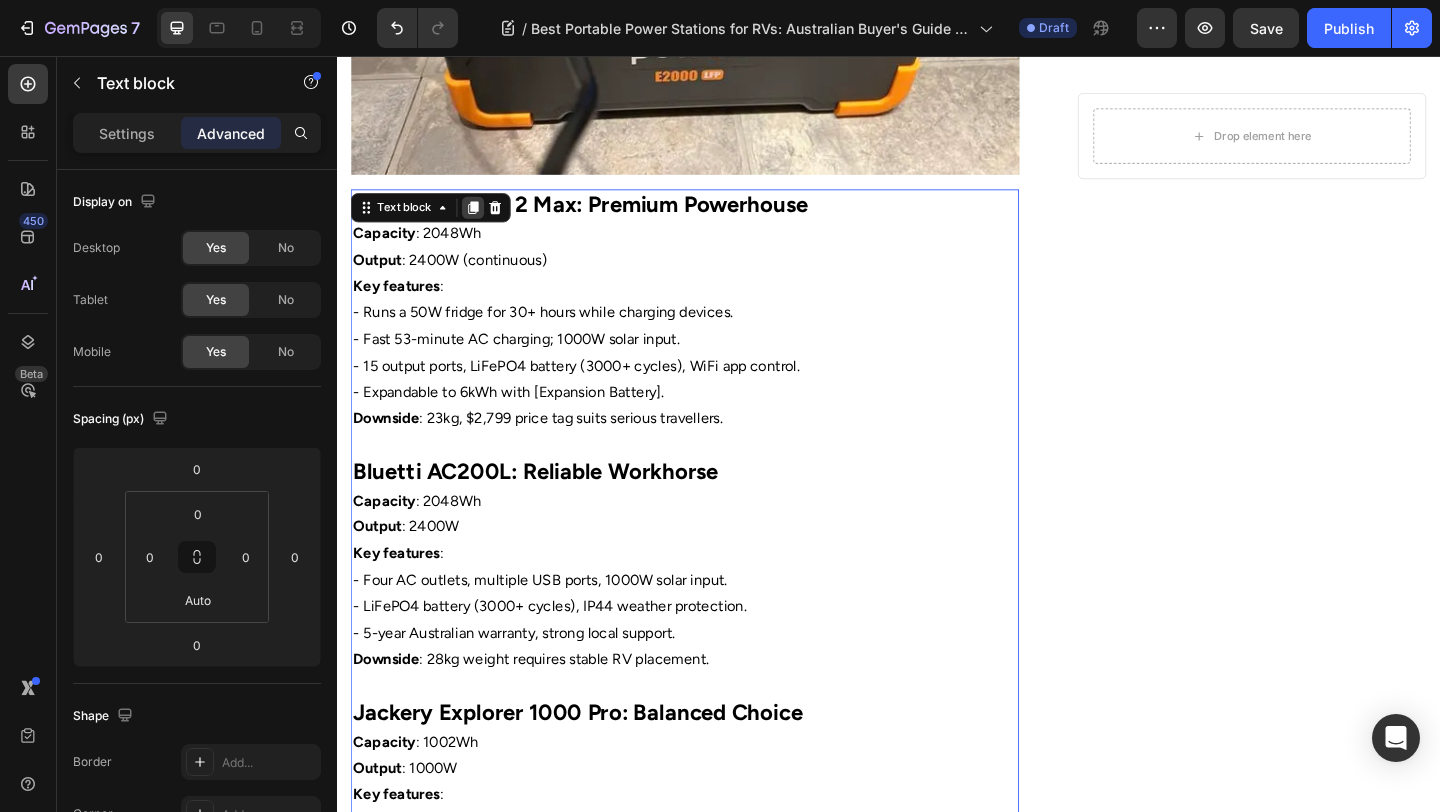 click 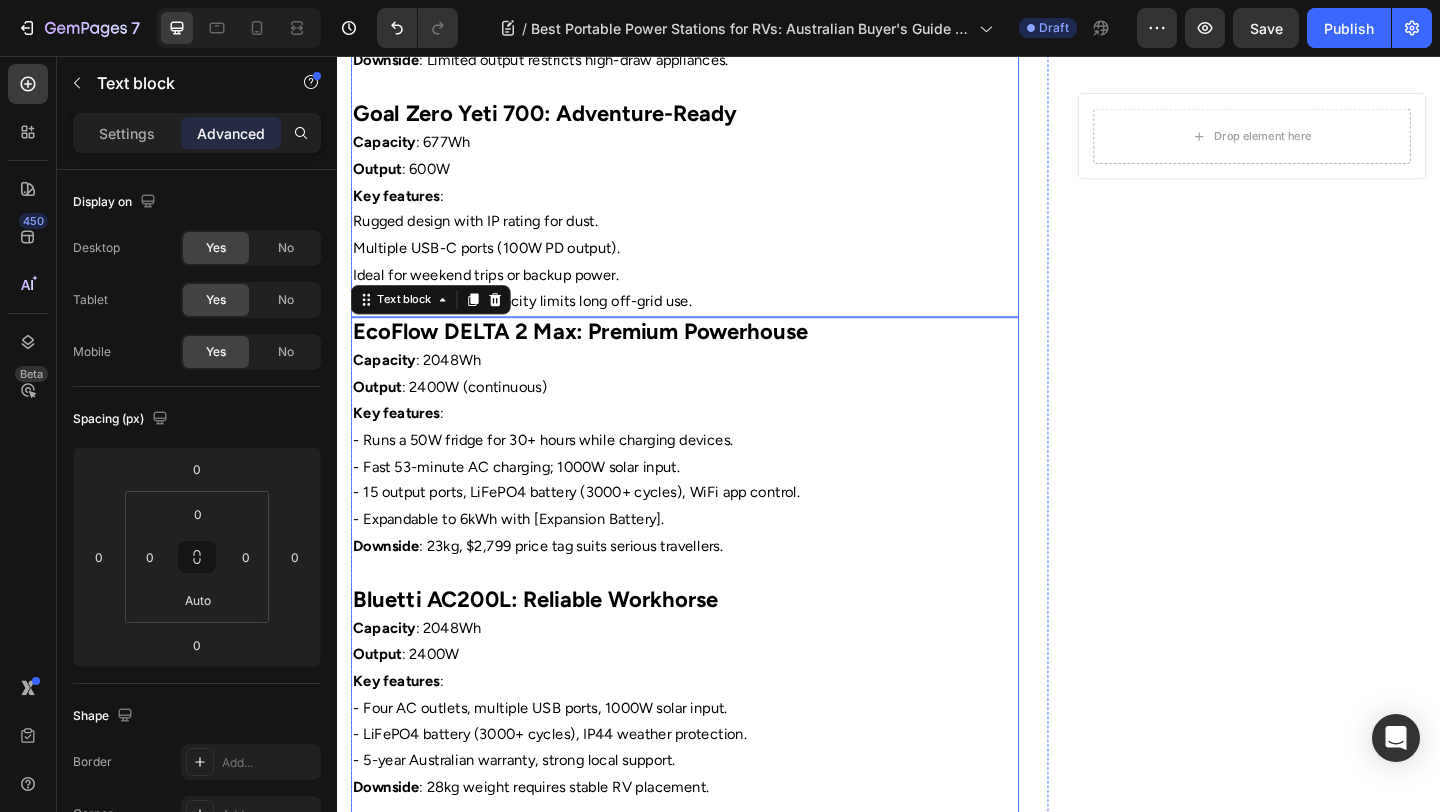 scroll, scrollTop: 2248, scrollLeft: 0, axis: vertical 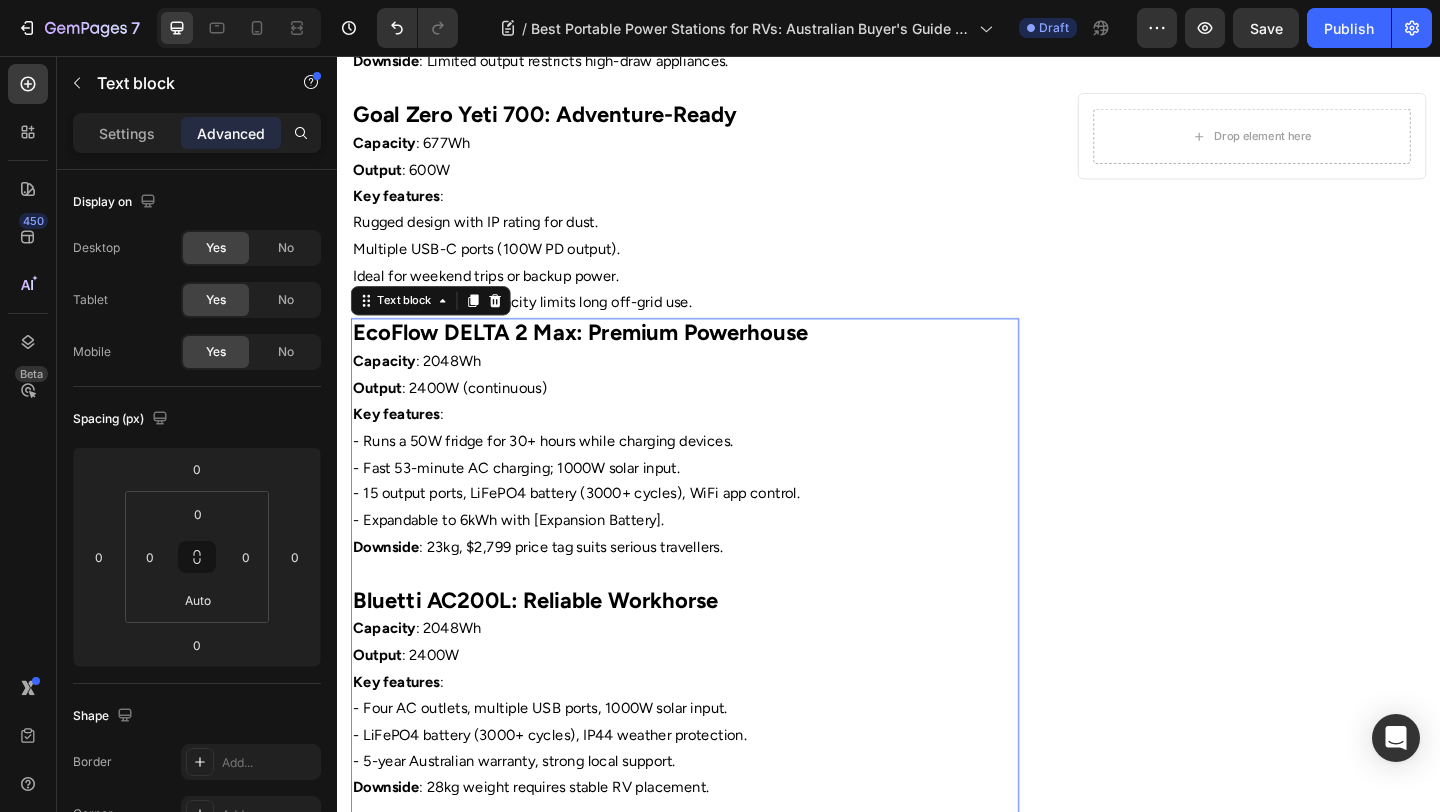 click on "EcoFlow DELTA 2 Max: Premium Powerhouse" at bounding box center (601, 356) 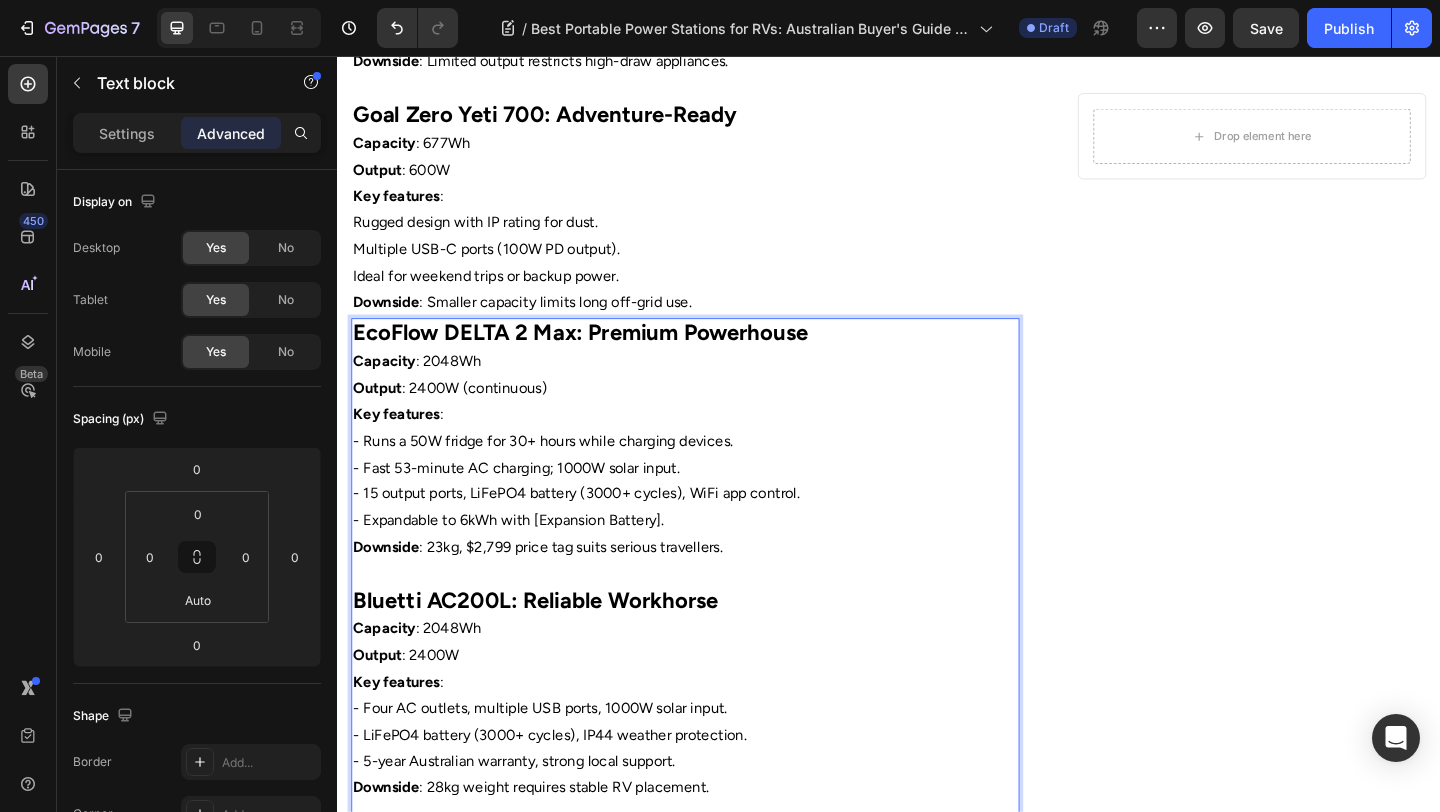 click on "EcoFlow DELTA 2 Max: Premium Powerhouse" at bounding box center (715, 359) 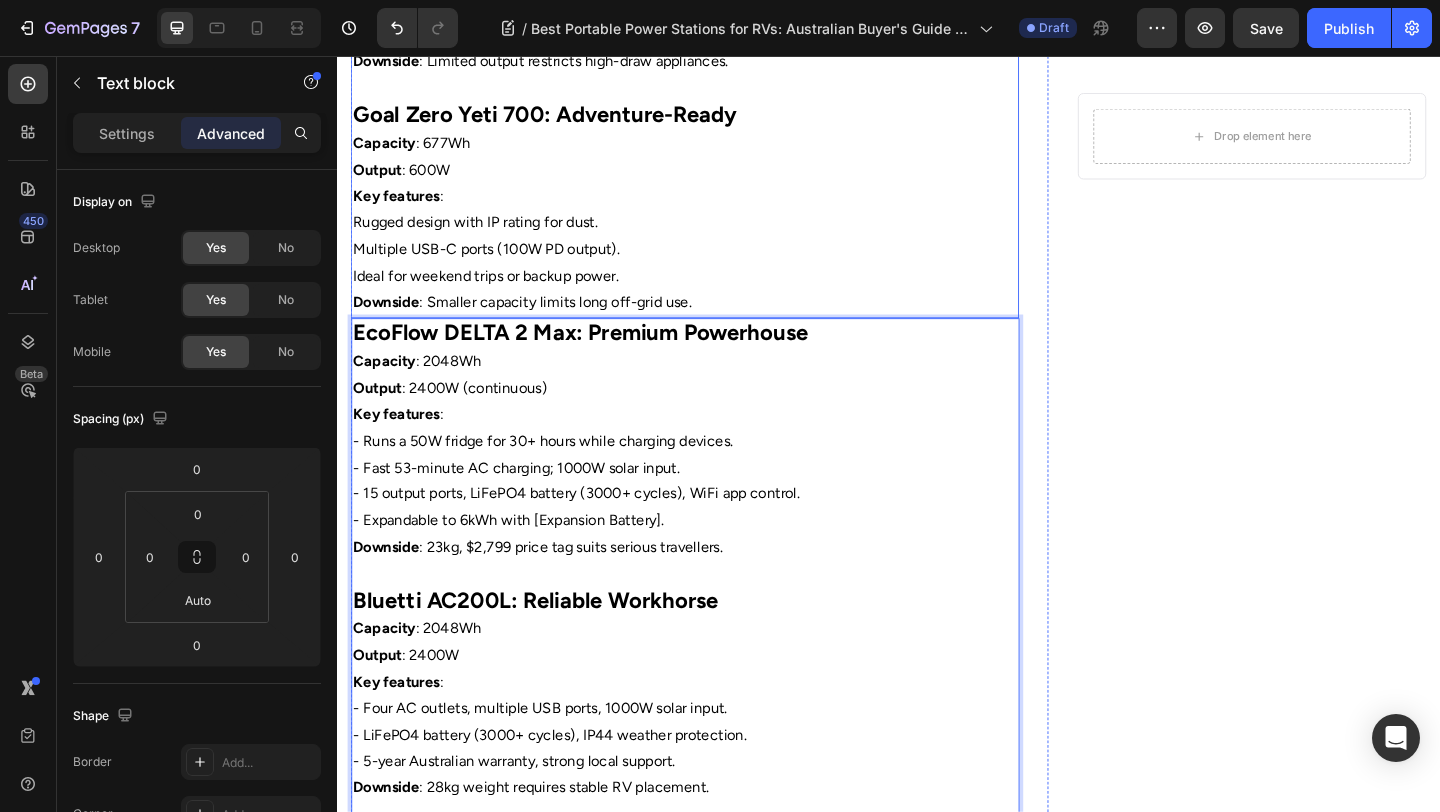 click on "Ideal for weekend trips or backup power." at bounding box center [715, 295] 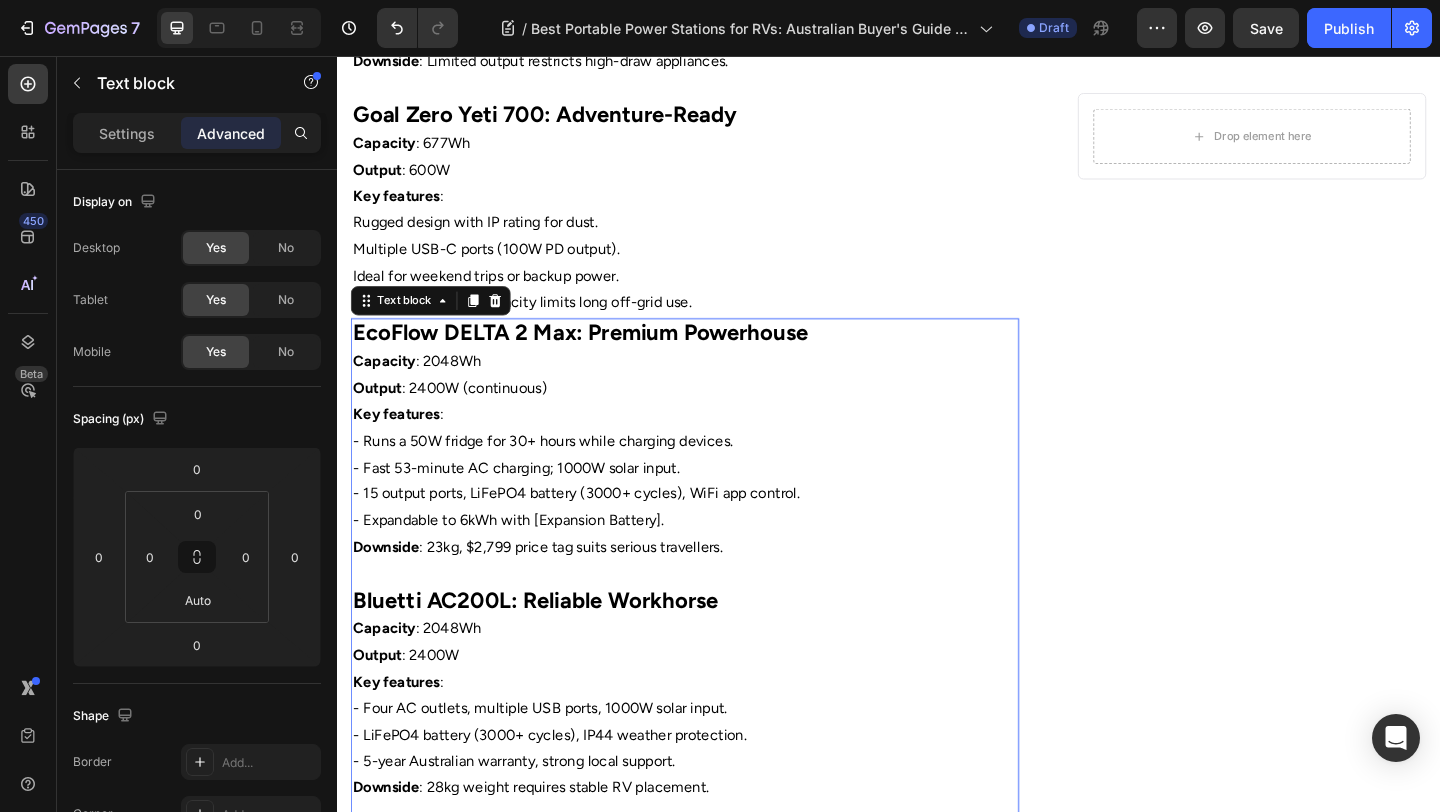 click on "EcoFlow DELTA 2 Max: Premium Powerhouse" at bounding box center [715, 359] 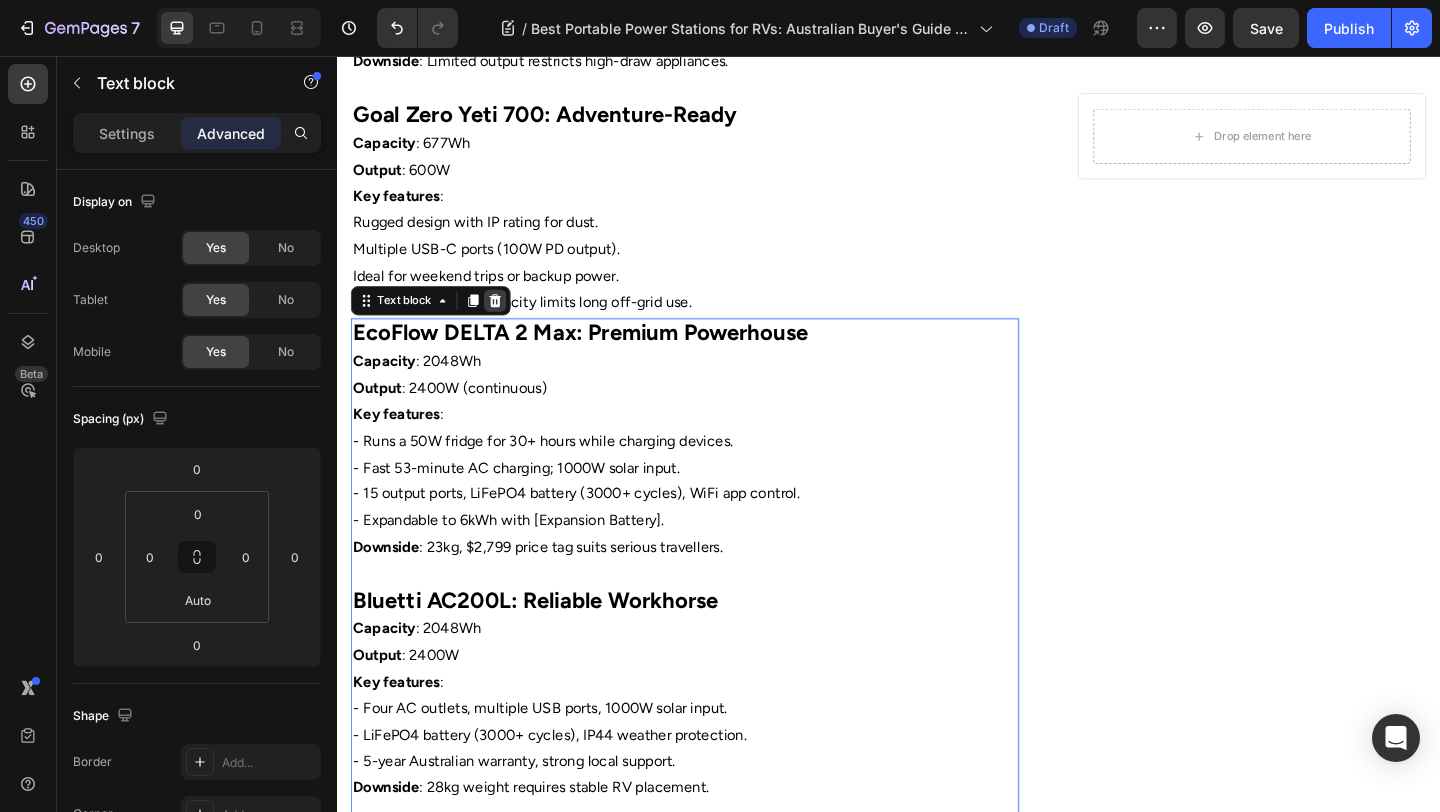 click 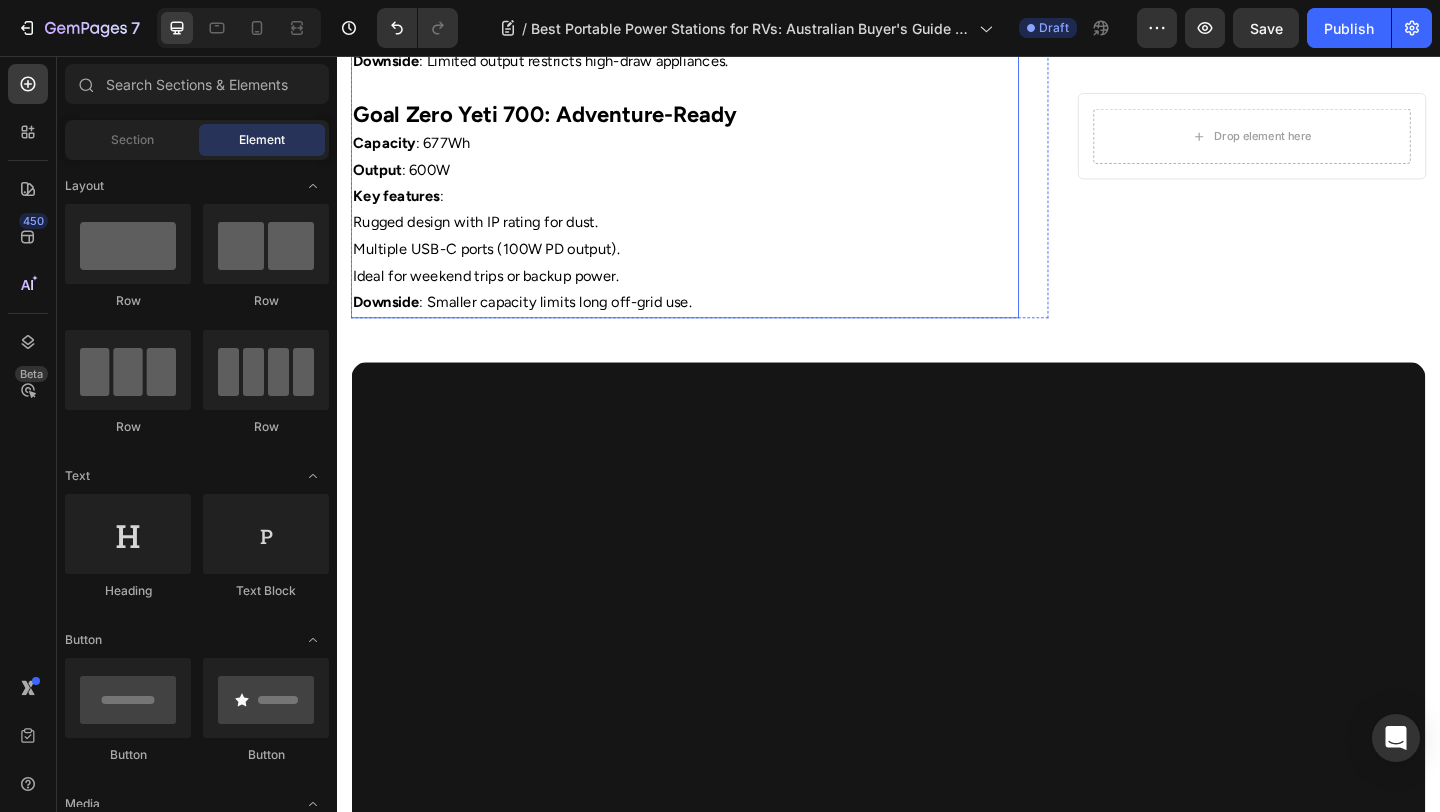 click on "Ideal for weekend trips or backup power." at bounding box center [715, 295] 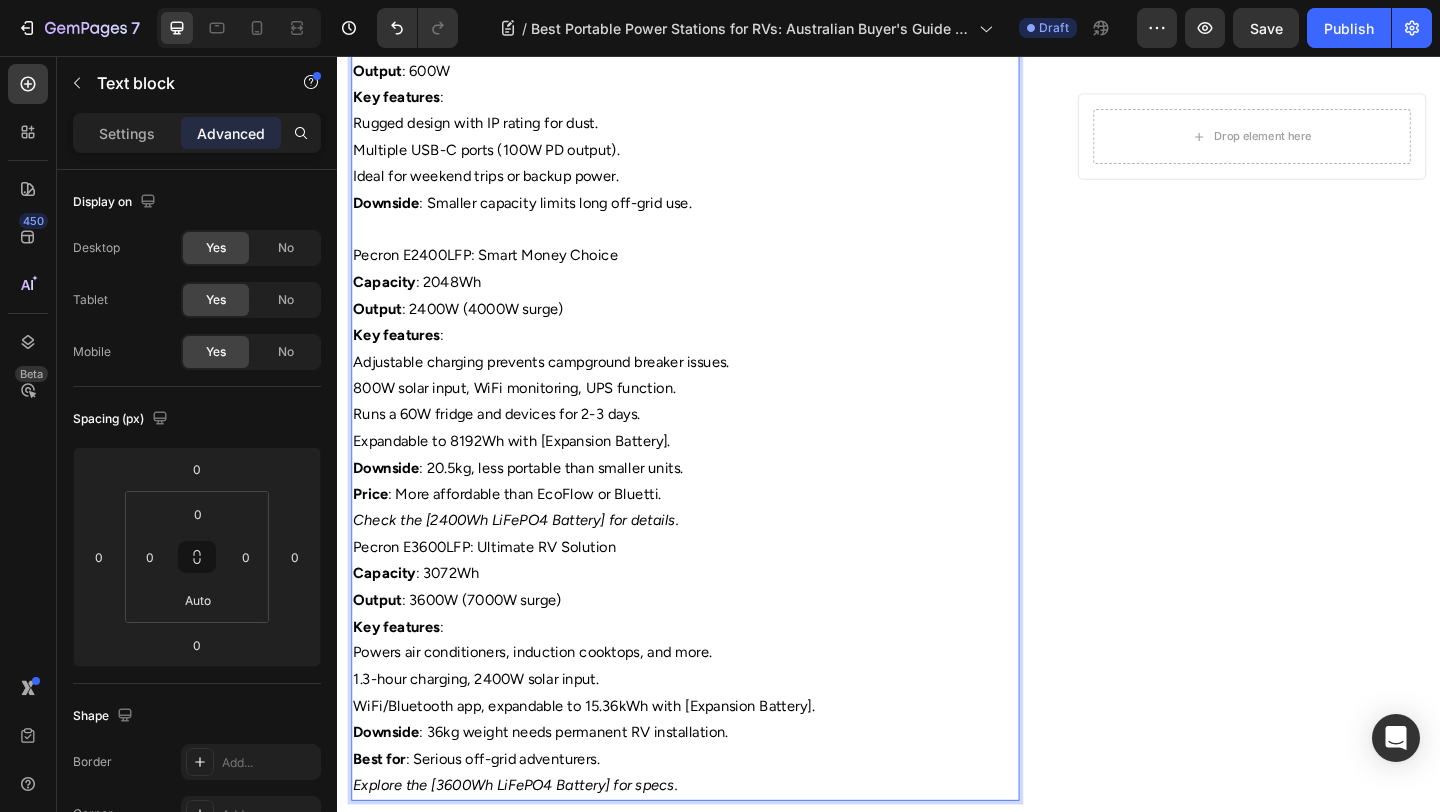 scroll, scrollTop: 2356, scrollLeft: 0, axis: vertical 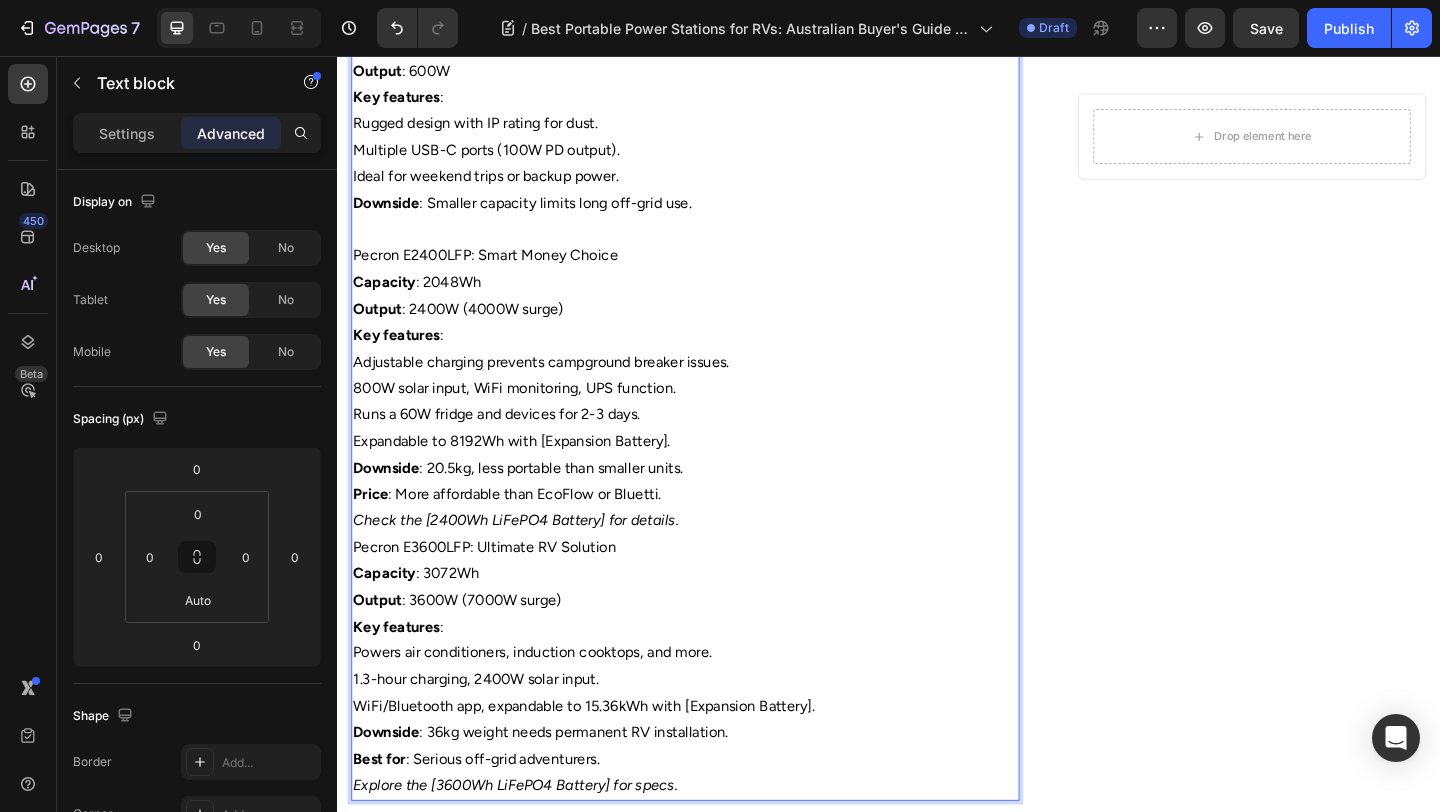 click on "Downside : Smaller capacity limits long off-grid use. Pecron E2400LFP: Smart Money Choice" at bounding box center (715, 245) 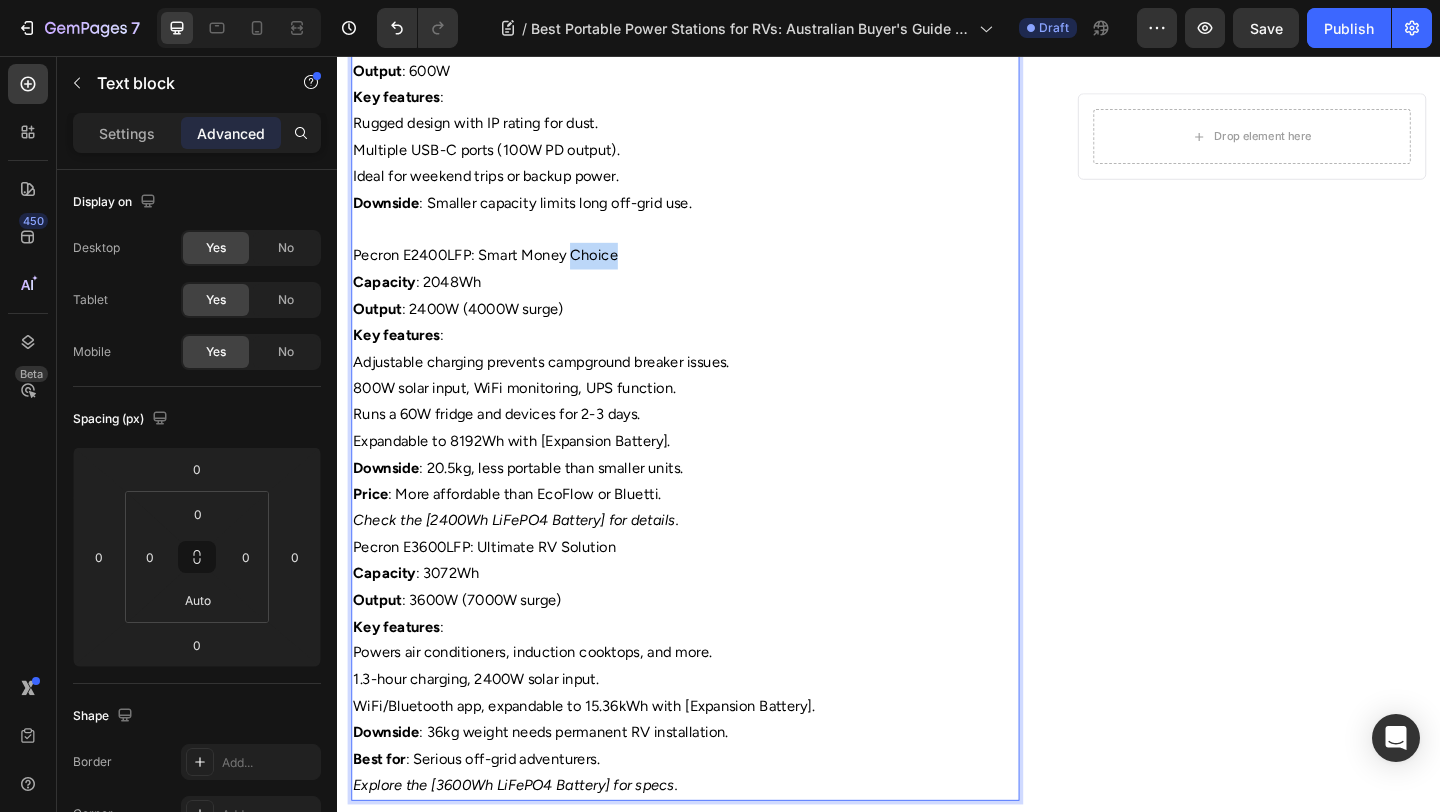 click on "Downside : Smaller capacity limits long off-grid use. Pecron E2400LFP: Smart Money Choice" at bounding box center [715, 245] 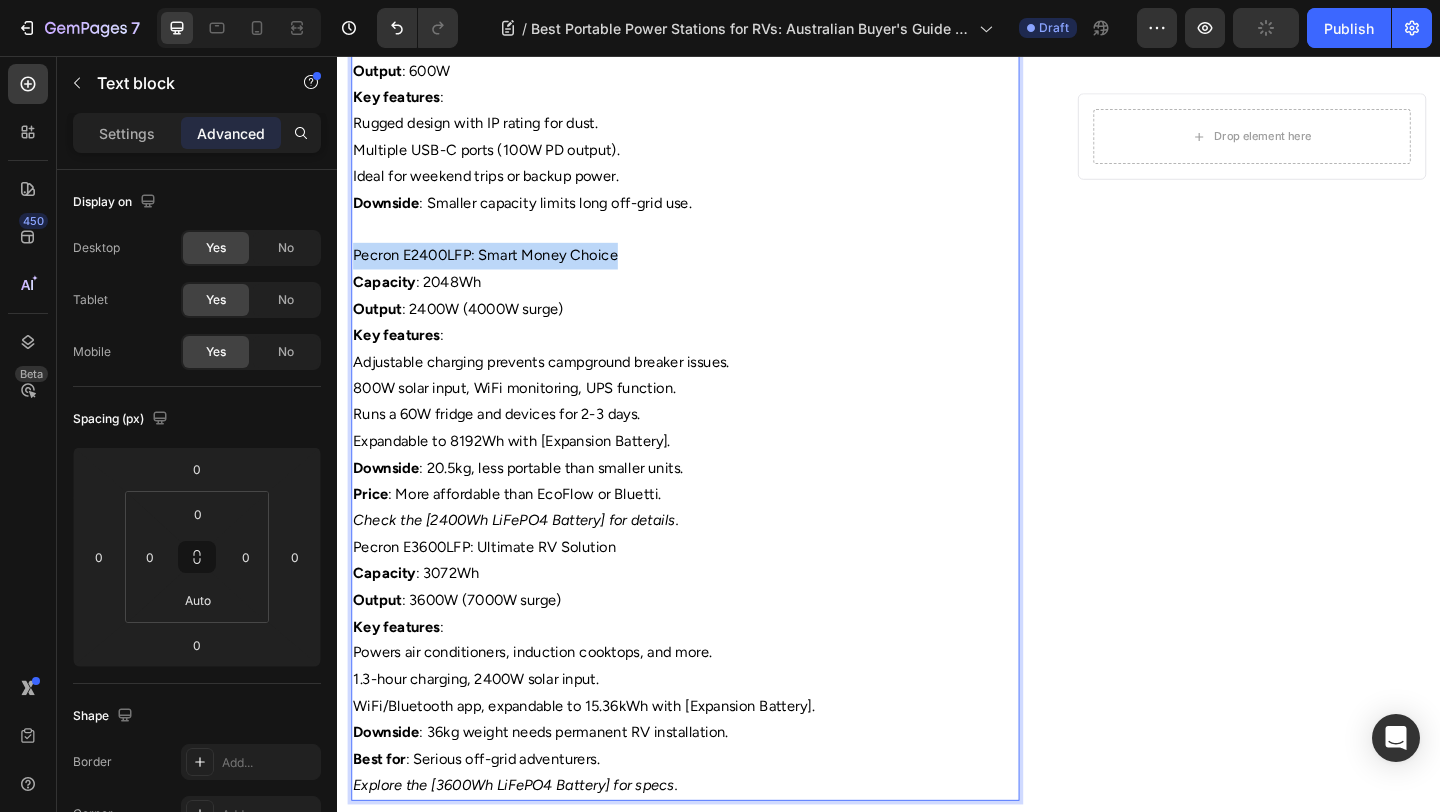 click on "Downside : Smaller capacity limits long off-grid use. Pecron E2400LFP: Smart Money Choice" at bounding box center [715, 245] 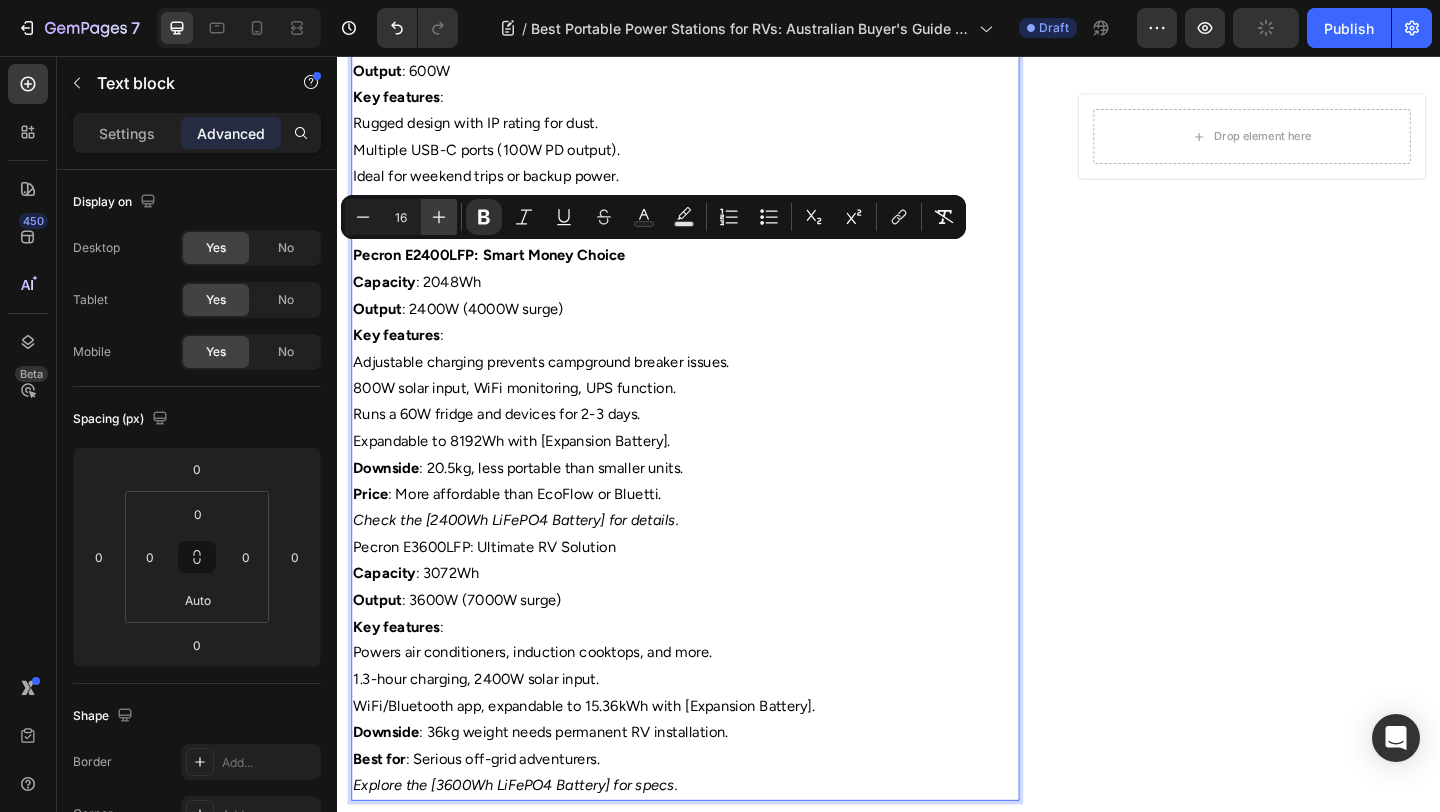 click 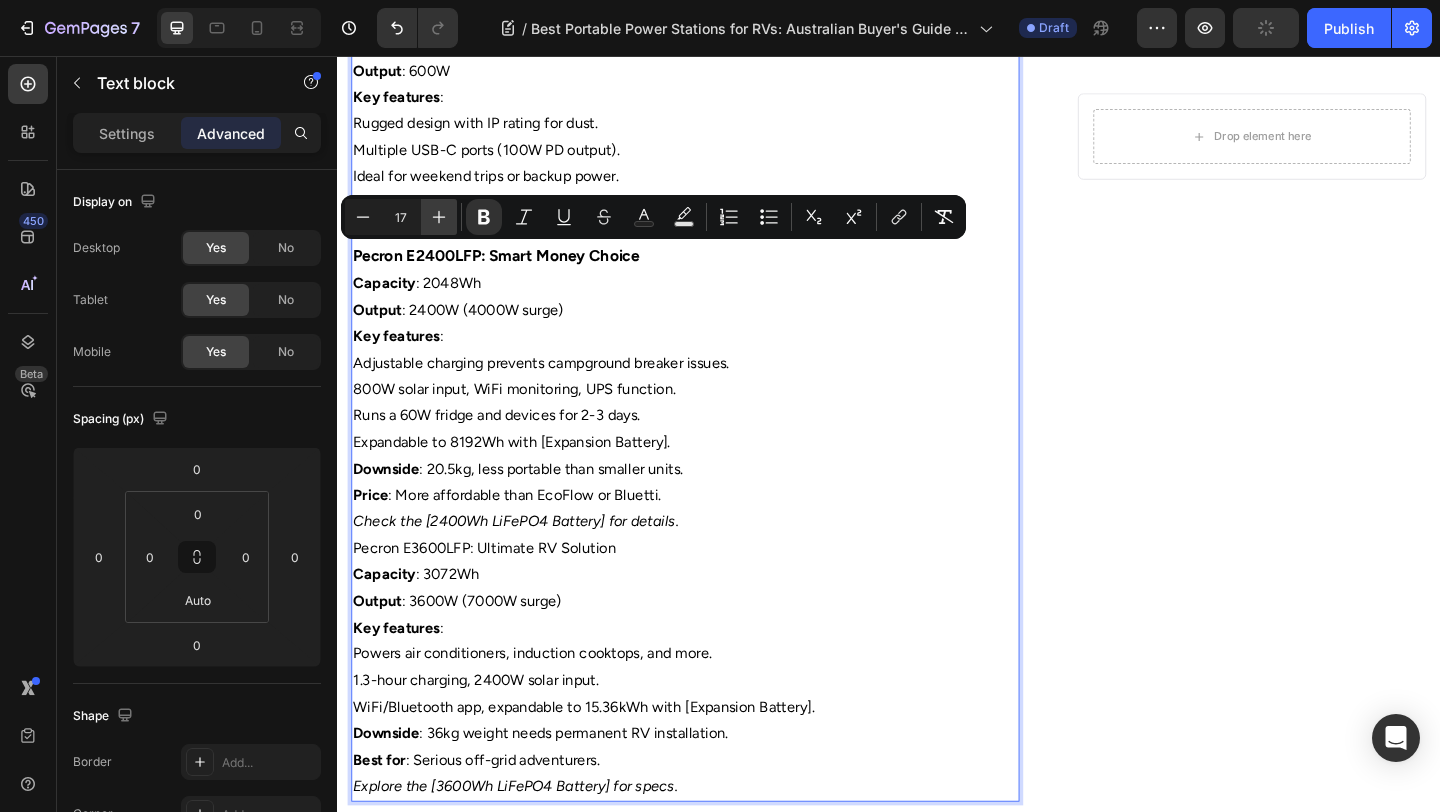 click 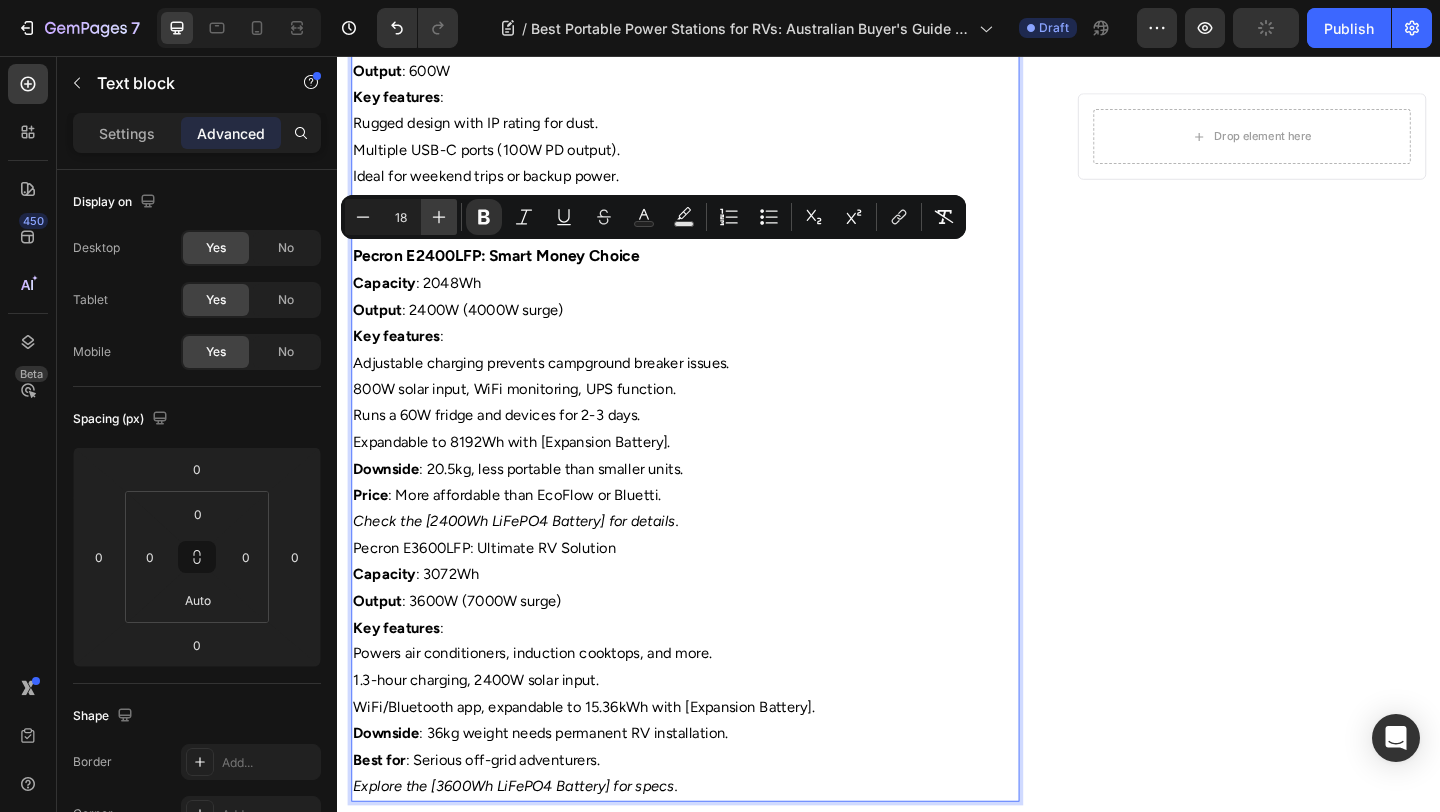 click 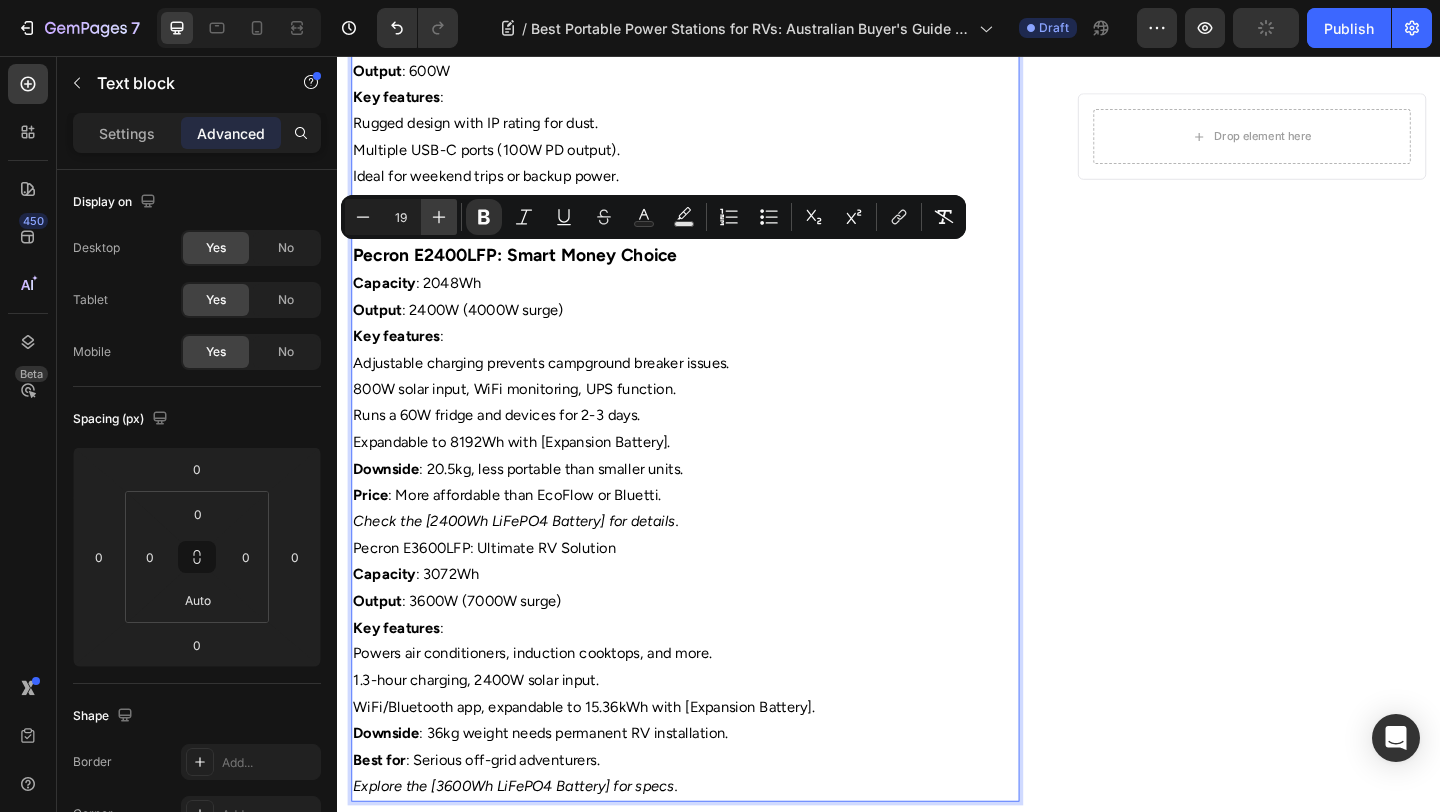 click 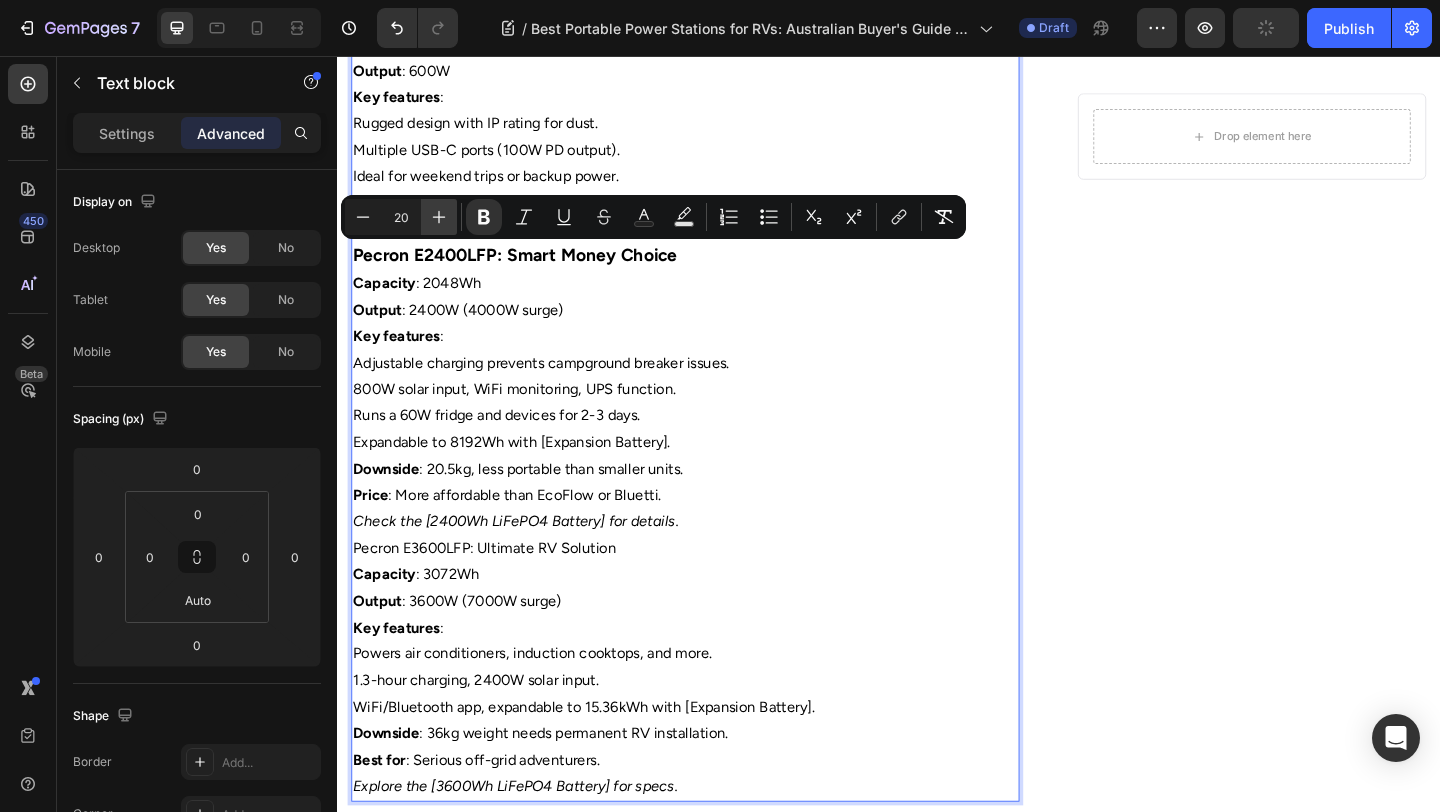 click 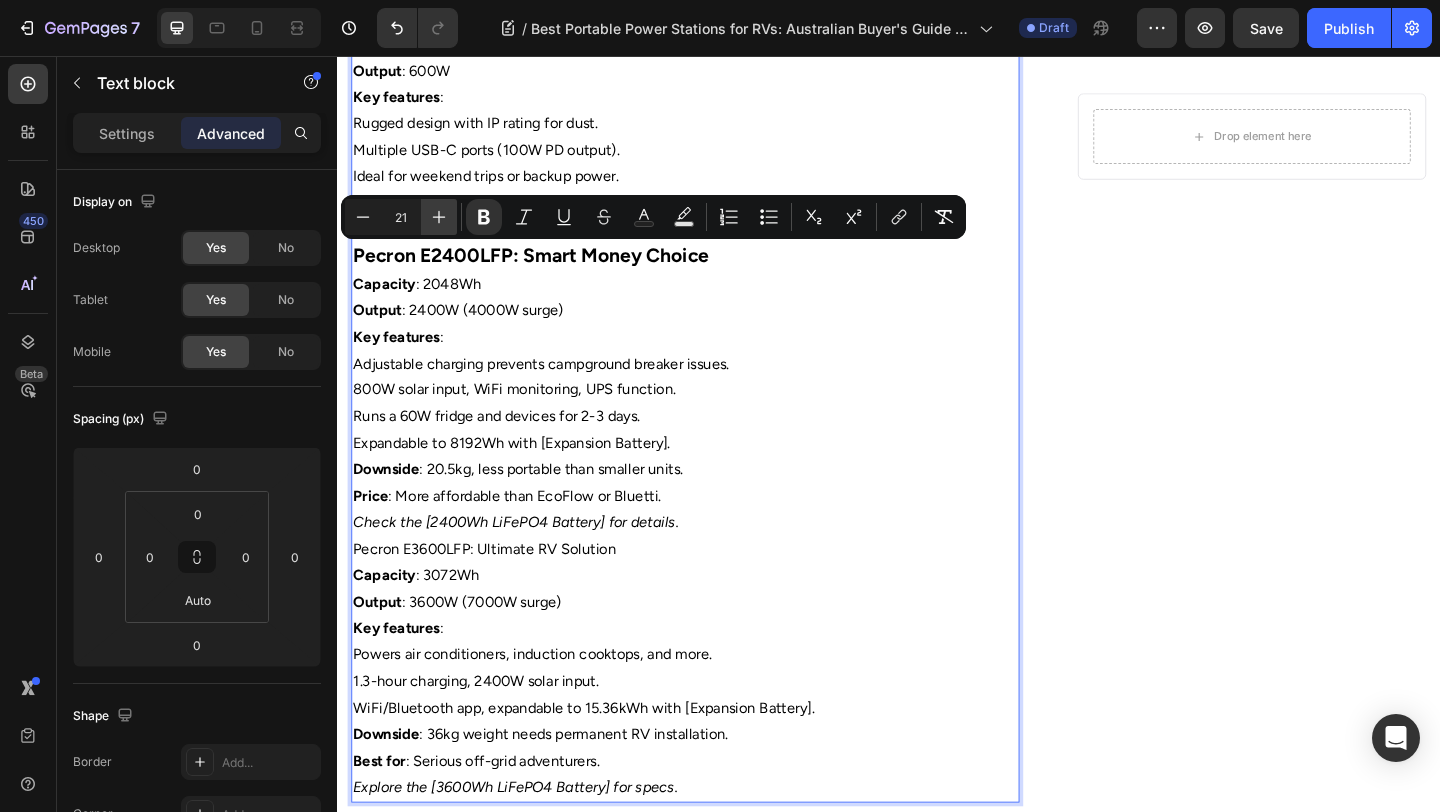 click 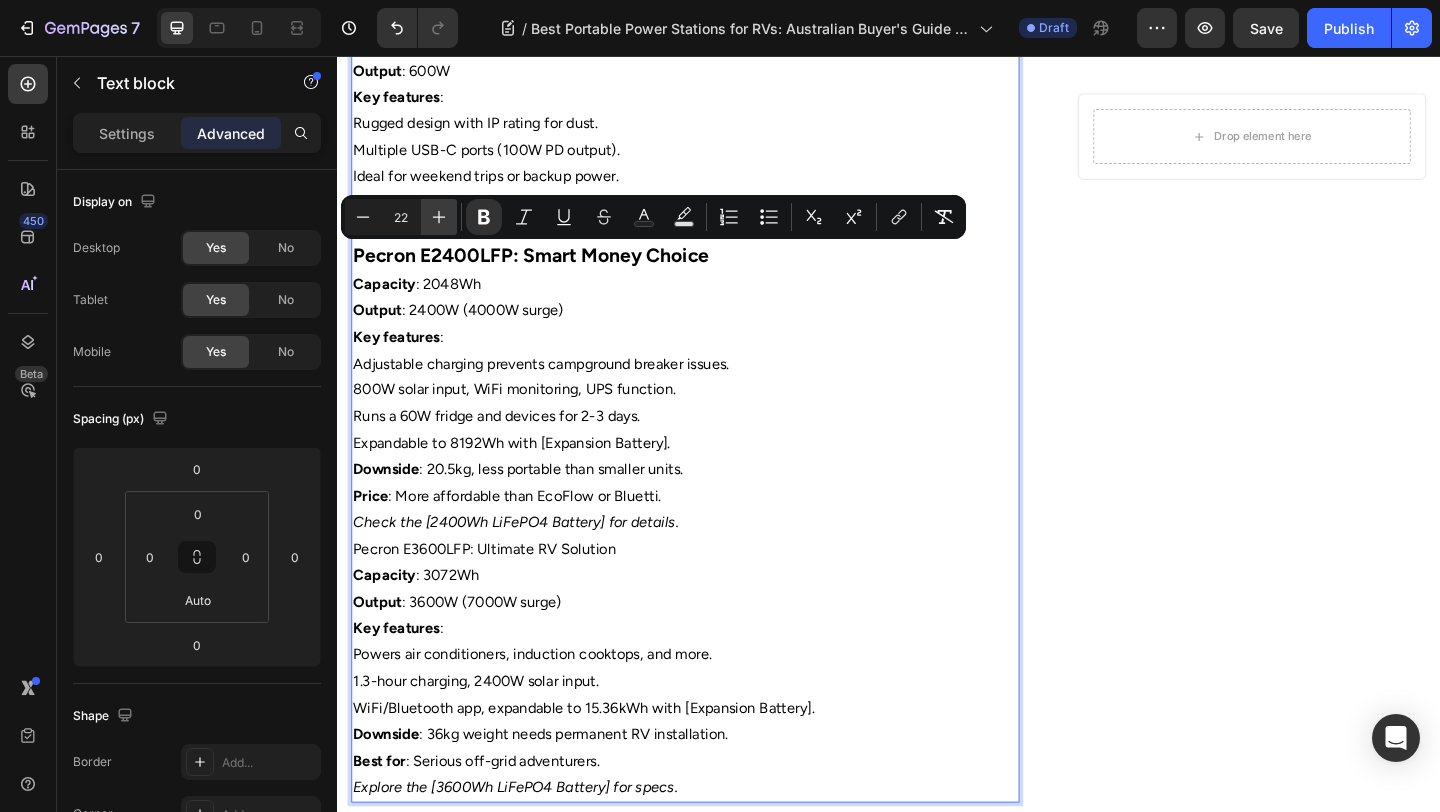 click 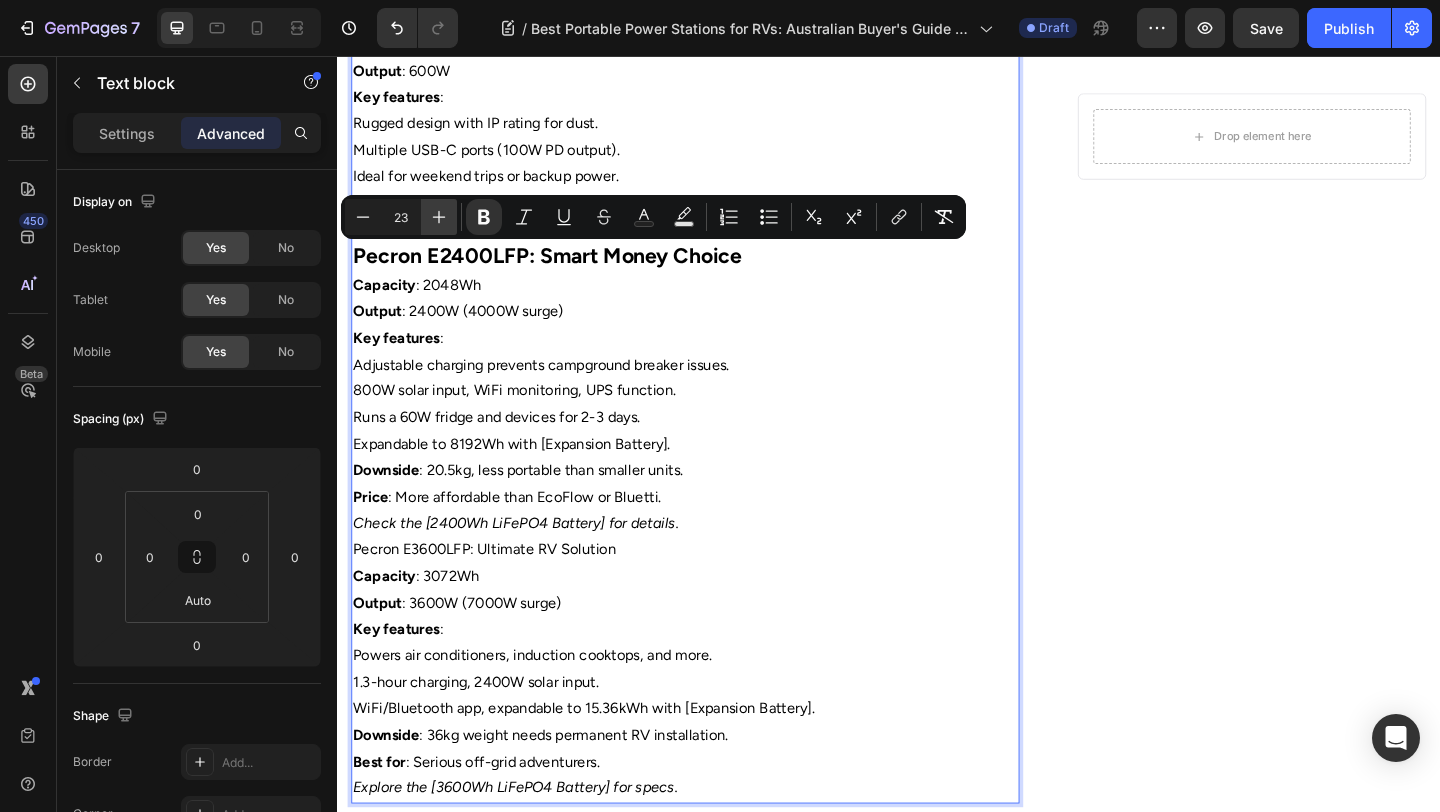 click 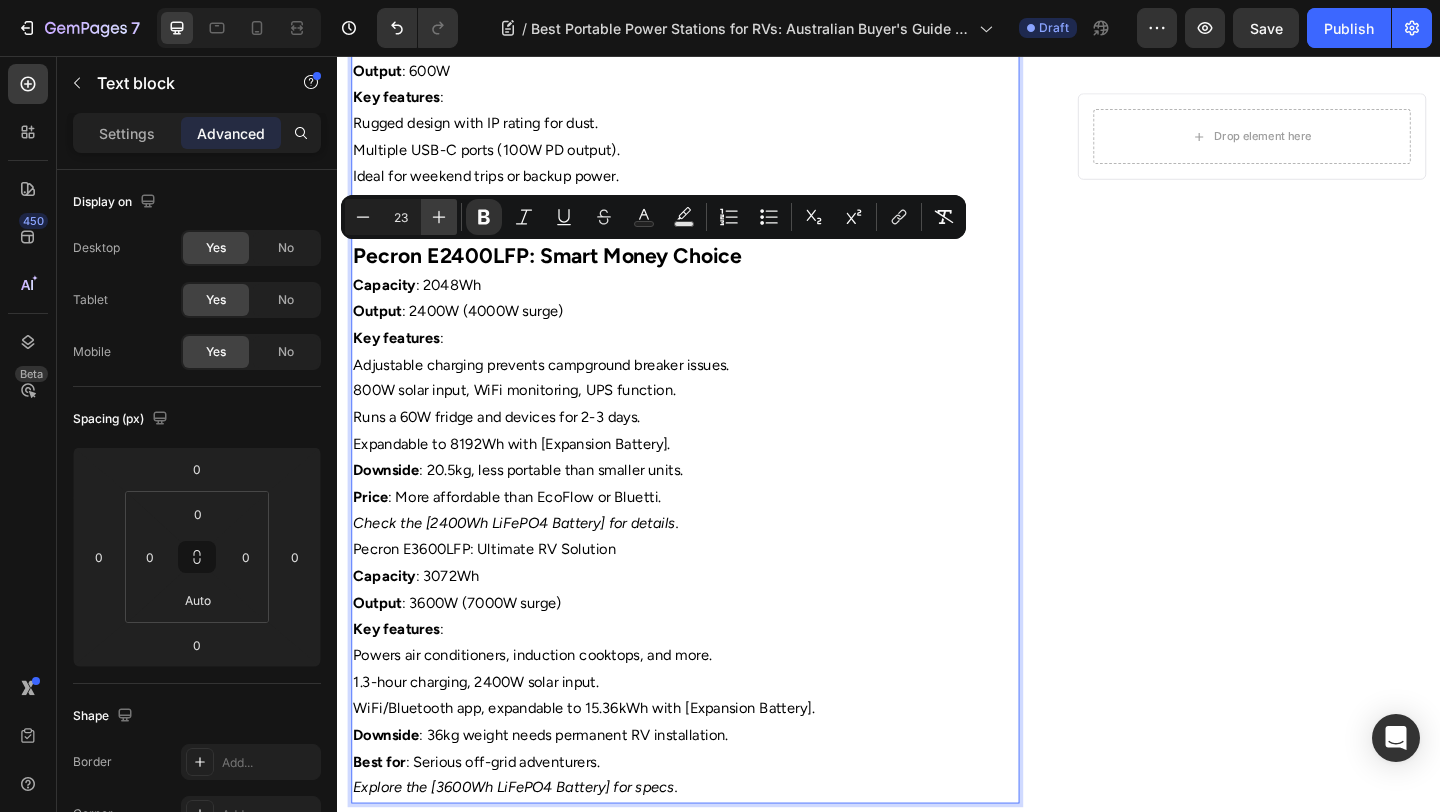 type on "24" 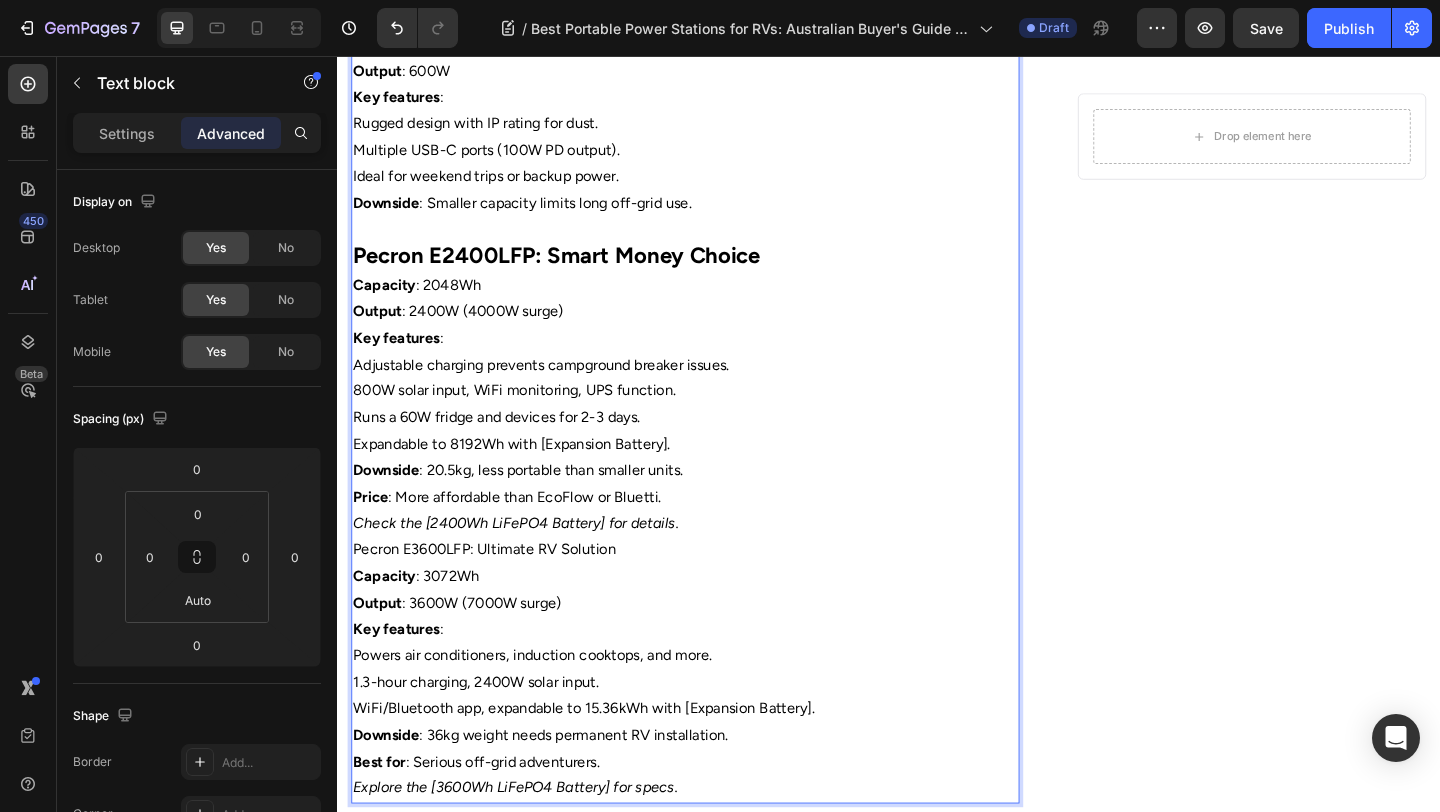 click on "Check the [2400Wh LiFePO4 Battery] for details." at bounding box center (715, 564) 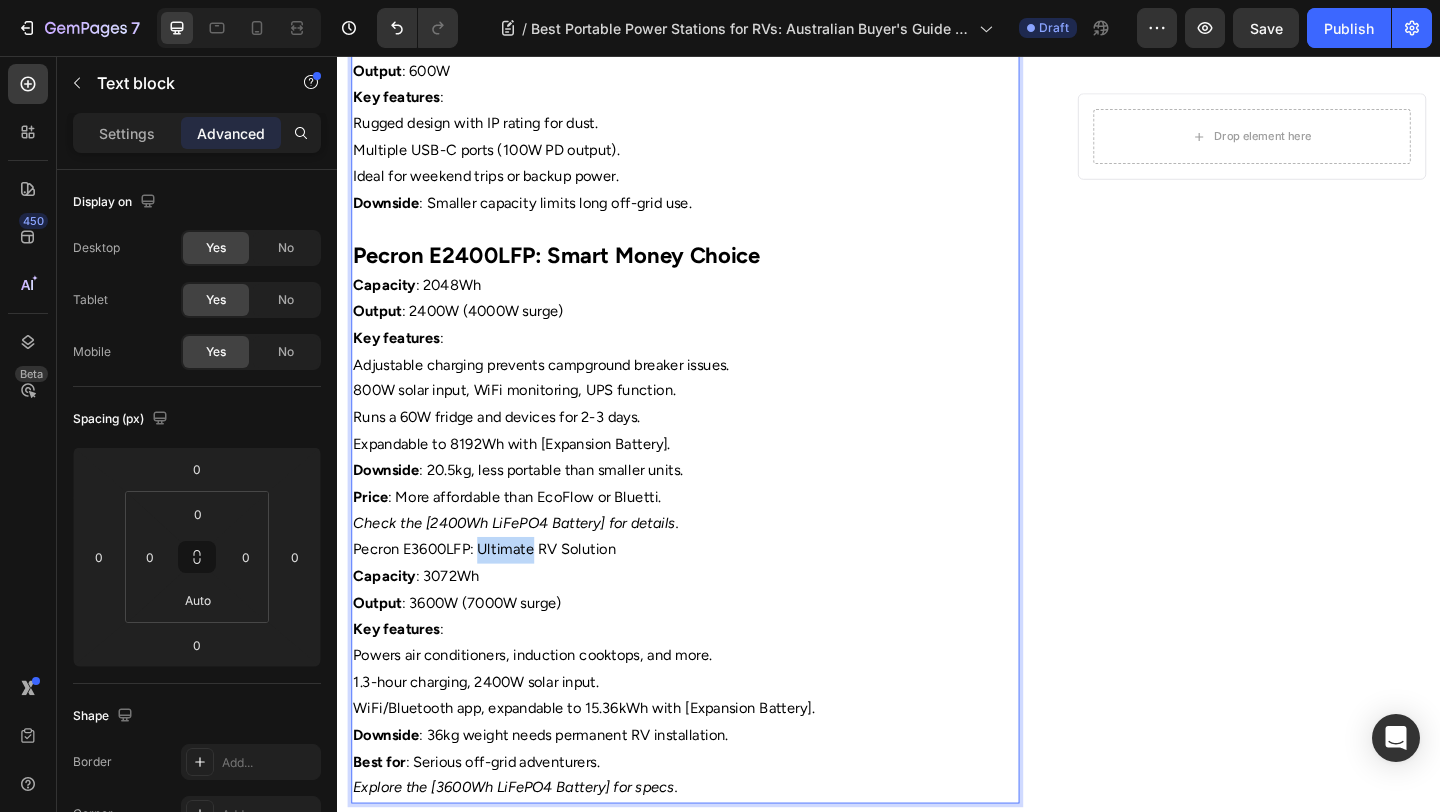 click on "Pecron E3600LFP: Ultimate RV Solution" at bounding box center [715, 593] 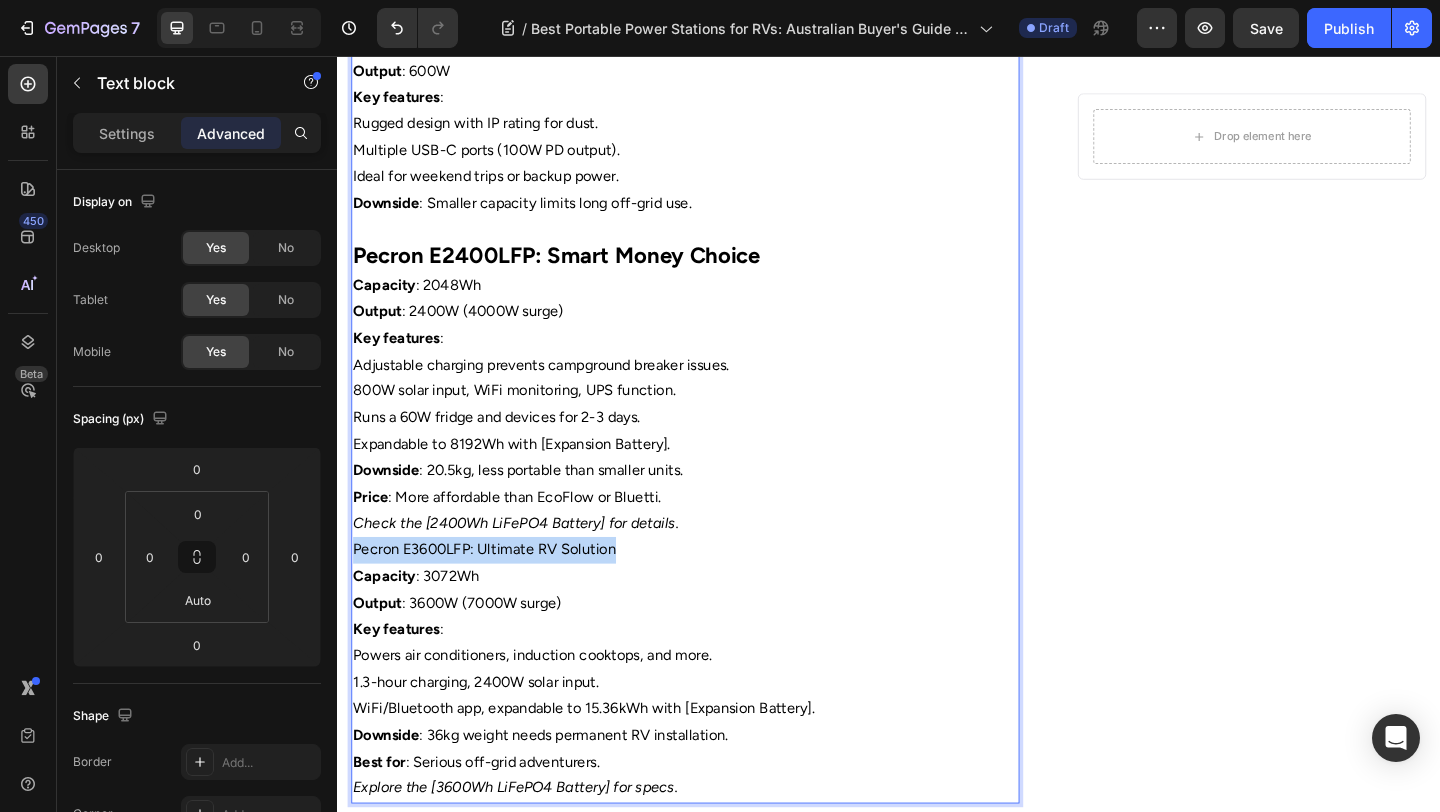 click on "Pecron E3600LFP: Ultimate RV Solution" at bounding box center [715, 593] 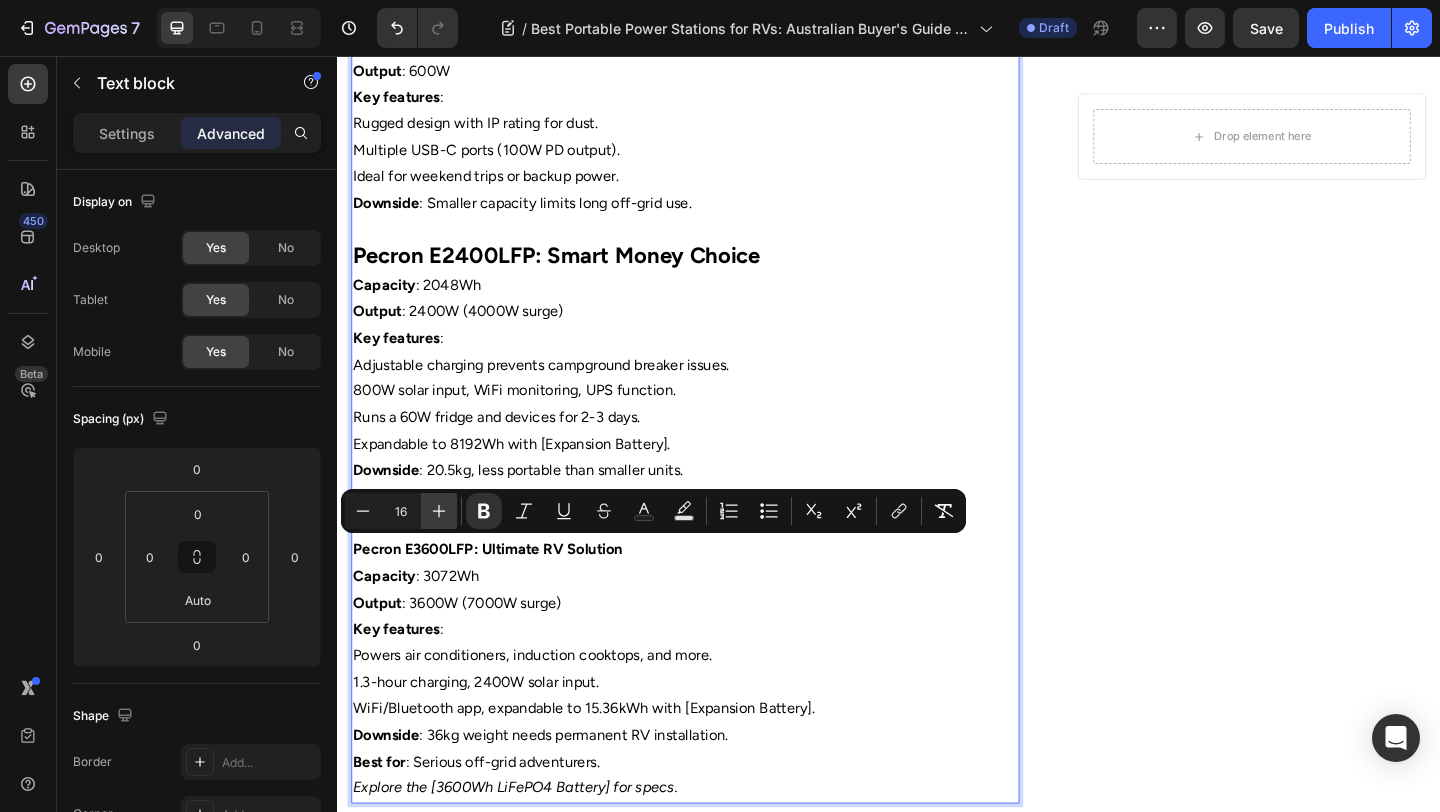 click 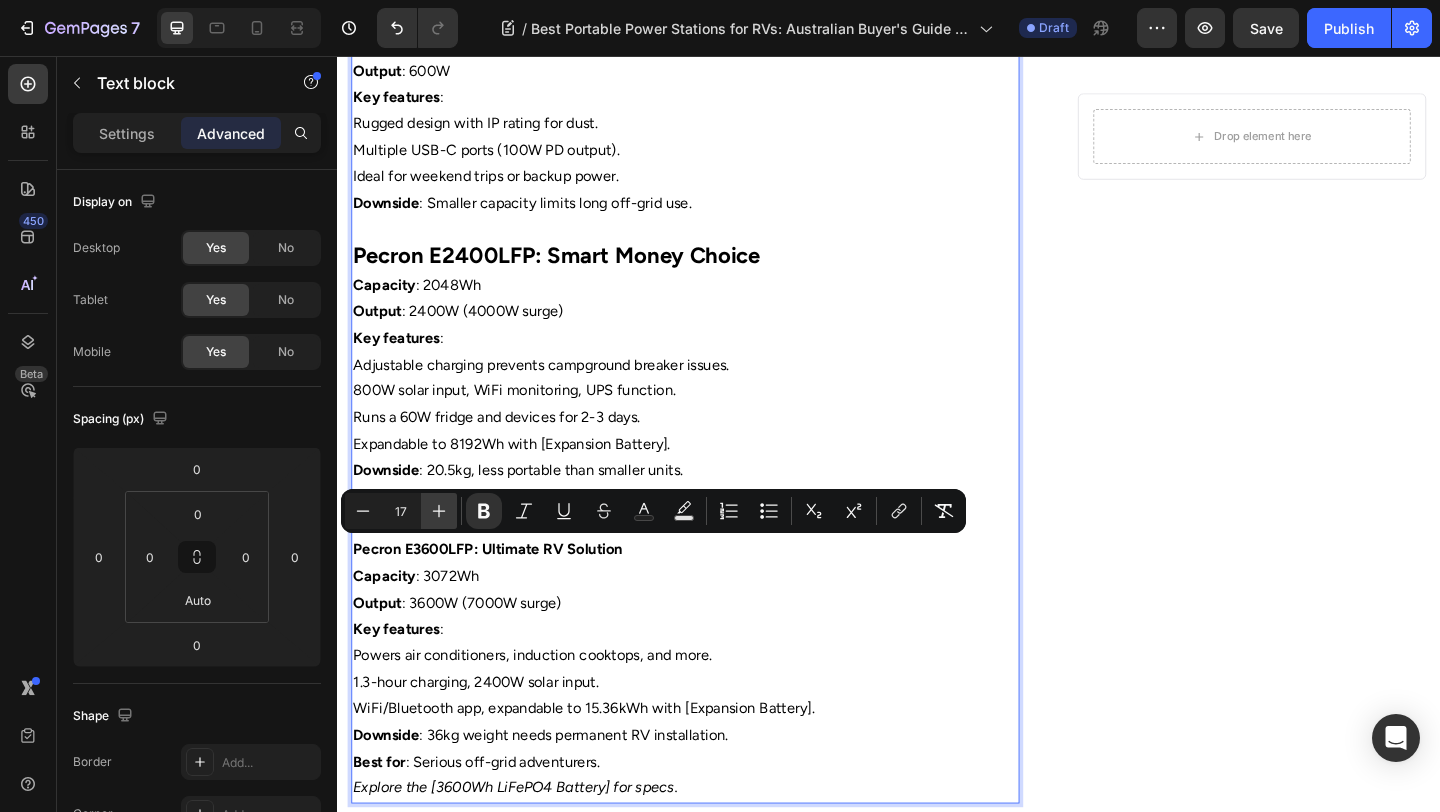 click 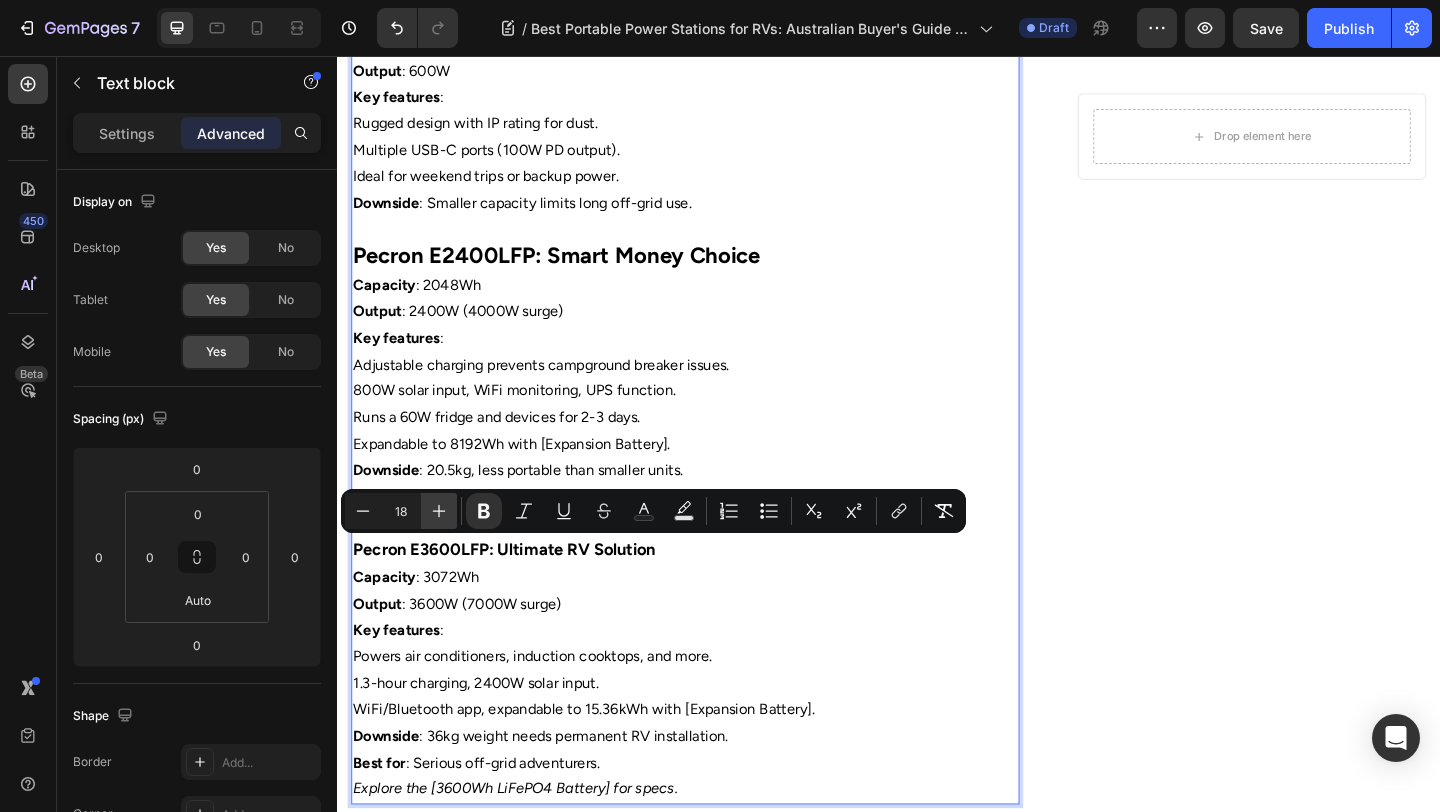 click 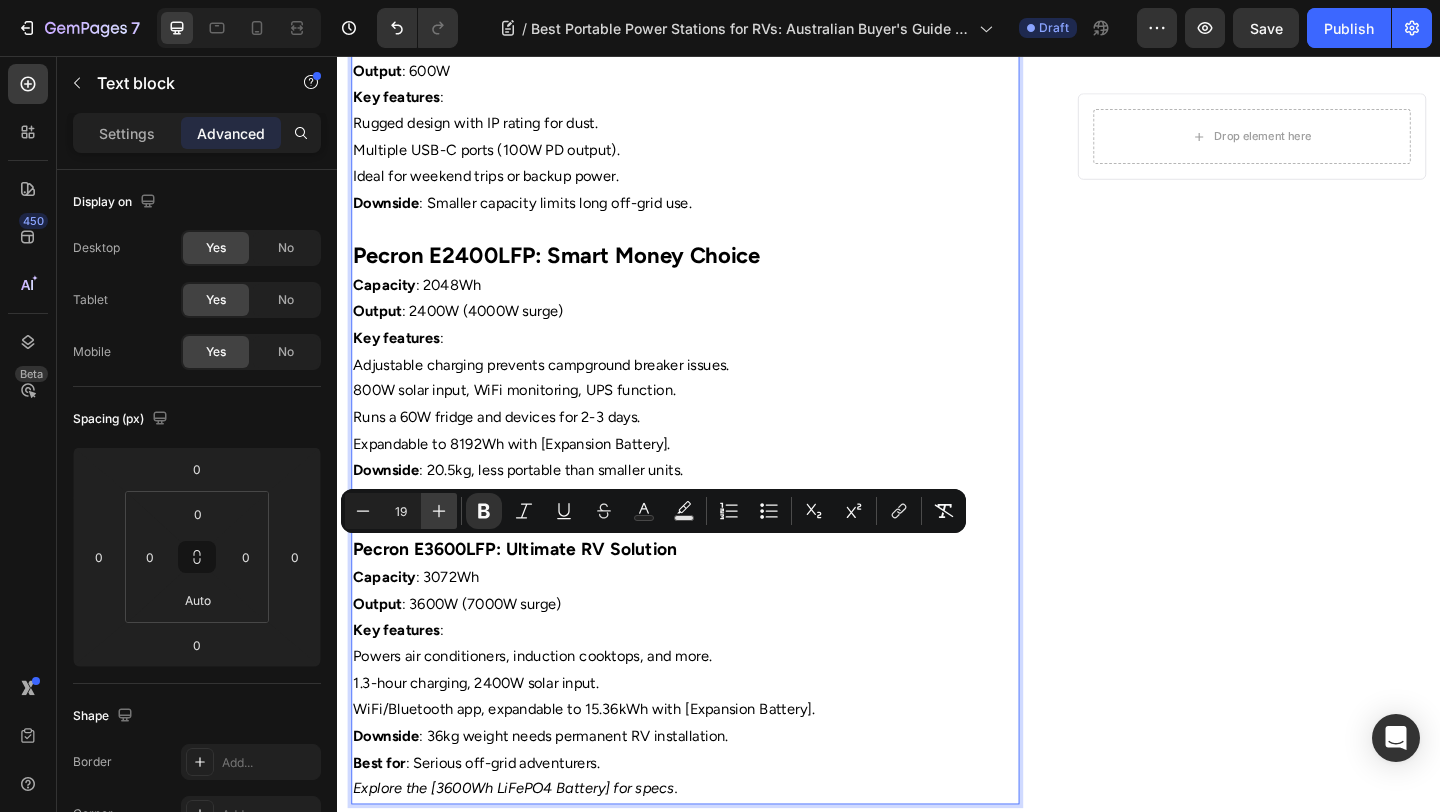click 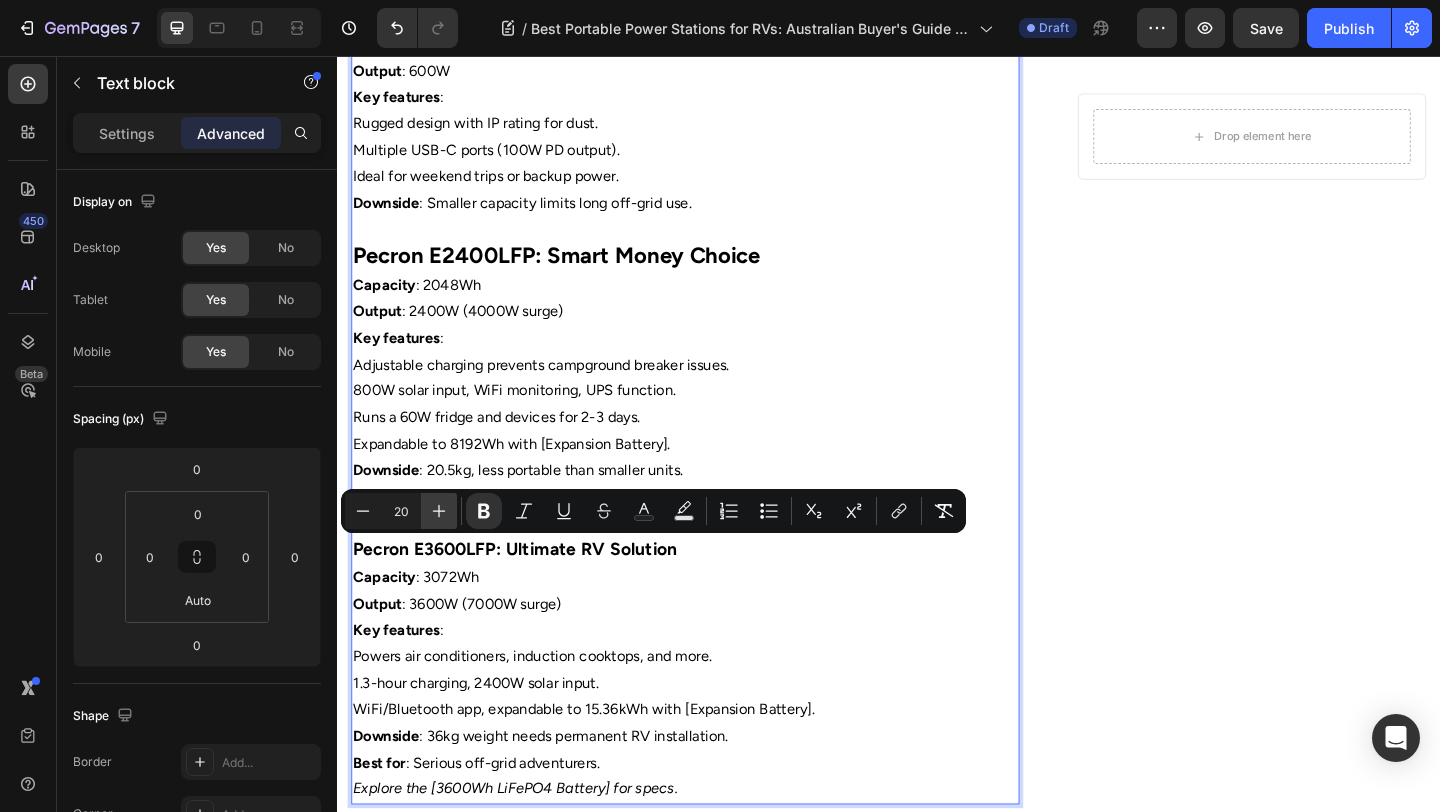 click 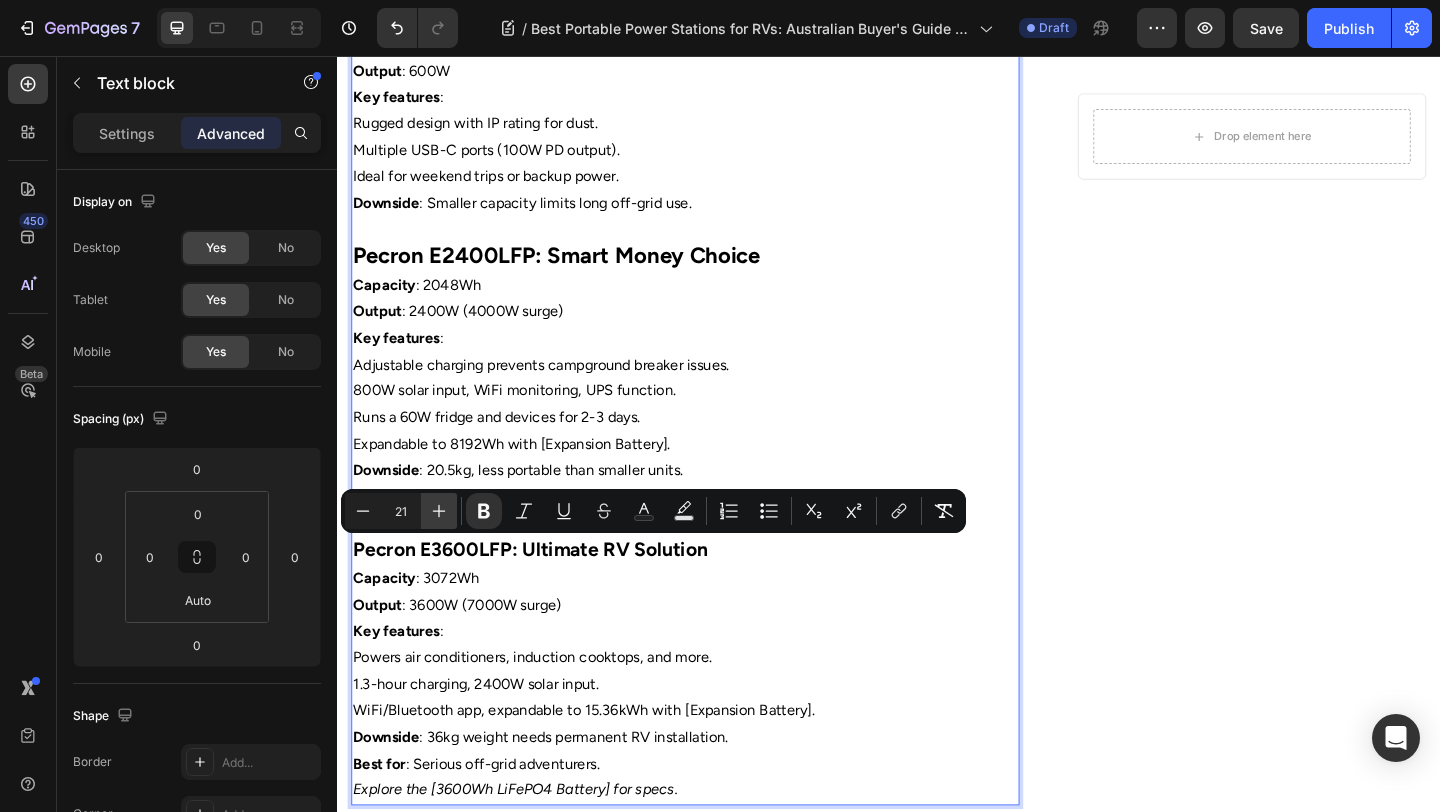 click 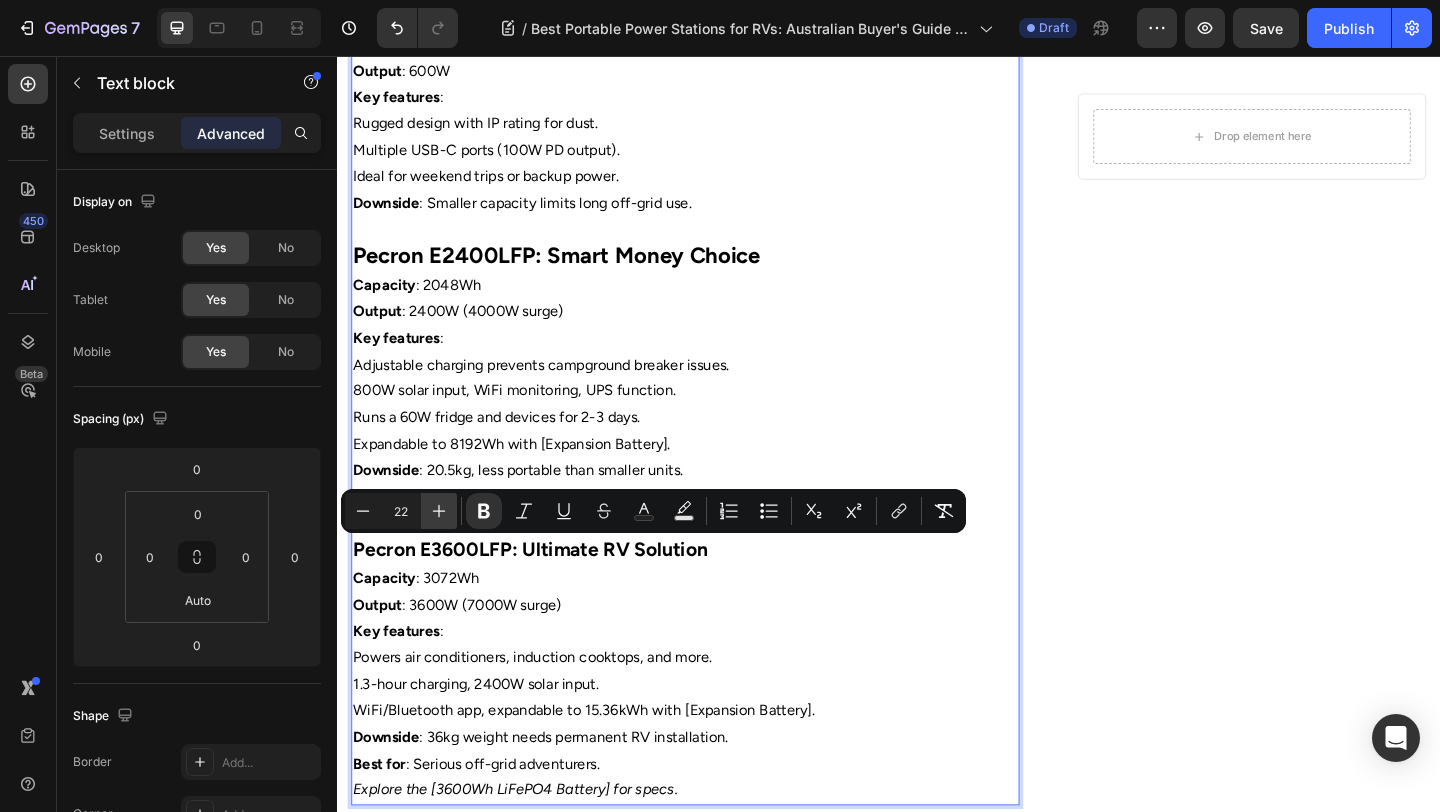 click 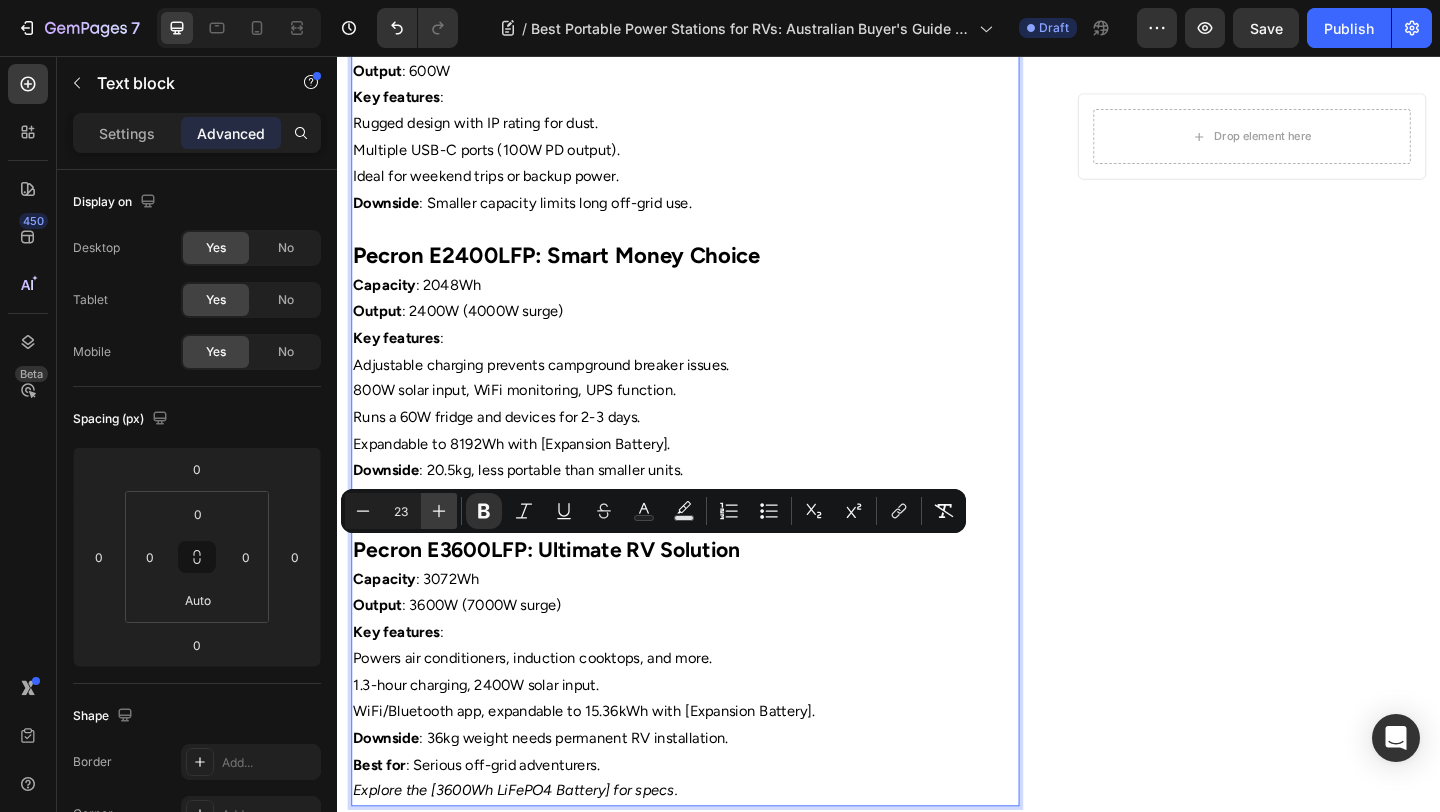 click 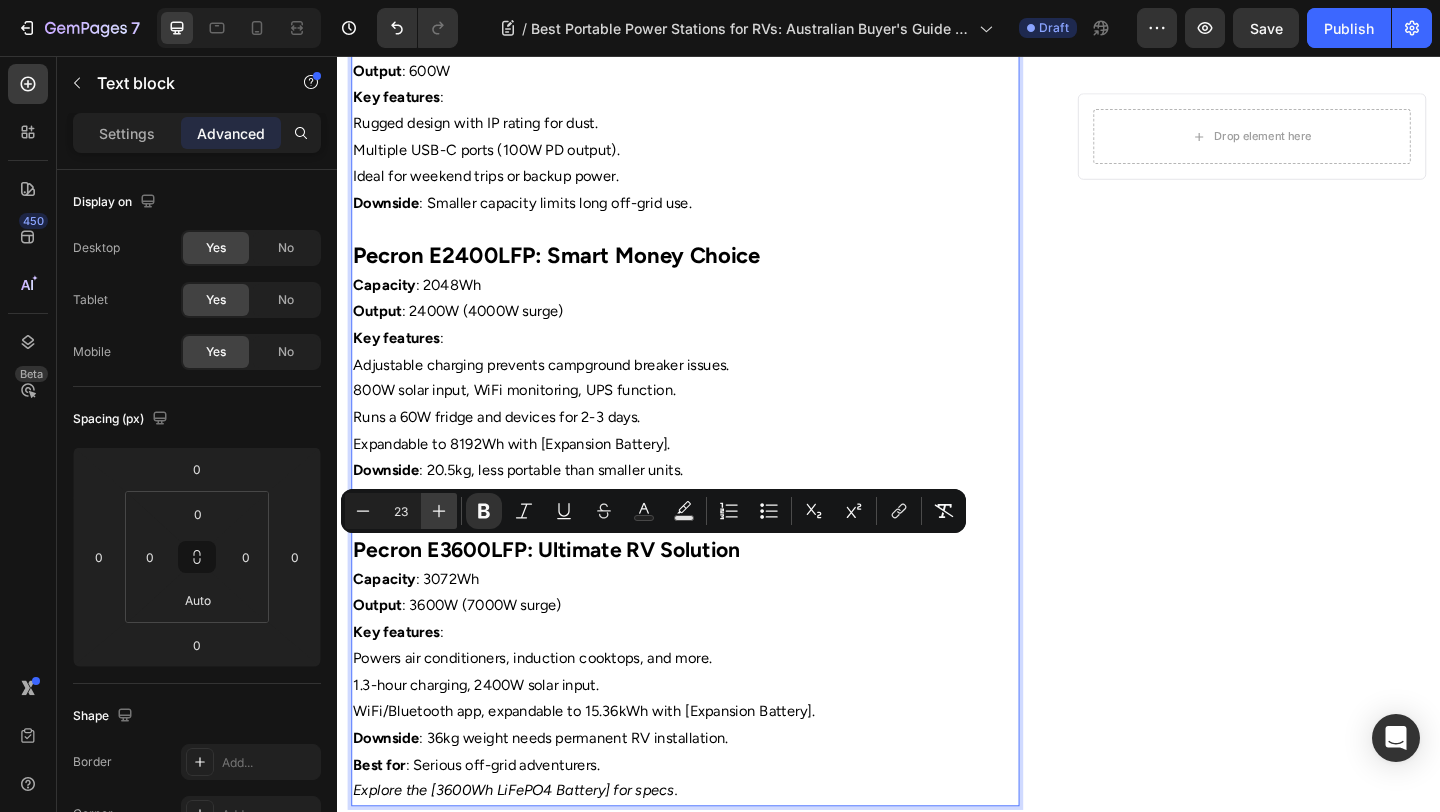 type on "24" 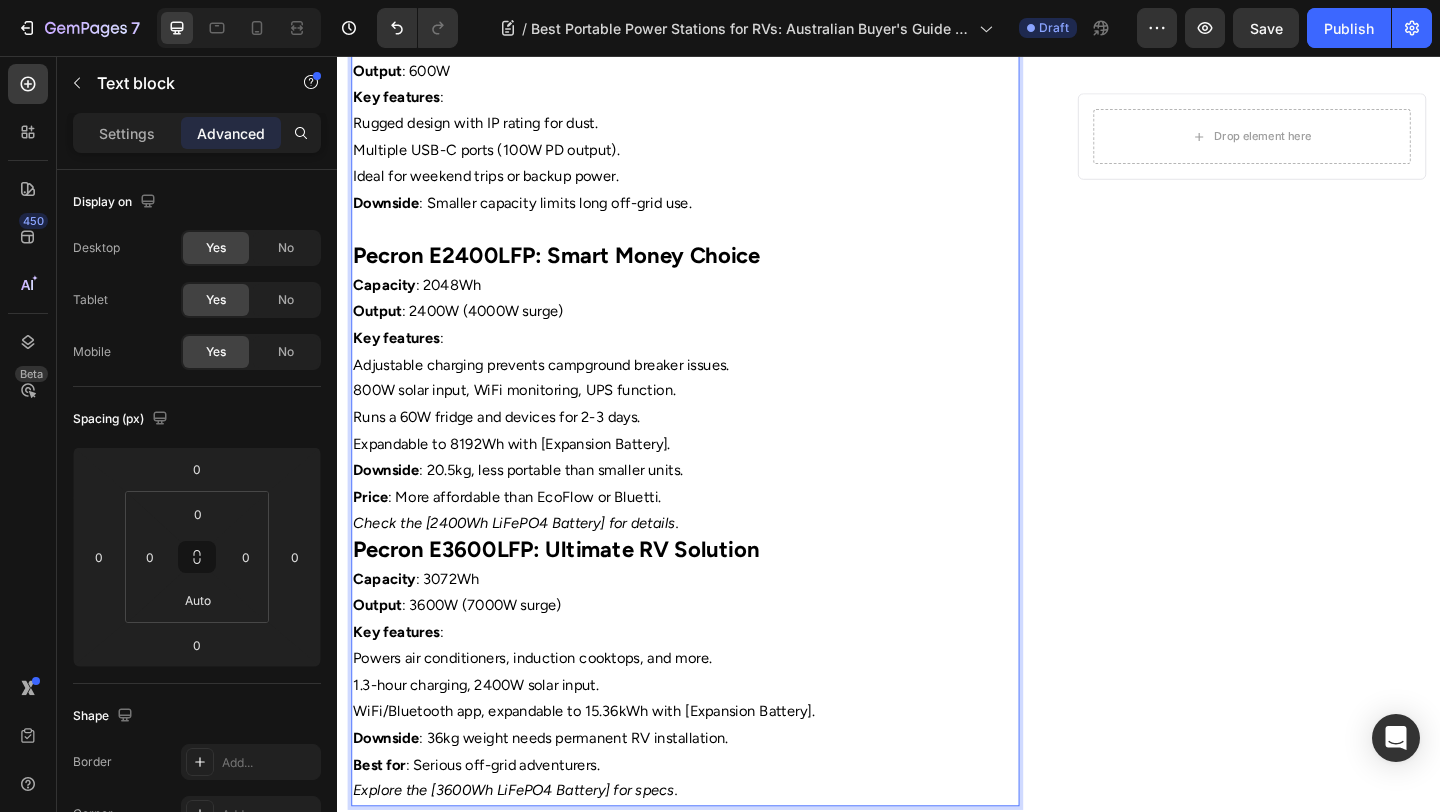 click on "Capacity : 3072Wh" at bounding box center [715, 625] 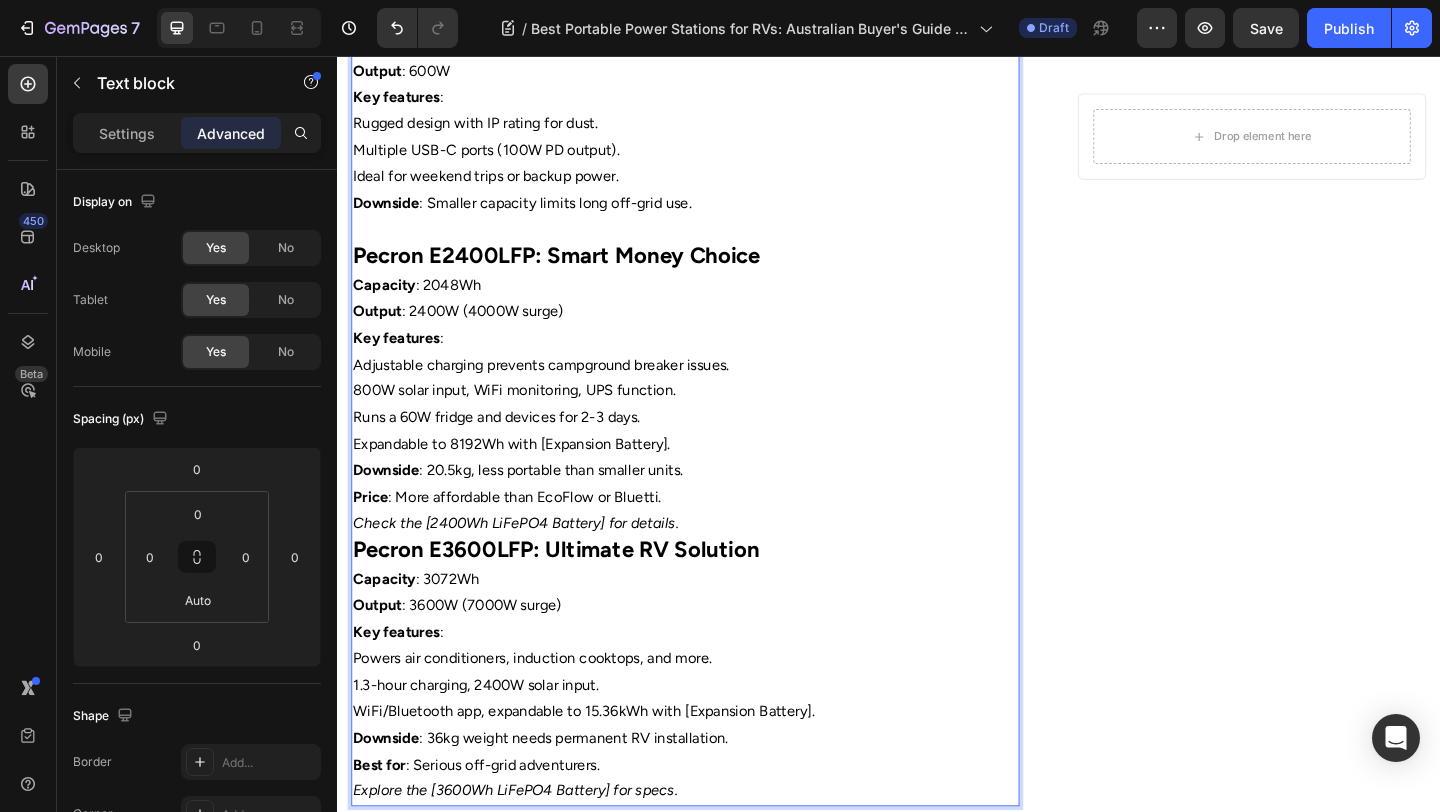 click on "Check the [2400Wh LiFePO4 Battery] for details." at bounding box center [715, 564] 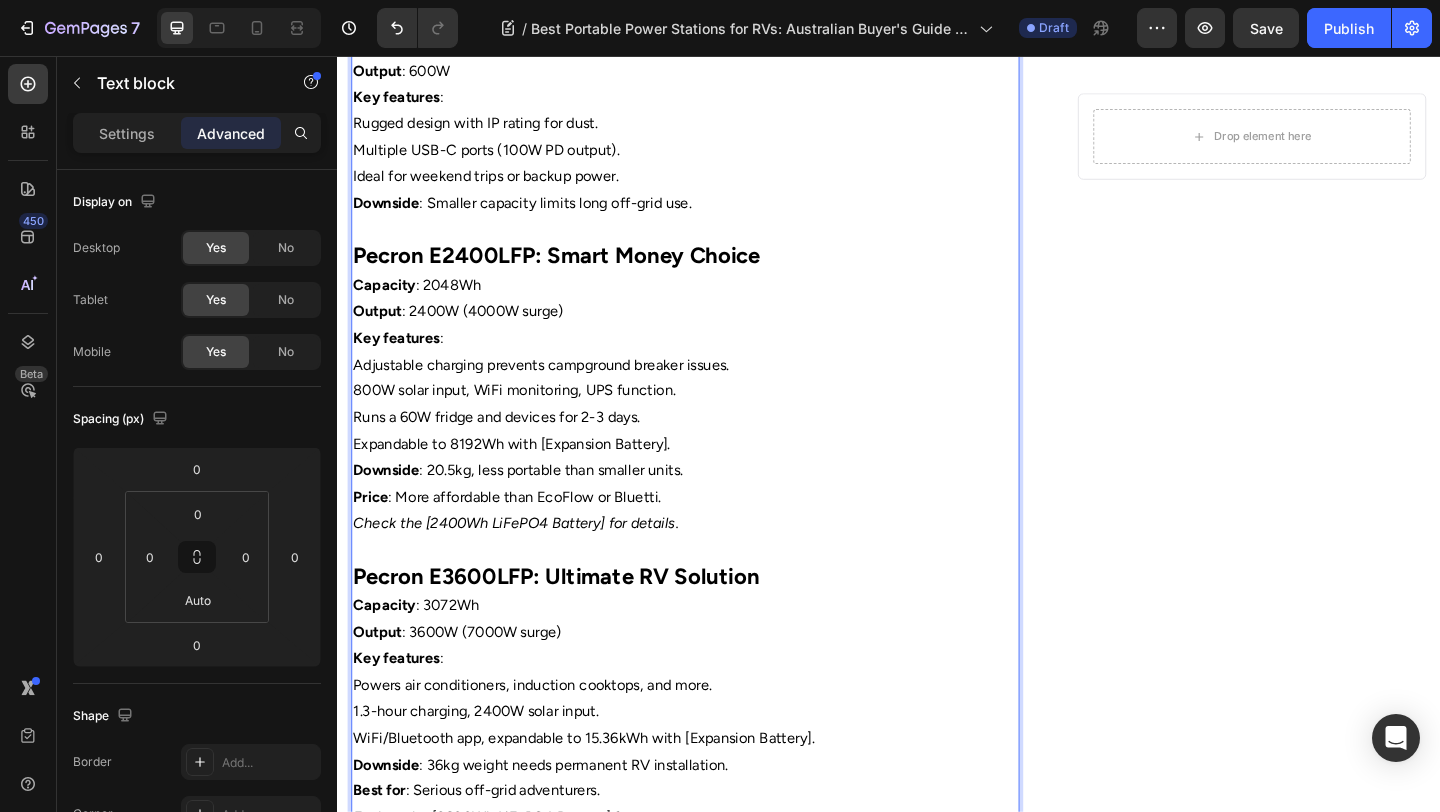 scroll, scrollTop: 2355, scrollLeft: 0, axis: vertical 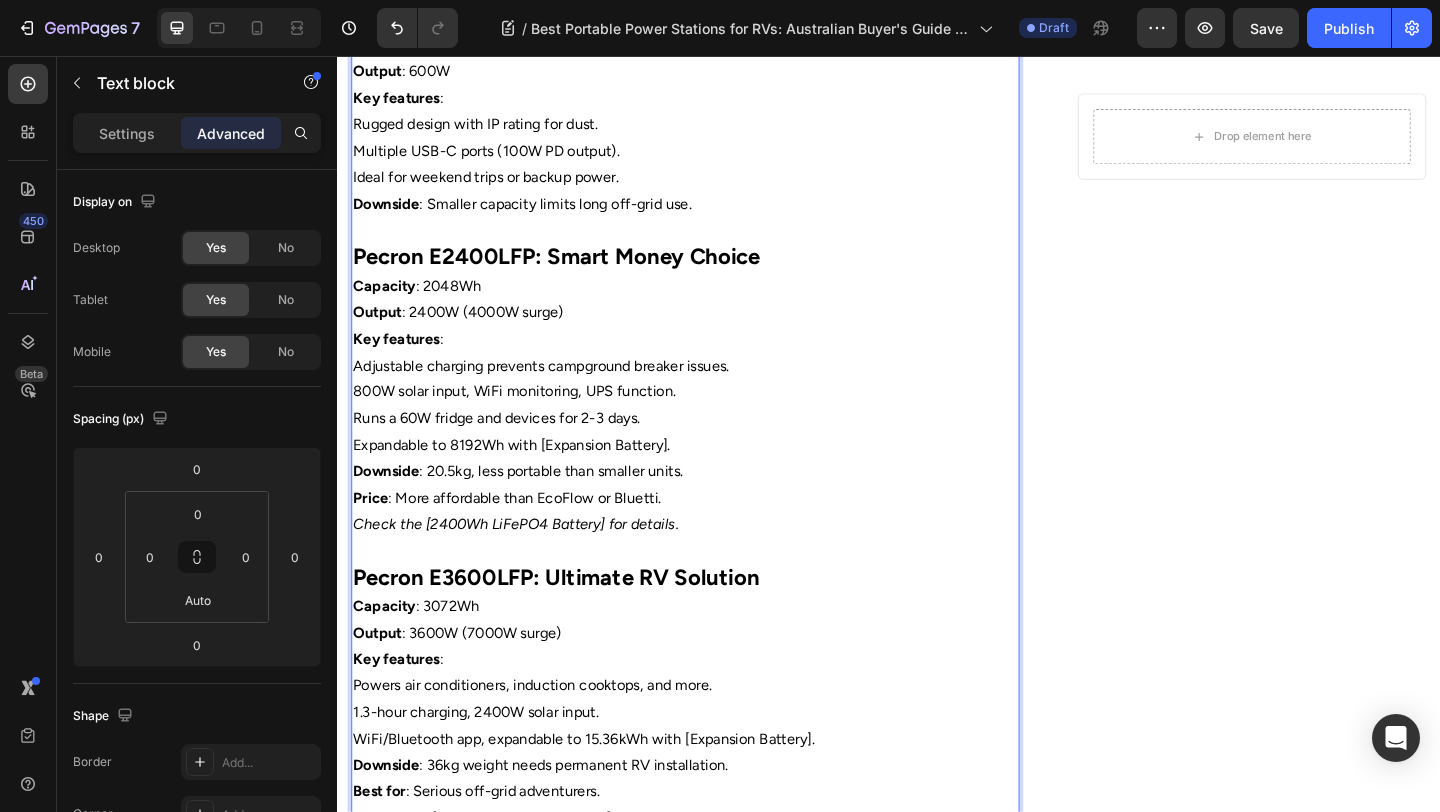 click on "Key features :" at bounding box center (715, 364) 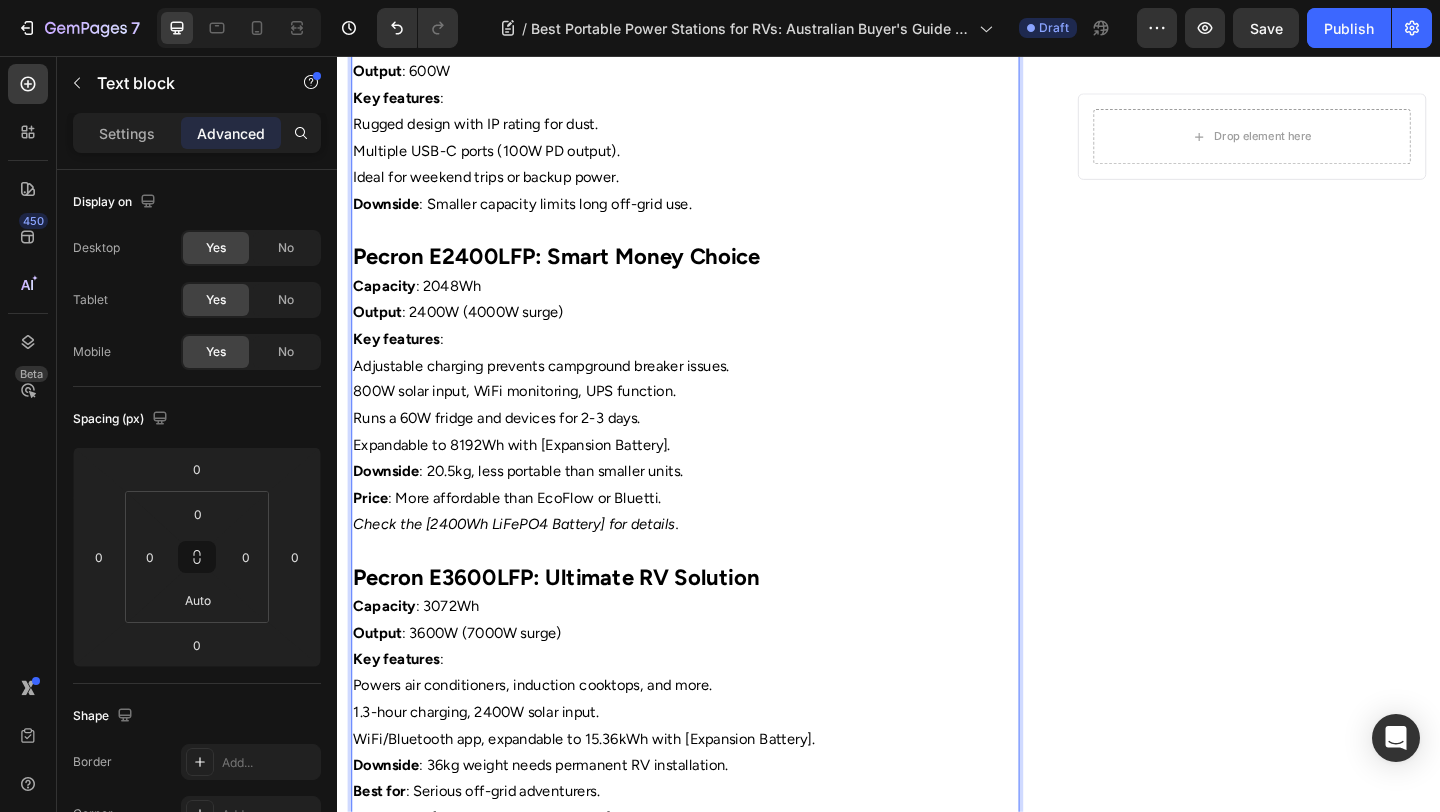 click on "Adjustable charging prevents campground breaker issues." at bounding box center [715, 393] 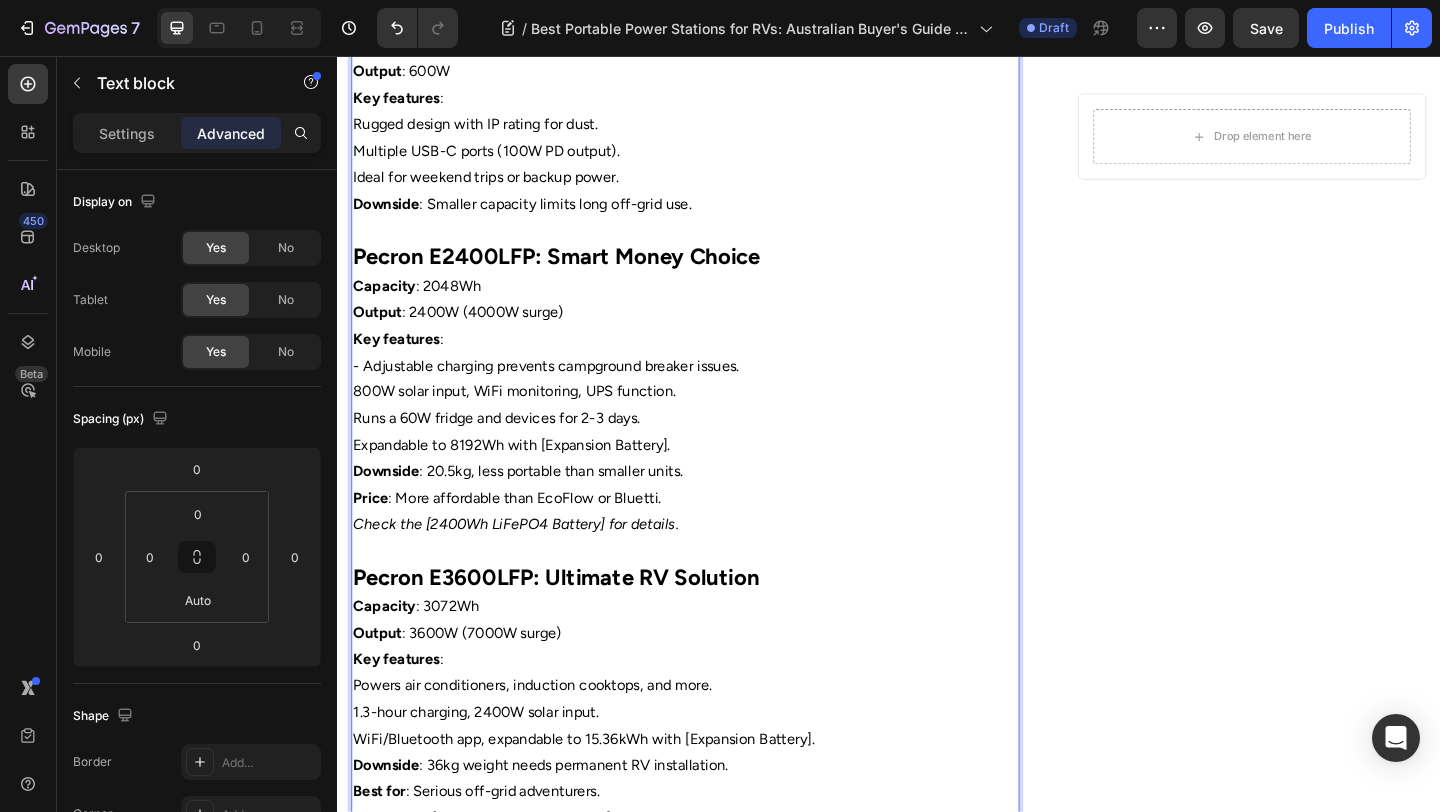 click on "EcoFlow DELTA 2 Max: Premium Powerhouse Capacity : 2048Wh Output : 2400W (continuous) Key features :  - Runs a 50W fridge for 30+ hours while charging devices.  - Fast 53-minute AC charging; 1000W solar input.  - 15 output ports, LiFePO4 battery (3000+ cycles), WiFi app control.  - Expandable to 6kWh with [Expansion Battery]. Downside : 23kg, $2,799 price tag suits serious travellers. Bluetti AC200L: Reliable Workhorse Capacity : 2048Wh Output : 2400W Key features :  - Four AC outlets, multiple USB ports, 1000W solar input.  - LiFePO4 battery (3000+ cycles), IP44 weather protection.  - 5-year [STATE] warranty, strong local support. Downside : 28kg weight requires stable RV placement. Jackery Explorer 1000 Pro: Balanced Choice Capacity : 1002Wh Output : 1000W Key features :  - Lightweight at 11.5kg, 1.8-hour charging.  - Runs a 50W fridge for 18+ hours.  - Reliable safety features for [STATE] conditions. Downside : Limited output restricts high-draw appliances. Capacity : 677Wh Output : 600W :" at bounding box center (715, 41) 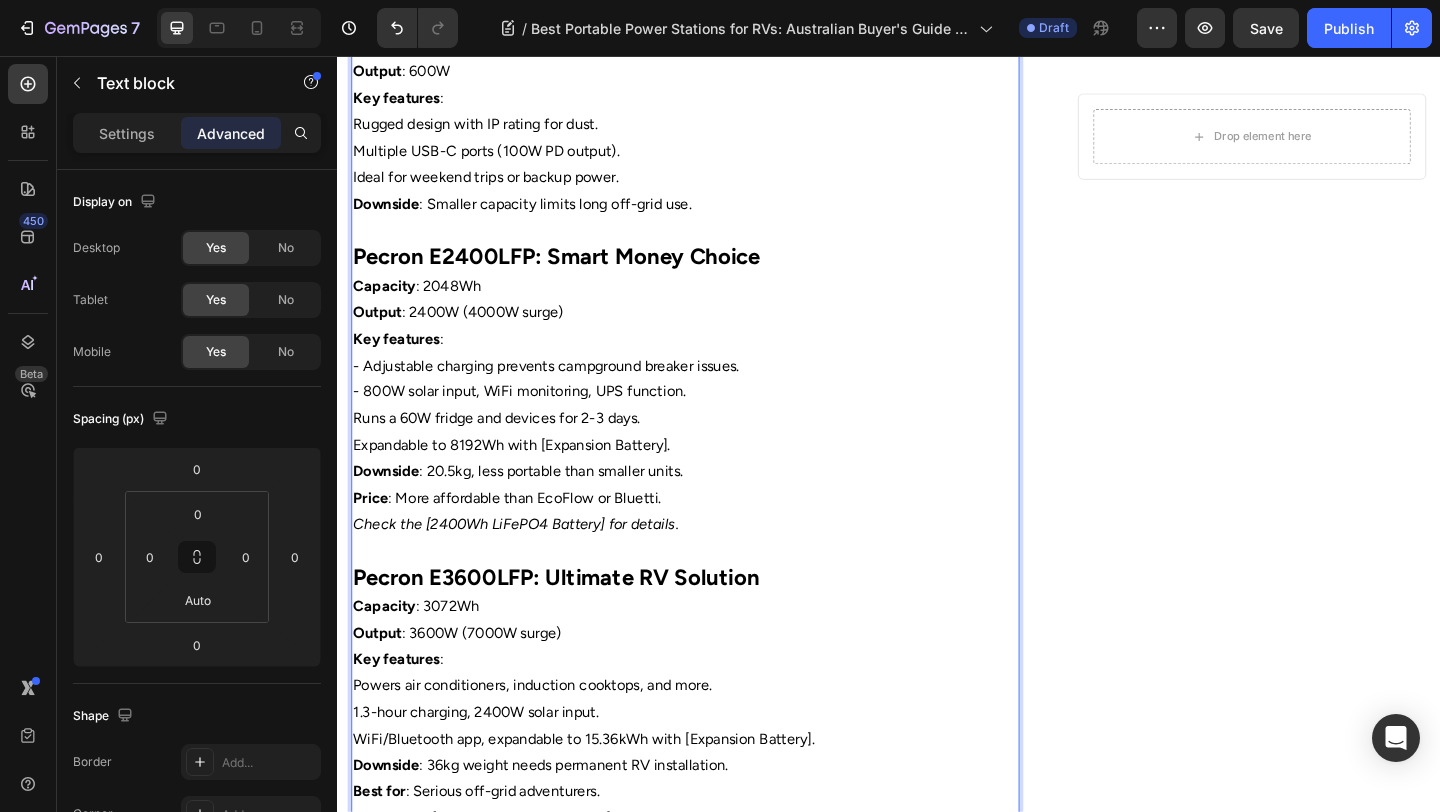 click on "- Adjustable charging prevents campground breaker issues." at bounding box center (715, 393) 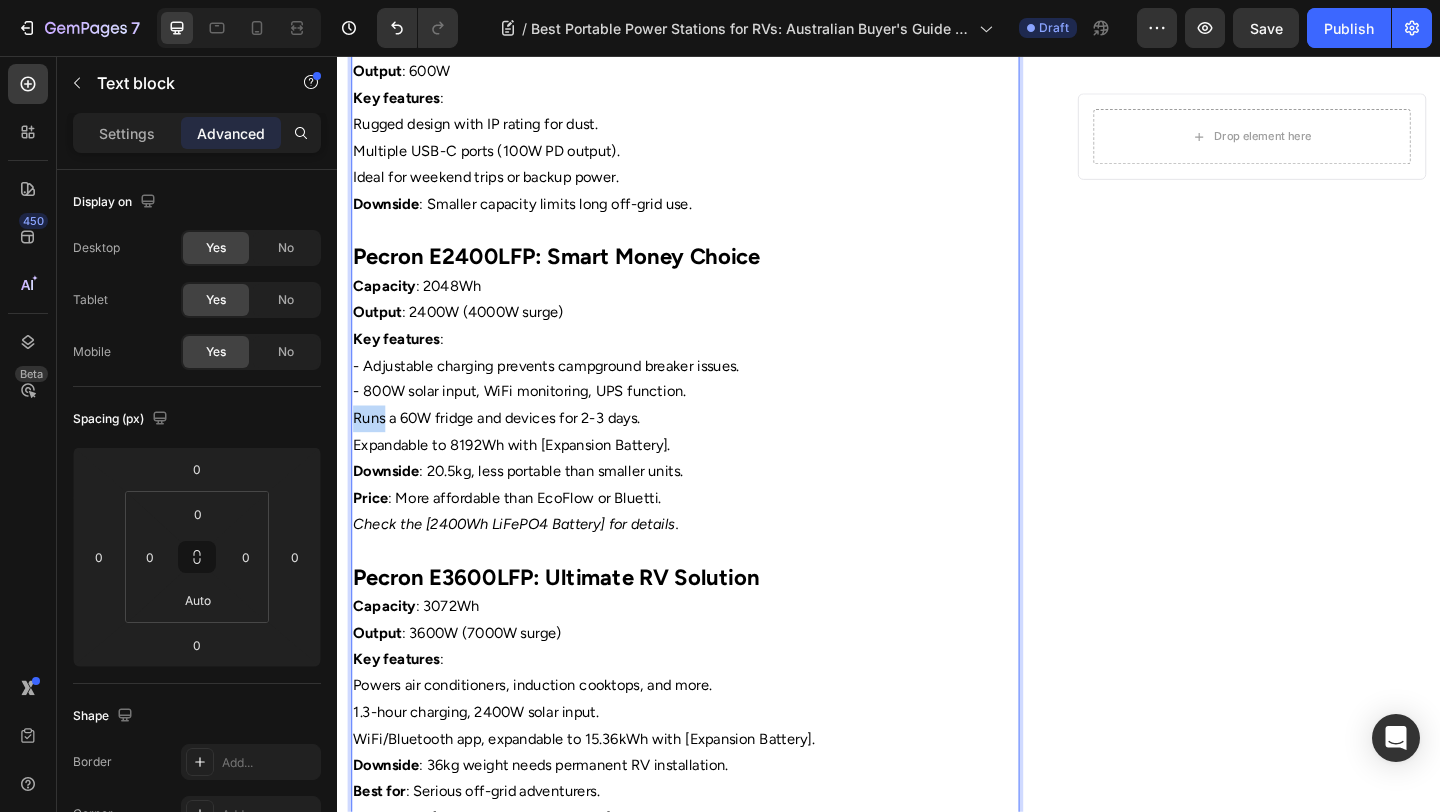 click on "Runs a 60W fridge and devices for 2-3 days." at bounding box center [715, 450] 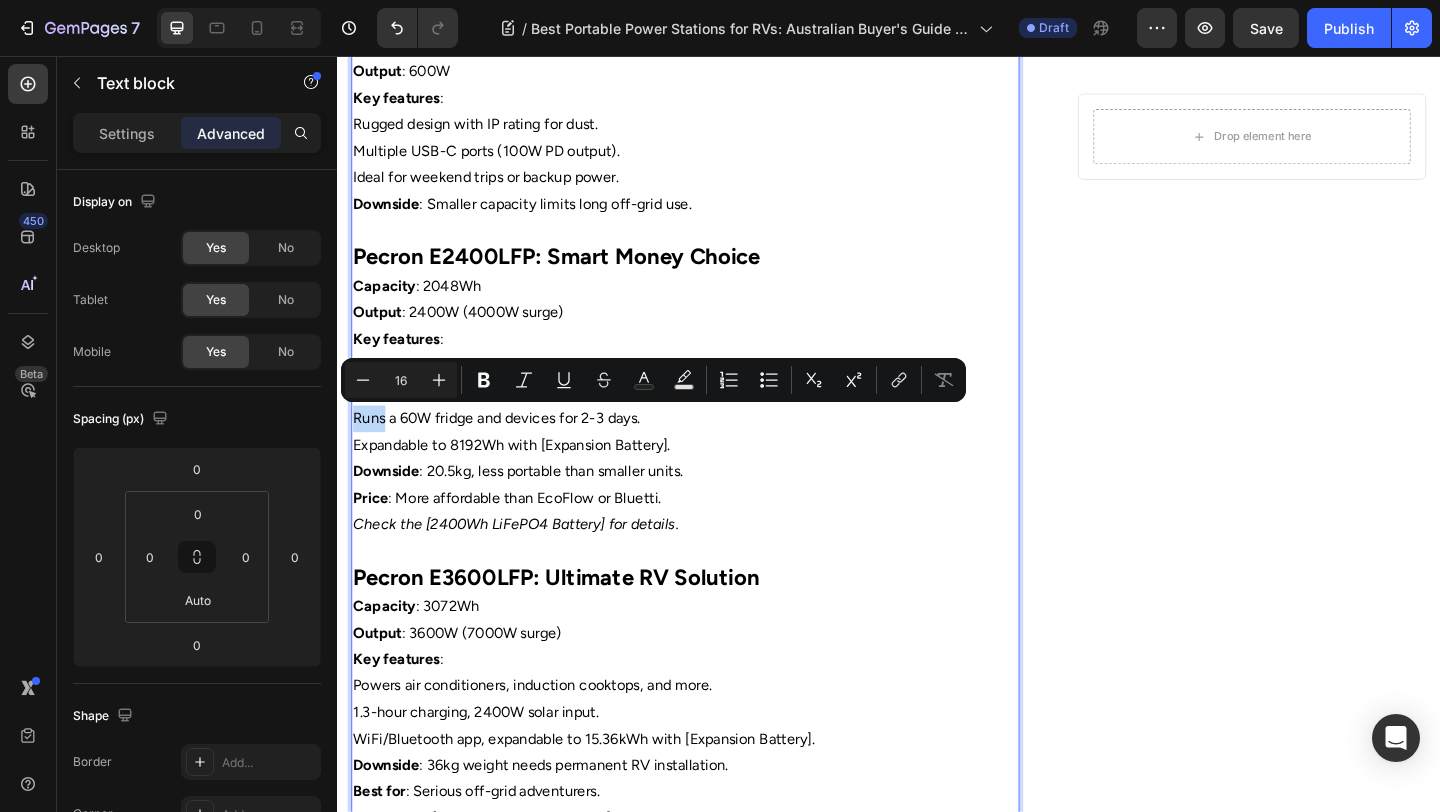 click on "Runs a 60W fridge and devices for 2-3 days." at bounding box center (715, 450) 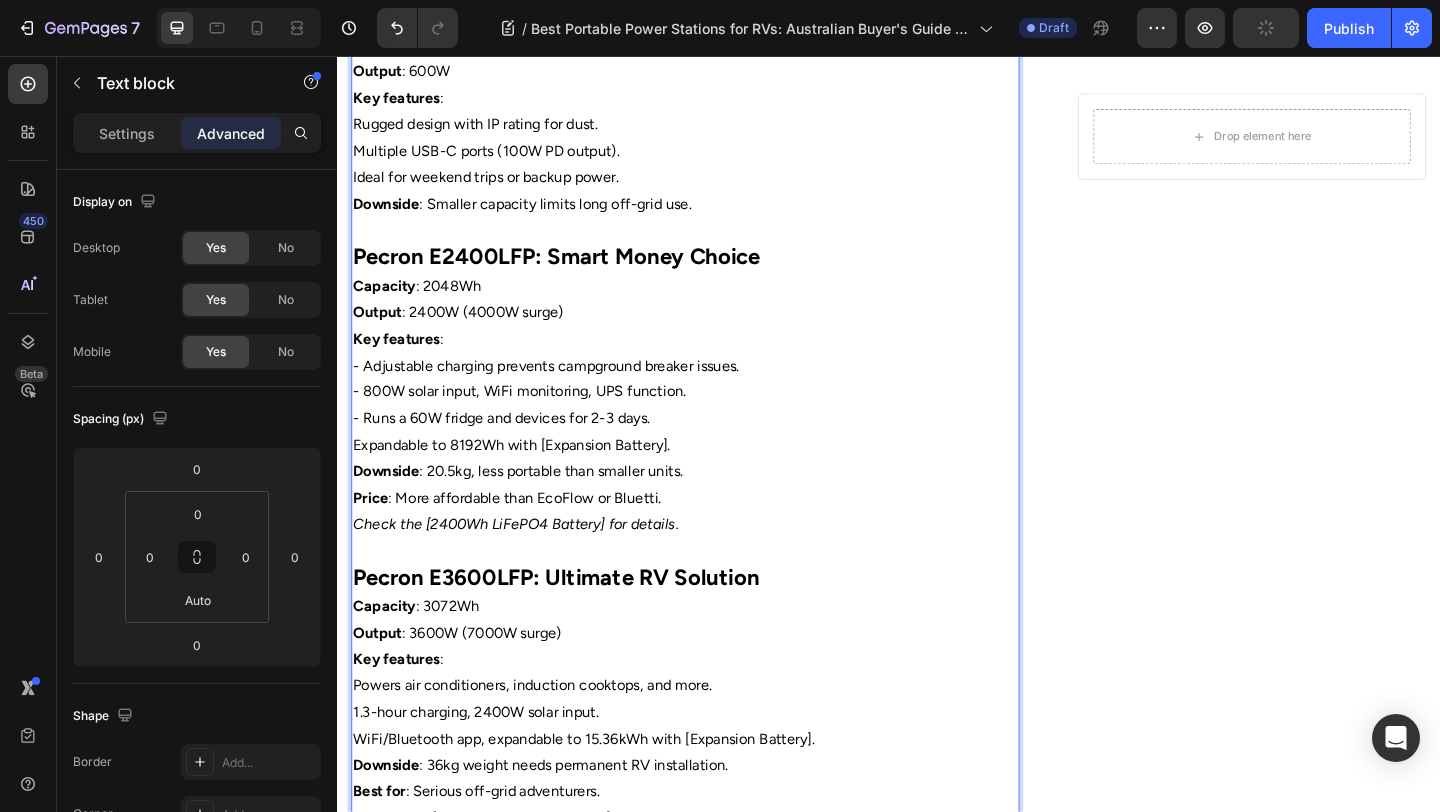 click on "Expandable to 8192Wh with [Expansion Battery]." at bounding box center (715, 479) 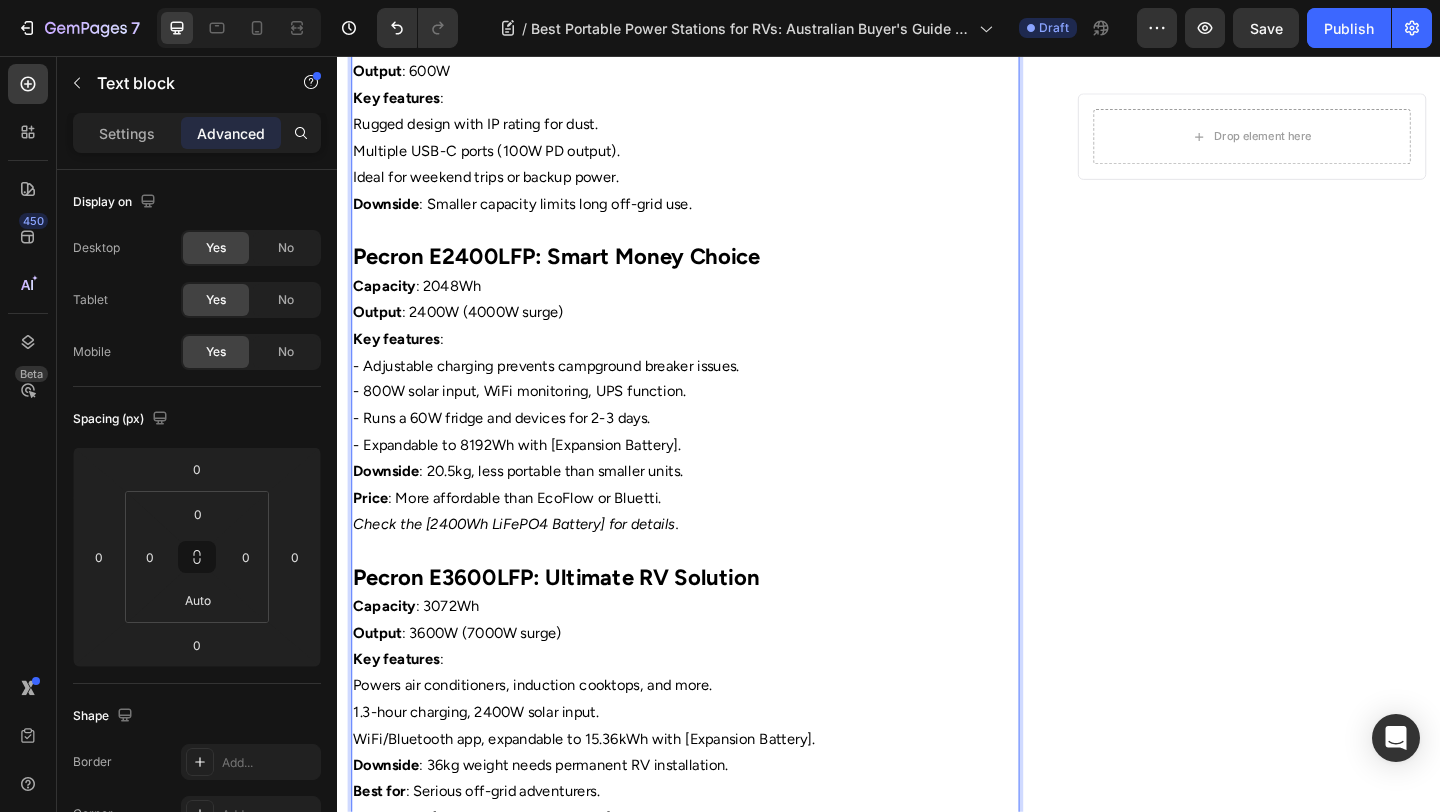 click on "Check the [2400Wh LiFePO4 Battery] for details." at bounding box center (715, 565) 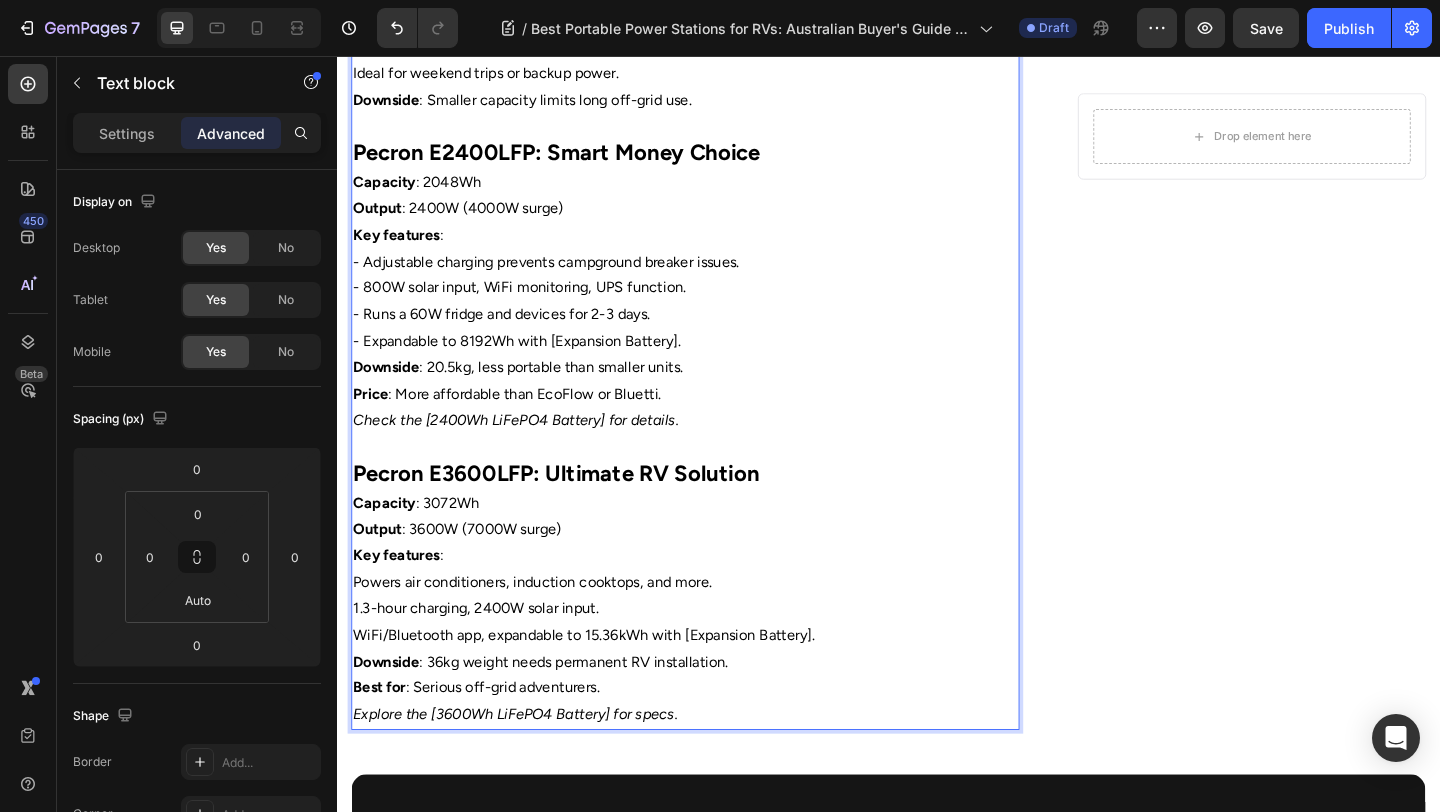 scroll, scrollTop: 2470, scrollLeft: 0, axis: vertical 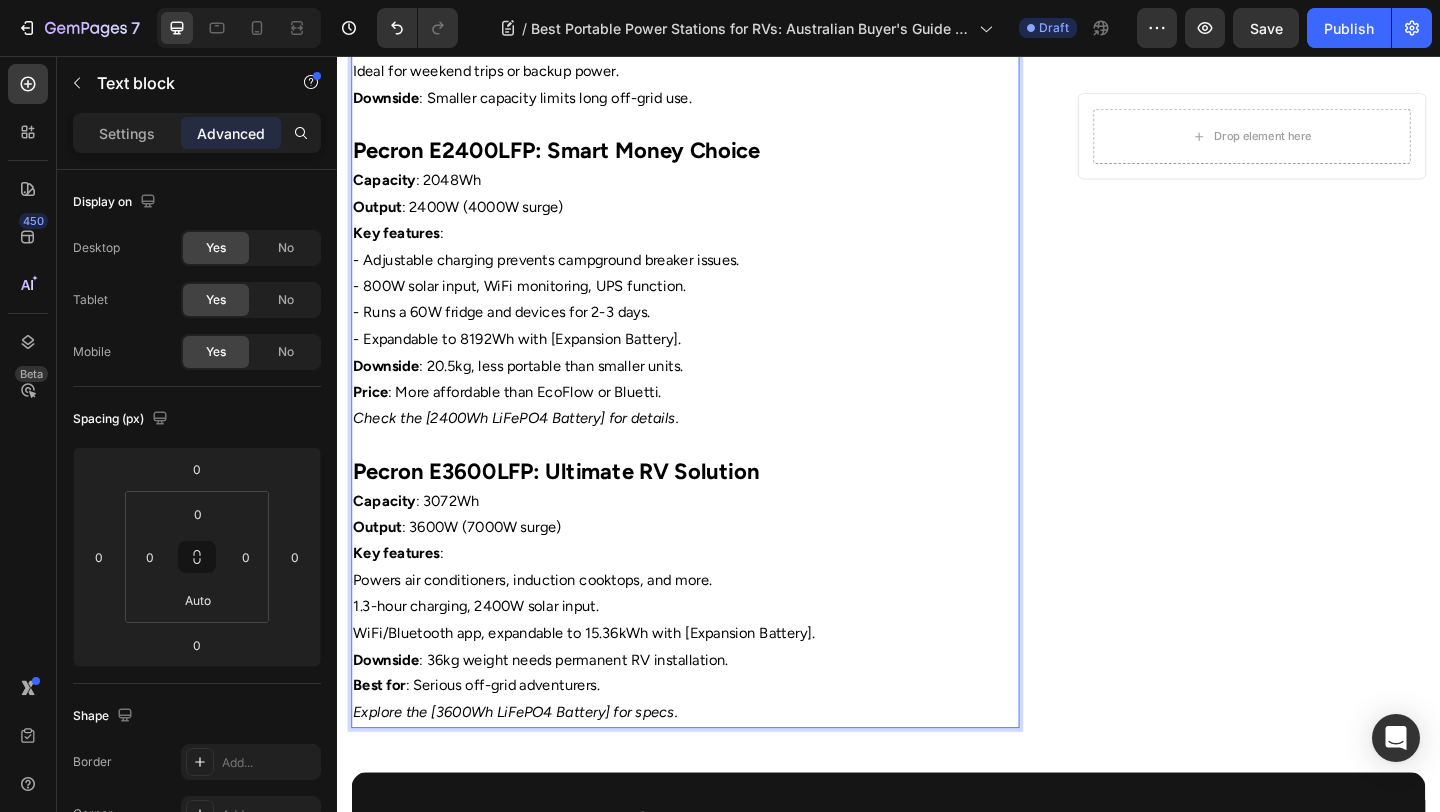 click on "Powers air conditioners, induction cooktops, and more." at bounding box center (715, 626) 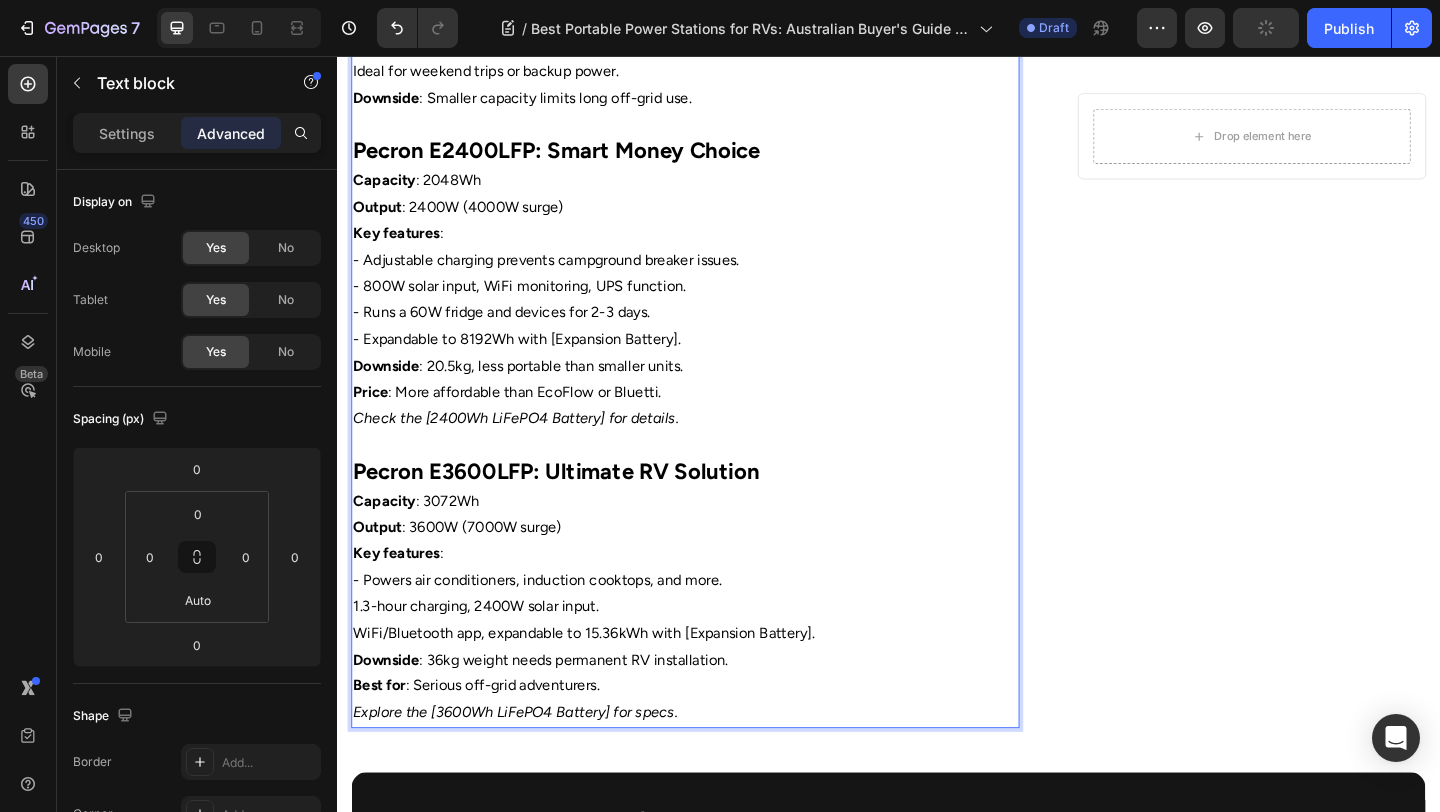 click on "1.3-hour charging, 2400W solar input." at bounding box center [715, 655] 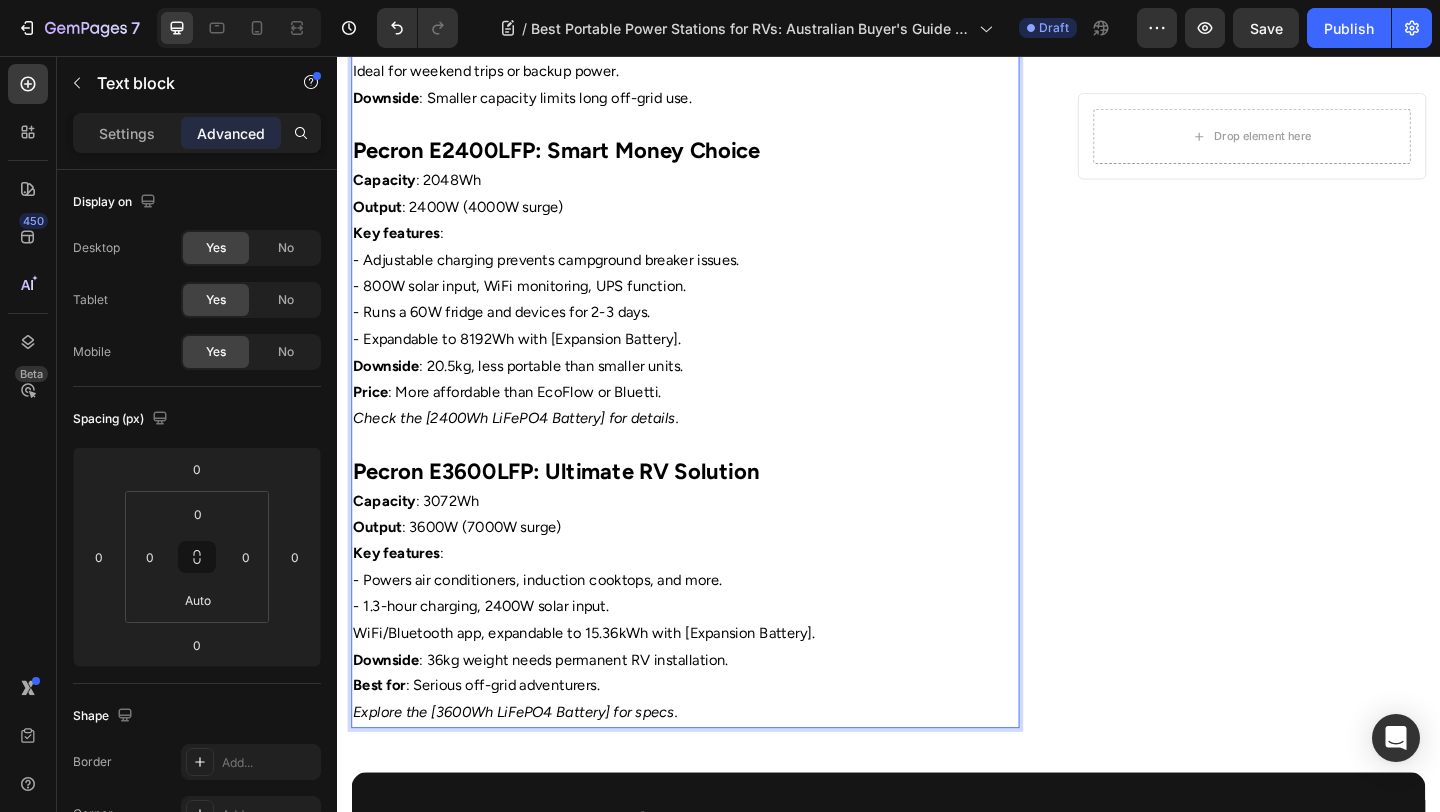 click on "WiFi/Bluetooth app, expandable to 15.36kWh with [Expansion Battery]." at bounding box center (715, 684) 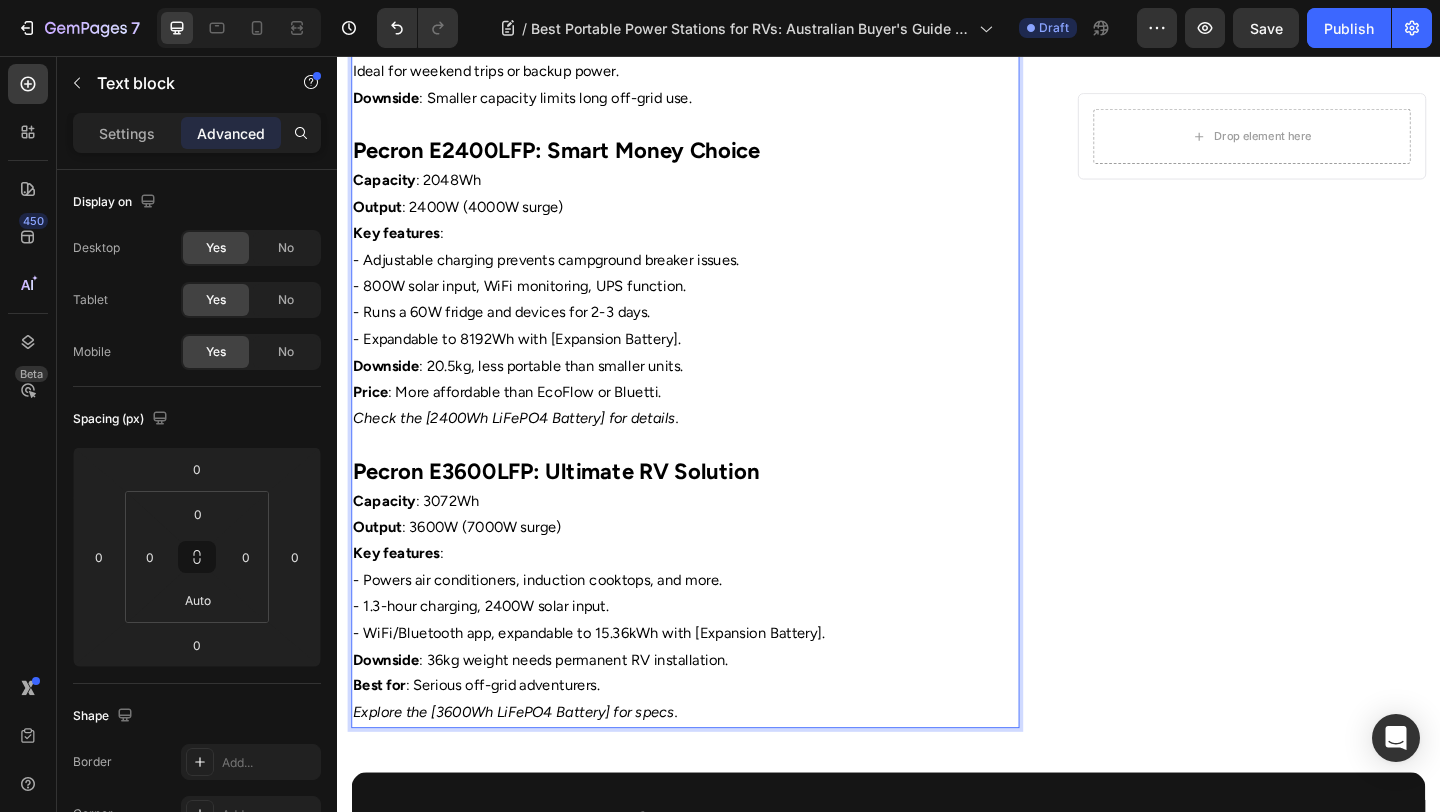 click on "Downside : 36kg weight needs permanent RV installation." at bounding box center (715, 713) 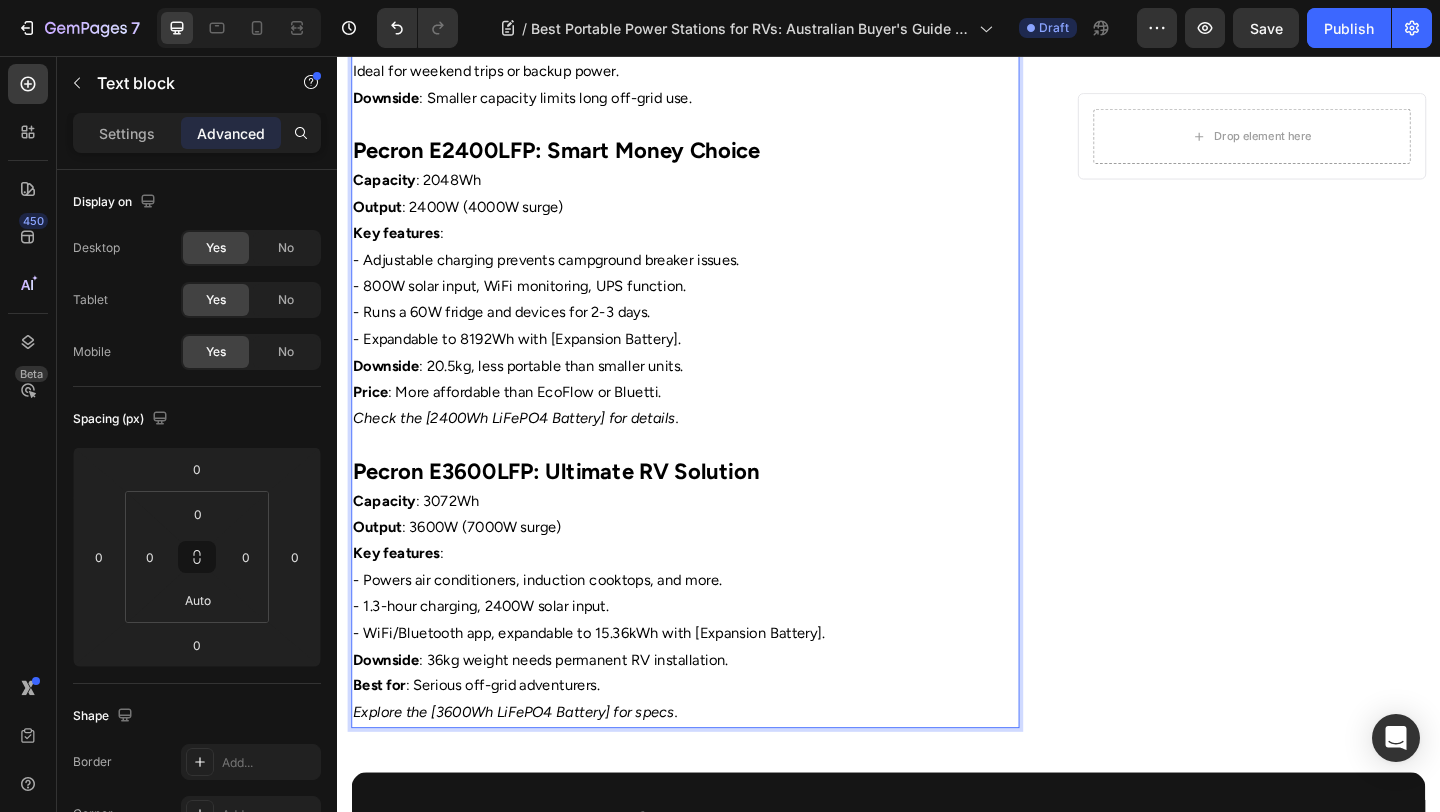 click on "Pecron E3600LFP: Ultimate RV Solution" at bounding box center [575, 507] 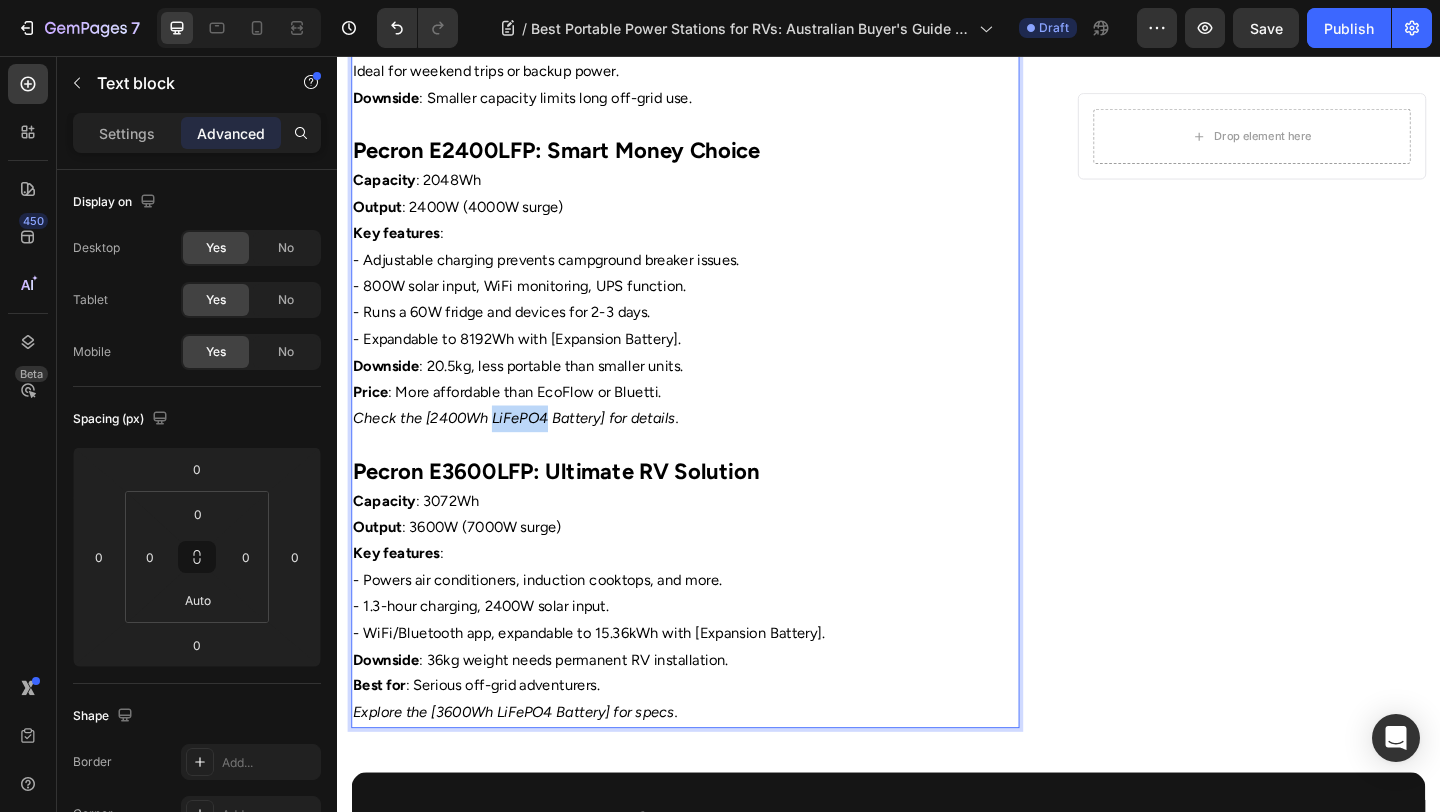 click on "Check the [2400Wh LiFePO4 Battery] for details." at bounding box center (531, 449) 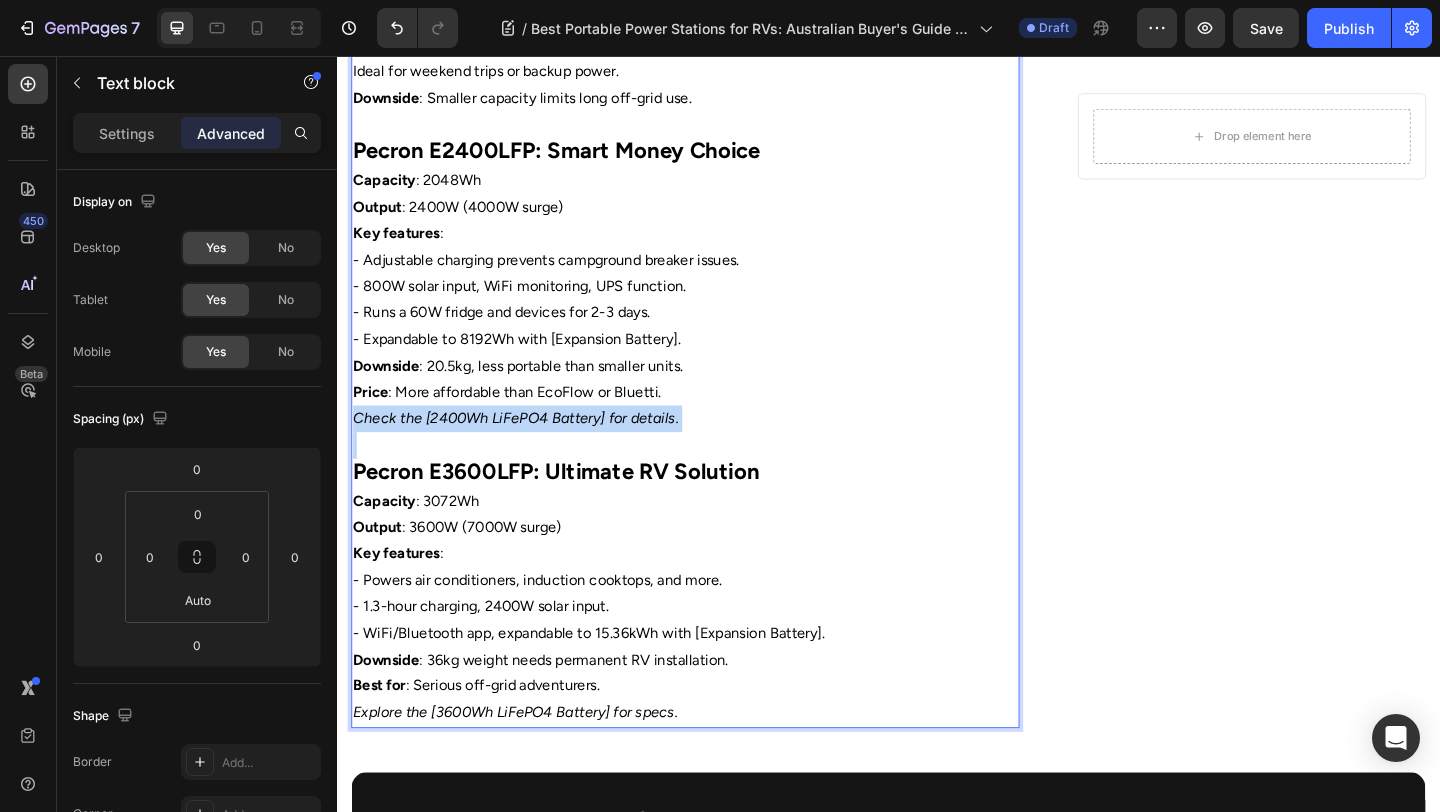 click on "Check the [2400Wh LiFePO4 Battery] for details." at bounding box center [531, 449] 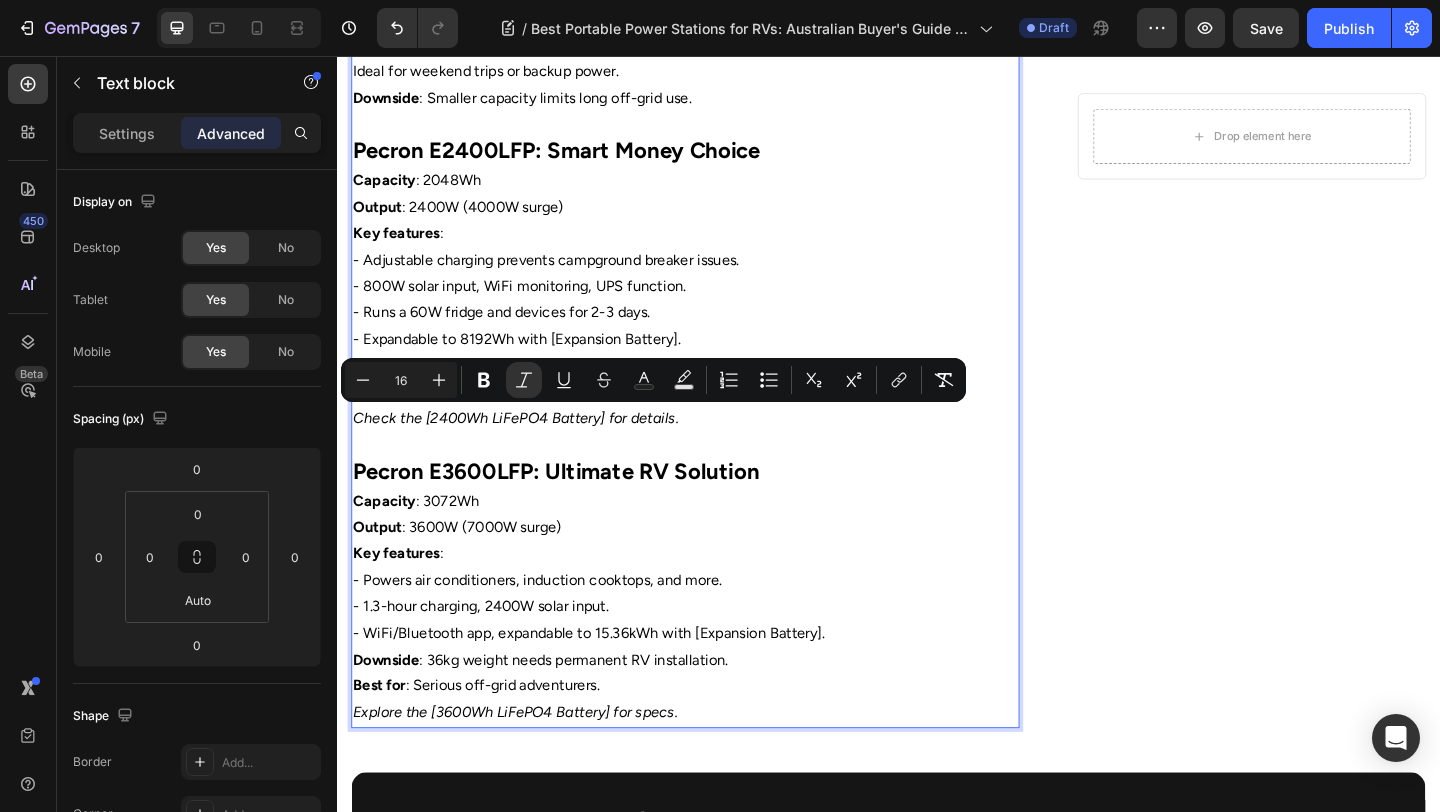click on "Capacity : 3072Wh" at bounding box center (715, 540) 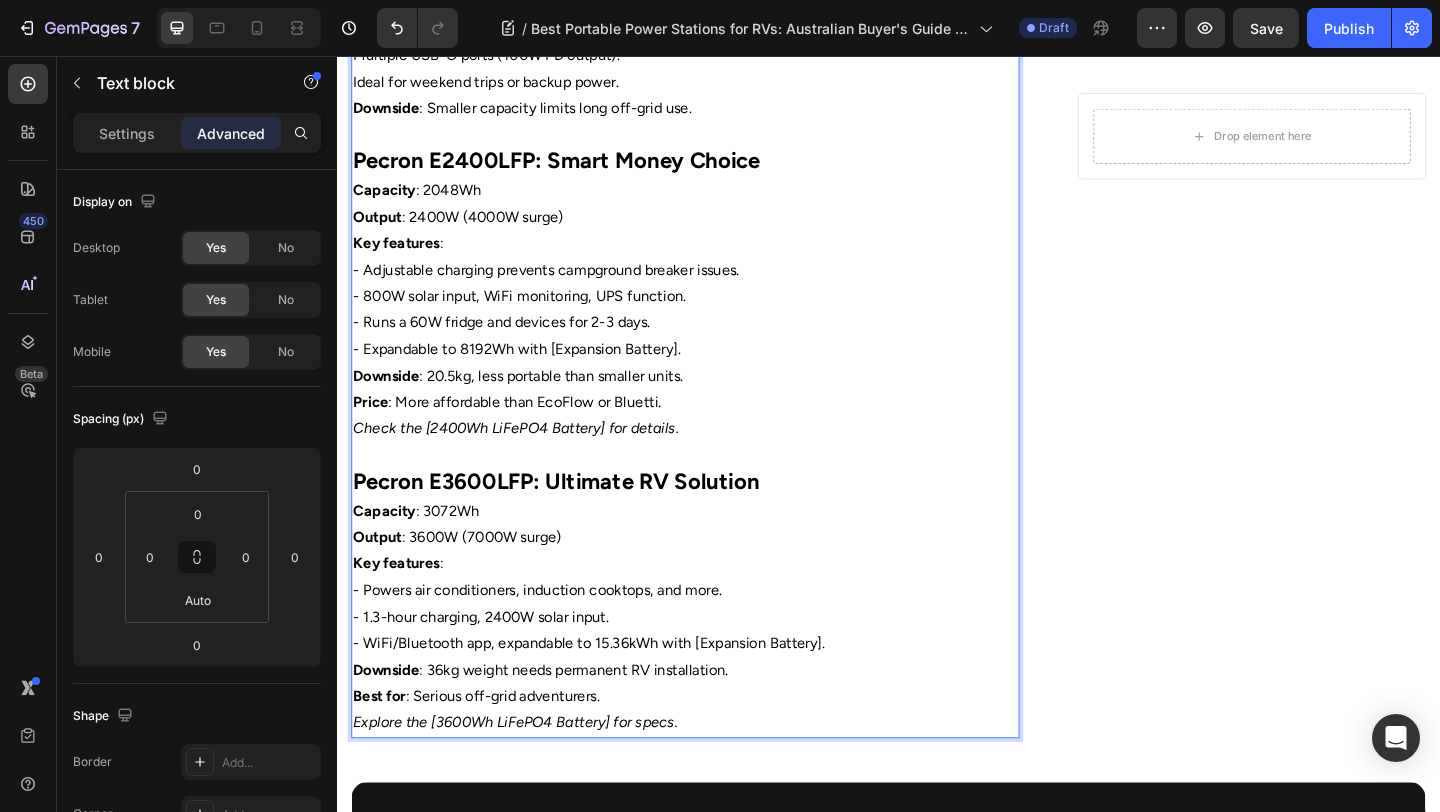 scroll, scrollTop: 2461, scrollLeft: 0, axis: vertical 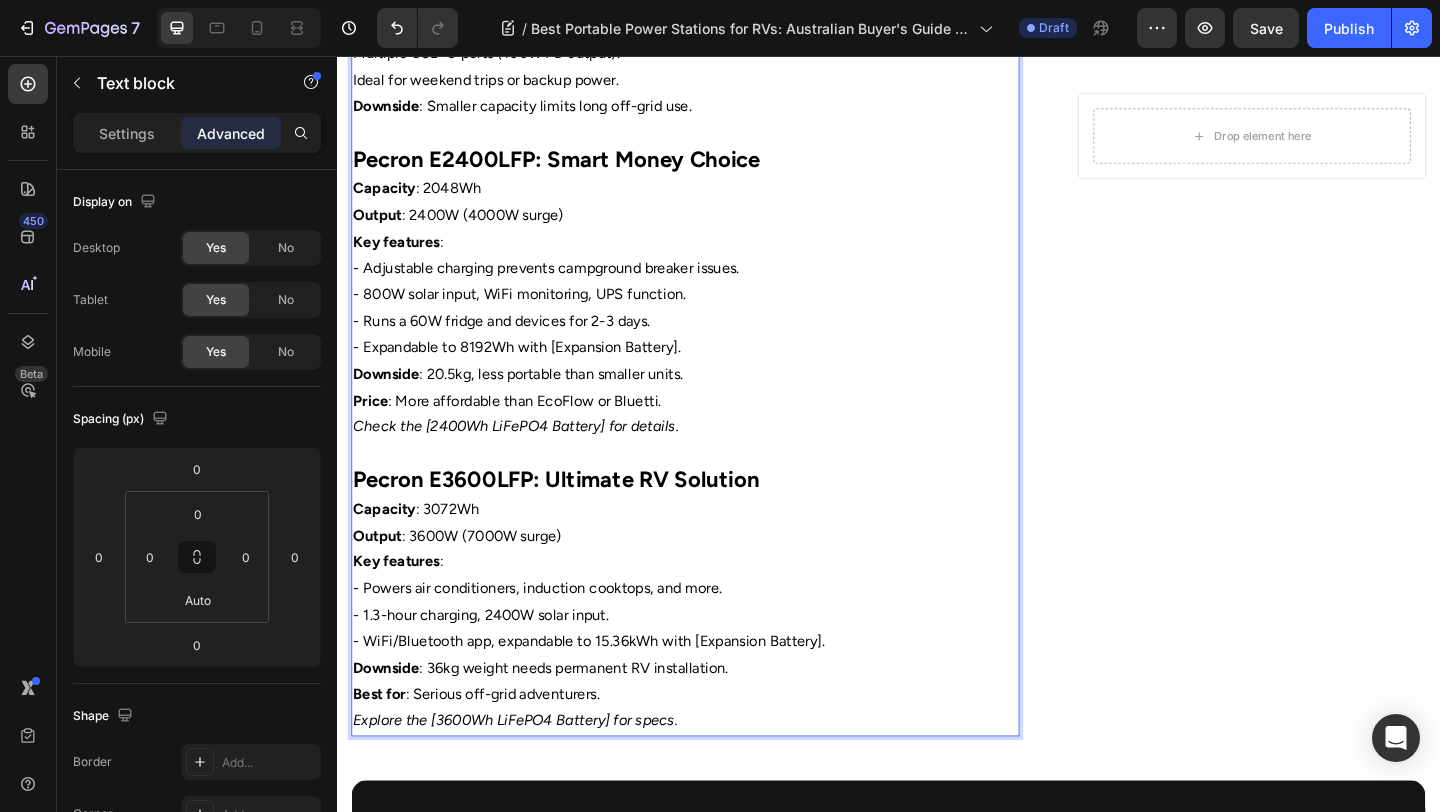 click on "- WiFi/Bluetooth app, expandable to 15.36kWh with [Expansion Battery]." at bounding box center (715, 693) 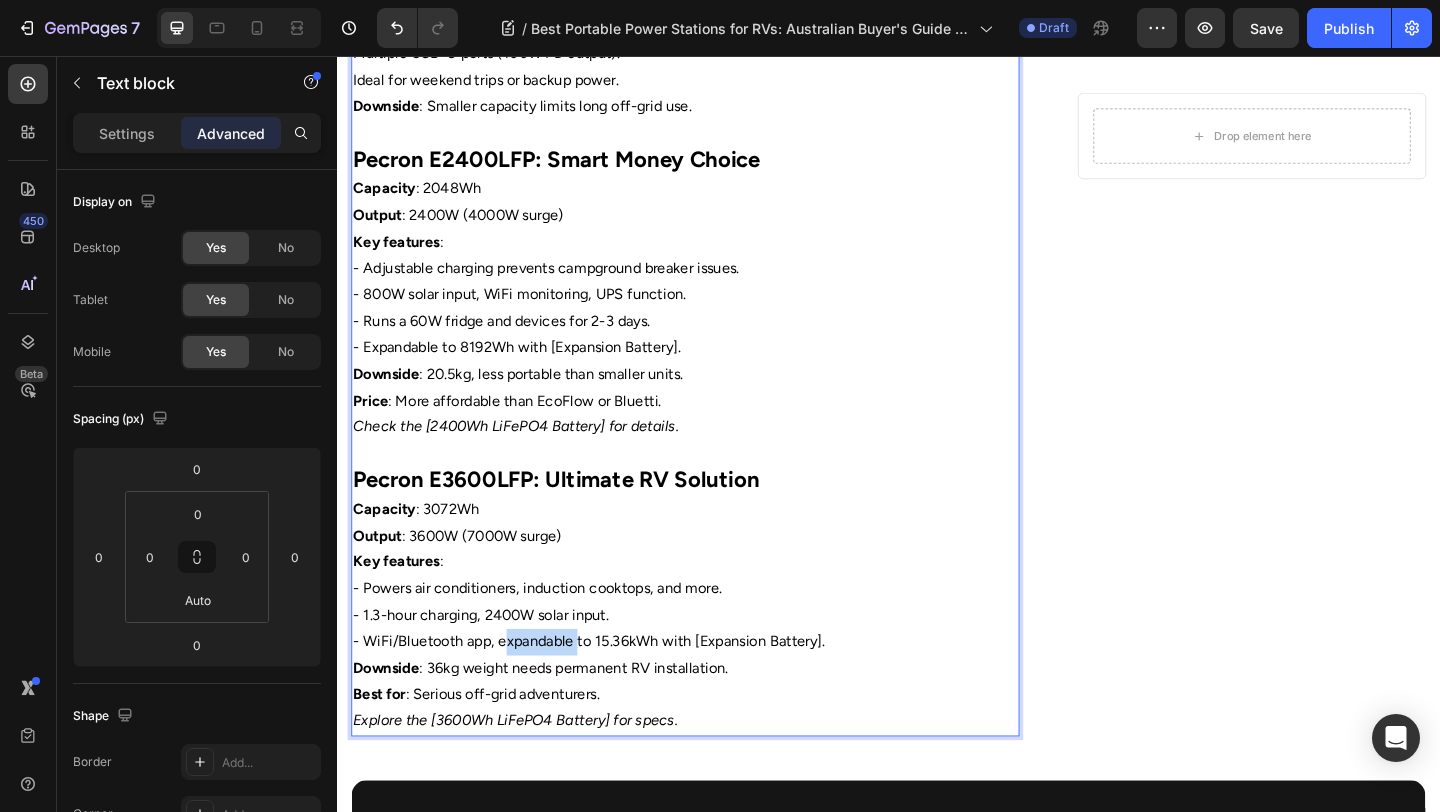 click on "- WiFi/Bluetooth app, expandable to 15.36kWh with [Expansion Battery]." at bounding box center (715, 693) 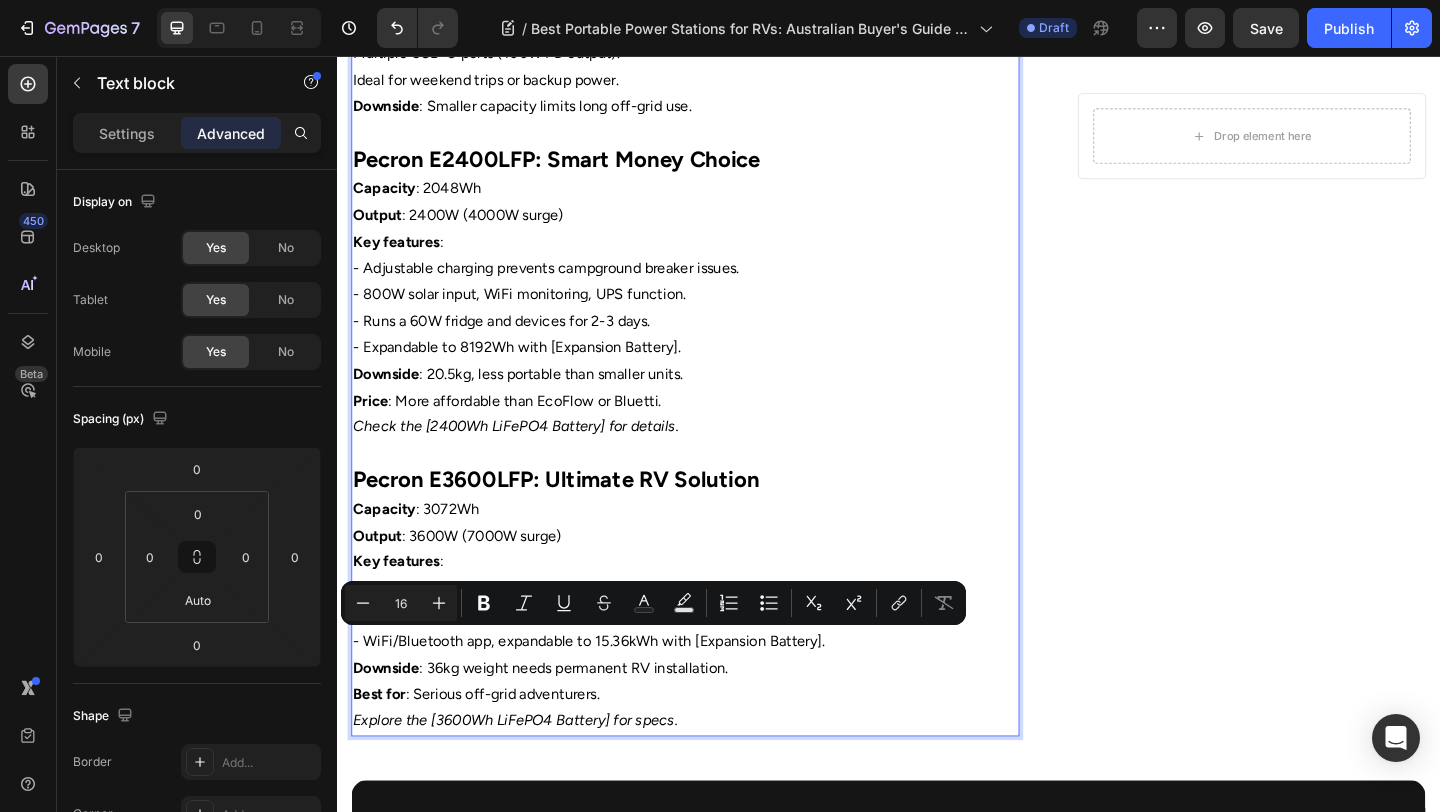 click on "Downside : 36kg weight needs permanent RV installation." at bounding box center [715, 722] 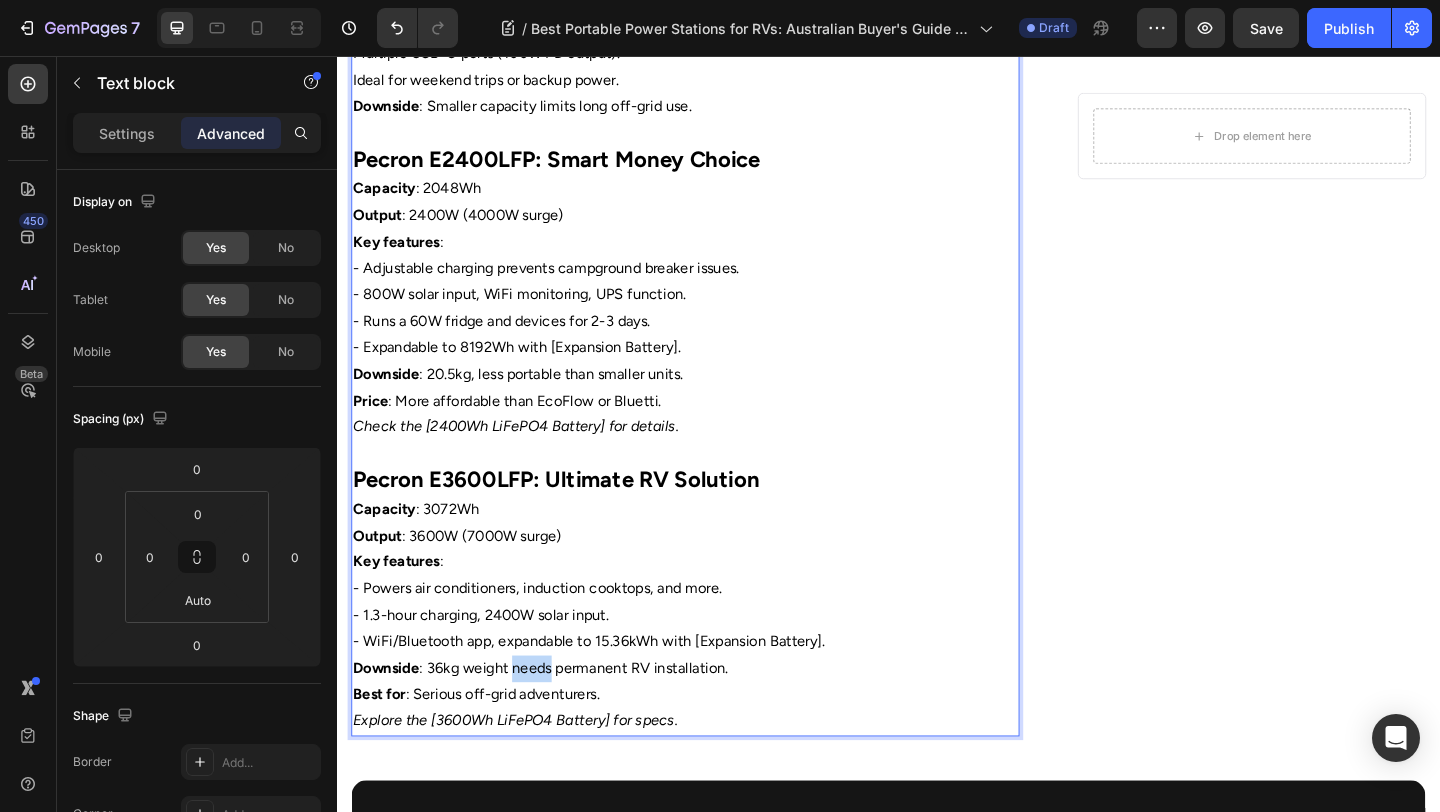 click on "Downside : 36kg weight needs permanent RV installation." at bounding box center (715, 722) 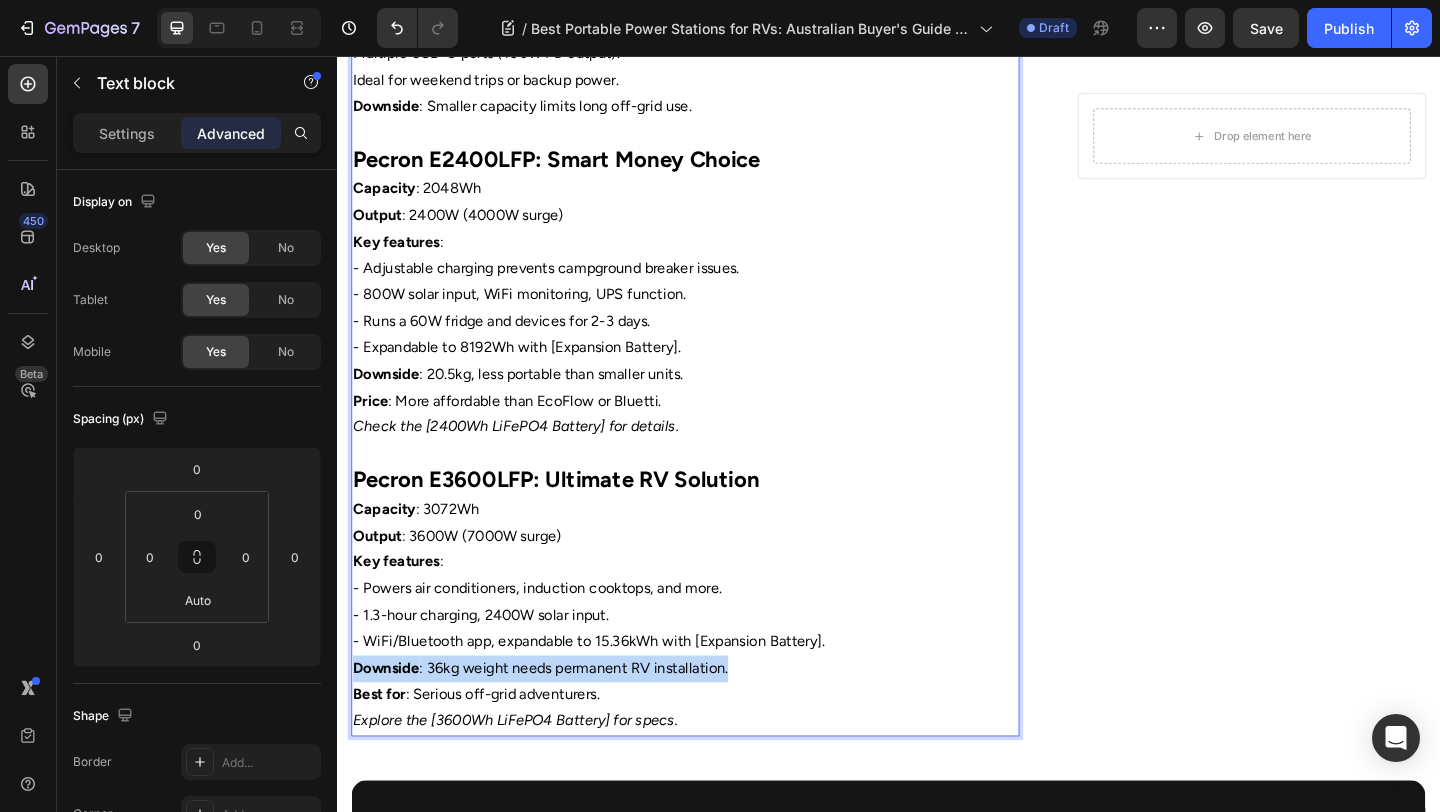 click on "Downside : 36kg weight needs permanent RV installation." at bounding box center (715, 722) 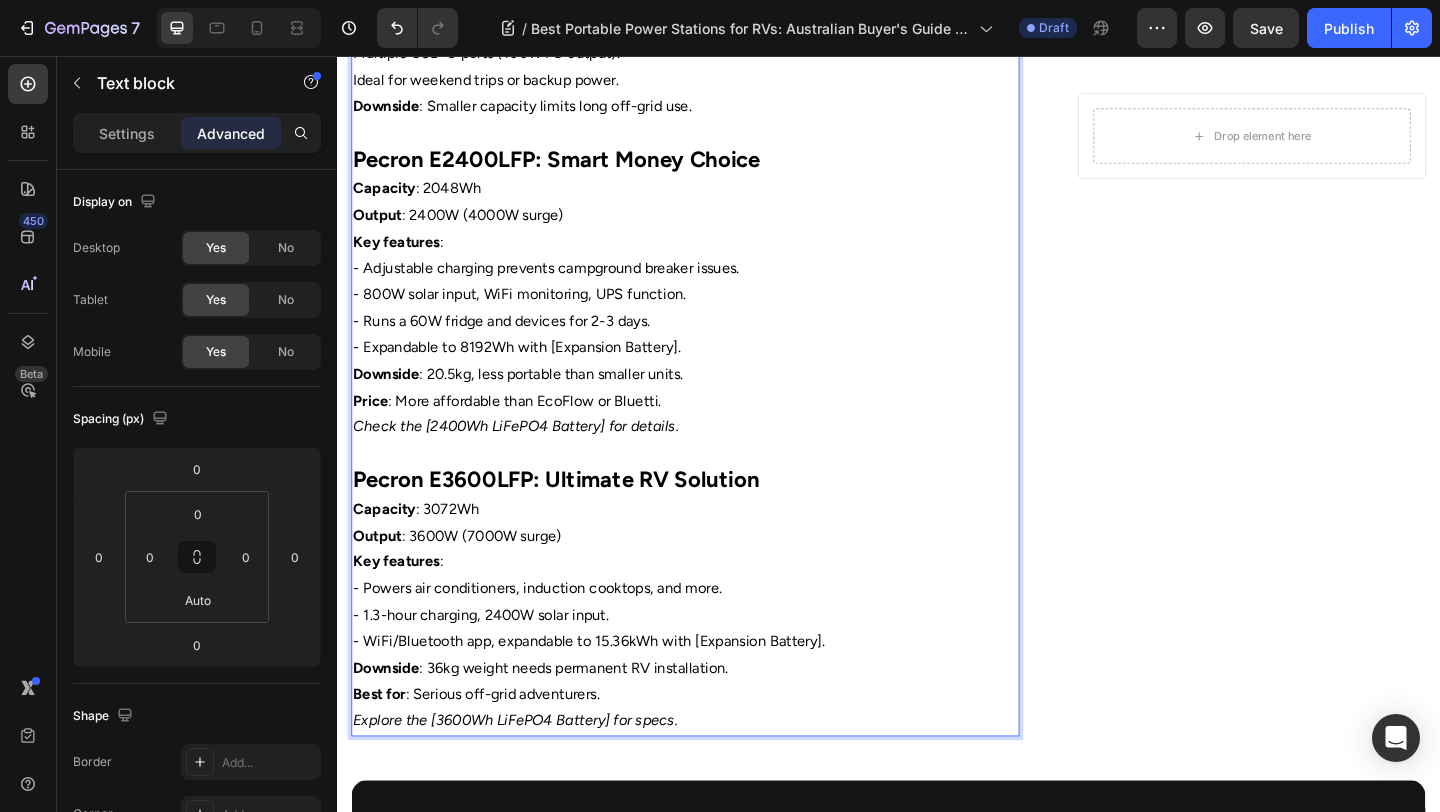 click on "Best for : Serious off-grid adventurers." at bounding box center [715, 750] 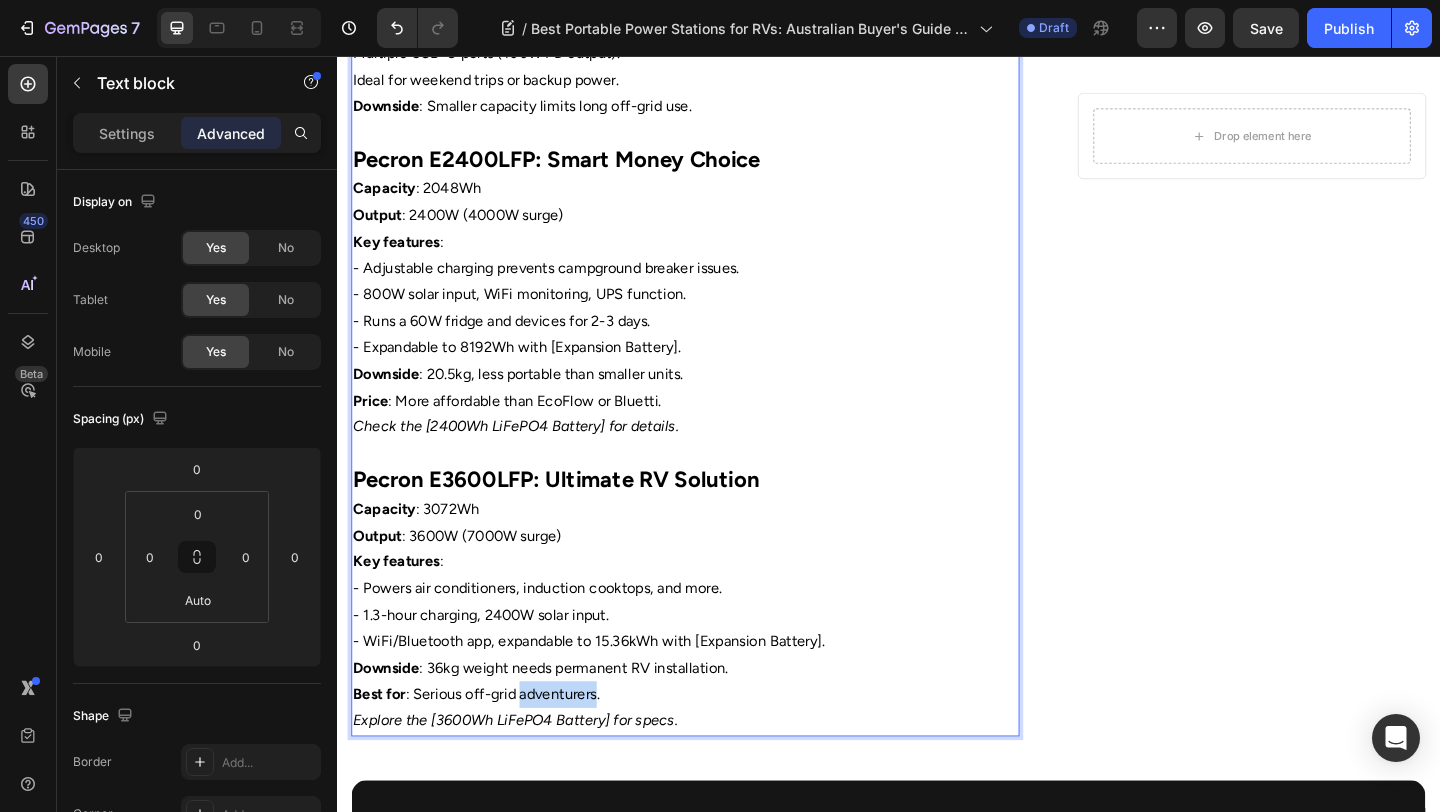 click on "Best for : Serious off-grid adventurers." at bounding box center (715, 750) 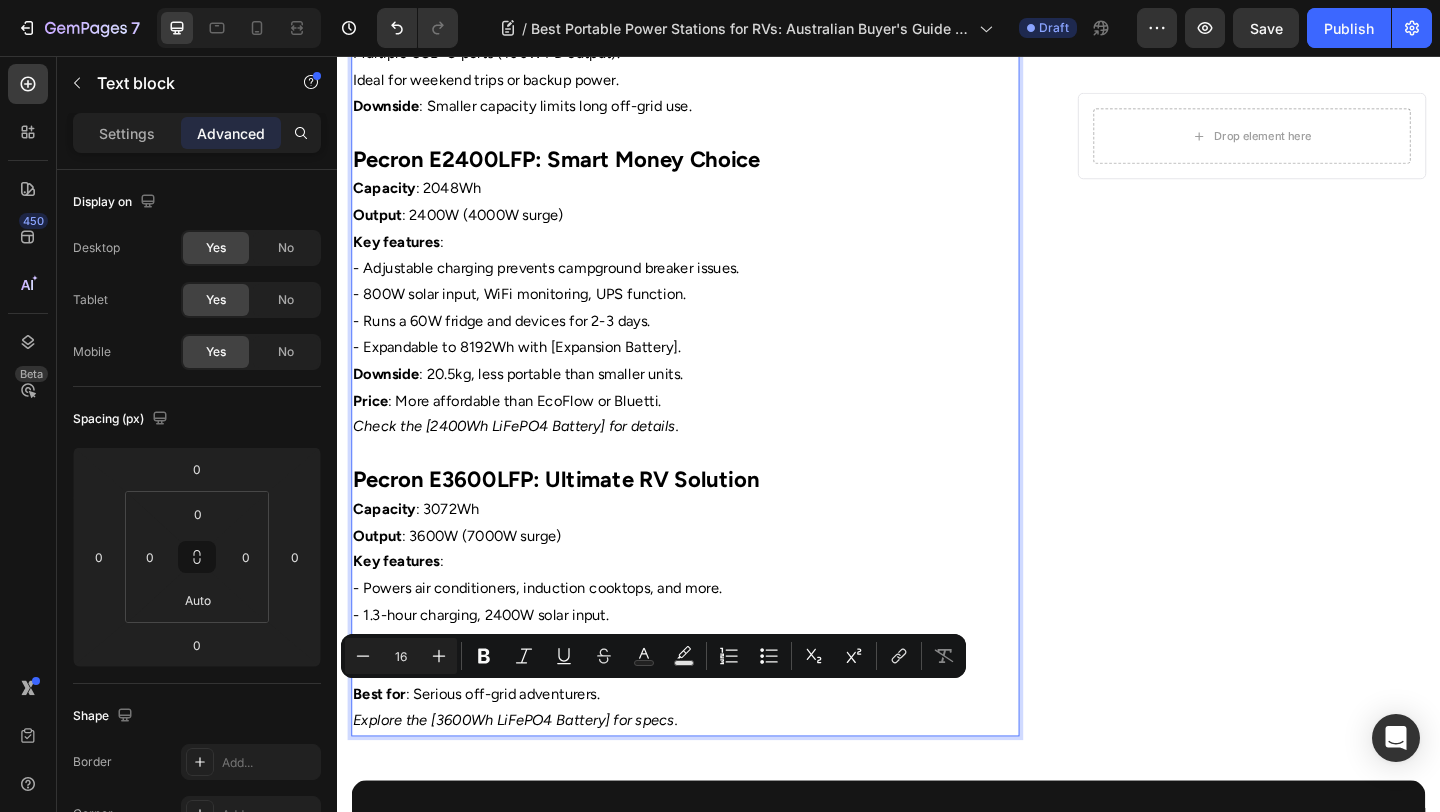click on "Best for : Serious off-grid adventurers." at bounding box center [715, 750] 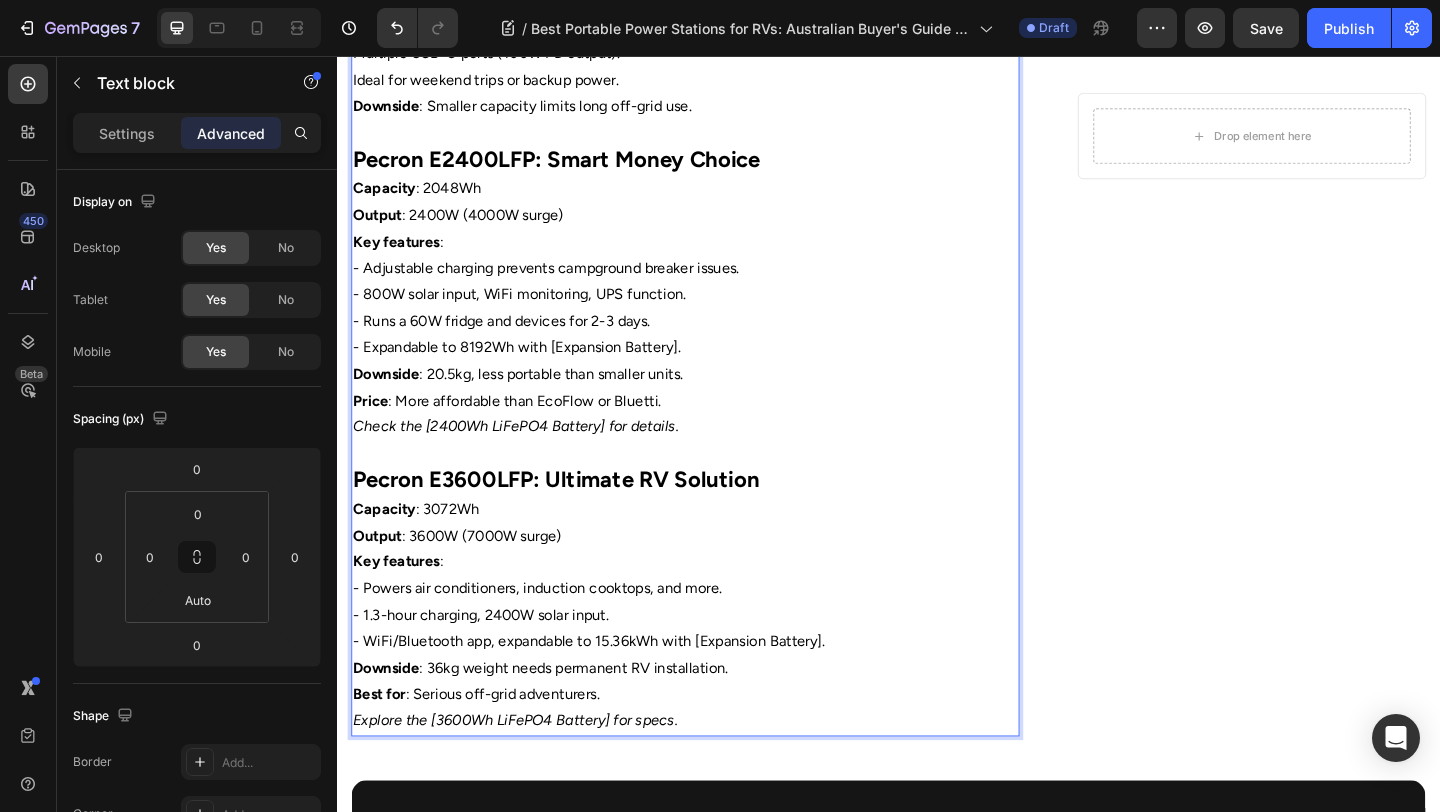 click on "Downside : 36kg weight needs permanent RV installation." at bounding box center [715, 722] 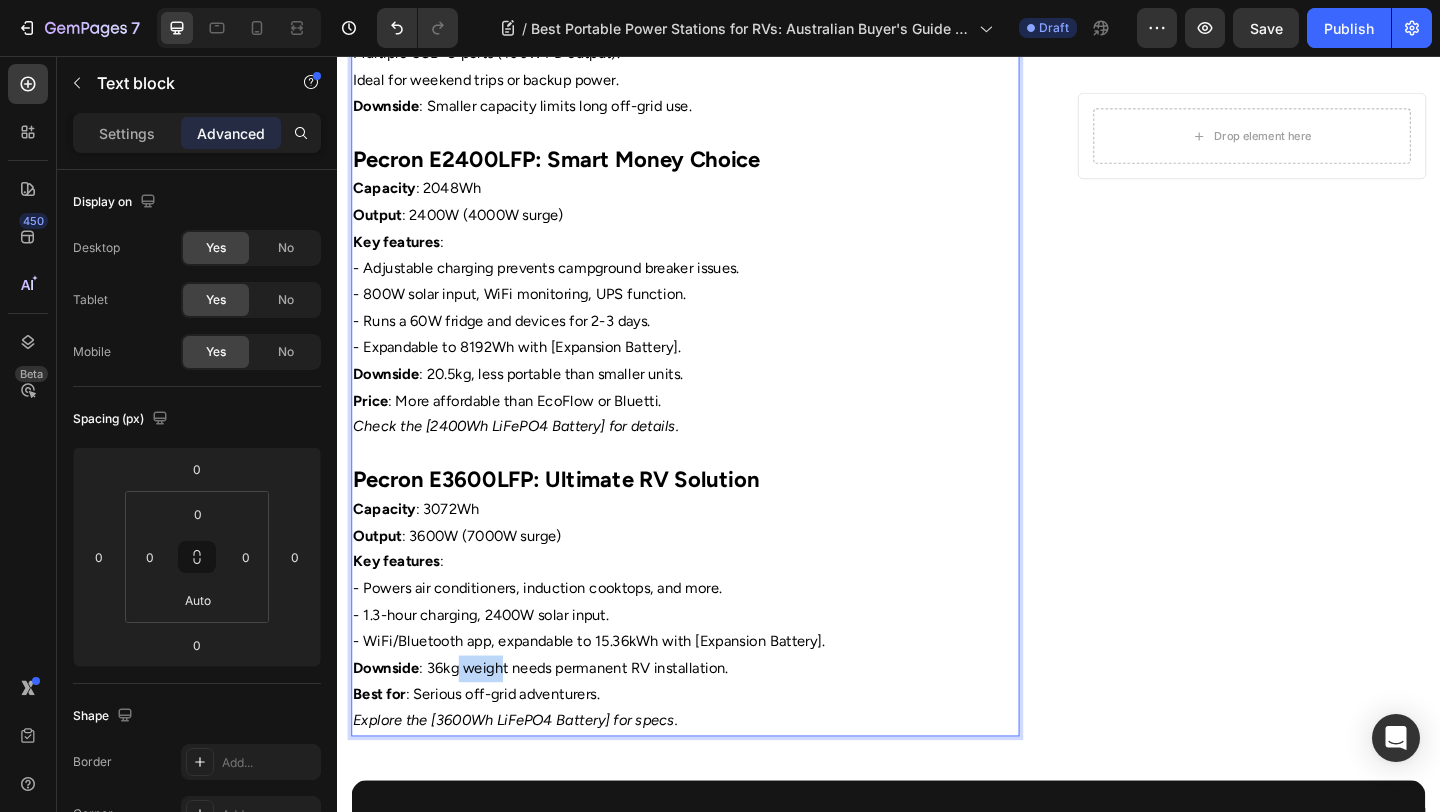 drag, startPoint x: 516, startPoint y: 717, endPoint x: 468, endPoint y: 717, distance: 48 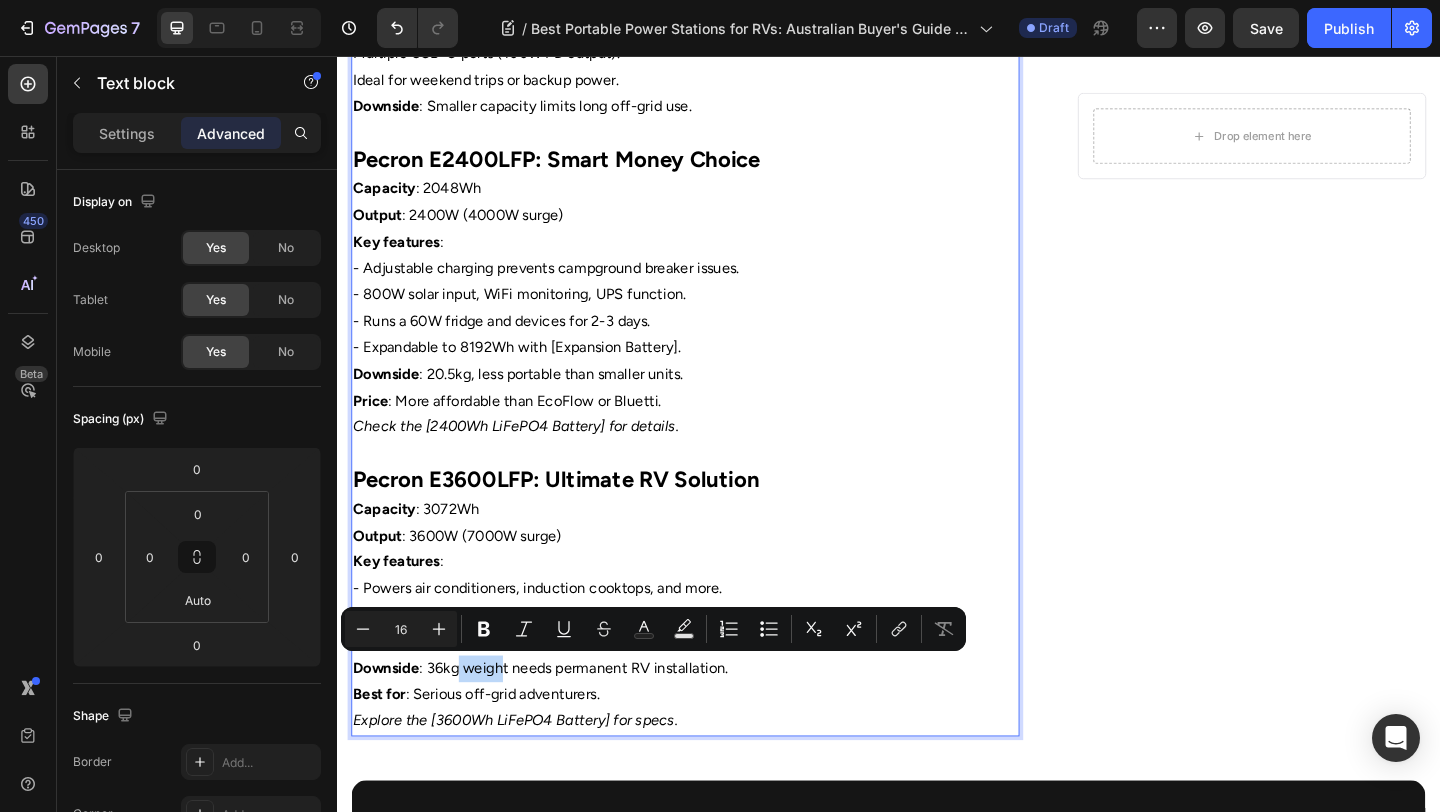 click on "Downside : 36kg weight needs permanent RV installation." at bounding box center [715, 722] 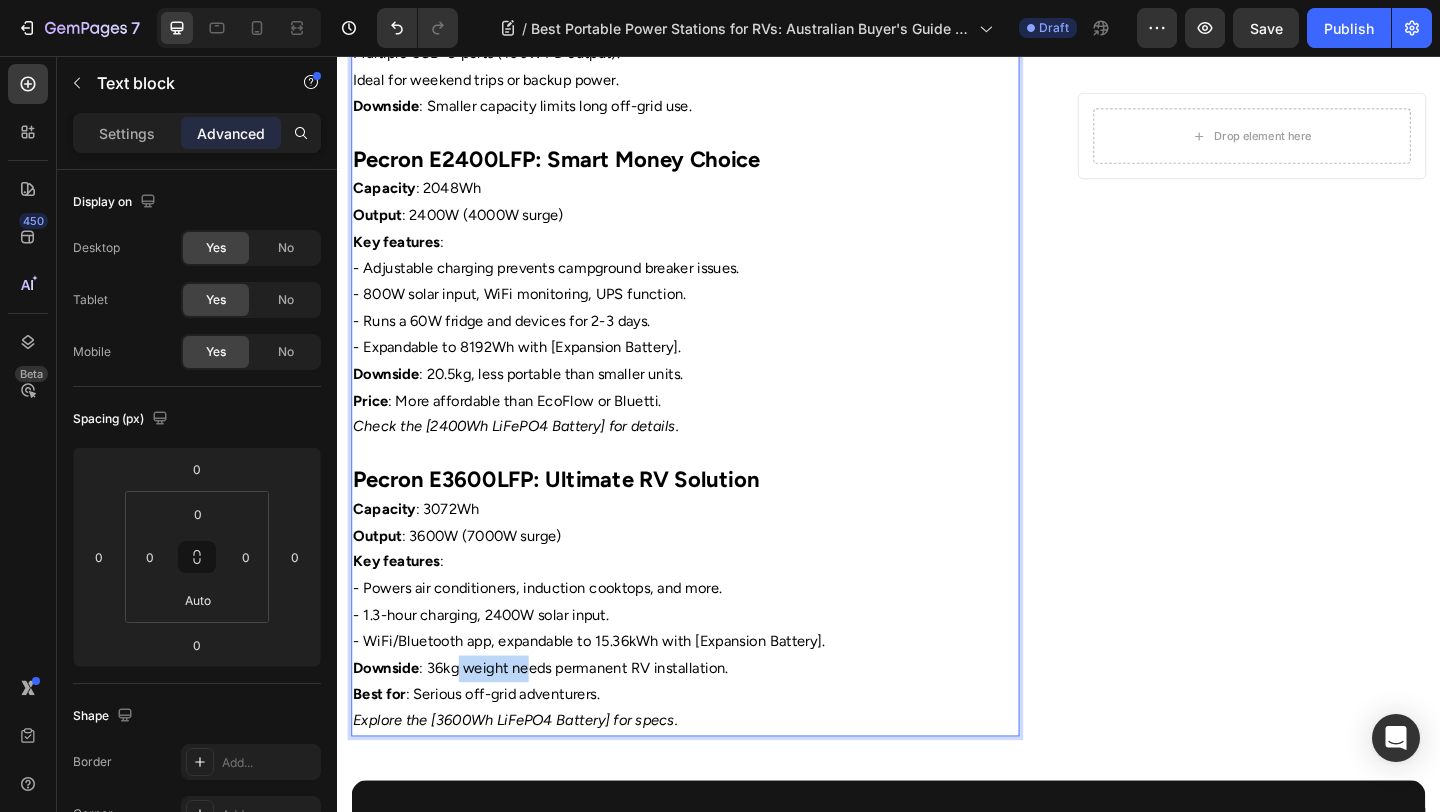 drag, startPoint x: 468, startPoint y: 719, endPoint x: 543, endPoint y: 719, distance: 75 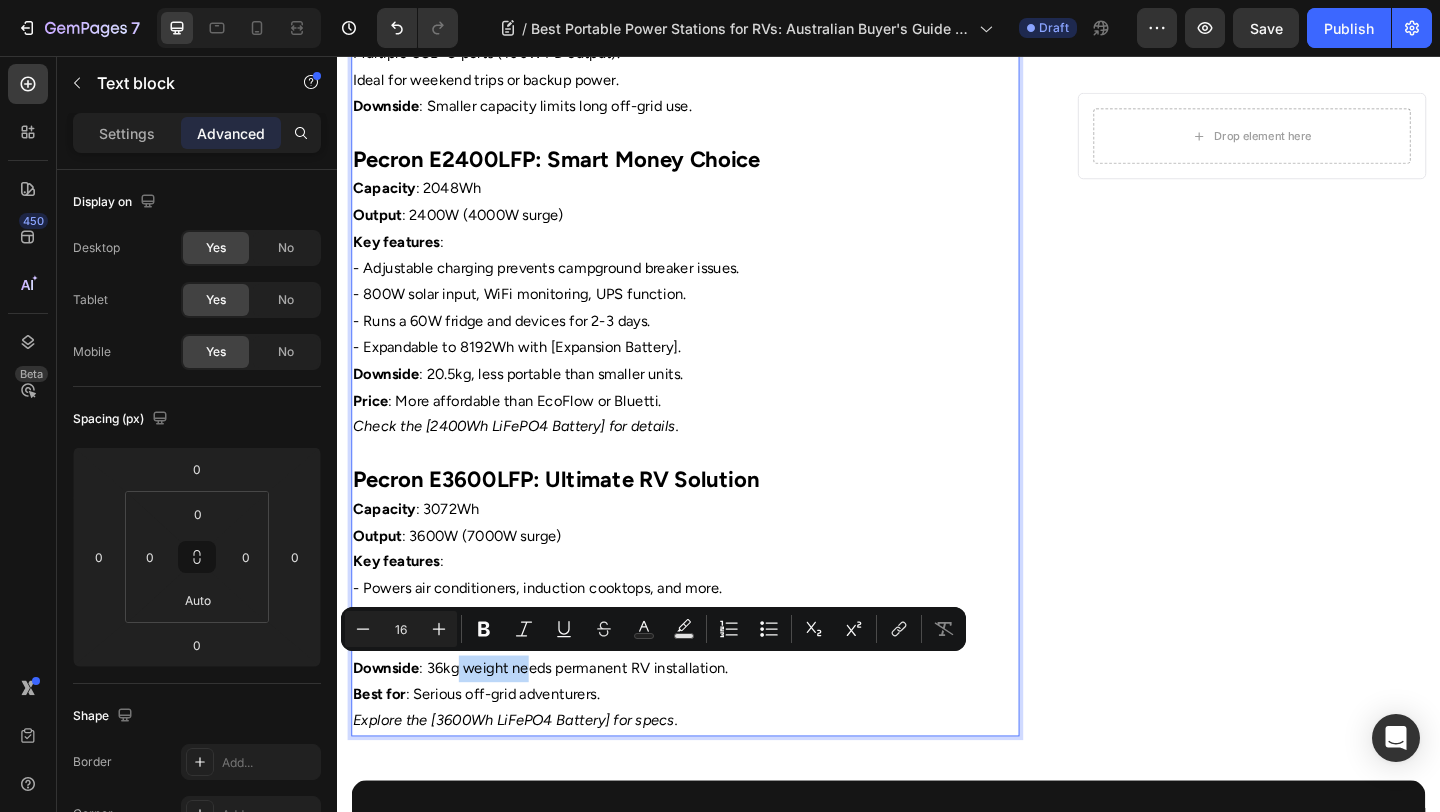 click on "Downside : 36kg weight needs permanent RV installation." at bounding box center [715, 722] 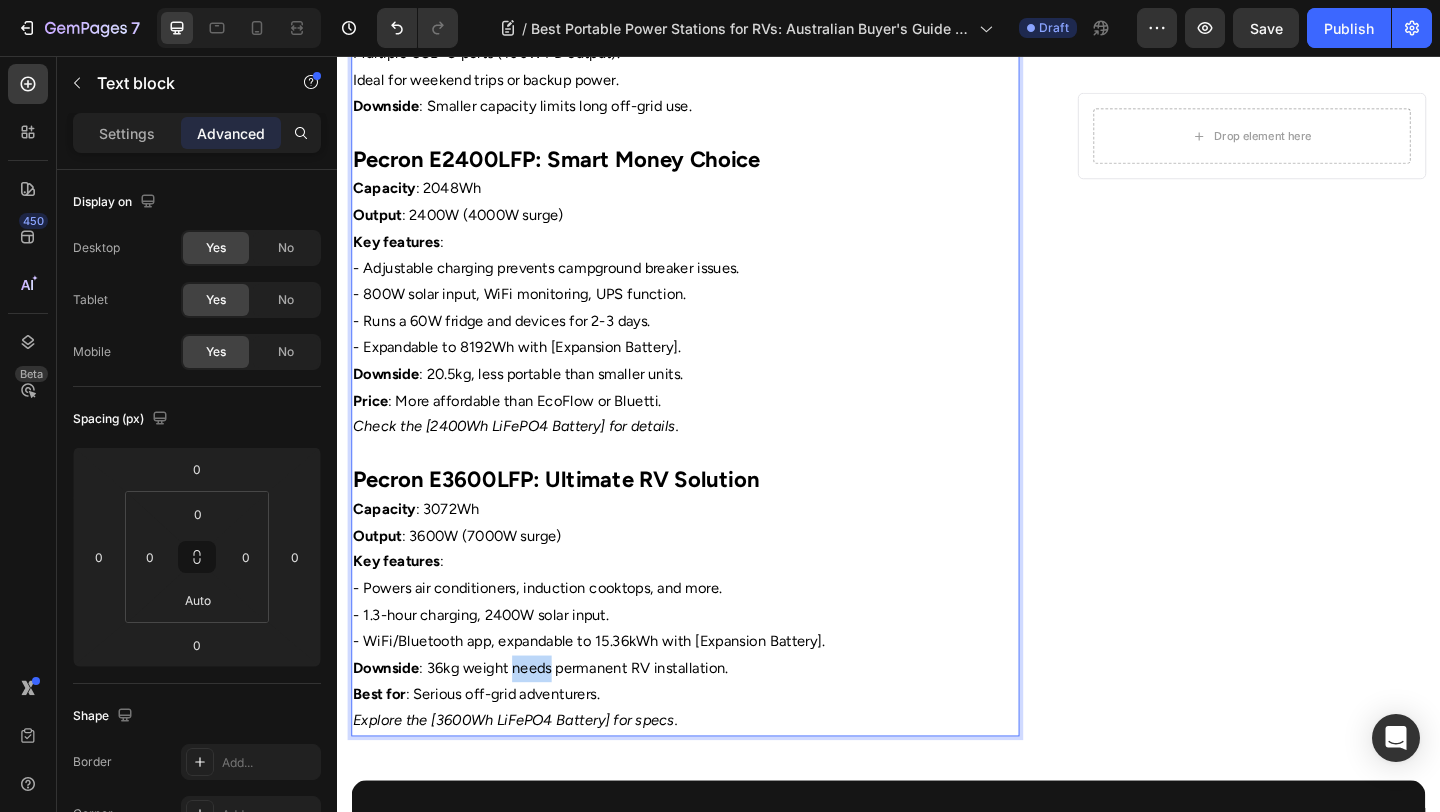 drag, startPoint x: 569, startPoint y: 719, endPoint x: 530, endPoint y: 720, distance: 39.012817 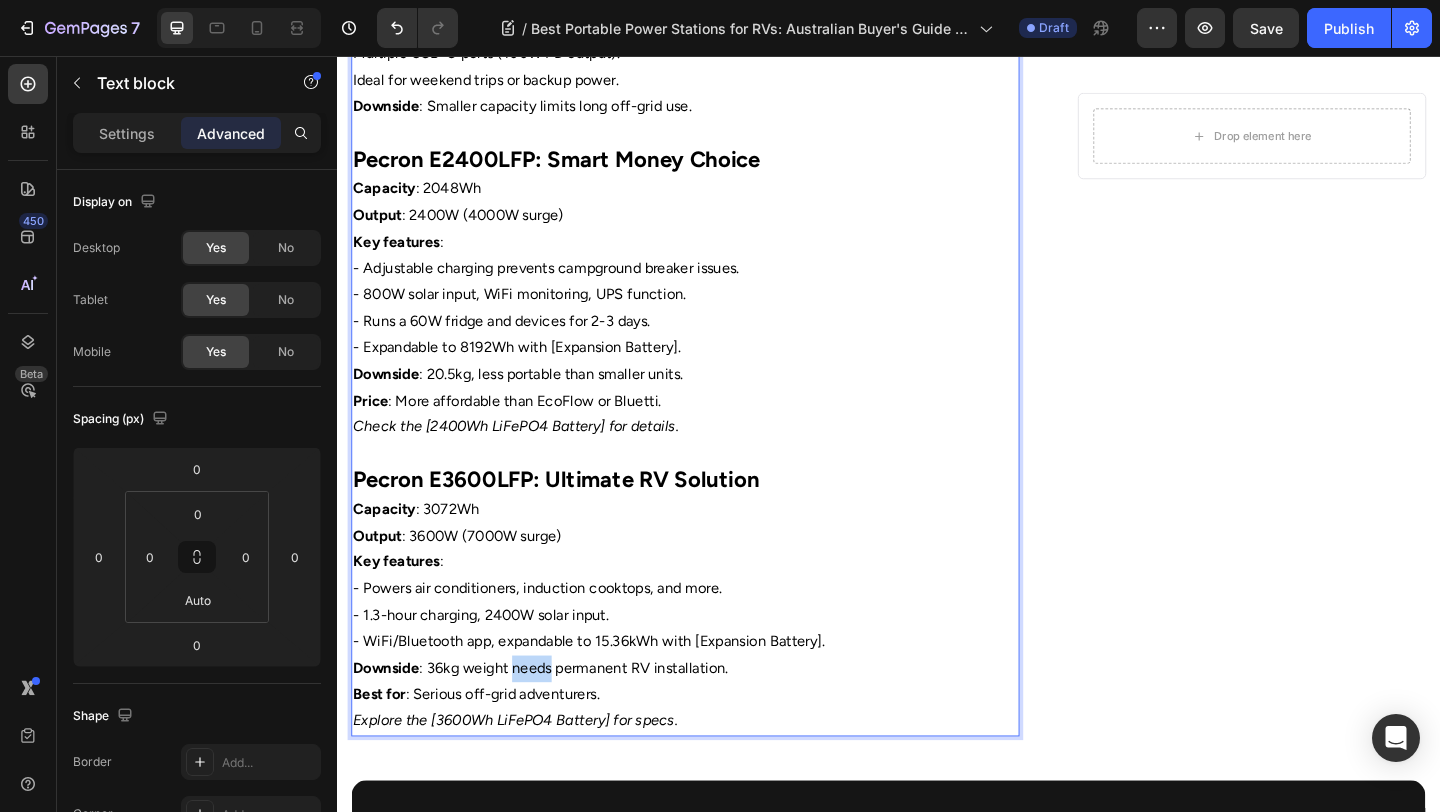 click on "Downside : 36kg weight needs permanent RV installation." at bounding box center (715, 722) 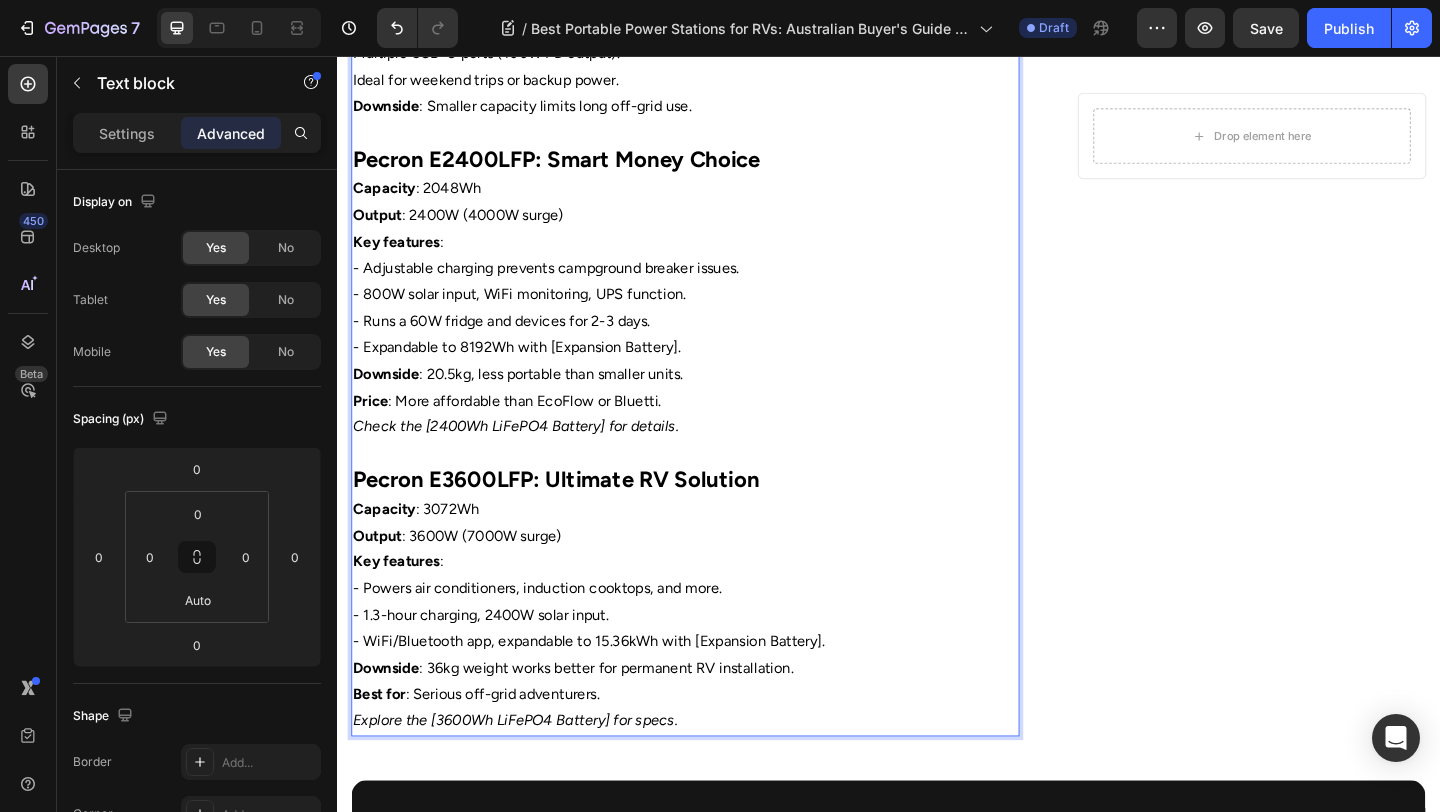 click on "Downside : 36kg weight works better for permanent RV installation." at bounding box center [715, 722] 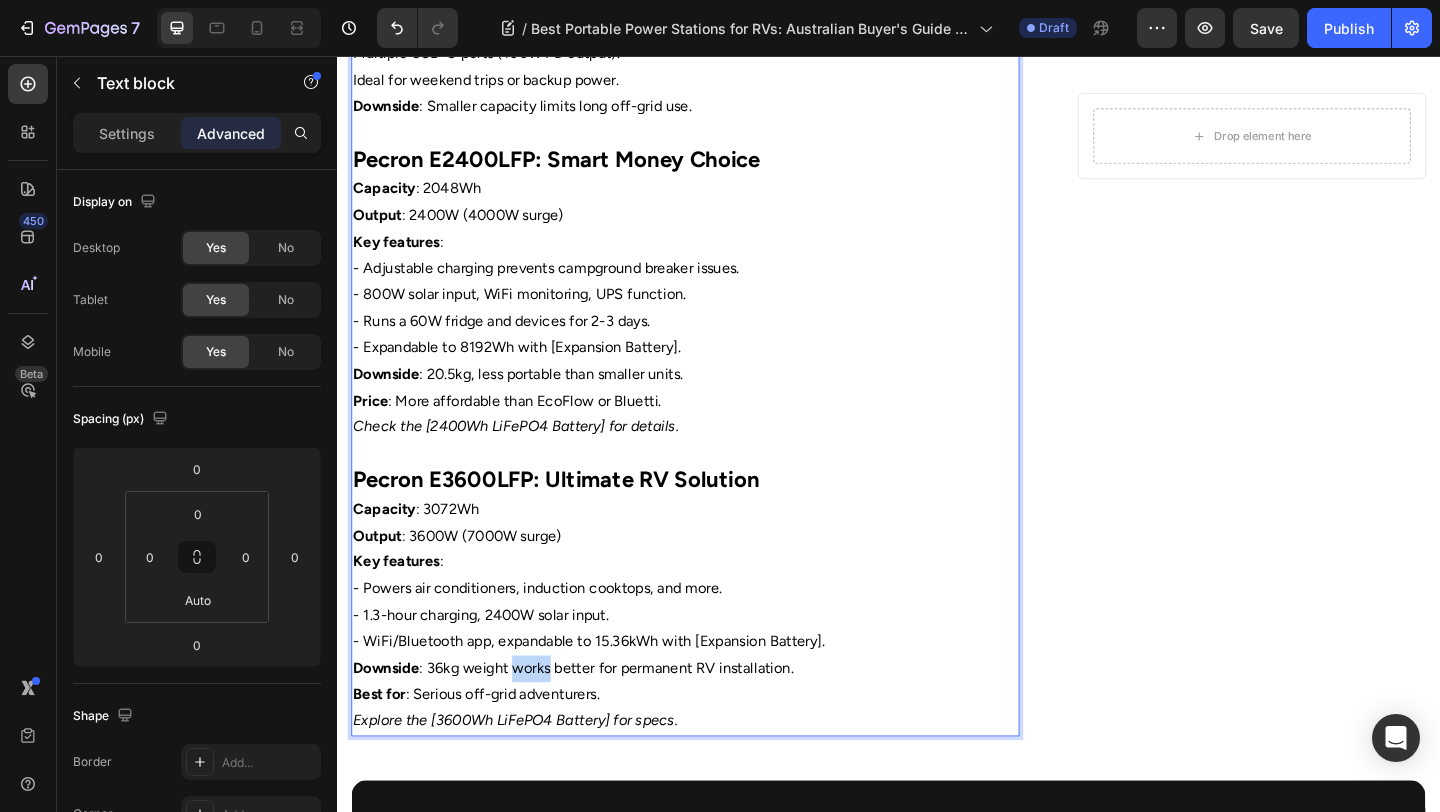 click on "Downside : 36kg weight works better for permanent RV installation." at bounding box center (715, 722) 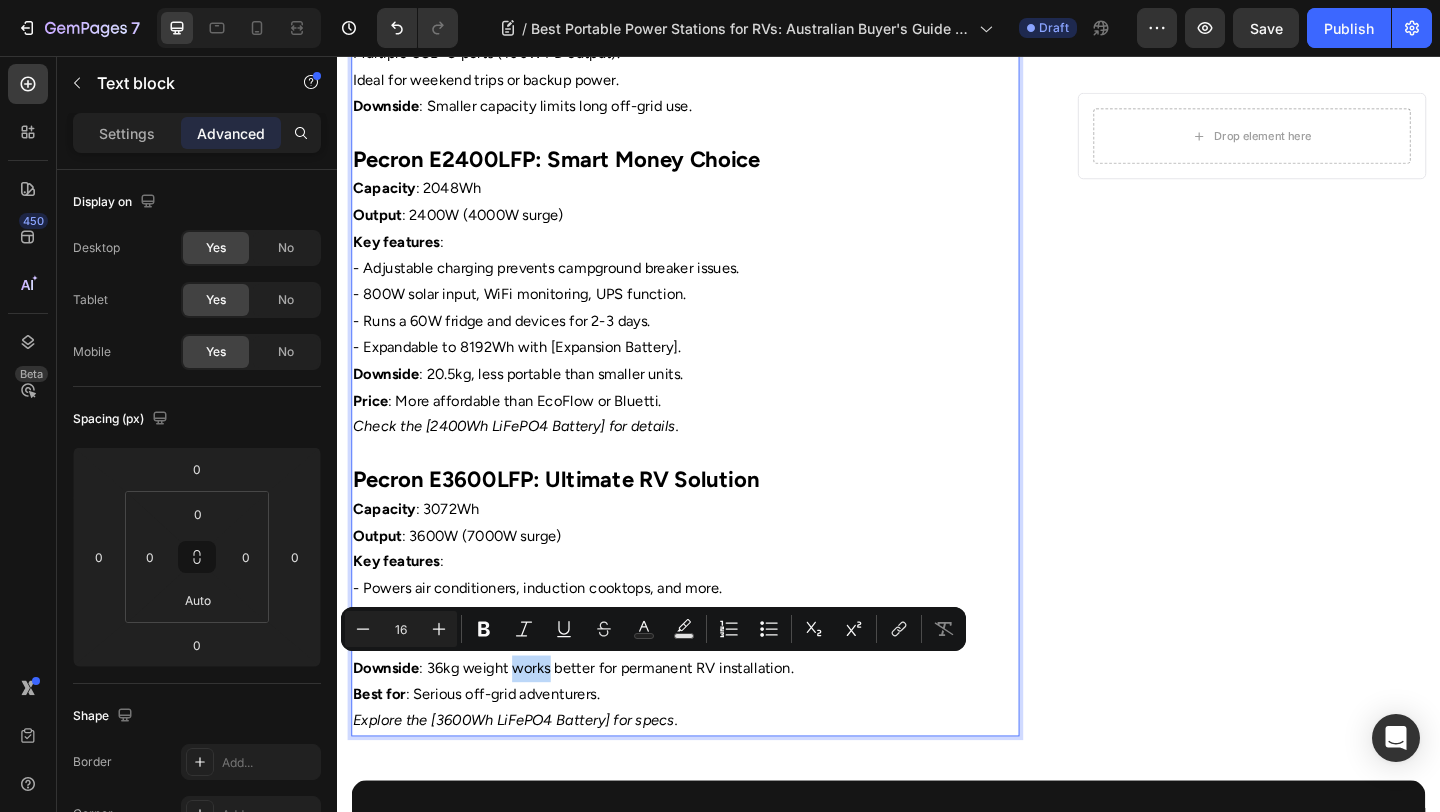 click on "Downside : 36kg weight works better for permanent RV installation." at bounding box center [715, 722] 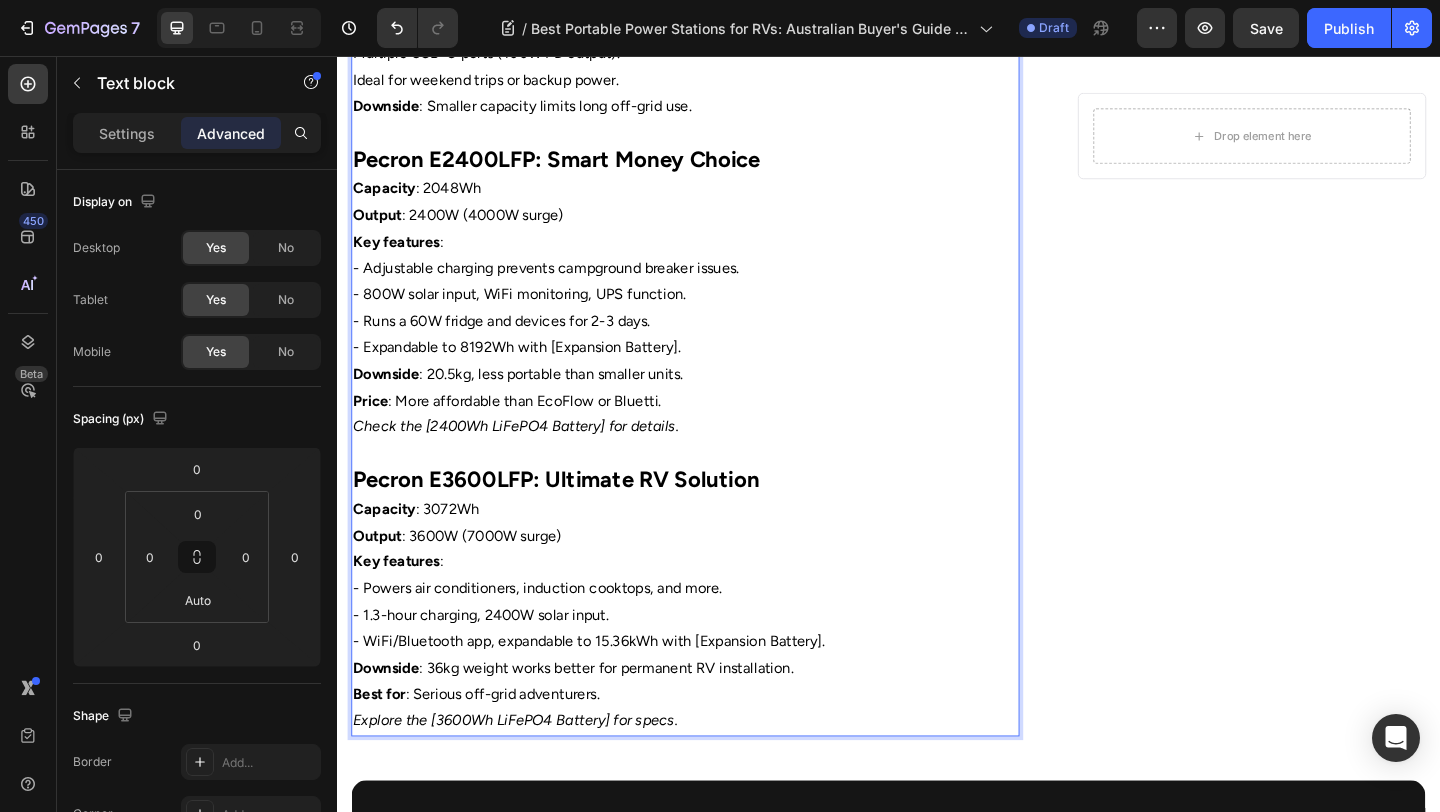 click on "Best for : Serious off-grid adventurers." at bounding box center (715, 750) 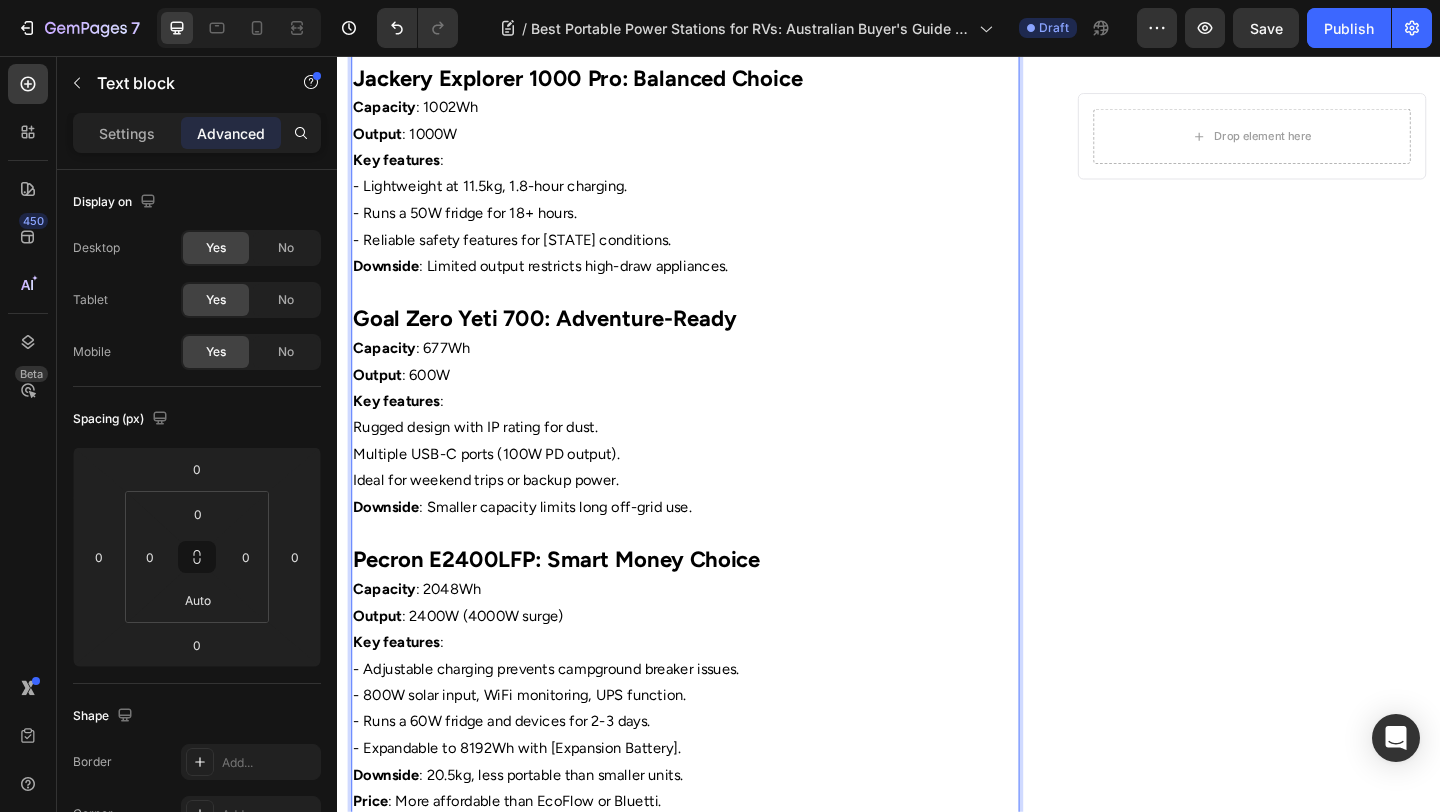 scroll, scrollTop: 2004, scrollLeft: 0, axis: vertical 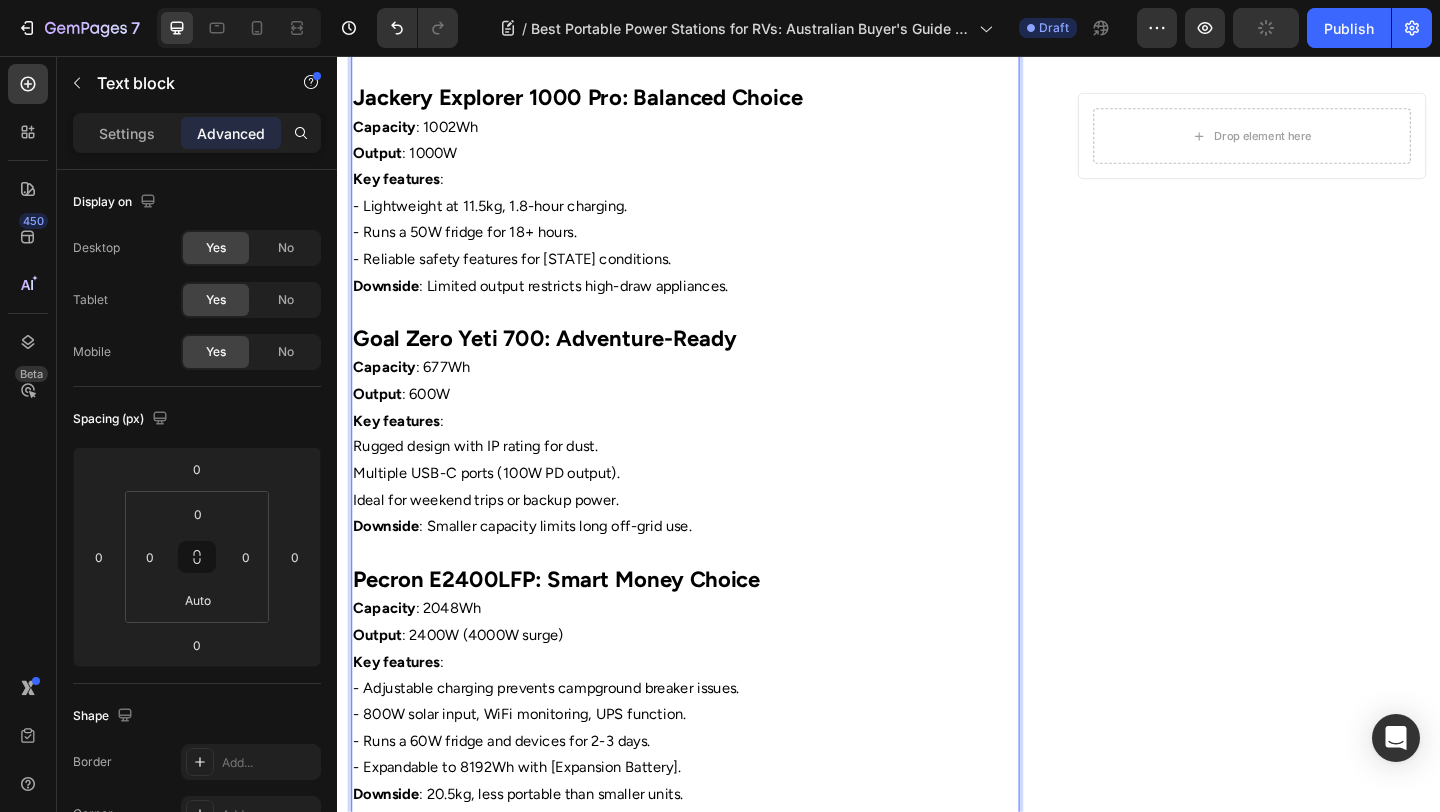 click on "Downside : Smaller capacity limits long off-grid use. Pecron E2400LFP: Smart Money Choice" at bounding box center [715, 598] 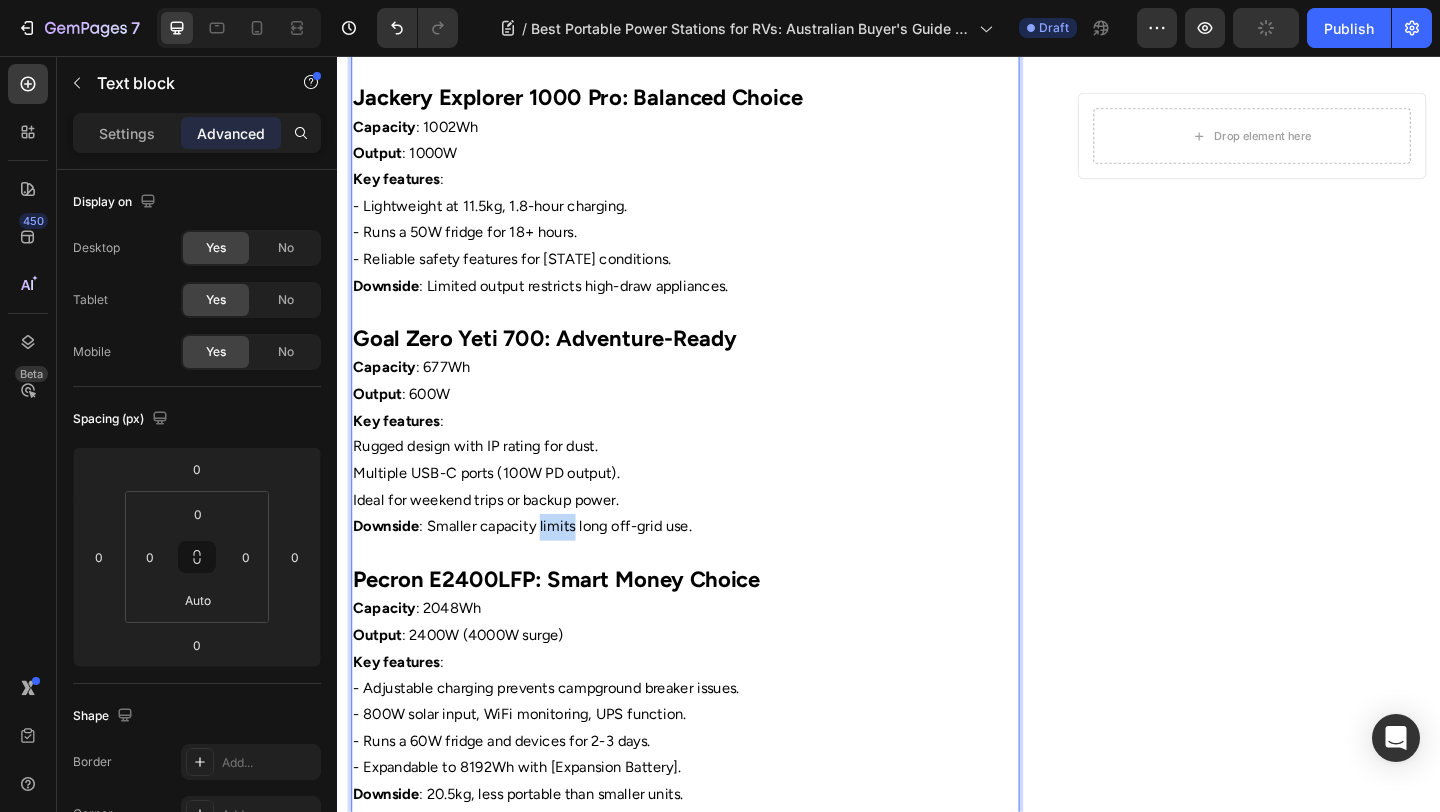 click on "Downside : Smaller capacity limits long off-grid use. Pecron E2400LFP: Smart Money Choice" at bounding box center (715, 598) 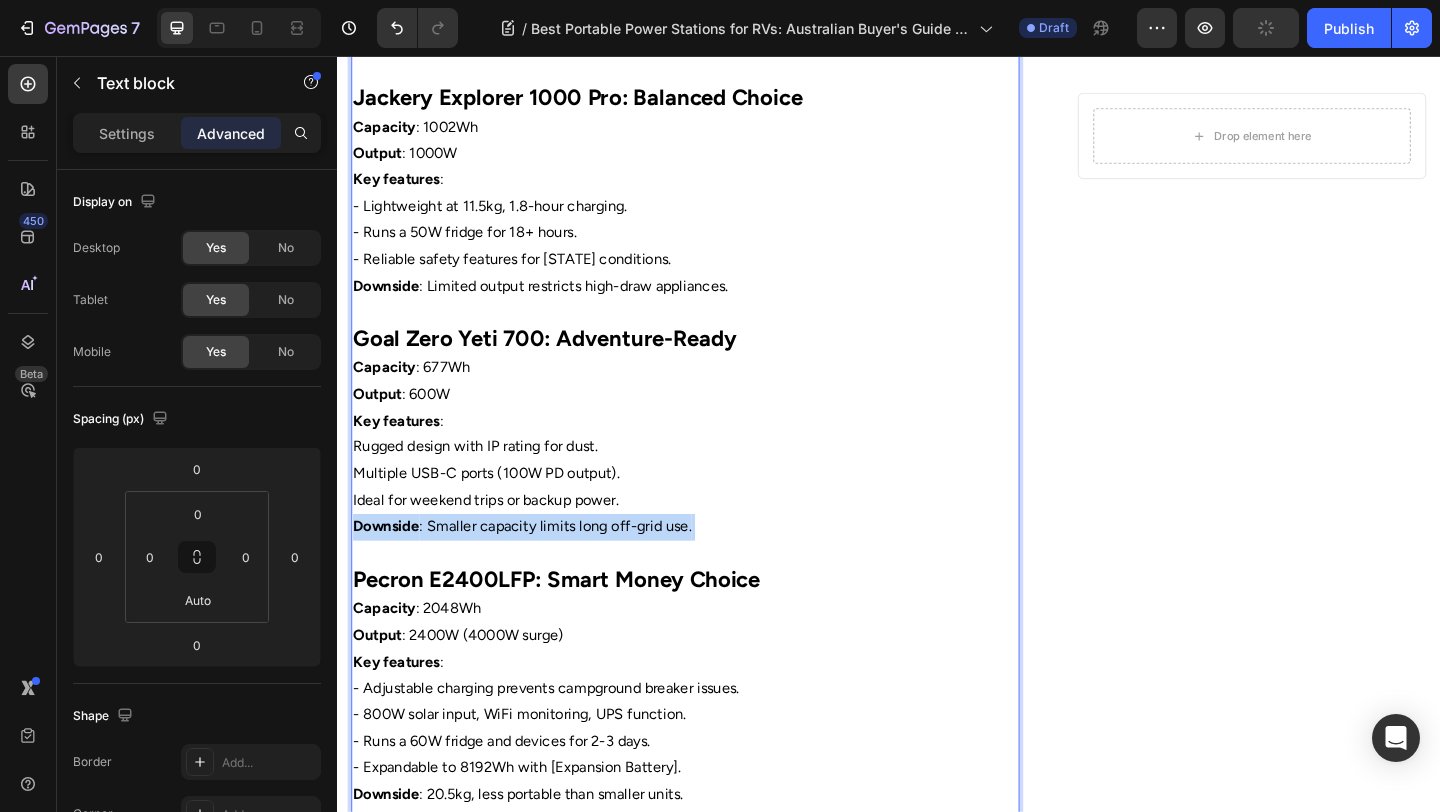 click on "Downside : Smaller capacity limits long off-grid use. Pecron E2400LFP: Smart Money Choice" at bounding box center (715, 598) 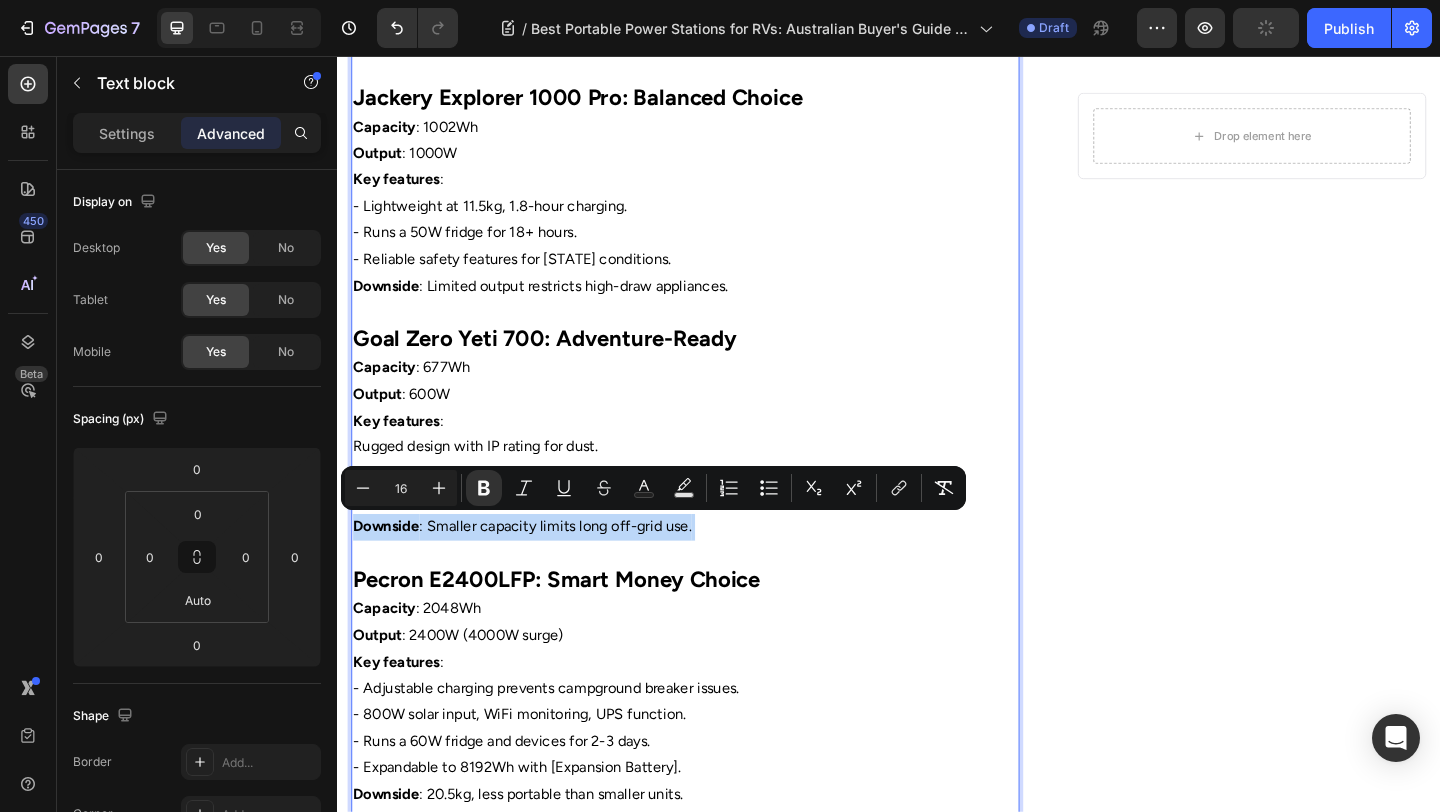 click on "Downside : Smaller capacity limits long off-grid use. Pecron E2400LFP: Smart Money Choice" at bounding box center (715, 598) 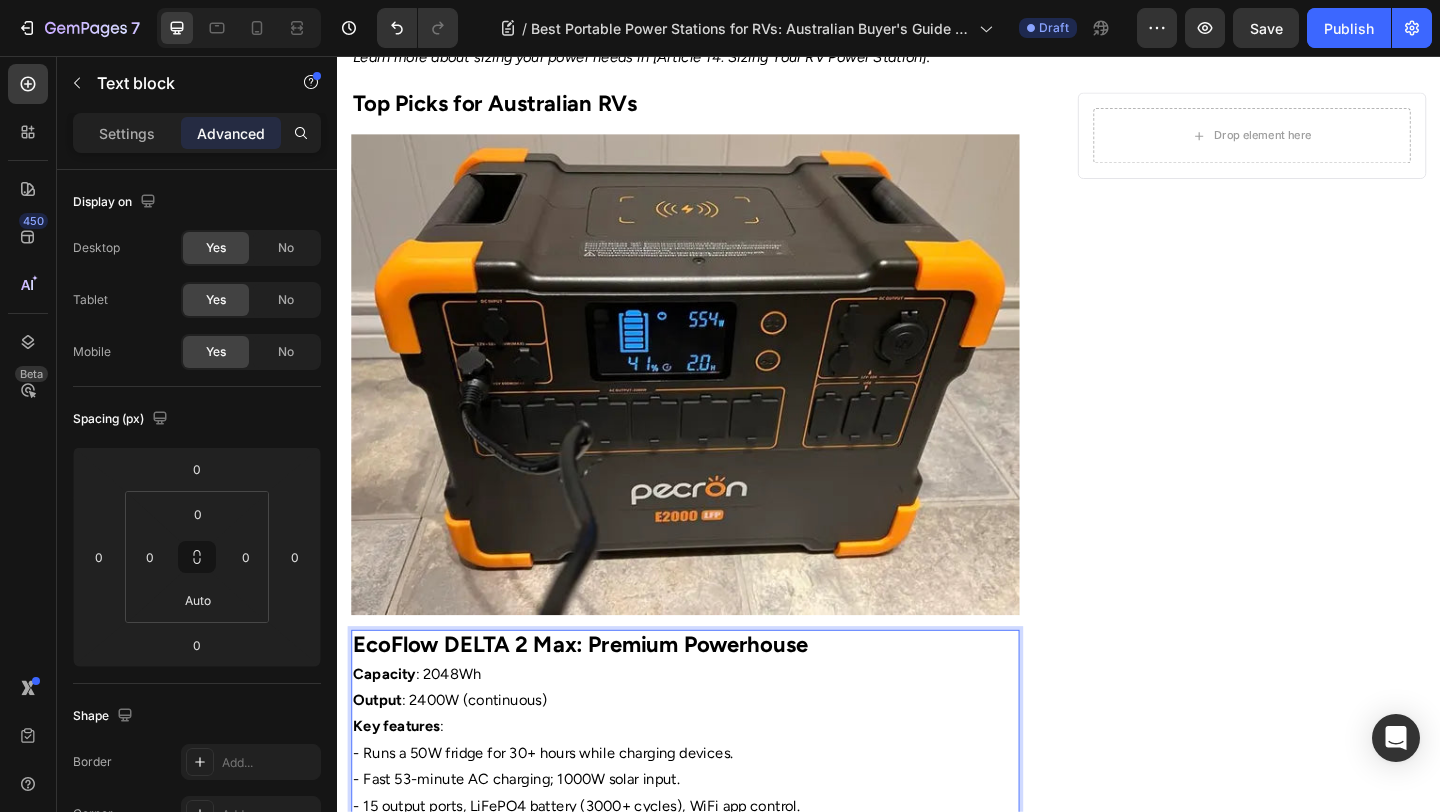 scroll, scrollTop: 844, scrollLeft: 0, axis: vertical 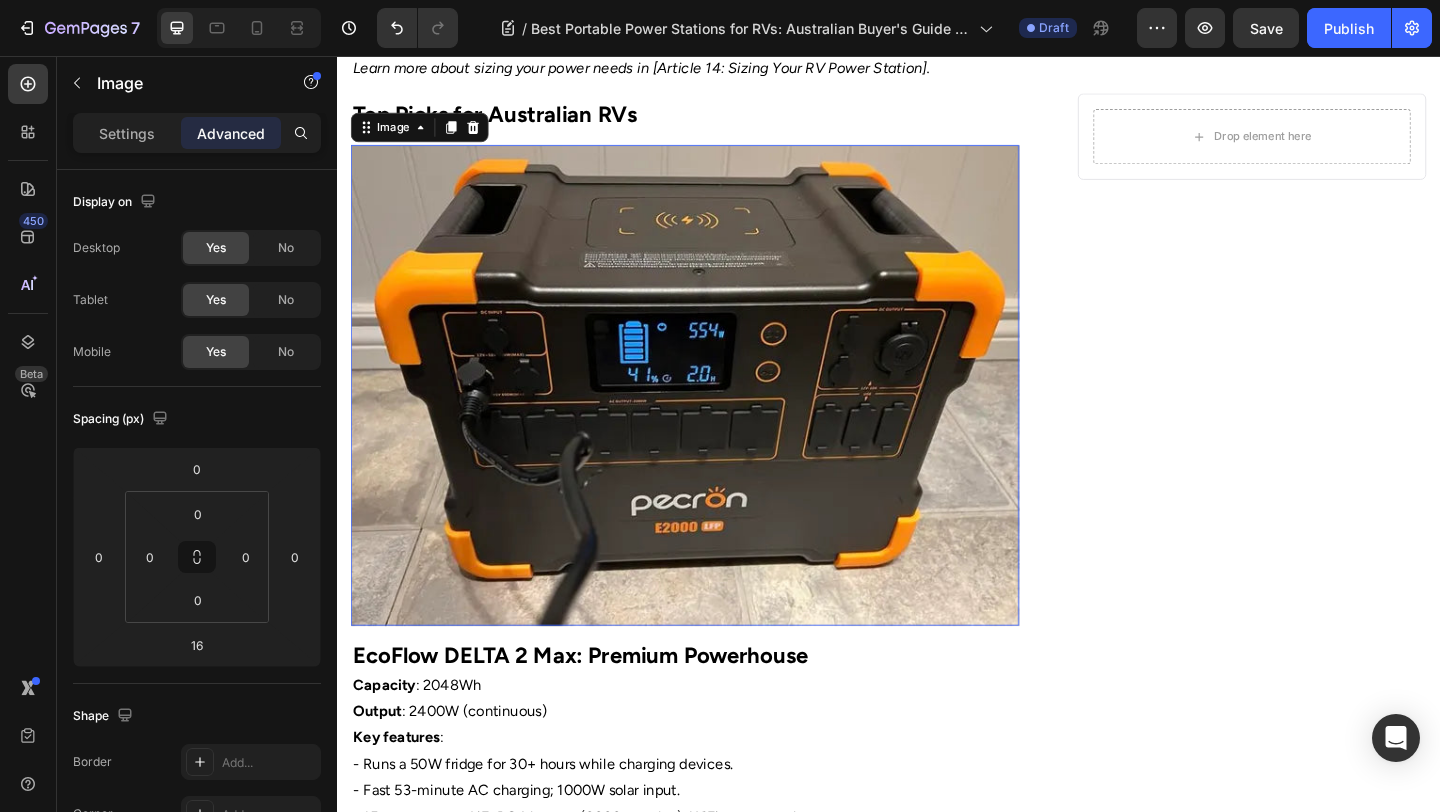 click at bounding box center (715, 414) 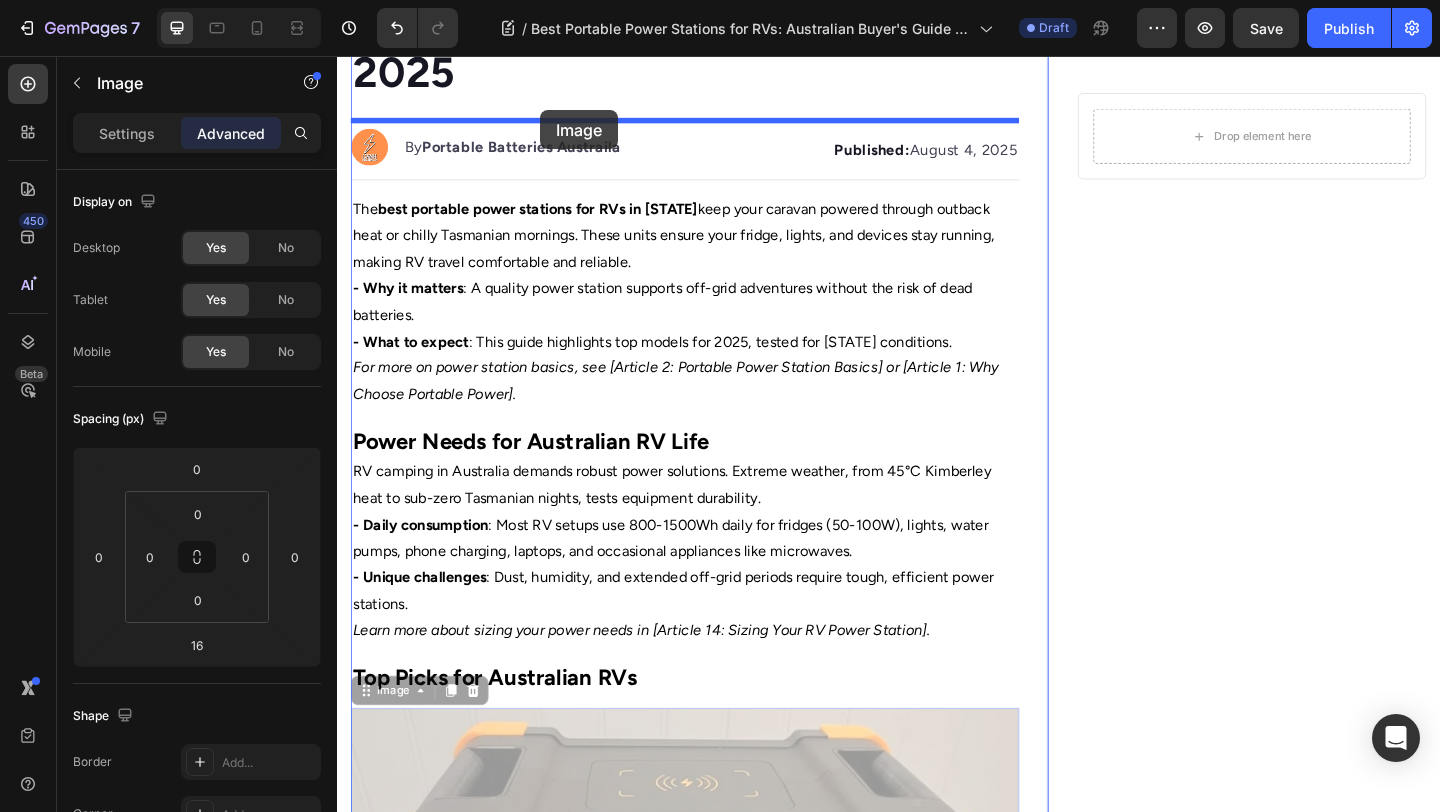 scroll, scrollTop: 206, scrollLeft: 0, axis: vertical 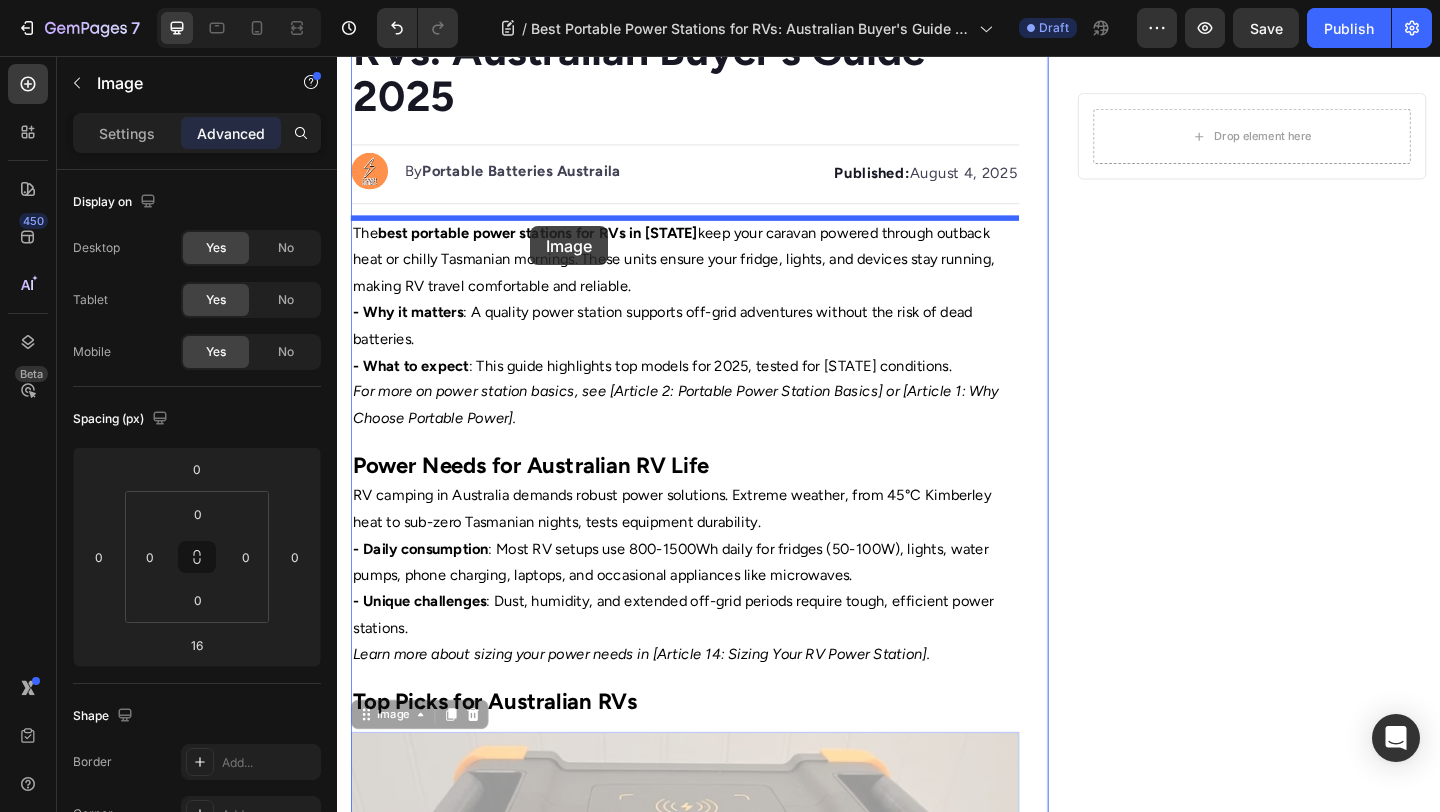 drag, startPoint x: 572, startPoint y: 679, endPoint x: 547, endPoint y: 241, distance: 438.7129 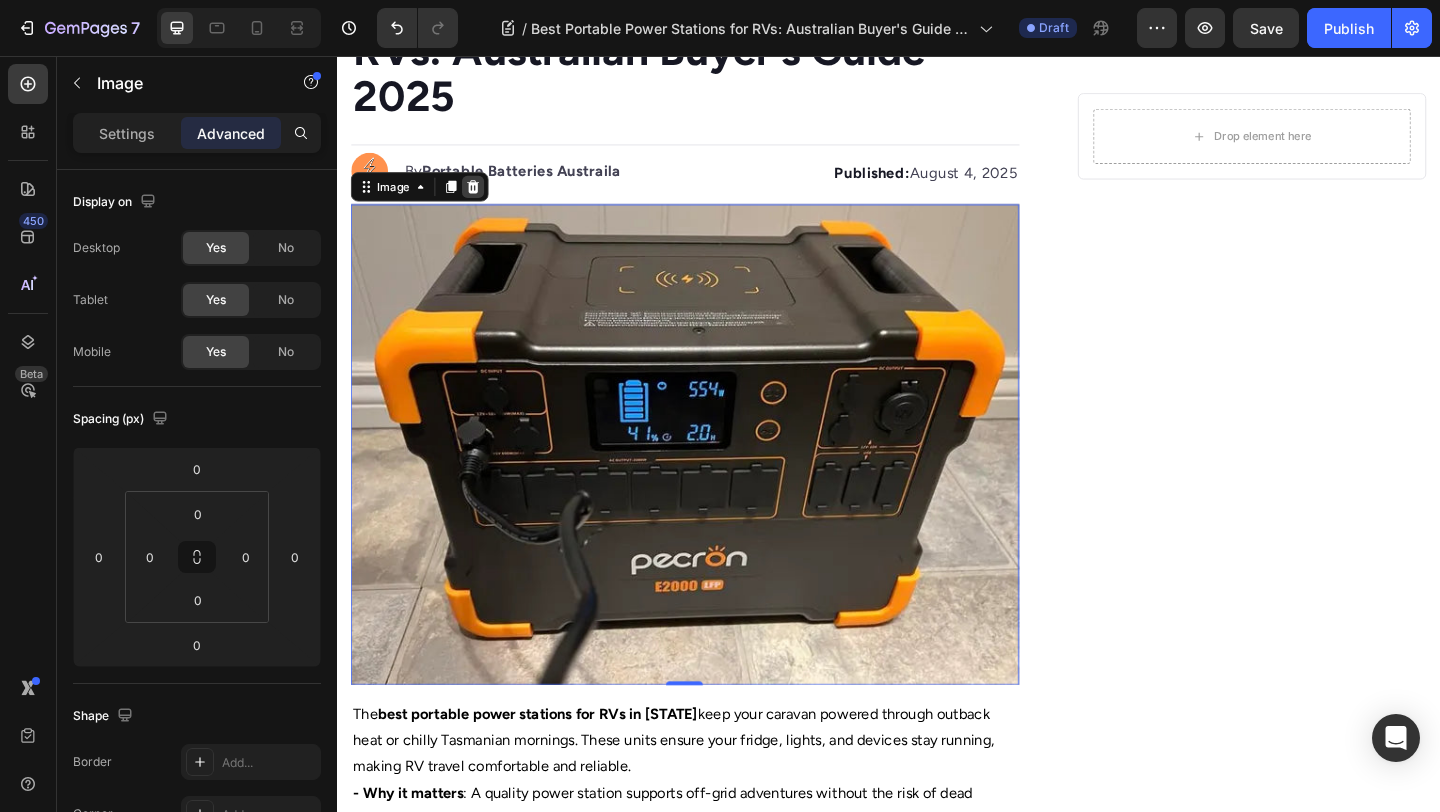 click 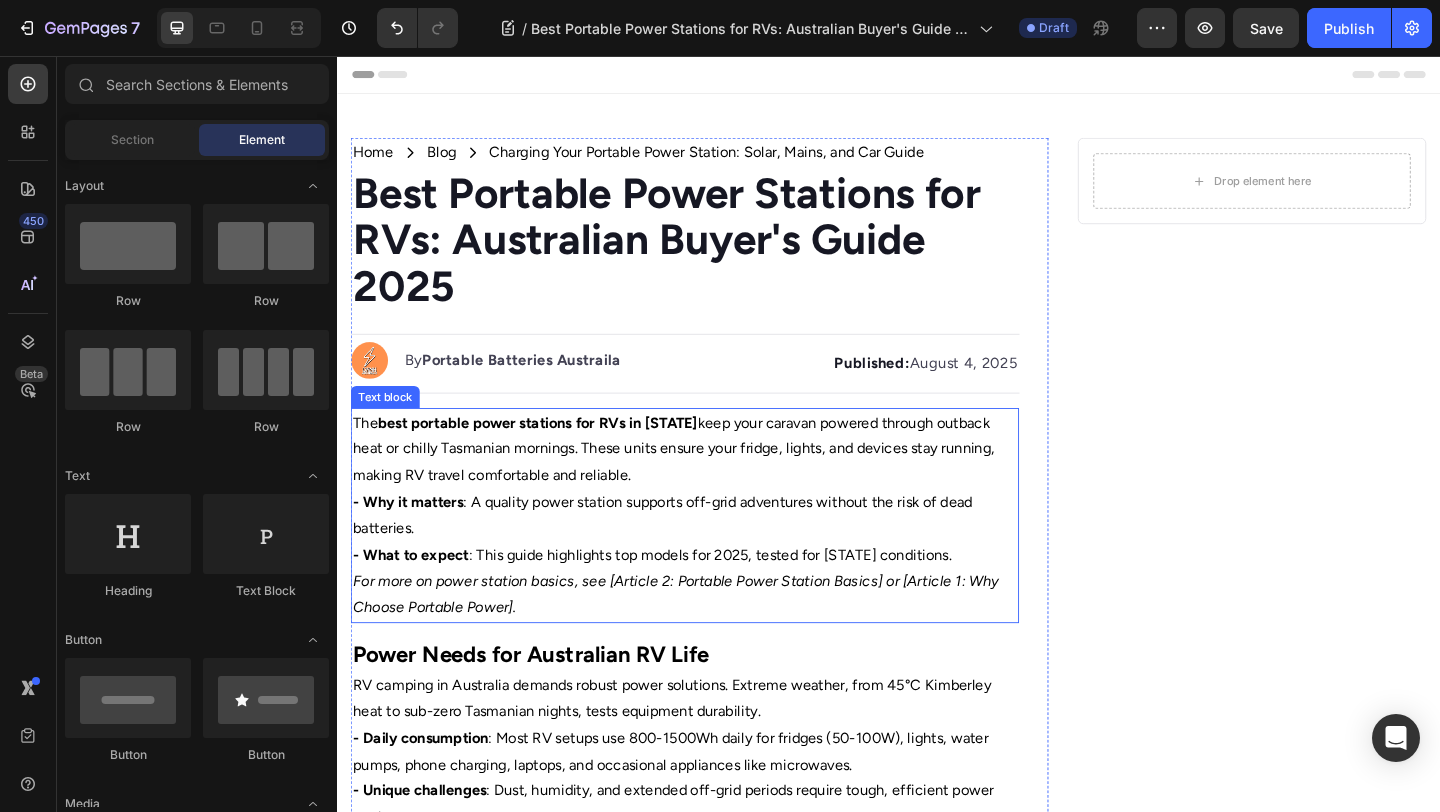 scroll, scrollTop: 34, scrollLeft: 0, axis: vertical 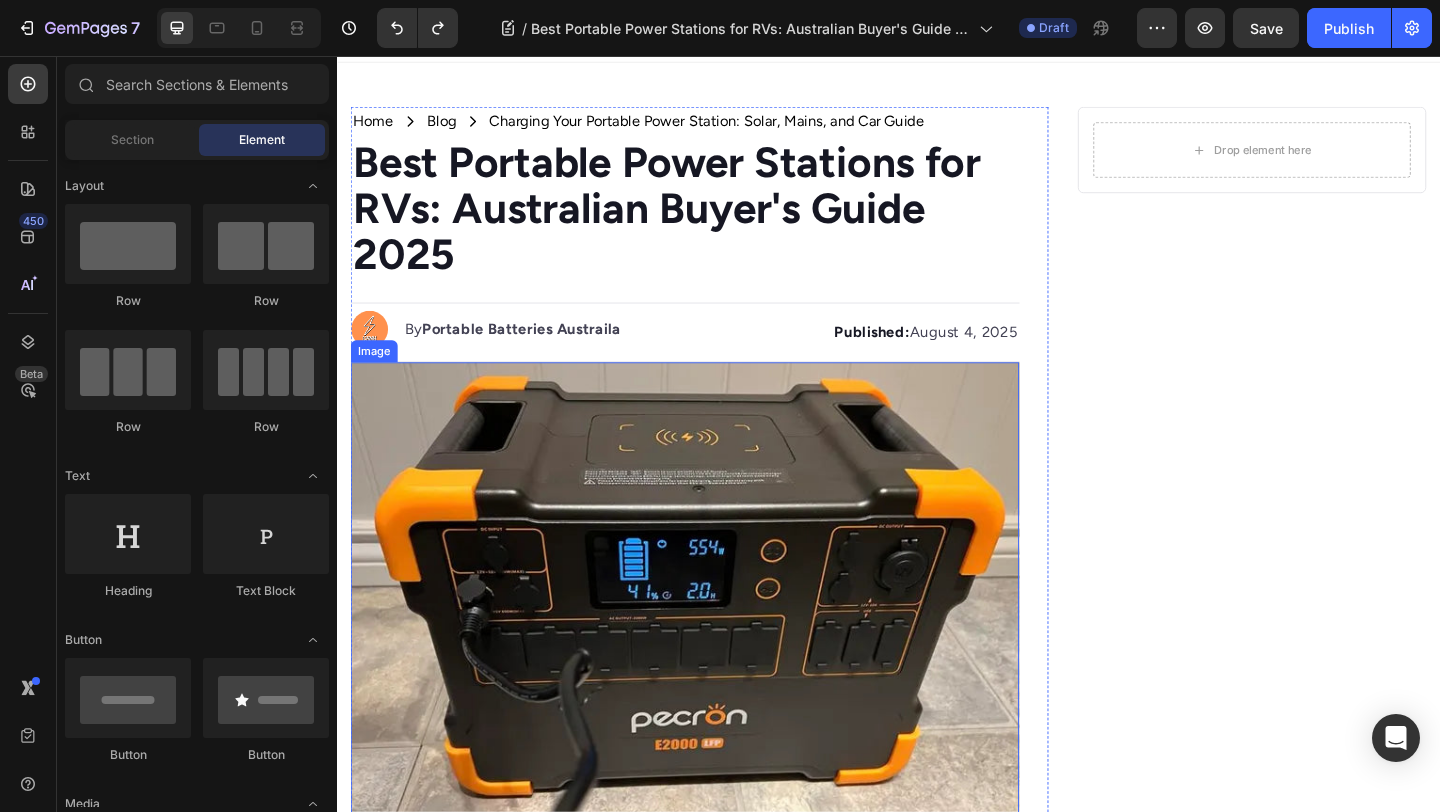 click at bounding box center (715, 650) 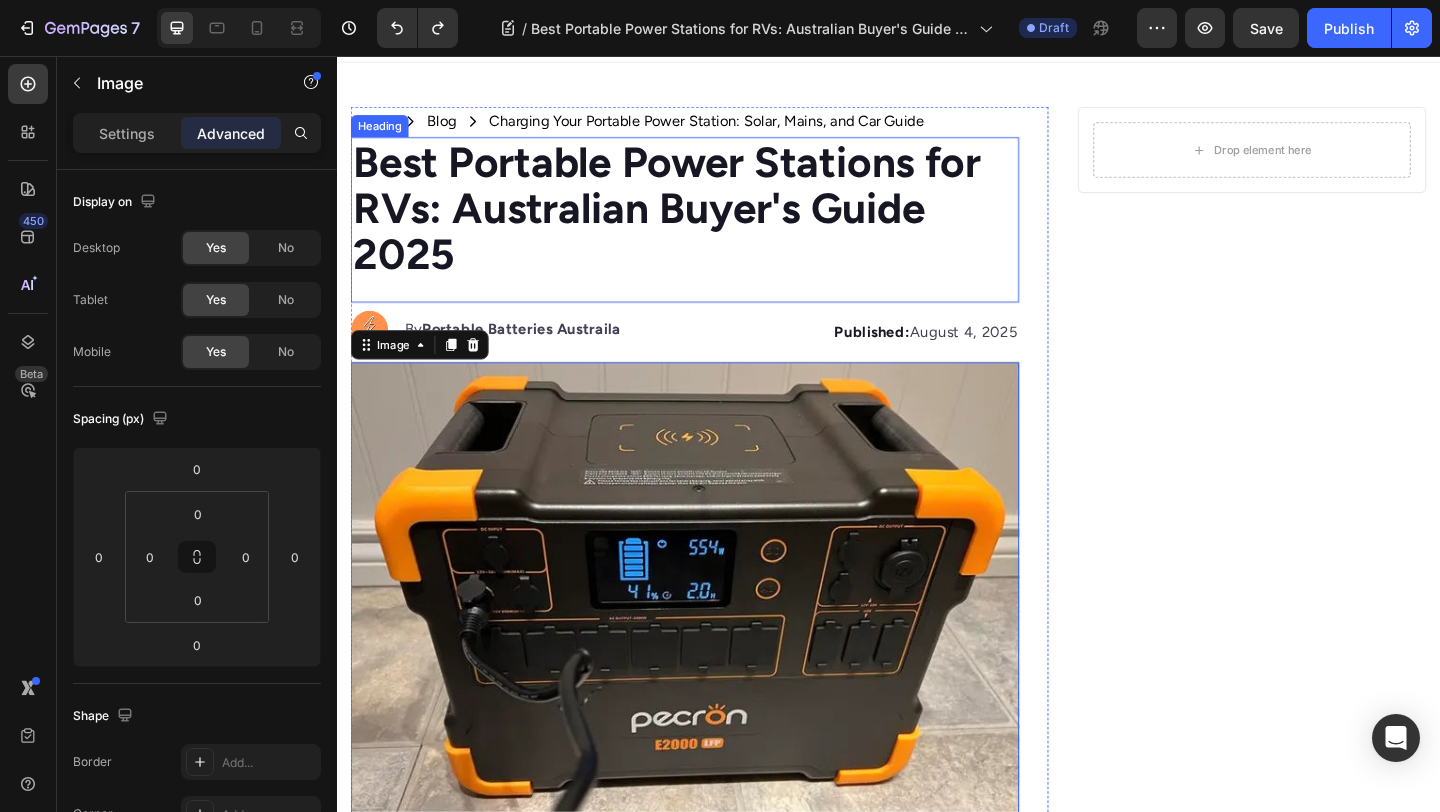 click on "Best Portable Power Stations for RVs: Australian Buyer's Guide 2025" at bounding box center (695, 221) 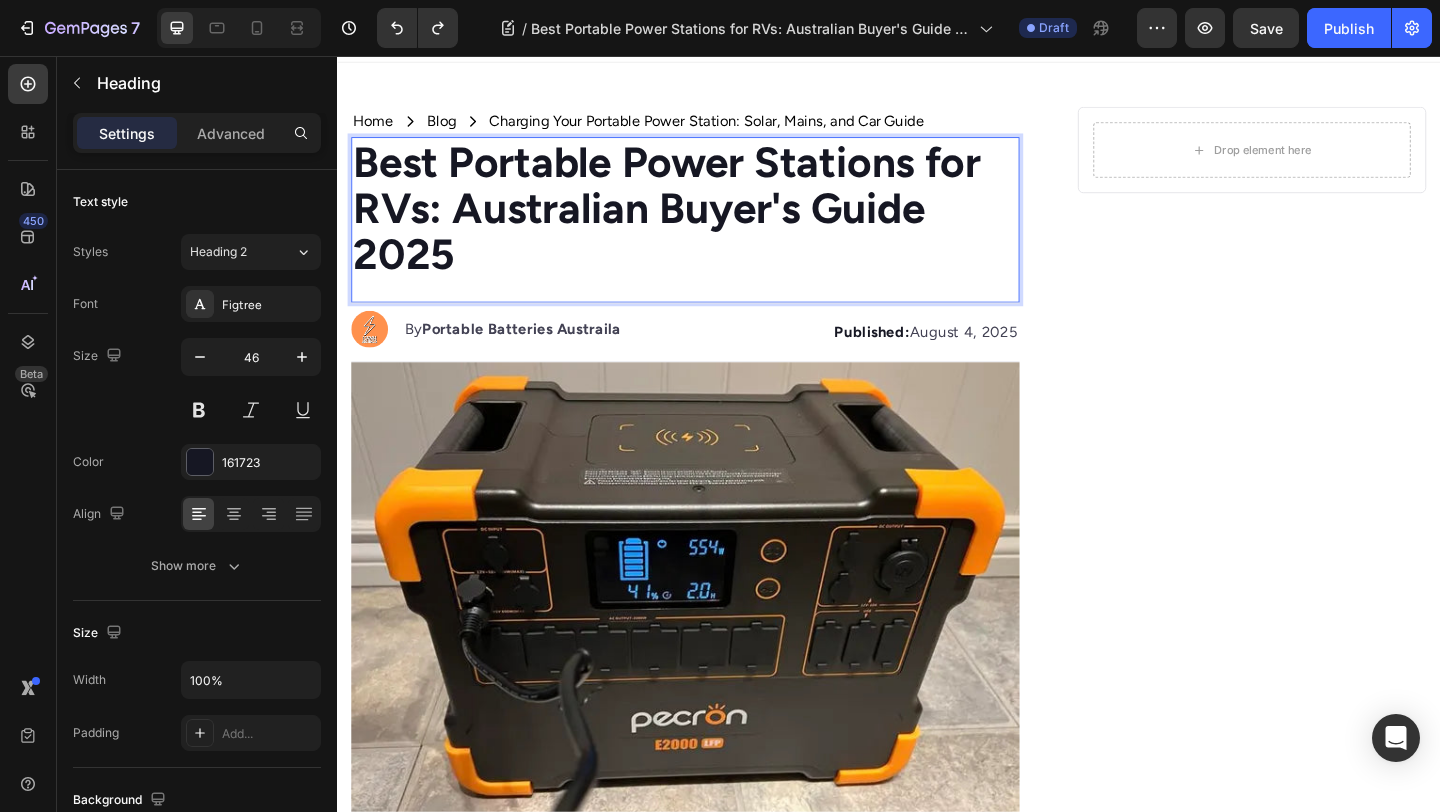 click on "Best Portable Power Stations for RVs: Australian Buyer's Guide 2025" at bounding box center (695, 221) 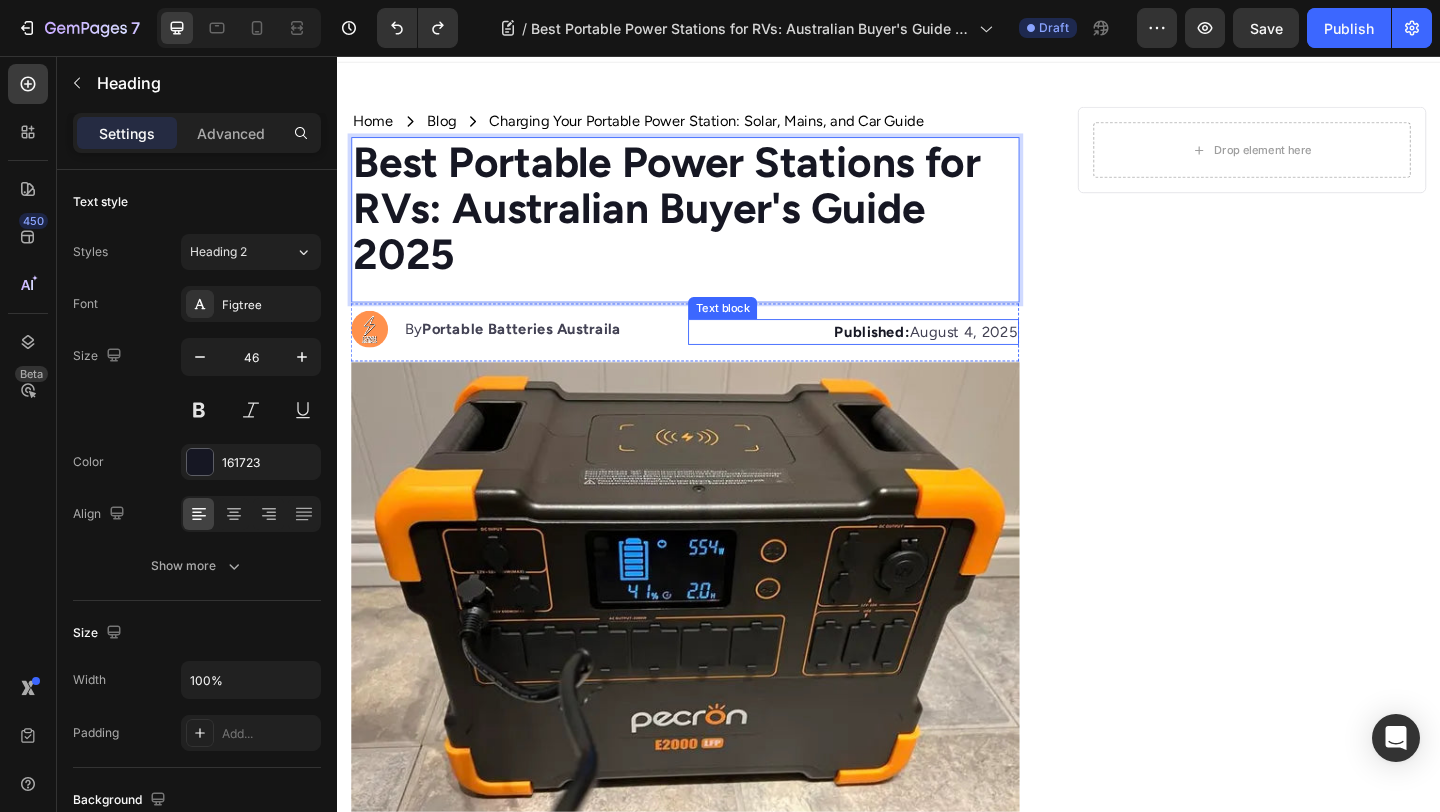 click on "Published:  August 4, 2025" at bounding box center (898, 356) 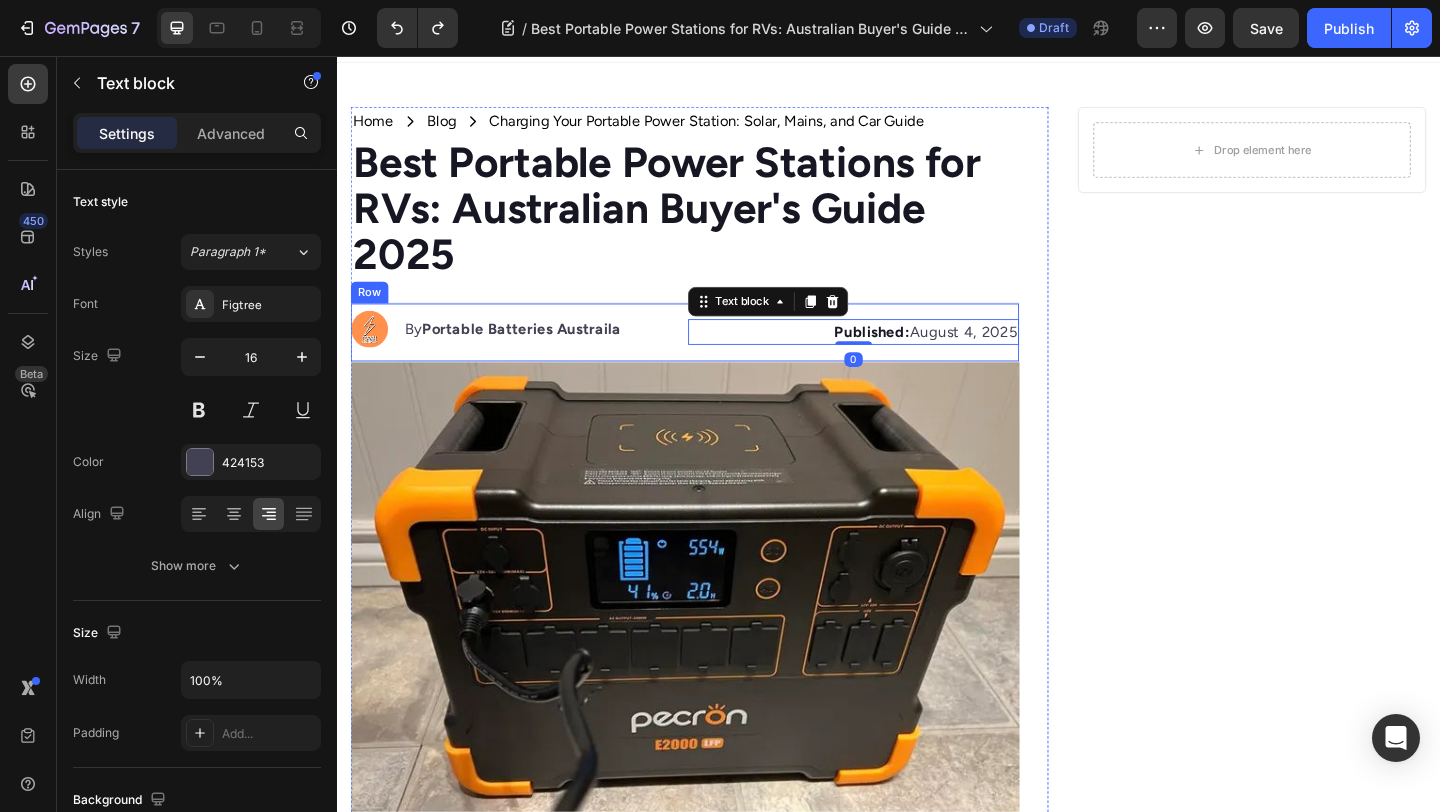 click on "Image By  Portable Batteries Austraila Text block" at bounding box center [531, 356] 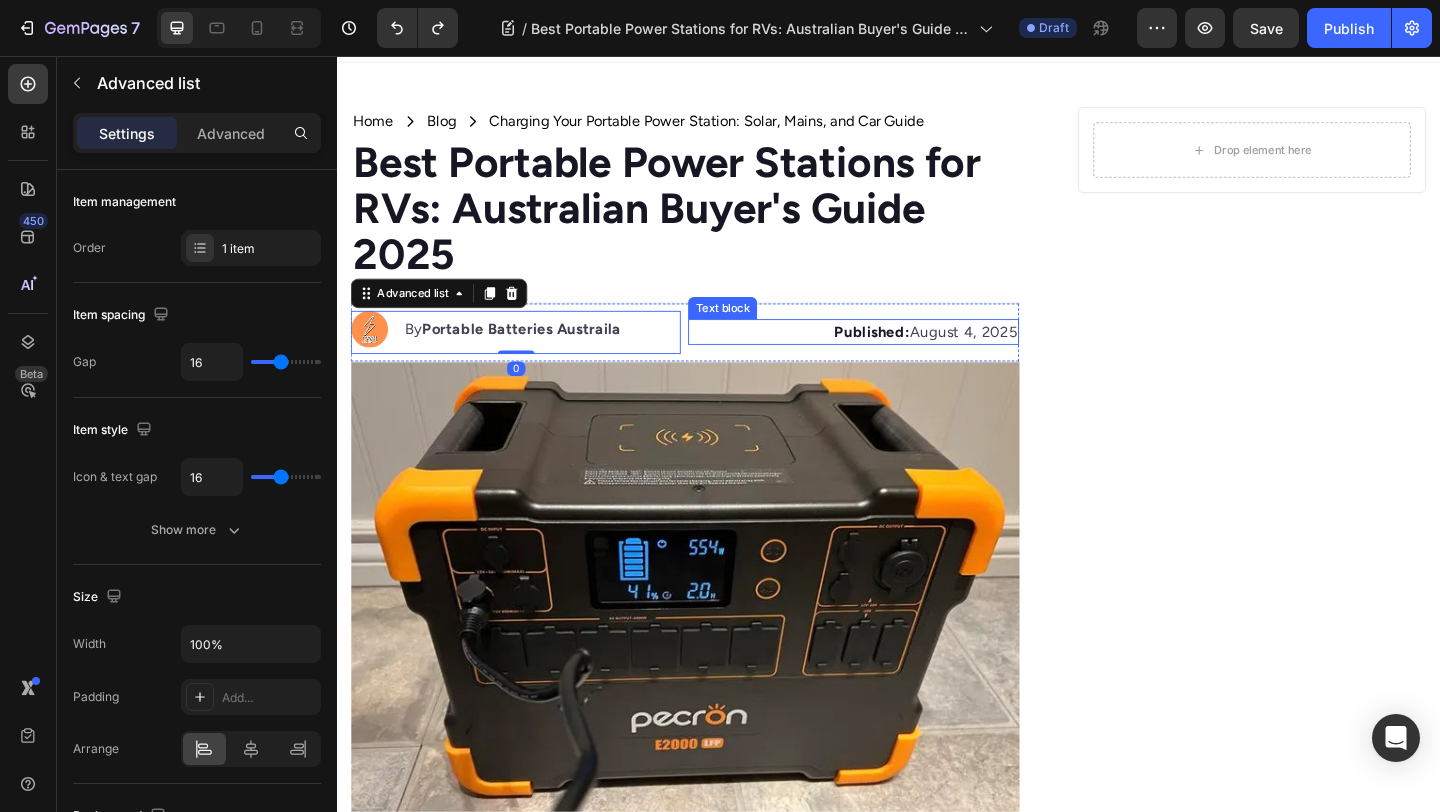 click on "Published:  August 4, 2025" at bounding box center (898, 356) 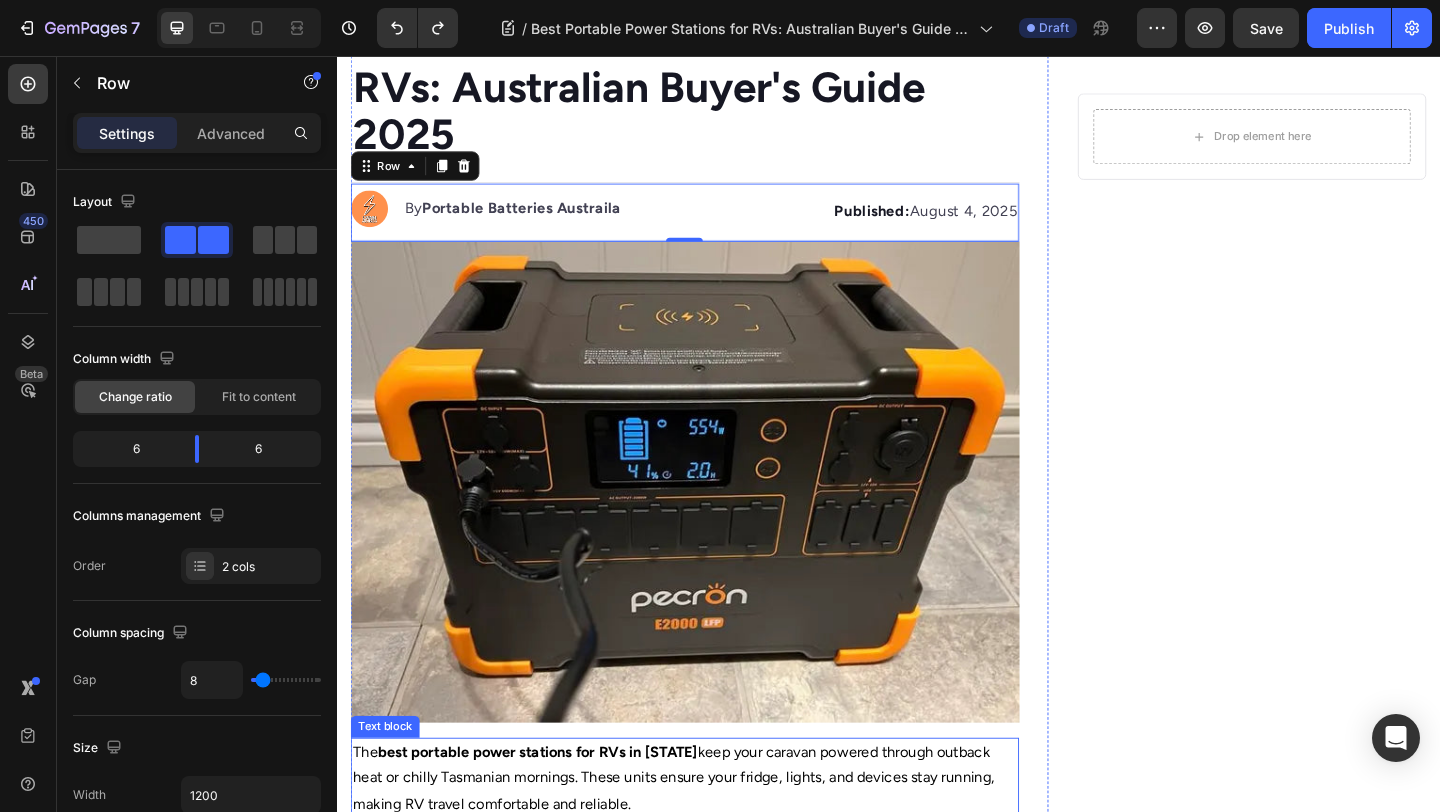 scroll, scrollTop: 223, scrollLeft: 0, axis: vertical 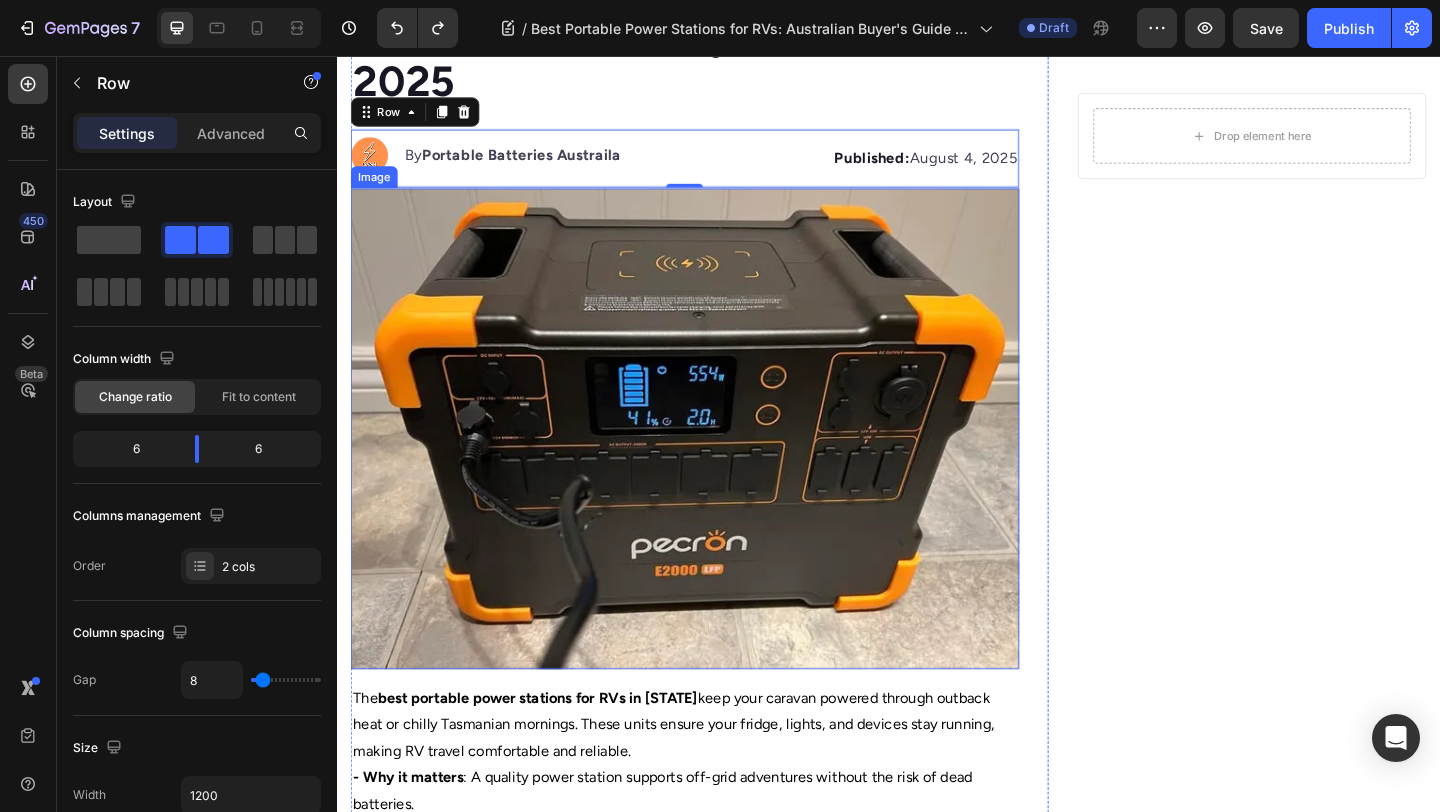 click at bounding box center [715, 461] 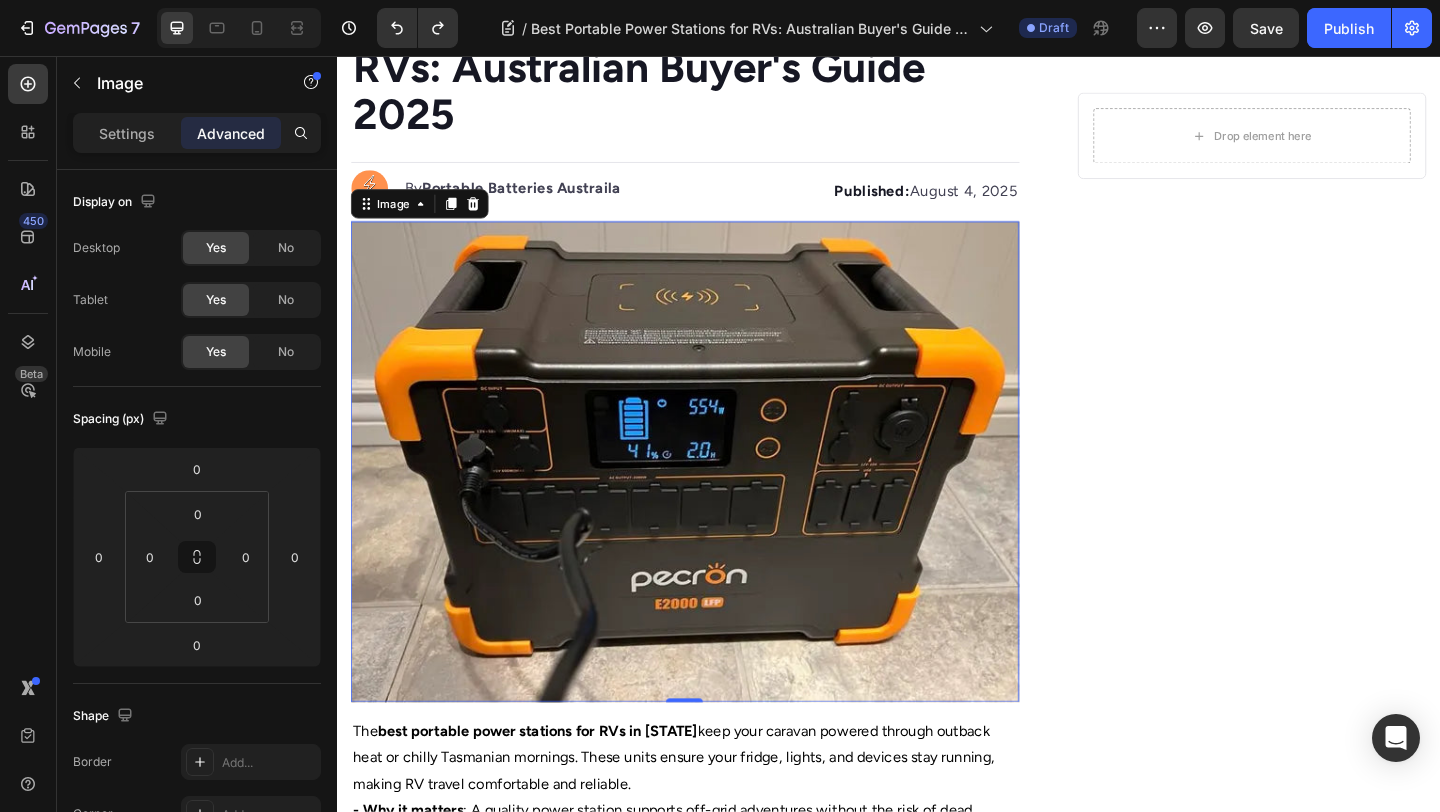 scroll, scrollTop: 0, scrollLeft: 0, axis: both 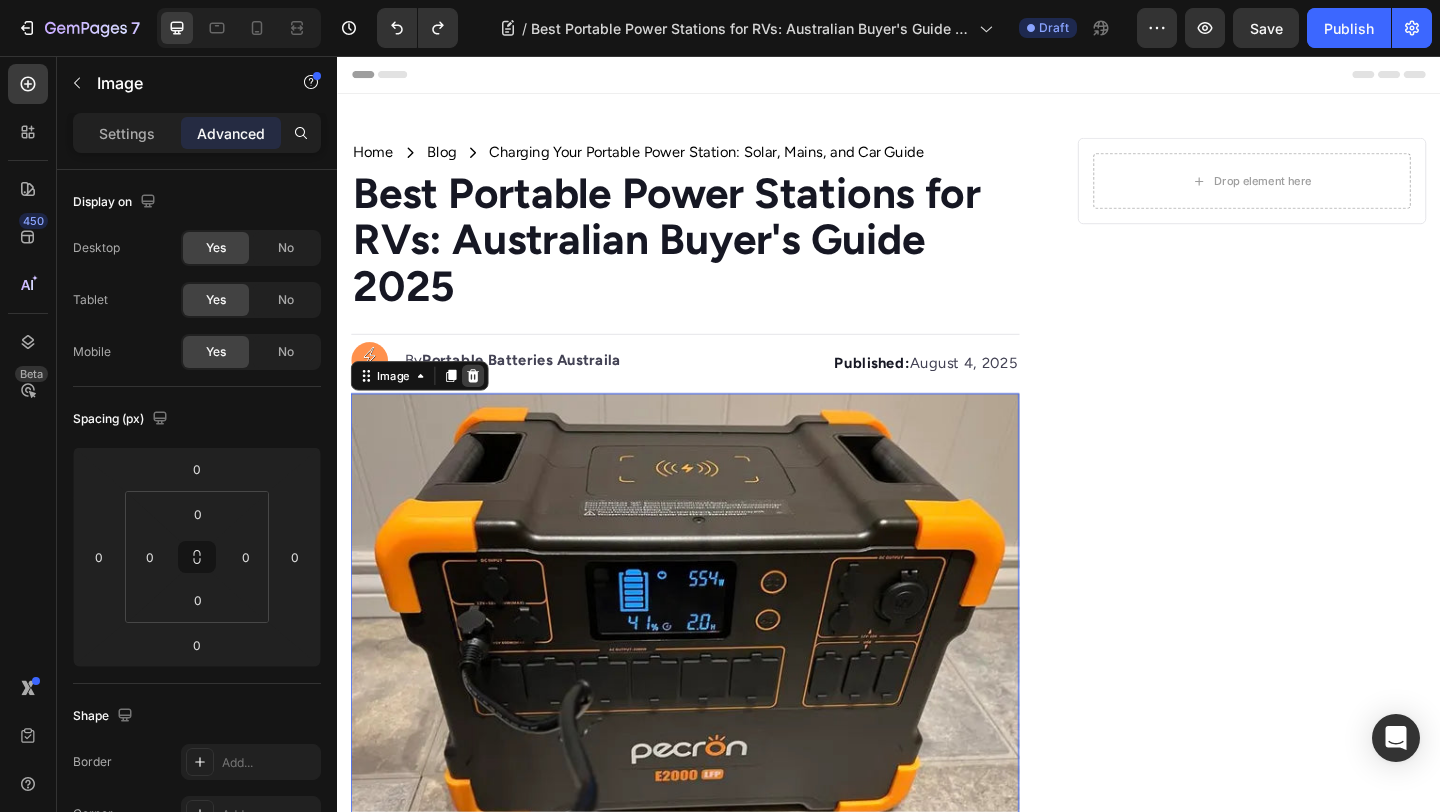 click at bounding box center [485, 404] 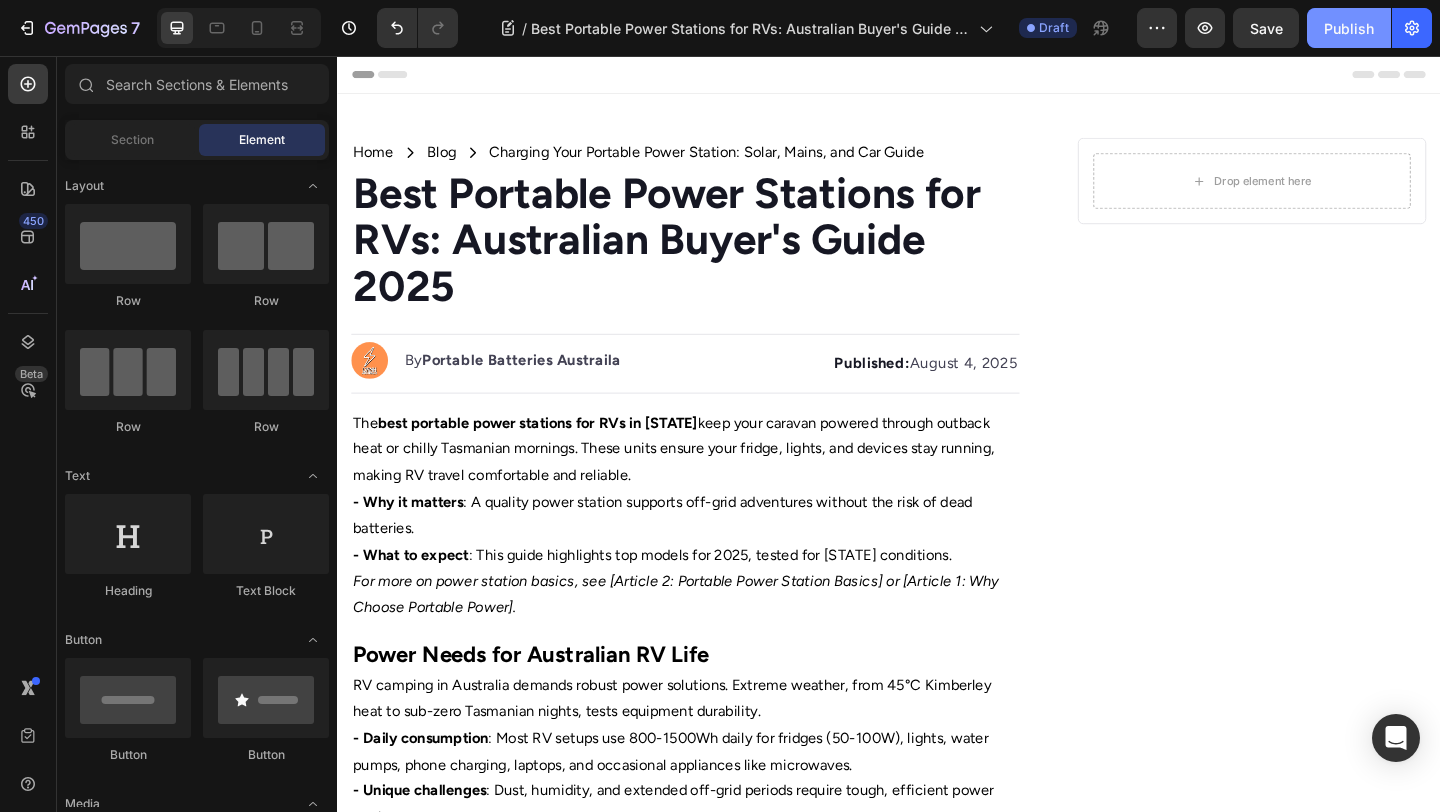 click on "Publish" at bounding box center (1349, 28) 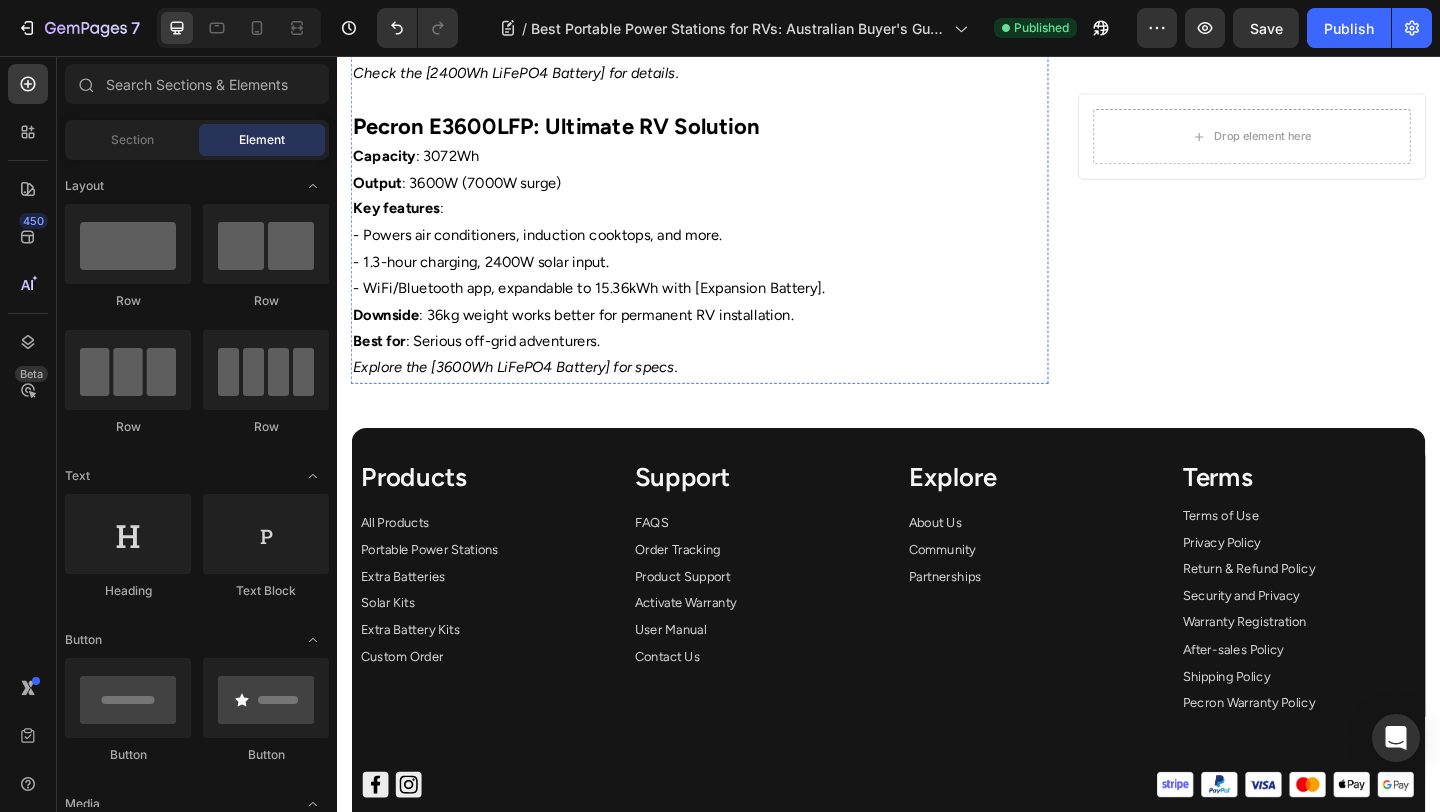 scroll, scrollTop: 2303, scrollLeft: 0, axis: vertical 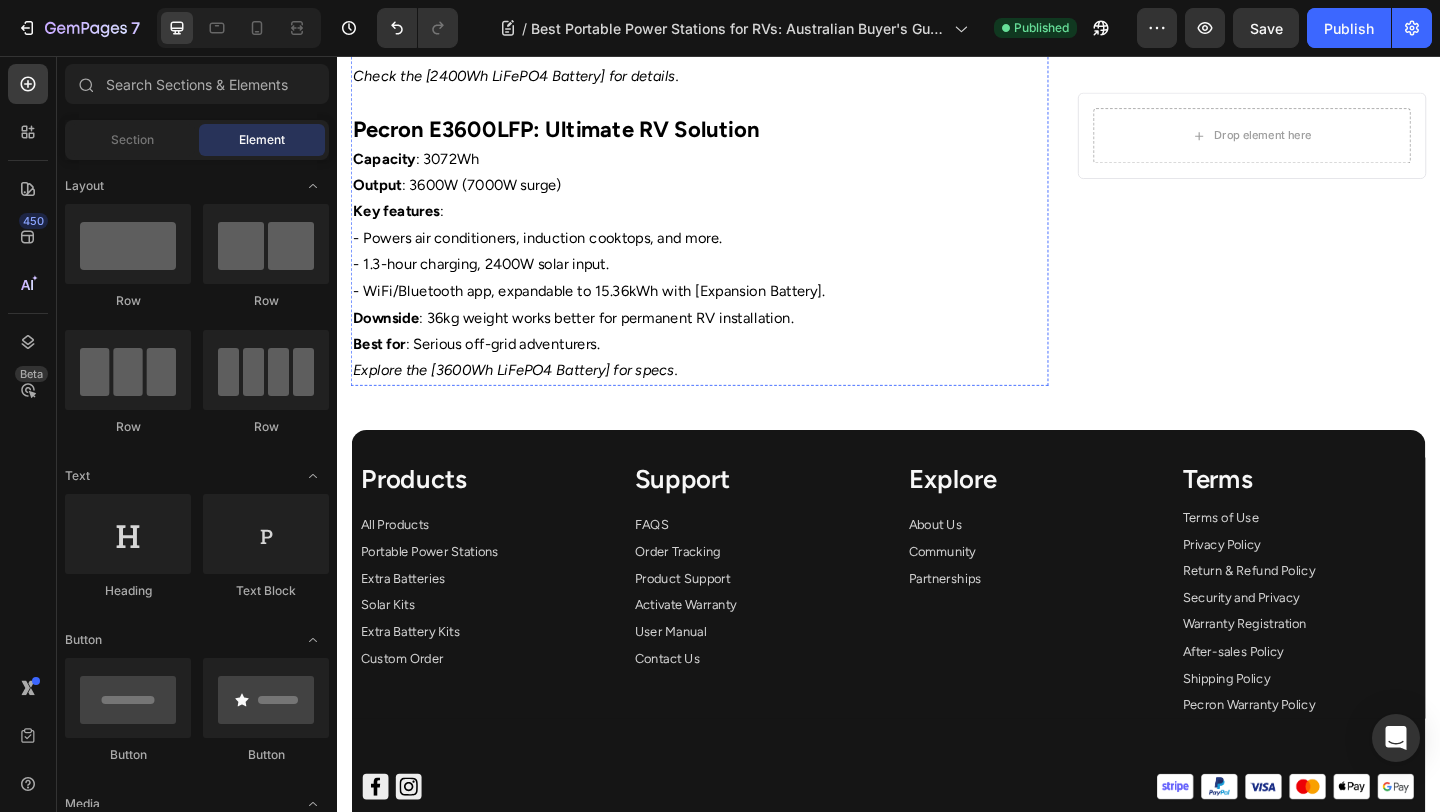 click on "Downside : 36kg weight works better for permanent RV installation." at bounding box center (715, 341) 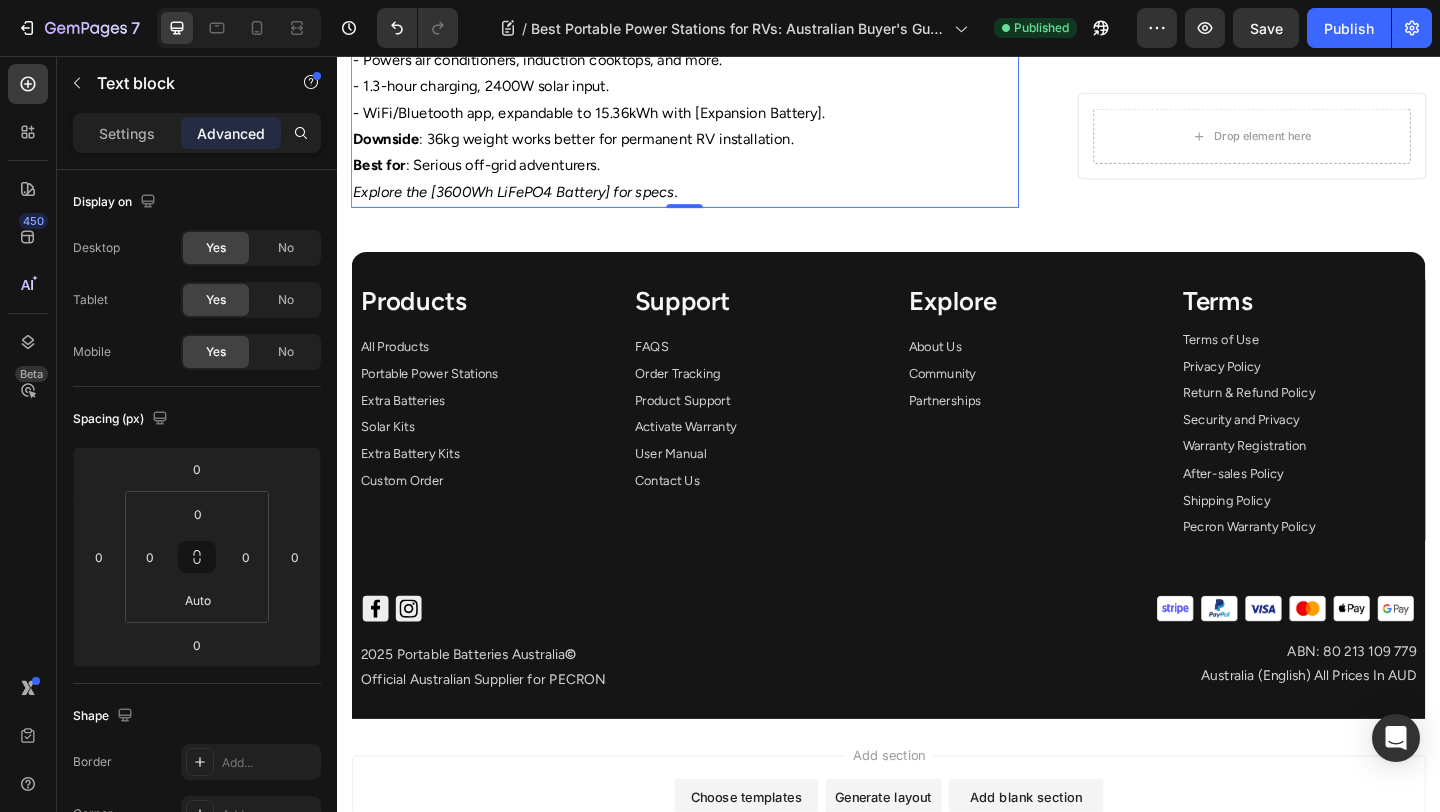 scroll, scrollTop: 2537, scrollLeft: 0, axis: vertical 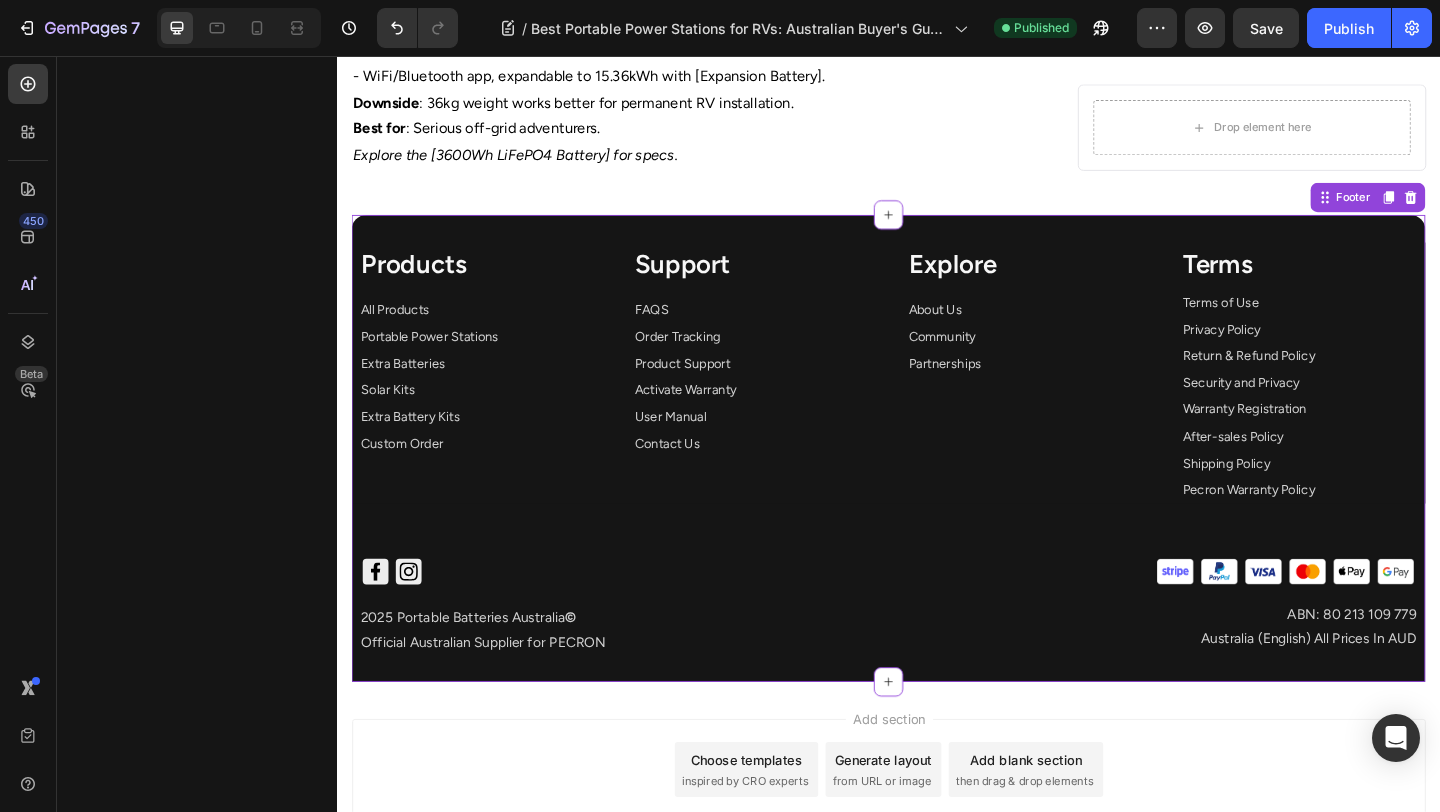 click at bounding box center (1297, 616) 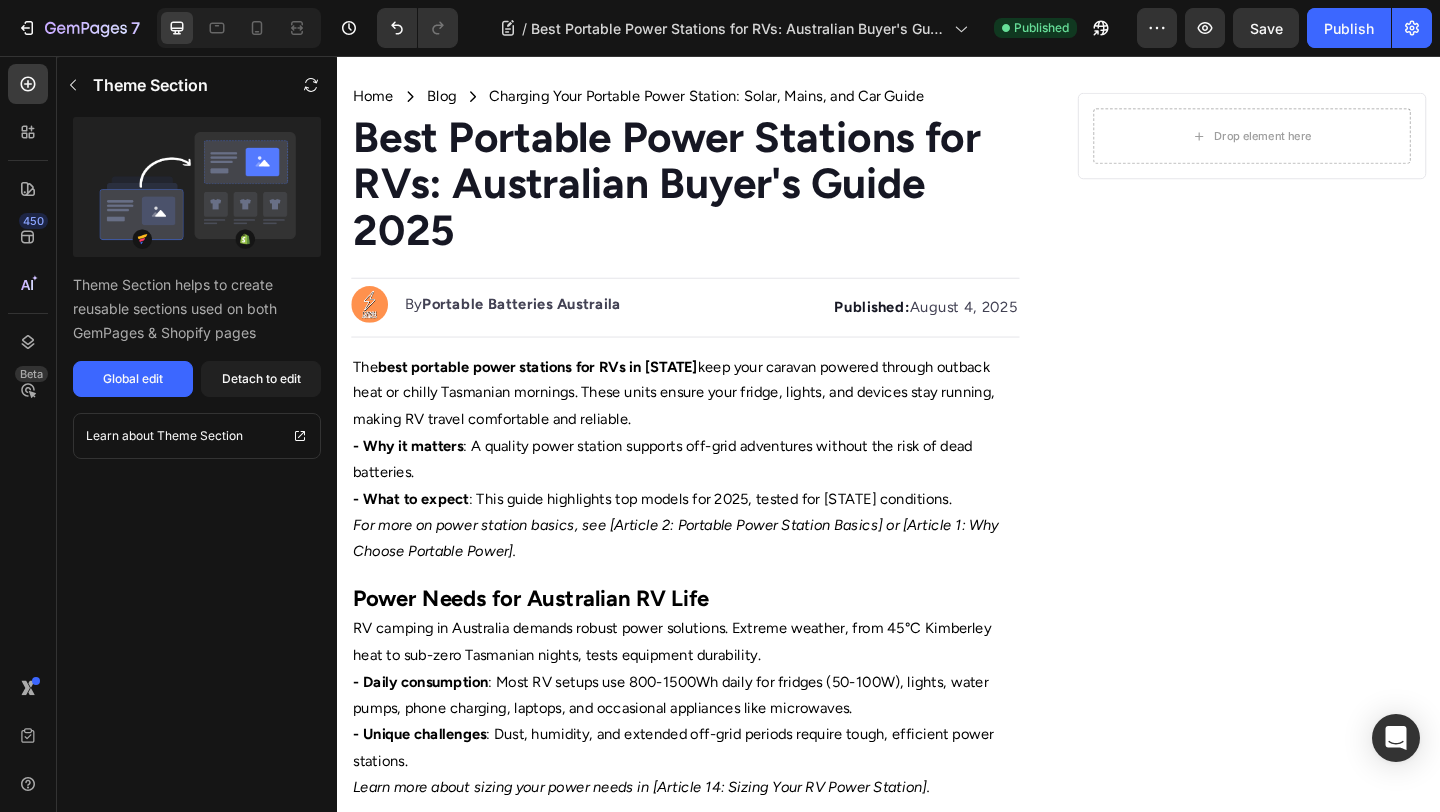 scroll, scrollTop: 0, scrollLeft: 0, axis: both 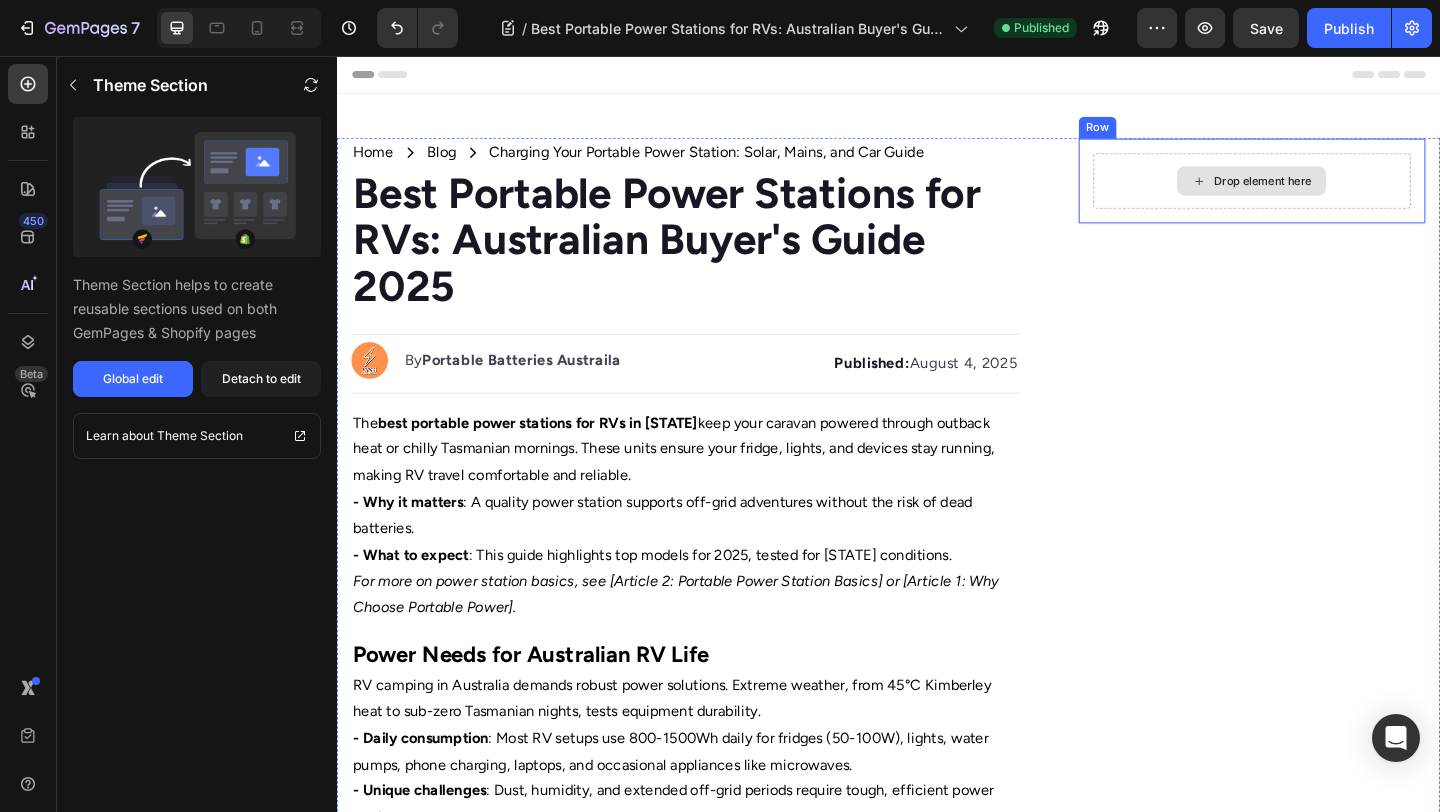 click on "Drop element here" at bounding box center [1332, 192] 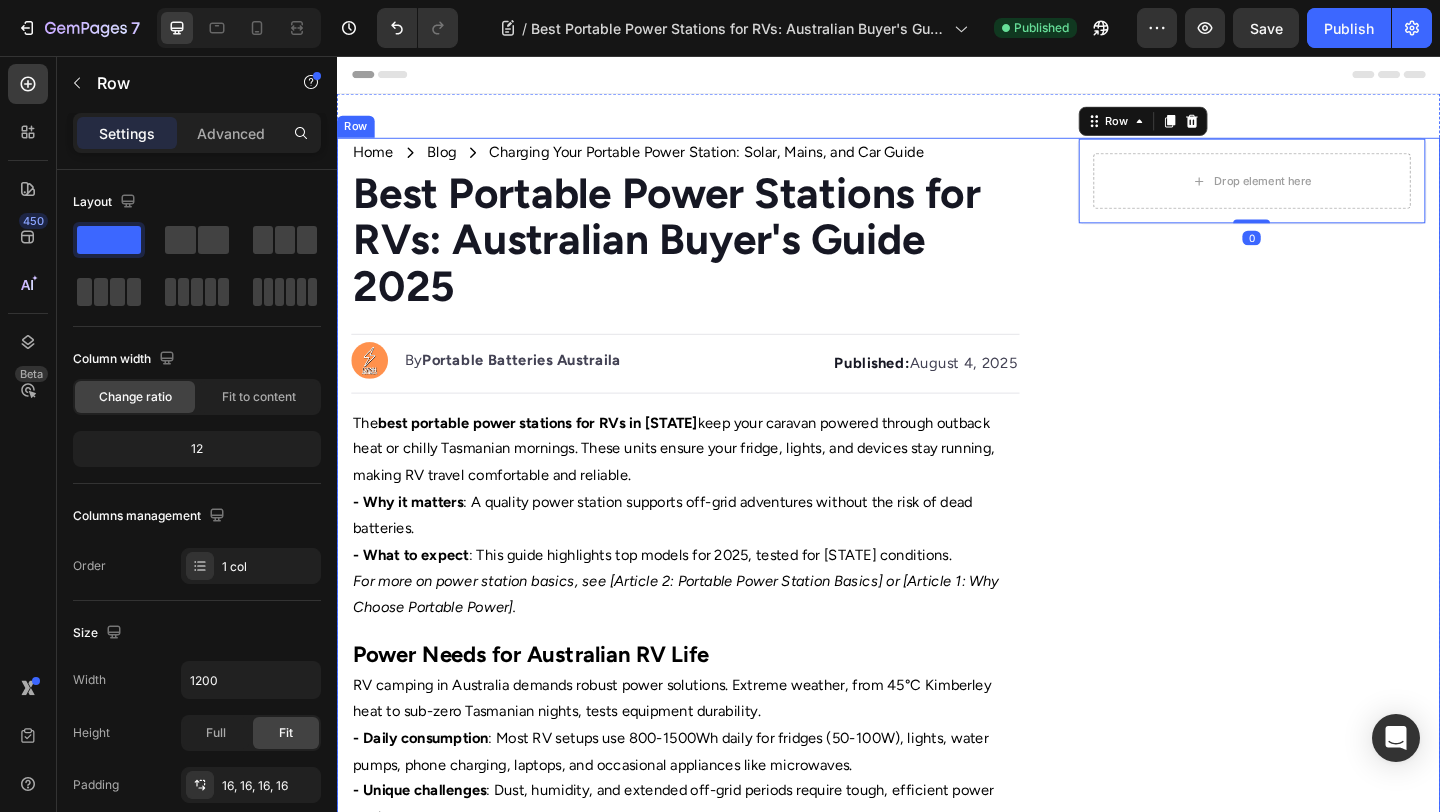 click on "Home Text Block
Icon Blog Text Block
Icon Charging Your Portable Power Station: Solar, Mains, and Car Guide Text Block Row ⁠⁠⁠⁠⁠⁠⁠ Best Portable Power Stations for RVs: Australian Buyer's Guide 2025 Heading Image By  Portable Batteries Austraila Text block Advanced list Published:  August 4, 2025 Text block Row The  best portable power stations for RVs in [STATE]  keep your caravan powered through outback heat or chilly [STATE] mornings. These units ensure your fridge, lights, and devices stay running, making RV travel comfortable and reliable.  - Why it matters : A quality power station supports off-grid adventures without the risk of dead batteries.  - What to expect : This guide highlights top models for 2025, tested for [STATE] conditions. For more on power station basics, see [Article 2: Portable Power Station Basics] or [Article 1: Why Choose Portable Power]. Text block ⁠⁠⁠⁠⁠⁠⁠ Power Needs for Australian RV Life Heading Text block : :" at bounding box center (937, 1431) 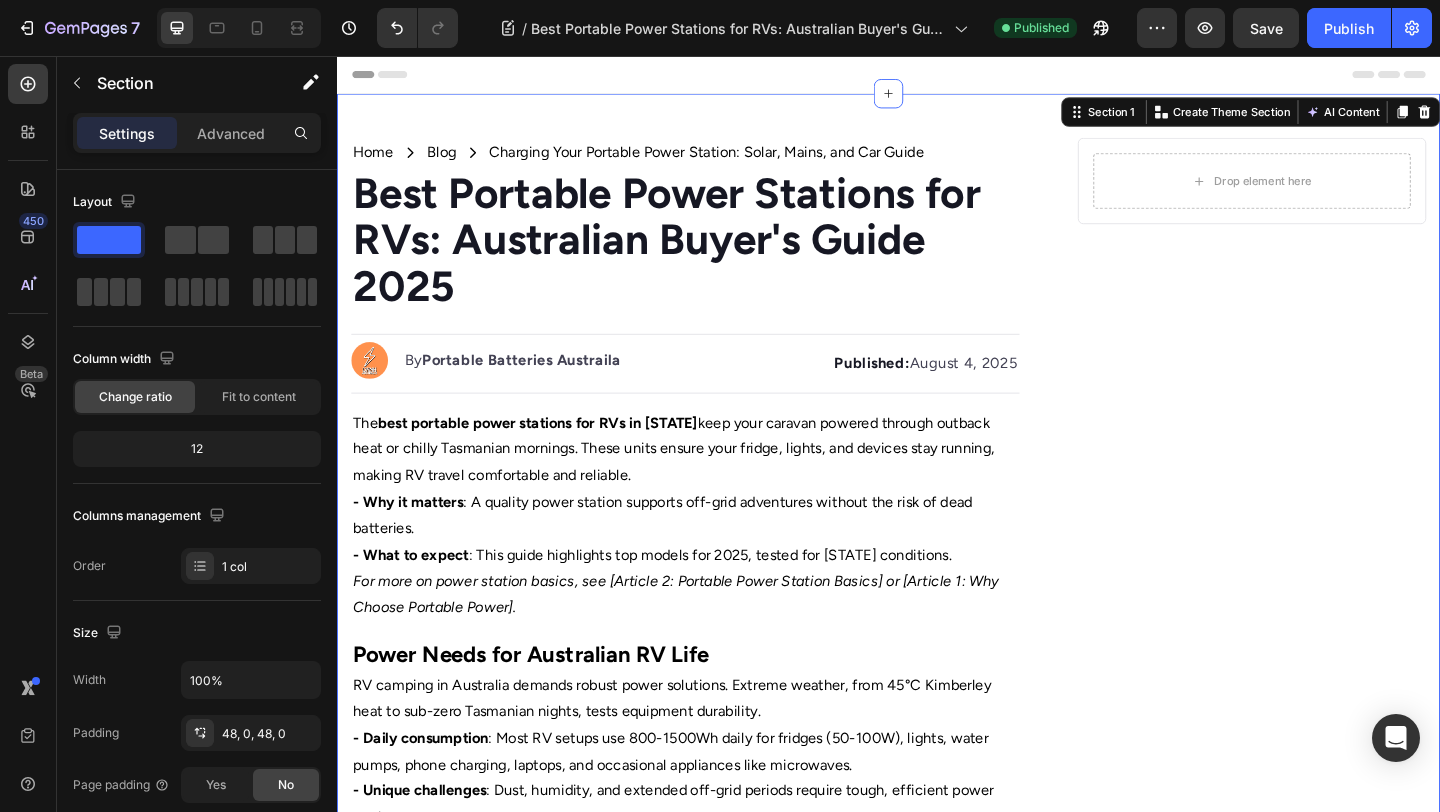 click on "Home Text Block
Icon Blog Text Block
Icon Charging Your Portable Power Station: Solar, Mains, and Car Guide Text Block Row ⁠⁠⁠⁠⁠⁠⁠ Best Portable Power Stations for RVs: Australian Buyer's Guide 2025 Heading Image By  Portable Batteries Austraila Text block Advanced list Published:  August 4, 2025 Text block Row The  best portable power stations for RVs in [STATE]  keep your caravan powered through outback heat or chilly [STATE] mornings. These units ensure your fridge, lights, and devices stay running, making RV travel comfortable and reliable.  - Why it matters : A quality power station supports off-grid adventures without the risk of dead batteries.  - What to expect : This guide highlights top models for 2025, tested for [STATE] conditions. For more on power station basics, see [Article 2: Portable Power Station Basics] or [Article 1: Why Choose Portable Power]. Text block ⁠⁠⁠⁠⁠⁠⁠ Power Needs for Australian RV Life Heading Text block : :" at bounding box center [937, 1431] 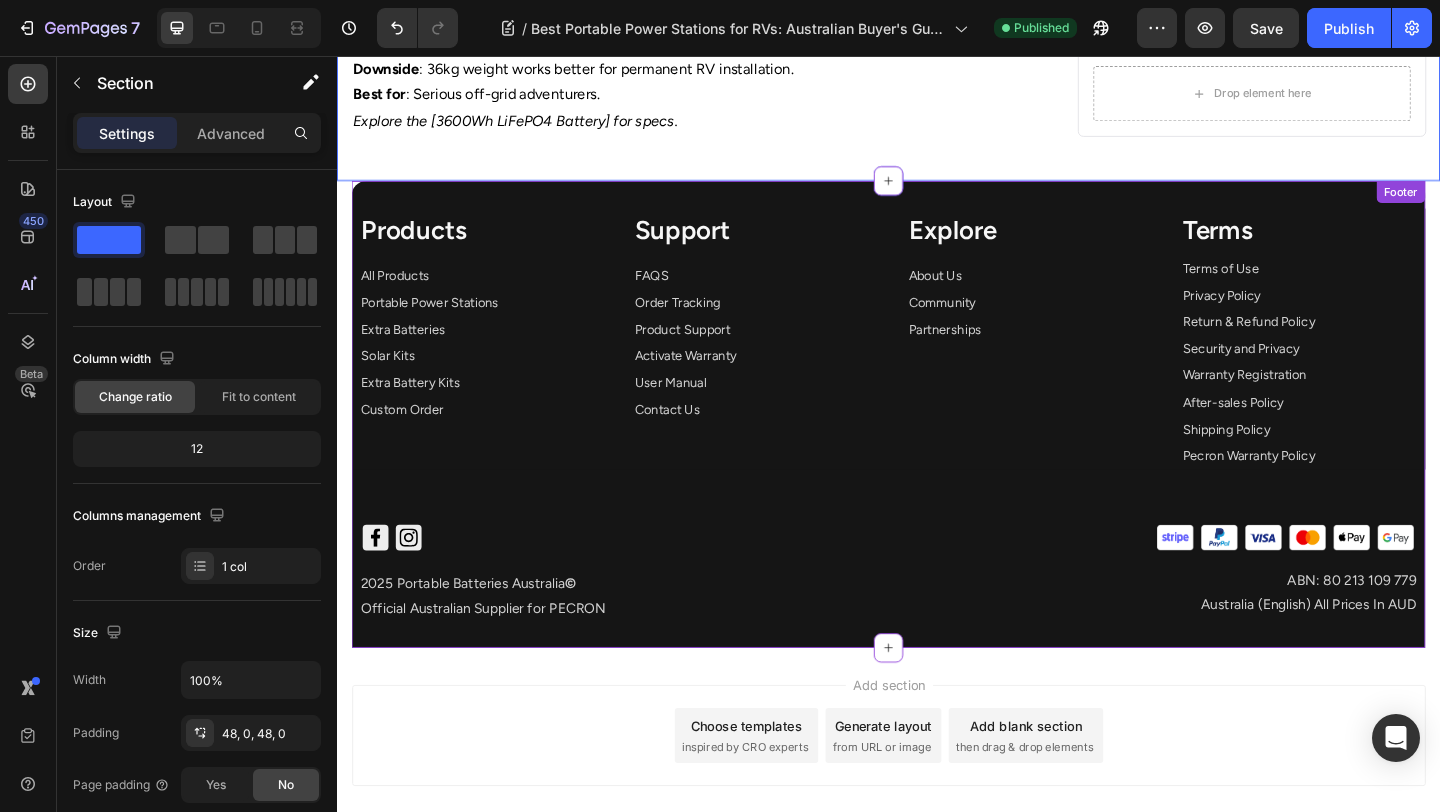 scroll, scrollTop: 2532, scrollLeft: 0, axis: vertical 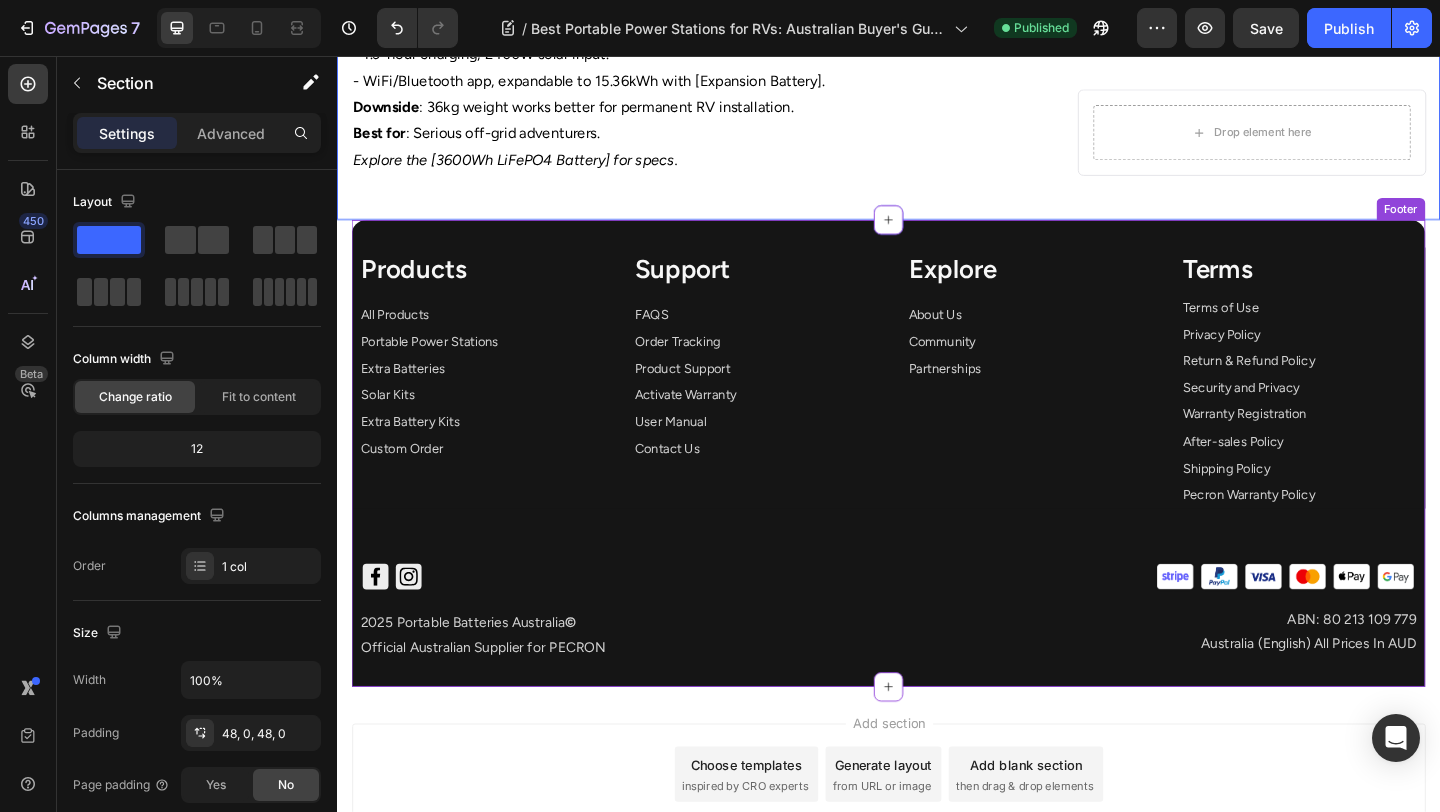 click on "Products Text Block All Products Text Block Portable Power Stations Text Block Extra Batteries Text Block Solar Kits Text Block Extra Battery Kits Text Block Custom Order Text Block Support Text Block FAQS Text Block Order Tracking Text Block Product Support Text Block Activate Warranty Text Block User Manual Text Block Contact Us Text Block Explore Text Block About Us Text Block Community Text Block Partnerships Text Block Terms Text Block Terms of Use Text Block Privacy Policy Text Block Return & Refund Policy Text Block Security and Privacy Text Block Warranty Registration Text Block After-sales Policy Text Block Shipping Policy Text Block Pecron Warranty Policy Text Block Row" at bounding box center [937, 406] 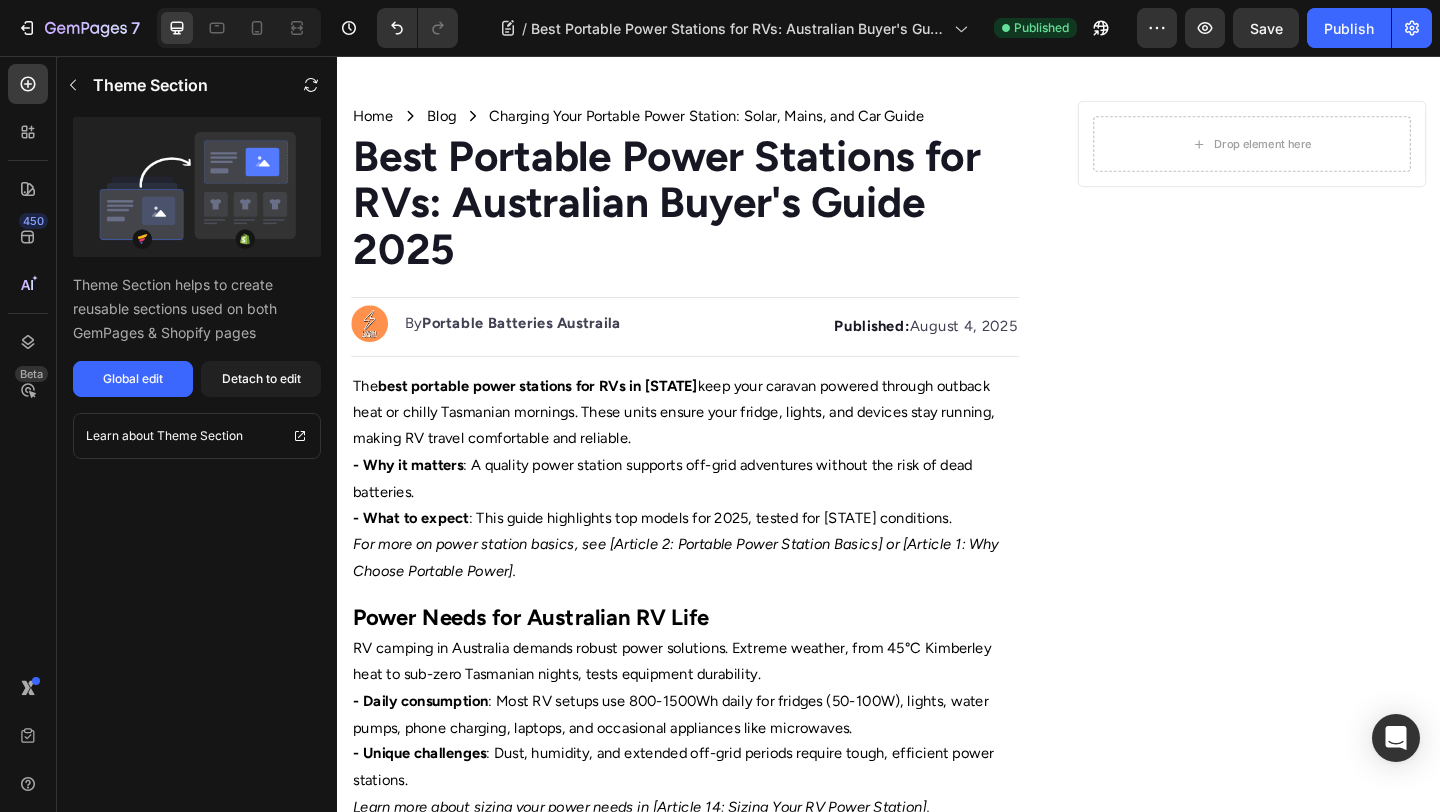 scroll, scrollTop: 0, scrollLeft: 0, axis: both 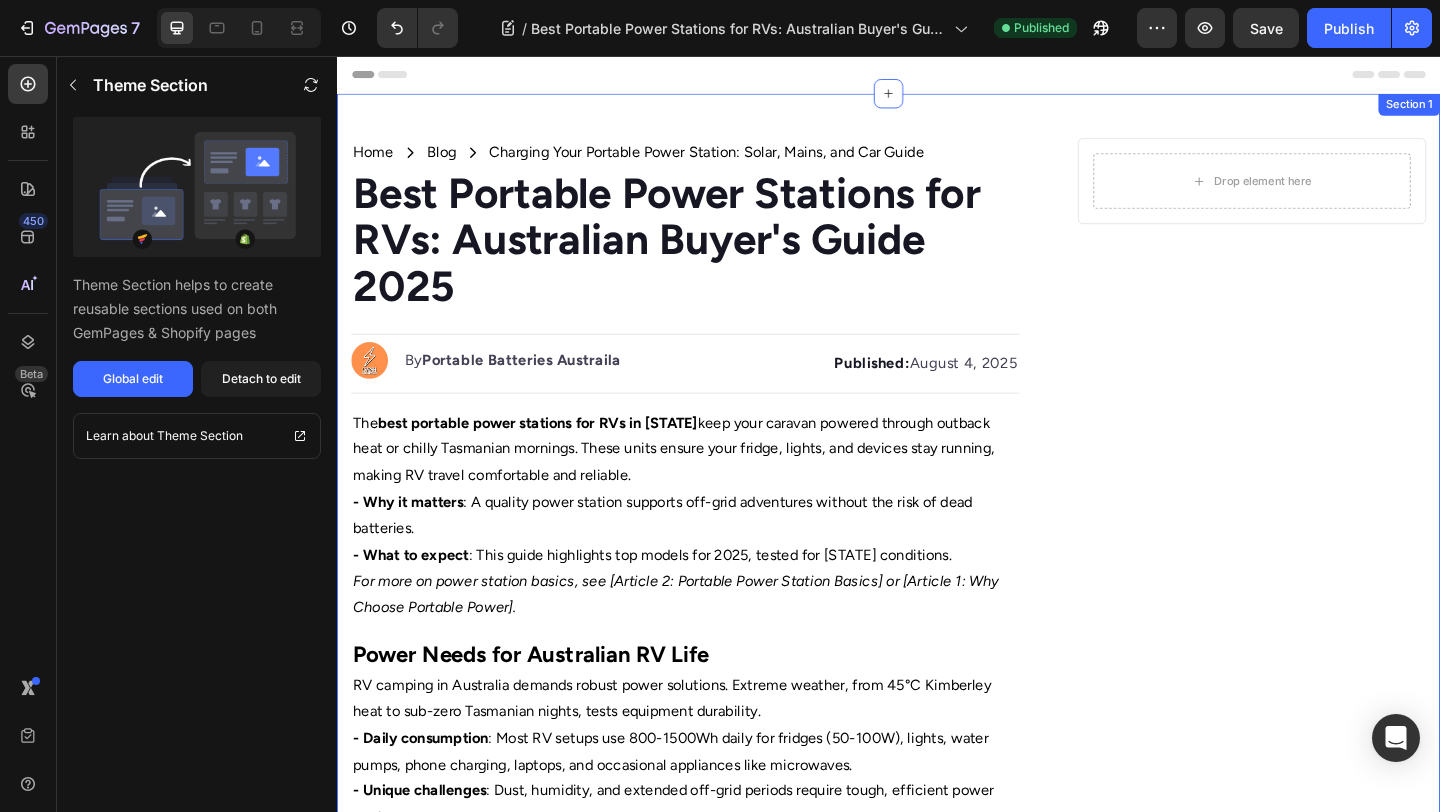 click on "Home Text Block
Icon Blog Text Block
Icon Charging Your Portable Power Station: Solar, Mains, and Car Guide Text Block Row ⁠⁠⁠⁠⁠⁠⁠ Best Portable Power Stations for RVs: Australian Buyer's Guide 2025 Heading Image By  Portable Batteries Austraila Text block Advanced list Published:  August 4, 2025 Text block Row The  best portable power stations for RVs in [STATE]  keep your caravan powered through outback heat or chilly [STATE] mornings. These units ensure your fridge, lights, and devices stay running, making RV travel comfortable and reliable.  - Why it matters : A quality power station supports off-grid adventures without the risk of dead batteries.  - What to expect : This guide highlights top models for 2025, tested for [STATE] conditions. For more on power station basics, see [Article 2: Portable Power Station Basics] or [Article 1: Why Choose Portable Power]. Text block ⁠⁠⁠⁠⁠⁠⁠ Power Needs for Australian RV Life Heading Text block : :" at bounding box center (937, 1431) 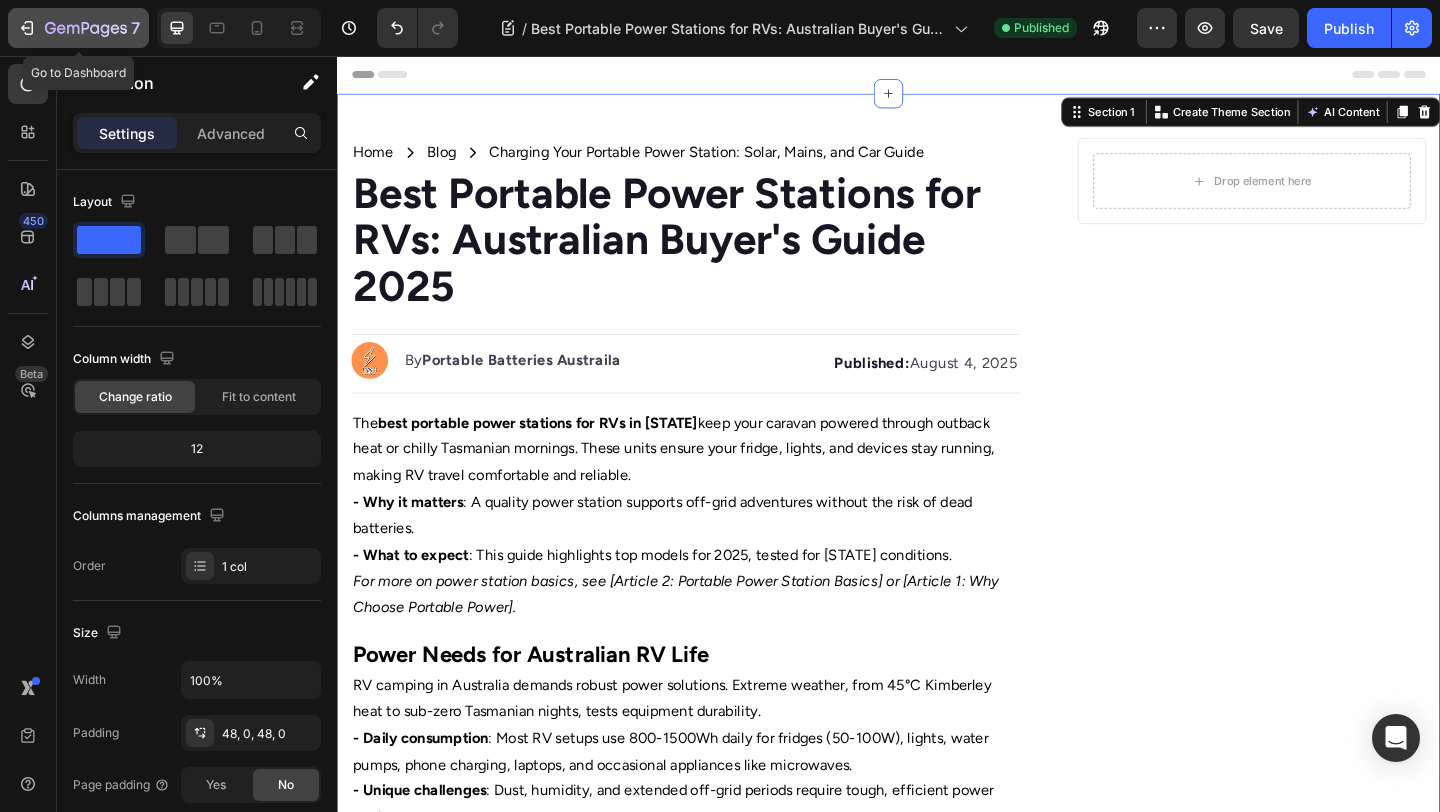 click 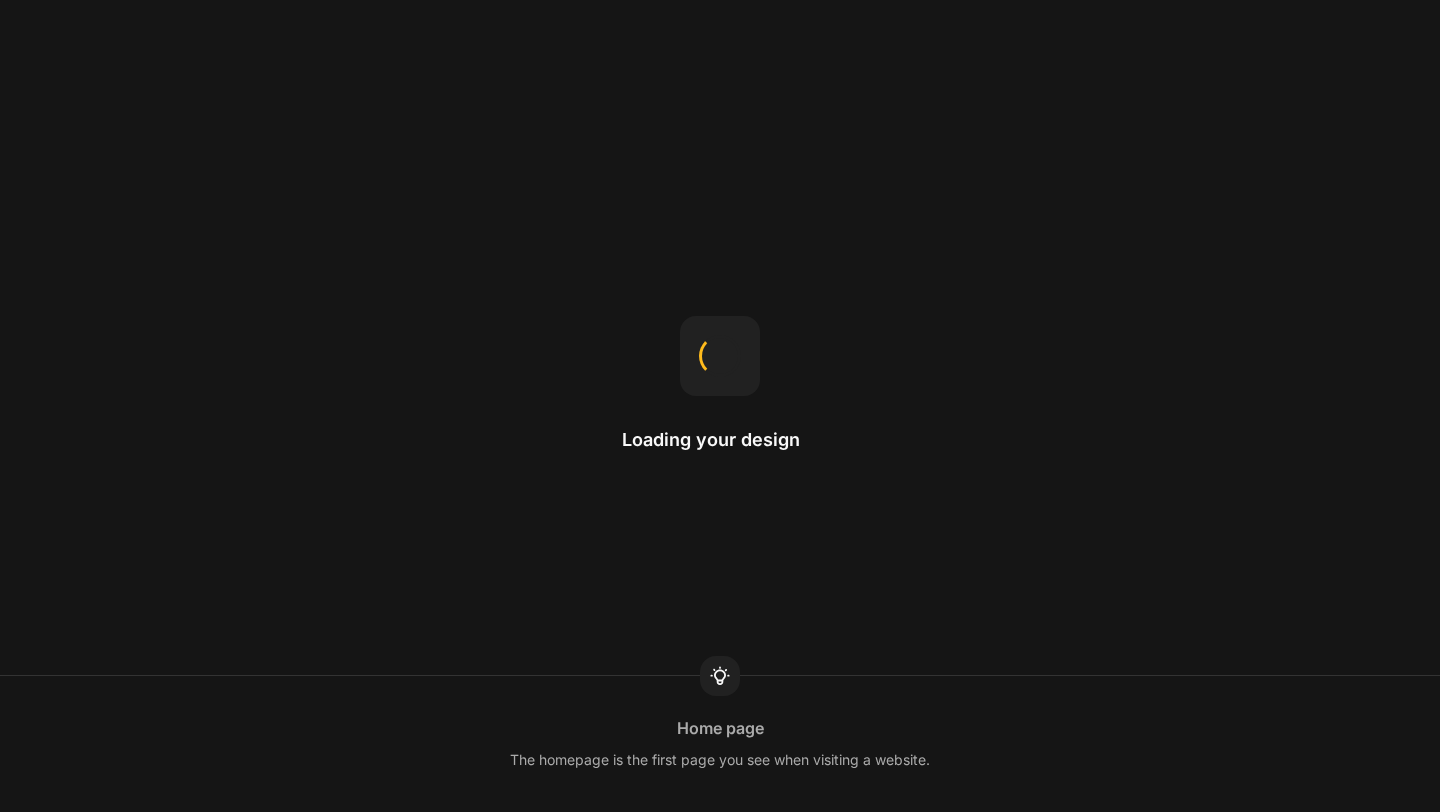 scroll, scrollTop: 0, scrollLeft: 0, axis: both 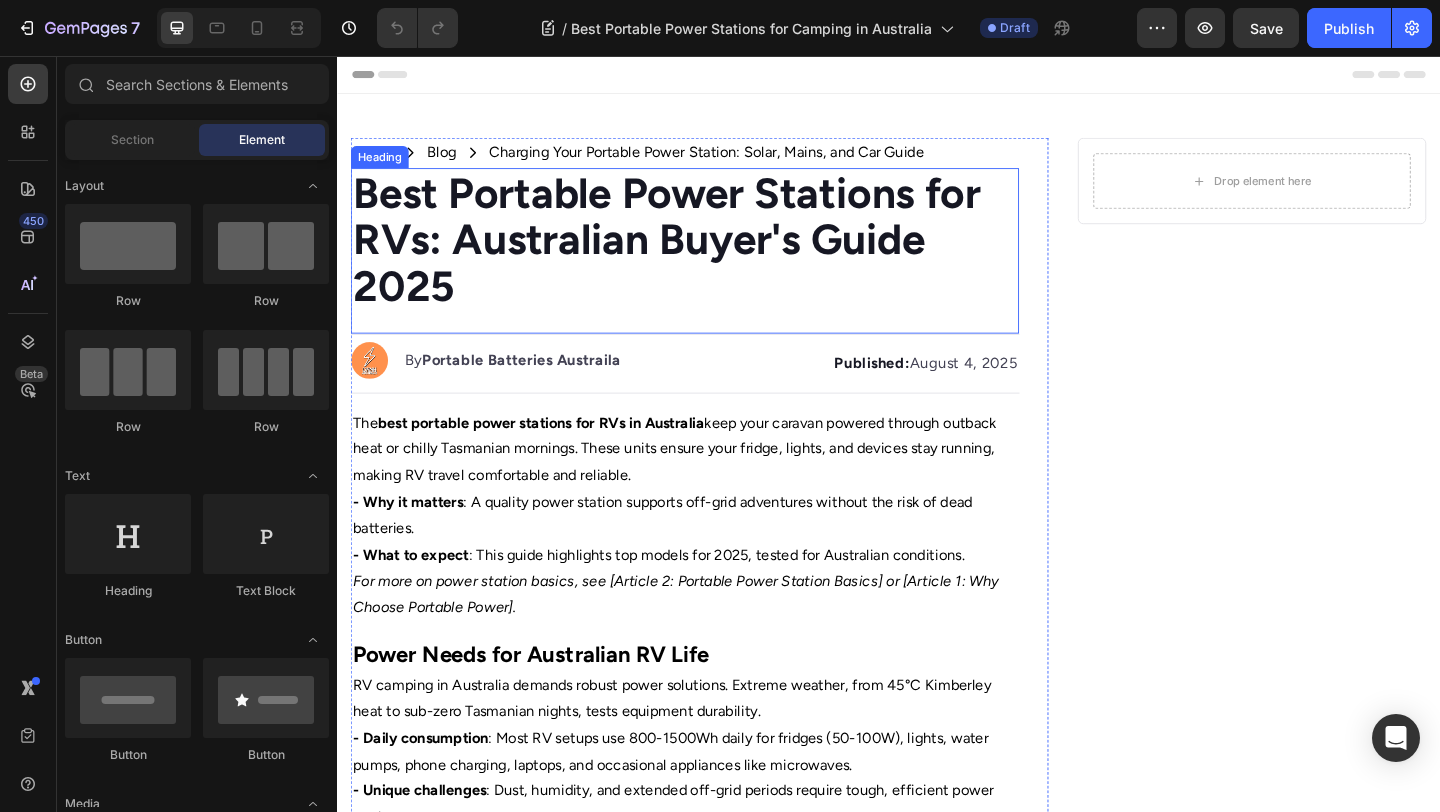 click on "Best Portable Power Stations for RVs: Australian Buyer's Guide 2025" at bounding box center (695, 255) 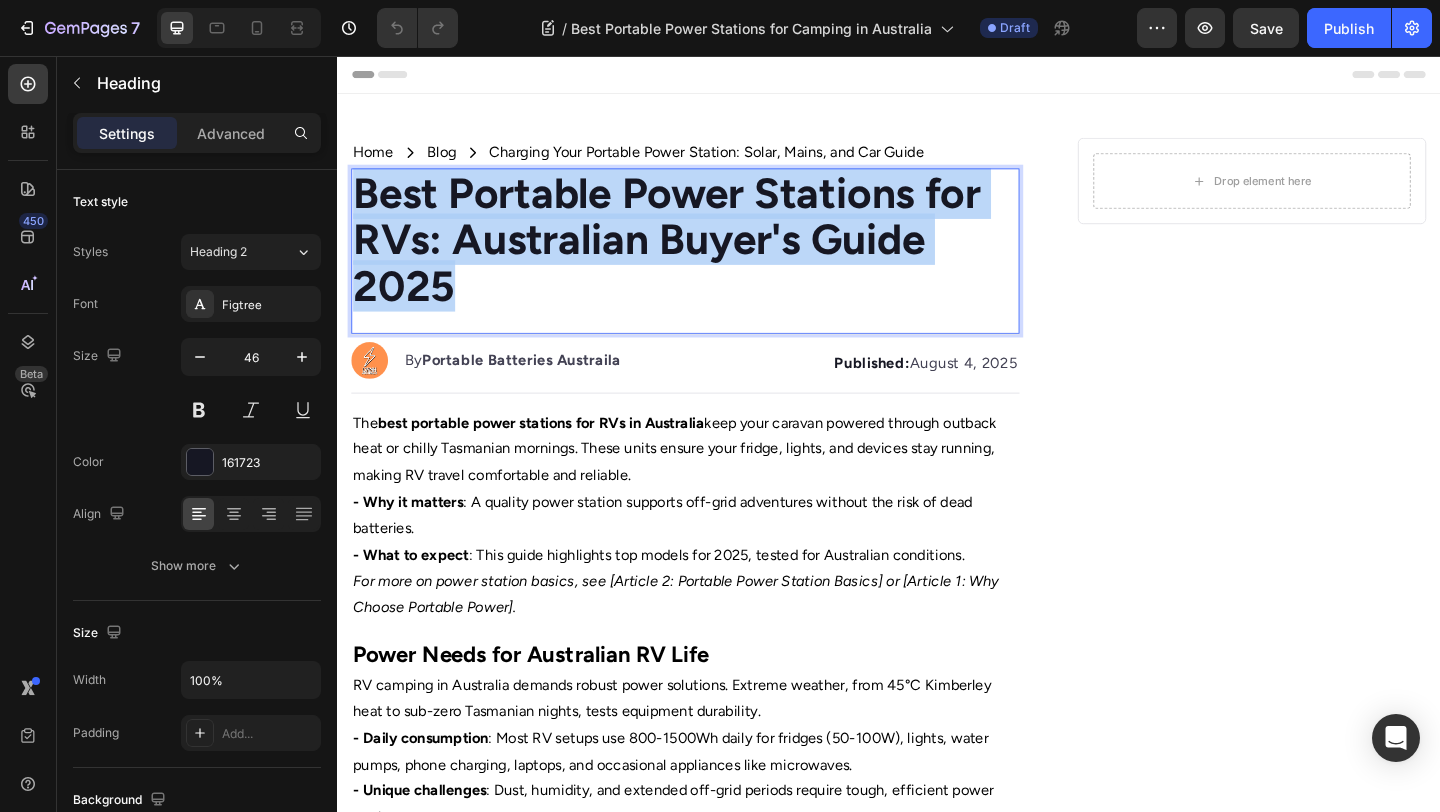 click on "Best Portable Power Stations for RVs: Australian Buyer's Guide 2025" at bounding box center (695, 255) 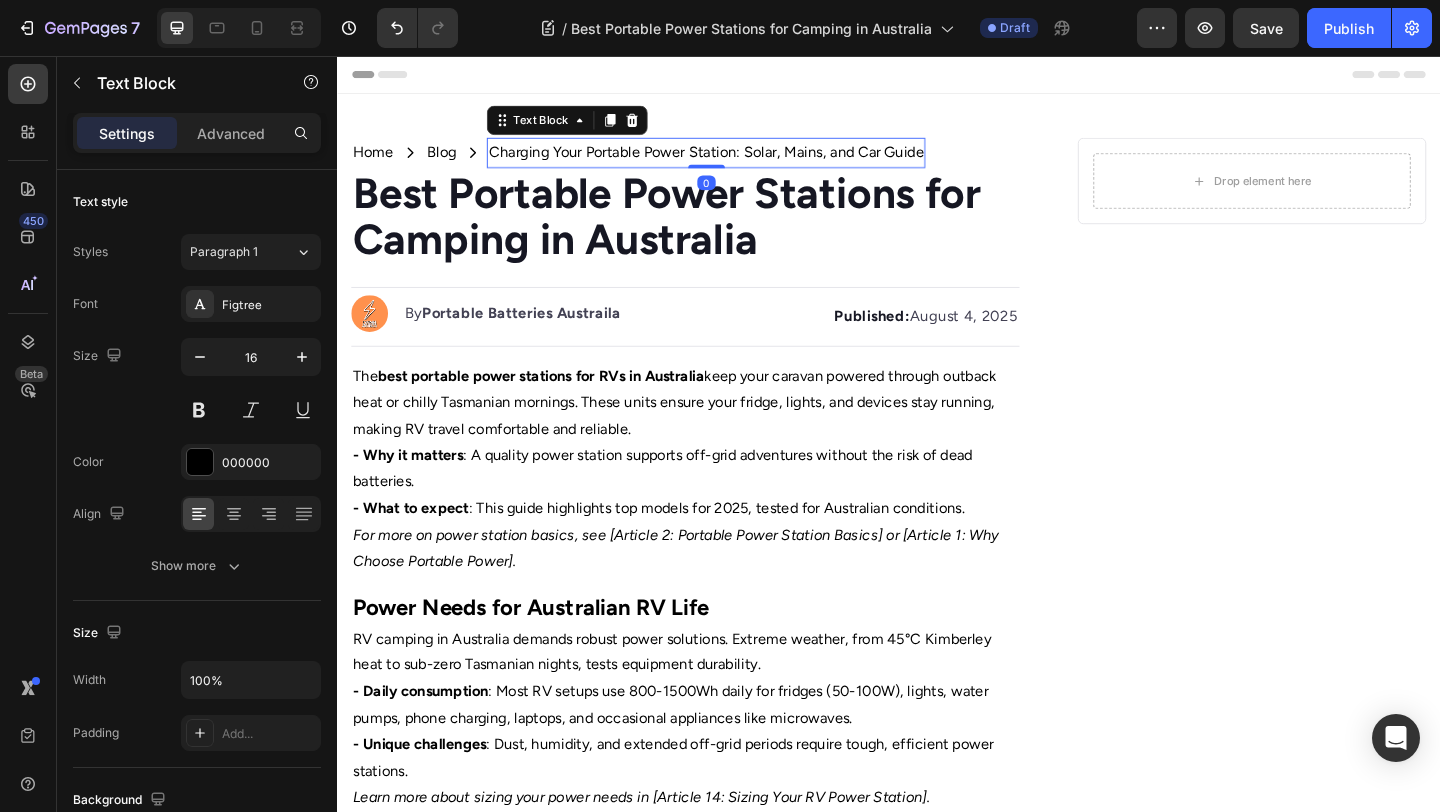 click on "Charging Your Portable Power Station: Solar, Mains, and Car Guide" at bounding box center [738, 161] 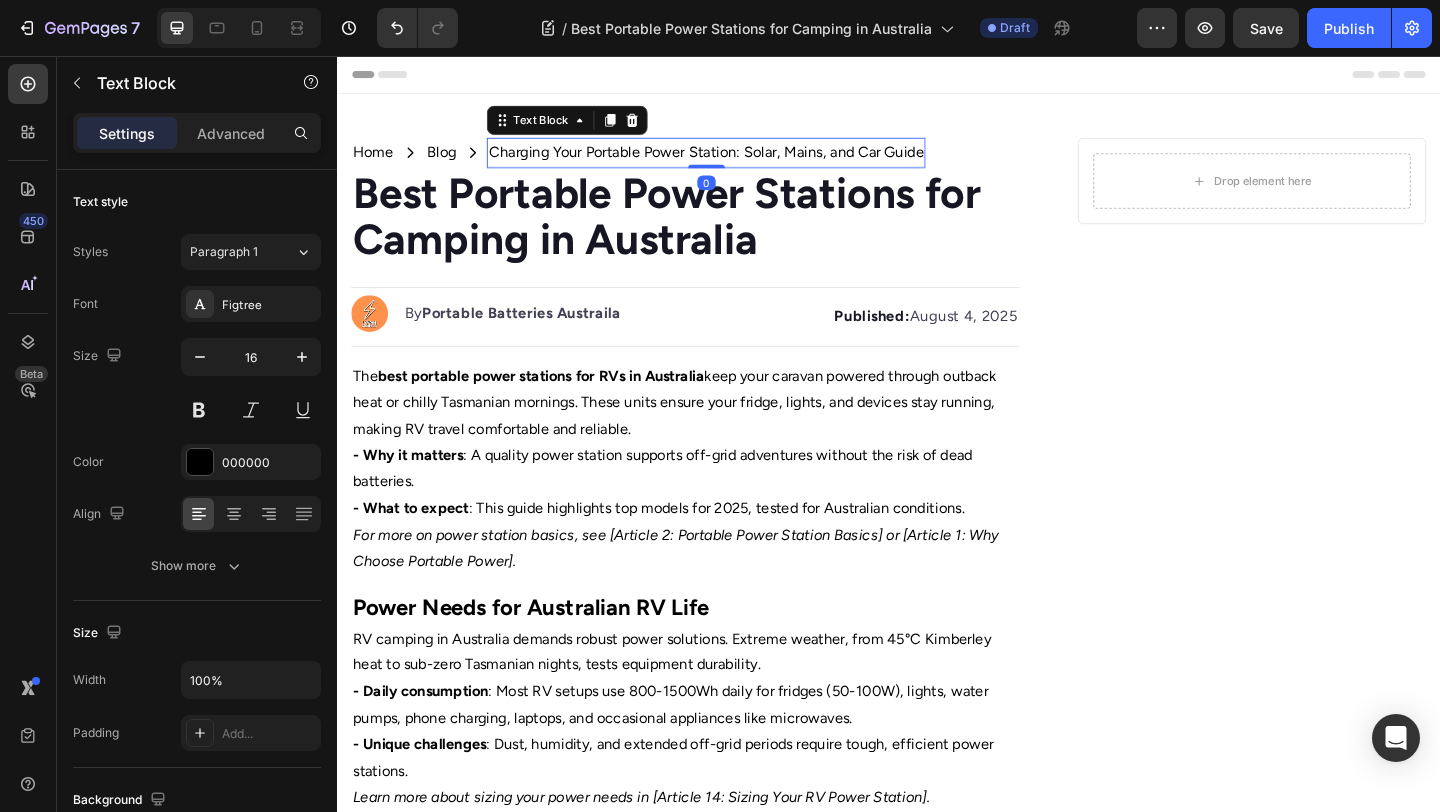 click on "Charging Your Portable Power Station: Solar, Mains, and Car Guide" at bounding box center (738, 161) 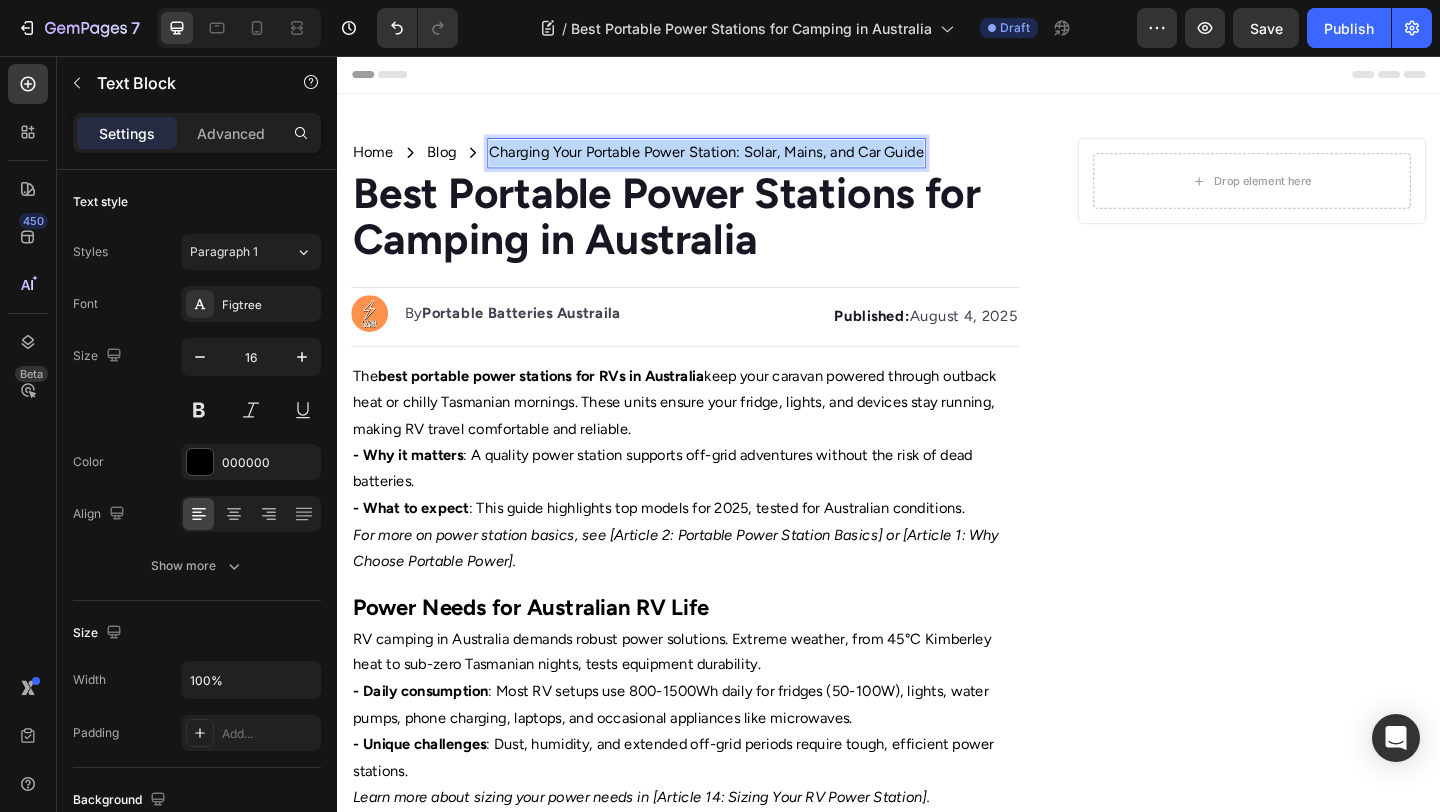 click on "Charging Your Portable Power Station: Solar, Mains, and Car Guide" at bounding box center [738, 161] 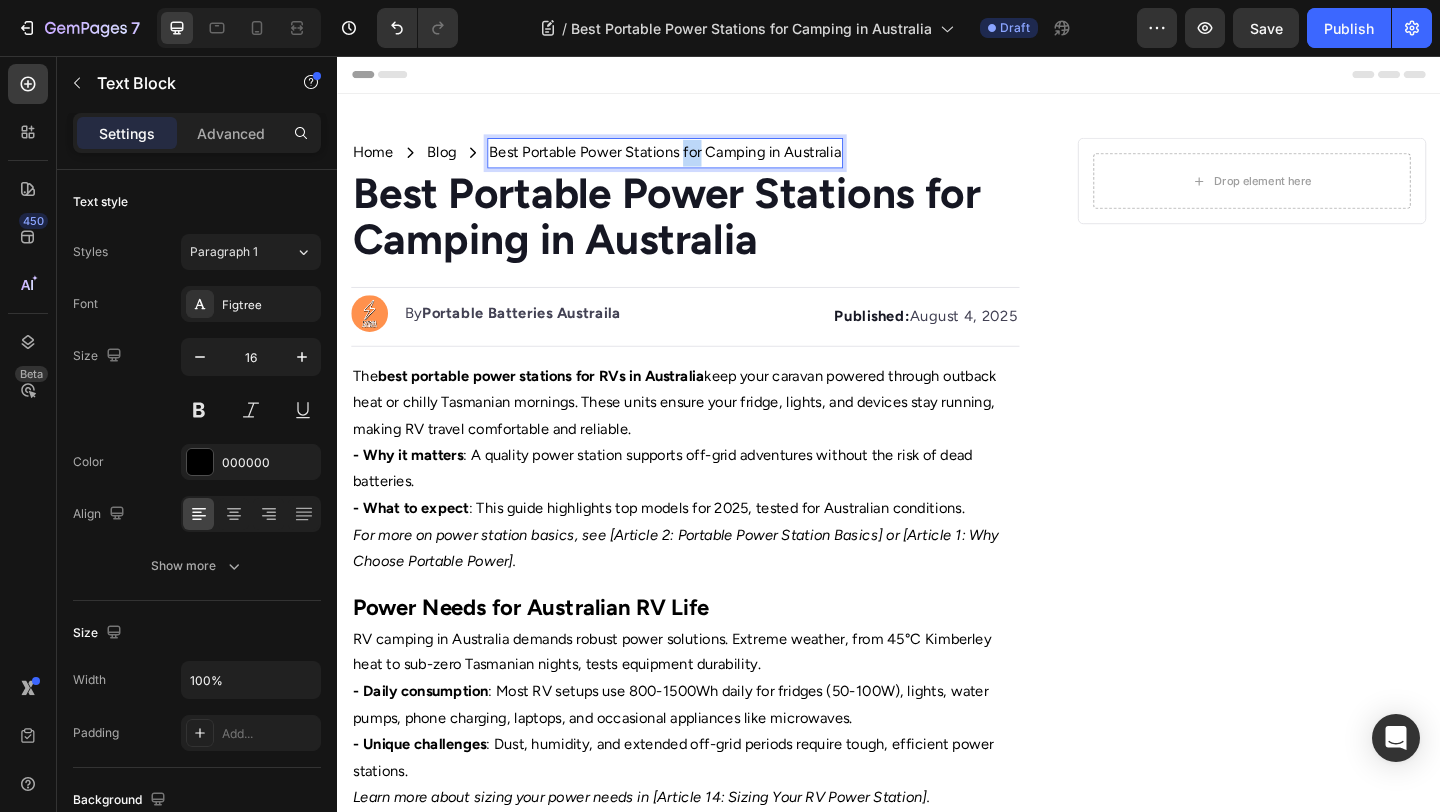 click on "Best Portable Power Stations for Camping in Australia" at bounding box center [693, 161] 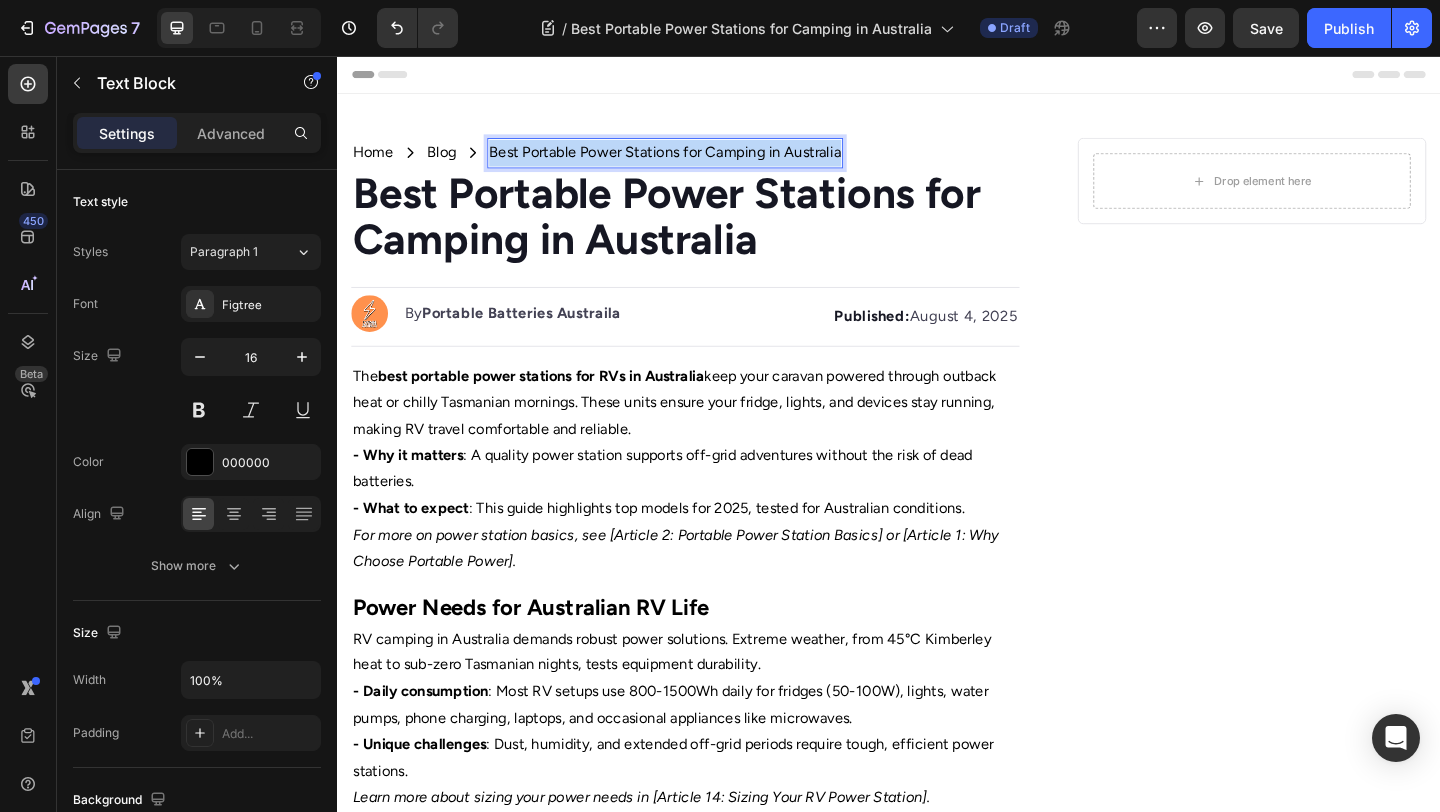 click on "Best Portable Power Stations for Camping in Australia" at bounding box center [693, 161] 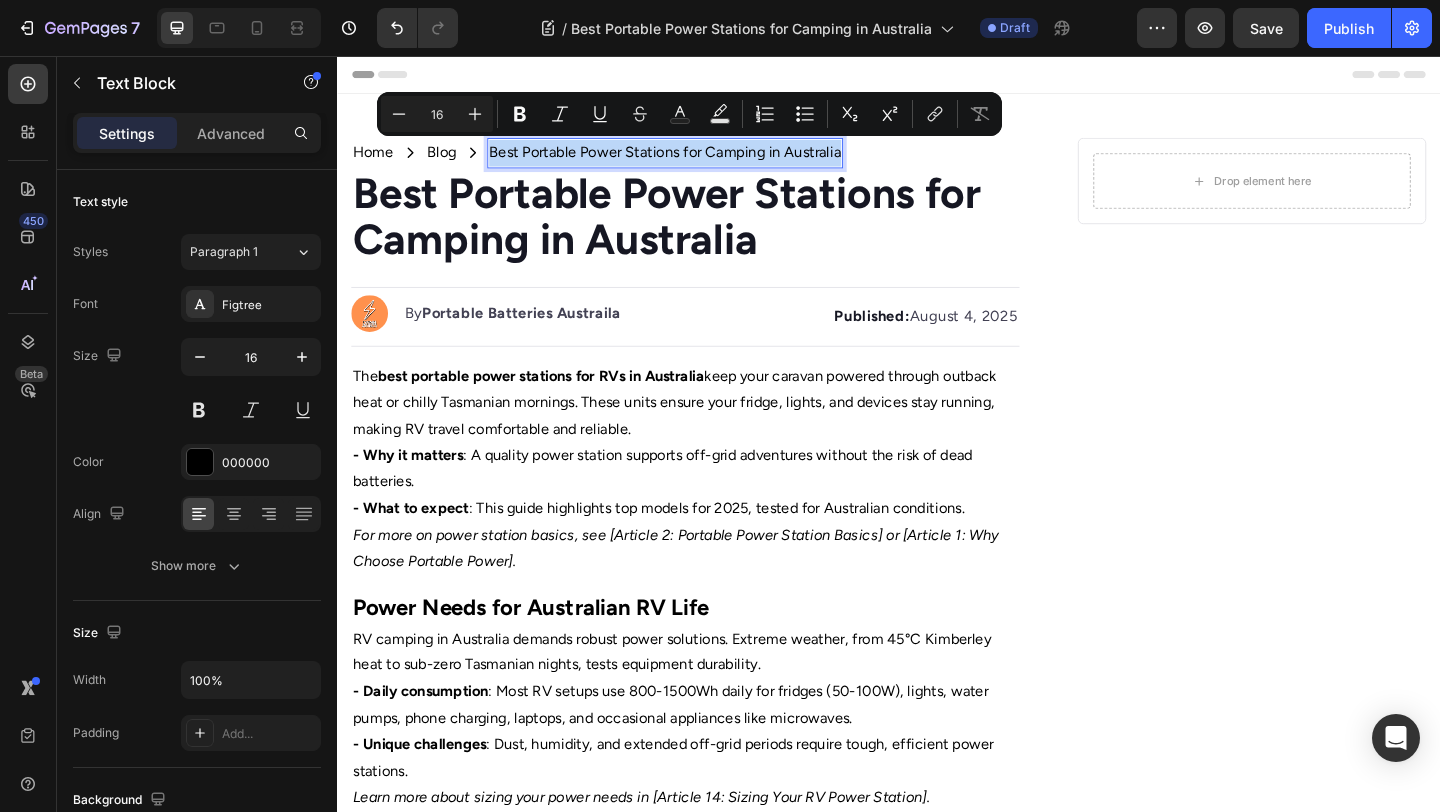 click on "Best Portable Power Stations for Camping in Australia" at bounding box center (693, 161) 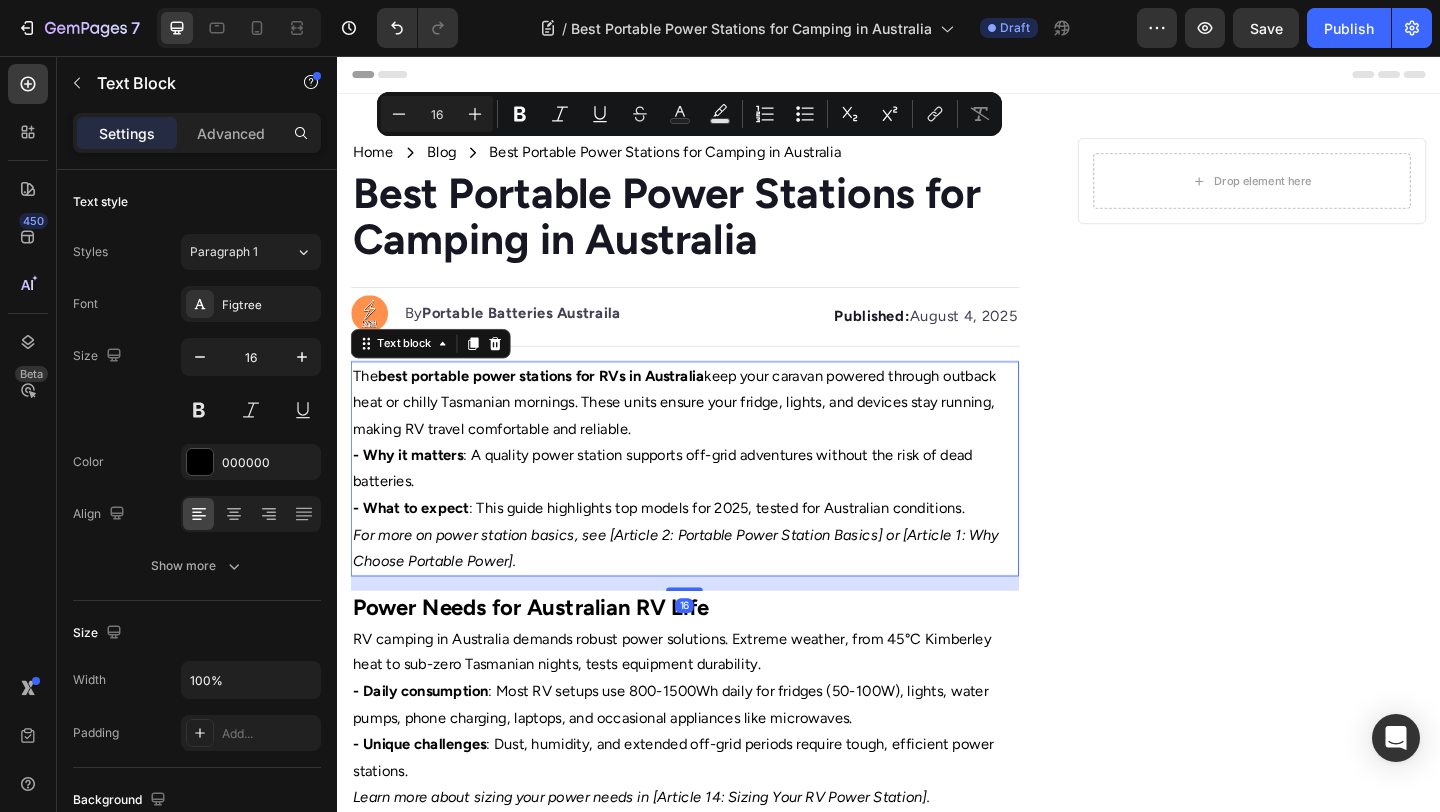 click on "The  best portable power stations for RVs in Australia  keep your caravan powered through outback heat or chilly Tasmanian mornings. These units ensure your fridge, lights, and devices stay running, making RV travel comfortable and reliable." at bounding box center [715, 433] 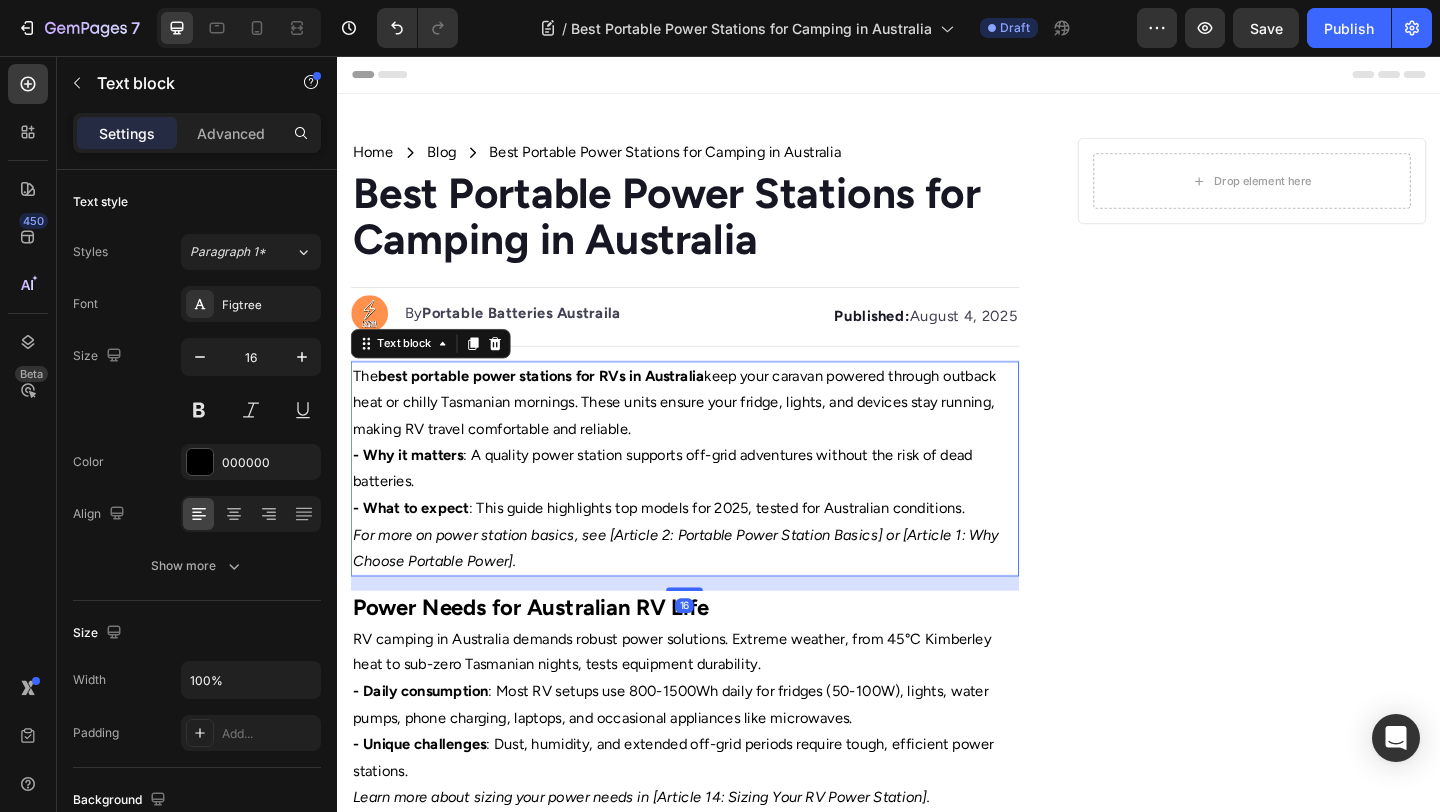 click on "The  best portable power stations for RVs in Australia  keep your caravan powered through outback heat or chilly Tasmanian mornings. These units ensure your fridge, lights, and devices stay running, making RV travel comfortable and reliable." at bounding box center (715, 433) 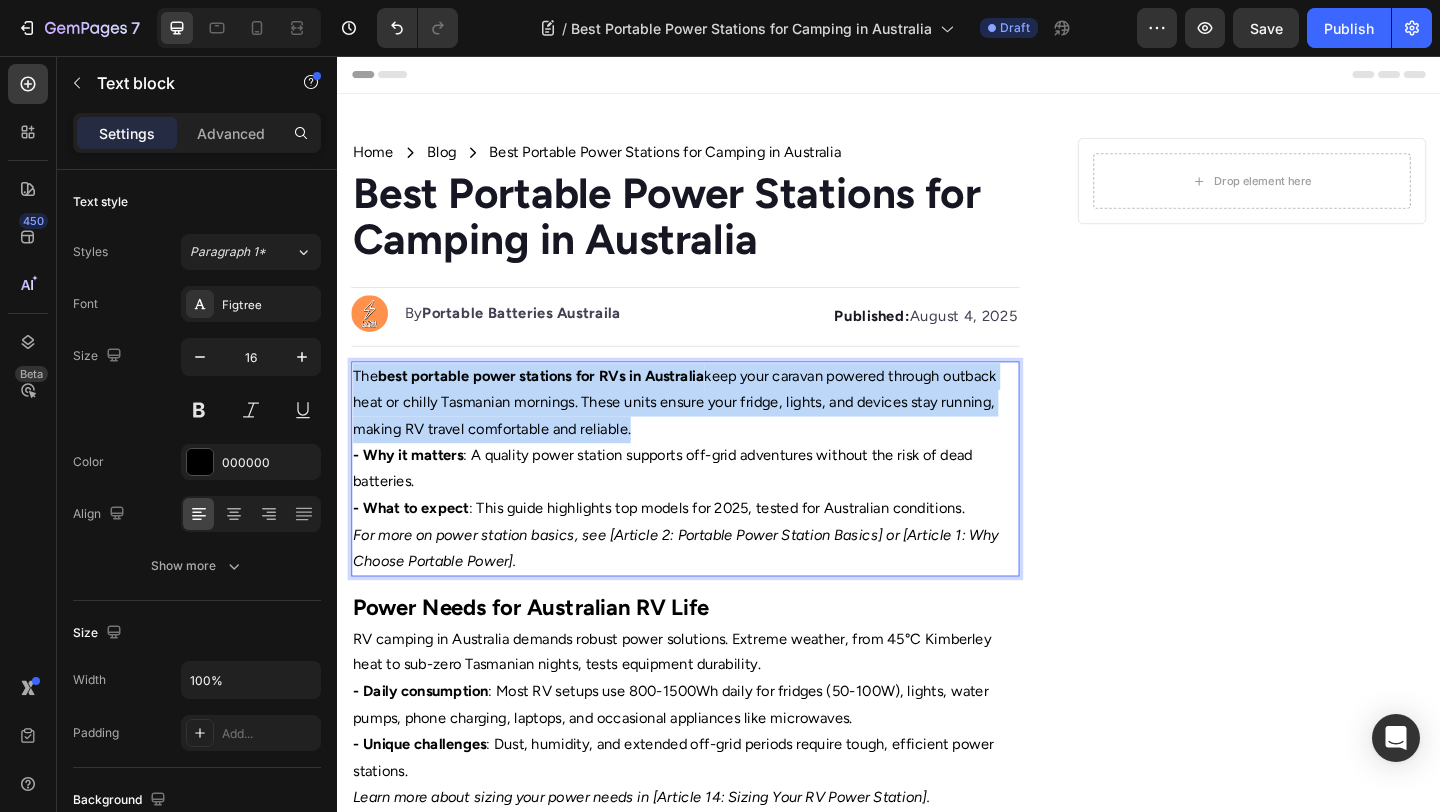 click on "The  best portable power stations for RVs in Australia  keep your caravan powered through outback heat or chilly Tasmanian mornings. These units ensure your fridge, lights, and devices stay running, making RV travel comfortable and reliable." at bounding box center (715, 433) 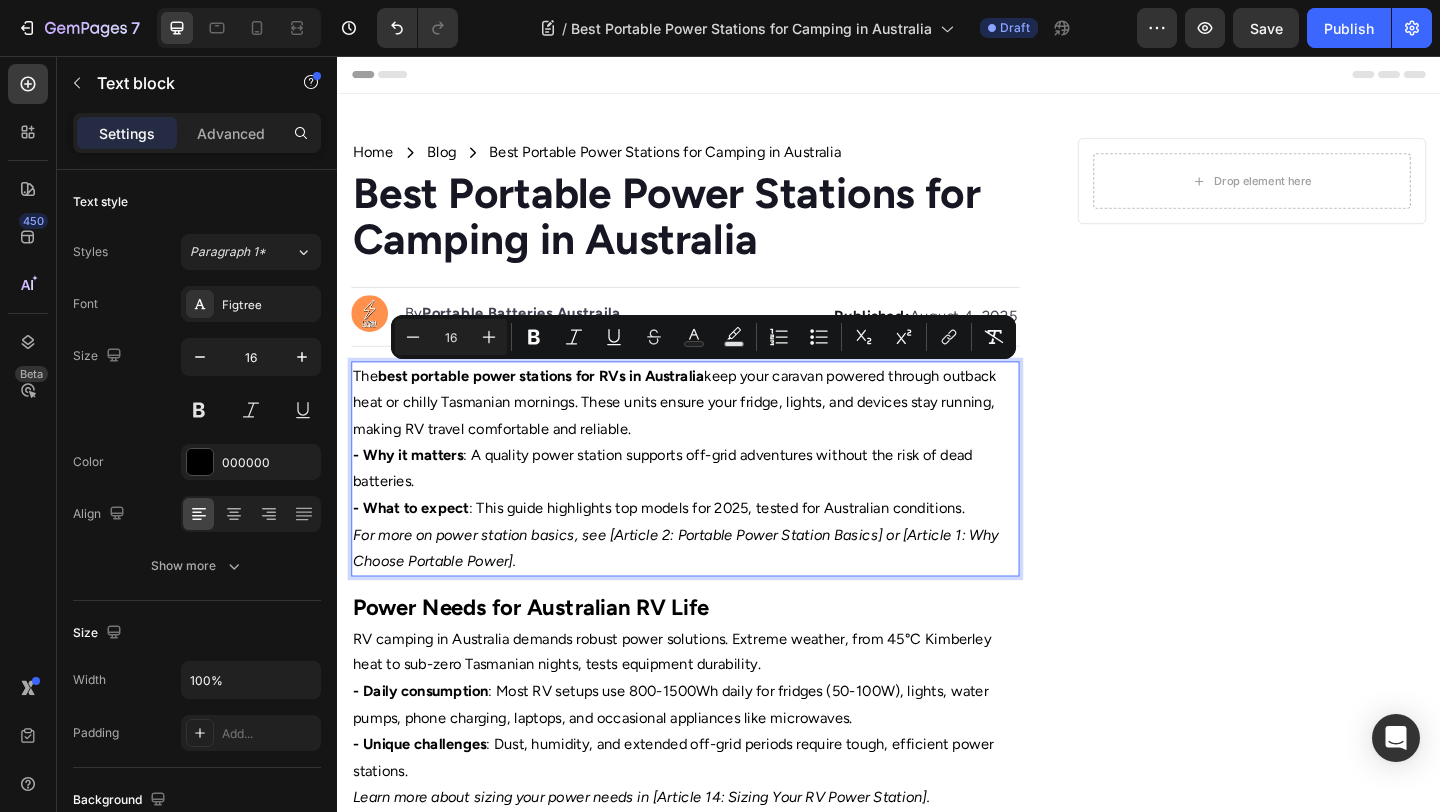 click on "- What to expect : This guide highlights top models for 2025, tested for Australian conditions." at bounding box center [715, 548] 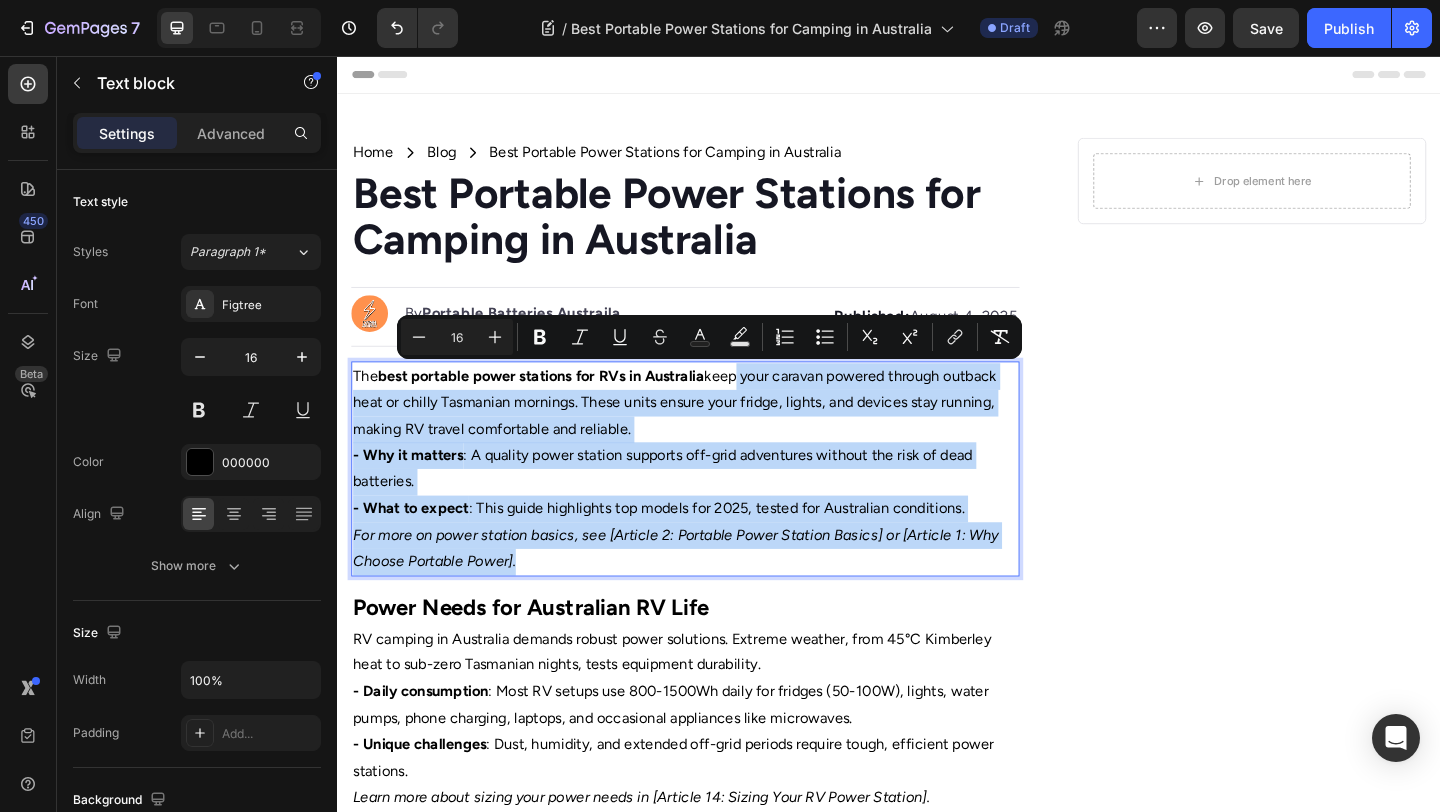 drag, startPoint x: 762, startPoint y: 594, endPoint x: 765, endPoint y: 393, distance: 201.02238 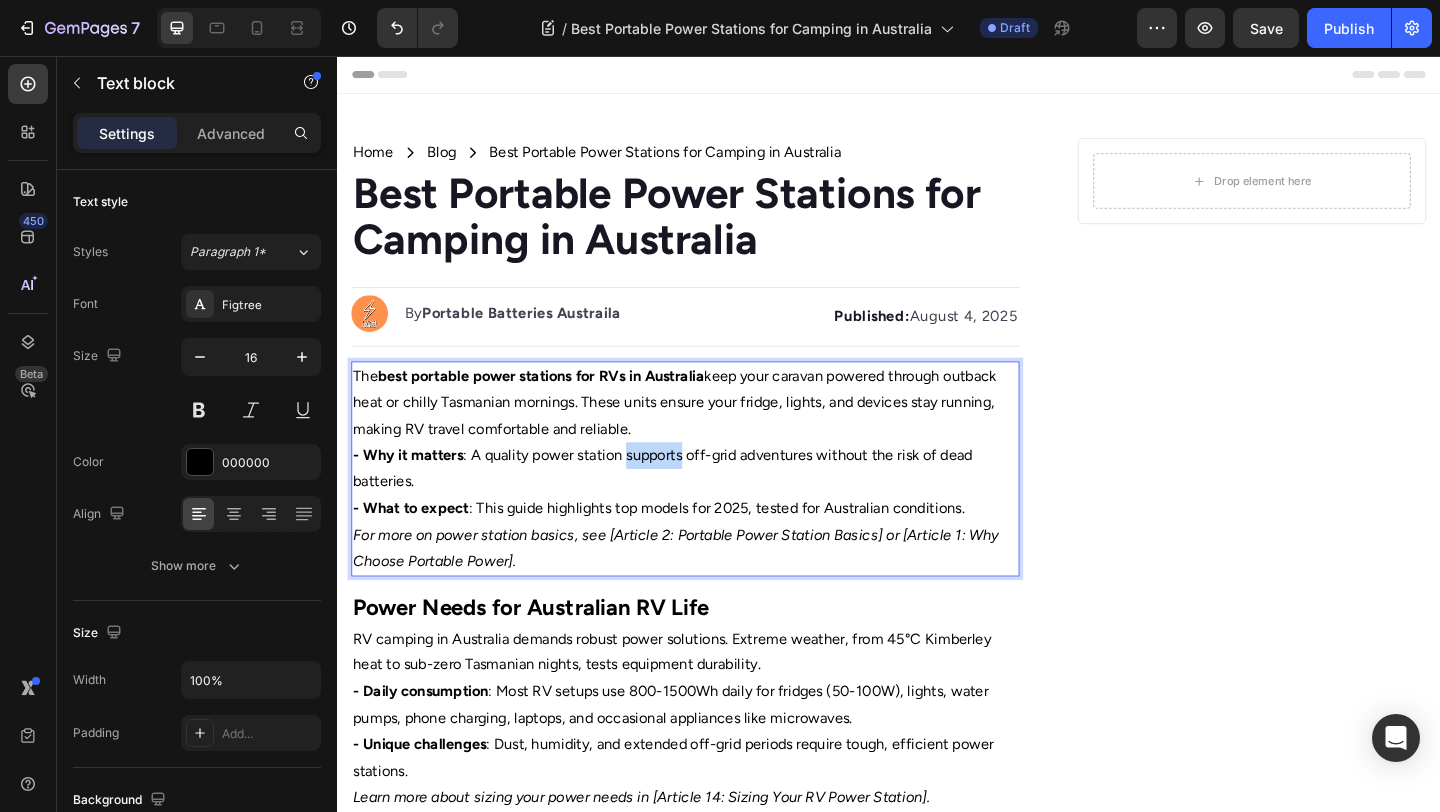 click on "- Why it matters : A quality power station supports off-grid adventures without the risk of dead batteries." at bounding box center (715, 505) 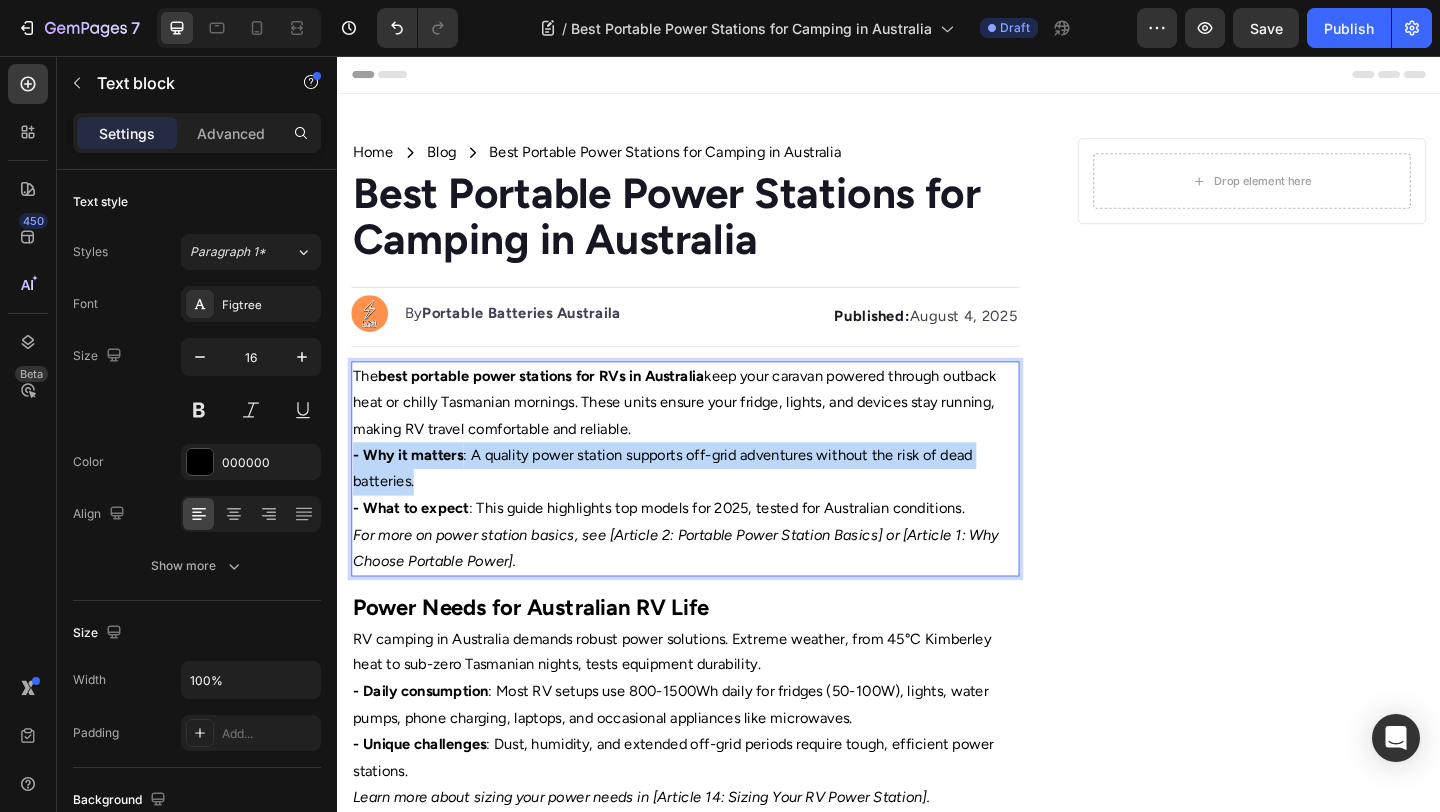 click on "- Why it matters : A quality power station supports off-grid adventures without the risk of dead batteries." at bounding box center [715, 505] 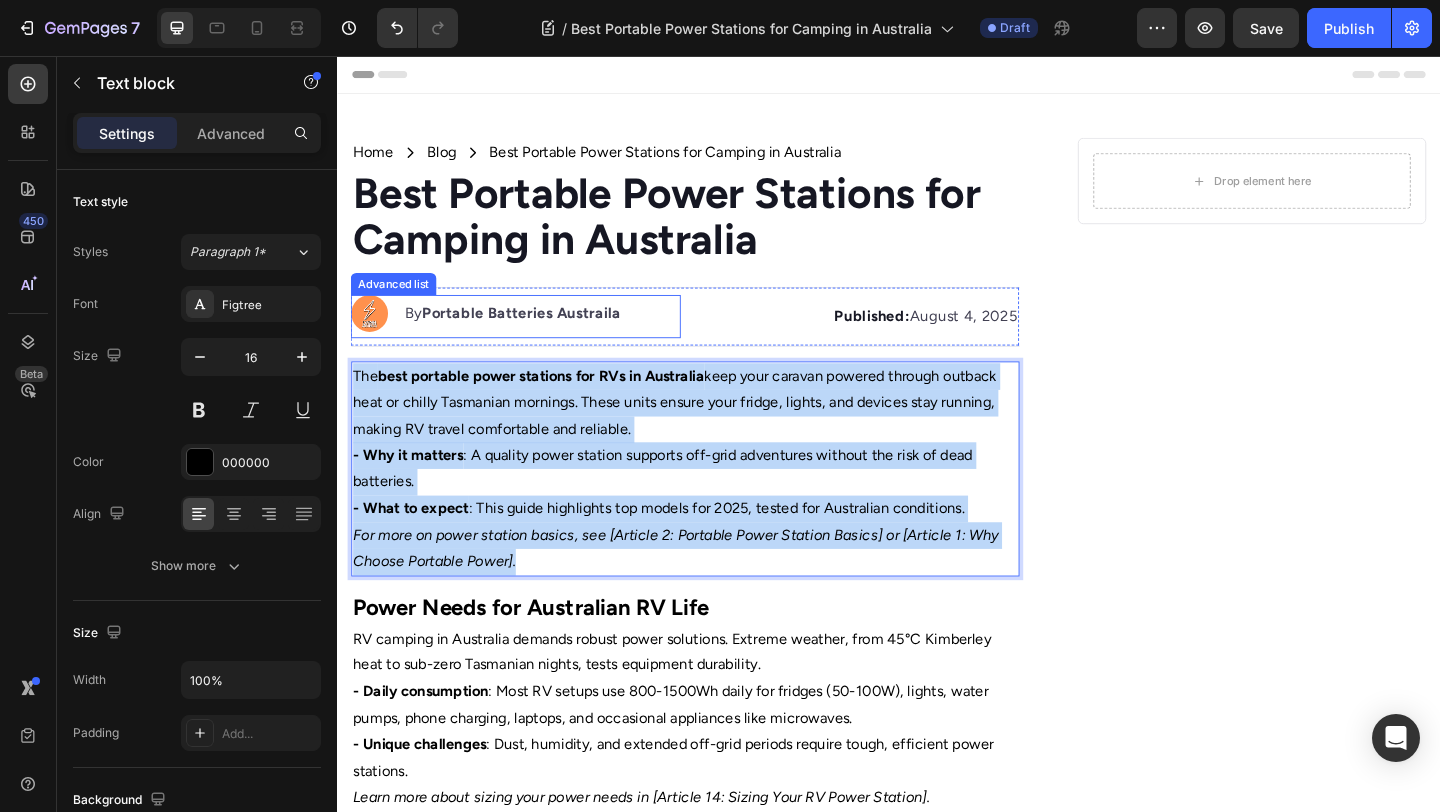 drag, startPoint x: 689, startPoint y: 603, endPoint x: 675, endPoint y: 351, distance: 252.3886 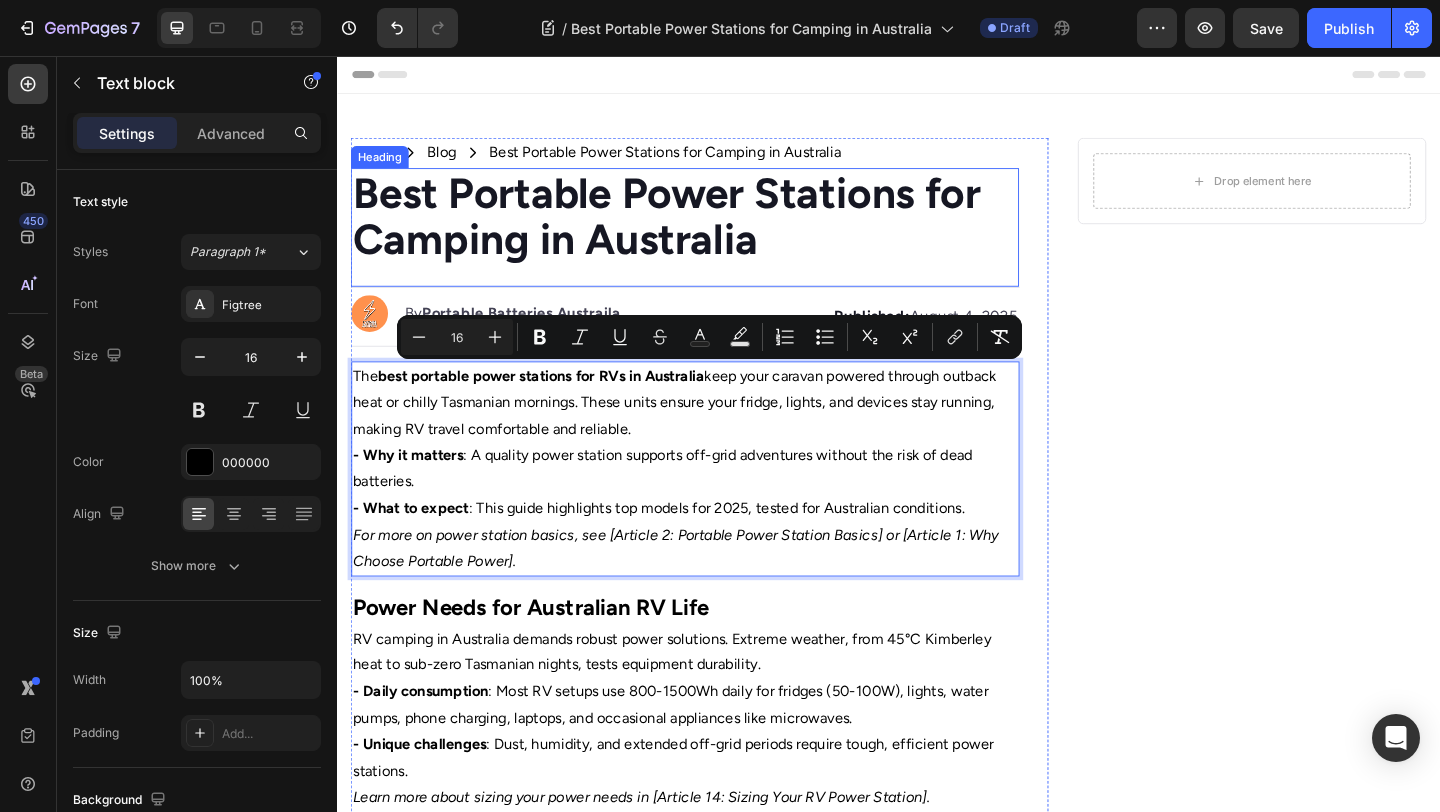 click on "Best Portable Power Stations for Camping in Australia" at bounding box center (695, 230) 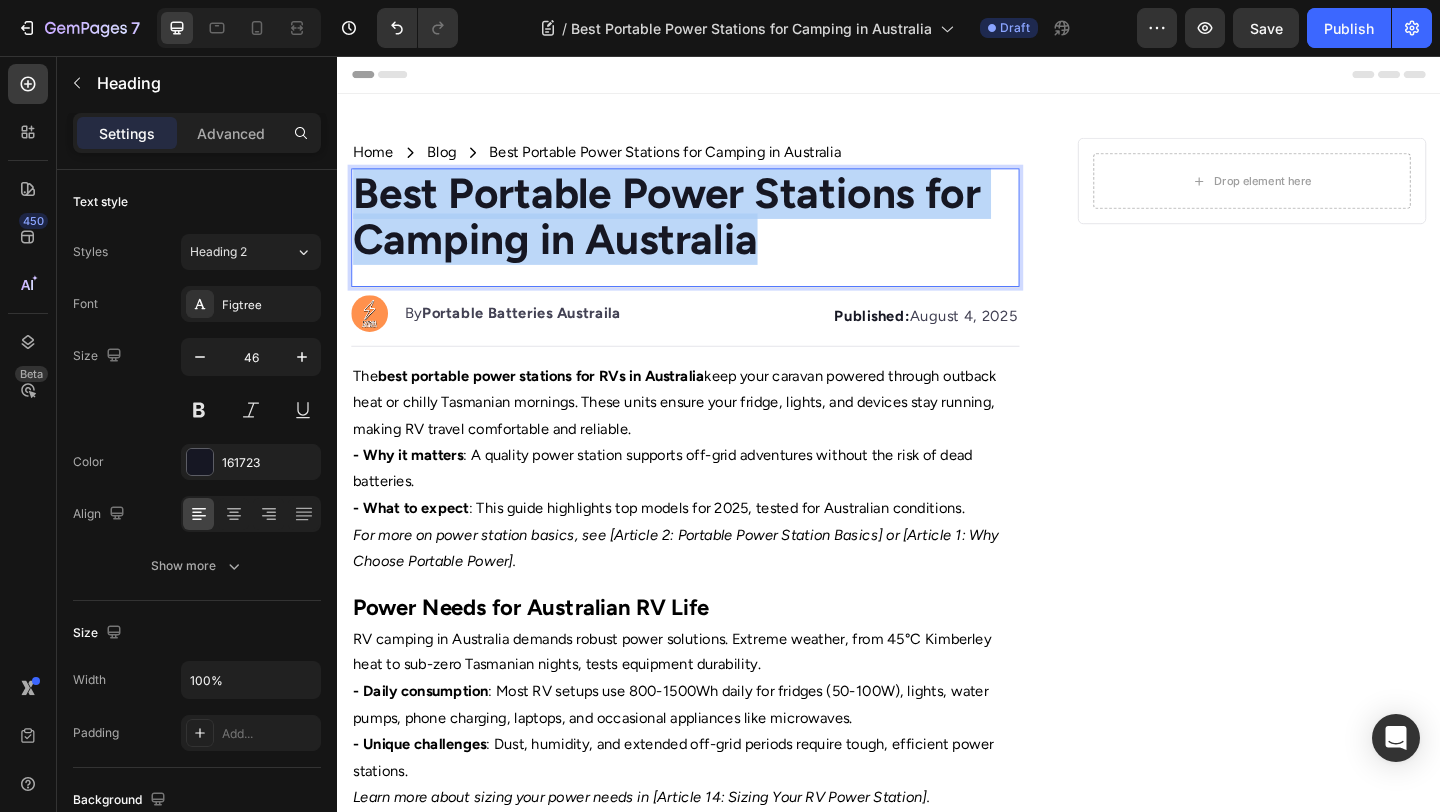 click on "Best Portable Power Stations for Camping in Australia" at bounding box center [695, 230] 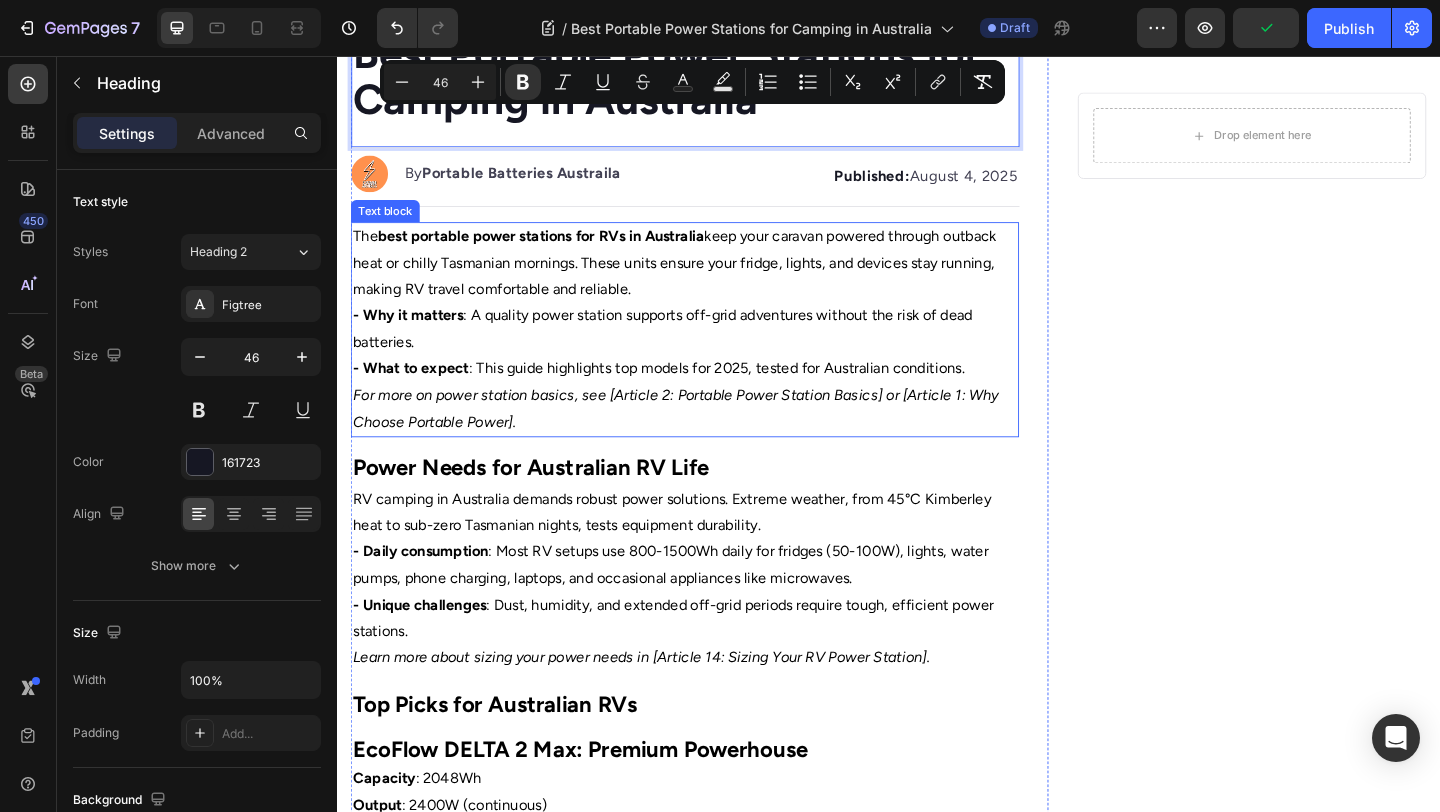 scroll, scrollTop: 153, scrollLeft: 0, axis: vertical 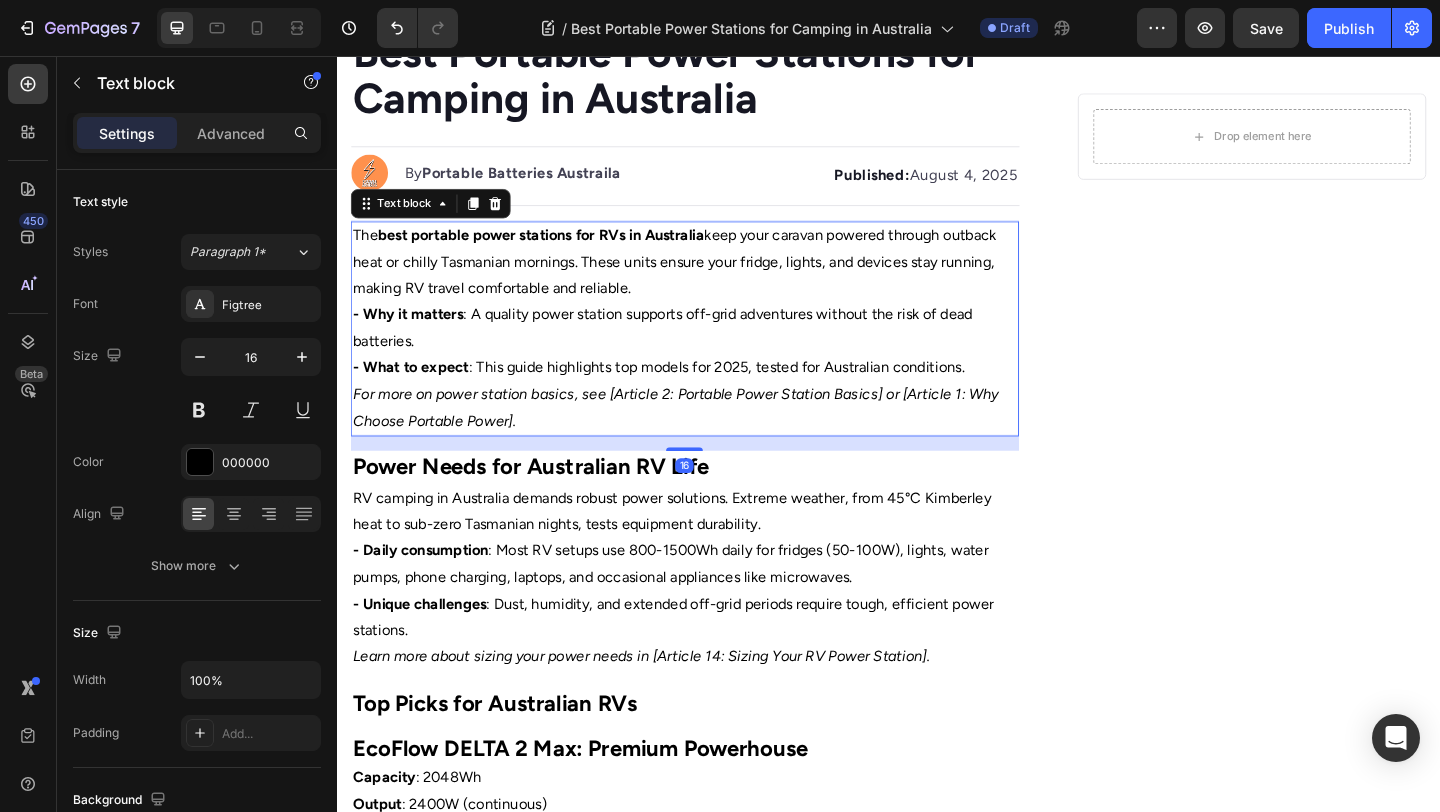 click on "For more on power station basics, see [Article 2: Portable Power Station Basics] or [Article 1: Why Choose Portable Power]." at bounding box center [715, 439] 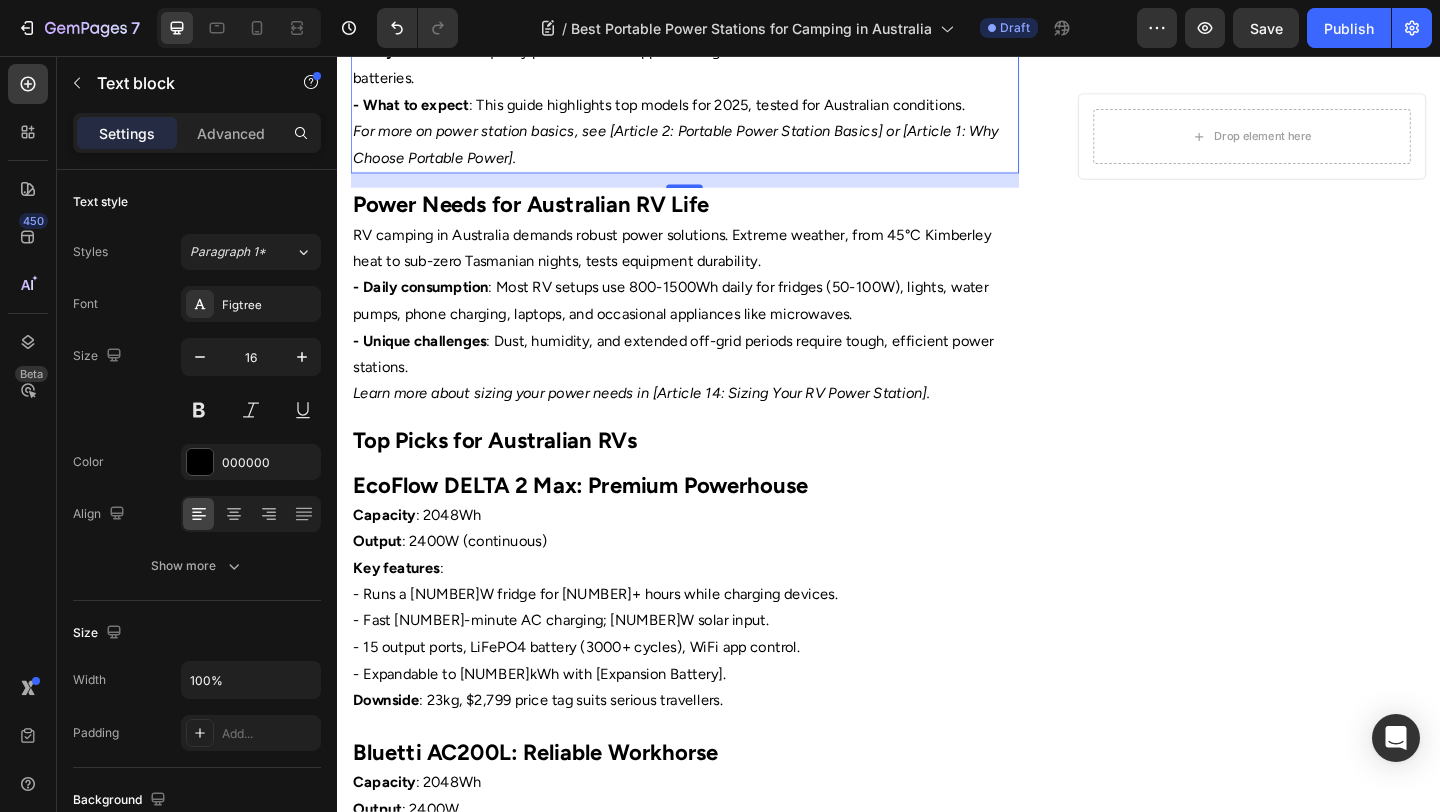 scroll, scrollTop: 274, scrollLeft: 0, axis: vertical 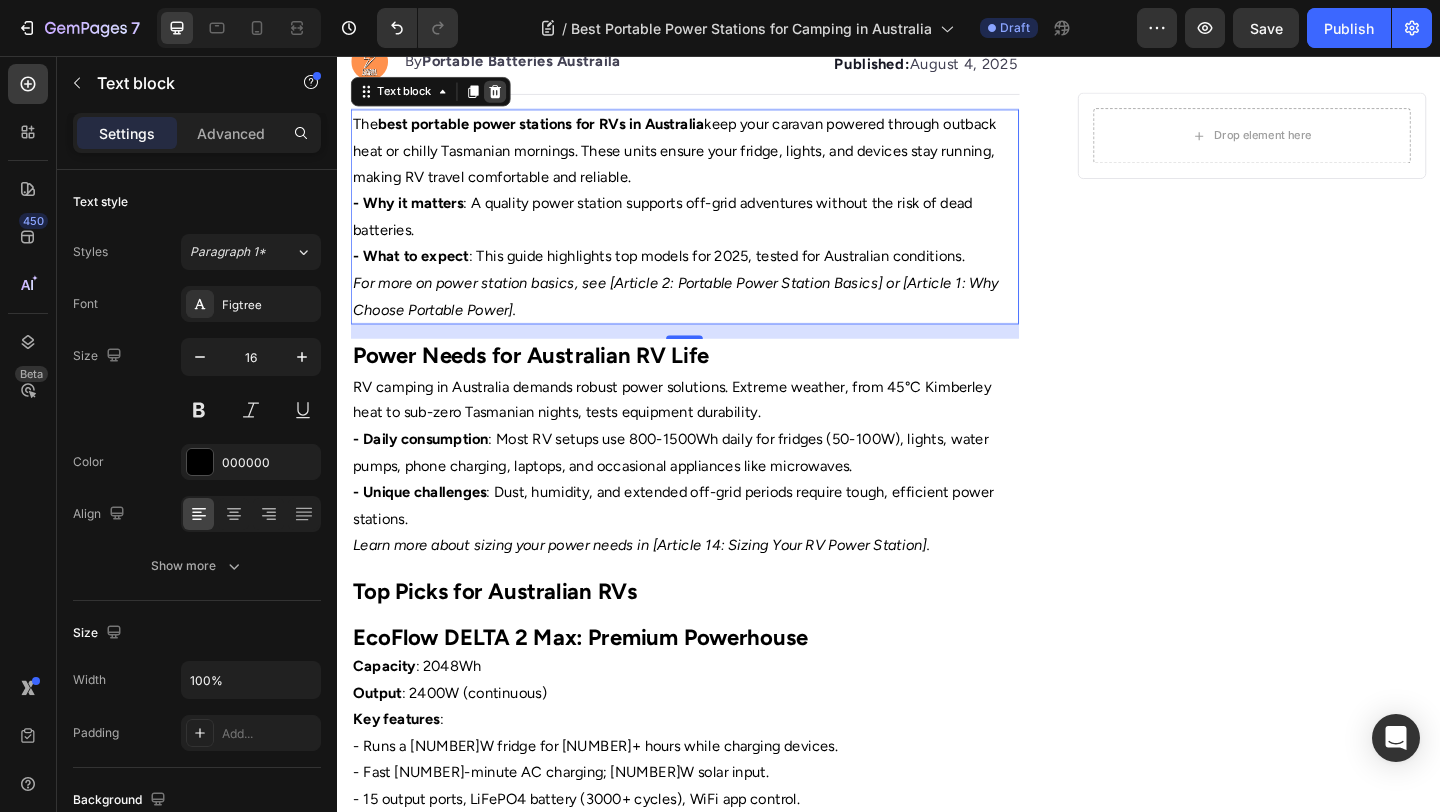 click 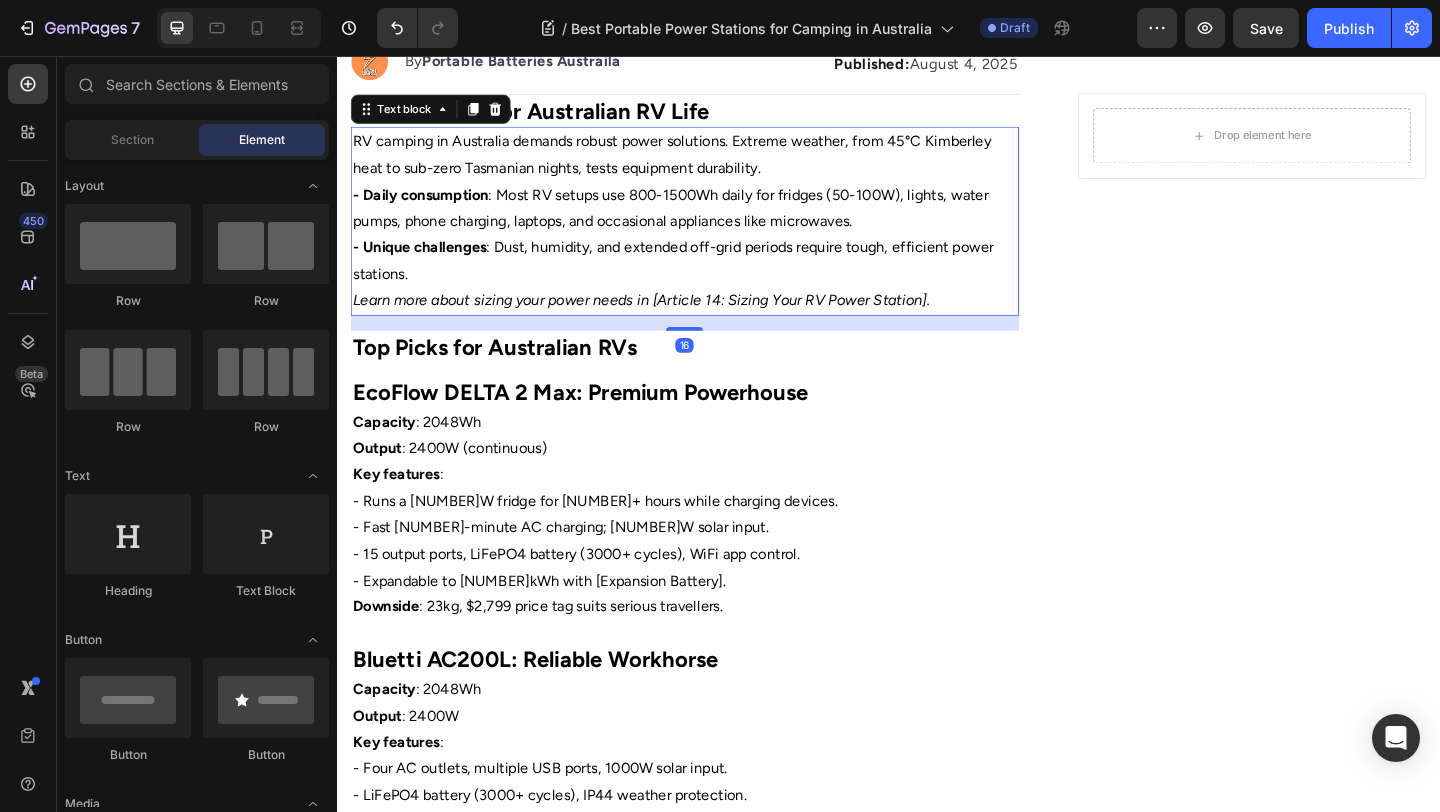click on "- Daily consumption" at bounding box center [427, 206] 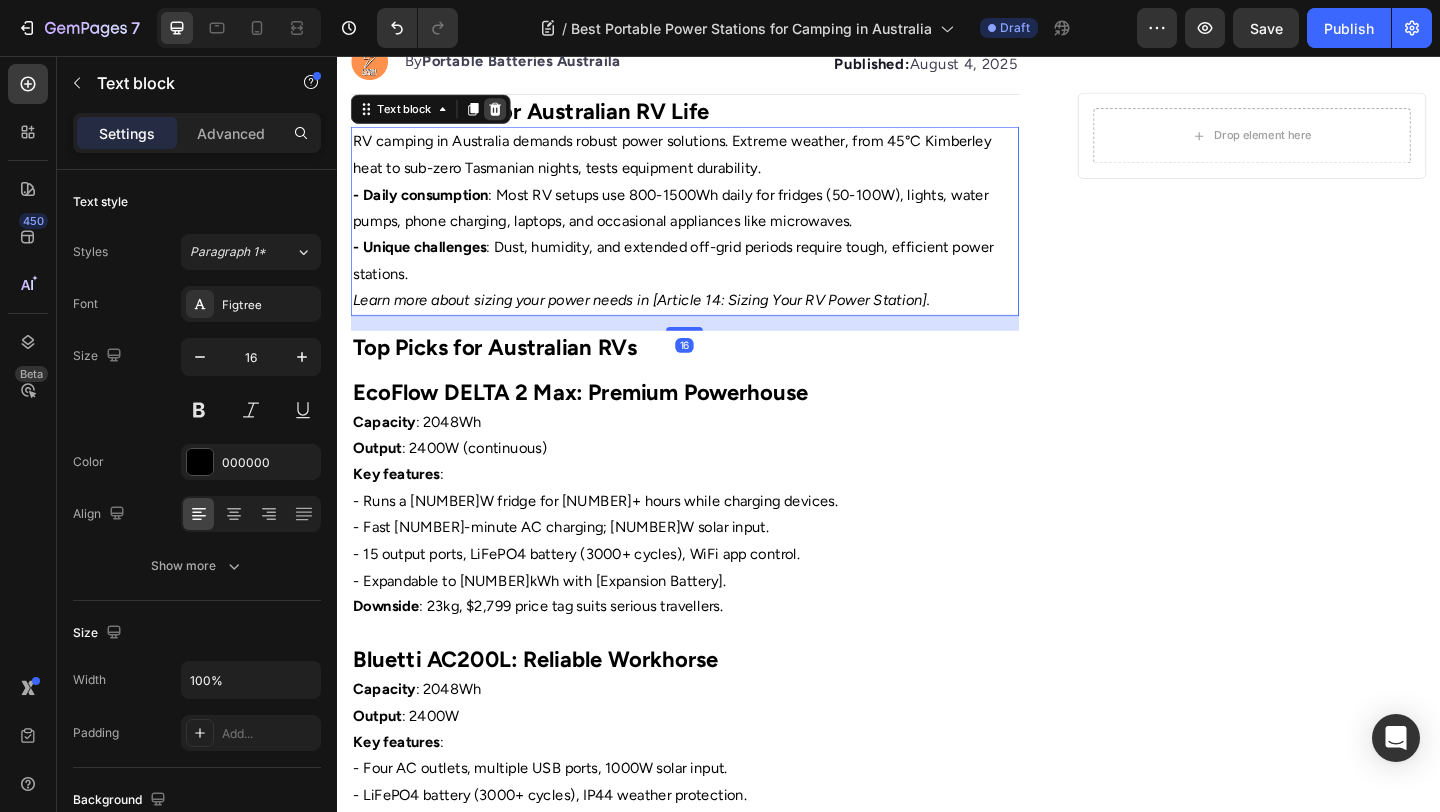 click 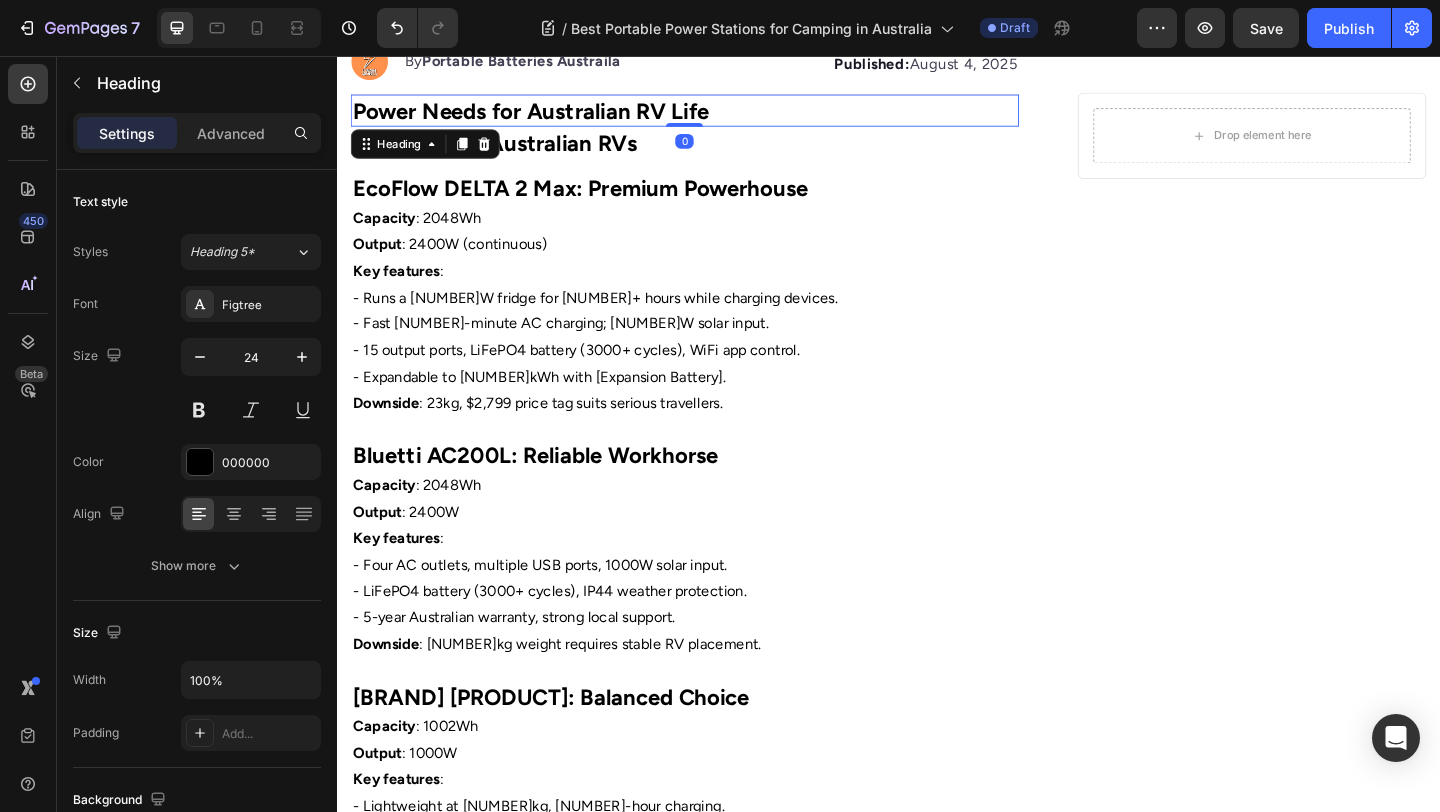click on "Power Needs for Australian RV Life" at bounding box center (547, 115) 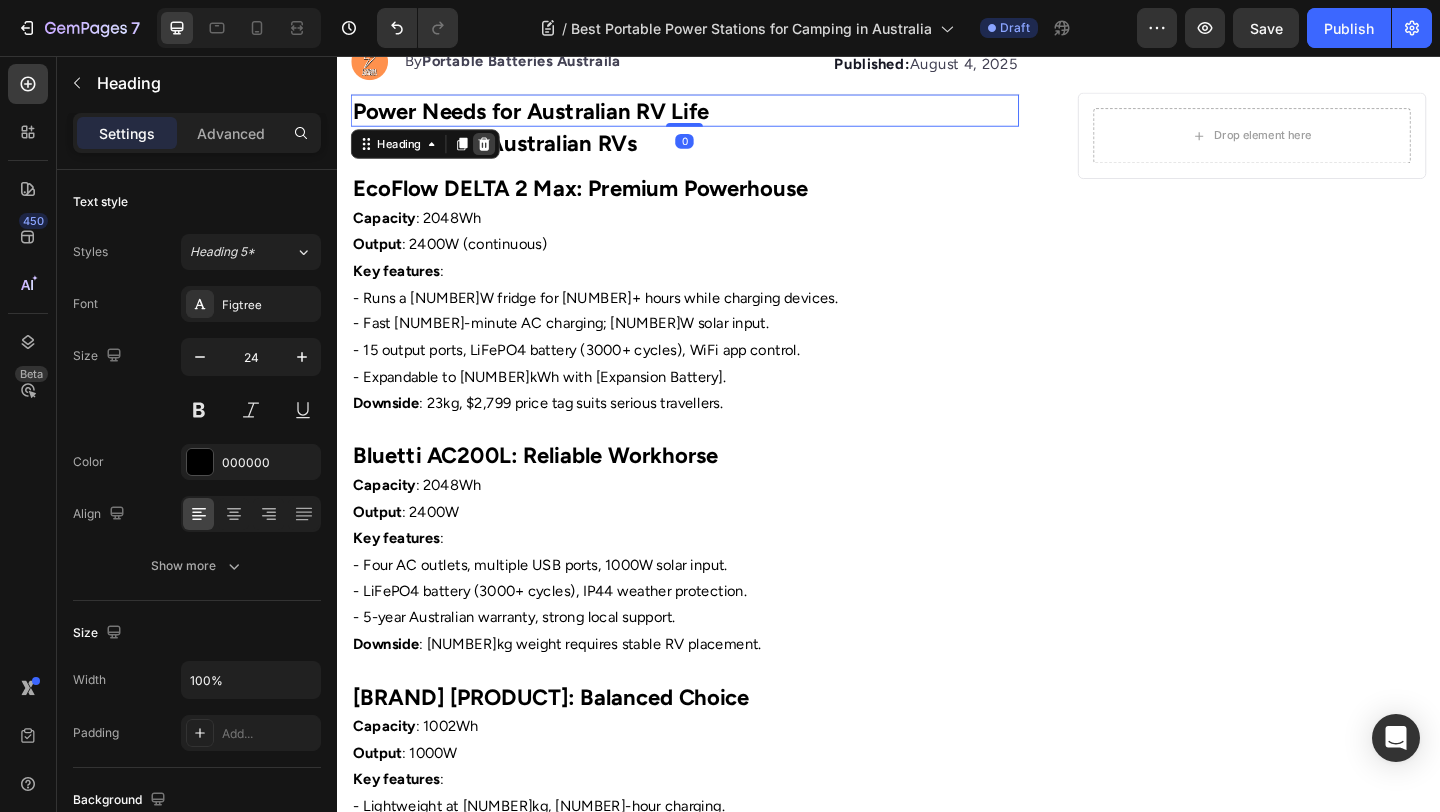 click 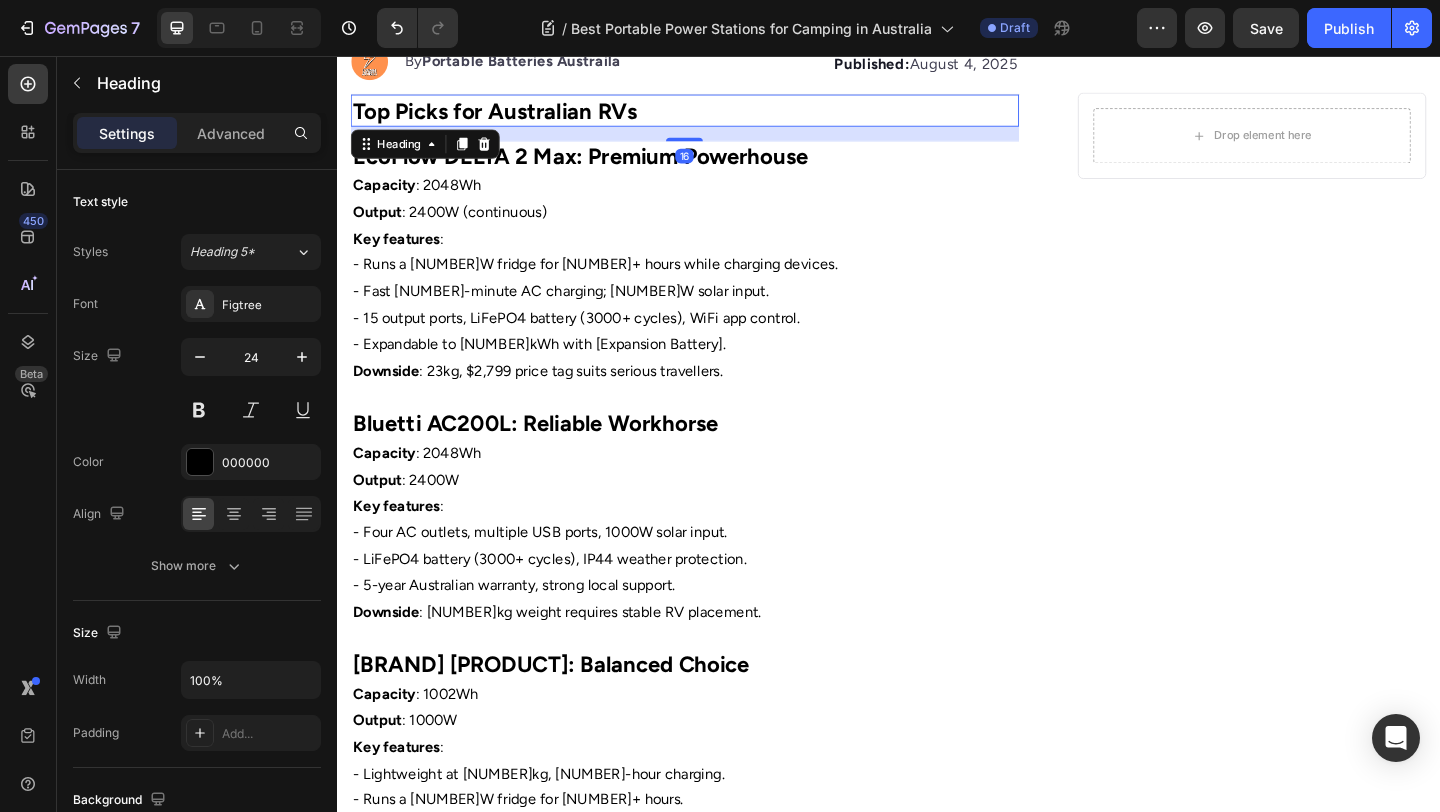 click on "Top Picks for Australian RVs" at bounding box center [508, 115] 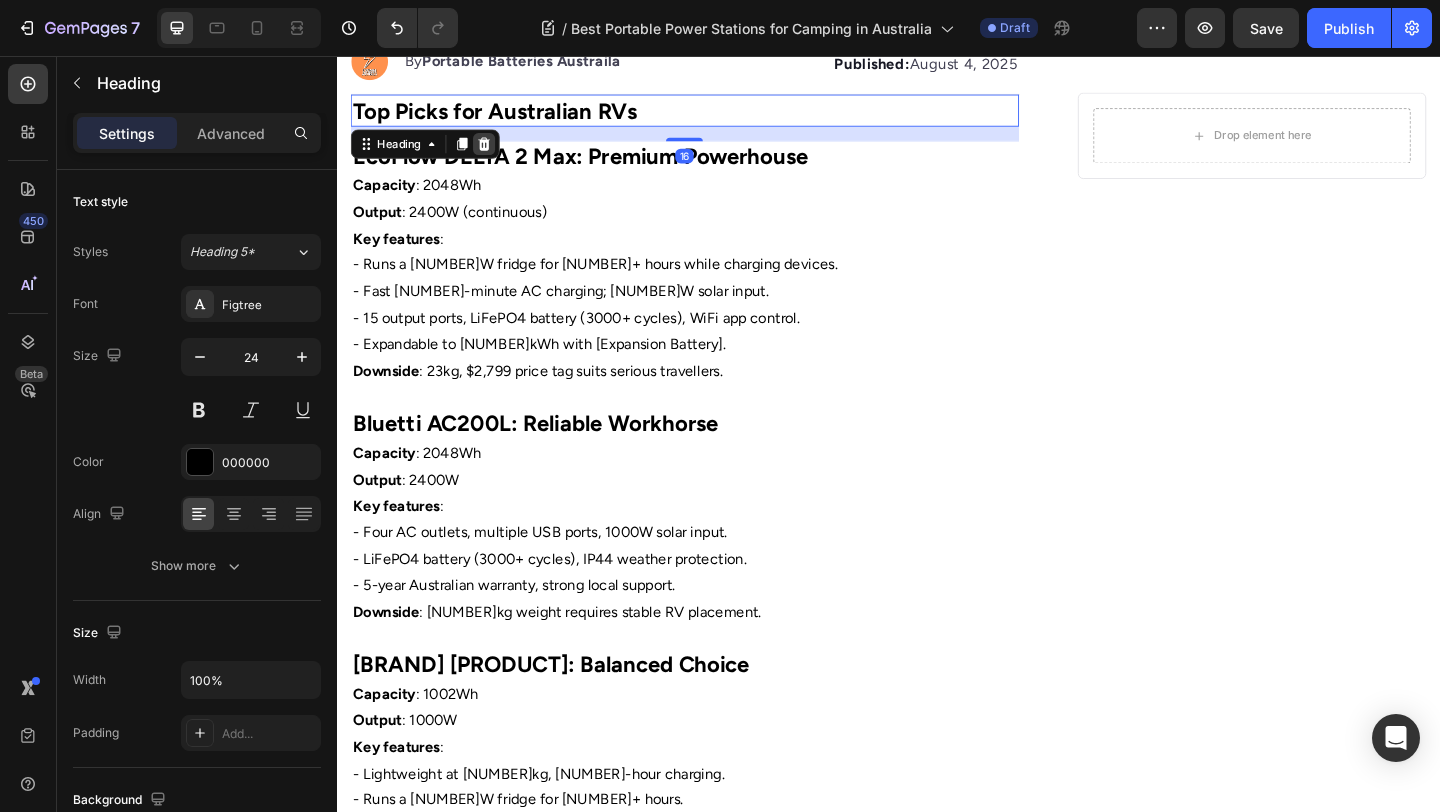 click 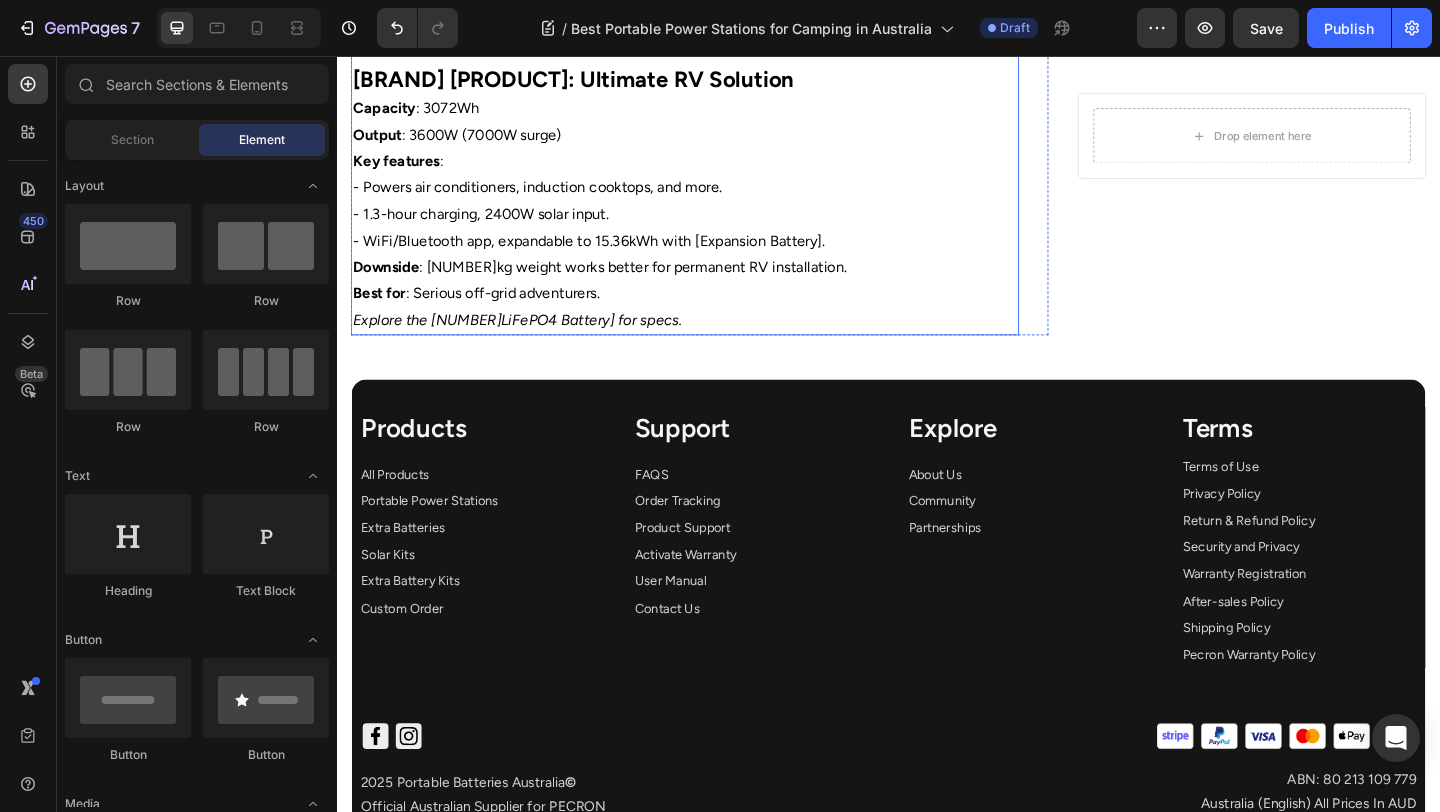 scroll, scrollTop: 1729, scrollLeft: 0, axis: vertical 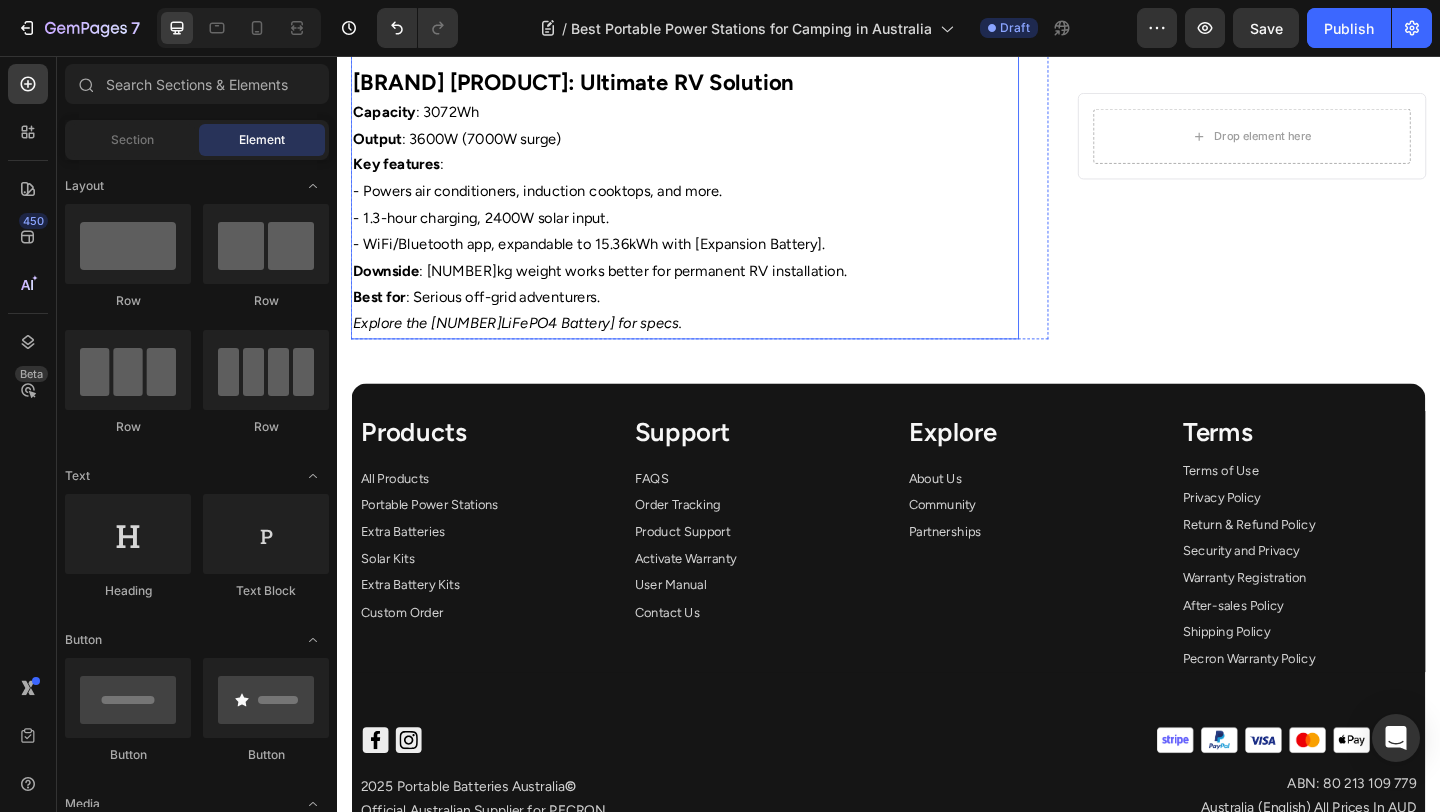 click on "Downside : 36kg weight works better for permanent RV installation." at bounding box center (715, 290) 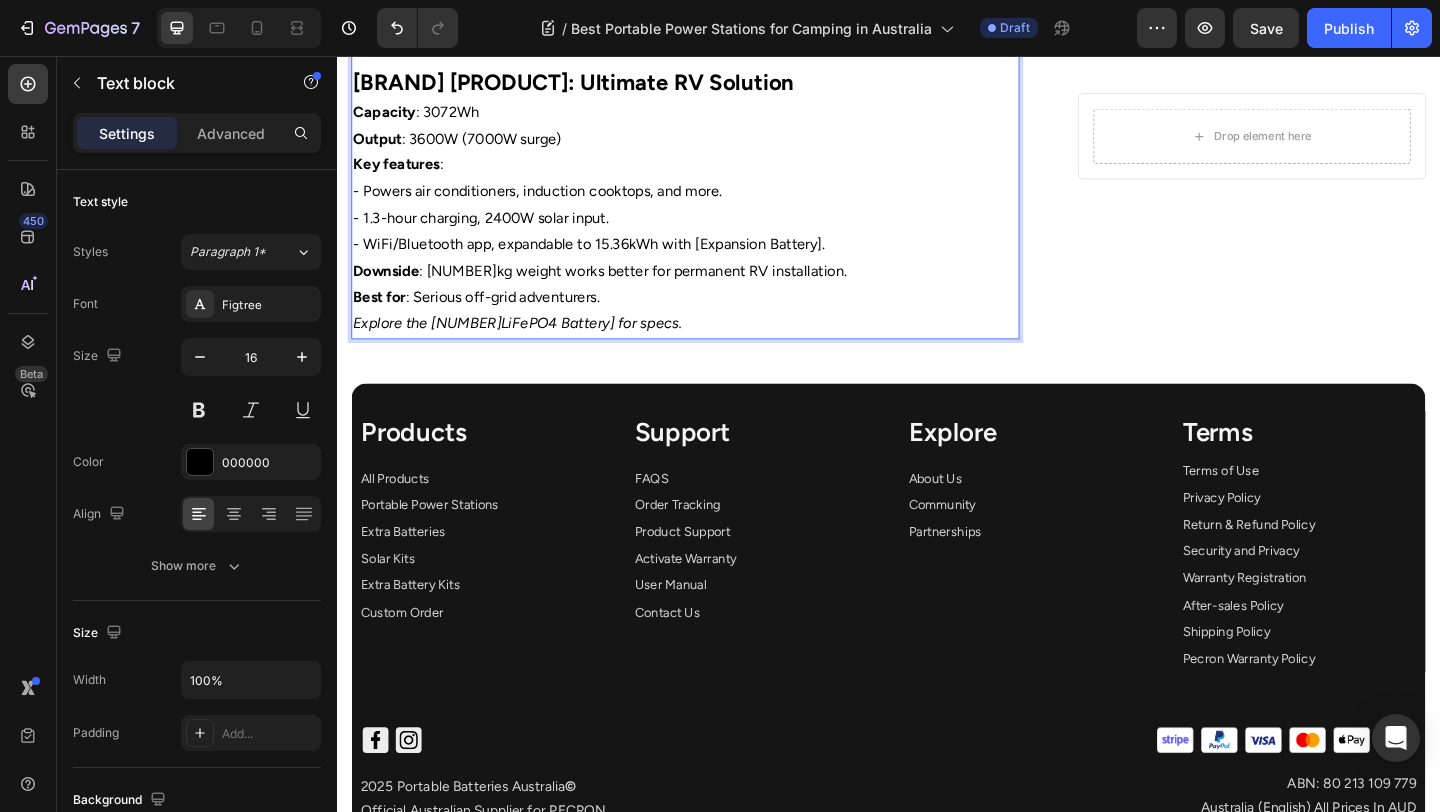 click on "Explore the [3600Wh LiFePO4 Battery] for specs." at bounding box center [715, 347] 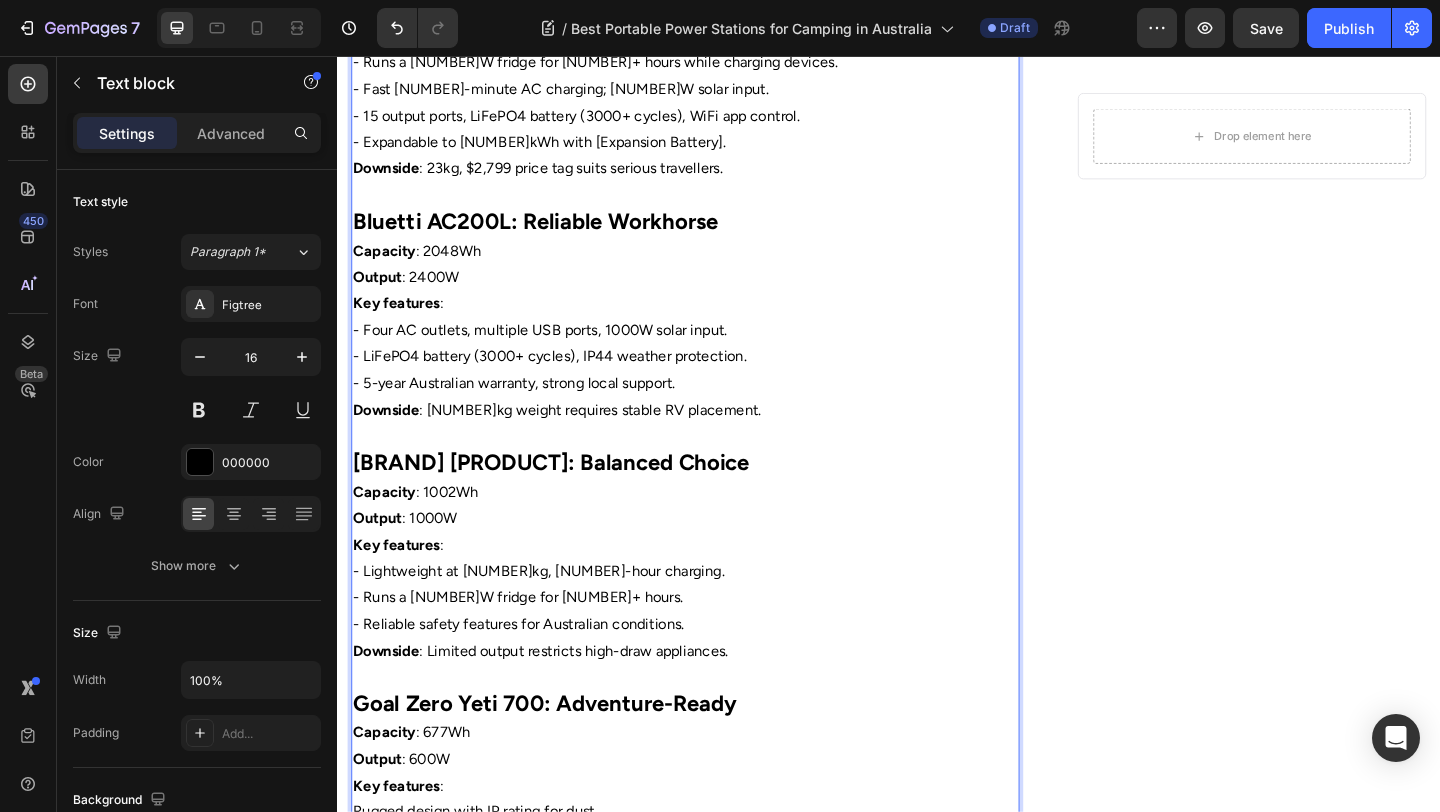 scroll, scrollTop: 0, scrollLeft: 0, axis: both 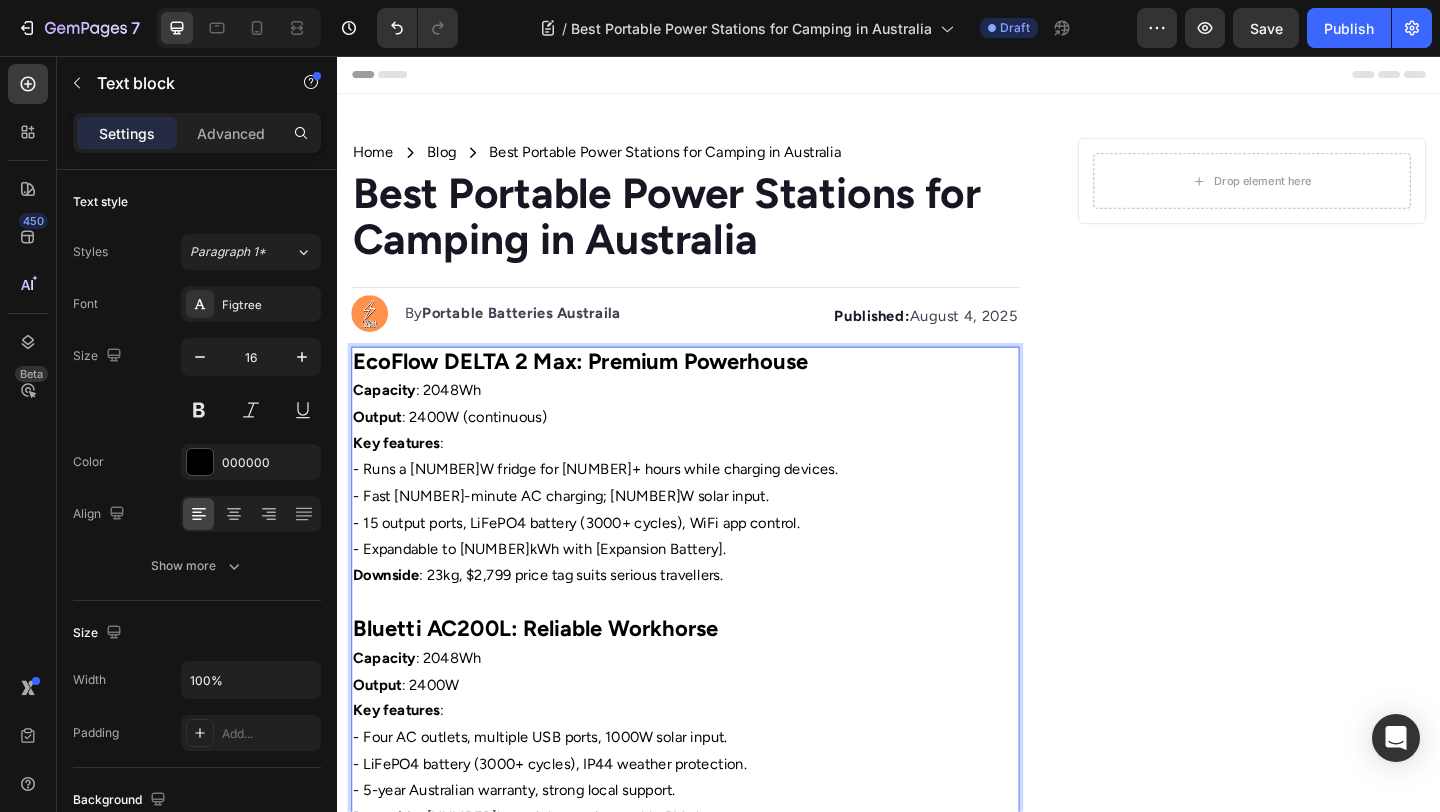 click on "- Runs a 50W fridge for 30+ hours while charging devices." at bounding box center [715, 506] 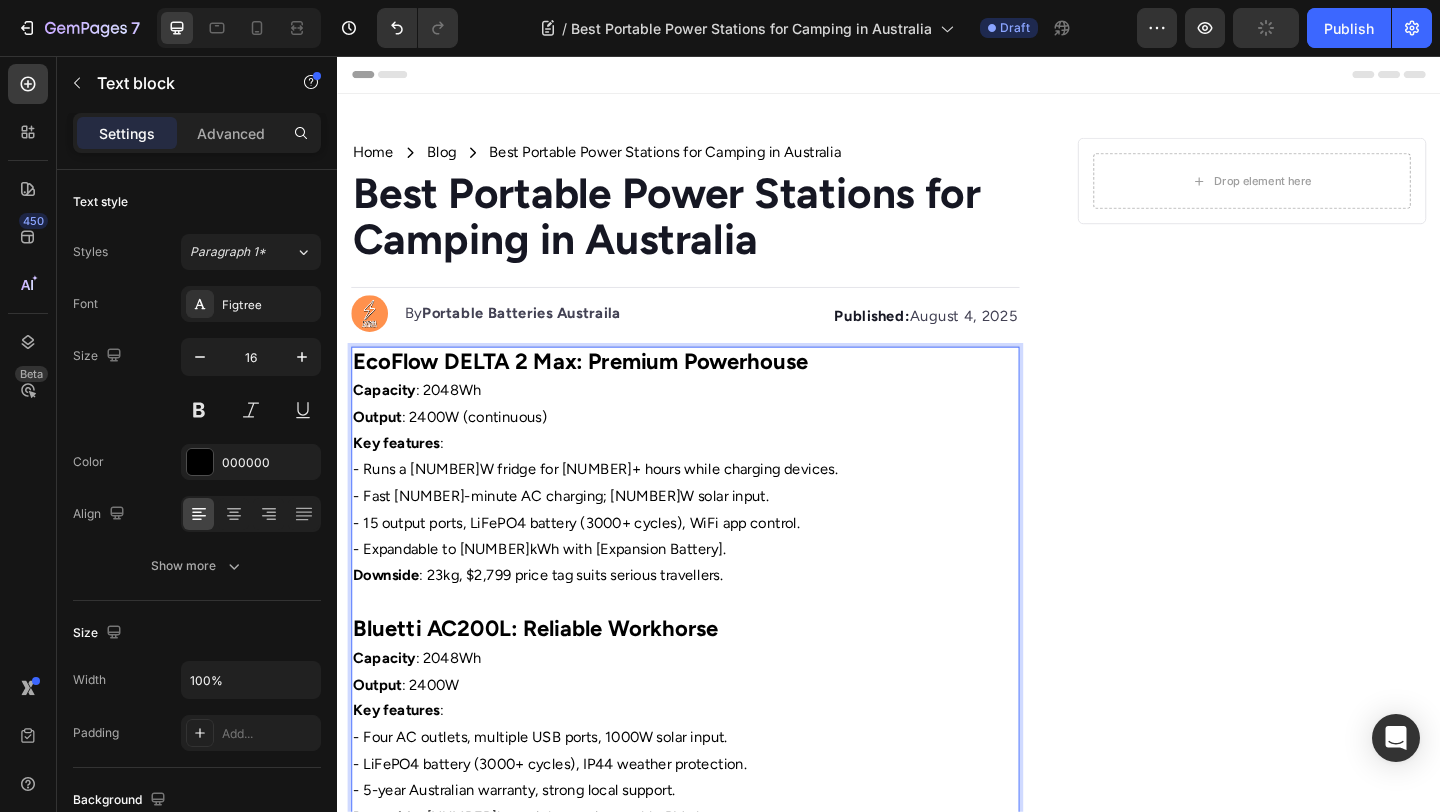 click on "Capacity : 2048Wh" at bounding box center (715, 420) 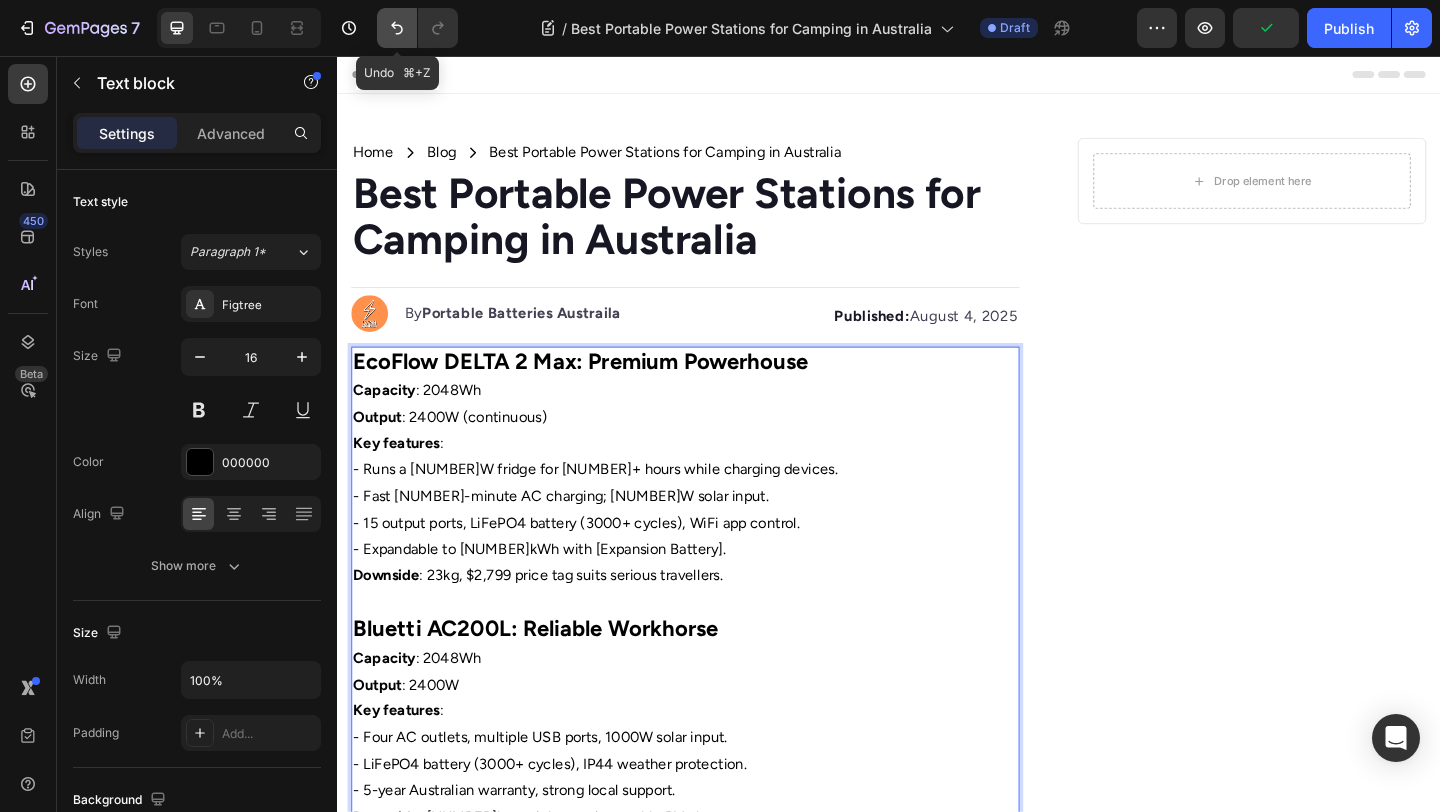 click 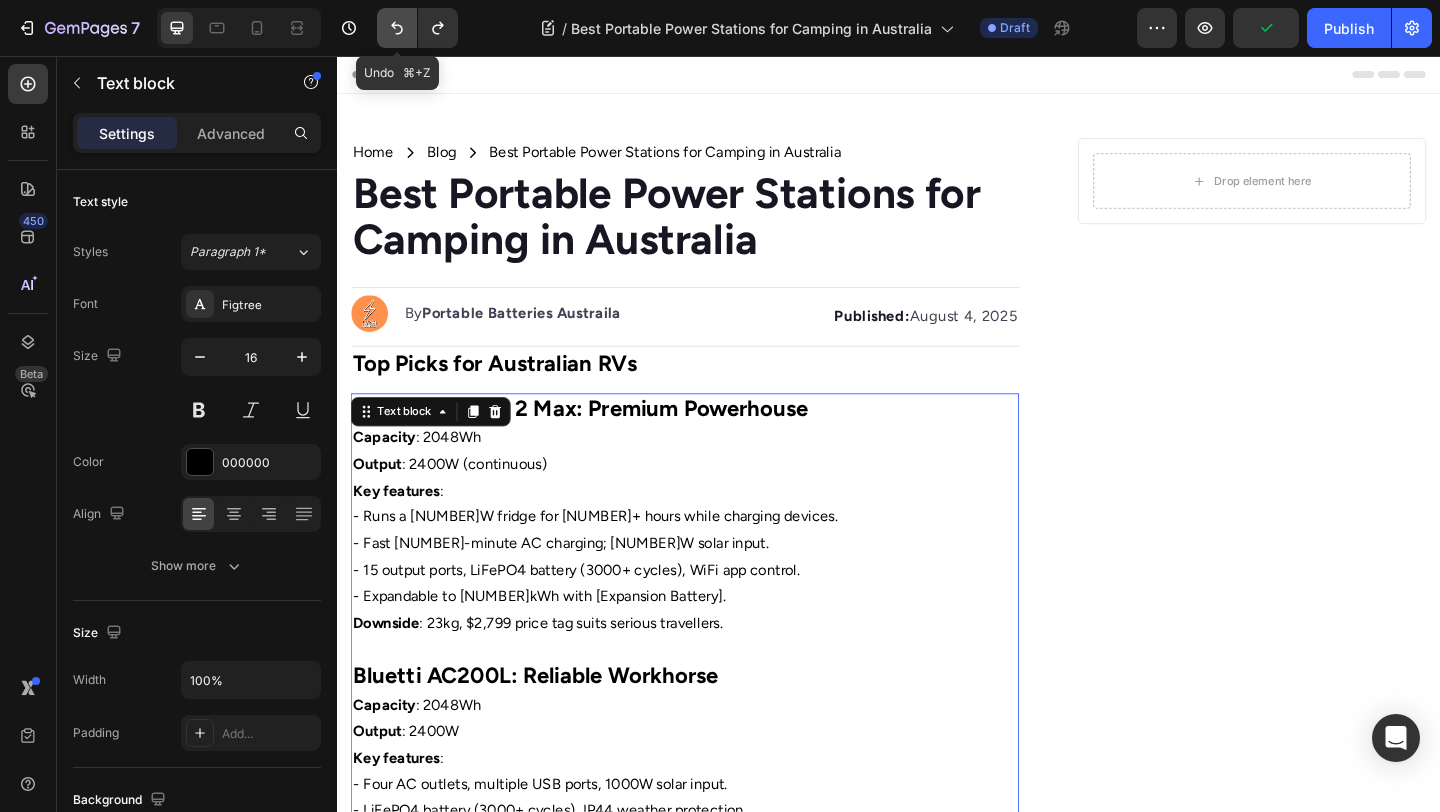 click 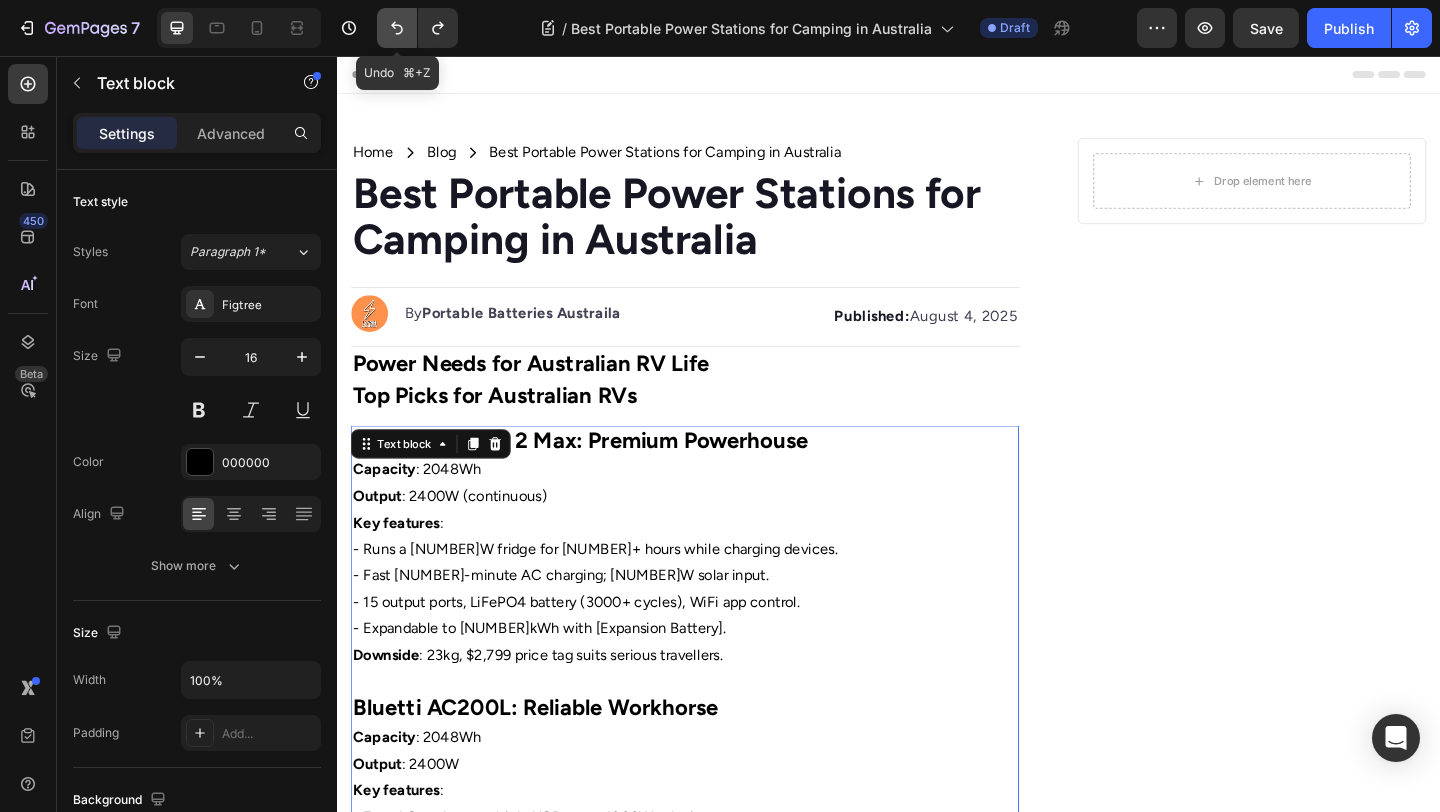 click 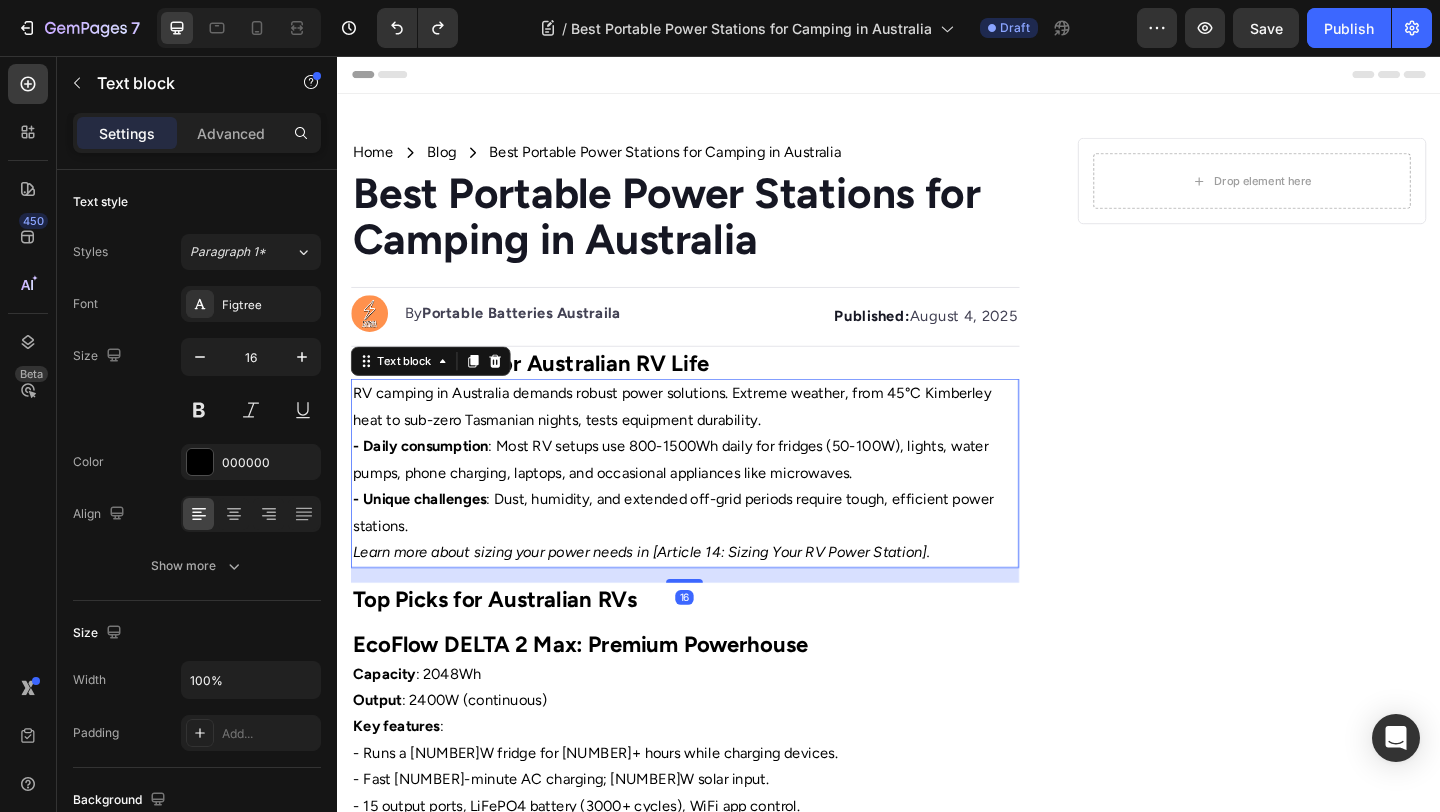 click on "- Daily consumption : Most RV setups use 800-1500Wh daily for fridges (50-100W), lights, water pumps, phone charging, laptops, and occasional appliances like microwaves." at bounding box center [715, 496] 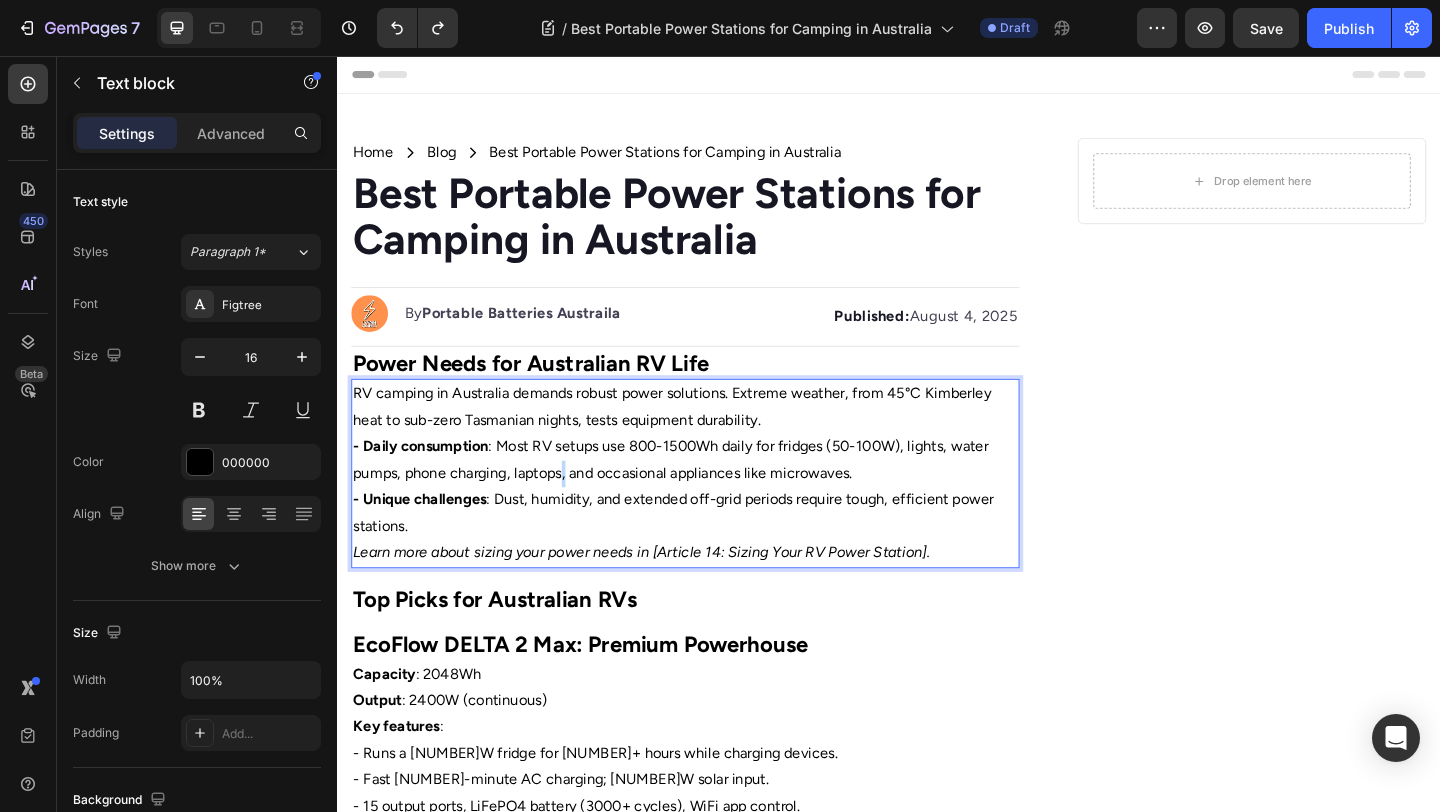 click on "- Daily consumption : Most RV setups use 800-1500Wh daily for fridges (50-100W), lights, water pumps, phone charging, laptops, and occasional appliances like microwaves." at bounding box center [715, 496] 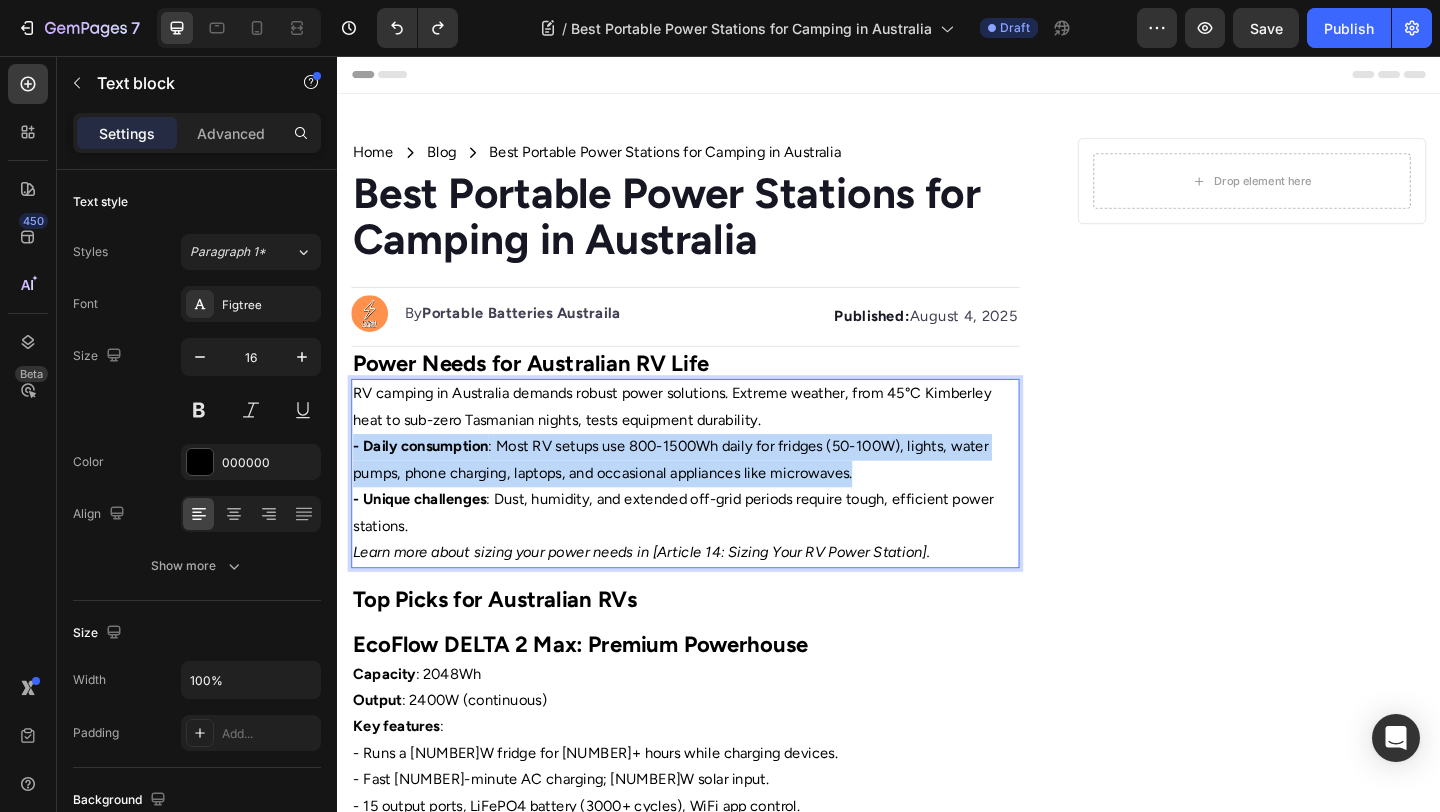 click on "- Daily consumption : Most RV setups use 800-1500Wh daily for fridges (50-100W), lights, water pumps, phone charging, laptops, and occasional appliances like microwaves." at bounding box center (715, 496) 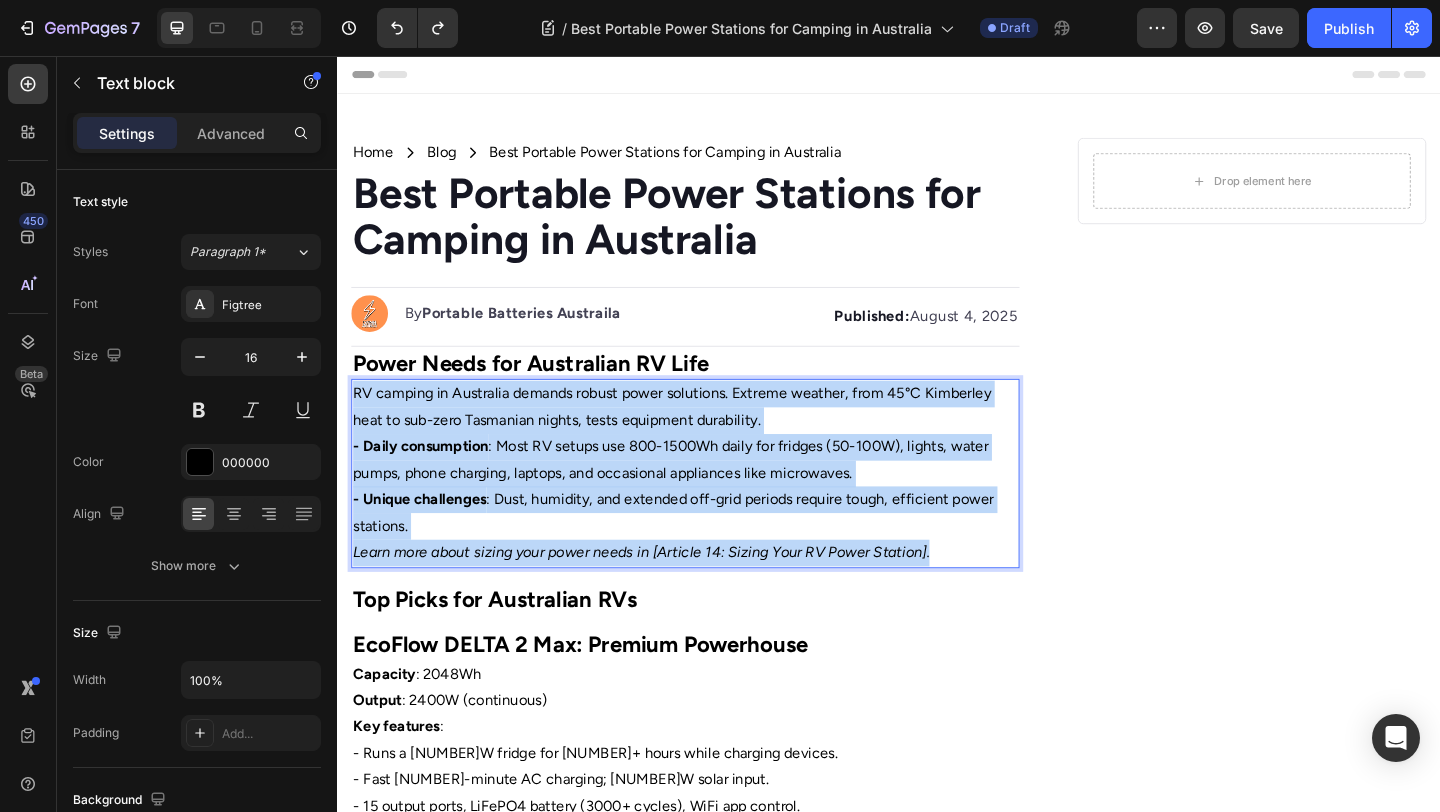 drag, startPoint x: 980, startPoint y: 590, endPoint x: 310, endPoint y: 419, distance: 691.4774 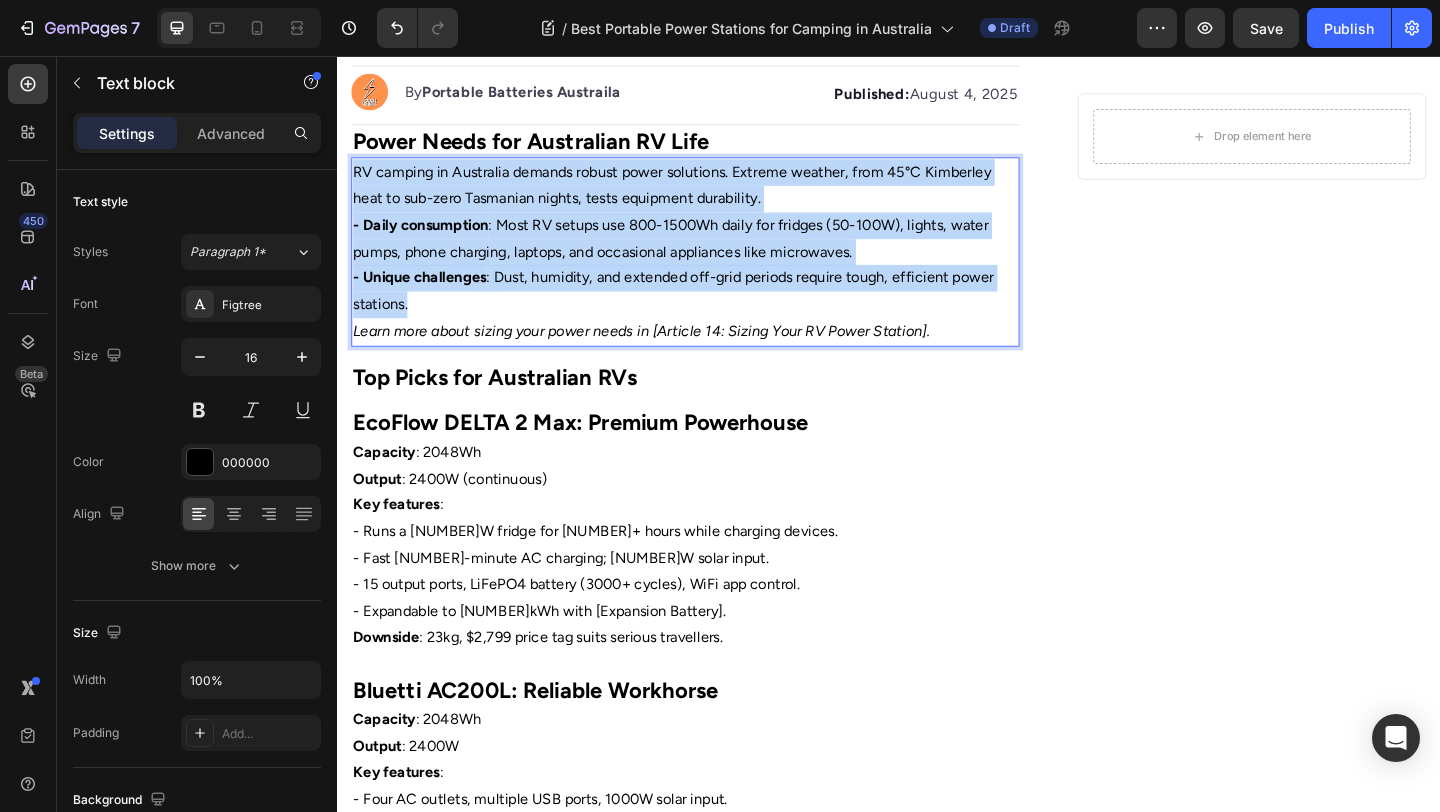 scroll, scrollTop: 234, scrollLeft: 0, axis: vertical 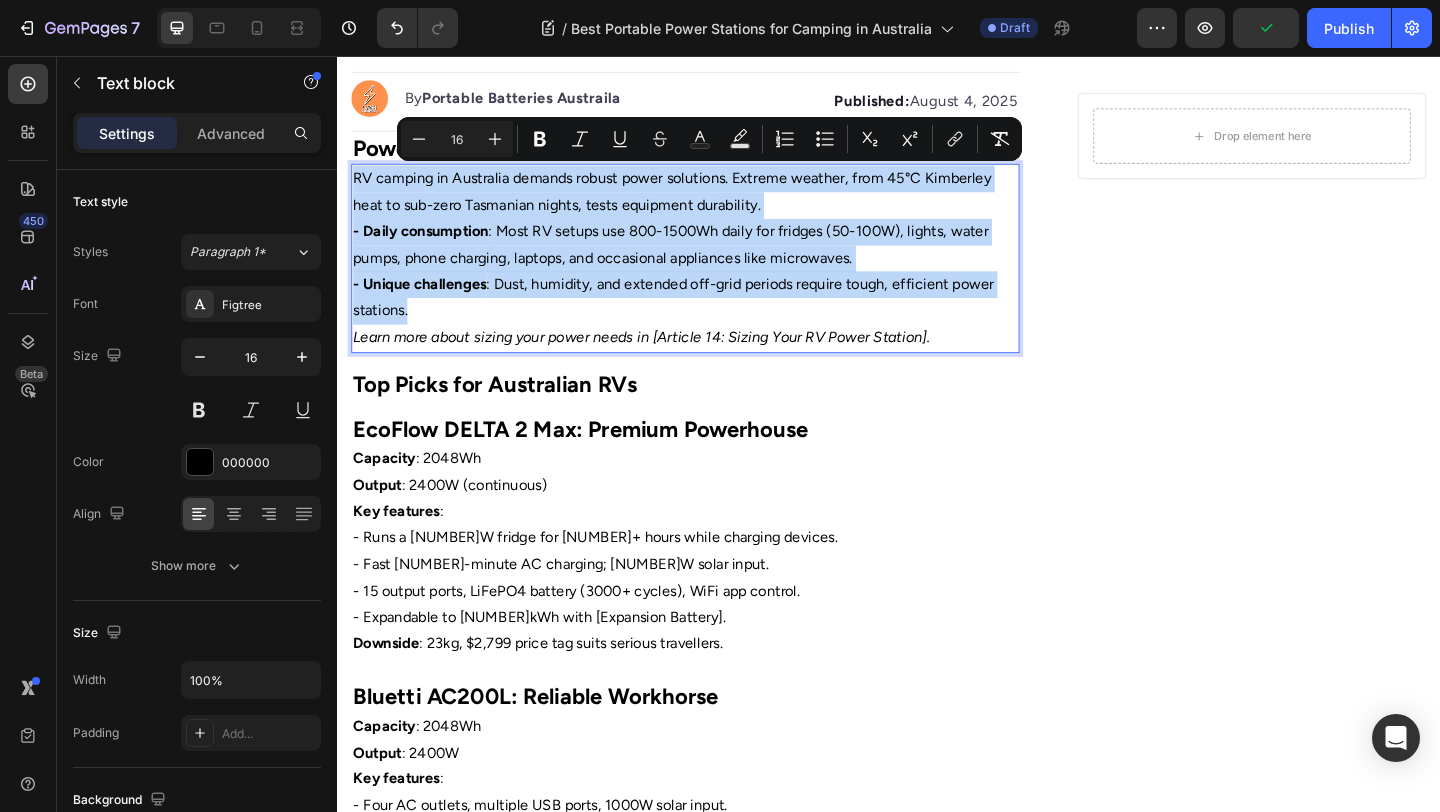 click on "- Daily consumption : Most RV setups use 800-1500Wh daily for fridges (50-100W), lights, water pumps, phone charging, laptops, and occasional appliances like microwaves." at bounding box center (715, 262) 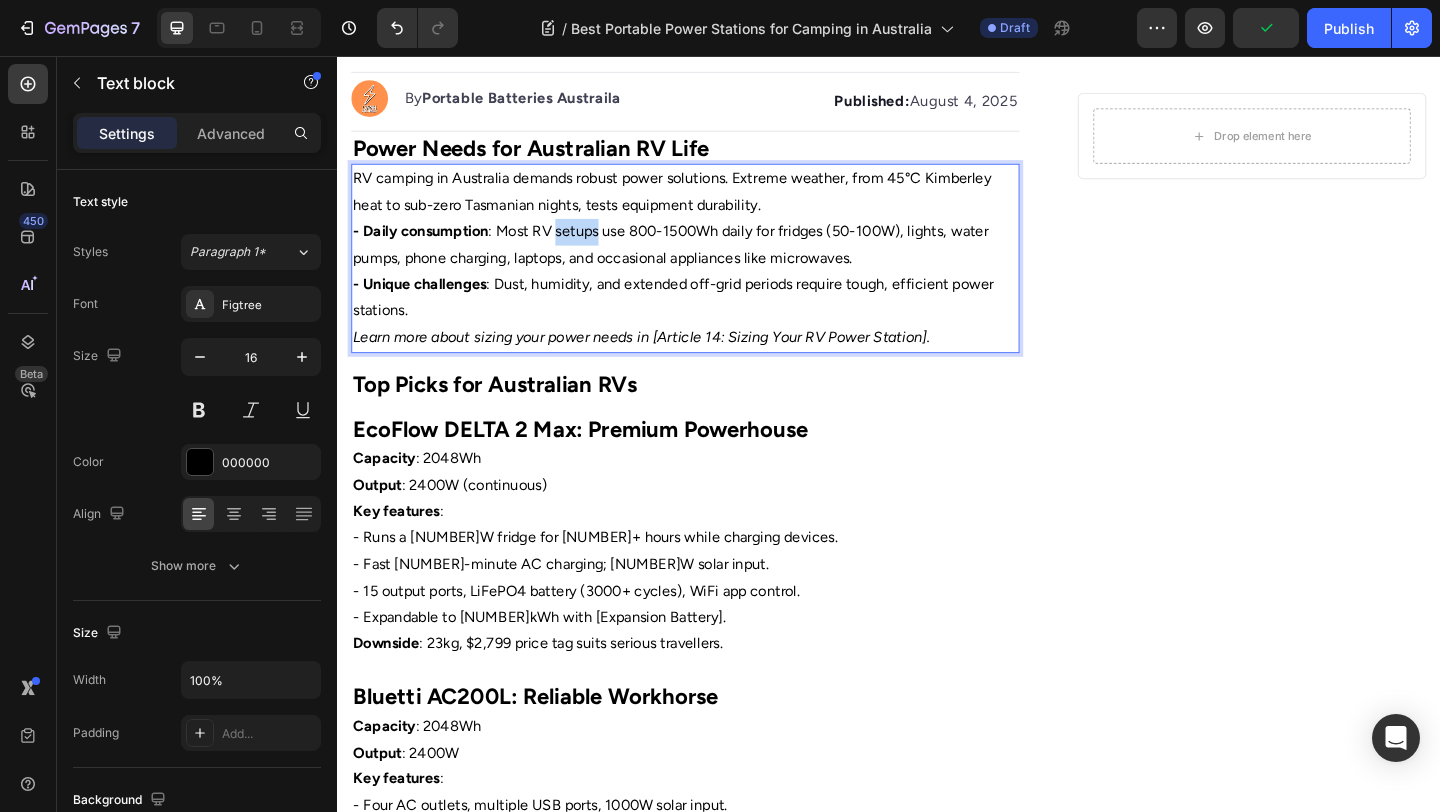 click on "- Daily consumption : Most RV setups use 800-1500Wh daily for fridges (50-100W), lights, water pumps, phone charging, laptops, and occasional appliances like microwaves." at bounding box center (715, 262) 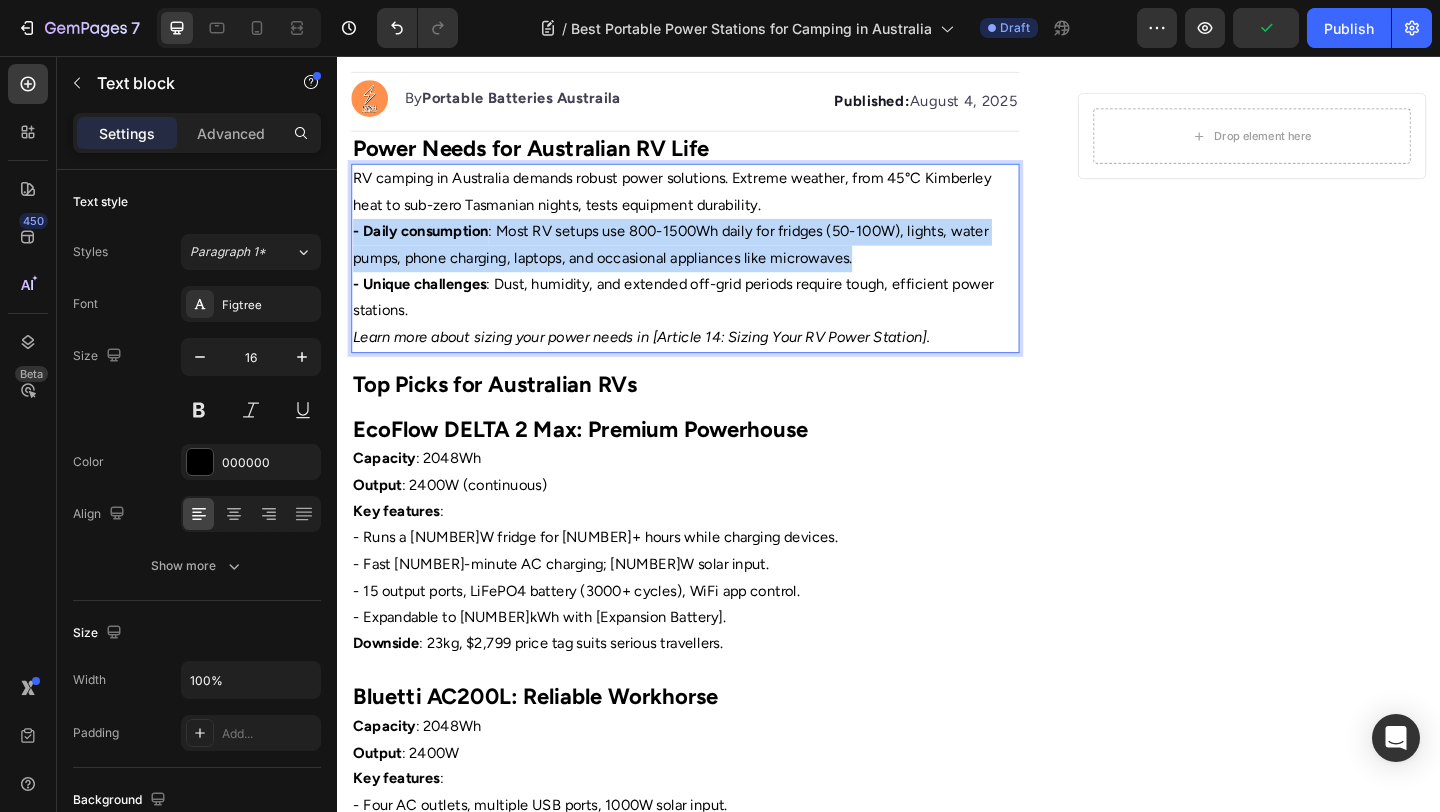 click on "- Daily consumption : Most RV setups use 800-1500Wh daily for fridges (50-100W), lights, water pumps, phone charging, laptops, and occasional appliances like microwaves." at bounding box center (715, 262) 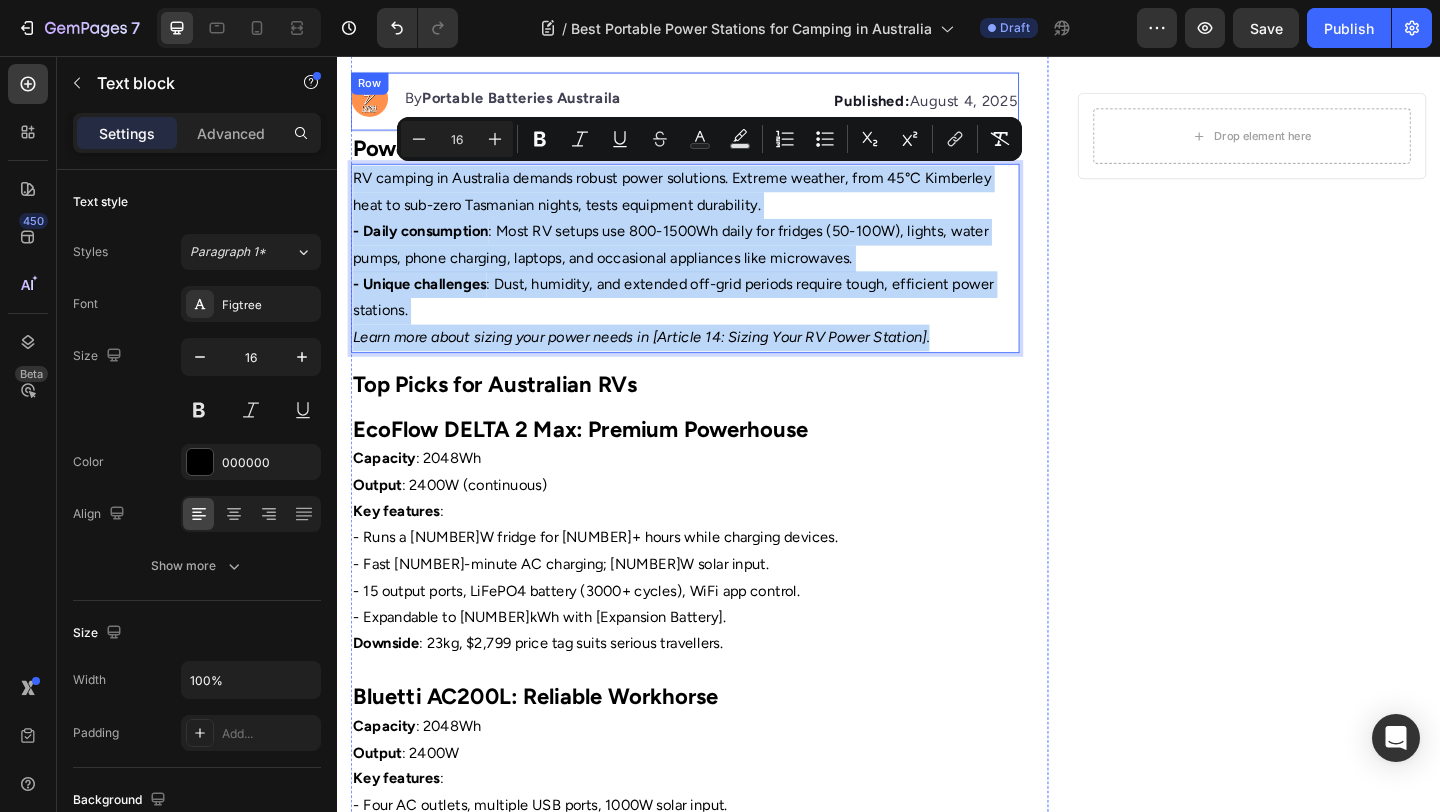 drag, startPoint x: 999, startPoint y: 355, endPoint x: 470, endPoint y: 132, distance: 574.08185 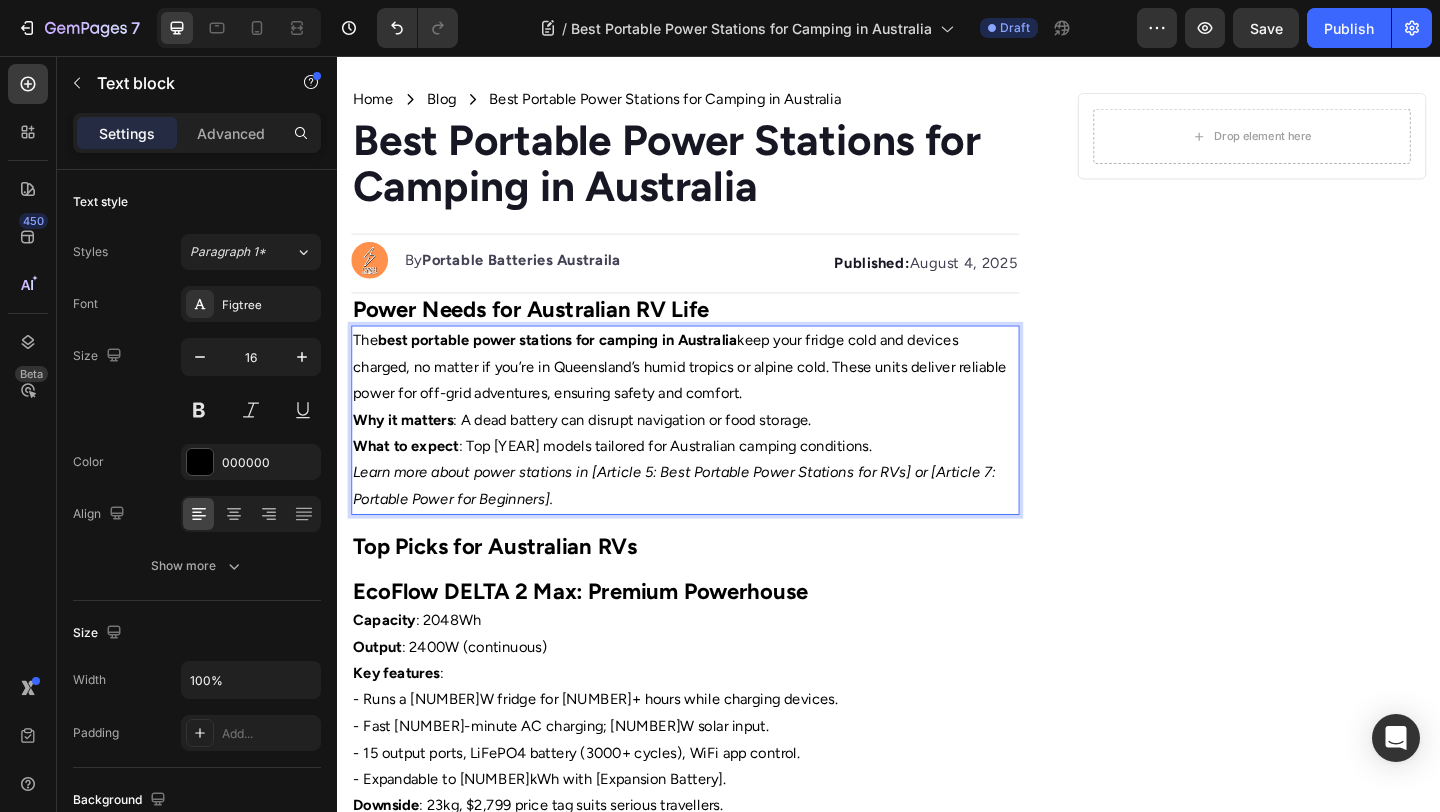 scroll, scrollTop: 45, scrollLeft: 0, axis: vertical 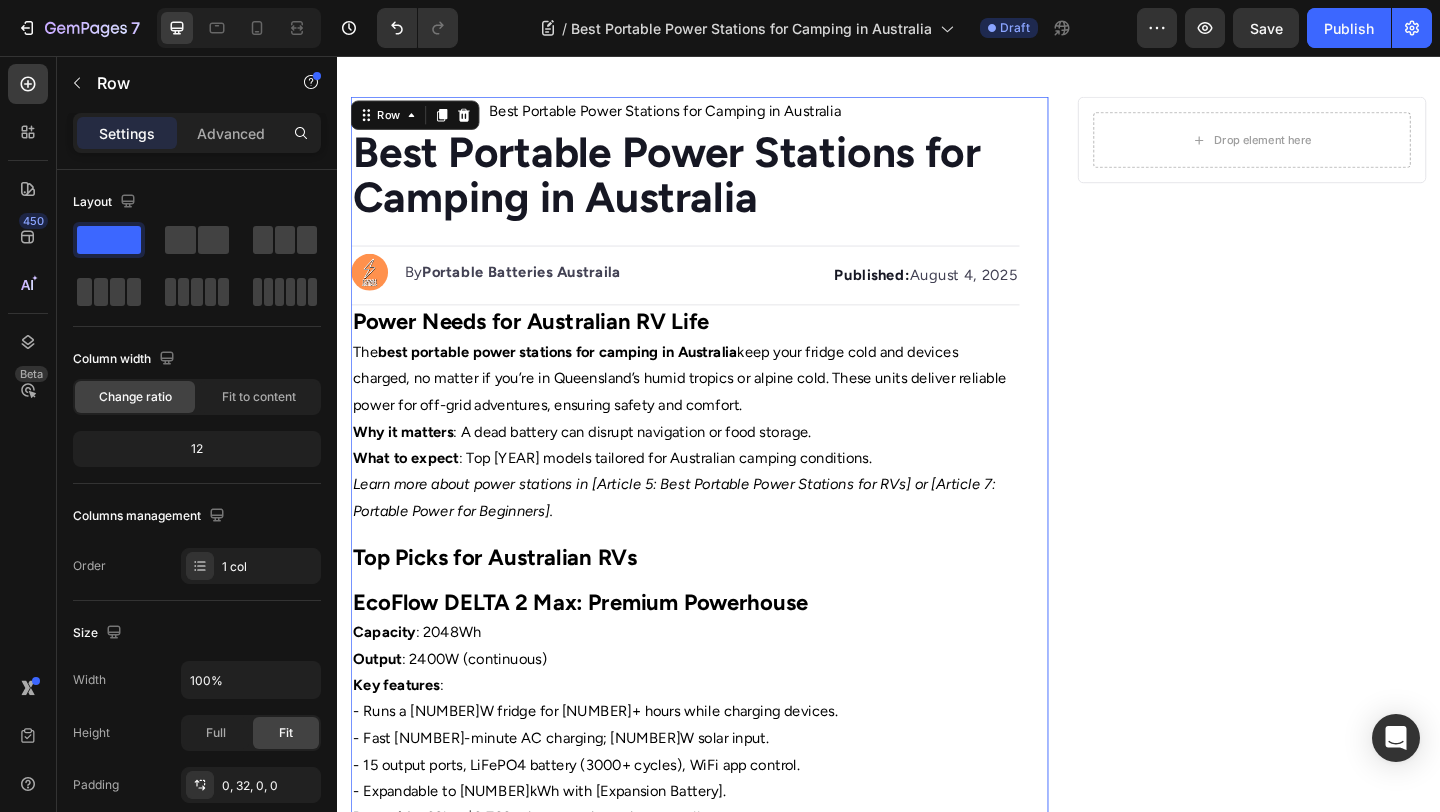 click on "Home Text Block
Icon Blog Text Block
Icon Best Portable Power Stations for Camping in Australia Text Block Row ⁠⁠⁠⁠⁠⁠⁠ Best Portable Power Stations for Camping in Australia Heading Image By  Portable Batteries Austraila Text block Advanced list Published:  August 4, 2025 Text block Row Power Needs for Australian RV Life Heading The  best portable power stations for camping in Australia  keep your fridge cold and devices charged, no matter if you’re in Queensland’s humid tropics or alpine cold. These units deliver reliable power for off-grid adventures, ensuring safety and comfort. Why it matters : A dead battery can disrupt navigation or food storage. What to expect : Top 2025 models tailored for Australian camping conditions. Learn more about power stations in [Article 5: Best Portable Power Stations for RVs] or [Article 7: Portable Power for Beginners]. Text block Top Picks for Australian RVs Heading EcoFlow DELTA 2 Max: Premium Powerhouse Capacity : 2048Wh" at bounding box center [715, 1228] 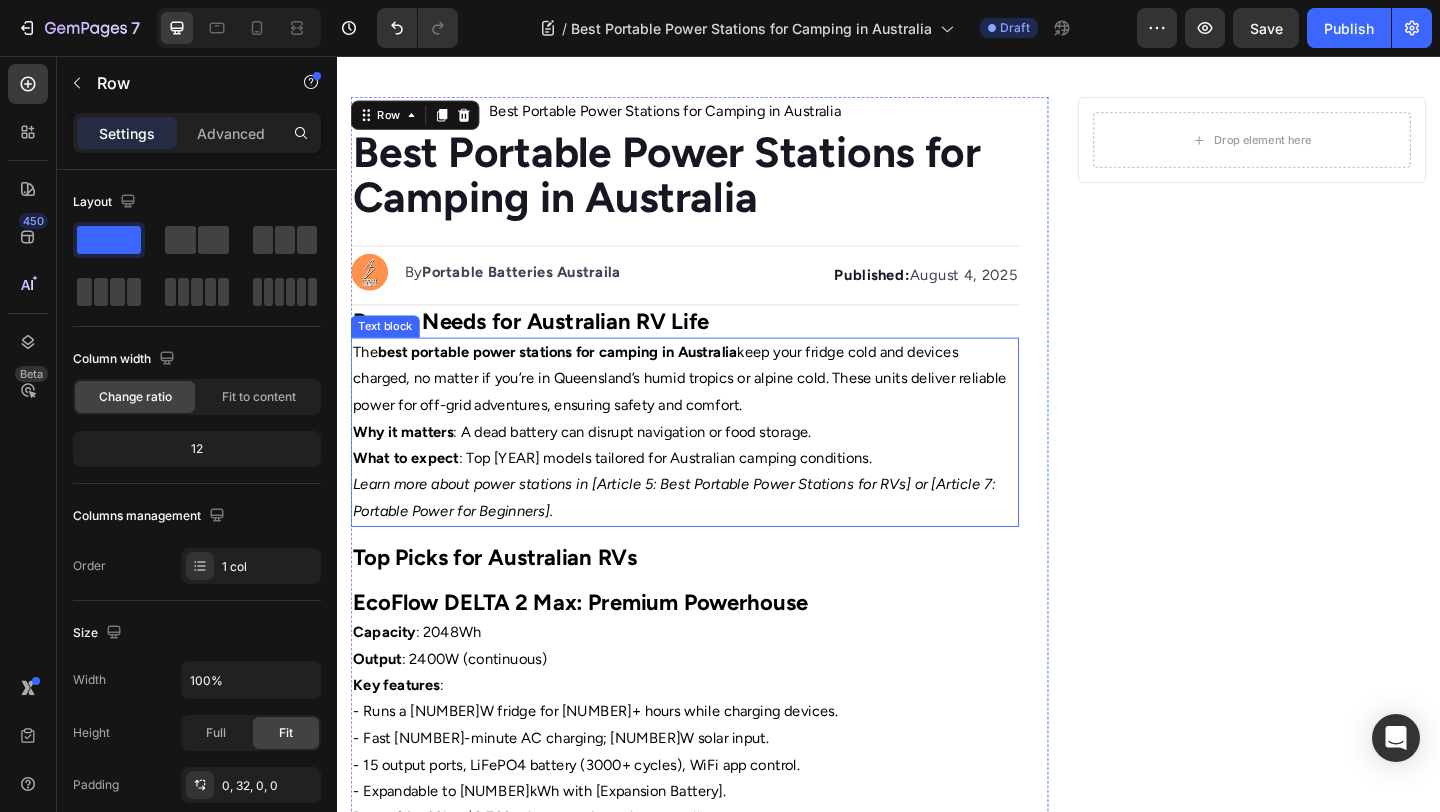 click on "Learn more about power stations in [Article 5: Best Portable Power Stations for RVs] or [Article 7: Portable Power for Beginners]." at bounding box center (703, 536) 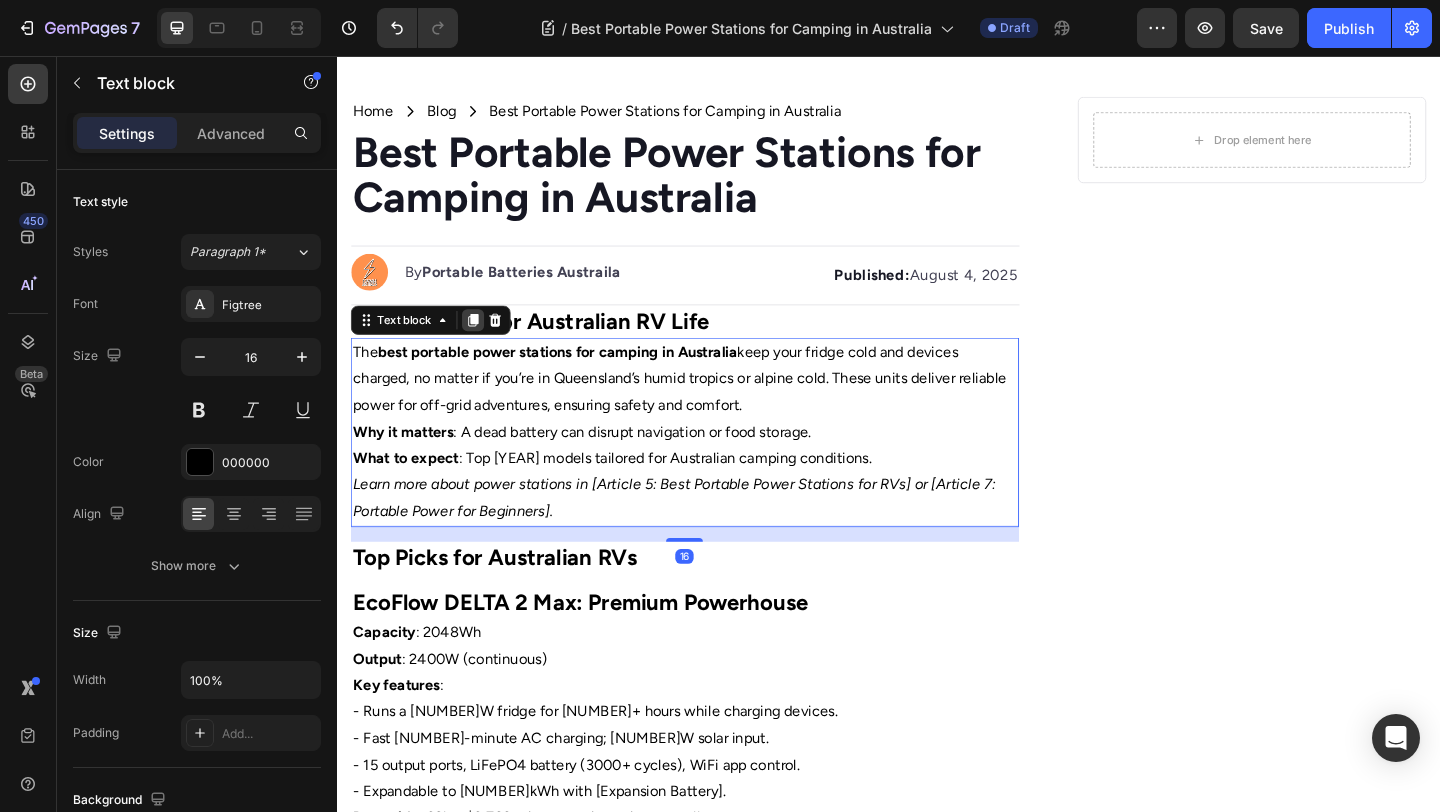 click 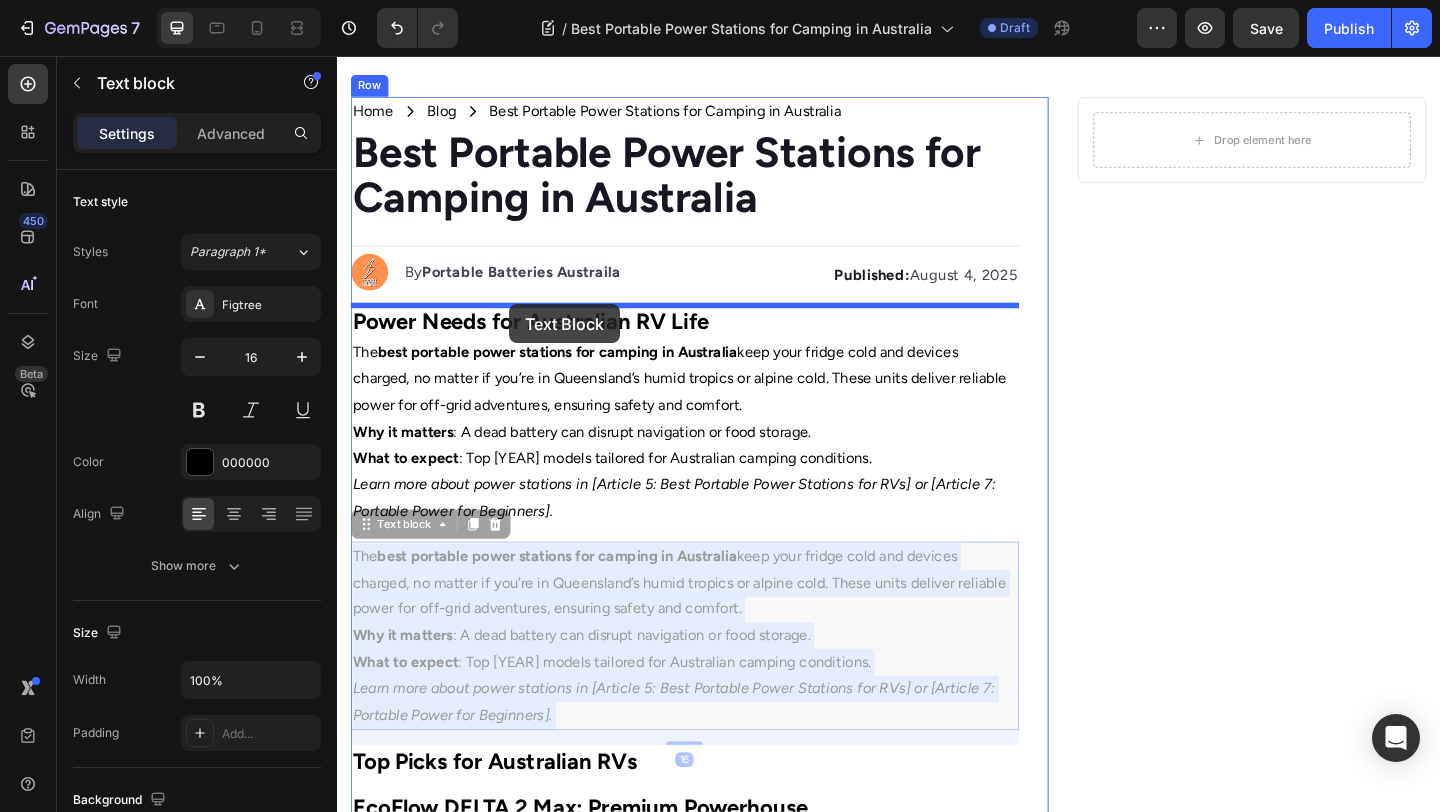 drag, startPoint x: 591, startPoint y: 598, endPoint x: 524, endPoint y: 326, distance: 280.13034 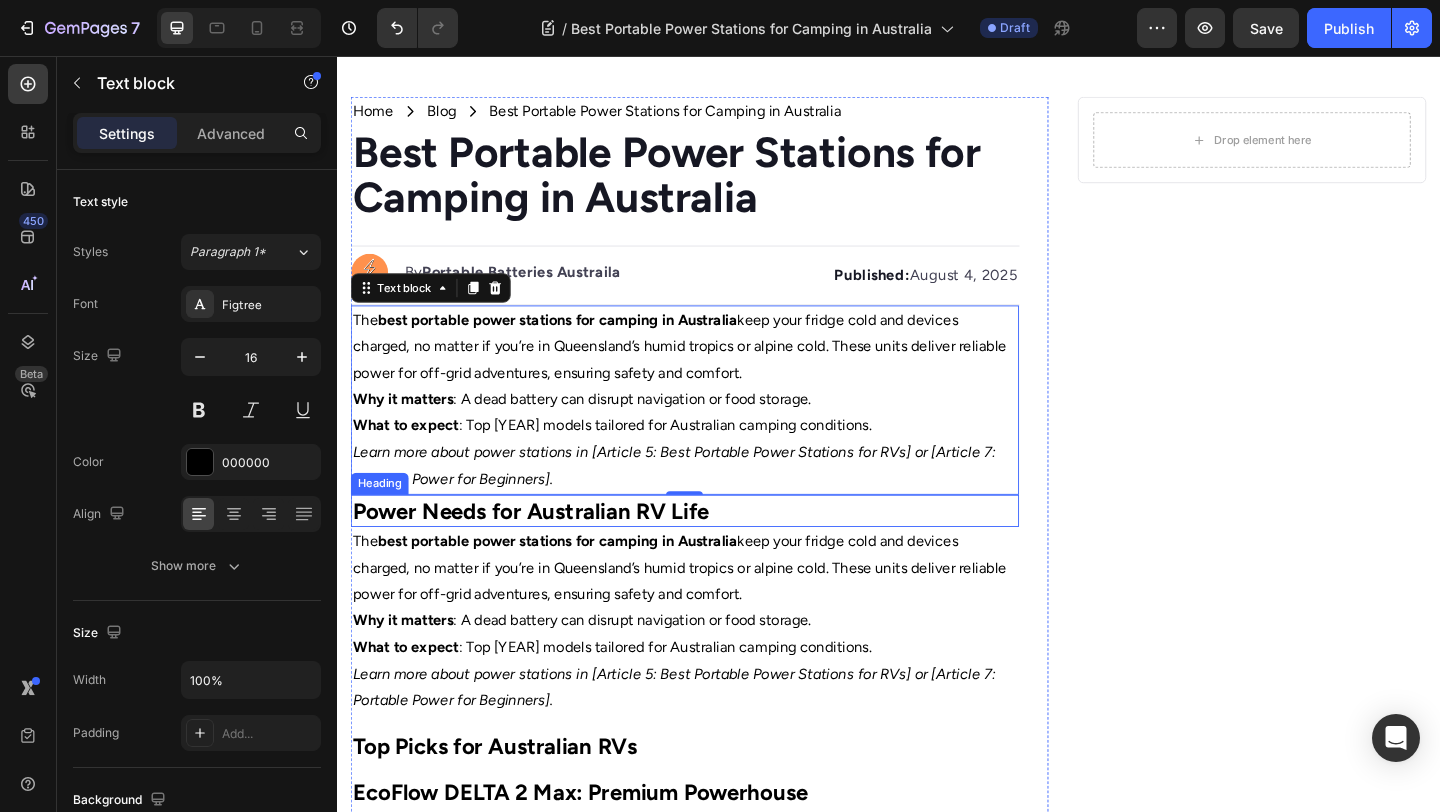 click on "The  best portable power stations for camping in Australia  keep your fridge cold and devices charged, no matter if you’re in Queensland’s humid tropics or alpine cold. These units deliver reliable power for off-grid adventures, ensuring safety and comfort." at bounding box center [715, 613] 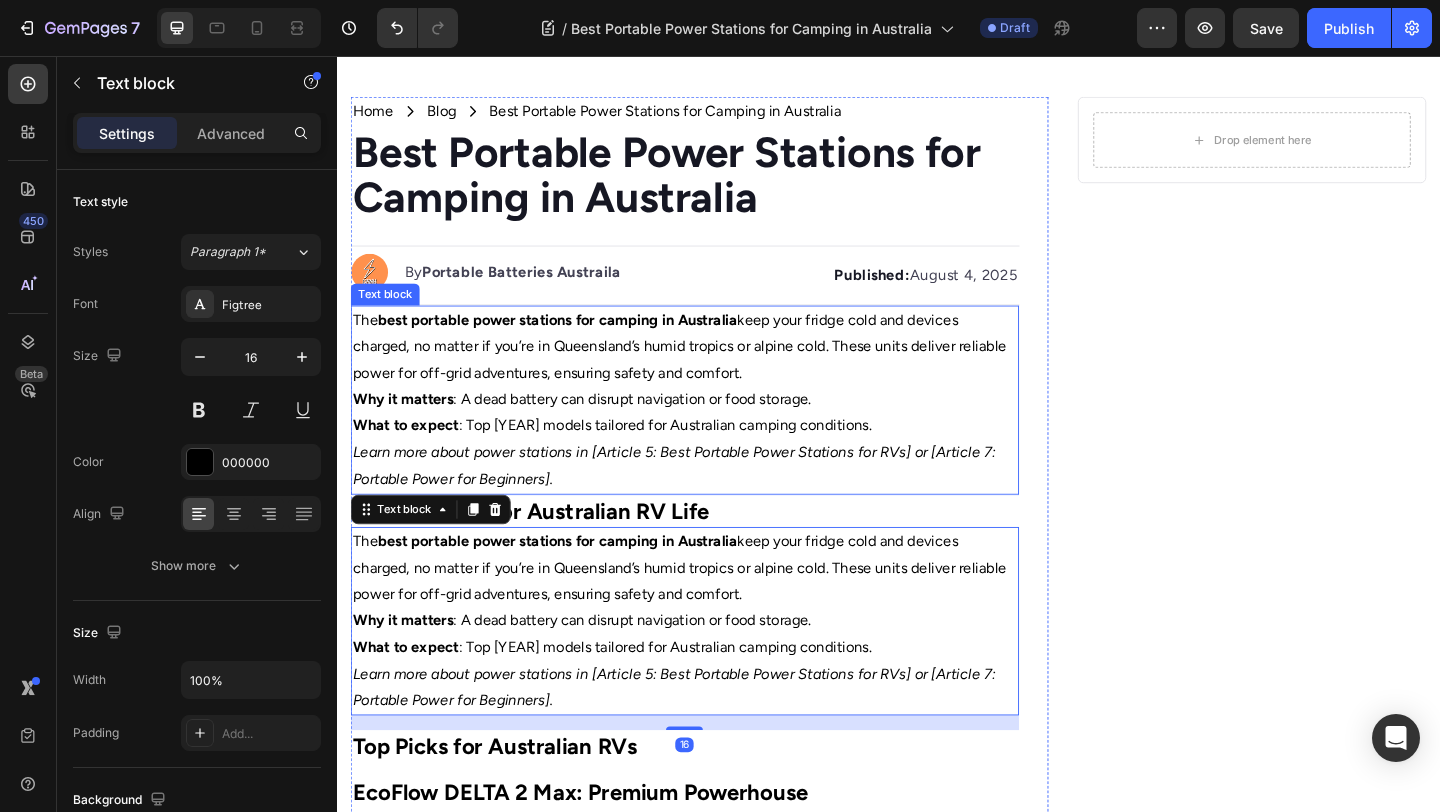 click on "best portable power stations for camping in Australia" at bounding box center (576, 342) 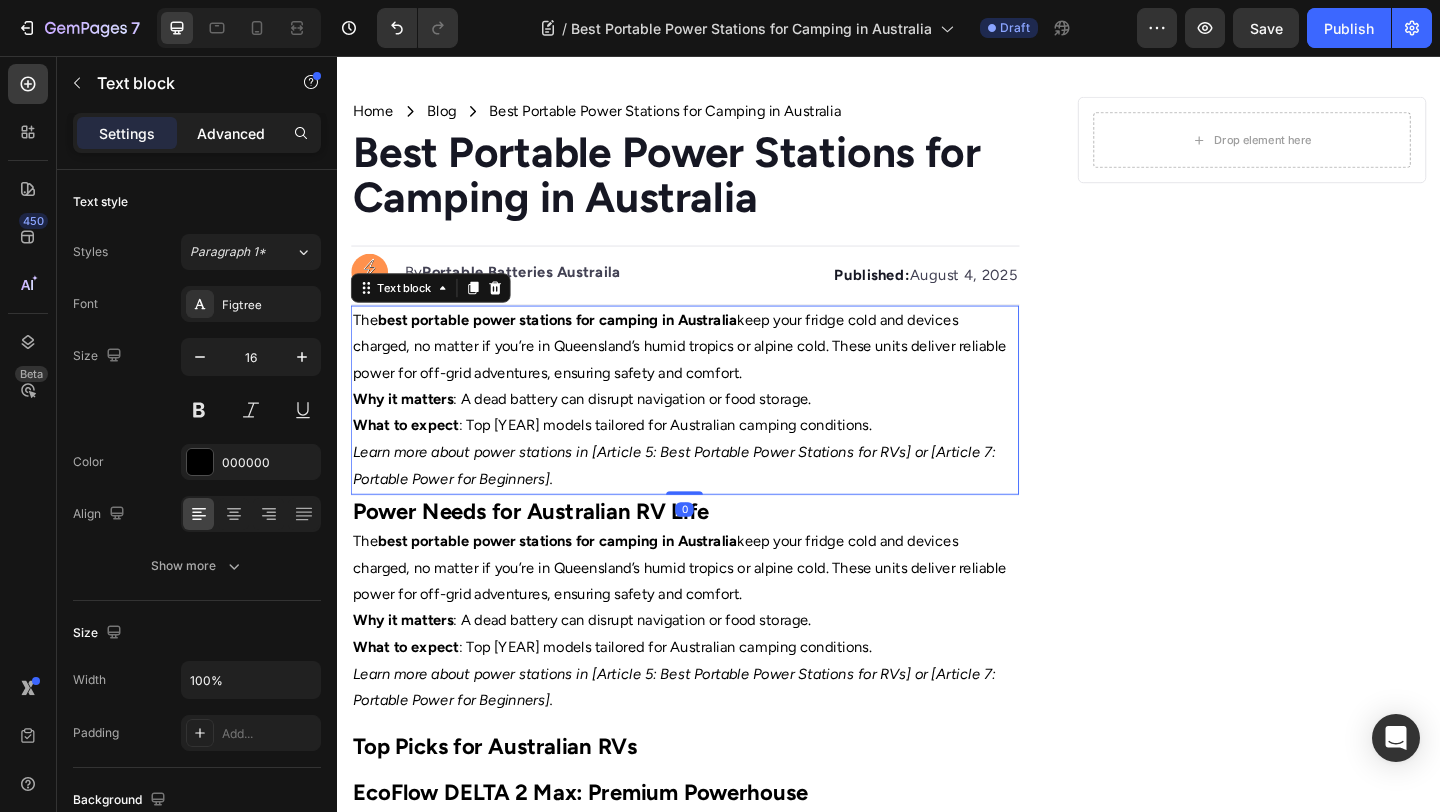 click on "Advanced" at bounding box center (231, 133) 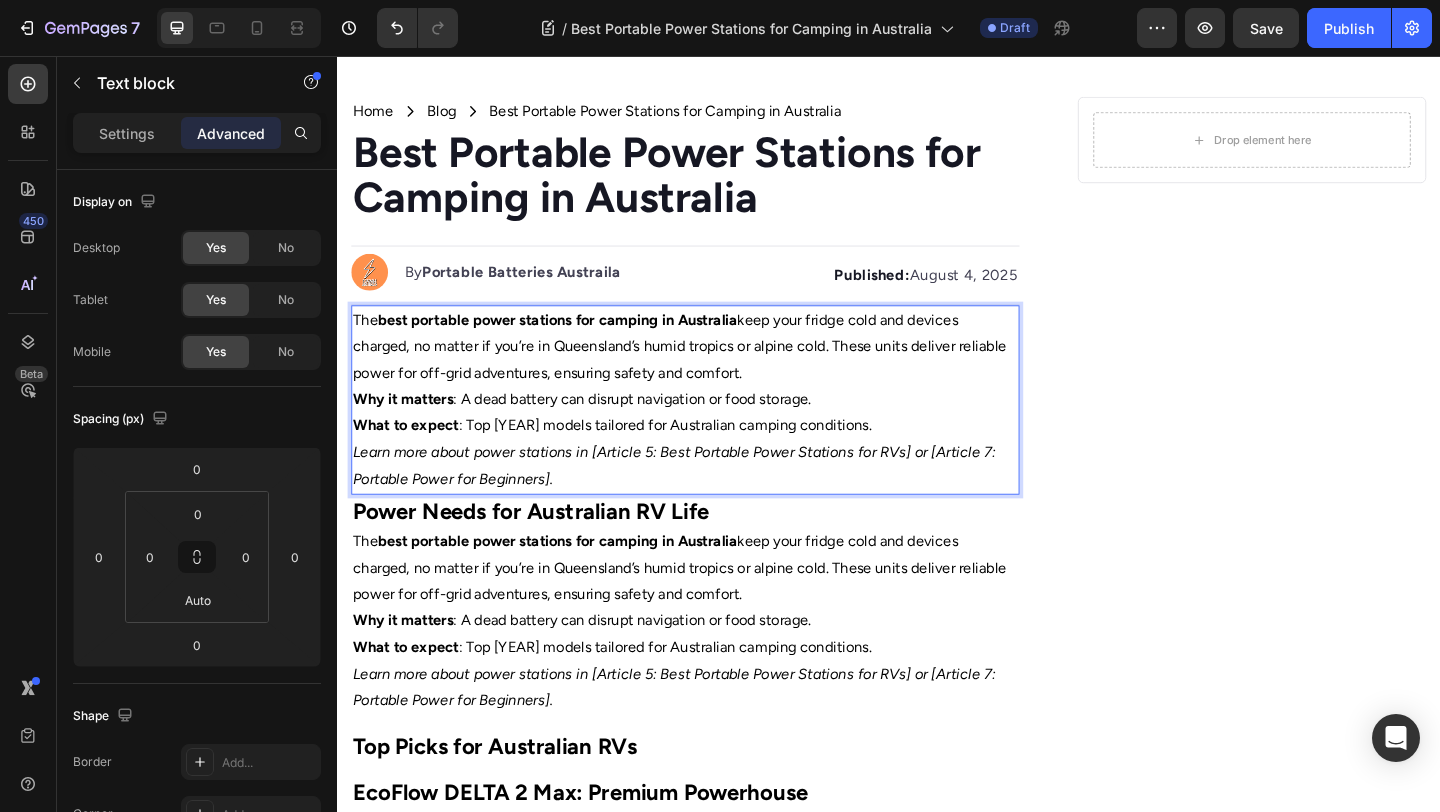 click on "The  best portable power stations for camping in Australia  keep your fridge cold and devices charged, no matter if you’re in Queensland’s humid tropics or alpine cold. These units deliver reliable power for off-grid adventures, ensuring safety and comfort." at bounding box center (715, 372) 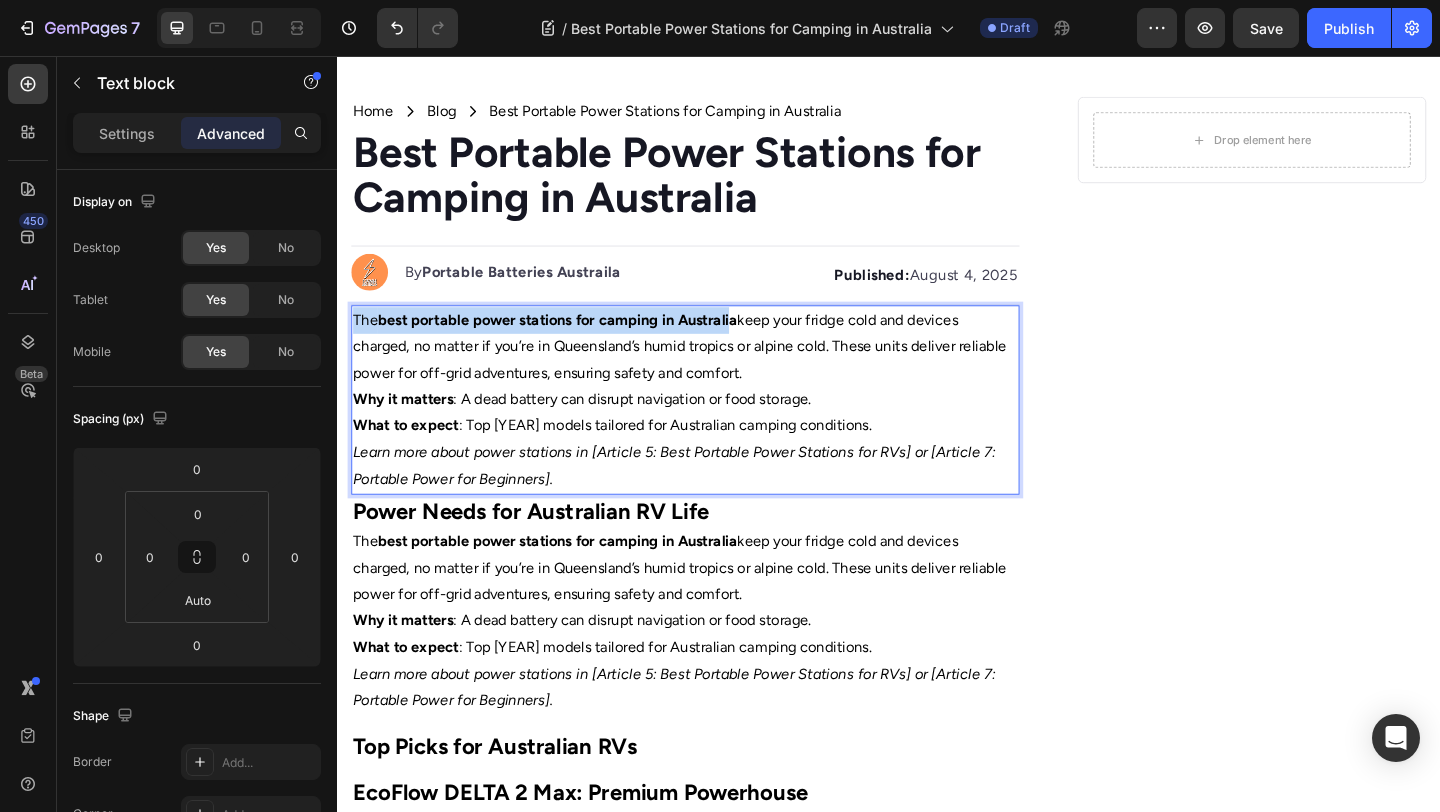 drag, startPoint x: 770, startPoint y: 342, endPoint x: 652, endPoint y: 327, distance: 118.94957 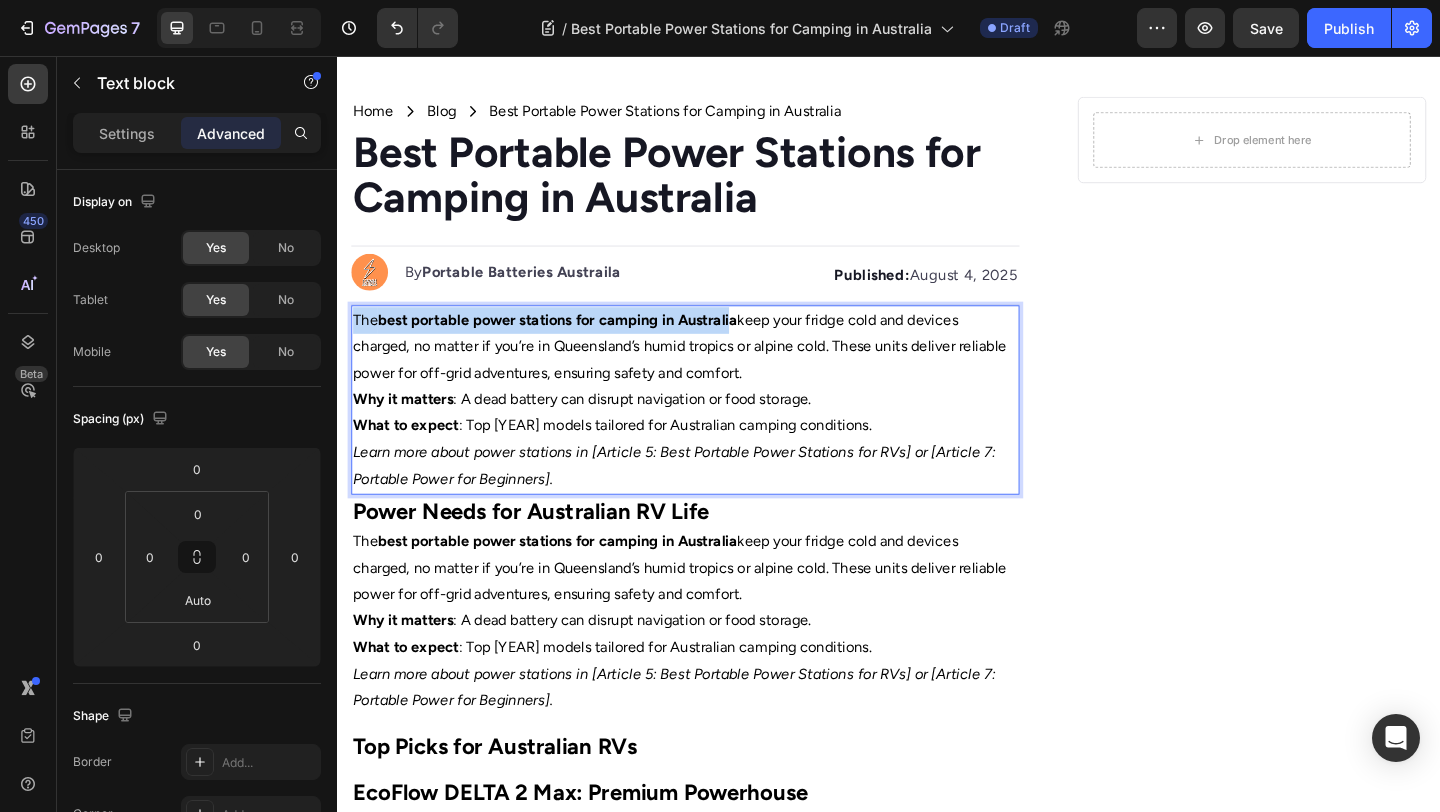 click on "The  best portable power stations for camping in Australia  keep your fridge cold and devices charged, no matter if you’re in Queensland’s humid tropics or alpine cold. These units deliver reliable power for off-grid adventures, ensuring safety and comfort. Why it matters : A dead battery can disrupt navigation or food storage. What to expect : Top 2025 models tailored for Australian camping conditions. Learn more about power stations in [Article 5: Best Portable Power Stations for RVs] or [Article 7: Portable Power for Beginners]." at bounding box center (715, 430) 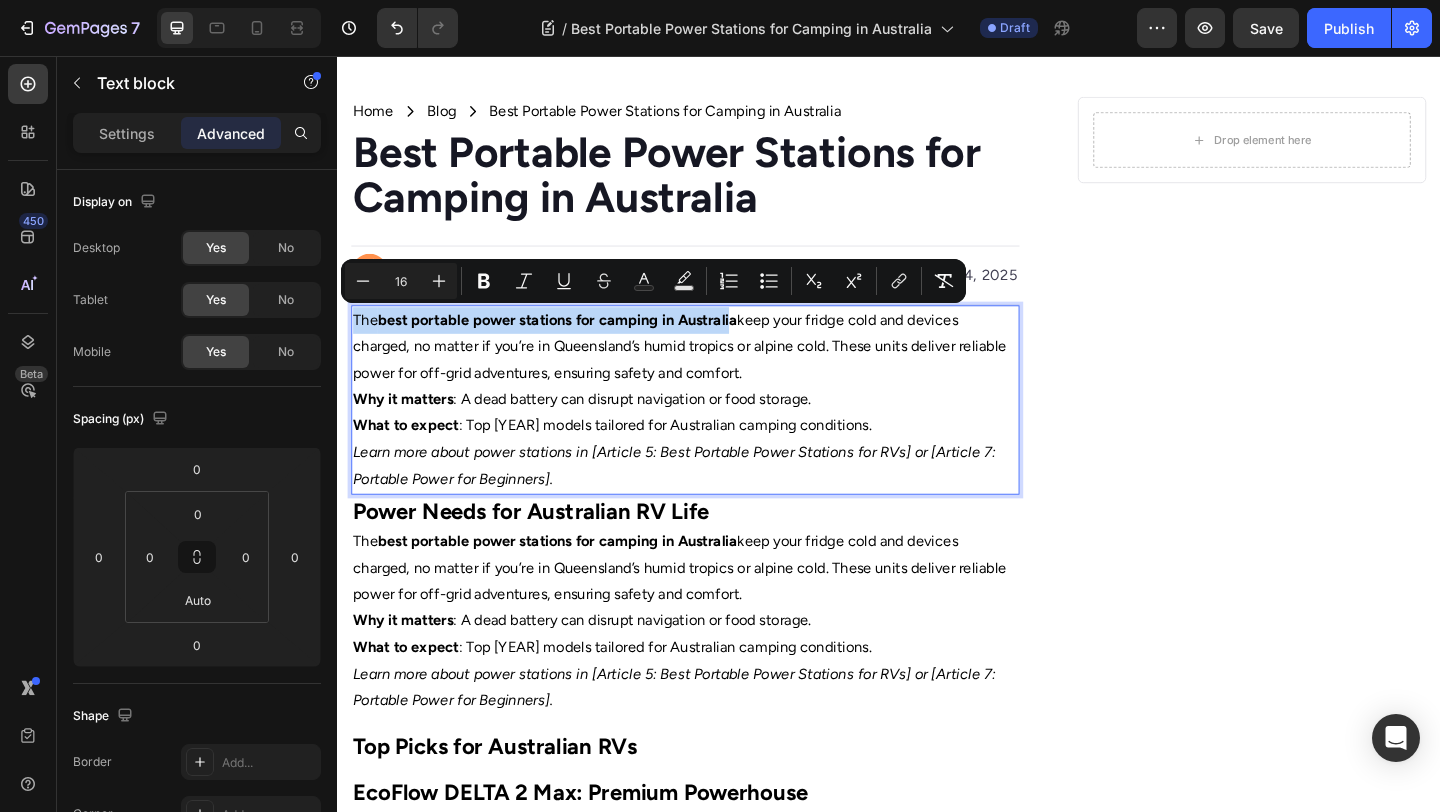 click on "The  best portable power stations for camping in Australia  keep your fridge cold and devices charged, no matter if you’re in Queensland’s humid tropics or alpine cold. These units deliver reliable power for off-grid adventures, ensuring safety and comfort." at bounding box center [715, 372] 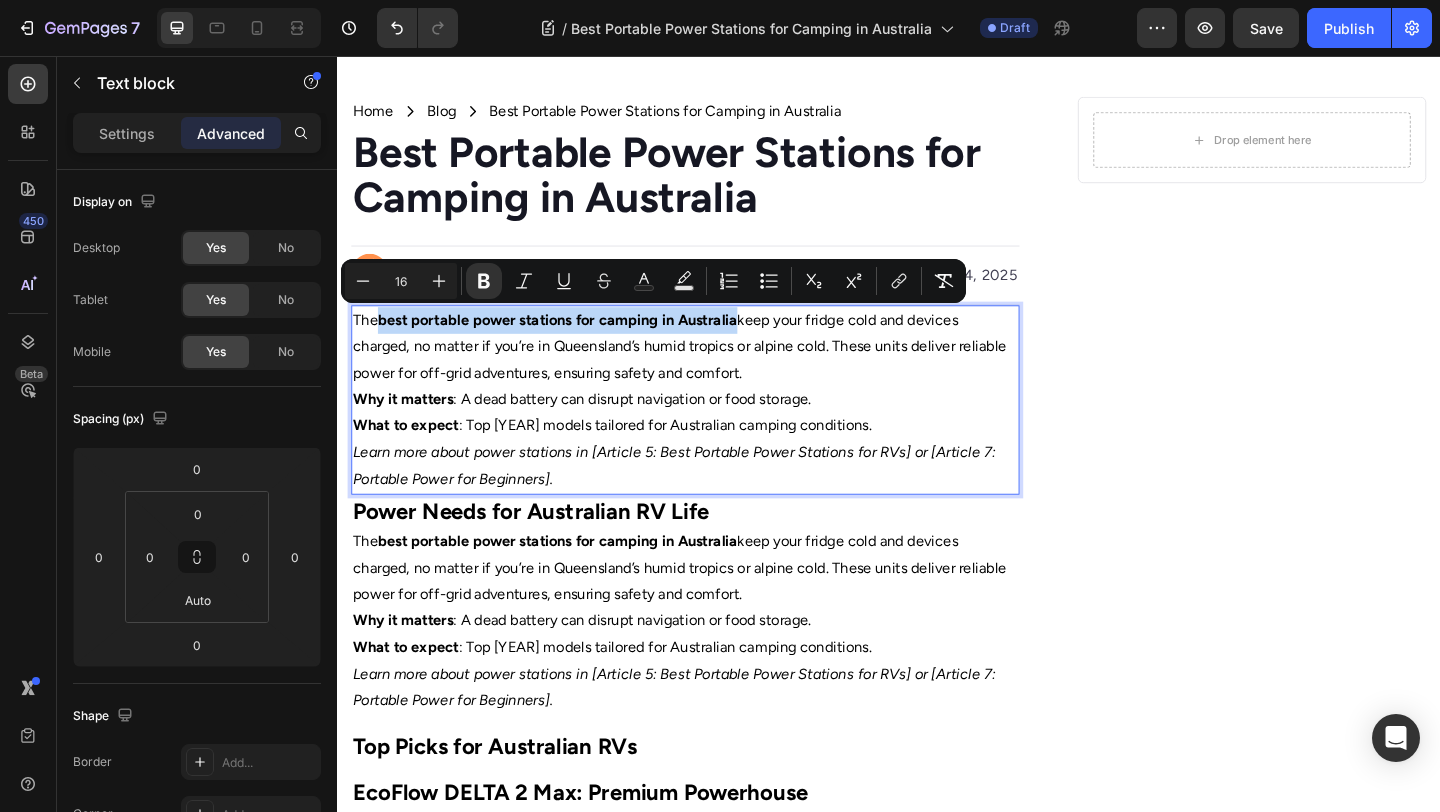 drag, startPoint x: 388, startPoint y: 339, endPoint x: 776, endPoint y: 346, distance: 388.06314 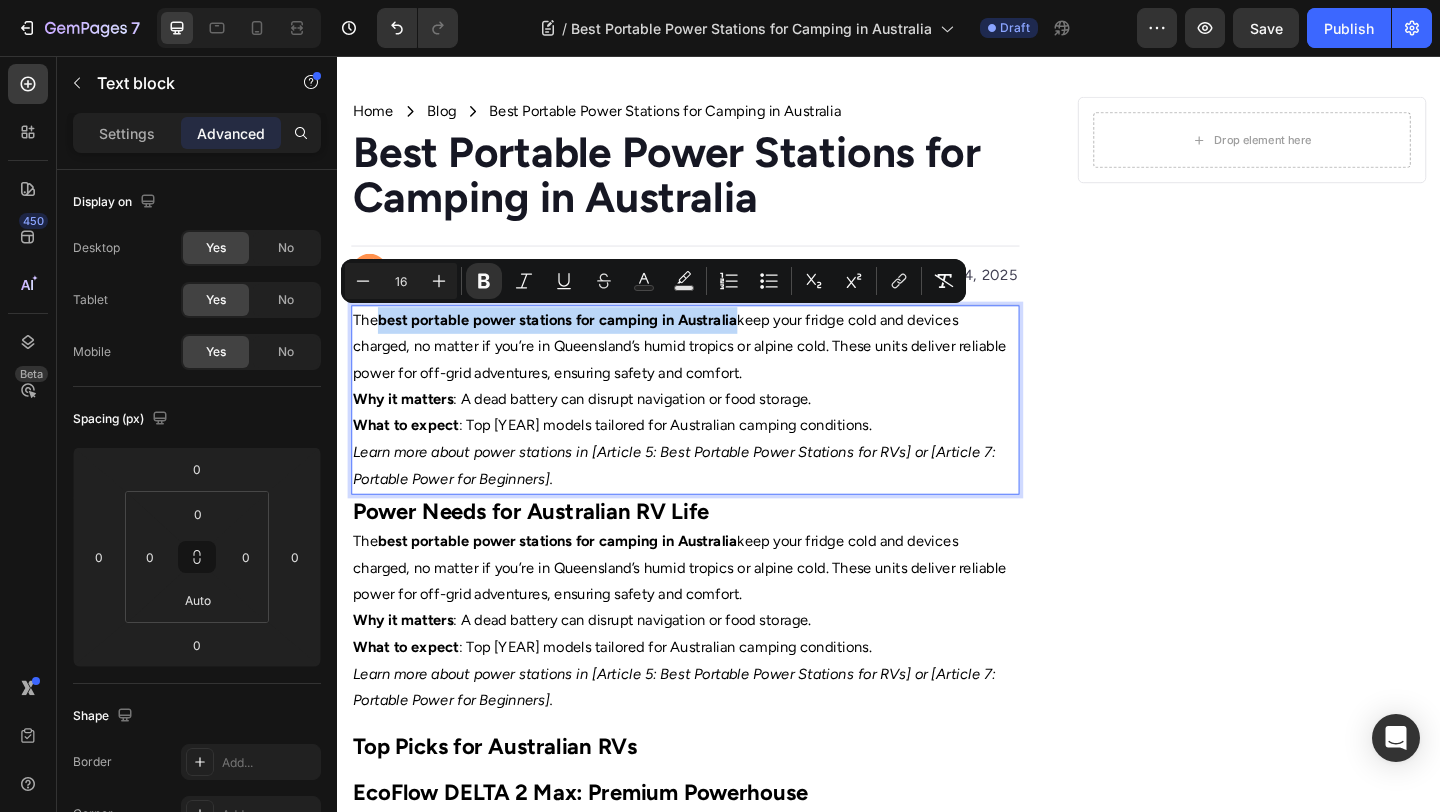 click on "The  best portable power stations for camping in Australia  keep your fridge cold and devices charged, no matter if you’re in Queensland’s humid tropics or alpine cold. These units deliver reliable power for off-grid adventures, ensuring safety and comfort." at bounding box center [715, 372] 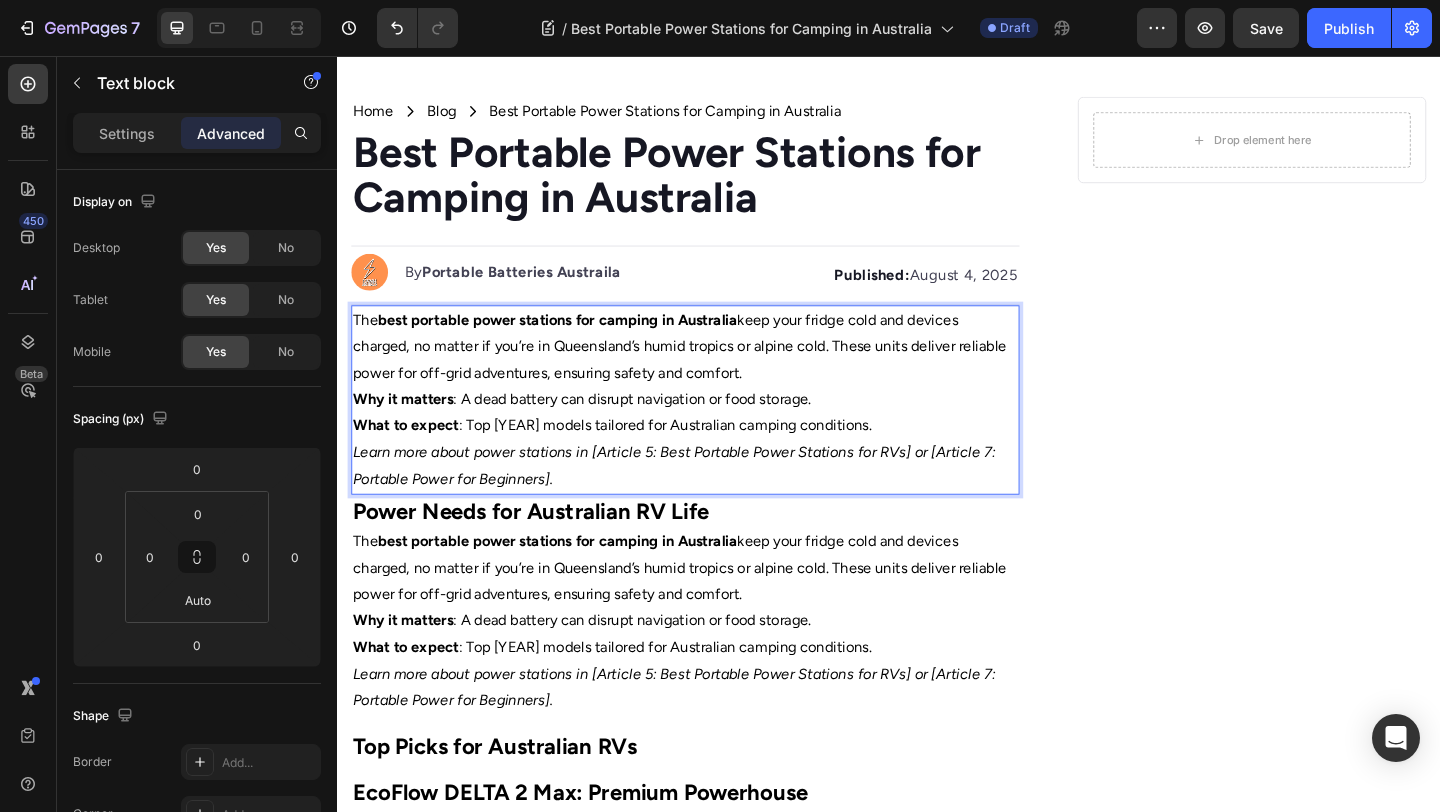 click on "The  best portable power stations for camping in Australia  keep your fridge cold and devices charged, no matter if you’re in Queensland’s humid tropics or alpine cold. These units deliver reliable power for off-grid adventures, ensuring safety and comfort." at bounding box center [715, 372] 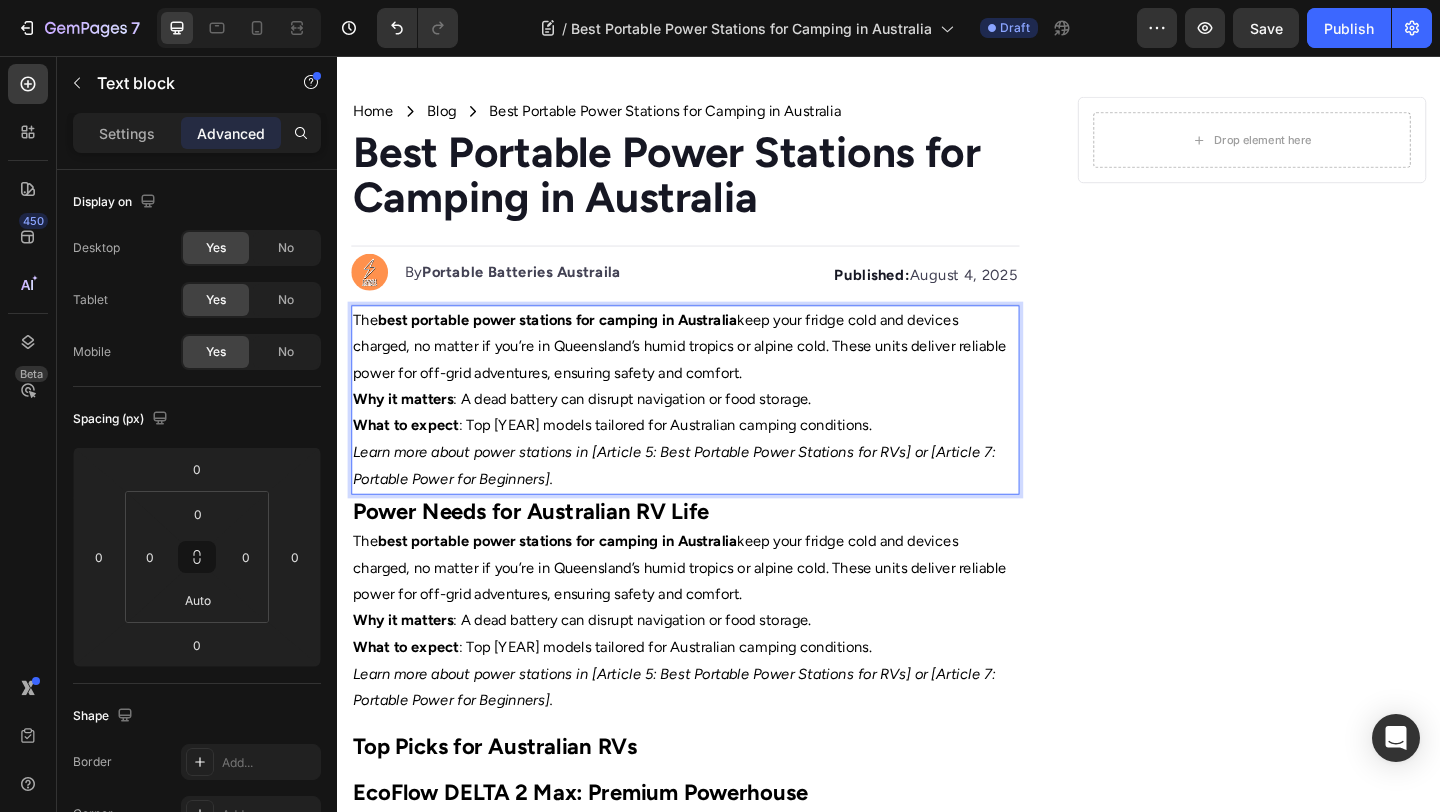 click on "The  best portable power stations for camping in Australia  keep your fridge cold and devices charged, no matter if you’re in Queensland’s humid tropics or alpine cold. These units deliver reliable power for off-grid adventures, ensuring safety and comfort." at bounding box center [715, 372] 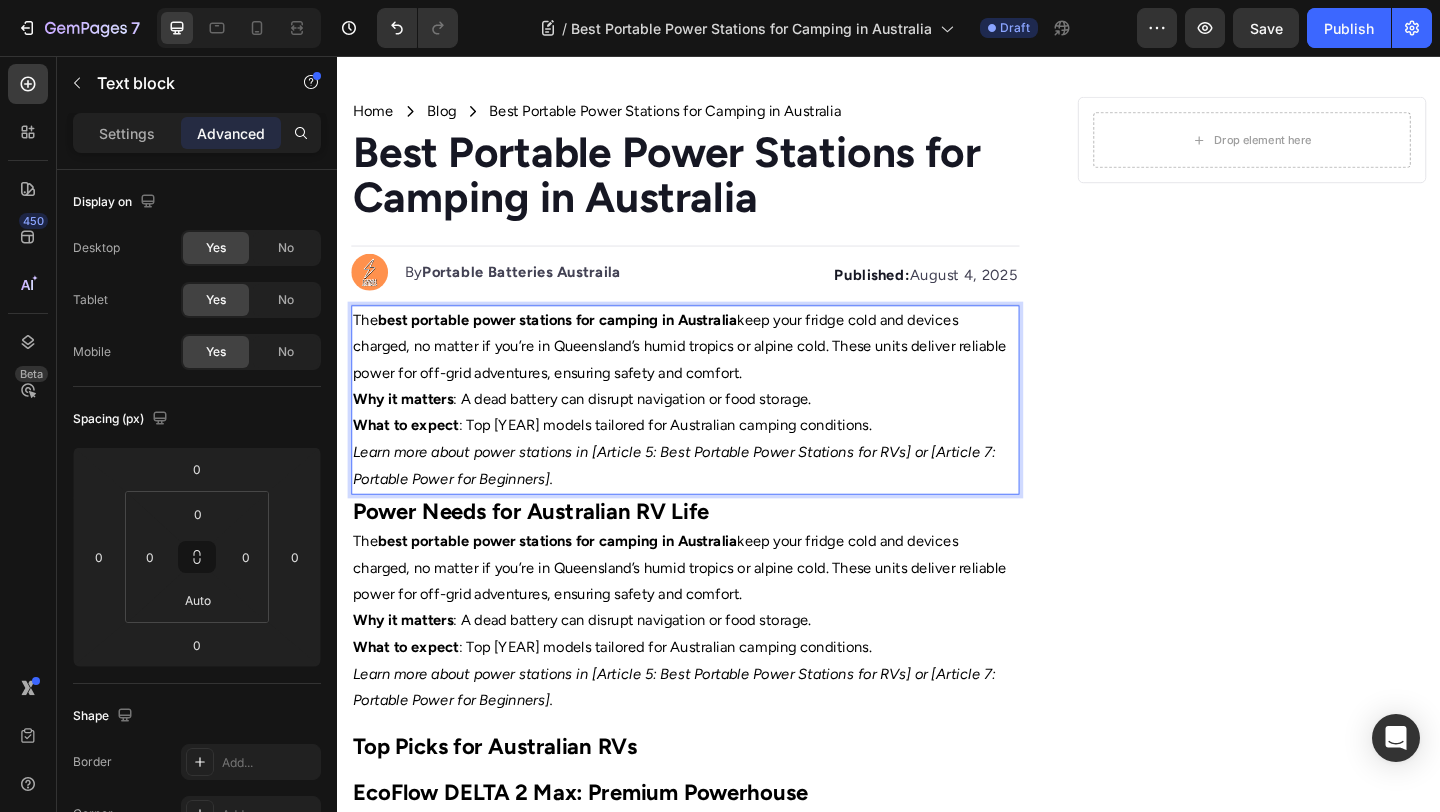 click on "Why it matters : A dead battery can disrupt navigation or food storage." at bounding box center (715, 429) 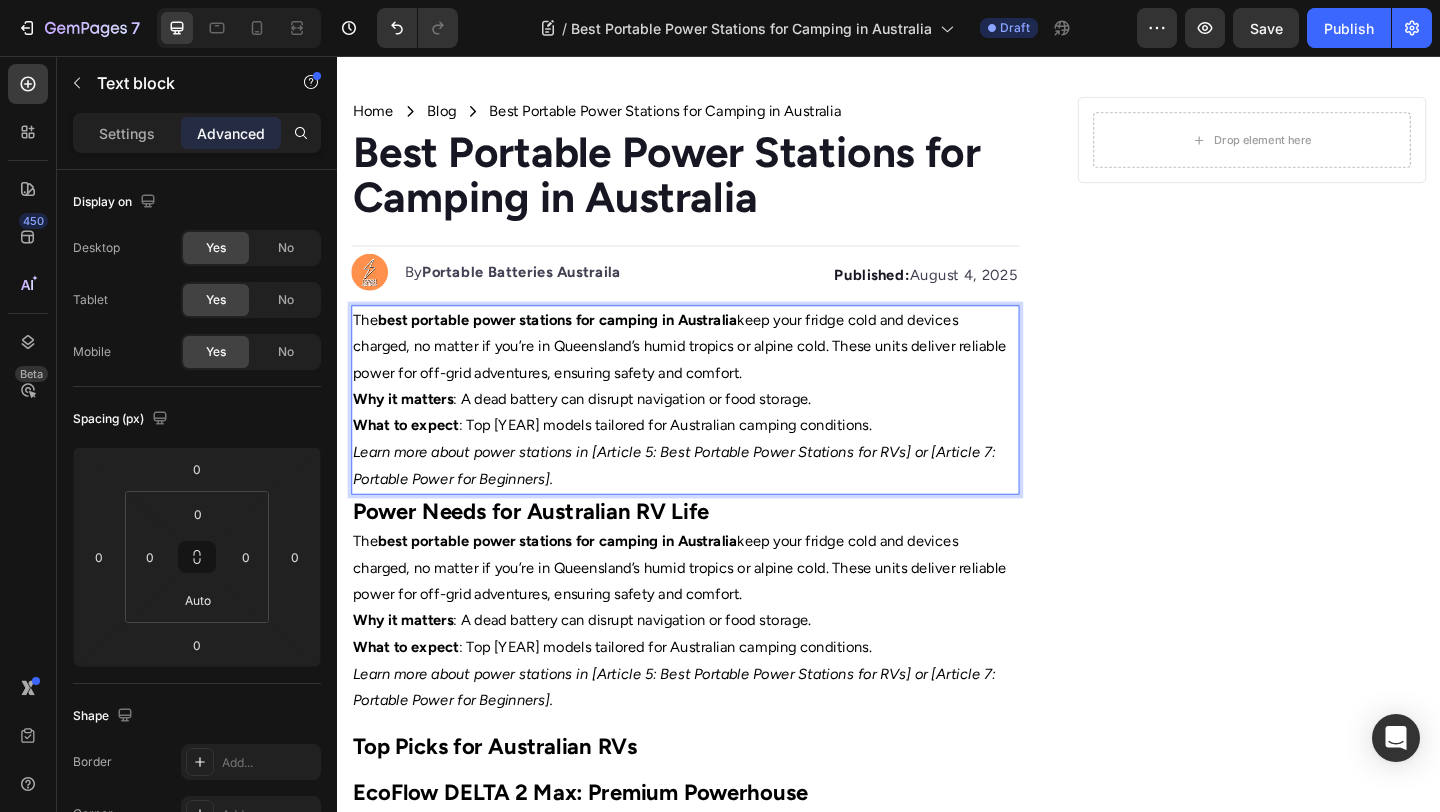 click on "Why it matters : A dead battery can disrupt navigation or food storage." at bounding box center (715, 429) 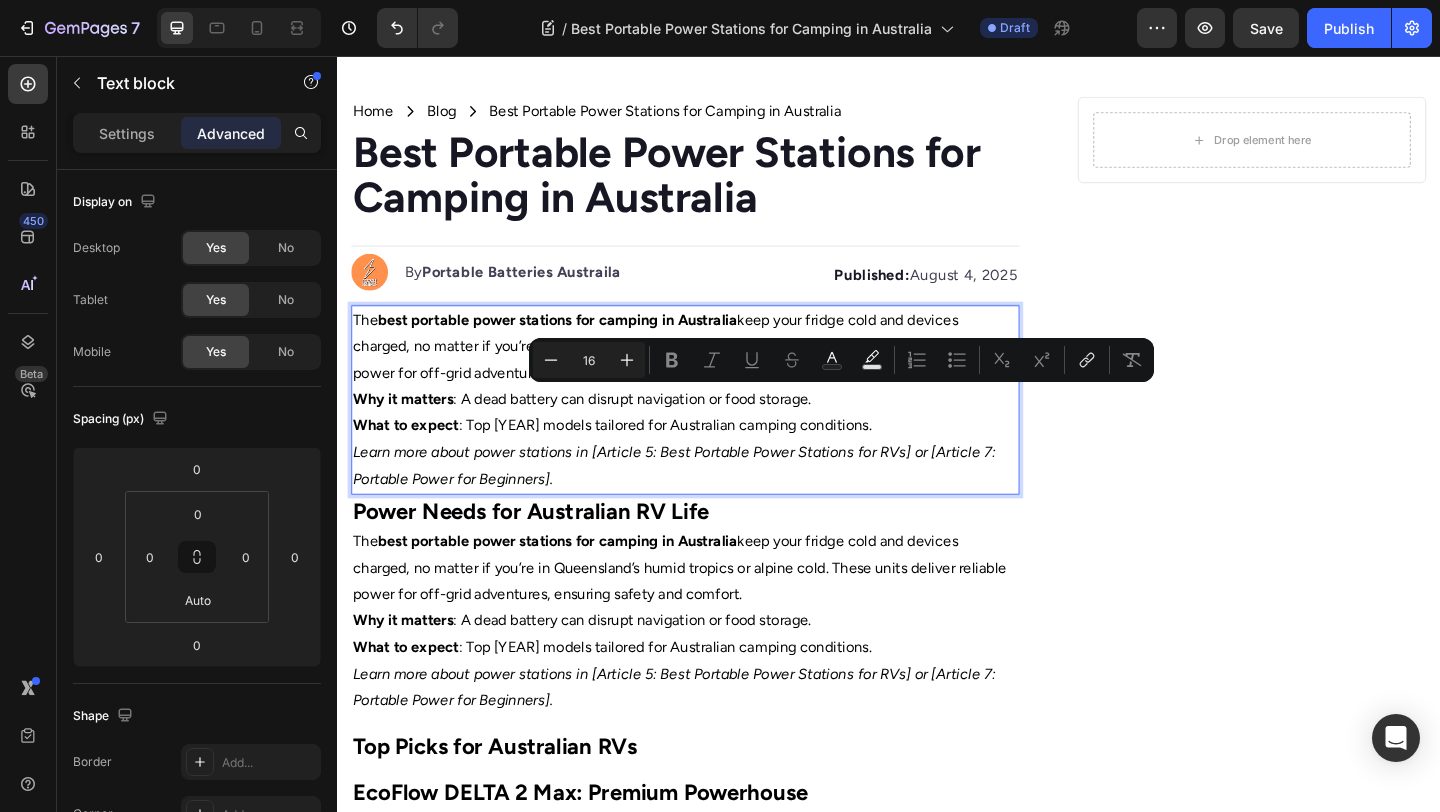 click on "The  best portable power stations for camping in Australia  keep your fridge cold and devices charged, no matter if you’re in Queensland’s humid tropics or alpine cold. These units deliver reliable power for off-grid adventures, ensuring safety and comfort." at bounding box center [715, 372] 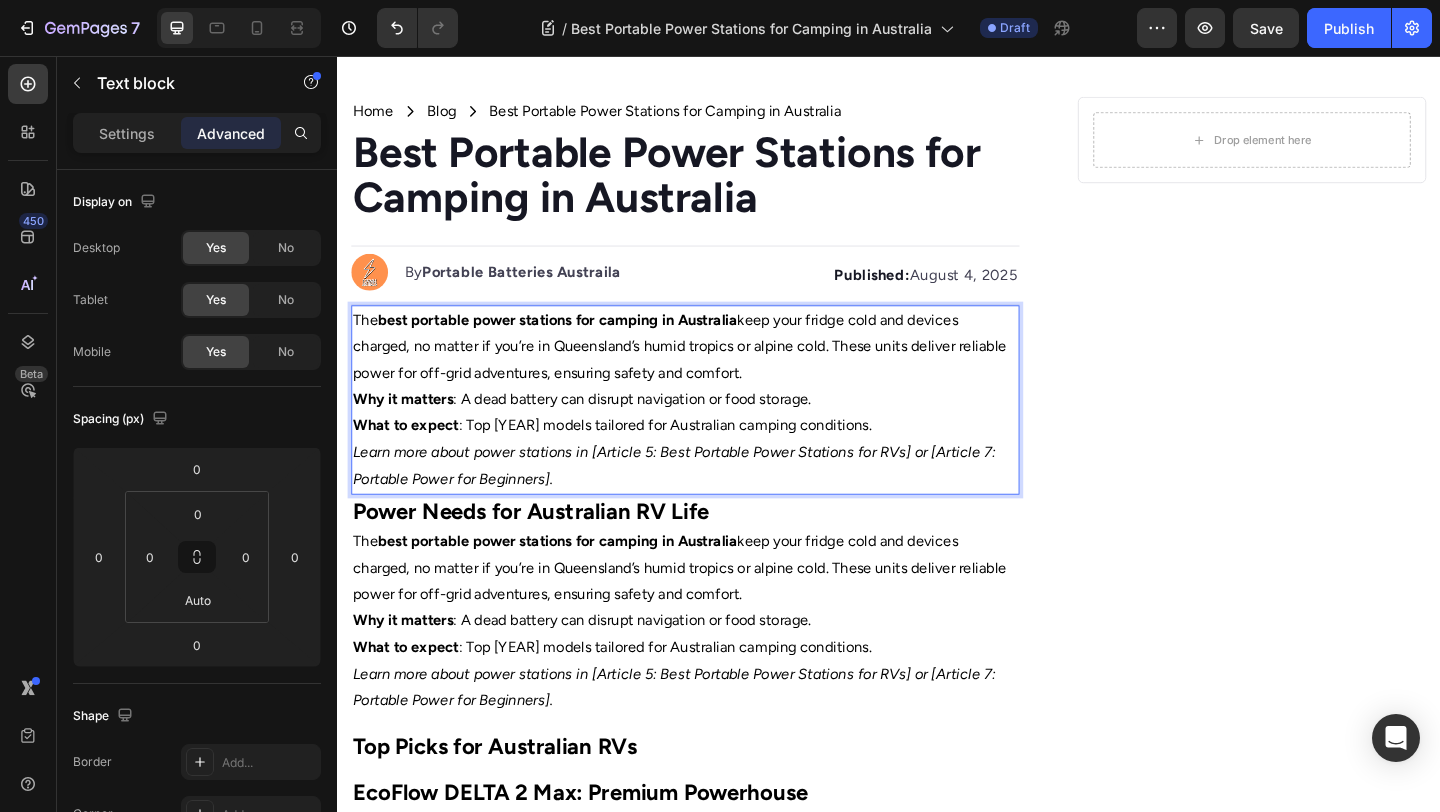 click on "The  best portable power stations for camping in Australia  keep your fridge cold and devices charged, no matter if you’re in Queensland’s humid tropics or alpine cold. These units deliver reliable power for off-grid adventures, ensuring safety and comfort." at bounding box center [715, 372] 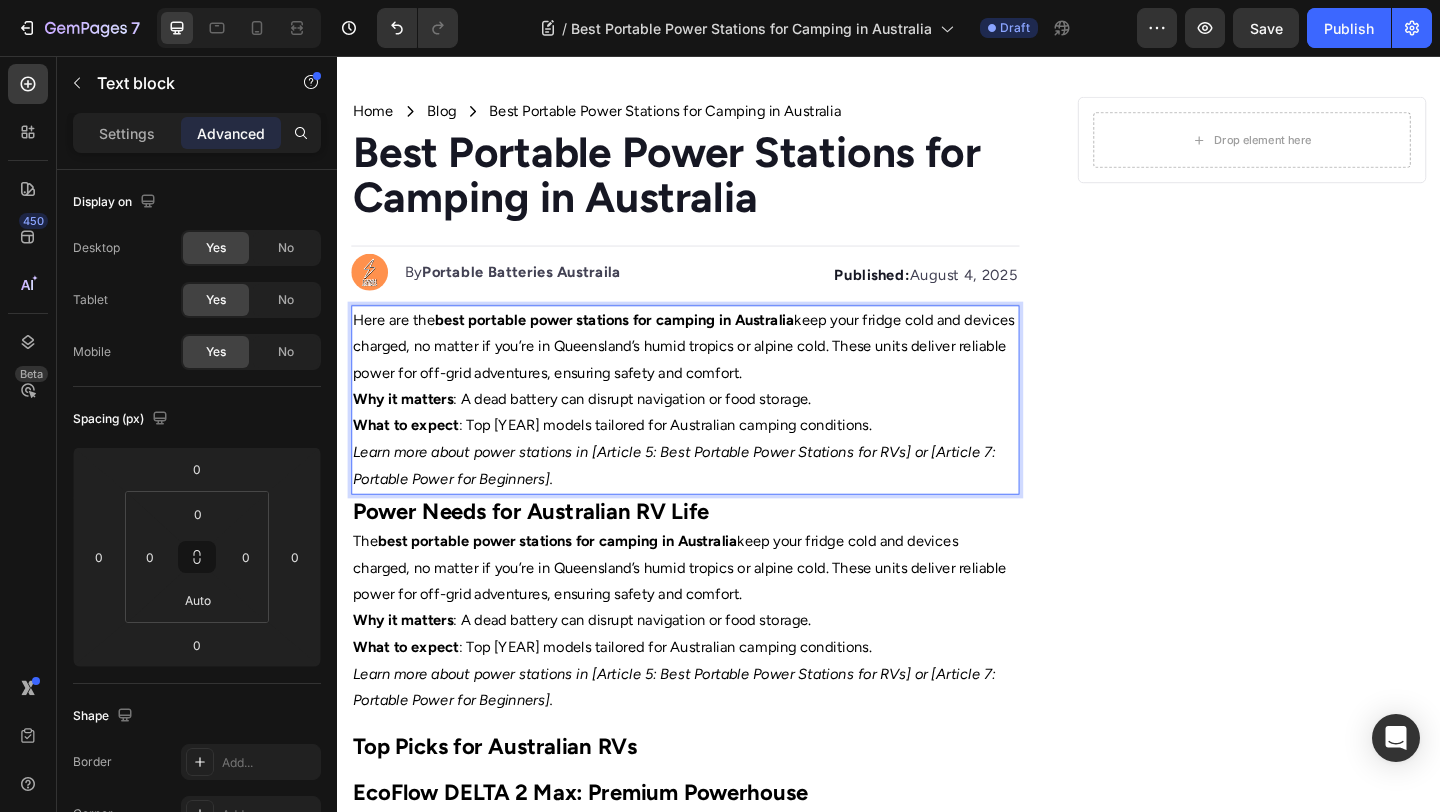 click on "best portable power stations for camping in Australia" at bounding box center [638, 342] 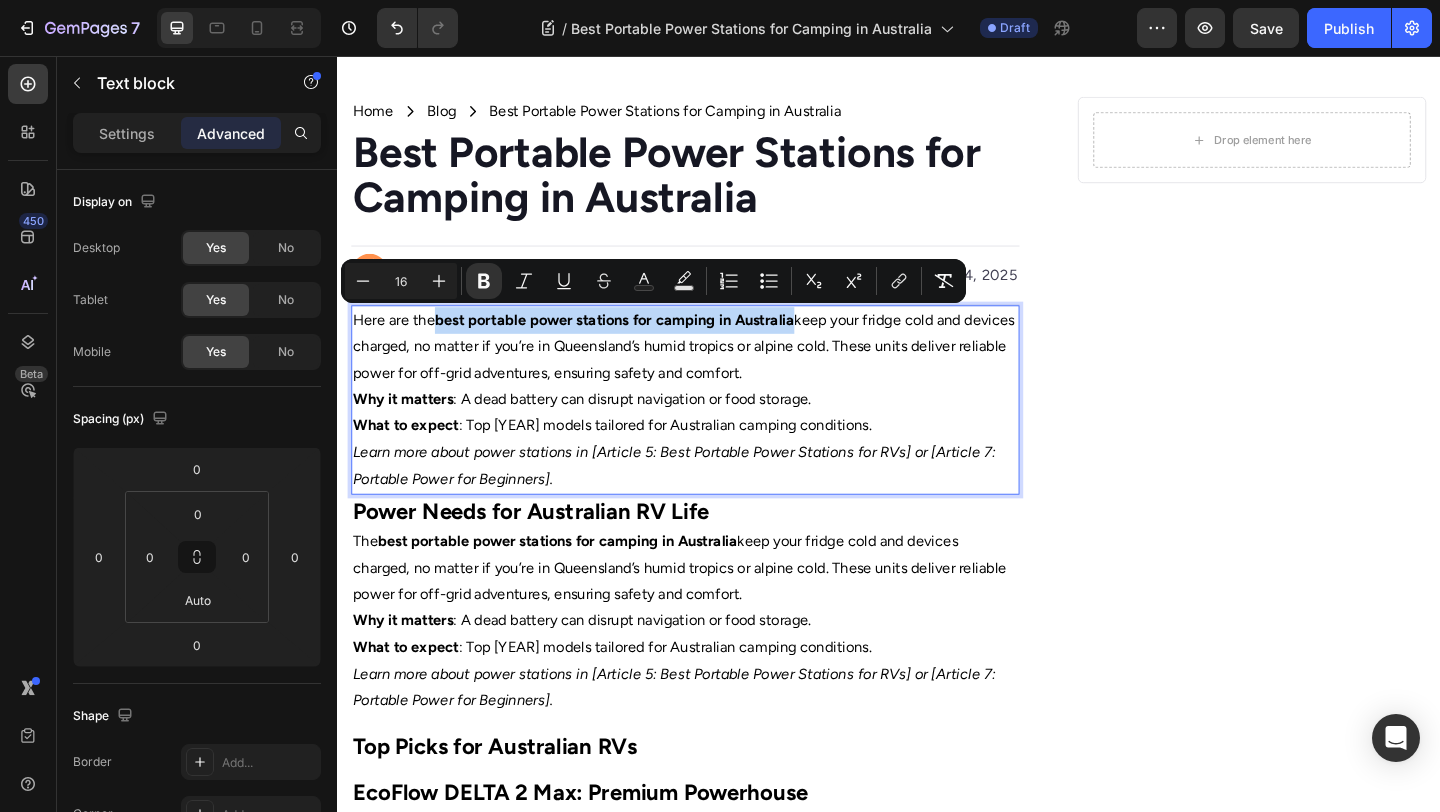 drag, startPoint x: 448, startPoint y: 339, endPoint x: 836, endPoint y: 342, distance: 388.0116 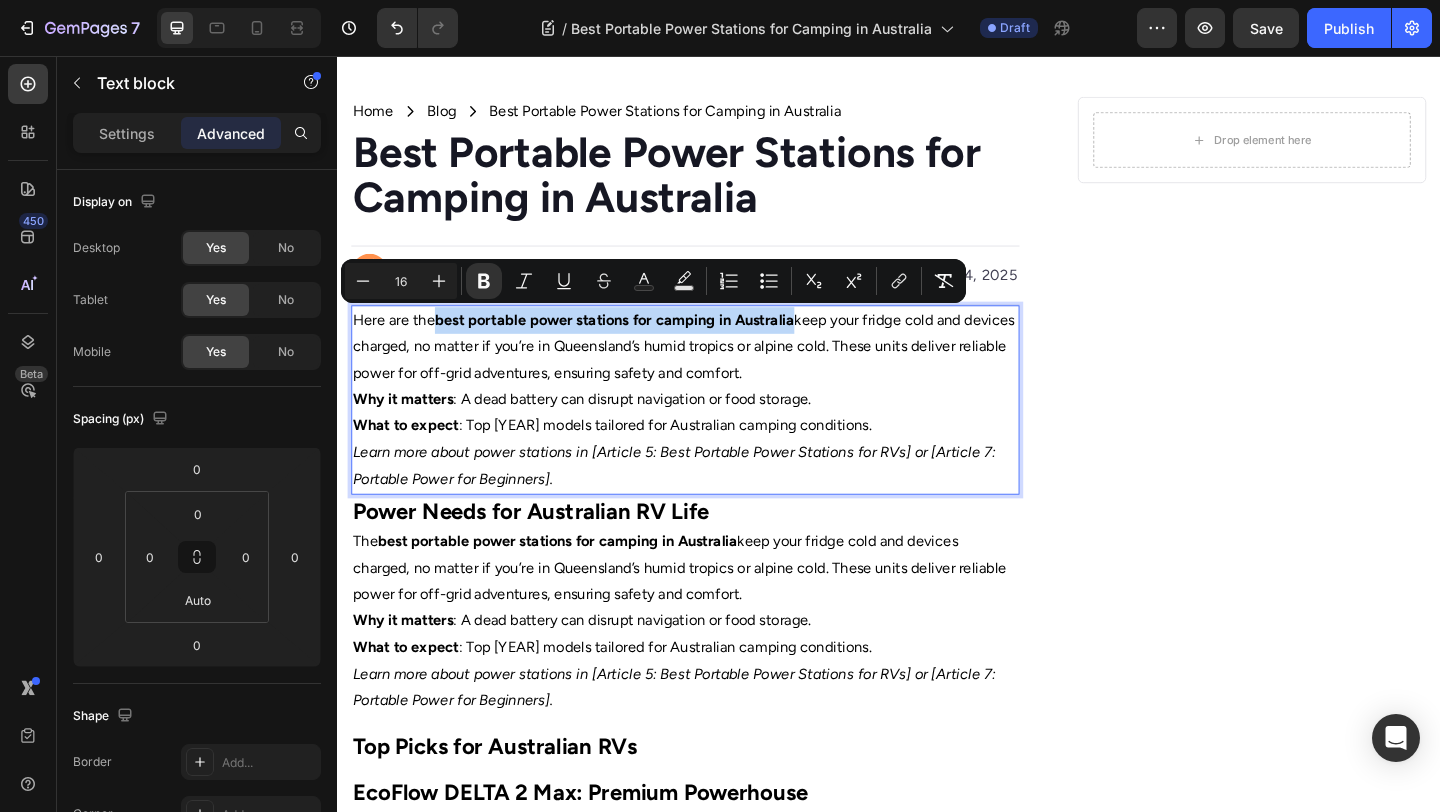click on "best portable power stations for camping in Australia" at bounding box center [638, 342] 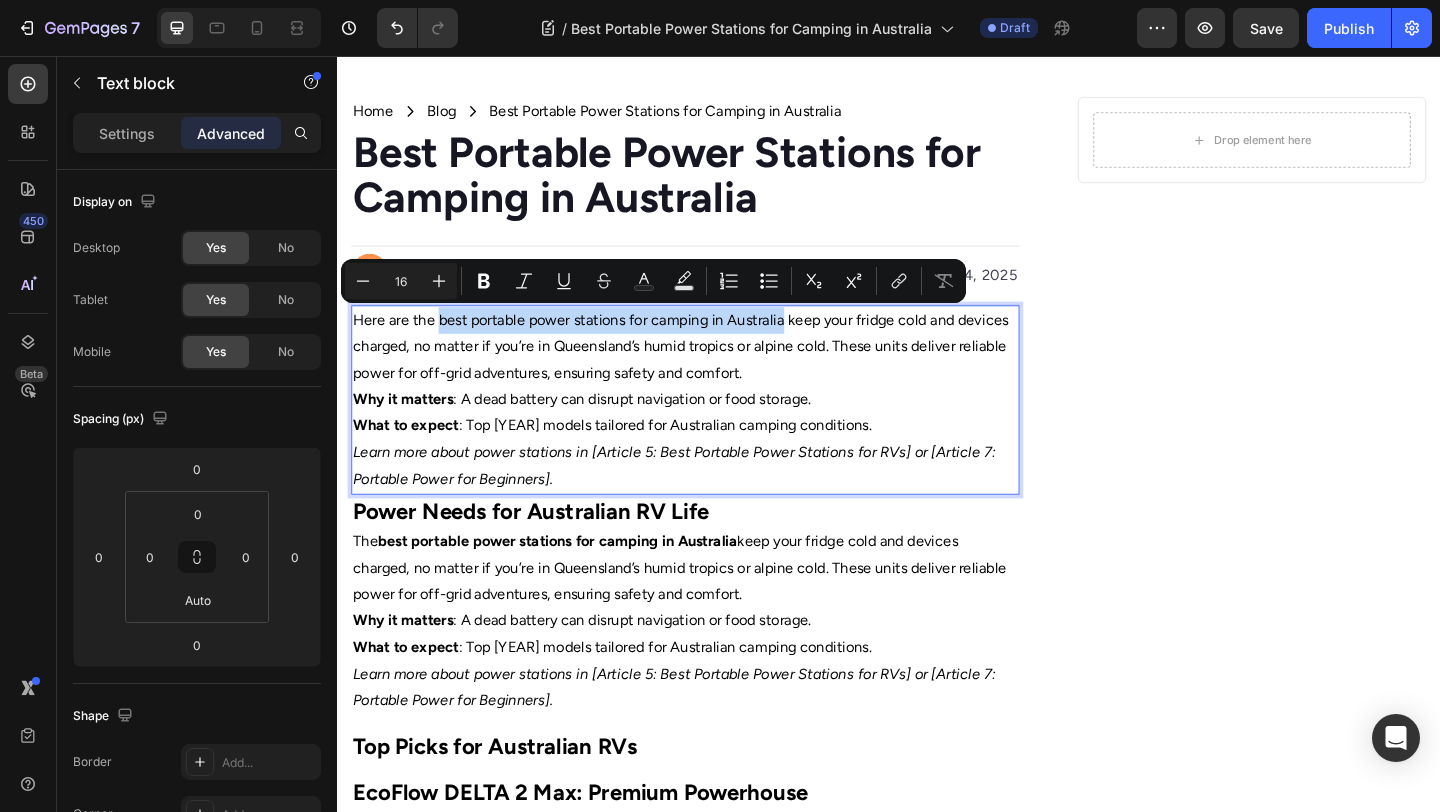 click on "Here are the best portable power stations for camping in Australia keep your fridge cold and devices charged, no matter if you’re in Queensland’s humid tropics or alpine cold. These units deliver reliable power for off-grid adventures, ensuring safety and comfort." at bounding box center [715, 372] 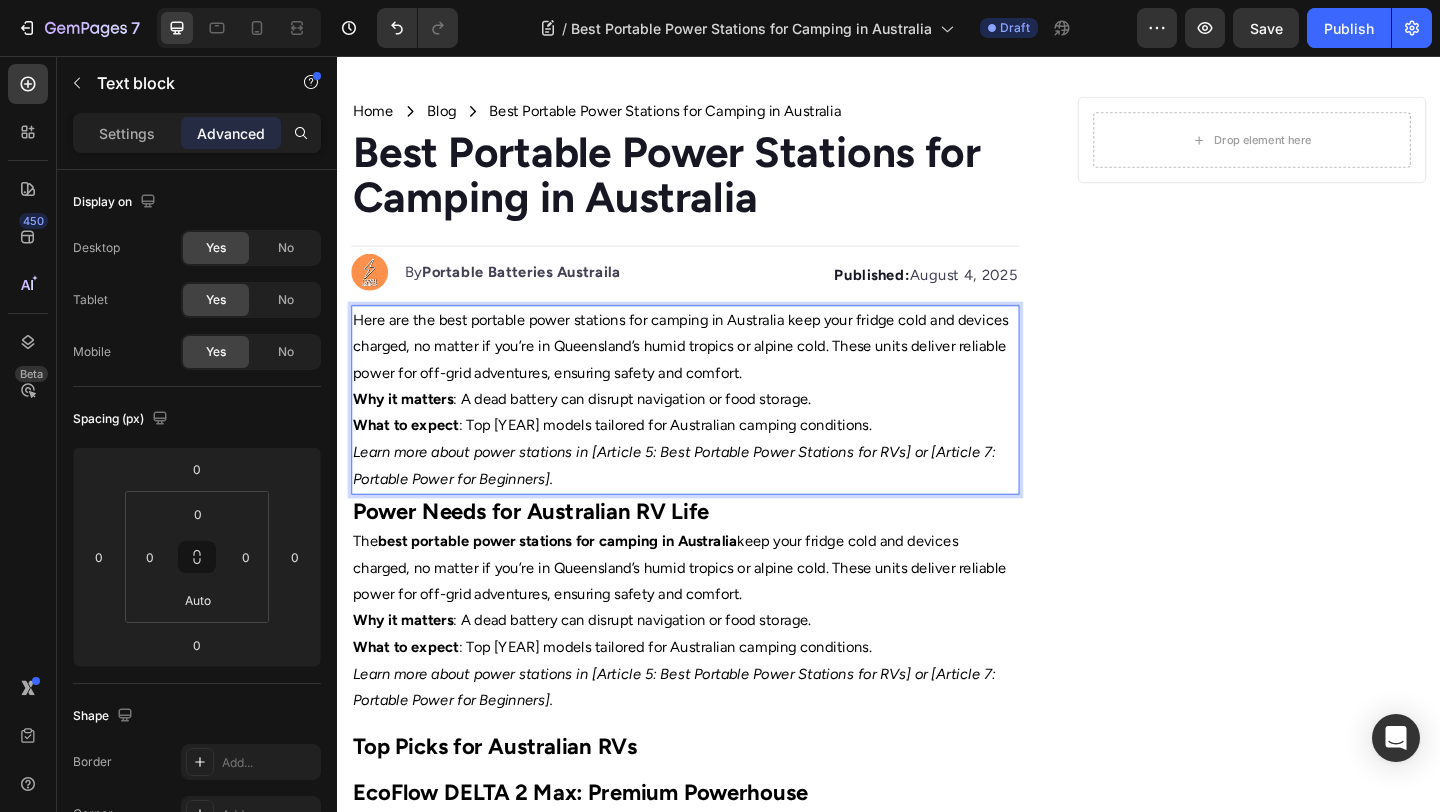 click on "Here are the best portable power stations for camping in Australia keep your fridge cold and devices charged, no matter if you’re in Queensland’s humid tropics or alpine cold. These units deliver reliable power for off-grid adventures, ensuring safety and comfort." at bounding box center [715, 372] 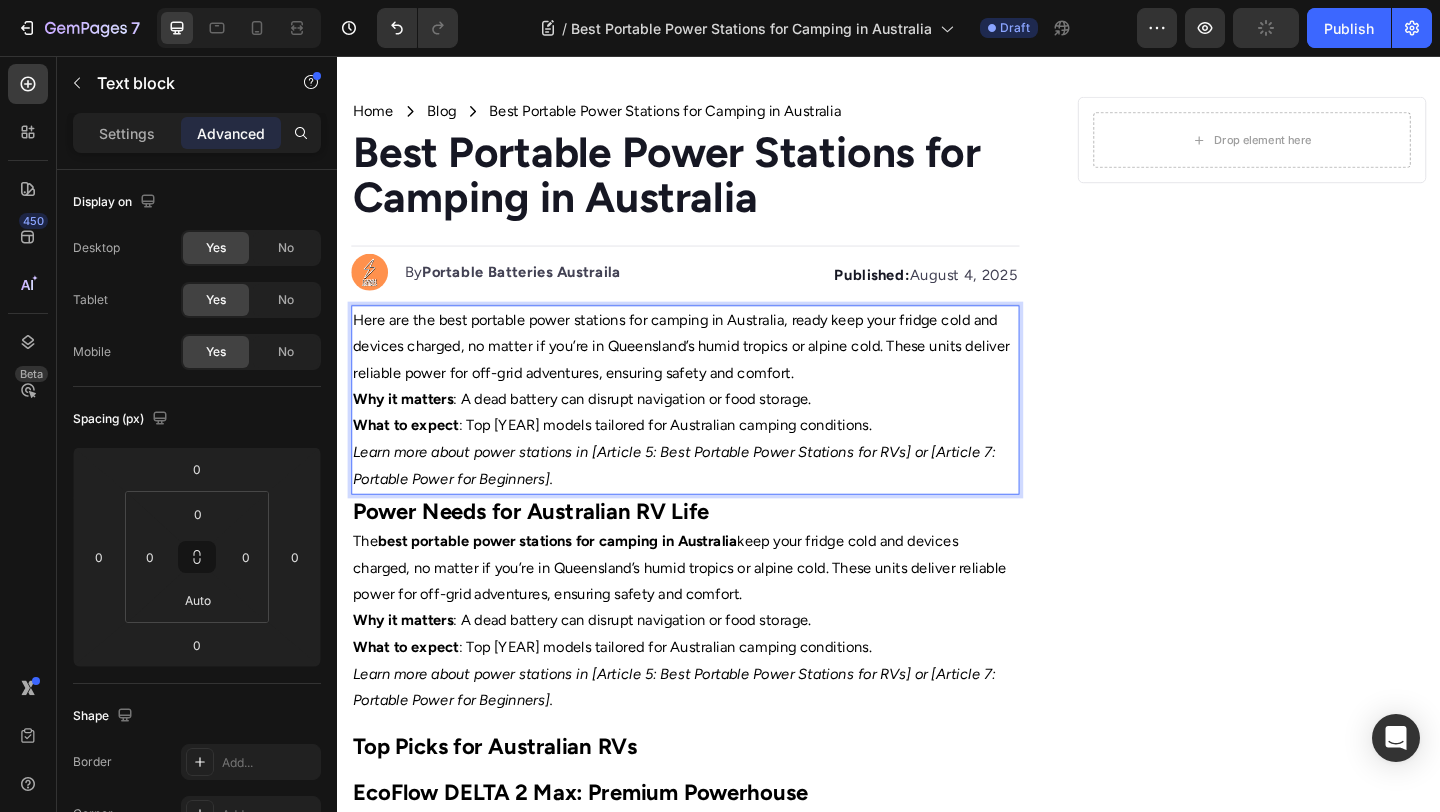 click on "Here are the best portable power stations for camping in Australia, ready keep your fridge cold and devices charged, no matter if you’re in Queensland’s humid tropics or alpine cold. These units deliver reliable power for off-grid adventures, ensuring safety and comfort." at bounding box center (715, 372) 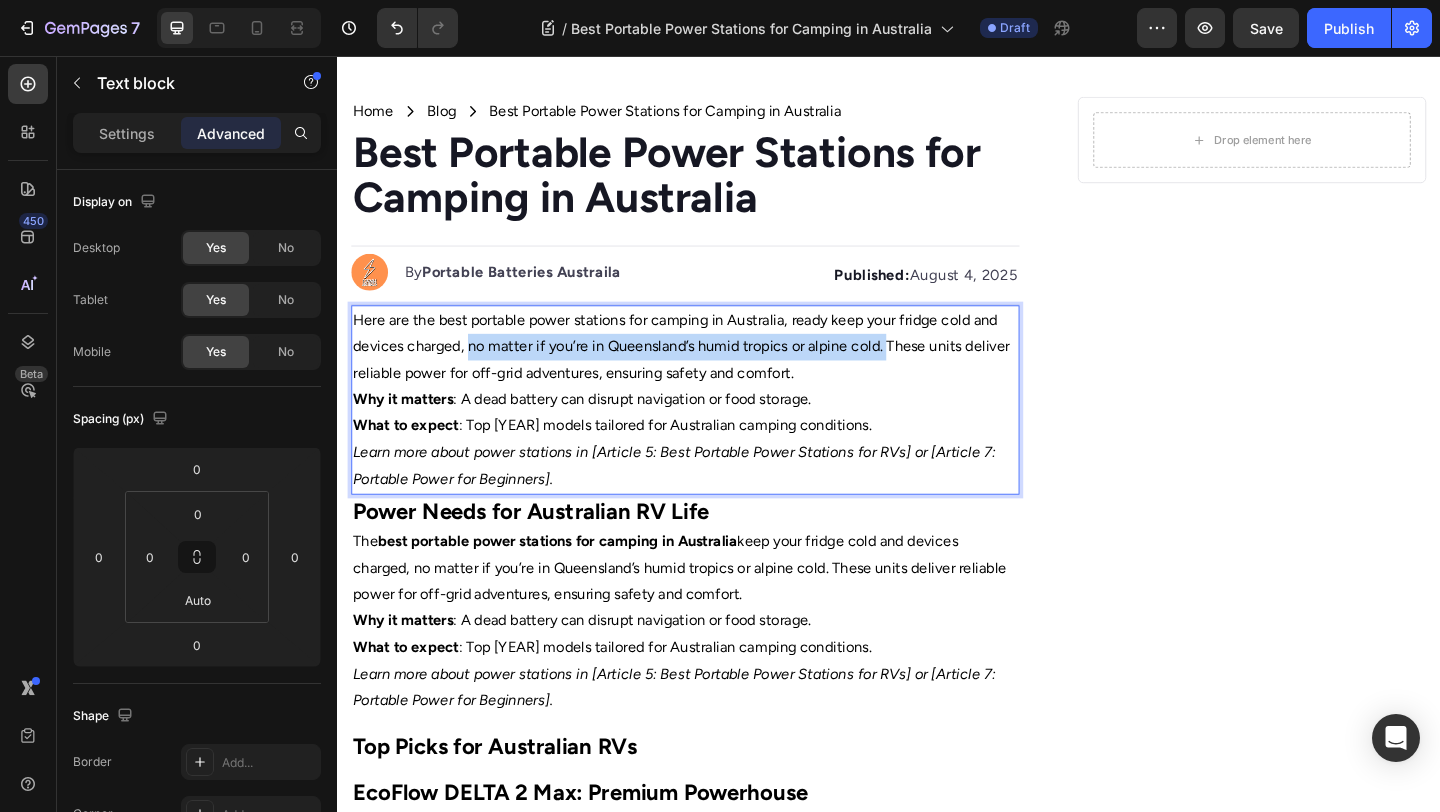 drag, startPoint x: 478, startPoint y: 368, endPoint x: 937, endPoint y: 370, distance: 459.00436 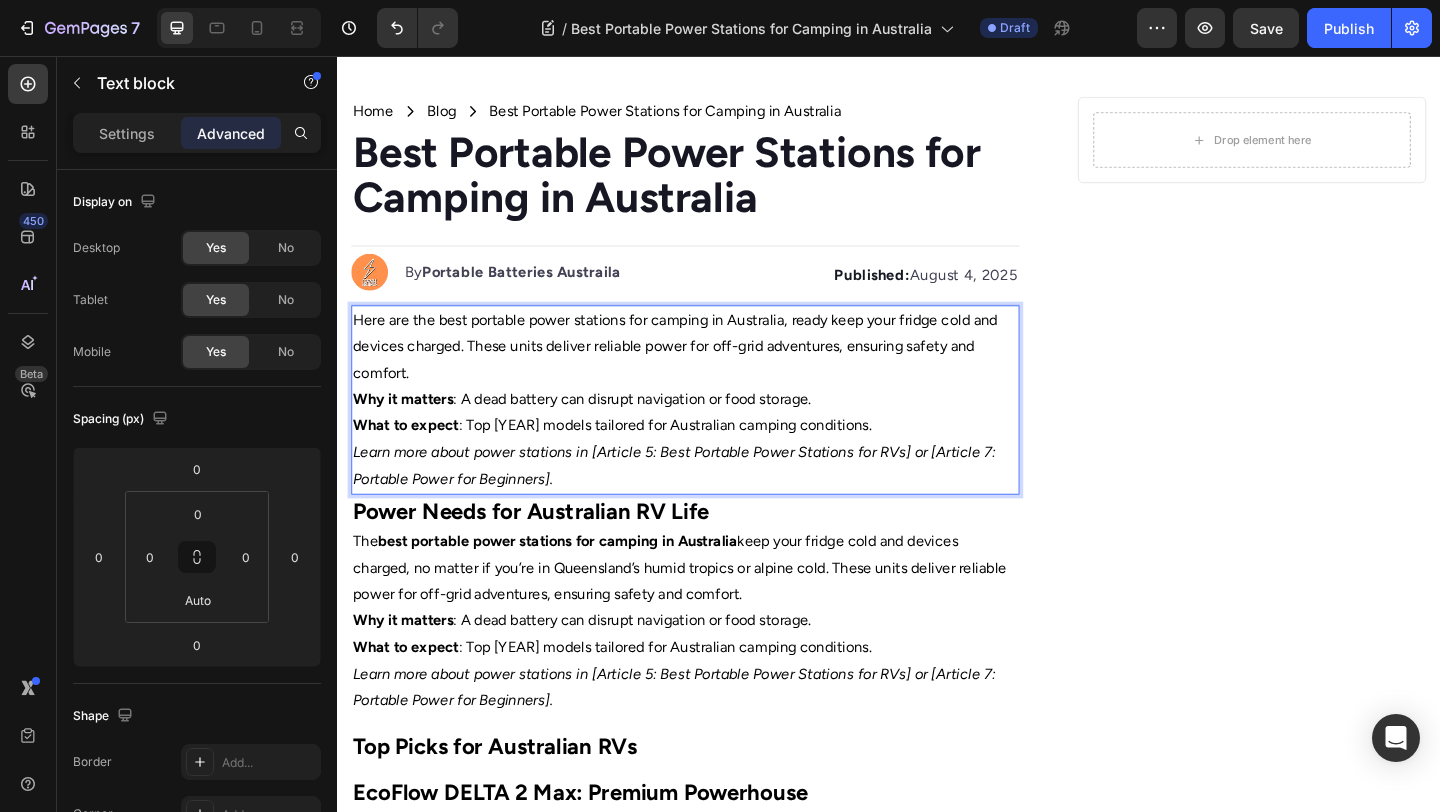 click on "Here are the best portable power stations for camping in Australia, ready keep your fridge cold and devices charged. These units deliver reliable power for off-grid adventures, ensuring safety and comfort." at bounding box center (715, 372) 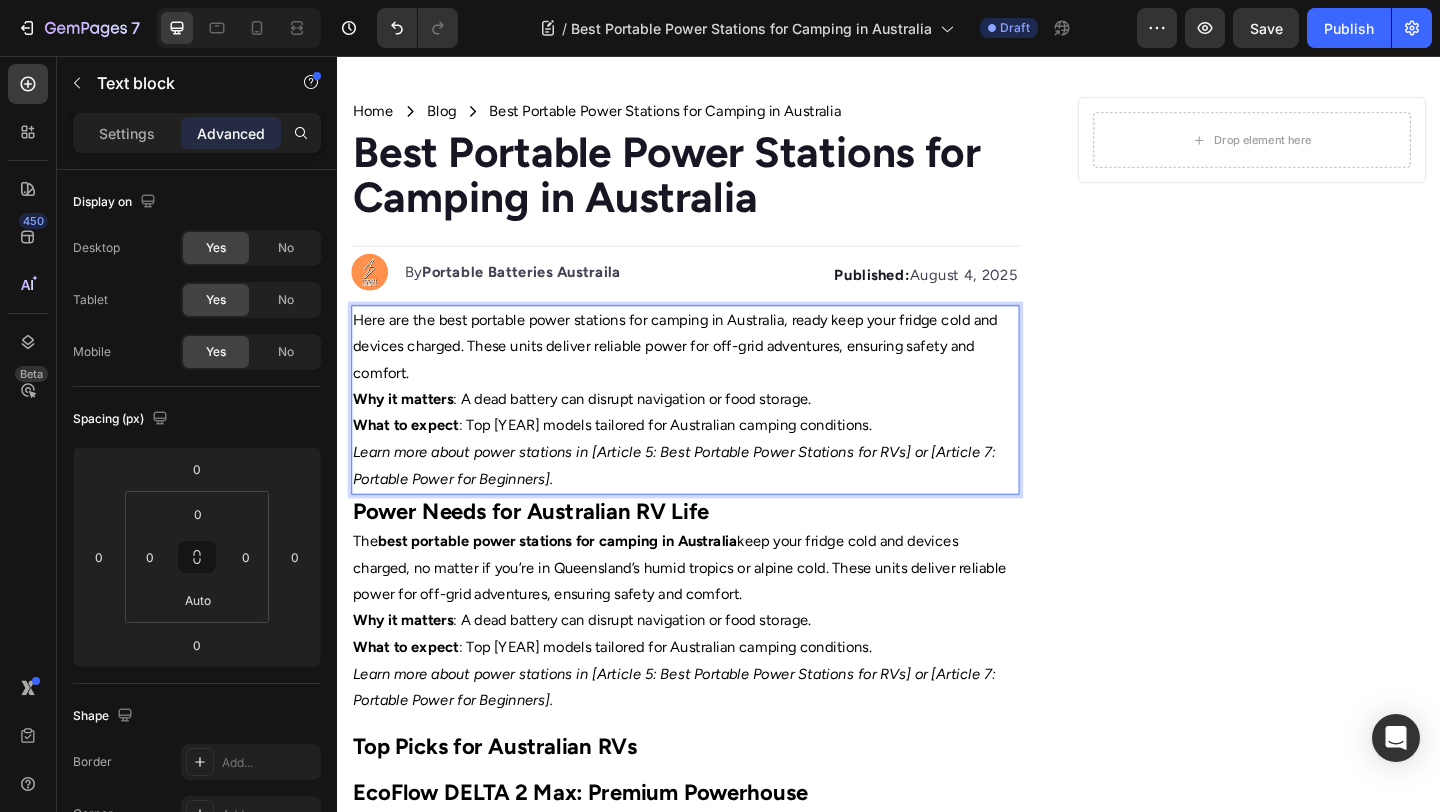 click on "Here are the best portable power stations for camping in Australia, ready keep your fridge cold and devices charged. These units deliver reliable power for off-grid adventures, ensuring safety and comfort." at bounding box center (715, 372) 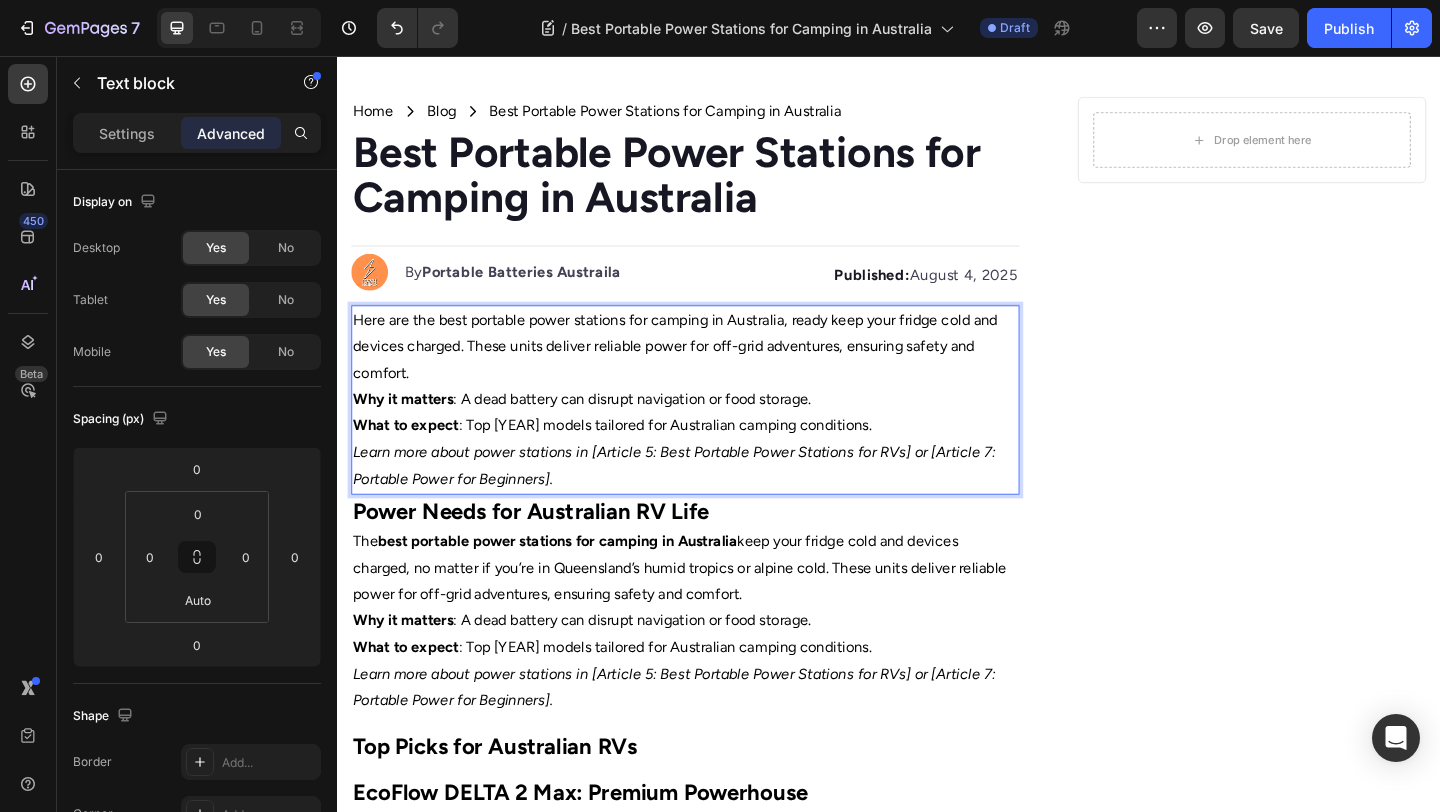 click on "Why it matters : A dead battery can disrupt navigation or food storage." at bounding box center [715, 429] 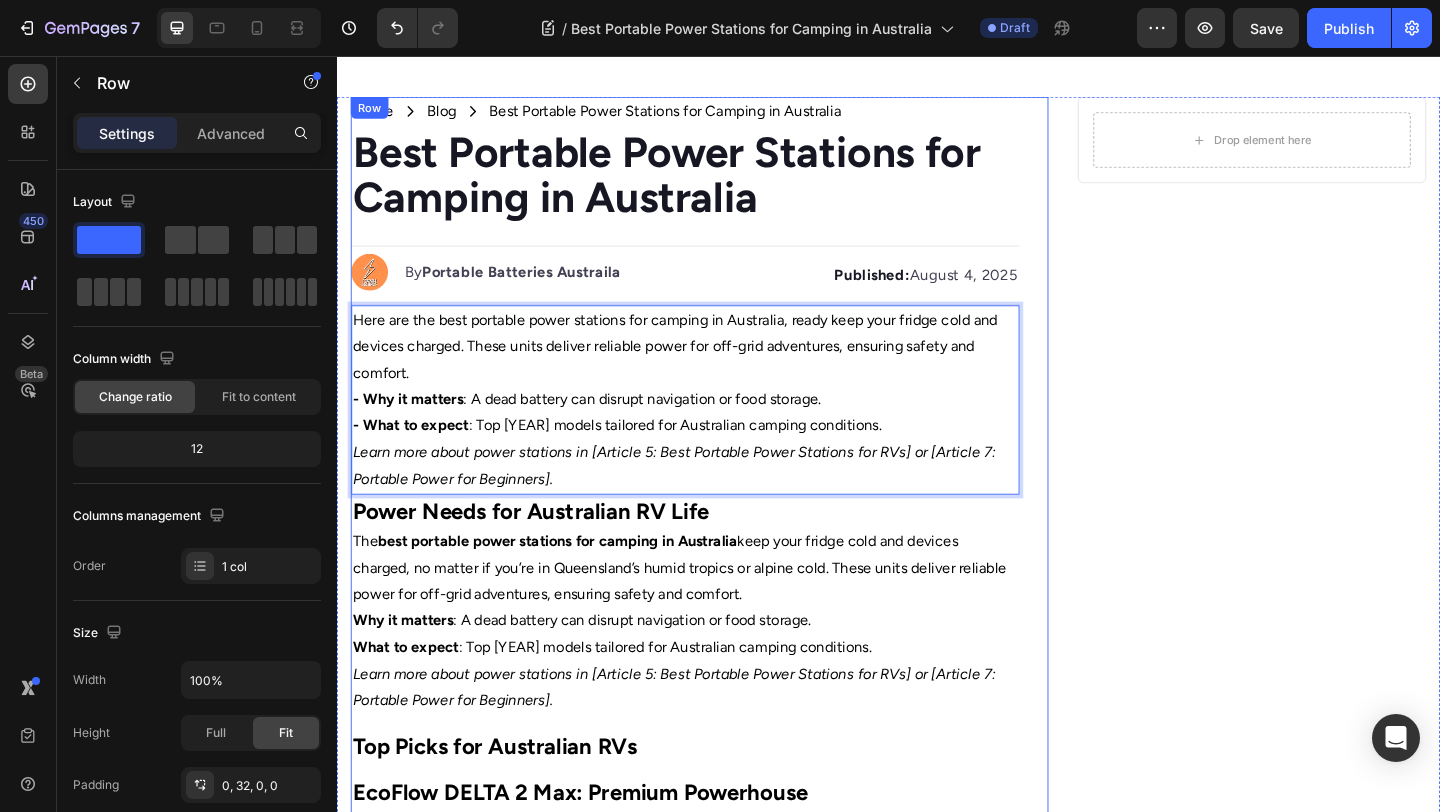 click on "Home Text Block
Icon Blog Text Block
Icon Best Portable Power Stations for Camping in Australia Text Block Row ⁠⁠⁠⁠⁠⁠⁠ Best Portable Power Stations for Camping in Australia Heading Image By  Portable Batteries Austraila Text block Advanced list Published:  August 4, 2025 Text block Row Here are the best portable power stations for camping in Australia, ready keep your fridge cold and devices charged. These units deliver reliable power for off-grid adventures, ensuring safety and comfort.  - Why it matters : A dead battery can disrupt navigation or food storage.  - What to expect : Top 2025 models tailored for Australian camping conditions. Learn more about power stations in [Article 5: Best Portable Power Stations for RVs] or [Article 7: Portable Power for Beginners]. Text block   0 Power Needs for Australian RV Life Heading The  best portable power stations for camping in Australia Why it matters : A dead battery can disrupt navigation or food storage. Heading" at bounding box center [731, 1331] 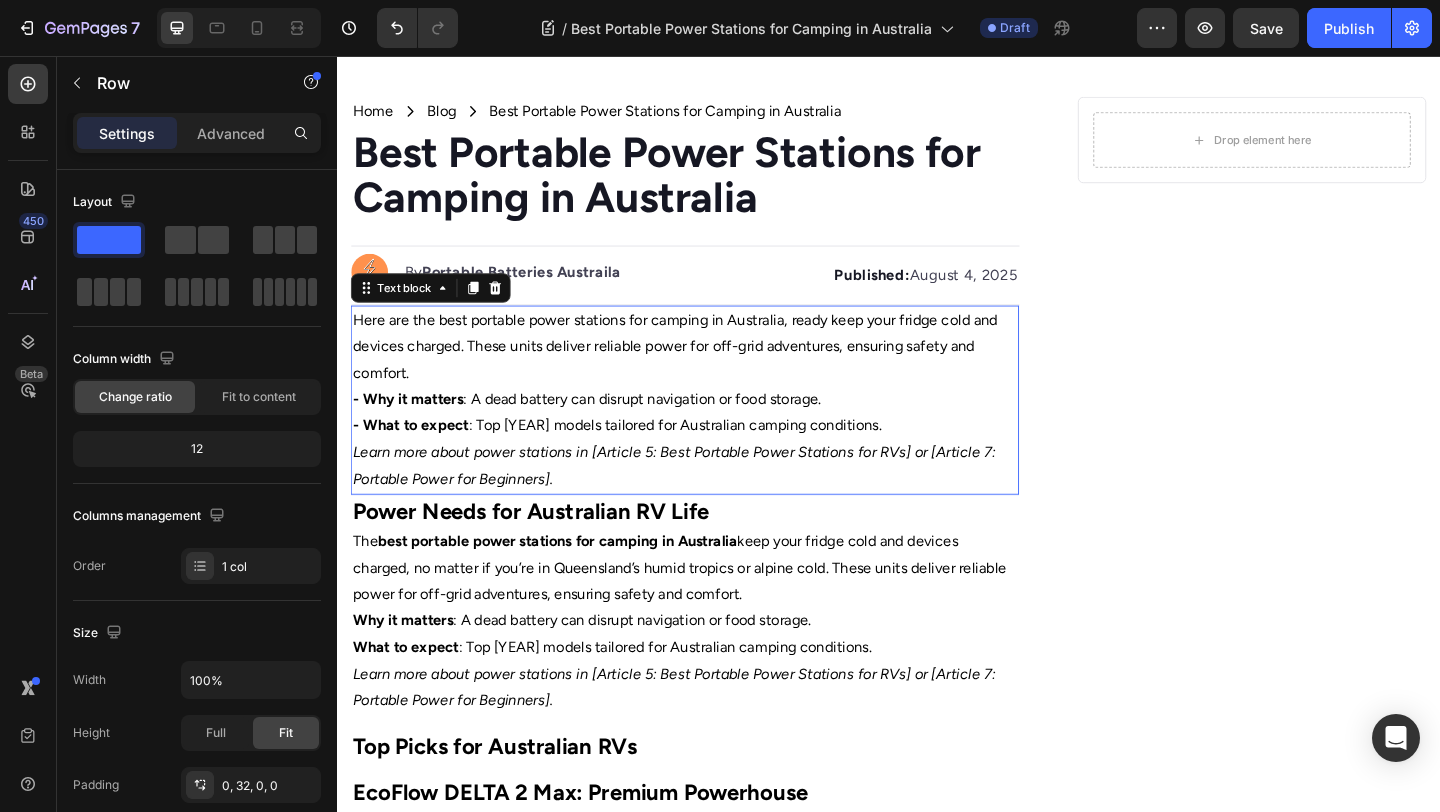 click on "- Why it matters : A dead battery can disrupt navigation or food storage." at bounding box center (715, 429) 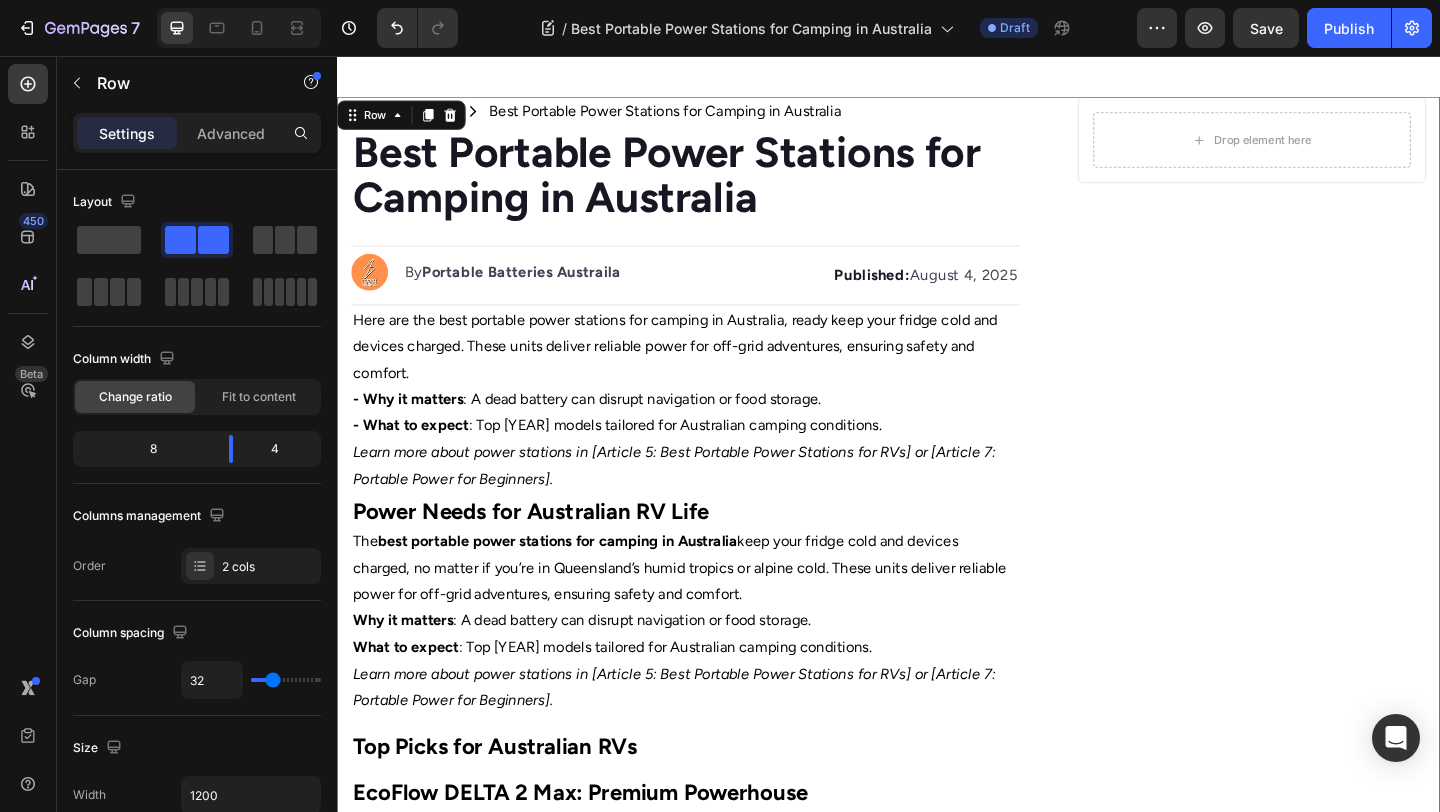 click on "Drop element here Row" at bounding box center [1332, 1331] 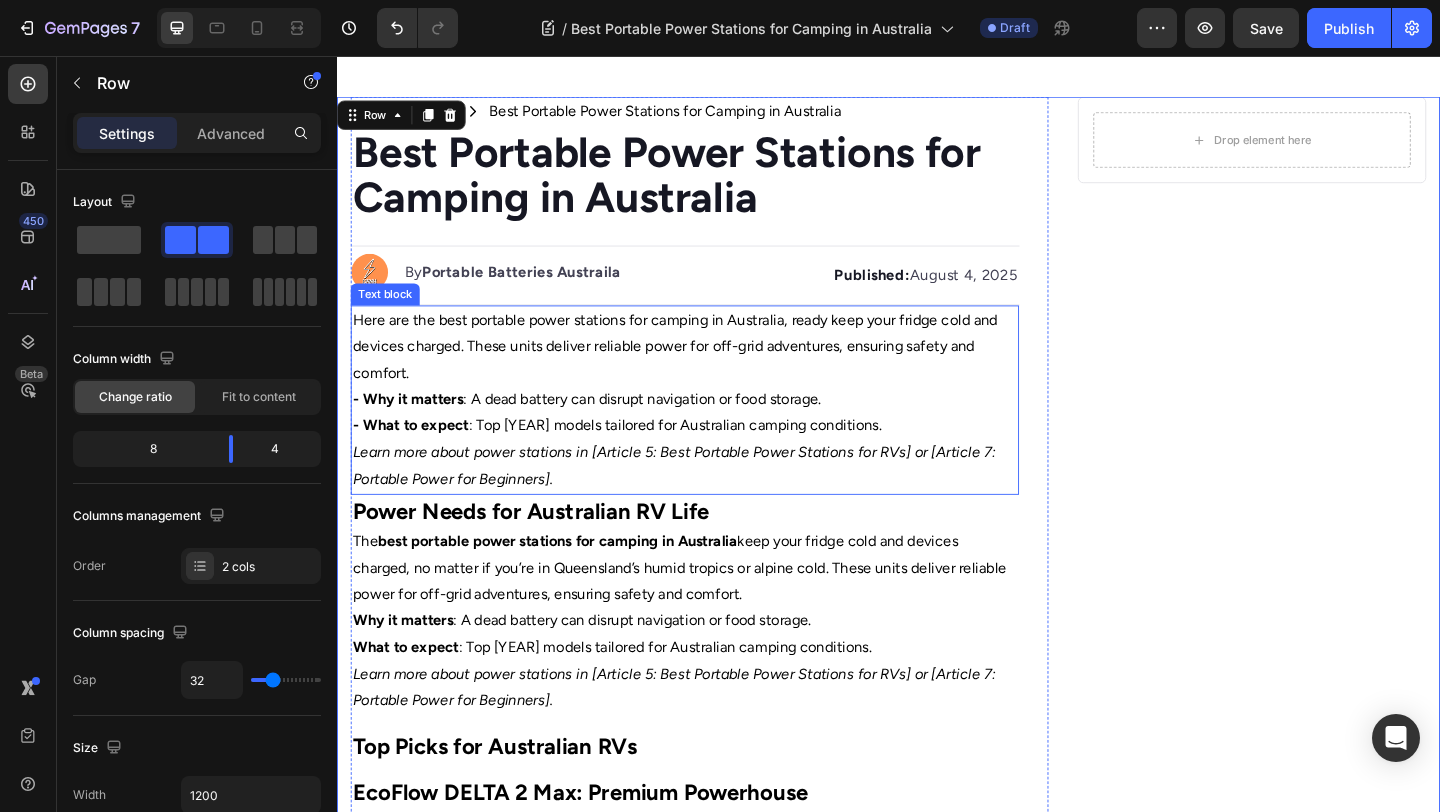 click on "Here are the best portable power stations for camping in Australia, ready keep your fridge cold and devices charged. These units deliver reliable power for off-grid adventures, ensuring safety and comfort." at bounding box center [715, 372] 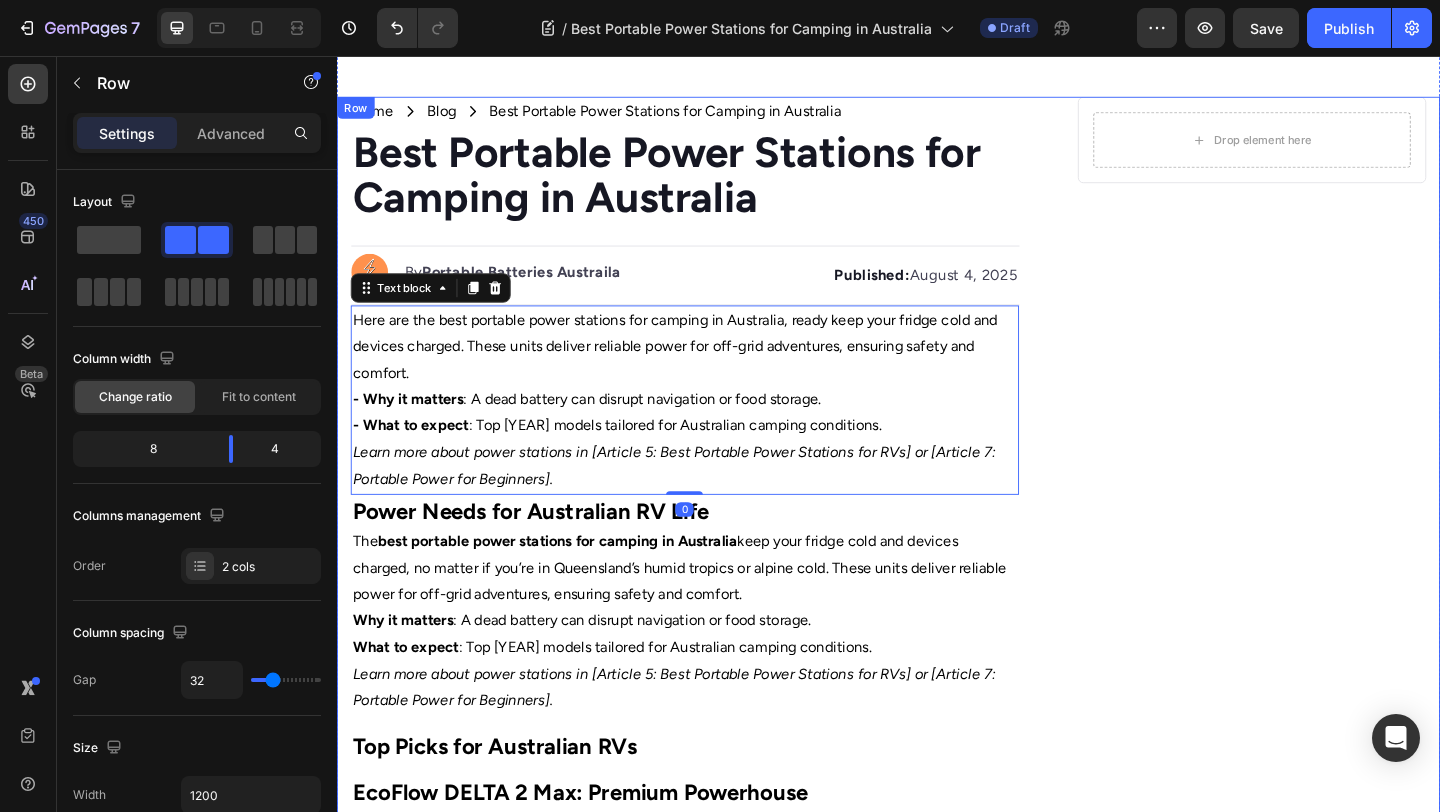 click on "Drop element here Row" at bounding box center (1332, 1331) 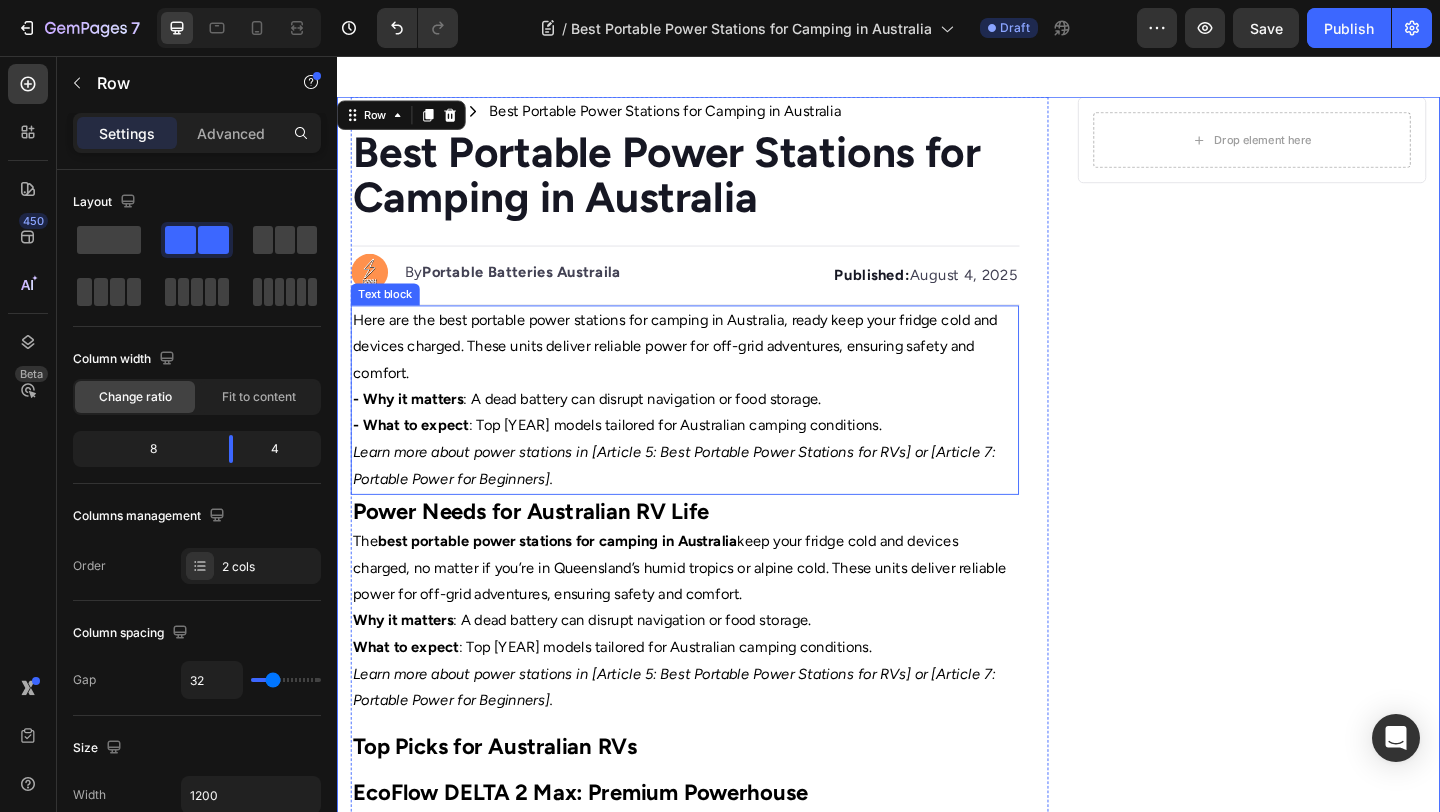 click on "Here are the best portable power stations for camping in Australia, ready keep your fridge cold and devices charged. These units deliver reliable power for off-grid adventures, ensuring safety and comfort." at bounding box center [715, 372] 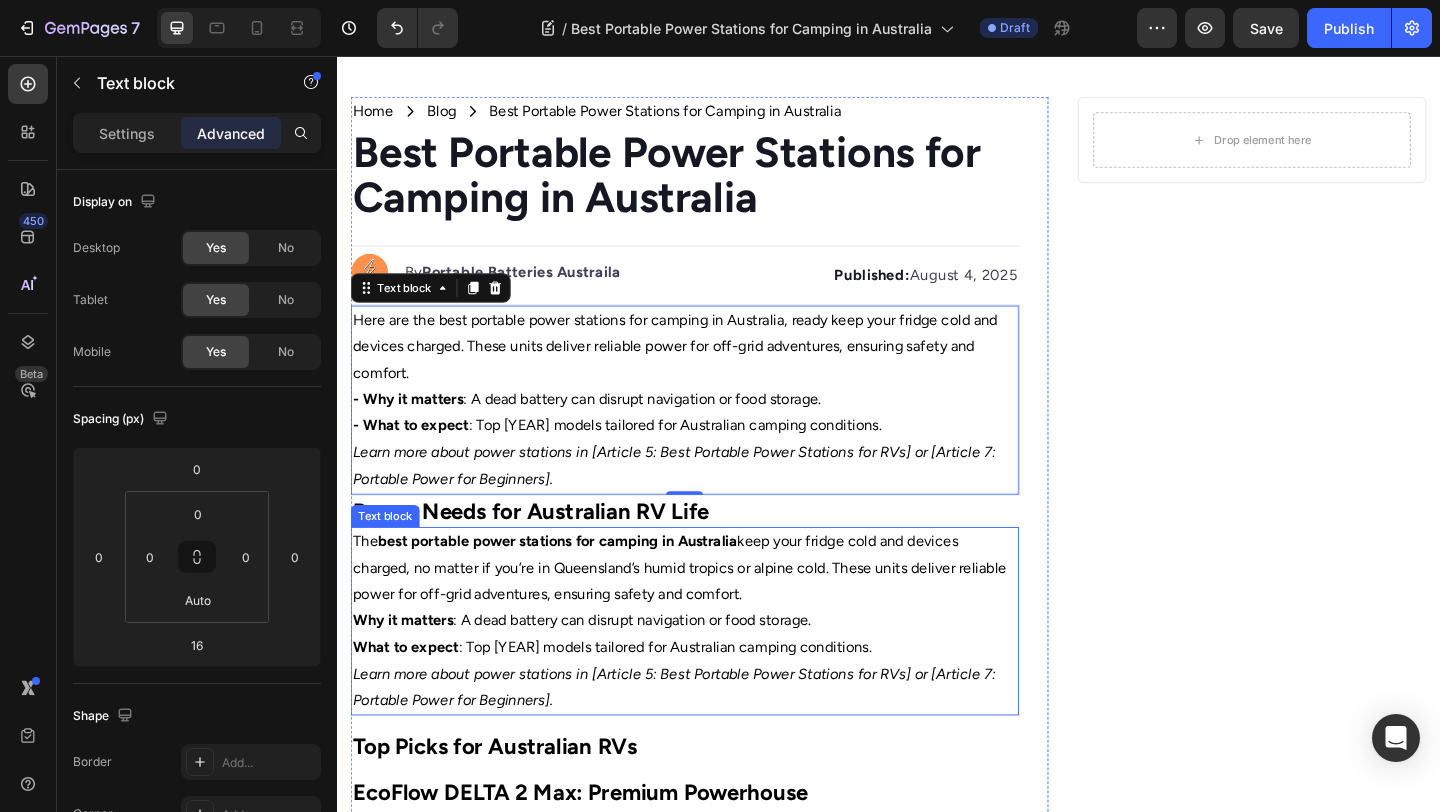 click on "Why it matters : A dead battery can disrupt navigation or food storage." at bounding box center [715, 670] 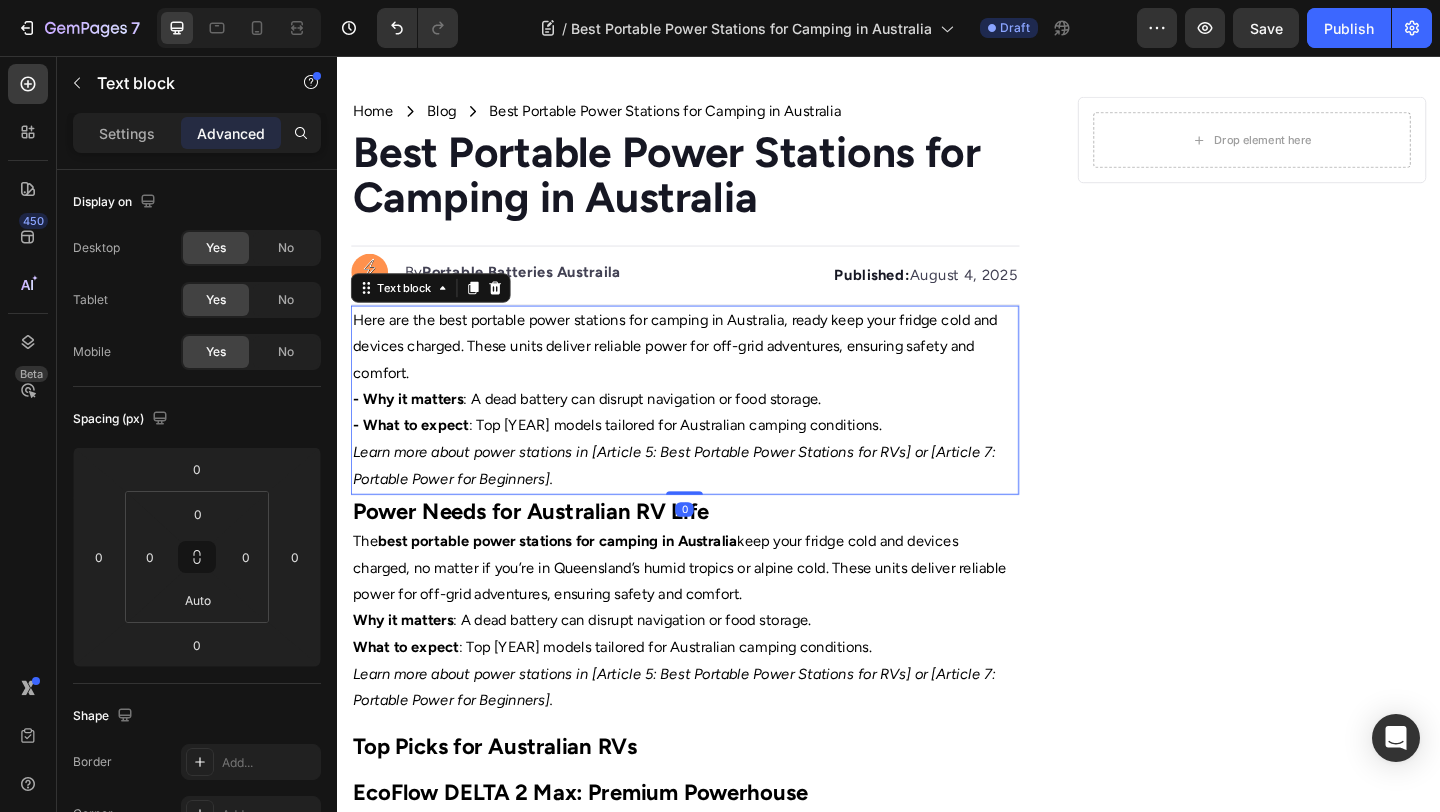 click on "- Why it matters : A dead battery can disrupt navigation or food storage." at bounding box center [715, 429] 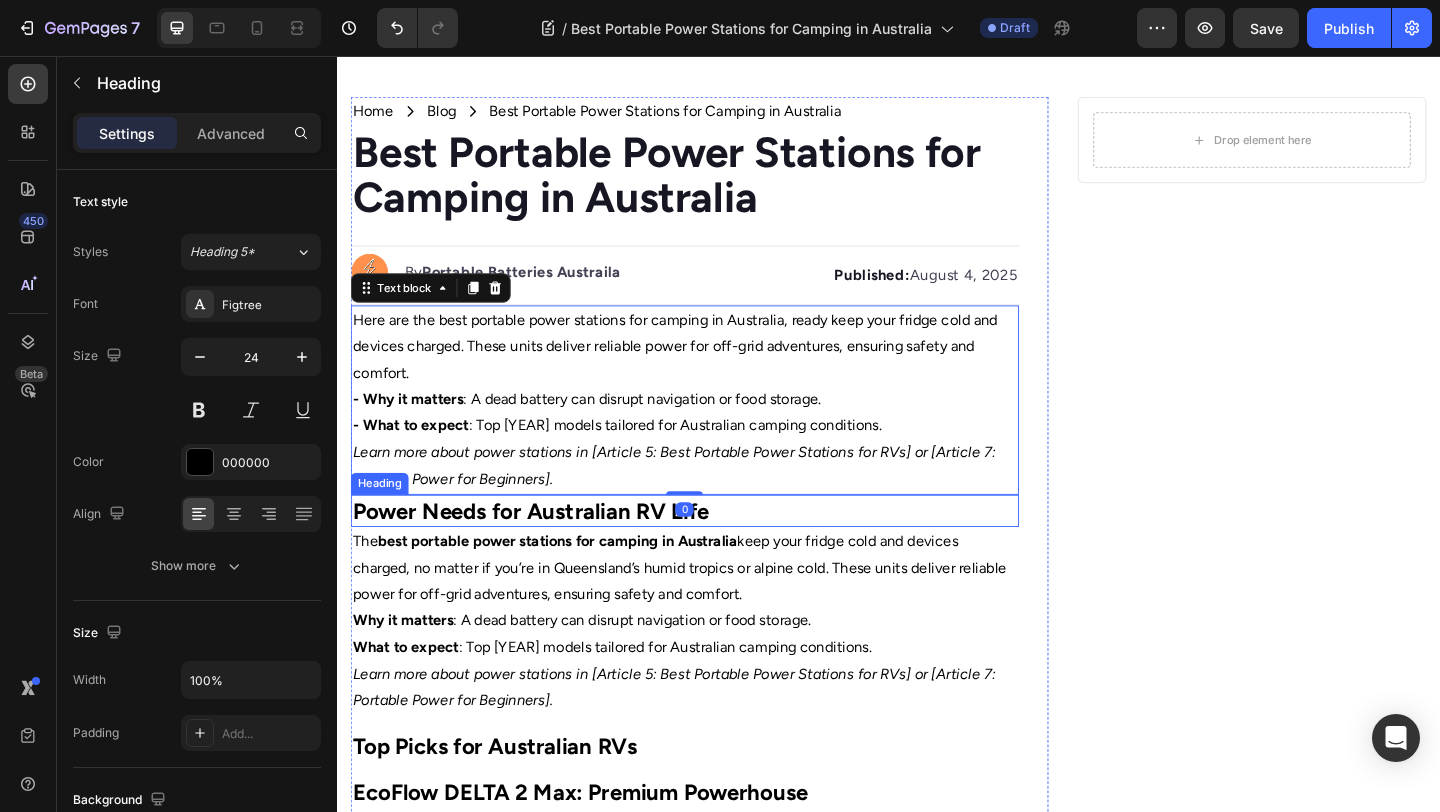 click on "Power Needs for Australian RV Life" at bounding box center (715, 550) 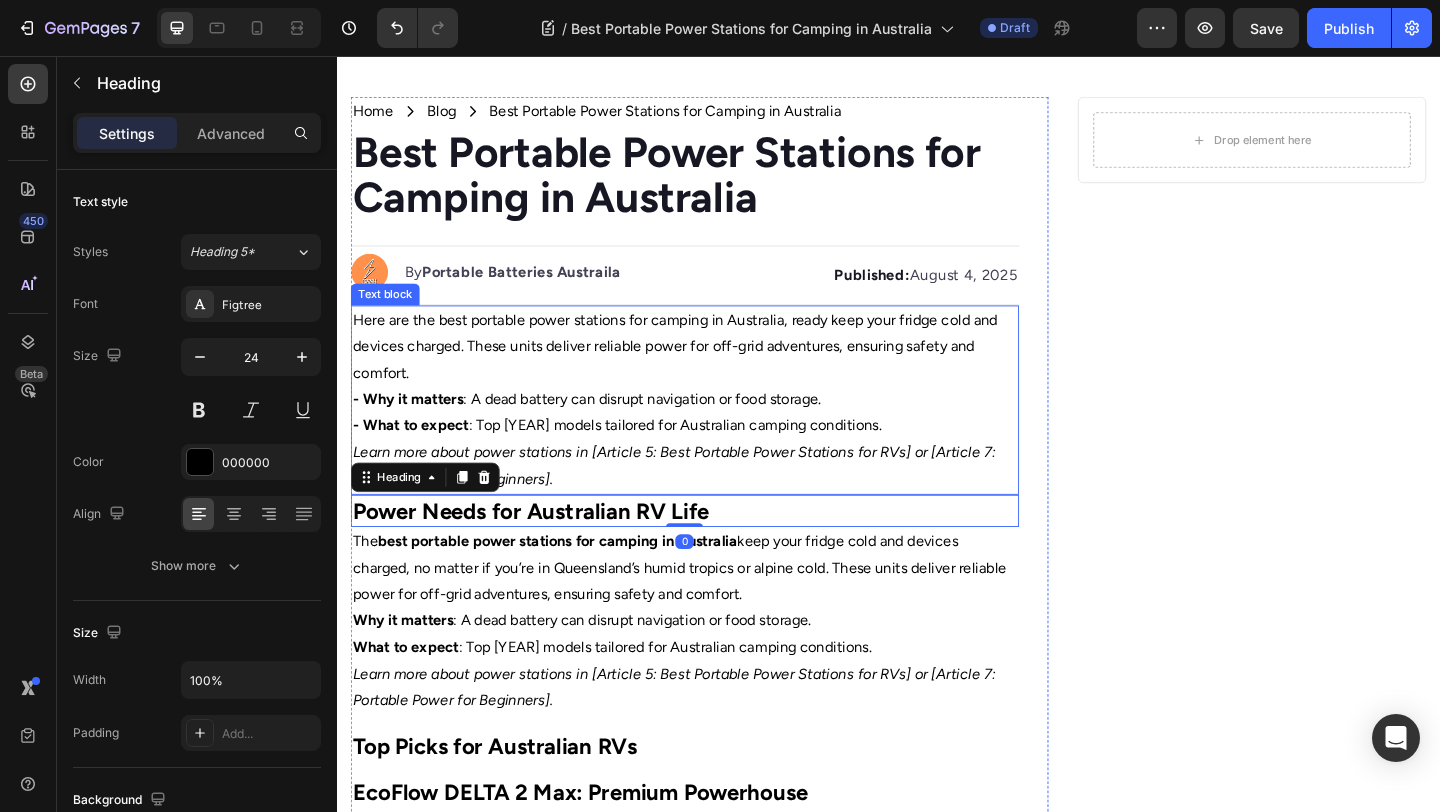click on "Learn more about power stations in [Article 5: Best Portable Power Stations for RVs] or [Article 7: Portable Power for Beginners]." at bounding box center [703, 501] 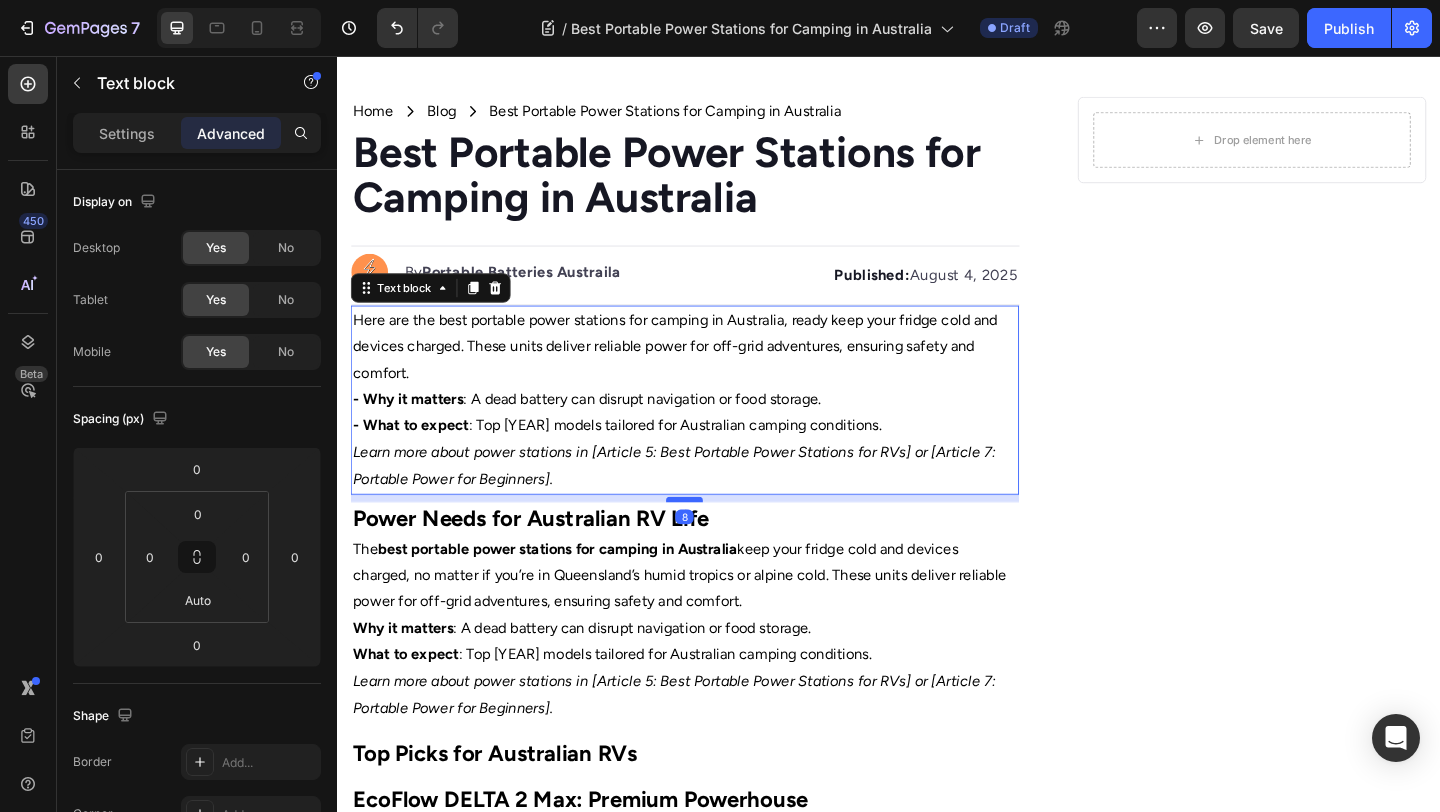 click at bounding box center (715, 538) 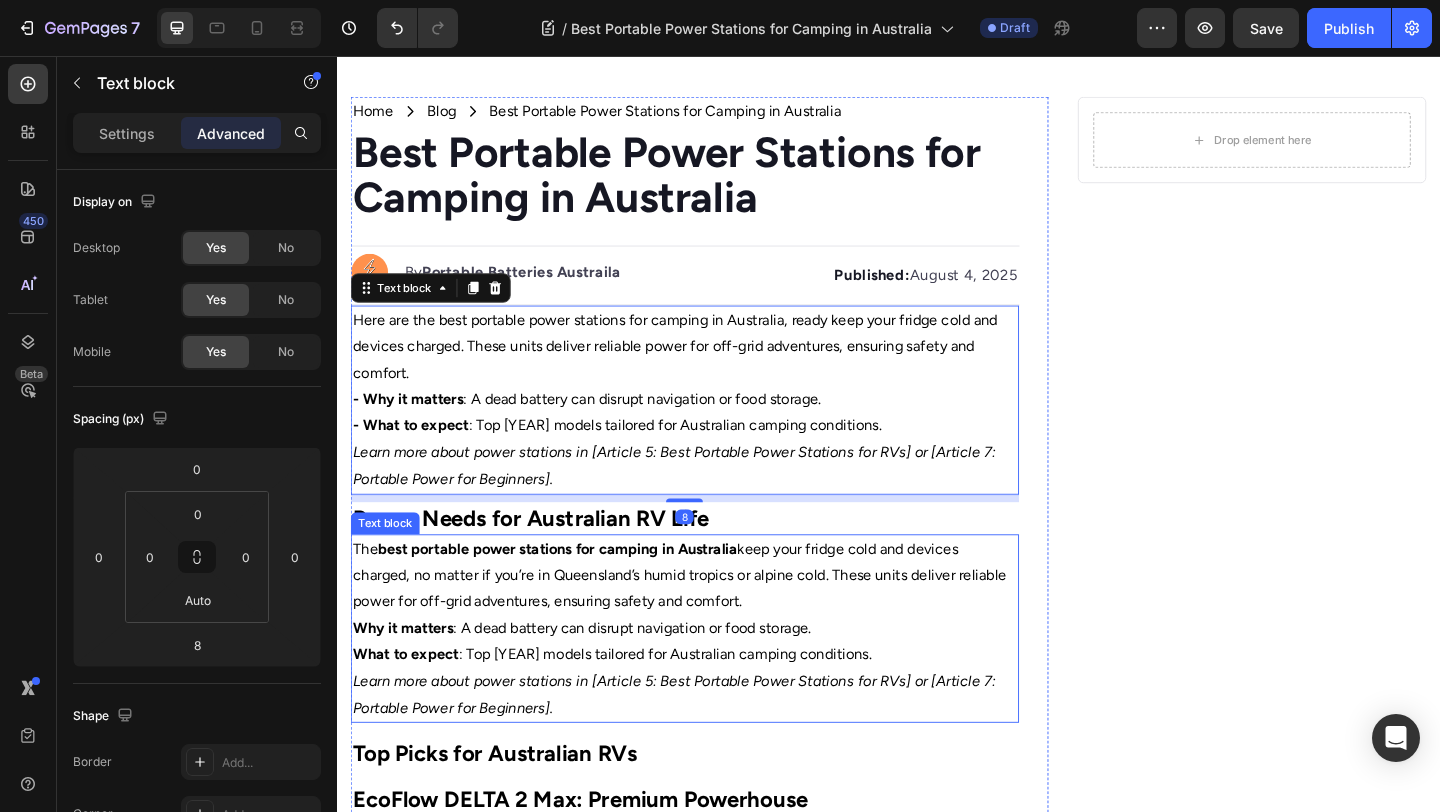 click on "The  best portable power stations for camping in Australia  keep your fridge cold and devices charged, no matter if you’re in Queensland’s humid tropics or alpine cold. These units deliver reliable power for off-grid adventures, ensuring safety and comfort." at bounding box center [715, 621] 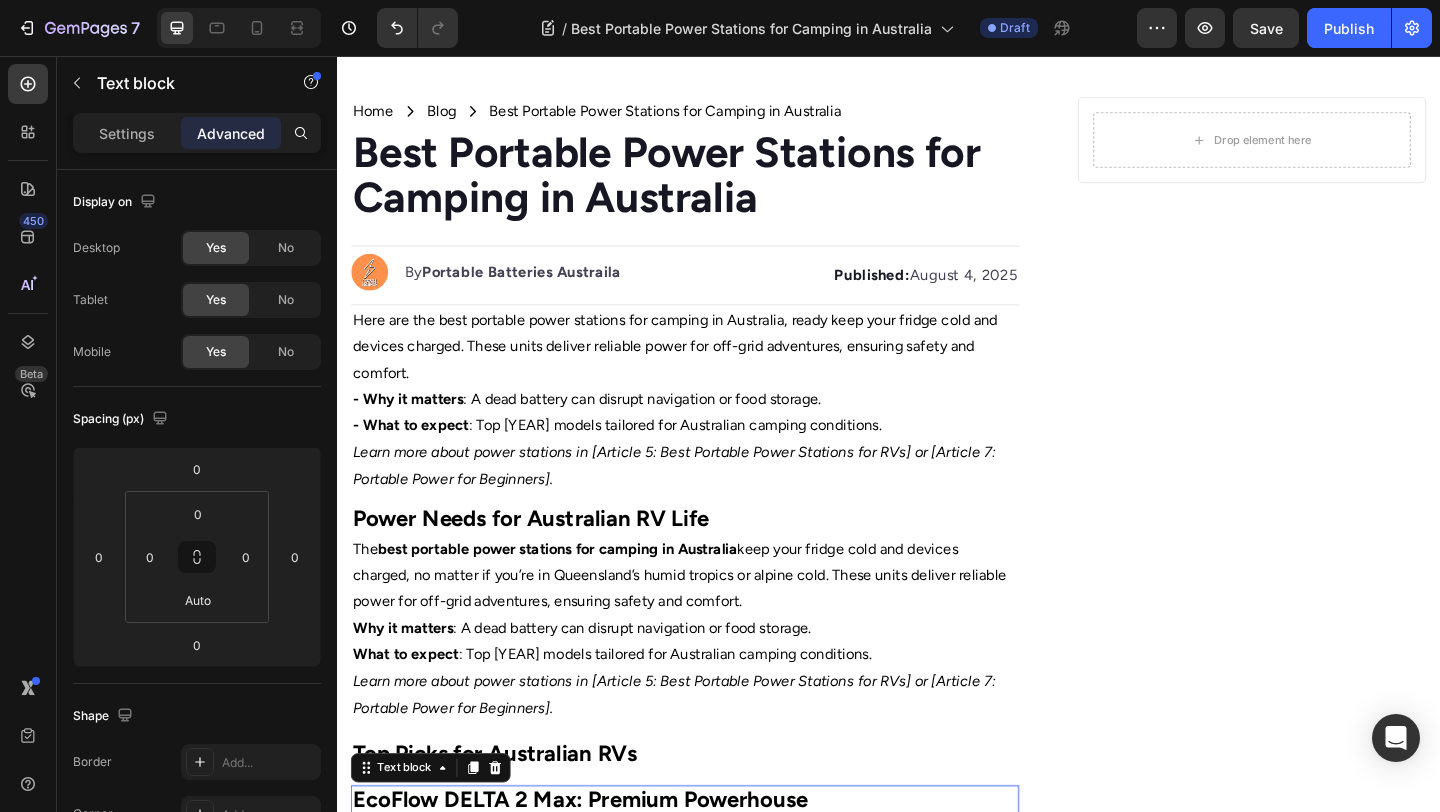 click on "EcoFlow DELTA 2 Max: Premium Powerhouse" at bounding box center (601, 864) 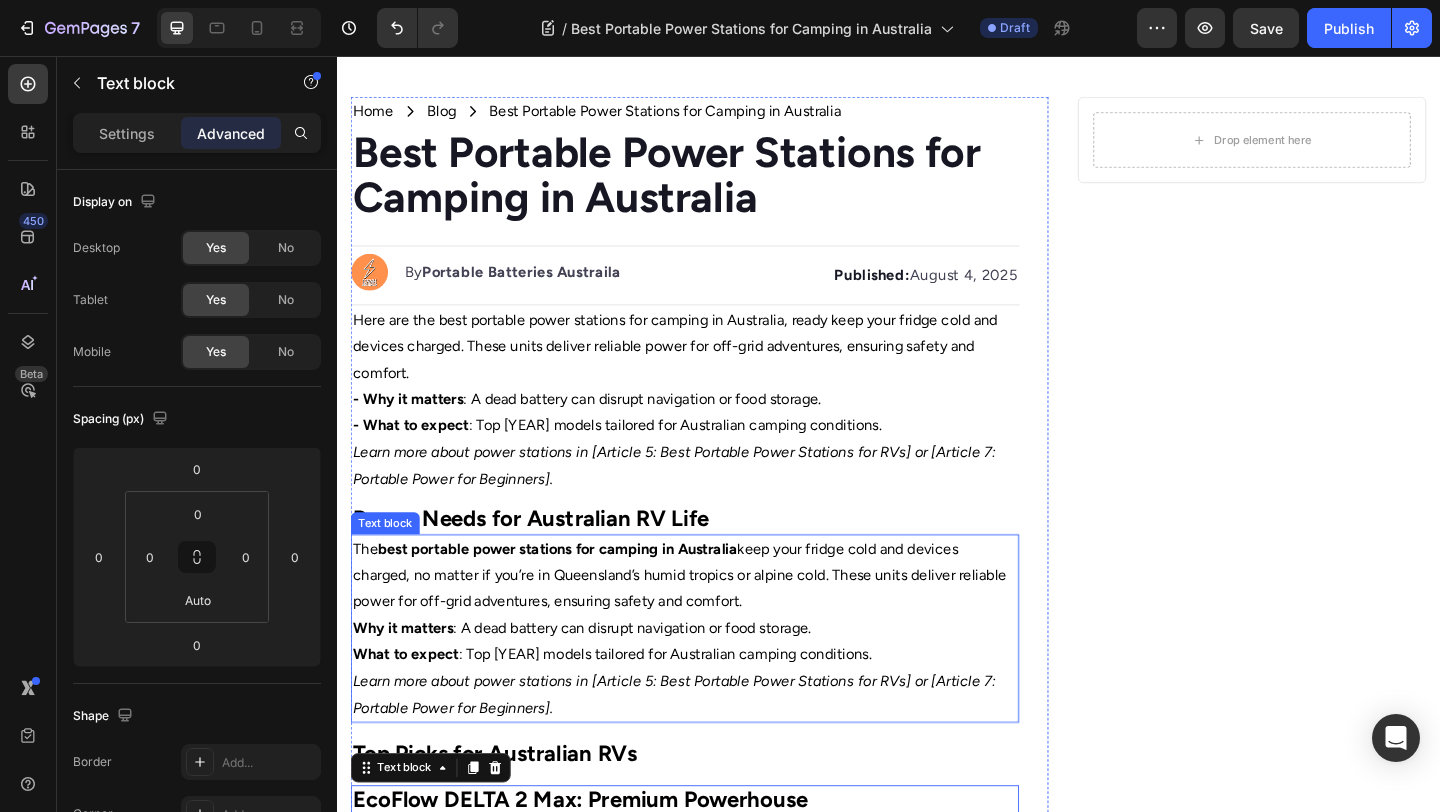 click on "Learn more about power stations in [Article 5: Best Portable Power Stations for RVs] or [Article 7: Portable Power for Beginners]." at bounding box center (715, 751) 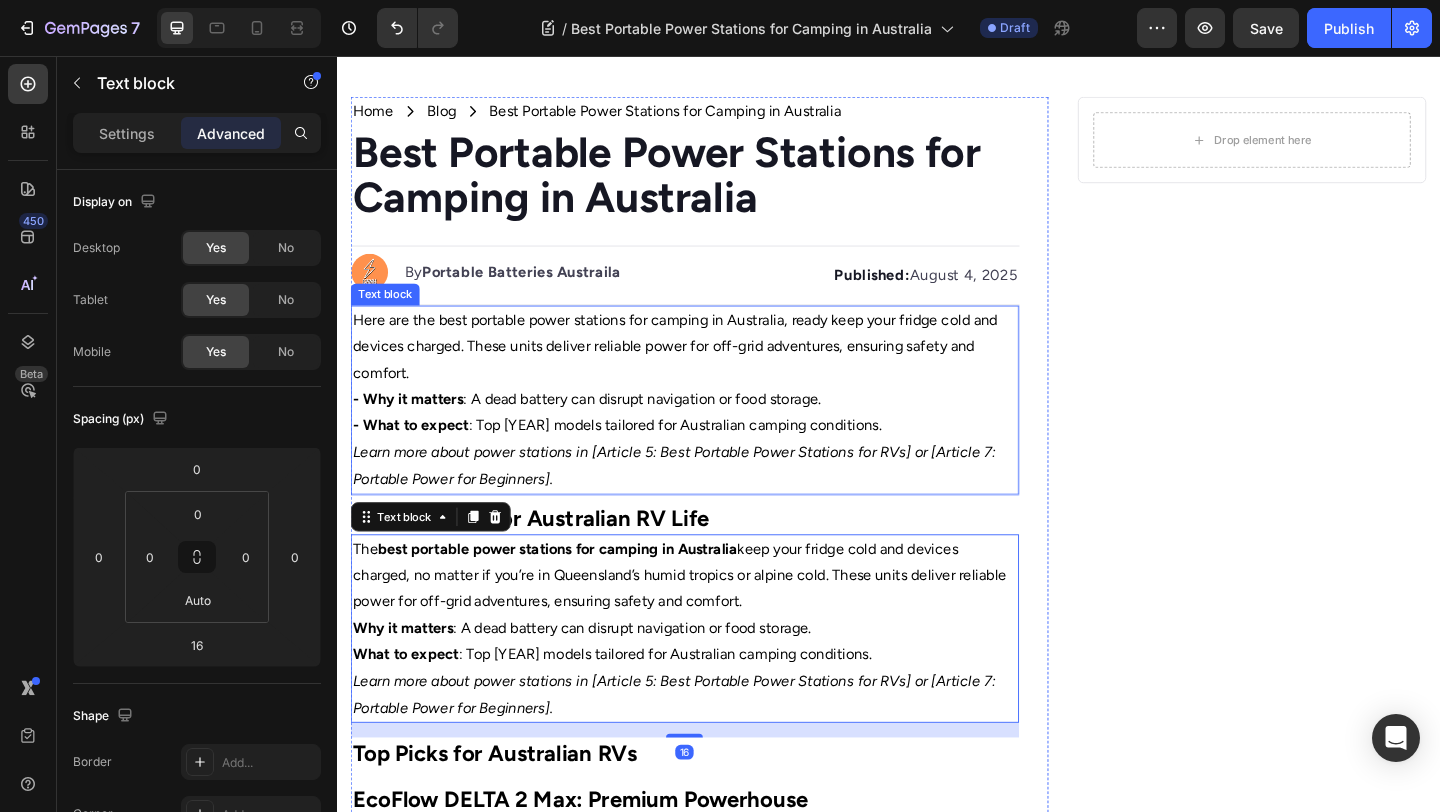 click on "Learn more about power stations in [Article 5: Best Portable Power Stations for RVs] or [Article 7: Portable Power for Beginners]." at bounding box center [703, 501] 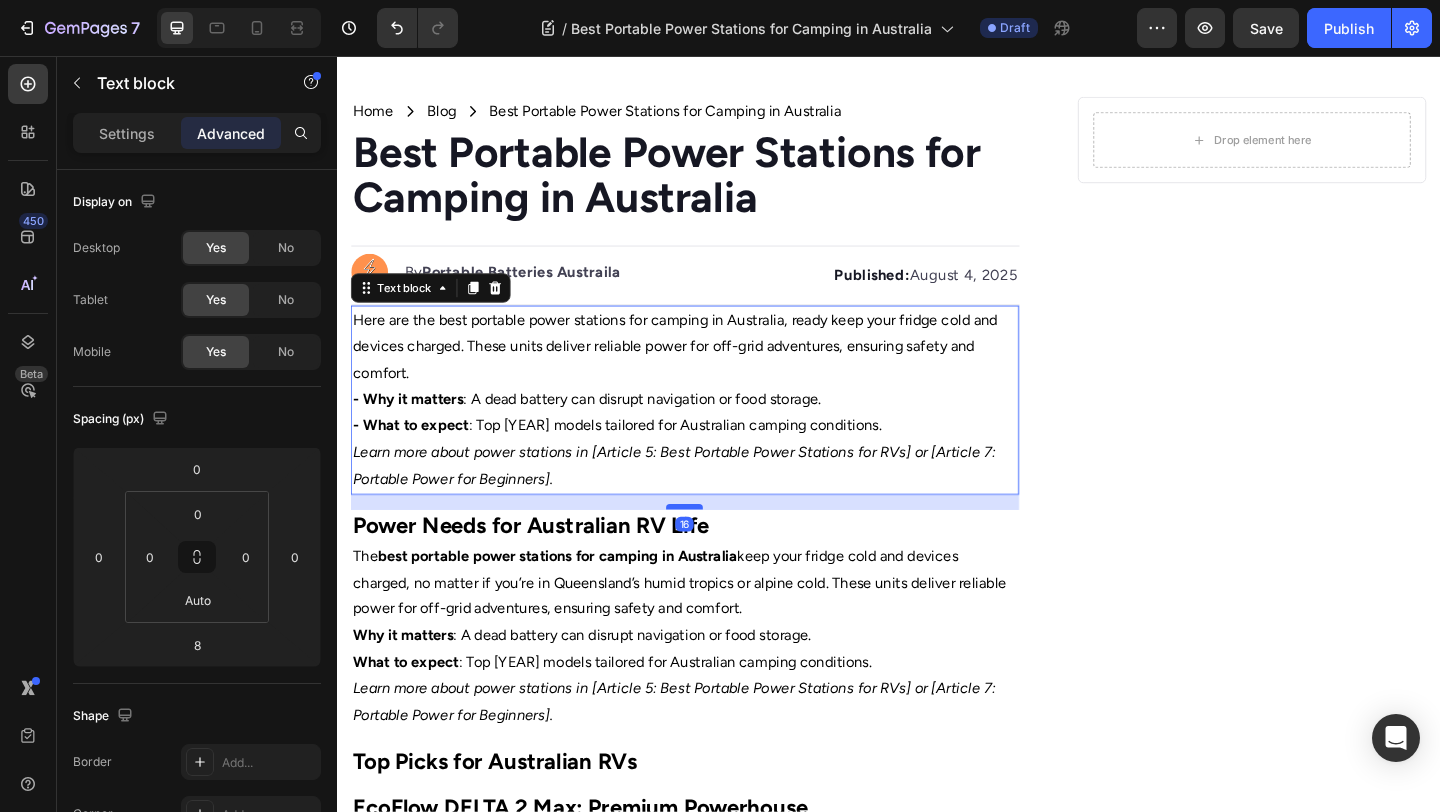 click at bounding box center [715, 546] 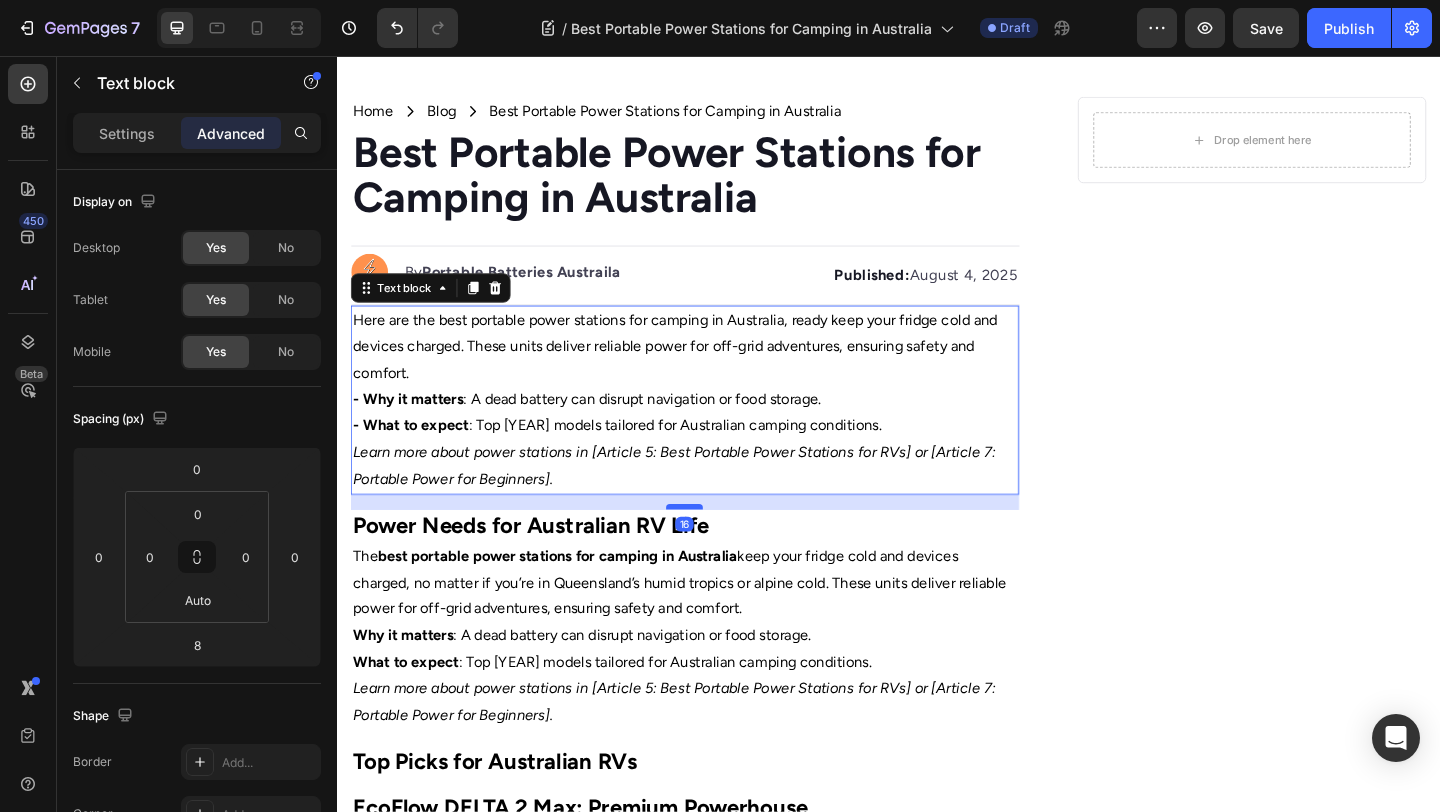 type on "16" 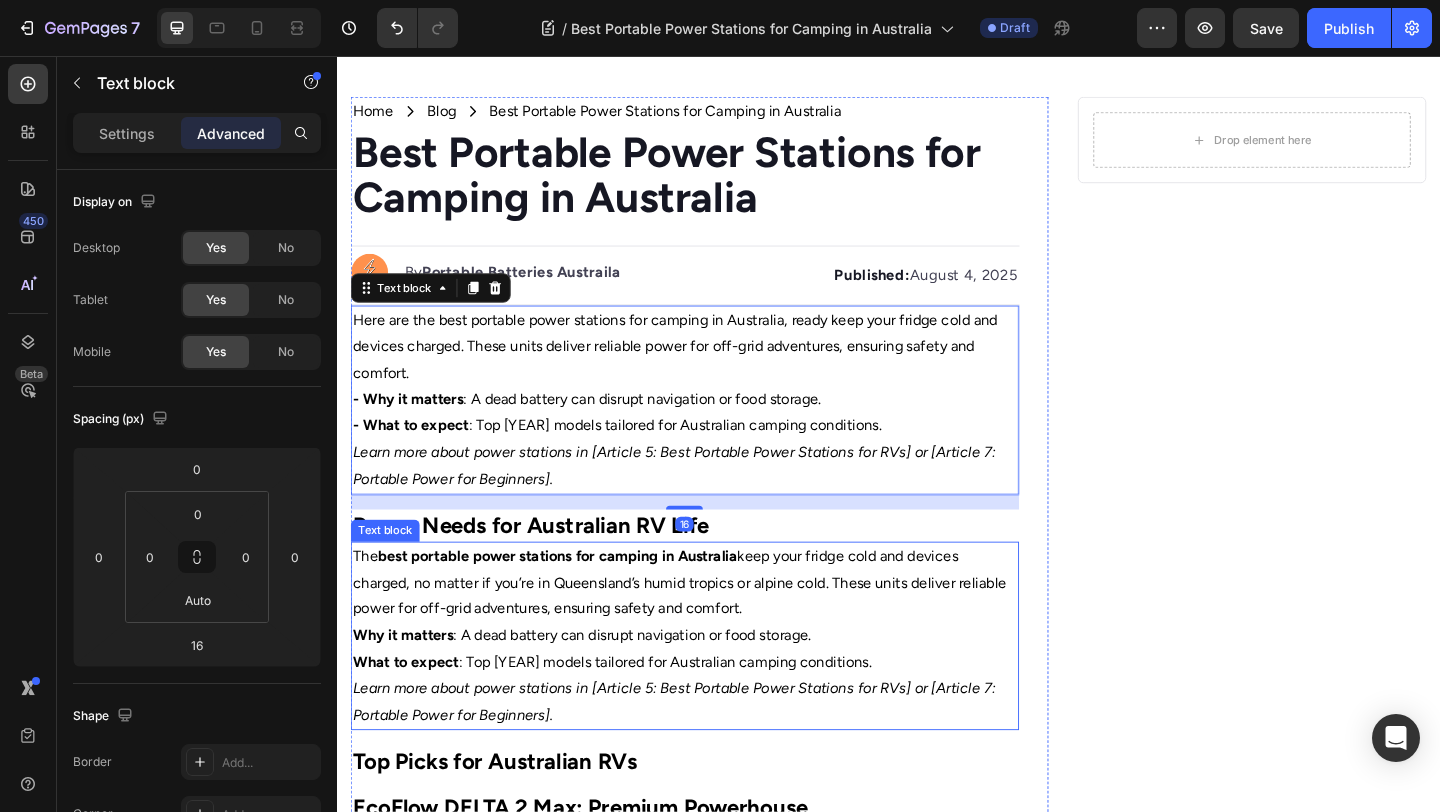 click on "The  best portable power stations for camping in Australia  keep your fridge cold and devices charged, no matter if you’re in Queensland’s humid tropics or alpine cold. These units deliver reliable power for off-grid adventures, ensuring safety and comfort." at bounding box center (715, 629) 